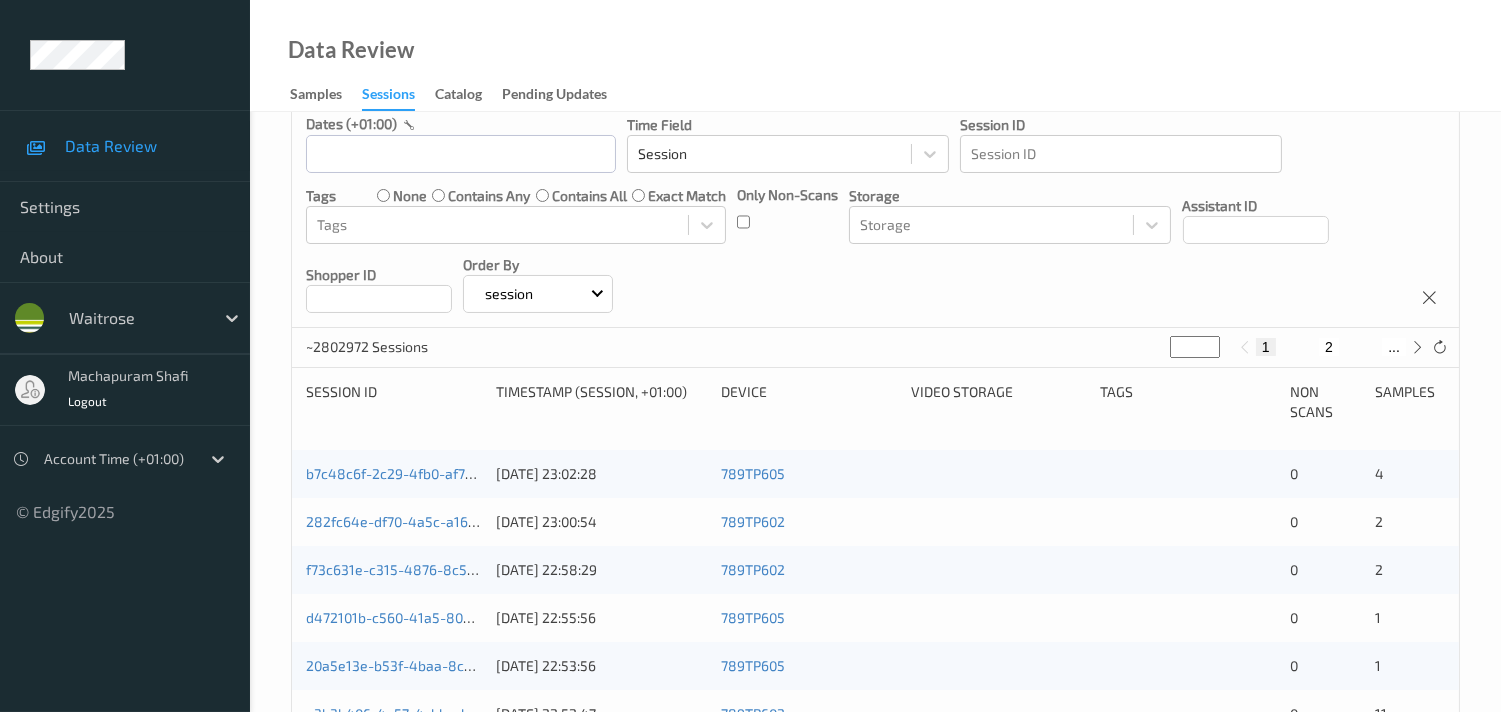 scroll, scrollTop: 0, scrollLeft: 0, axis: both 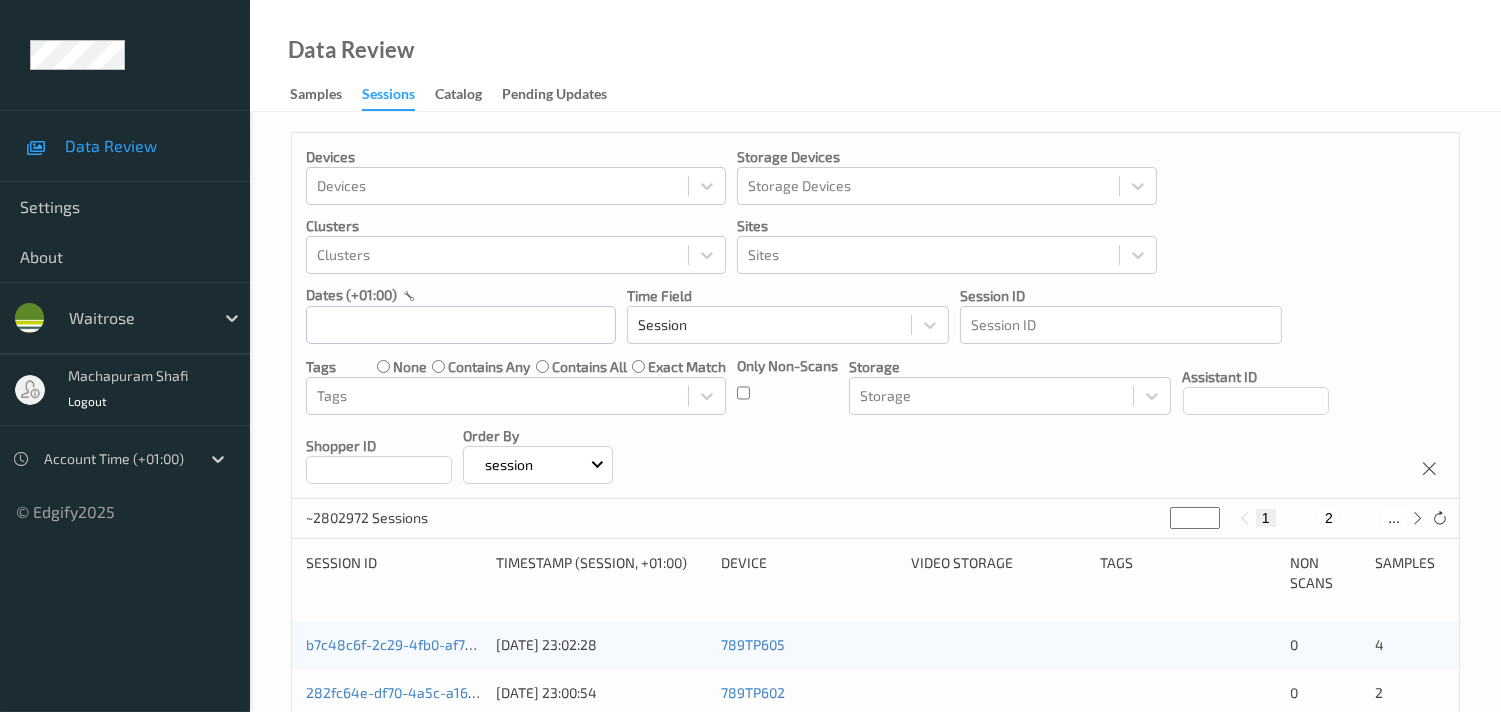 click at bounding box center (117, 459) 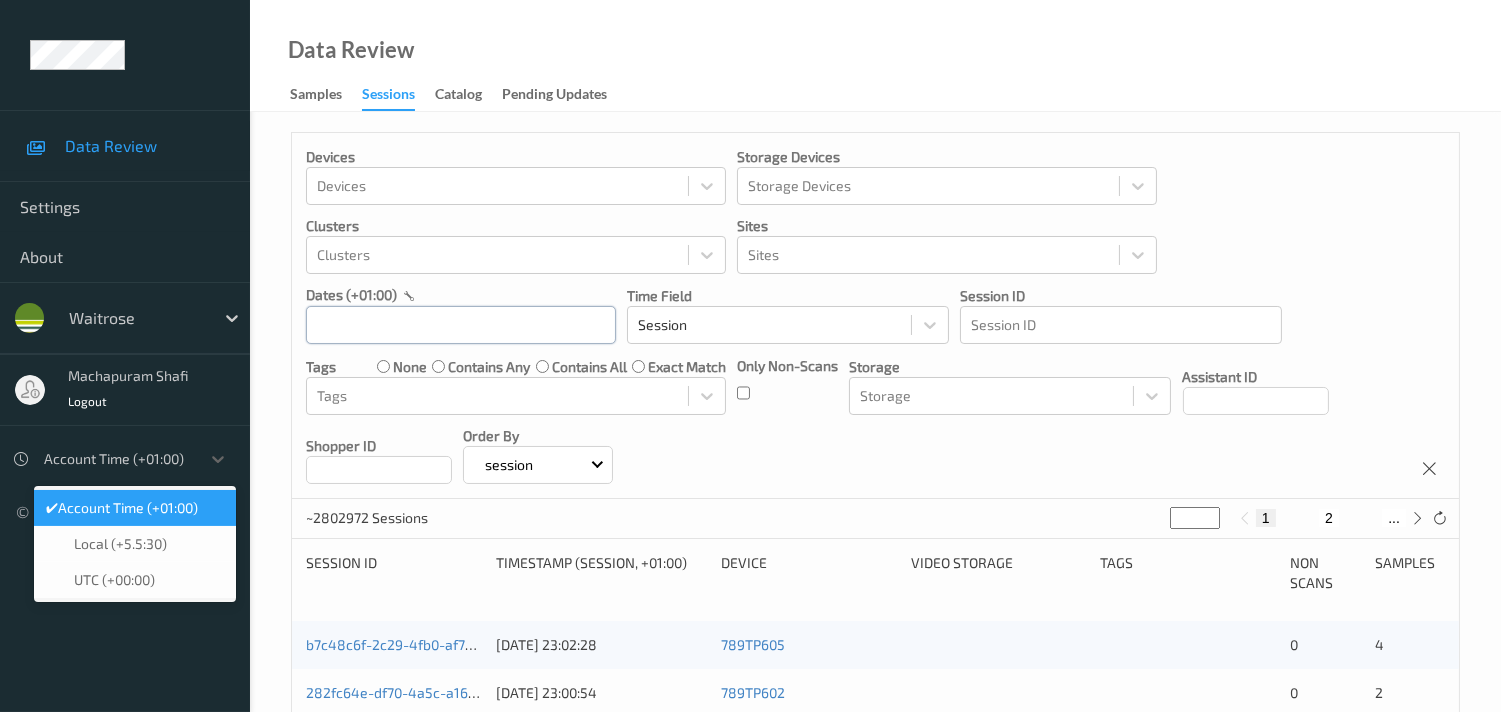 click at bounding box center [461, 325] 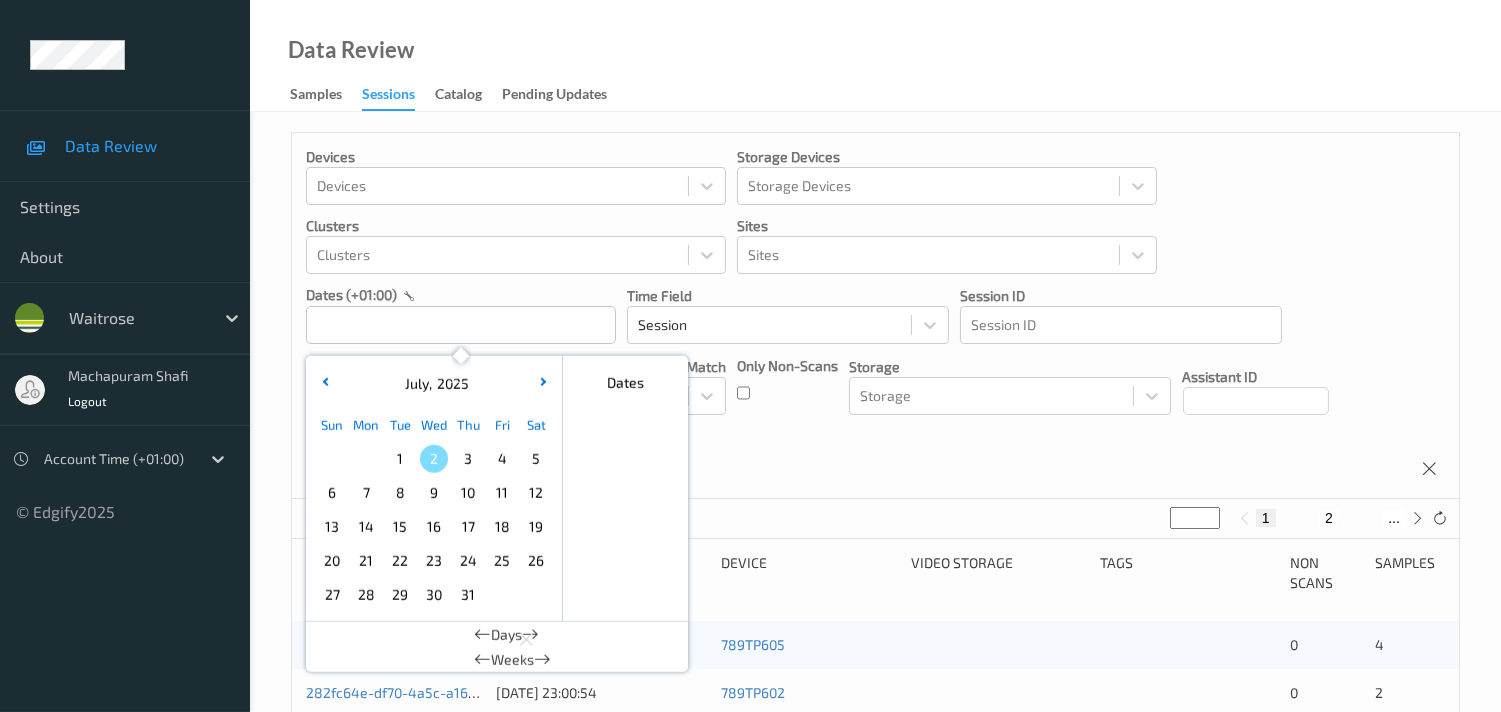 click on "1" at bounding box center [400, 459] 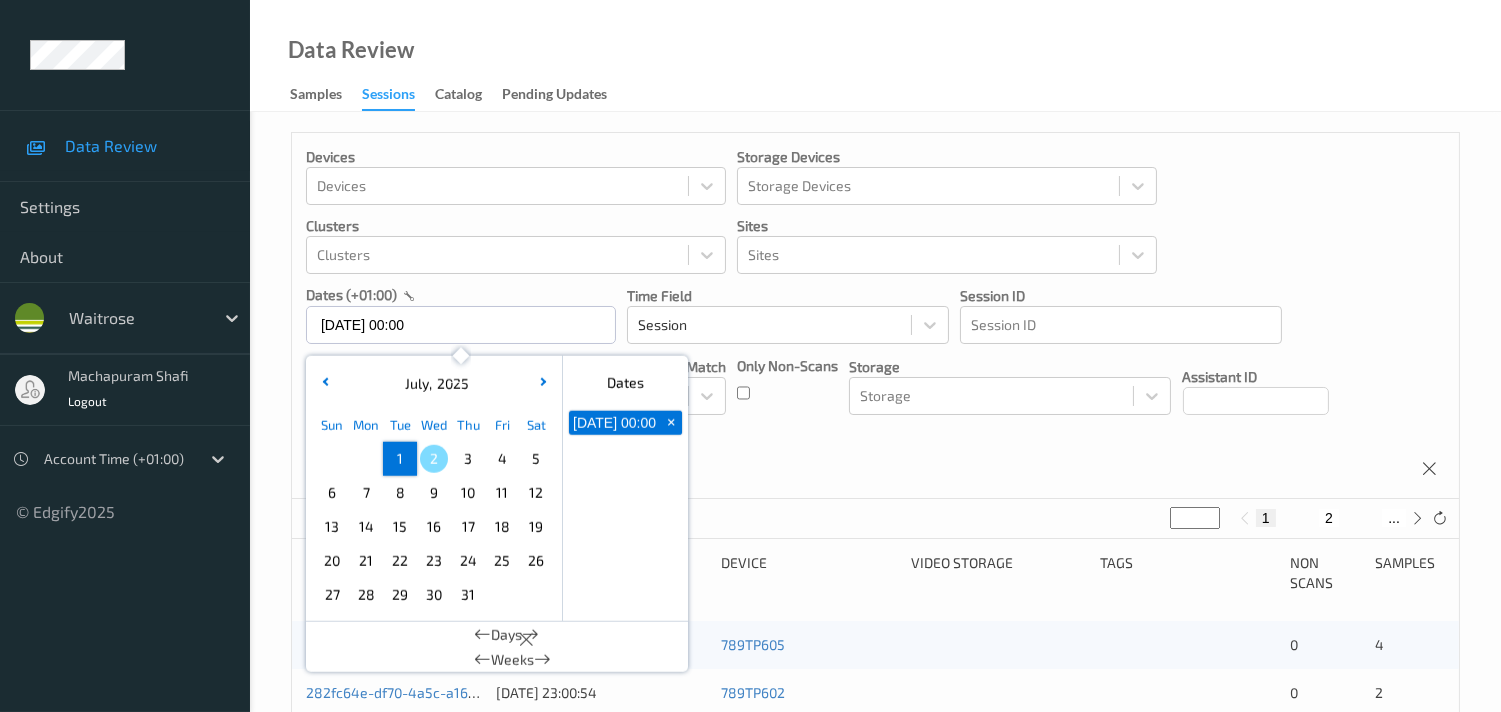 click on "1" at bounding box center [400, 459] 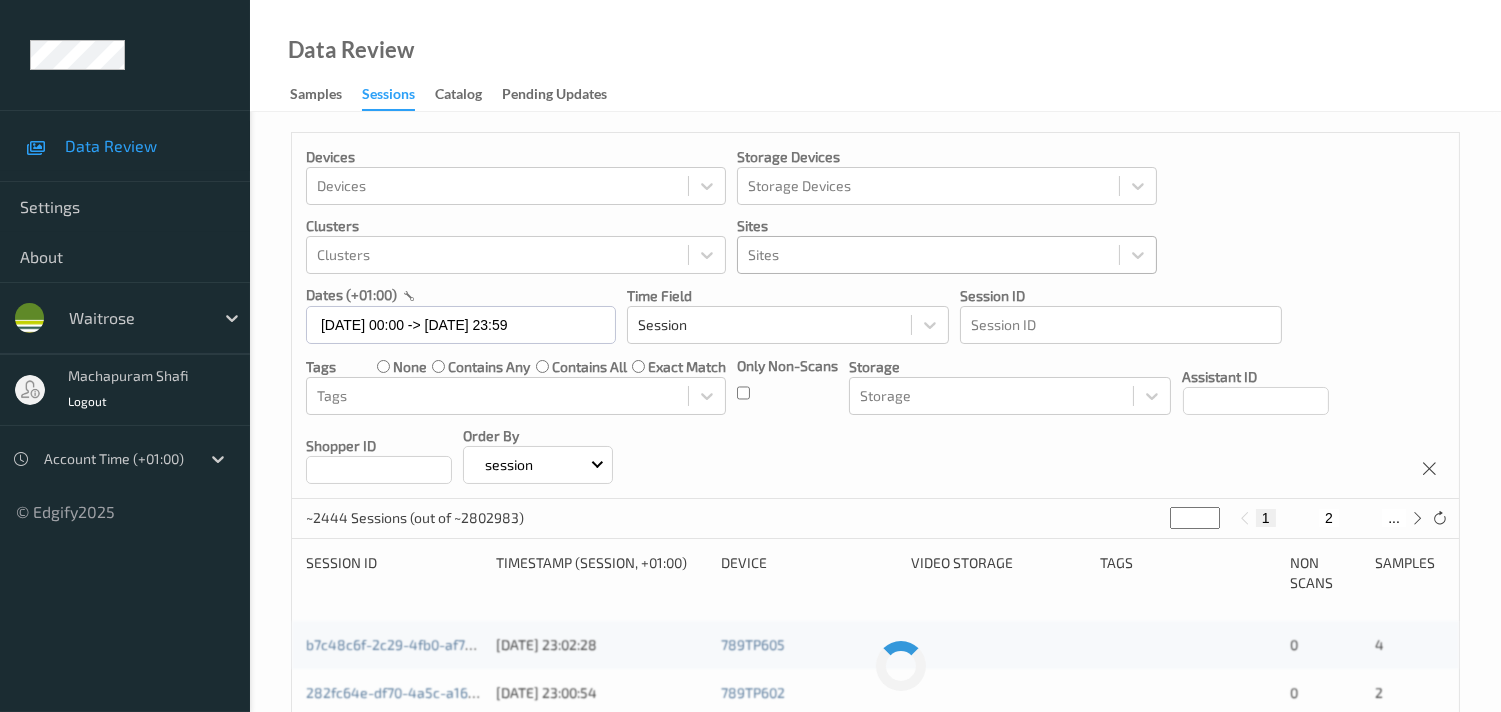 click at bounding box center [928, 255] 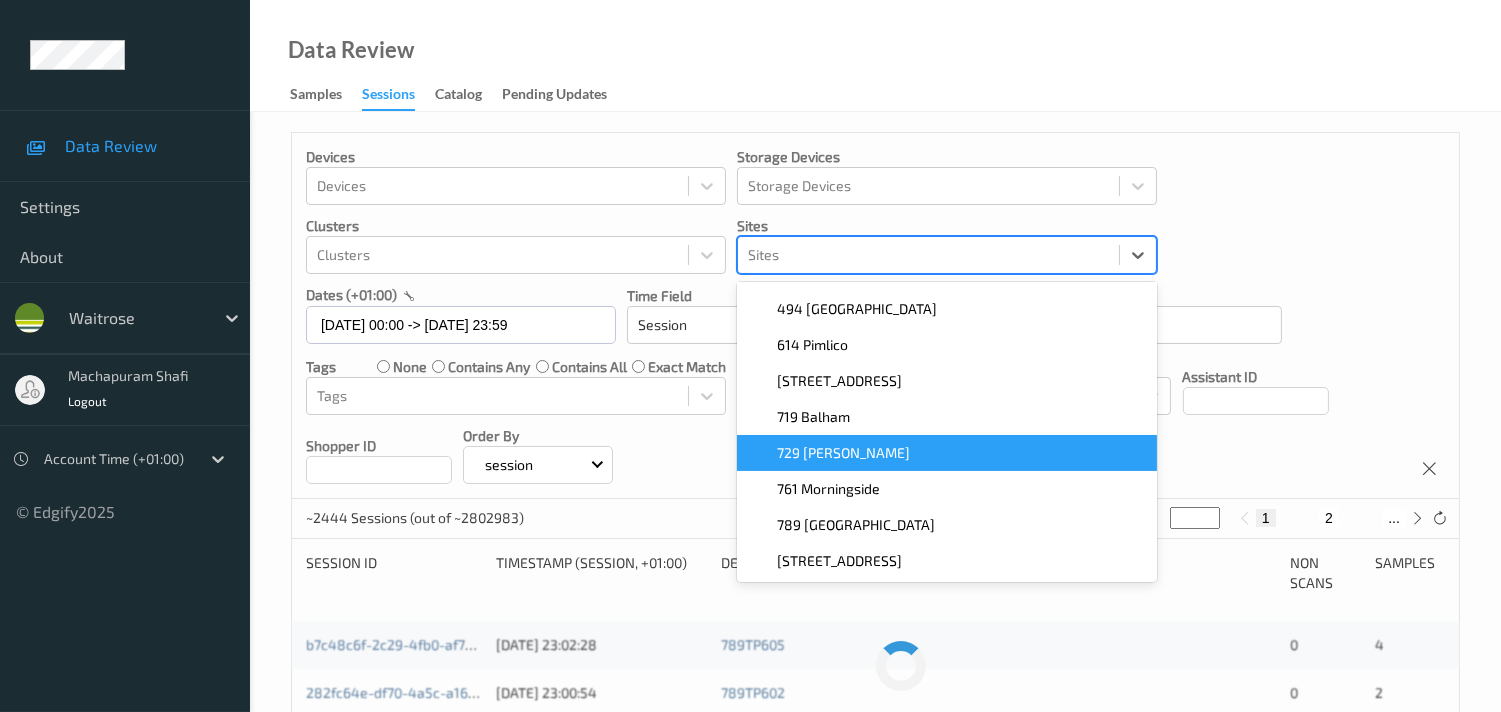 scroll, scrollTop: 0, scrollLeft: 0, axis: both 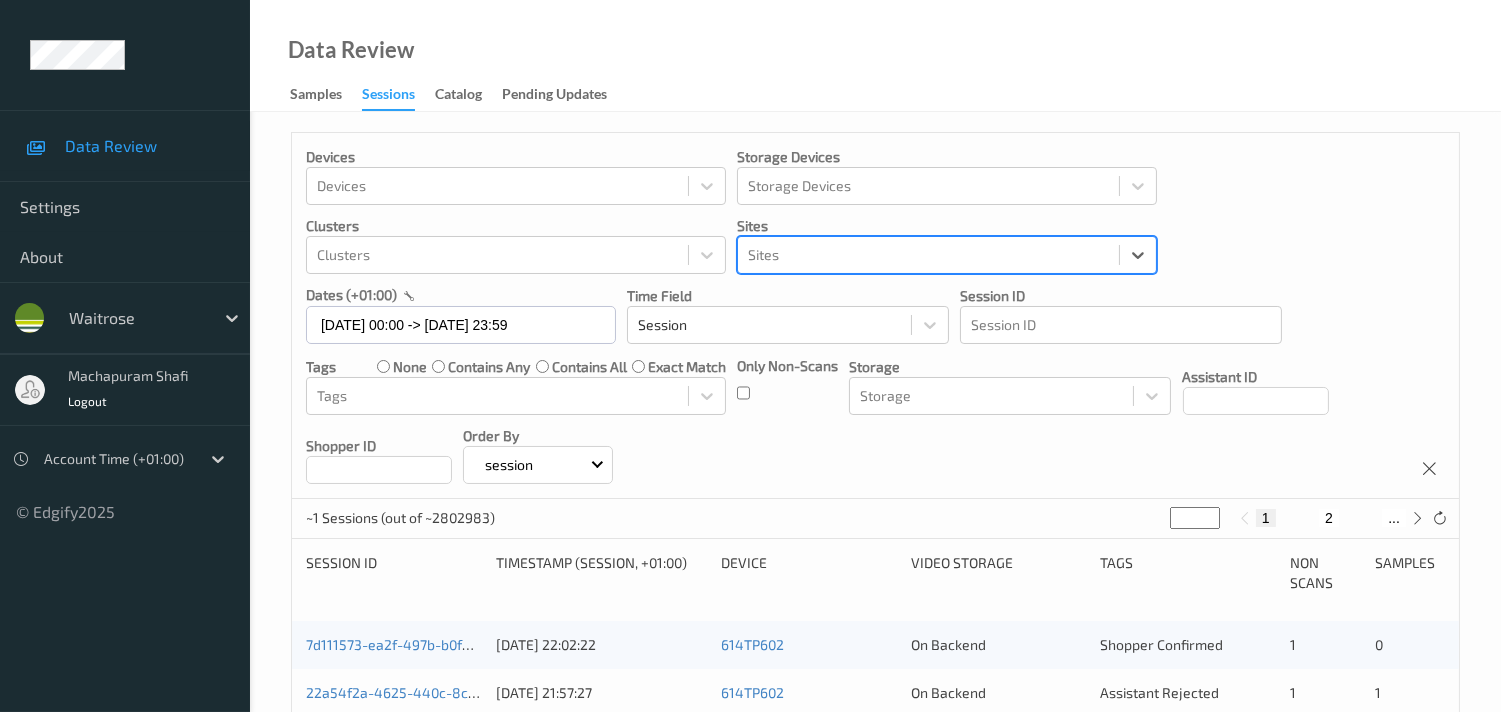 paste on "833 Trinity Square" 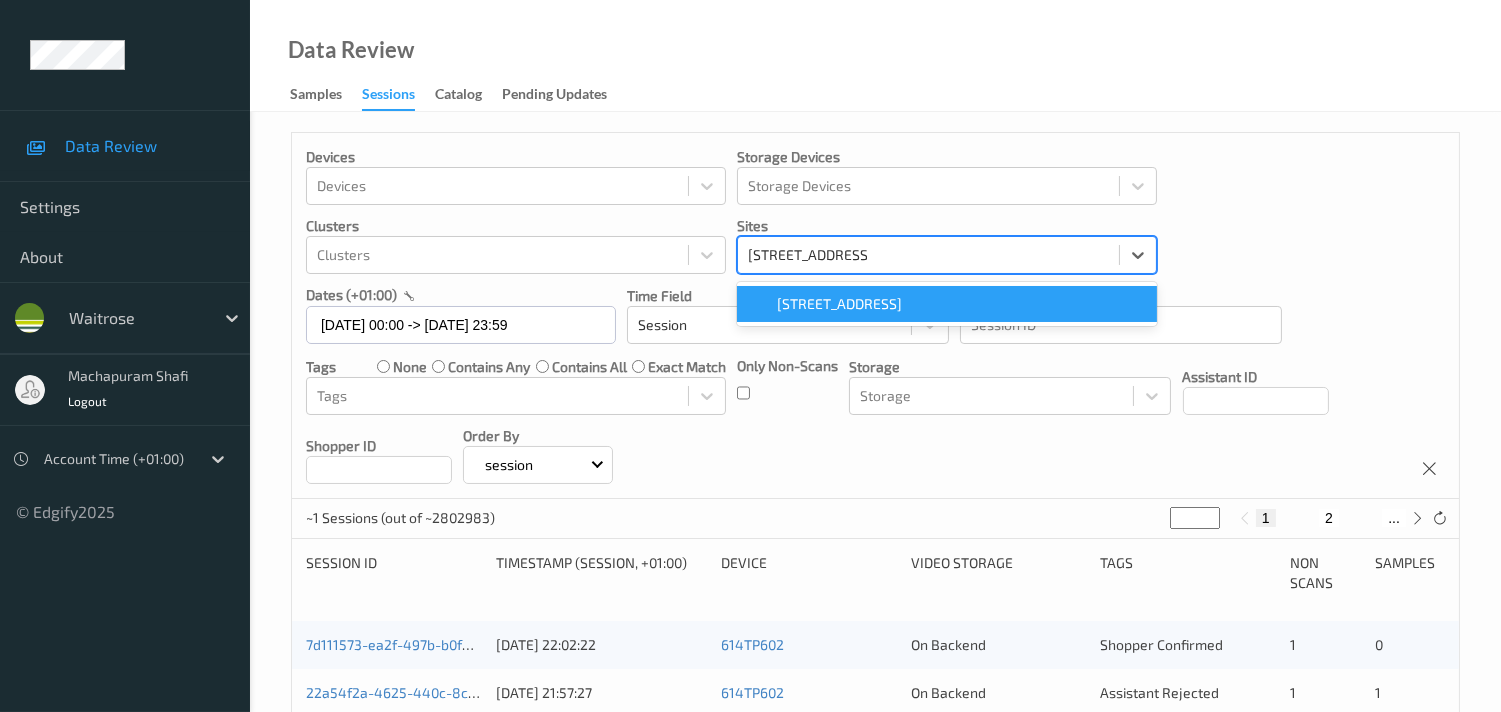 click on "833 Trinity Square" at bounding box center [839, 304] 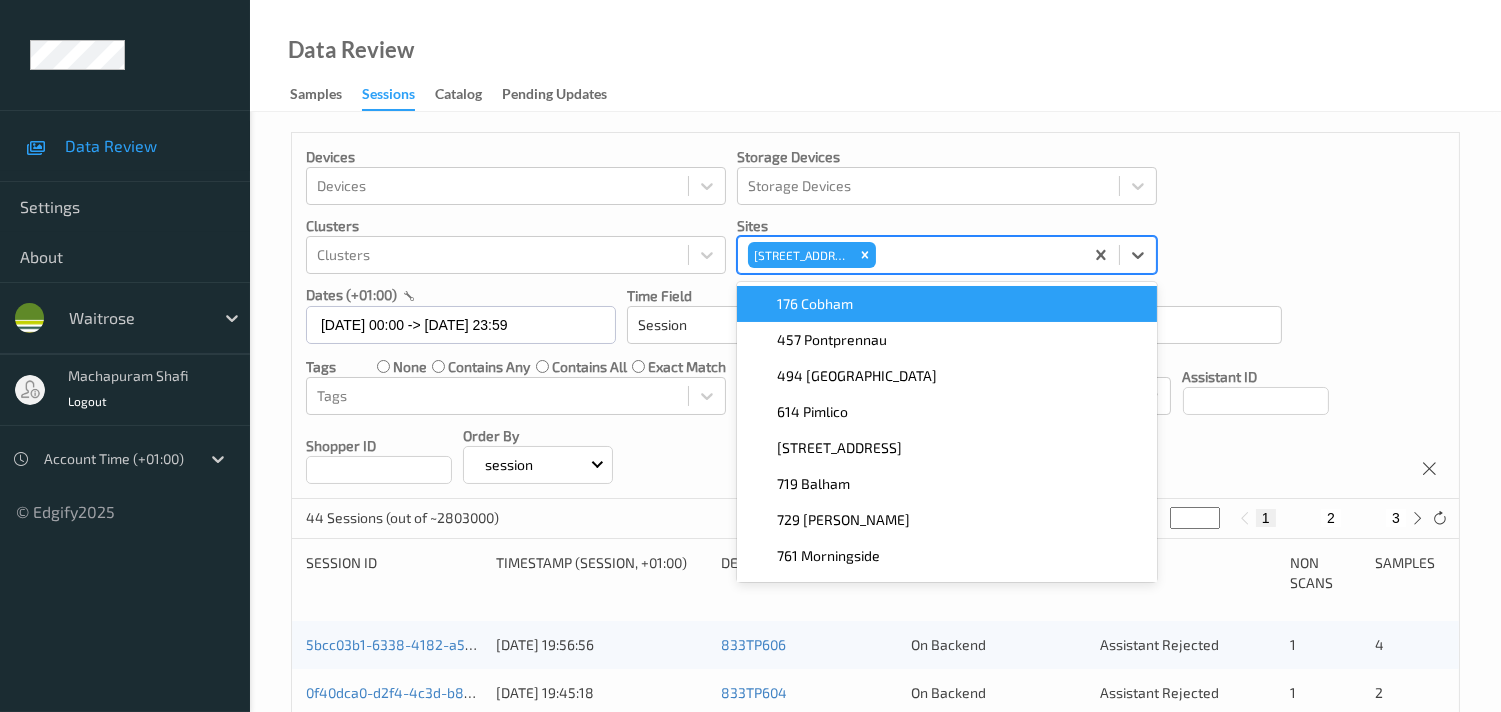 click on "Devices Devices Storage Devices Storage Devices Clusters Clusters Sites option 833 Trinity Square, selected. option 176 Cobham focused, 1 of 9. 9 results available. Use Up and Down to choose options, press Enter to select the currently focused option, press Escape to exit the menu, press Tab to select the option and exit the menu. 833 Trinity Square    176 Cobham    457	 Pontprennau    494 Altrincham    614 Pimlico    670 Mill Hill    719	Balham    729	Wells    761	Morningside    789 Vauxhall dates (+01:00) 01/07/2025 00:00 -> 01/07/2025 23:59 Time Field Session Session ID Session ID Tags none contains any contains all exact match Tags Only Non-Scans Storage Storage Assistant ID Shopper ID Order By session" at bounding box center [875, 316] 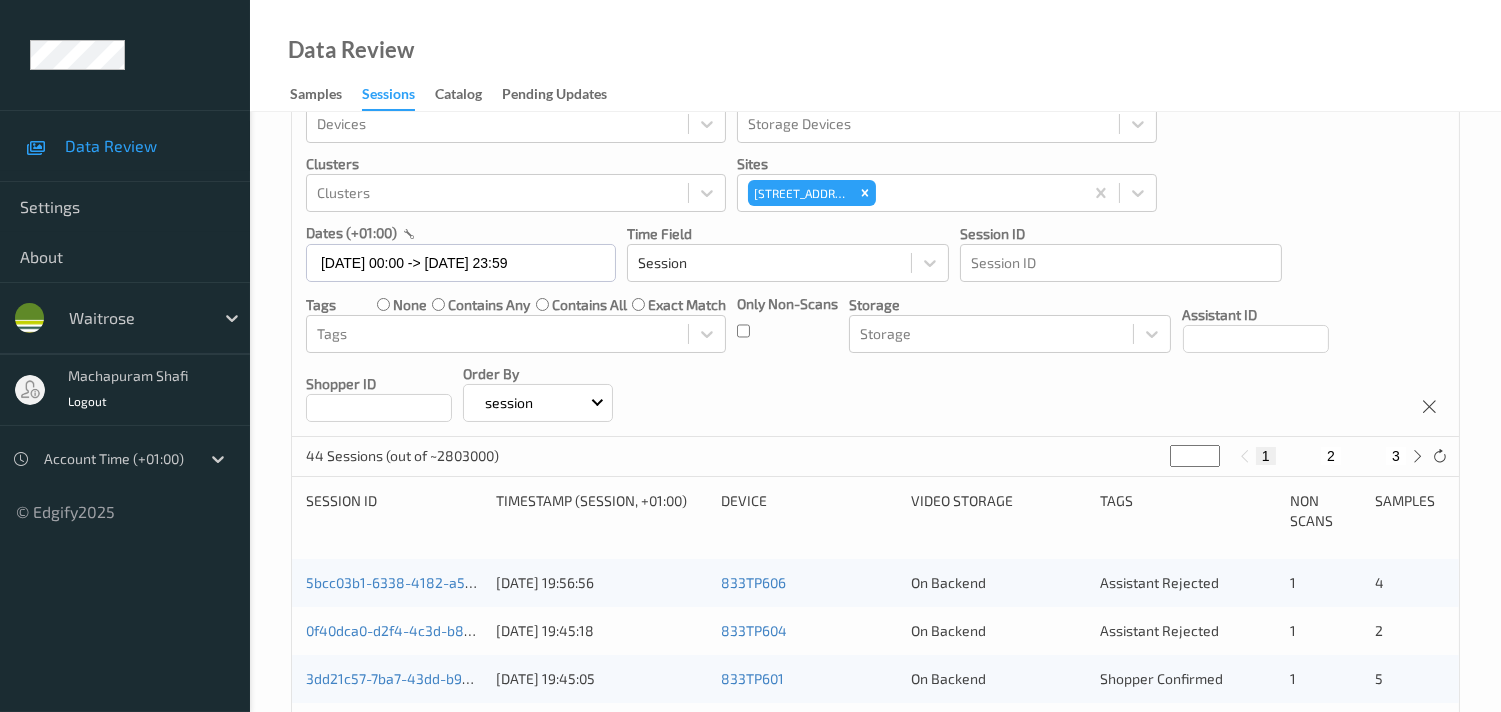 scroll, scrollTop: 0, scrollLeft: 0, axis: both 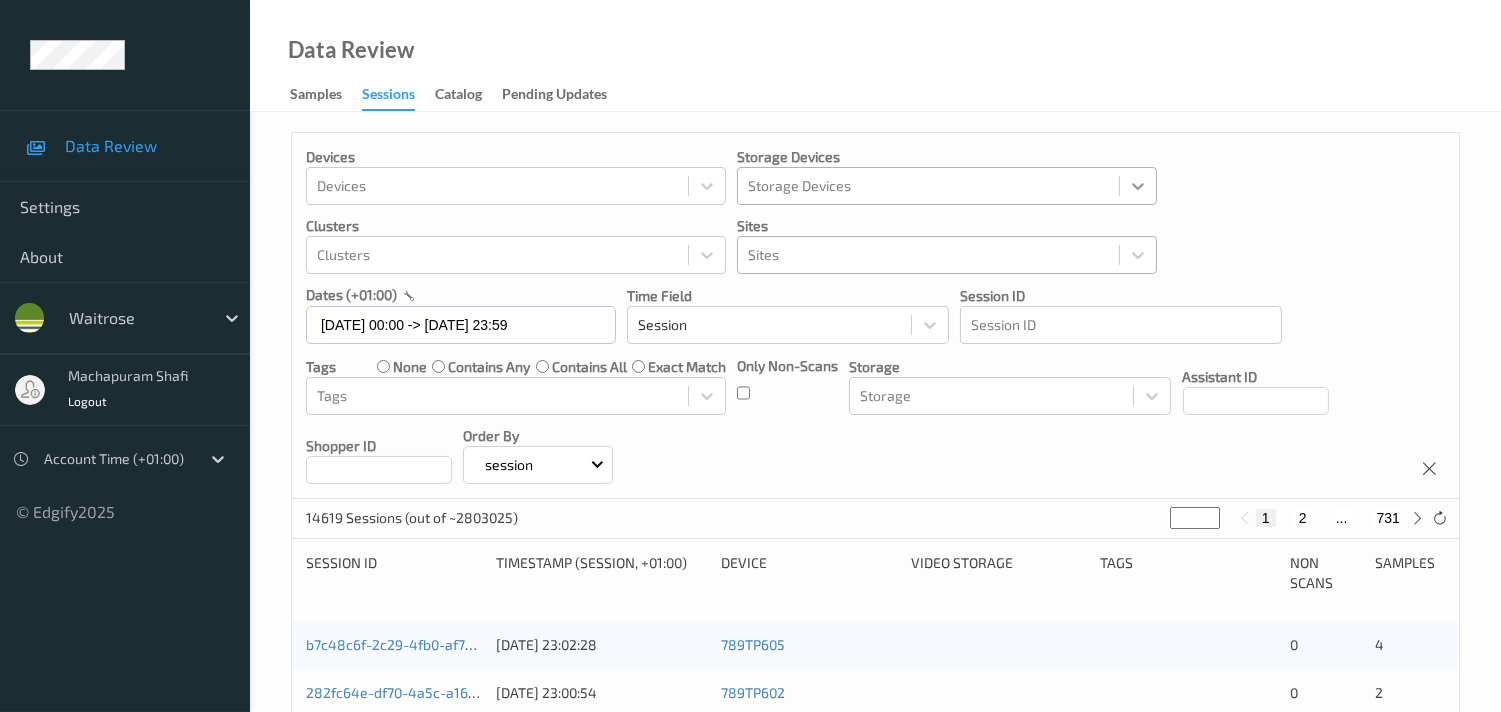 click 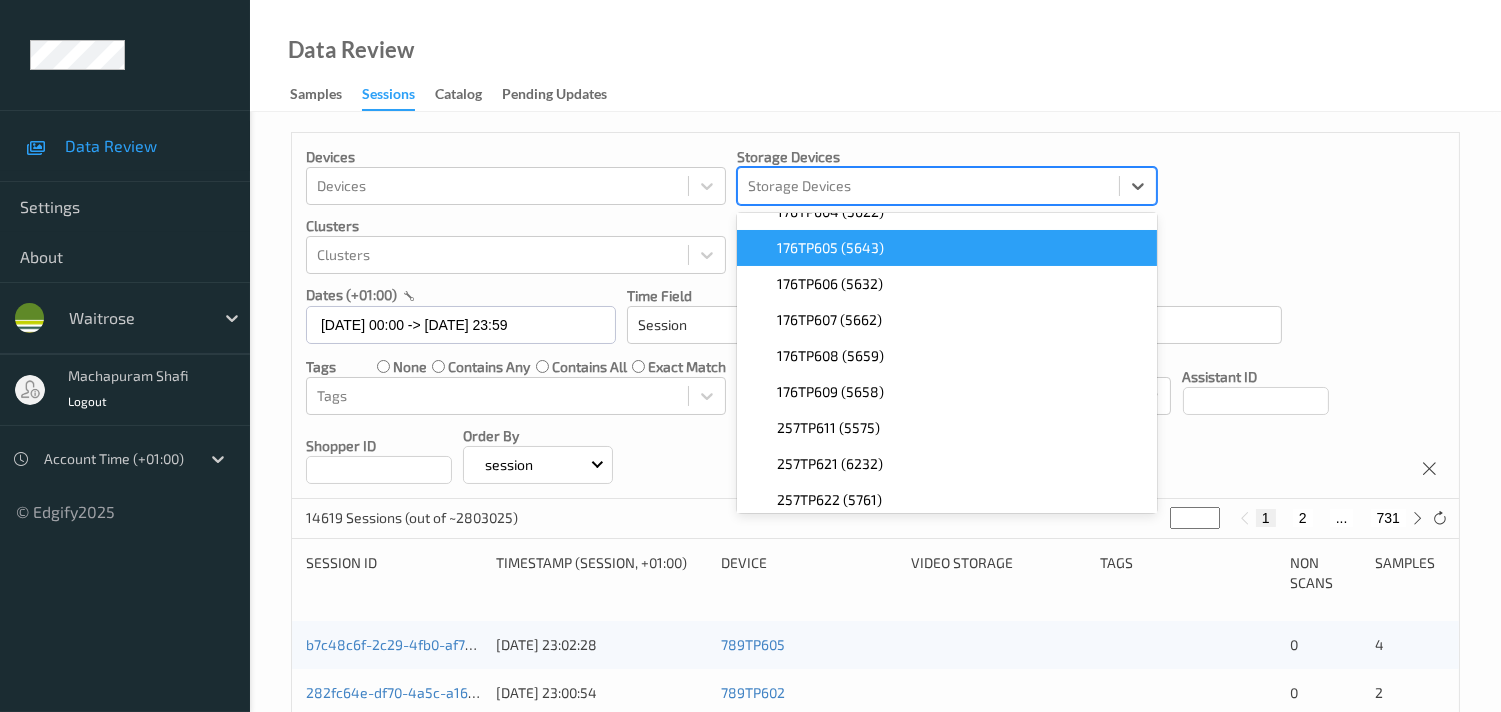 scroll, scrollTop: 333, scrollLeft: 0, axis: vertical 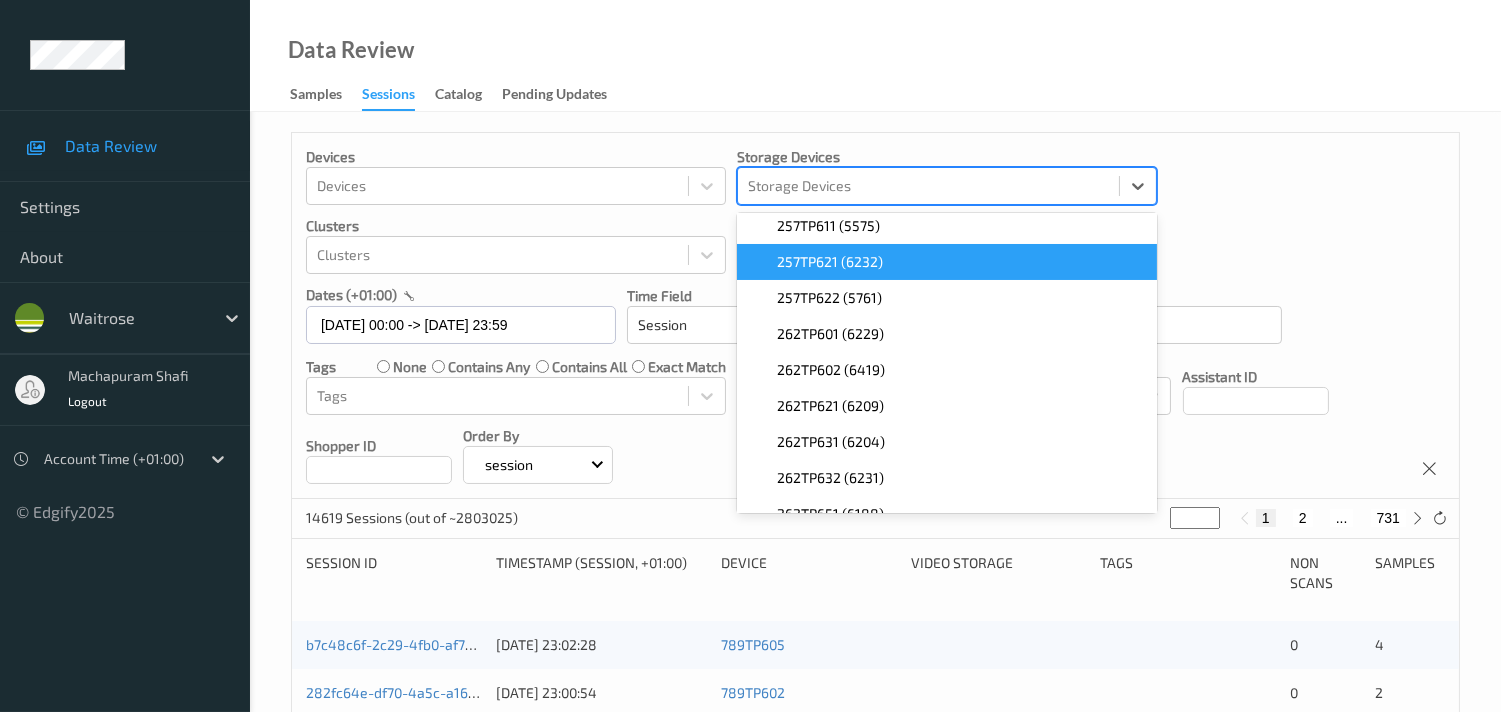 drag, startPoint x: 1366, startPoint y: 205, endPoint x: 1245, endPoint y: 232, distance: 123.97581 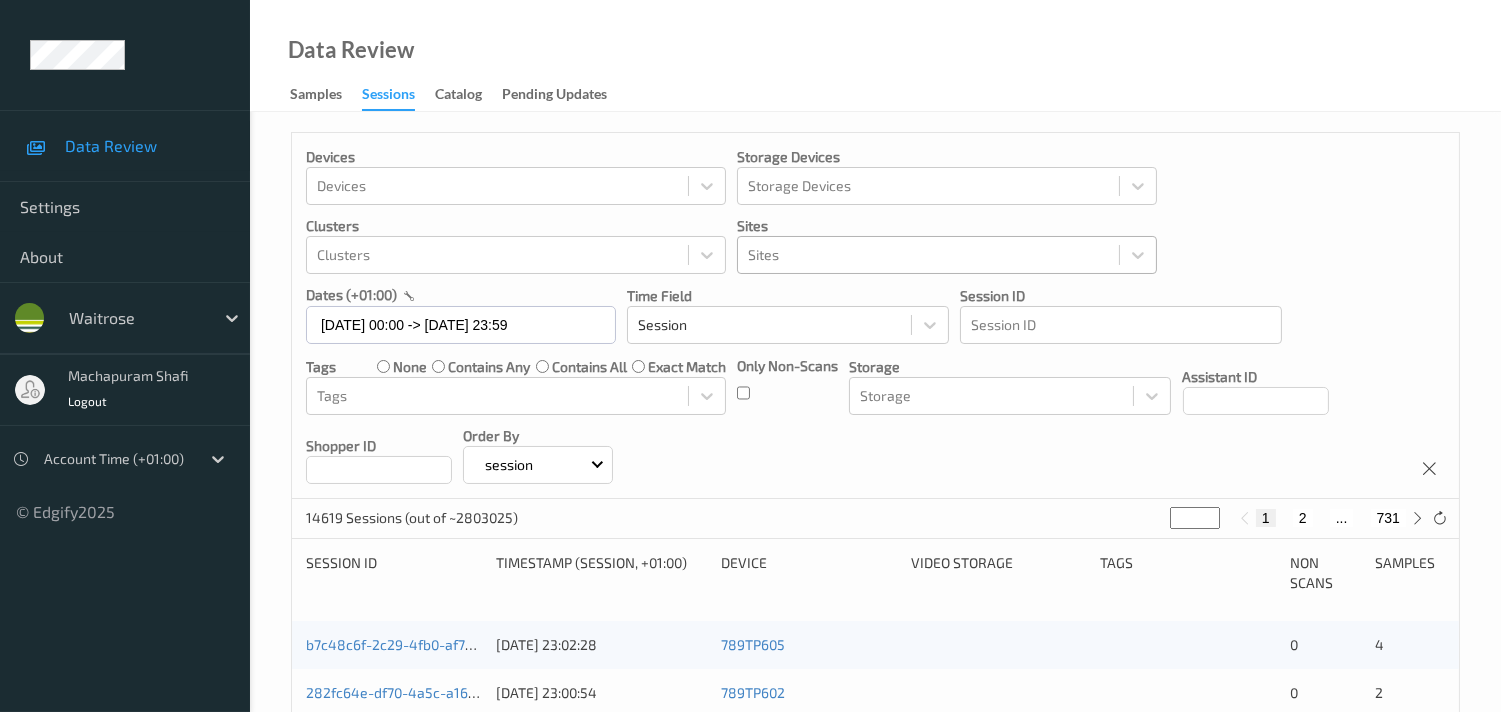 click at bounding box center (928, 255) 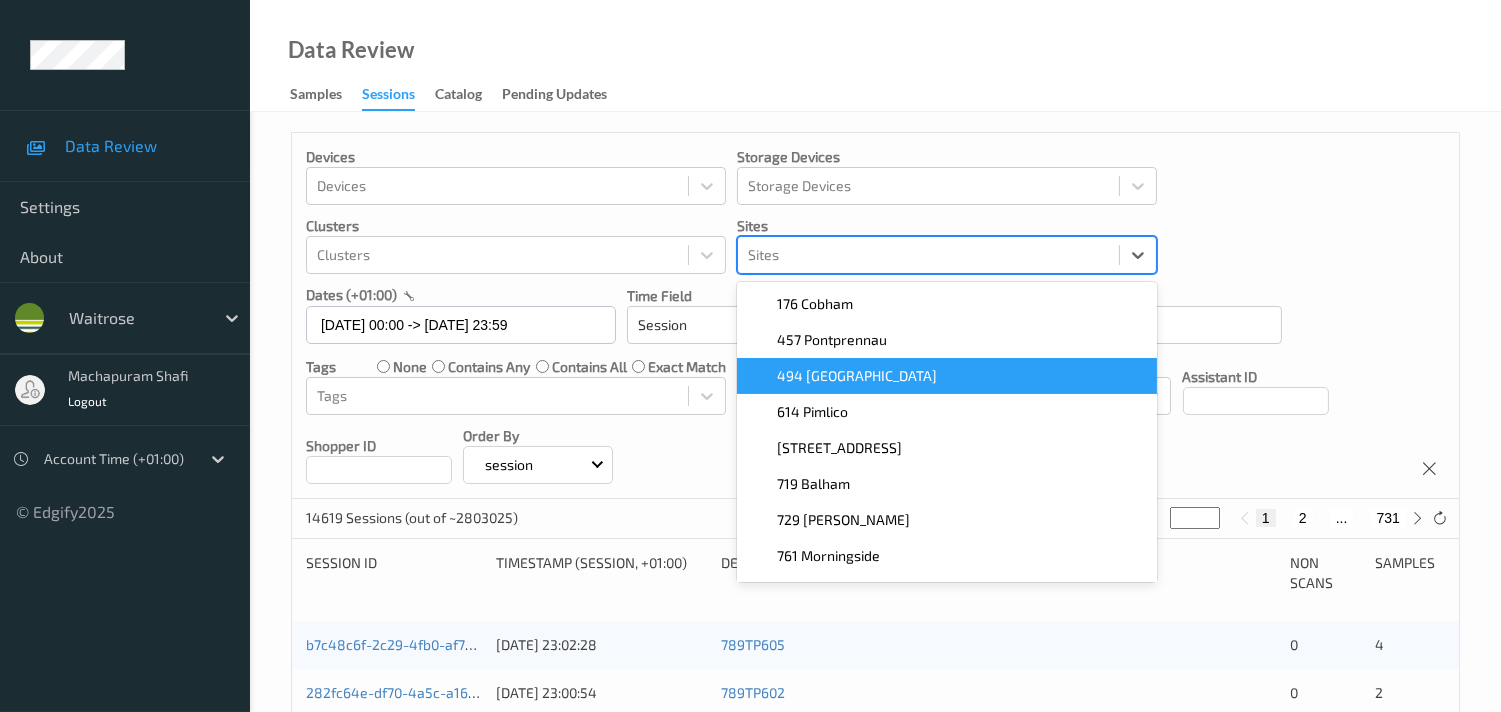 scroll, scrollTop: 67, scrollLeft: 0, axis: vertical 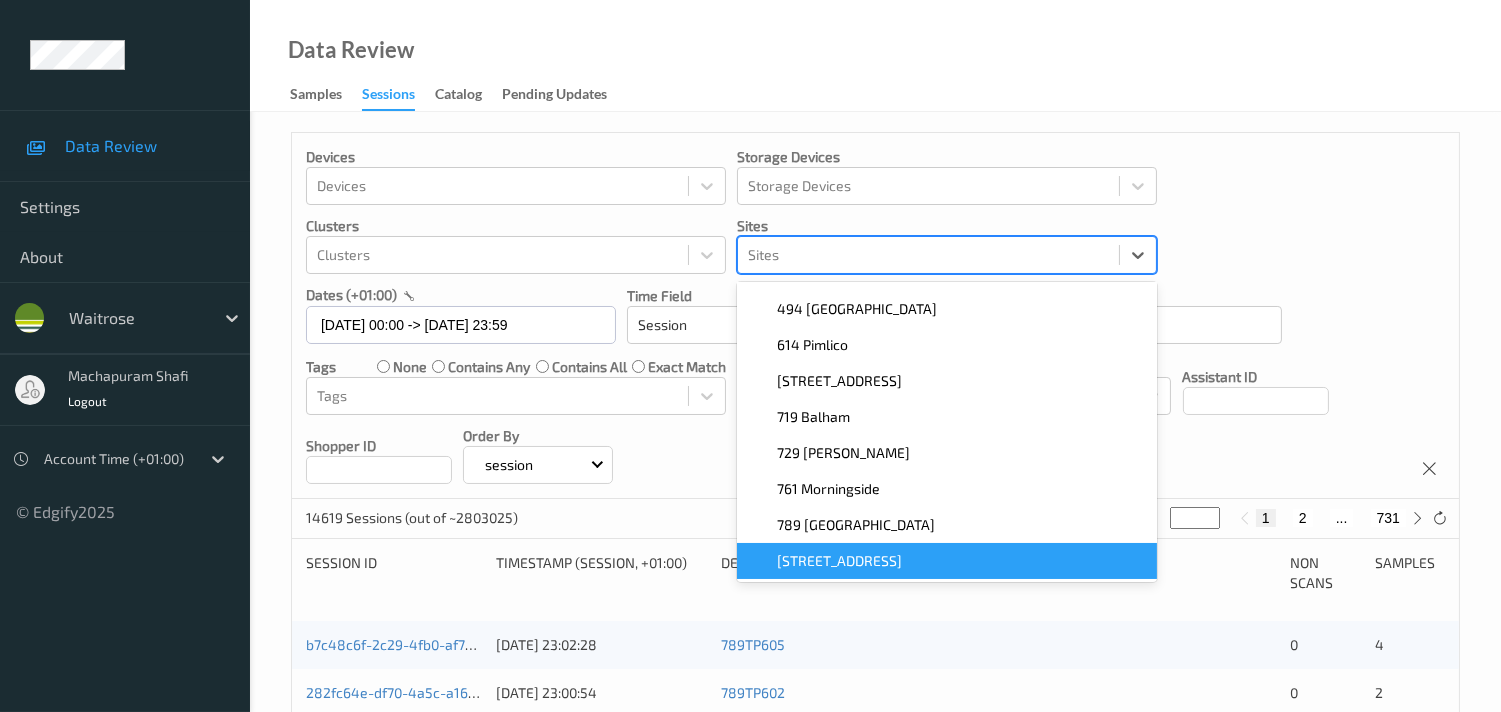 click on "833 Trinity Square" at bounding box center [839, 561] 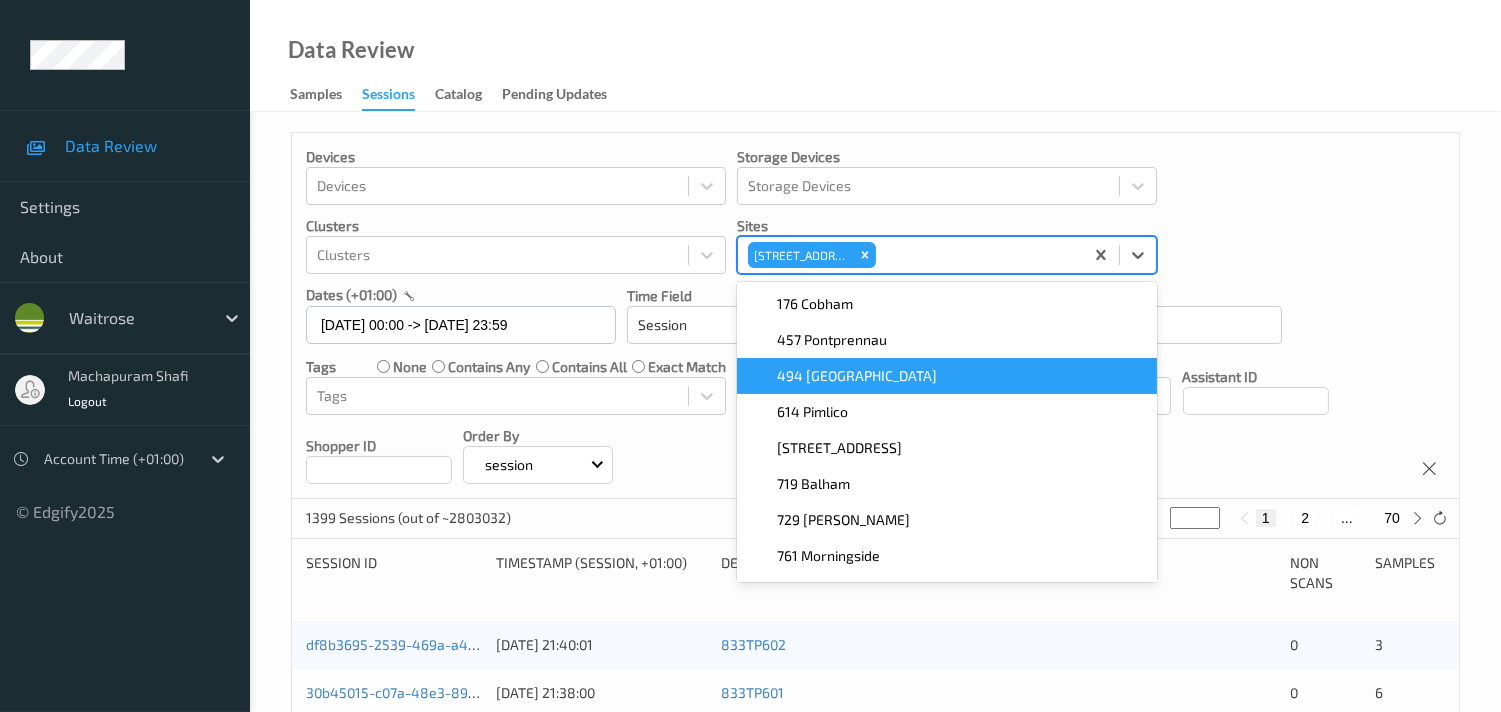 click on "Devices Devices Storage Devices Storage Devices Clusters Clusters Sites option 833 Trinity Square, selected. option 494 Altrincham focused, 3 of 9. 9 results available. Use Up and Down to choose options, press Enter to select the currently focused option, press Escape to exit the menu, press Tab to select the option and exit the menu. 833 Trinity Square    176 Cobham    457	 Pontprennau    494 Altrincham    614 Pimlico    670 Mill Hill    719	Balham    729	Wells    761	Morningside    789 Vauxhall dates (+01:00) 01/07/2025 00:00 -> 01/07/2025 23:59 Time Field Session Session ID Session ID Tags none contains any contains all exact match Tags Only Non-Scans Storage Storage Assistant ID Shopper ID Order By session" at bounding box center [875, 316] 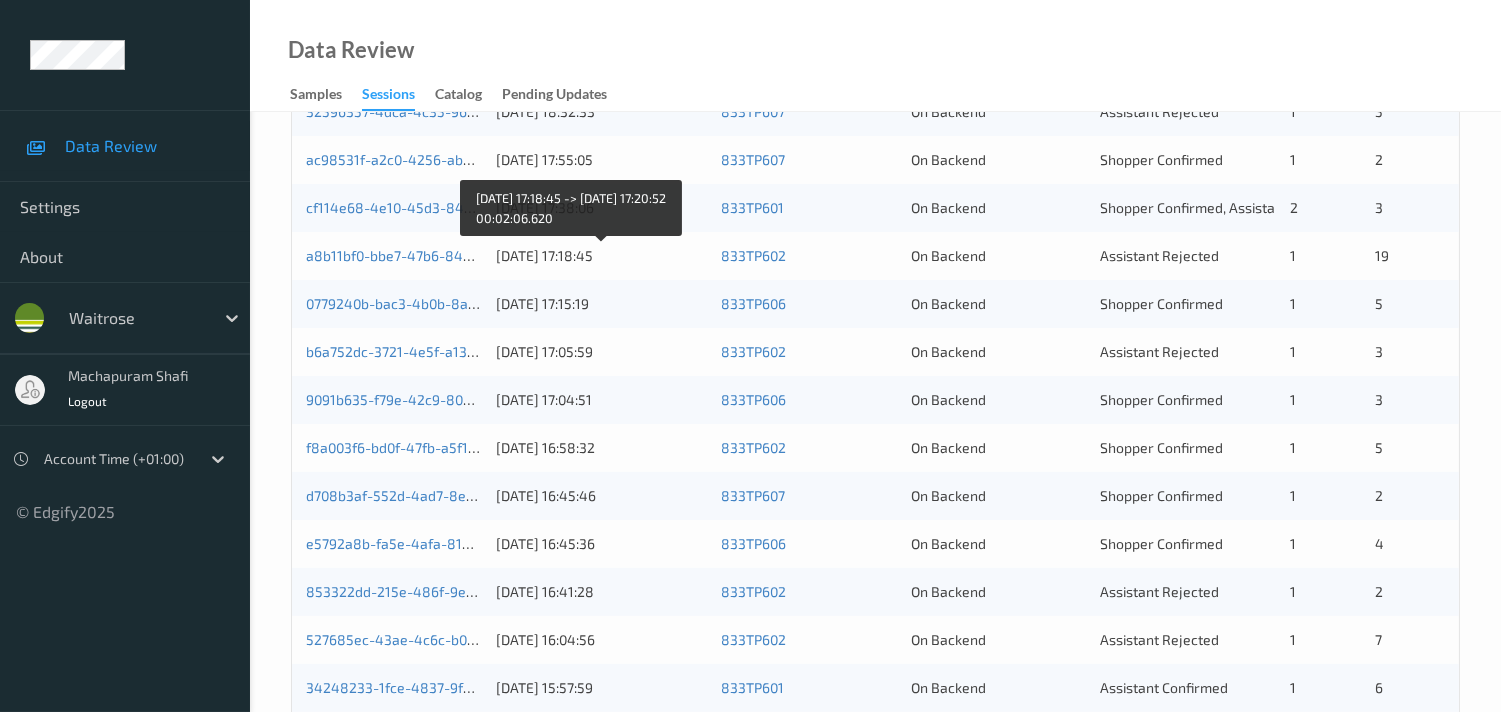 scroll, scrollTop: 951, scrollLeft: 0, axis: vertical 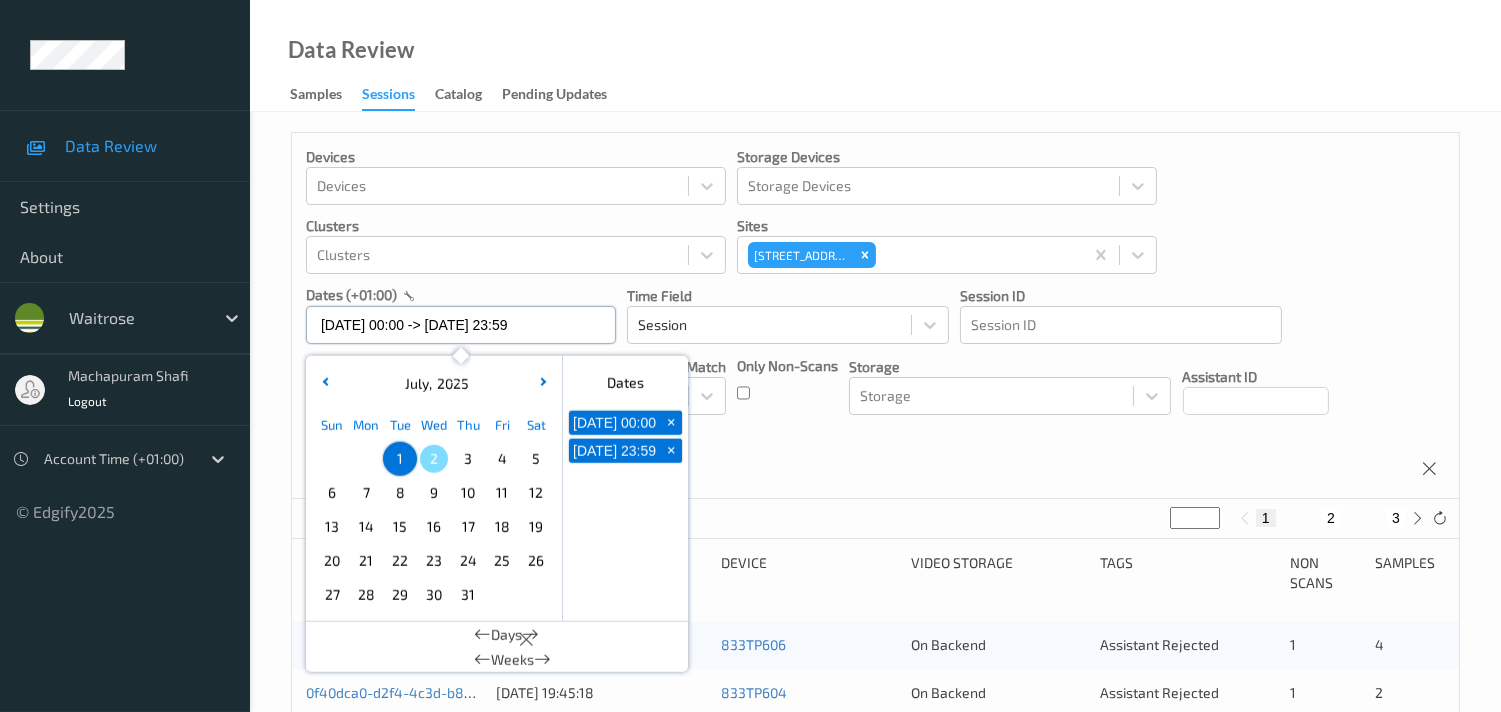 click on "01/07/2025 00:00 -> 01/07/2025 23:59" at bounding box center [461, 325] 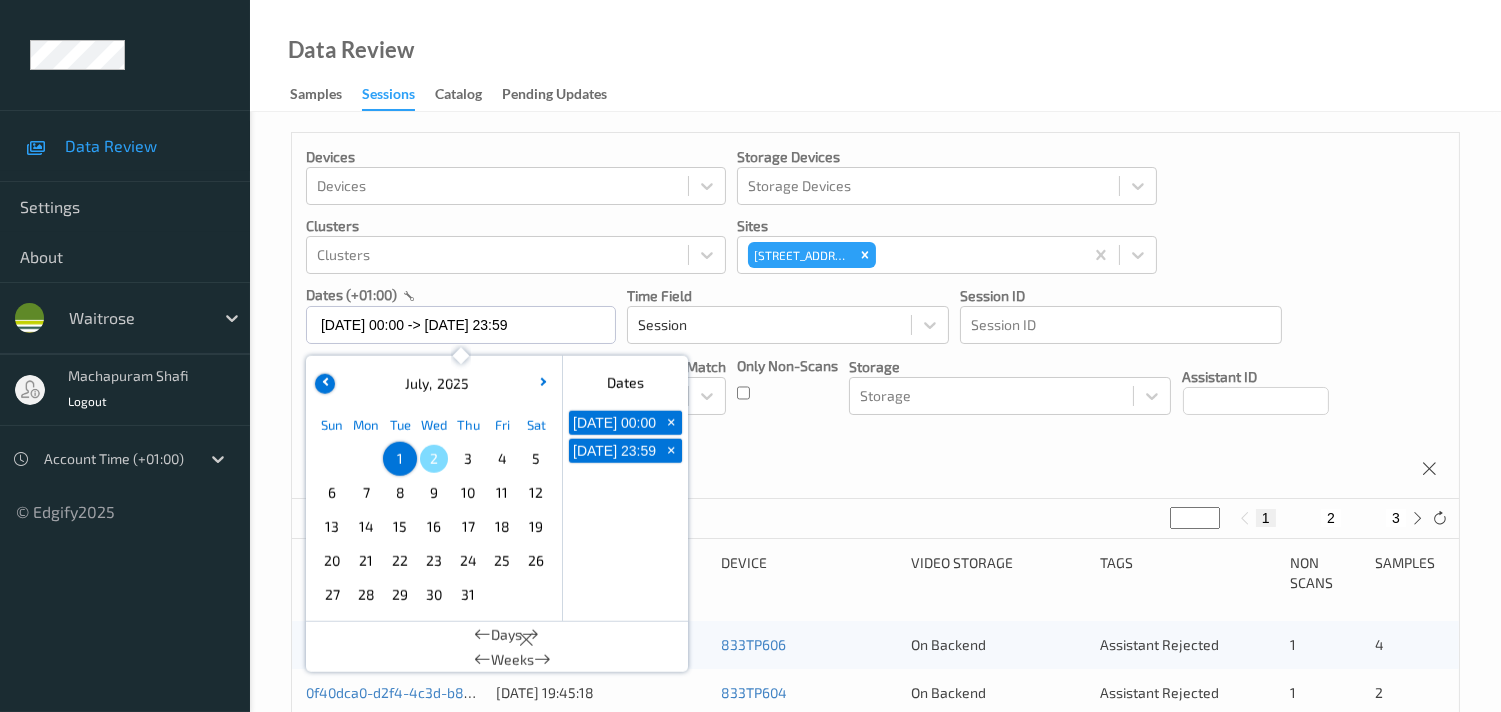 click at bounding box center (325, 384) 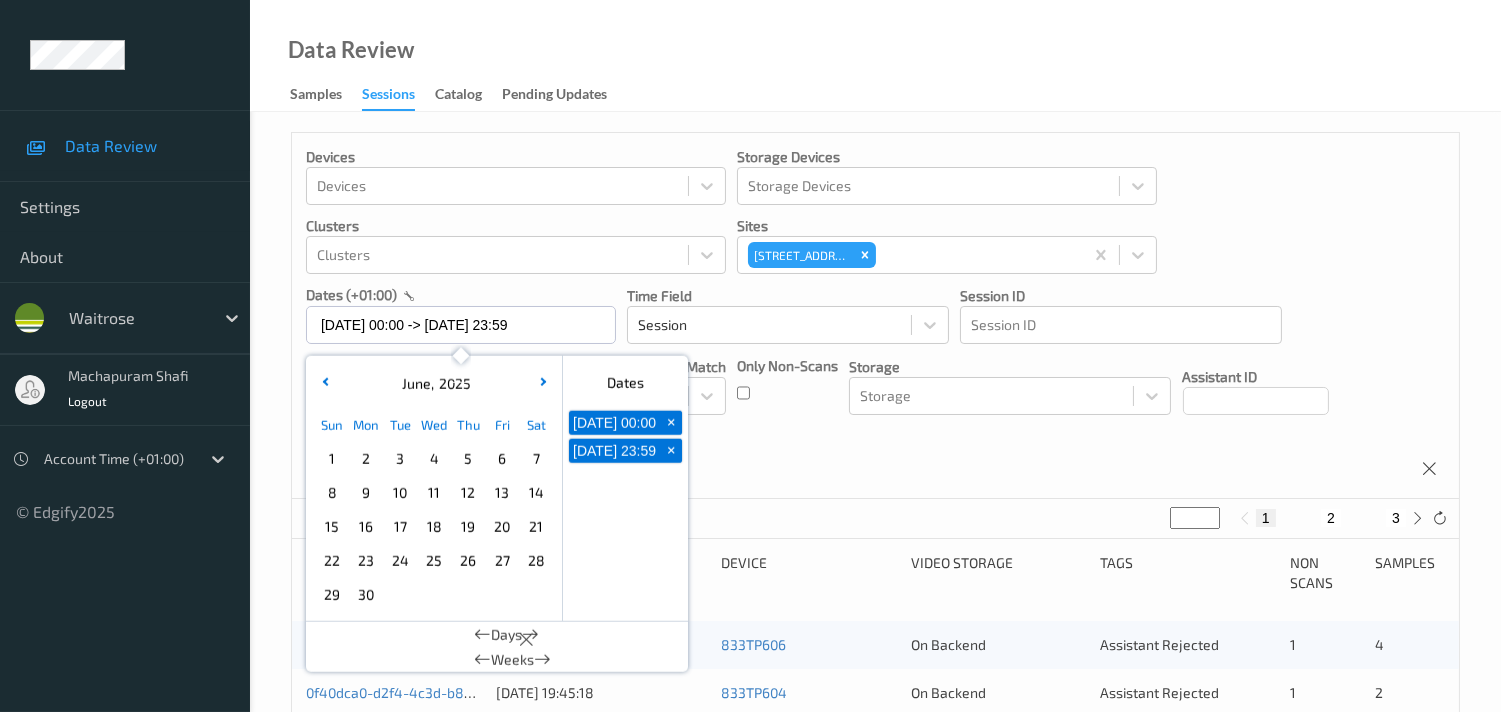 click on "30" at bounding box center (366, 595) 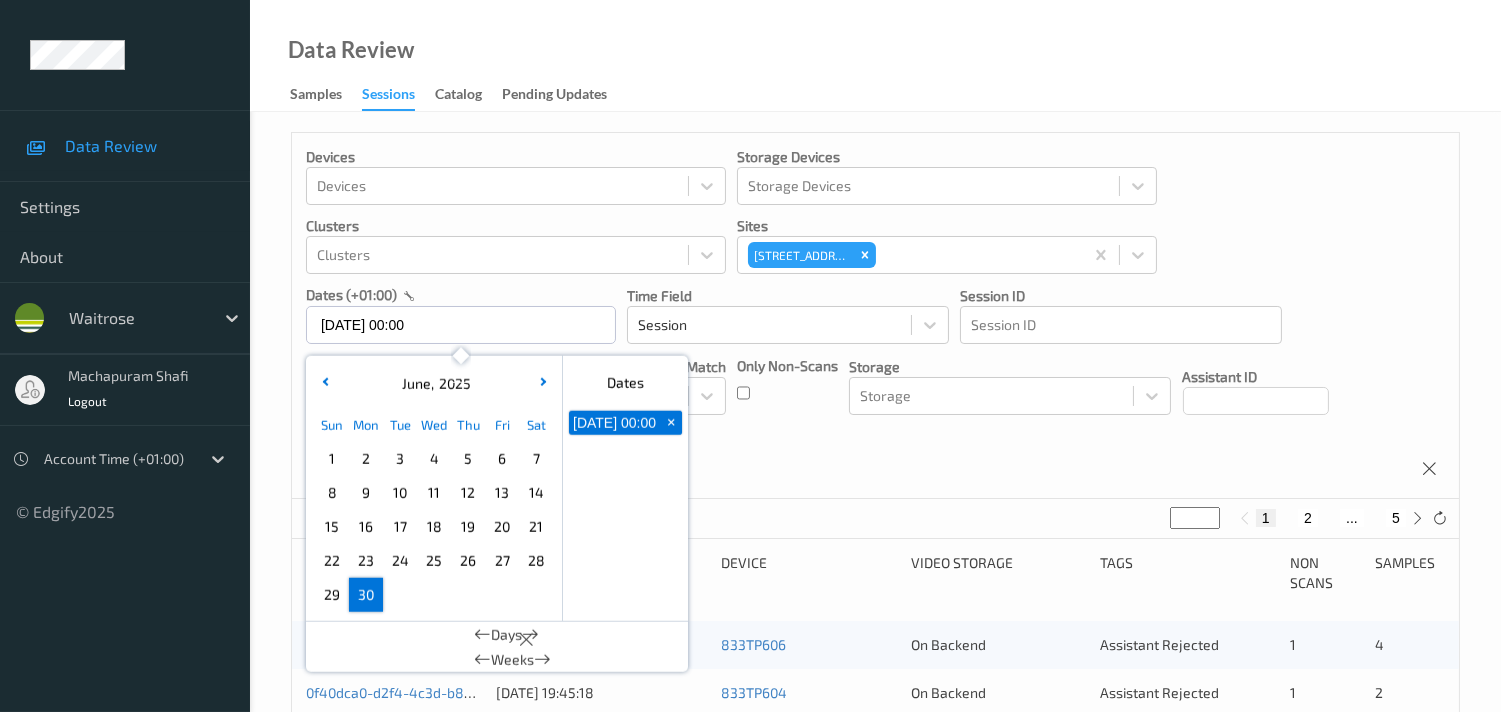 click on "30" at bounding box center (366, 595) 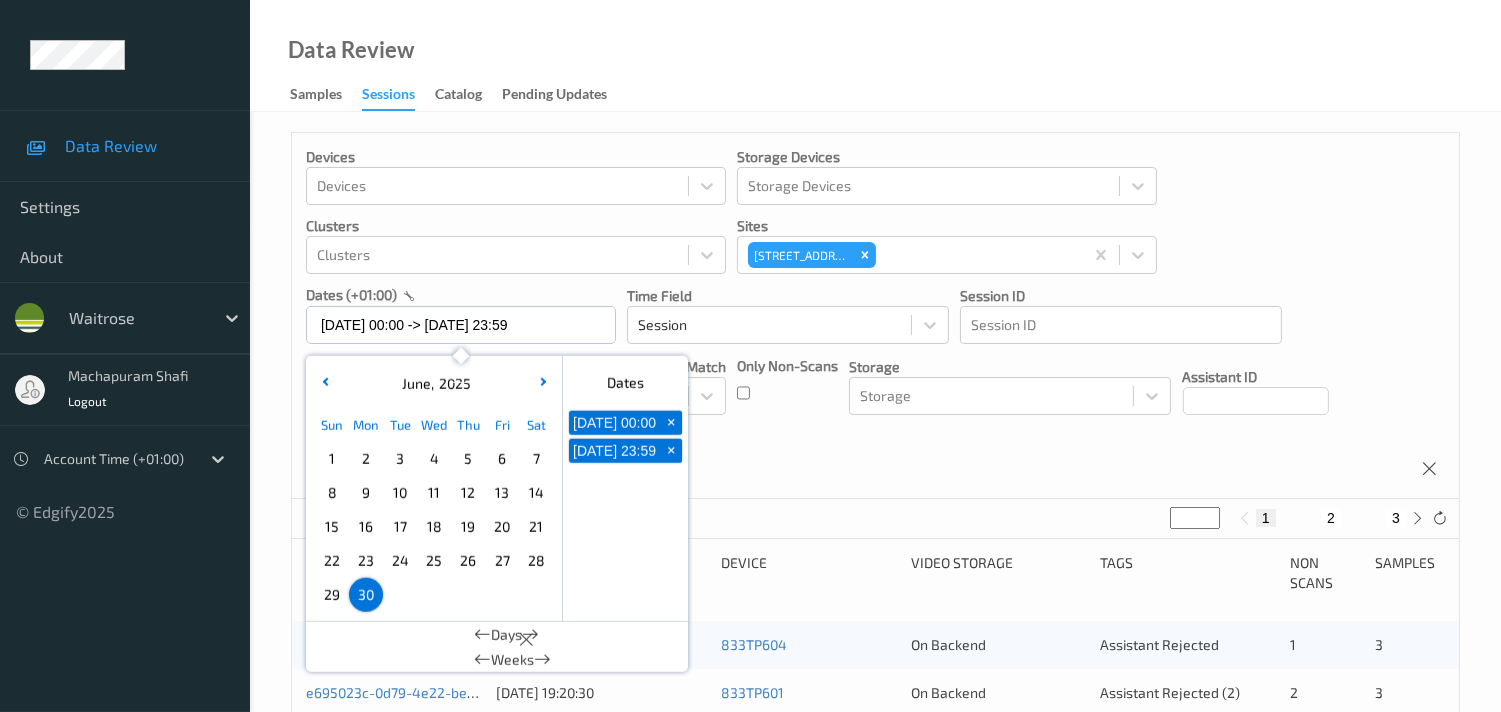 drag, startPoint x: 815, startPoint y: 431, endPoint x: 823, endPoint y: 424, distance: 10.630146 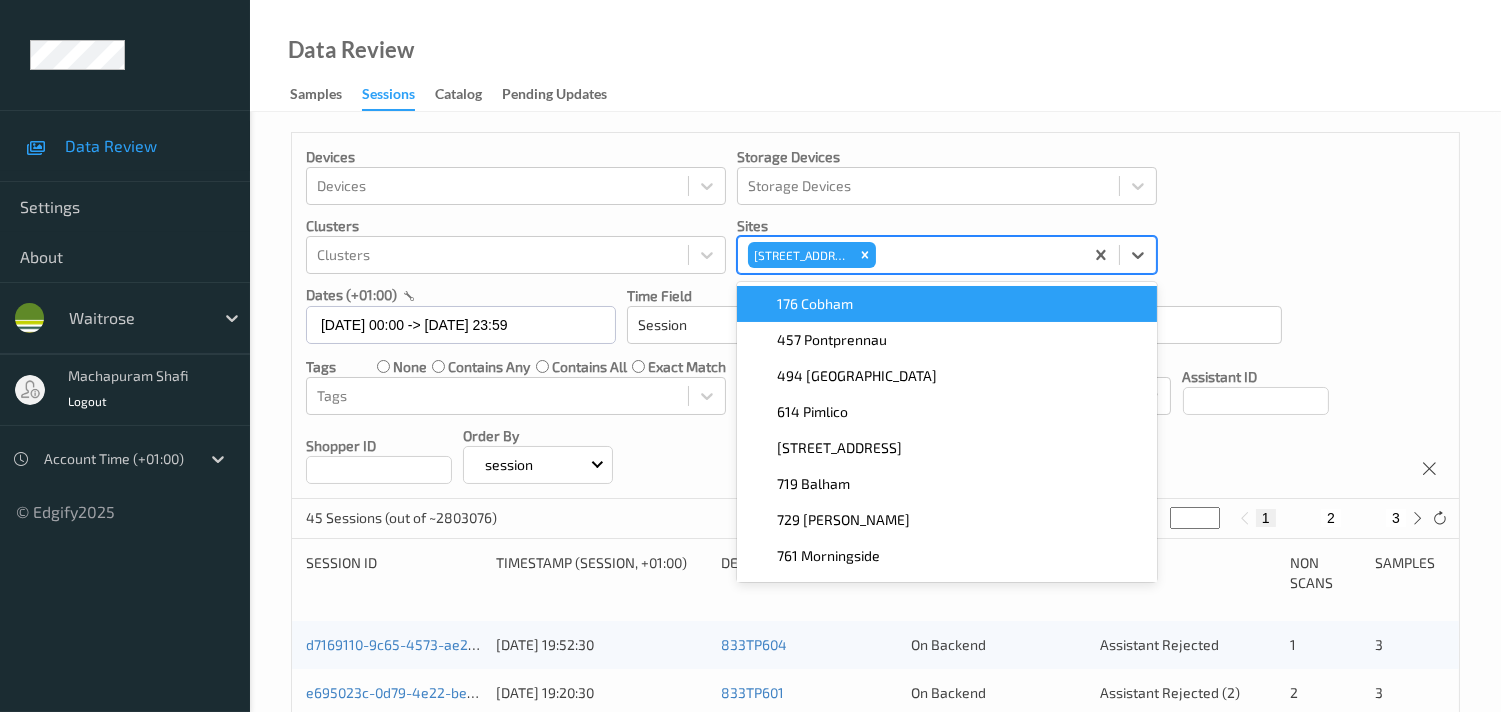 click at bounding box center (976, 255) 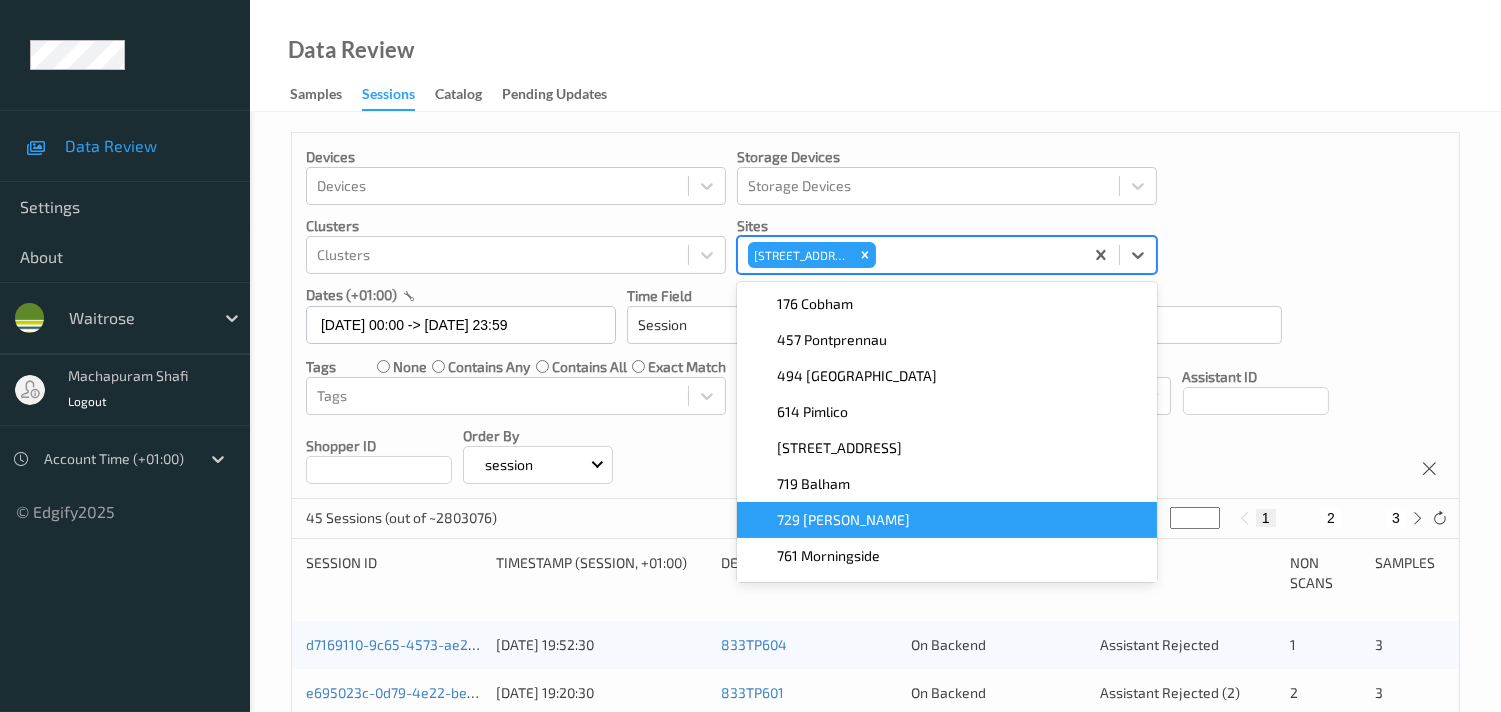 scroll, scrollTop: 32, scrollLeft: 0, axis: vertical 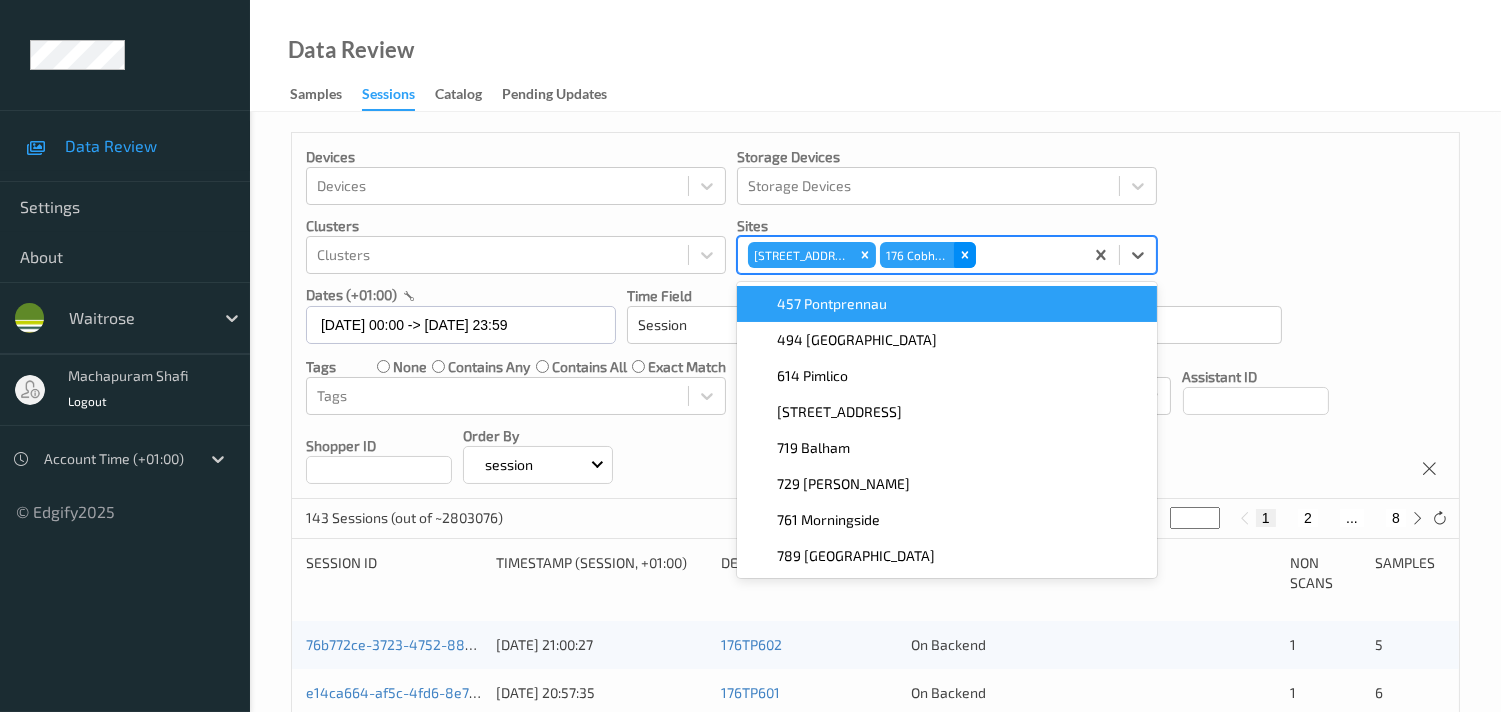 click 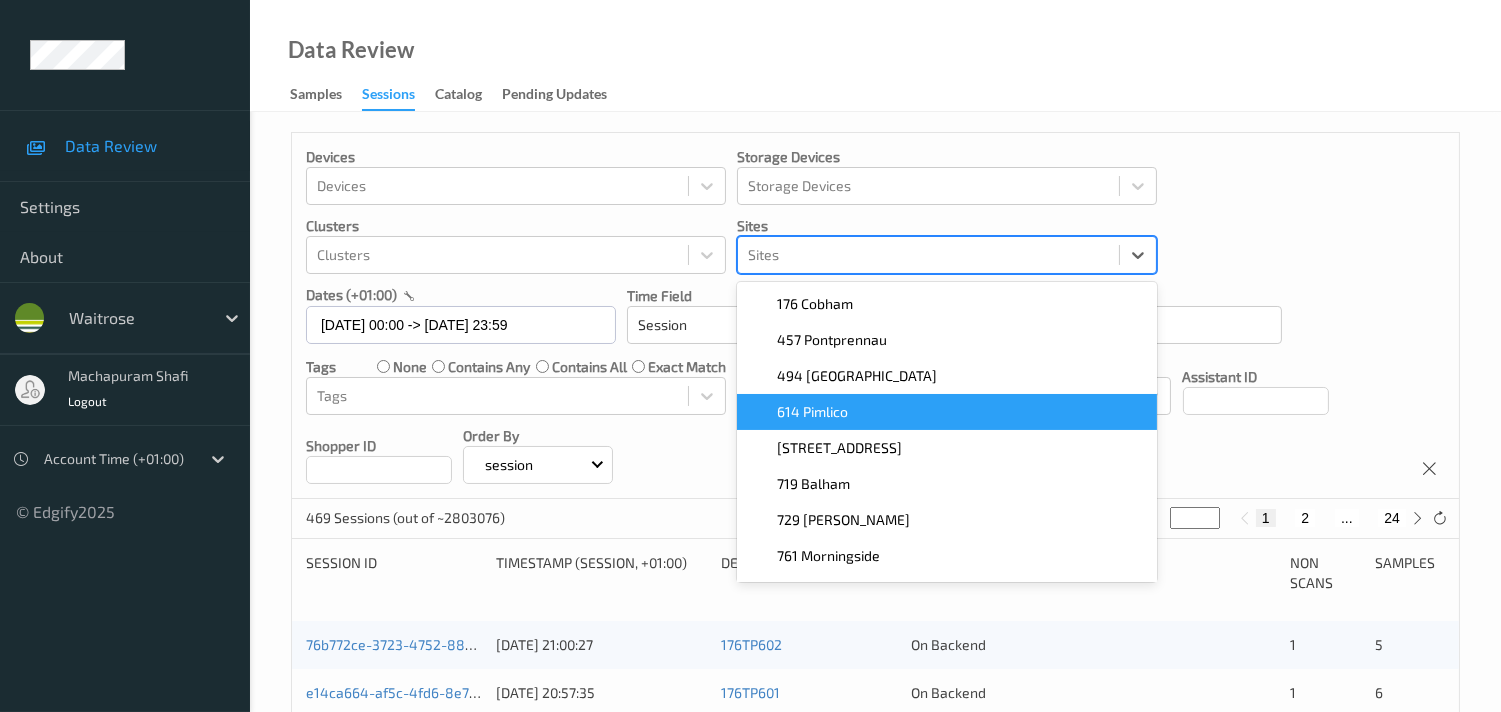 scroll, scrollTop: 67, scrollLeft: 0, axis: vertical 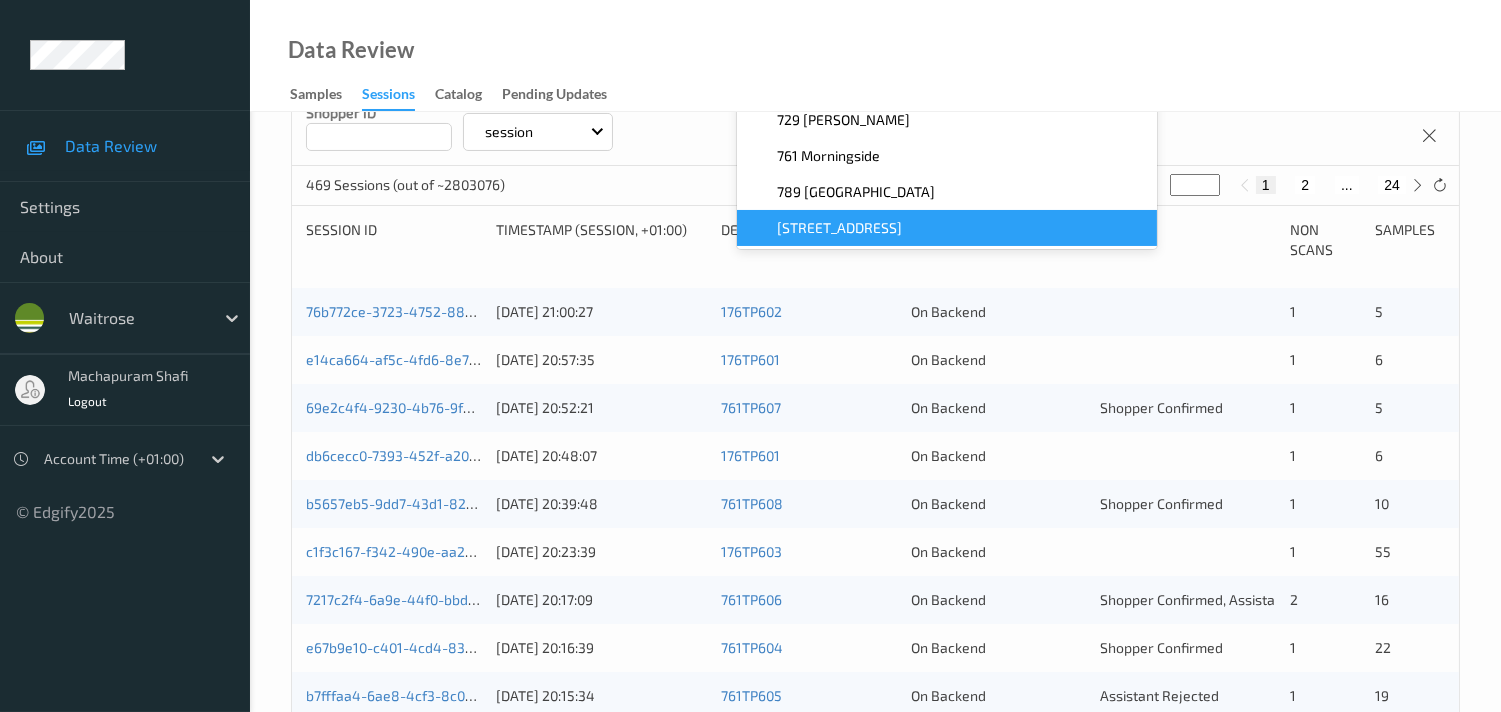 click on "833 Trinity Square" at bounding box center [839, 228] 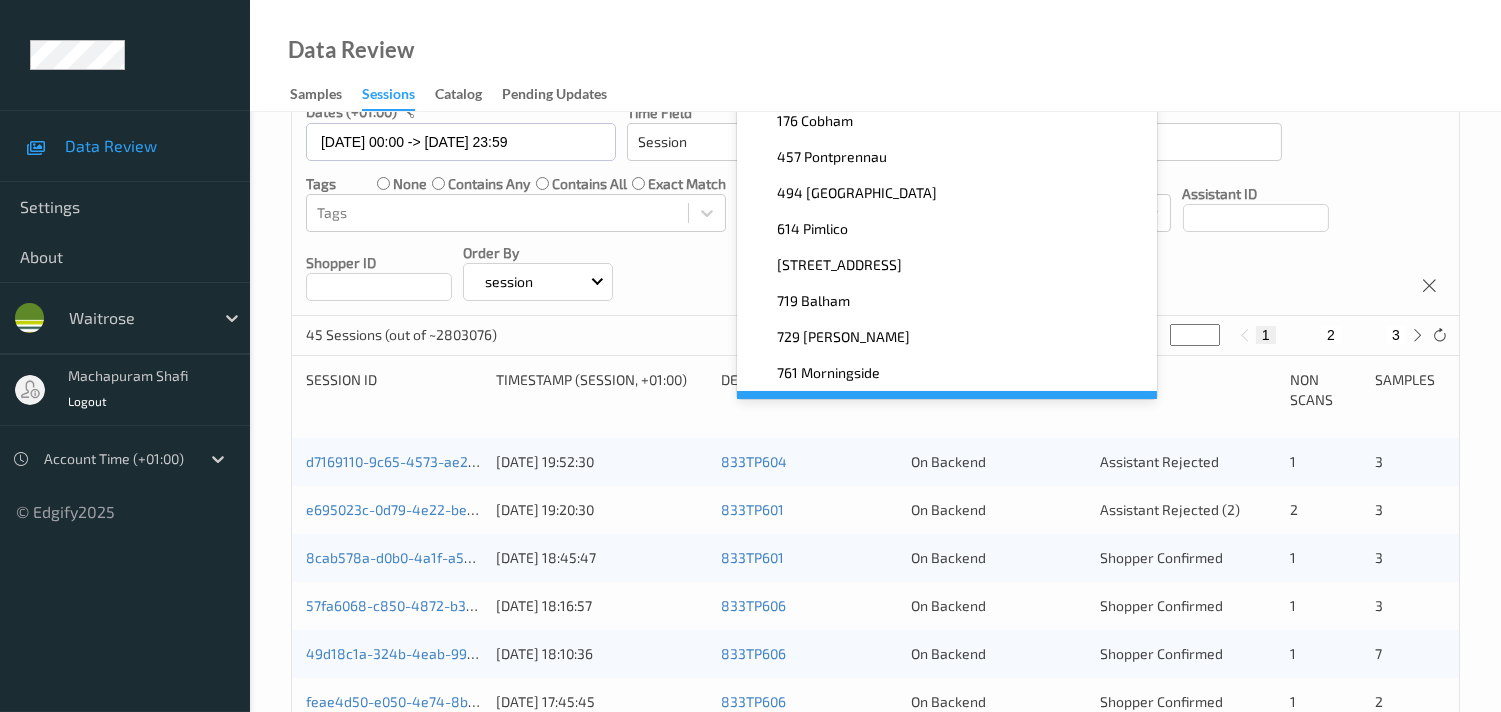 scroll, scrollTop: 0, scrollLeft: 0, axis: both 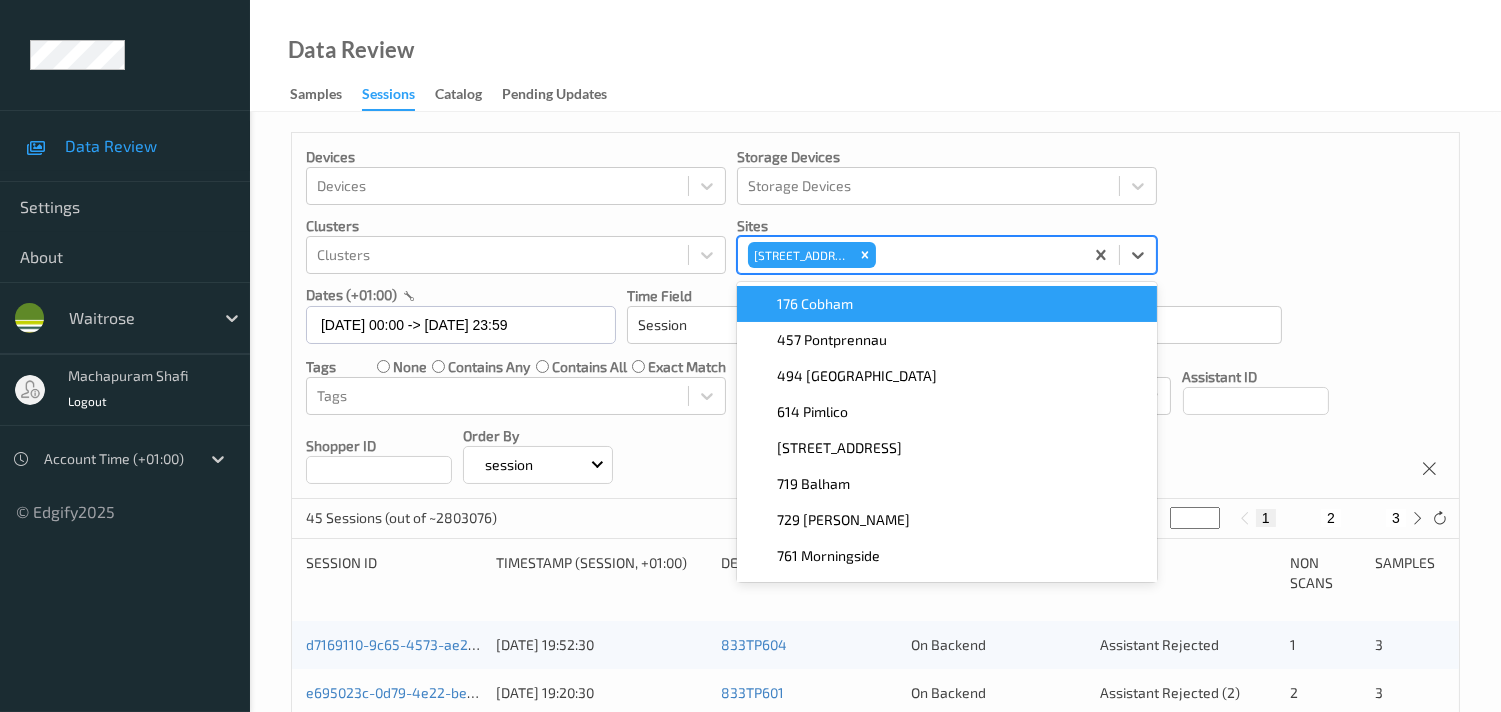 click on "Devices Devices Storage Devices Storage Devices Clusters Clusters Sites option 833 Trinity Square, selected. option 176 Cobham focused, 1 of 9. 9 results available. Use Up and Down to choose options, press Enter to select the currently focused option, press Escape to exit the menu, press Tab to select the option and exit the menu. 833 Trinity Square    176 Cobham    457	 Pontprennau    494 Altrincham    614 Pimlico    670 Mill Hill    719	Balham    729	Wells    761	Morningside    789 Vauxhall dates (+01:00) 30/06/2025 00:00 -> 30/06/2025 23:59 Time Field Session Session ID Session ID Tags none contains any contains all exact match Tags Only Non-Scans Storage Storage Assistant ID Shopper ID Order By session" at bounding box center (875, 316) 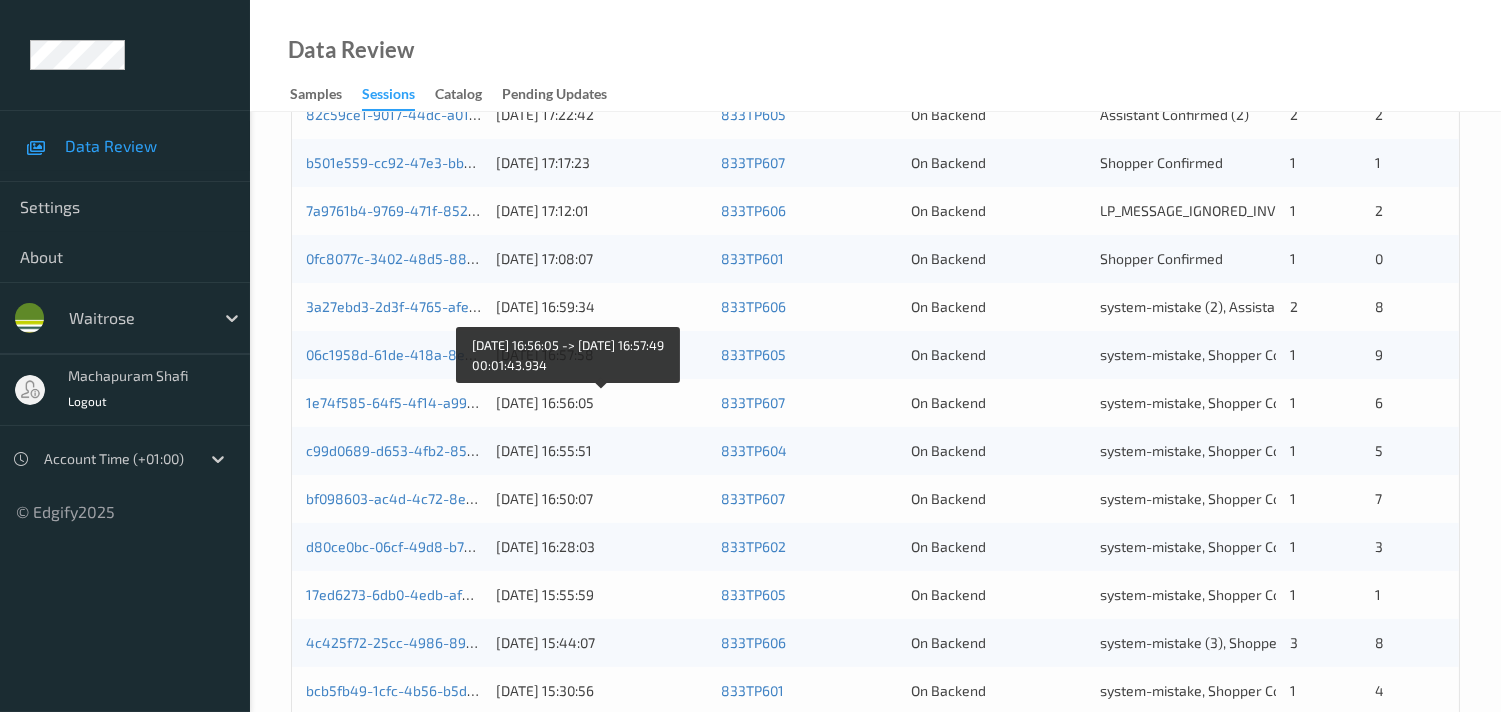 scroll, scrollTop: 951, scrollLeft: 0, axis: vertical 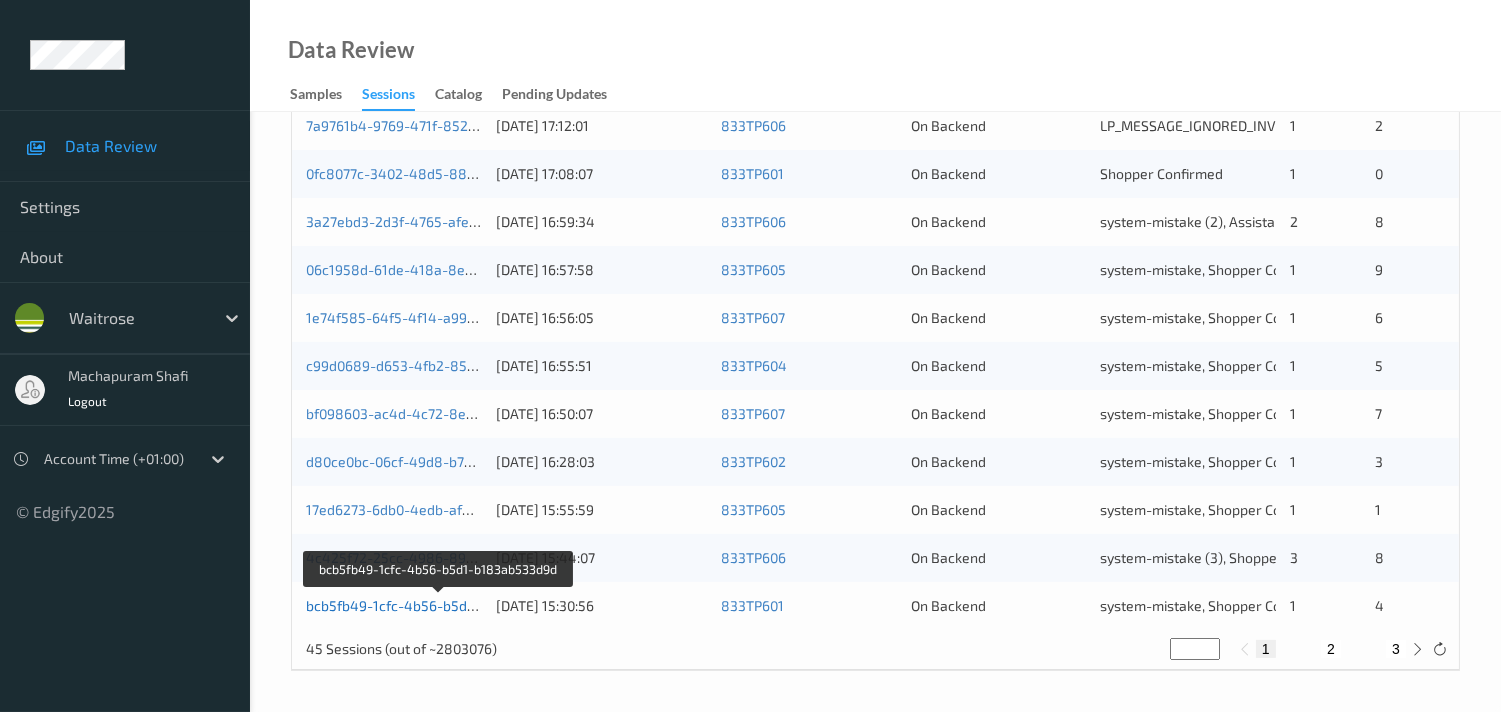 click on "bcb5fb49-1cfc-4b56-b5d1-b183ab533d9d" at bounding box center [440, 605] 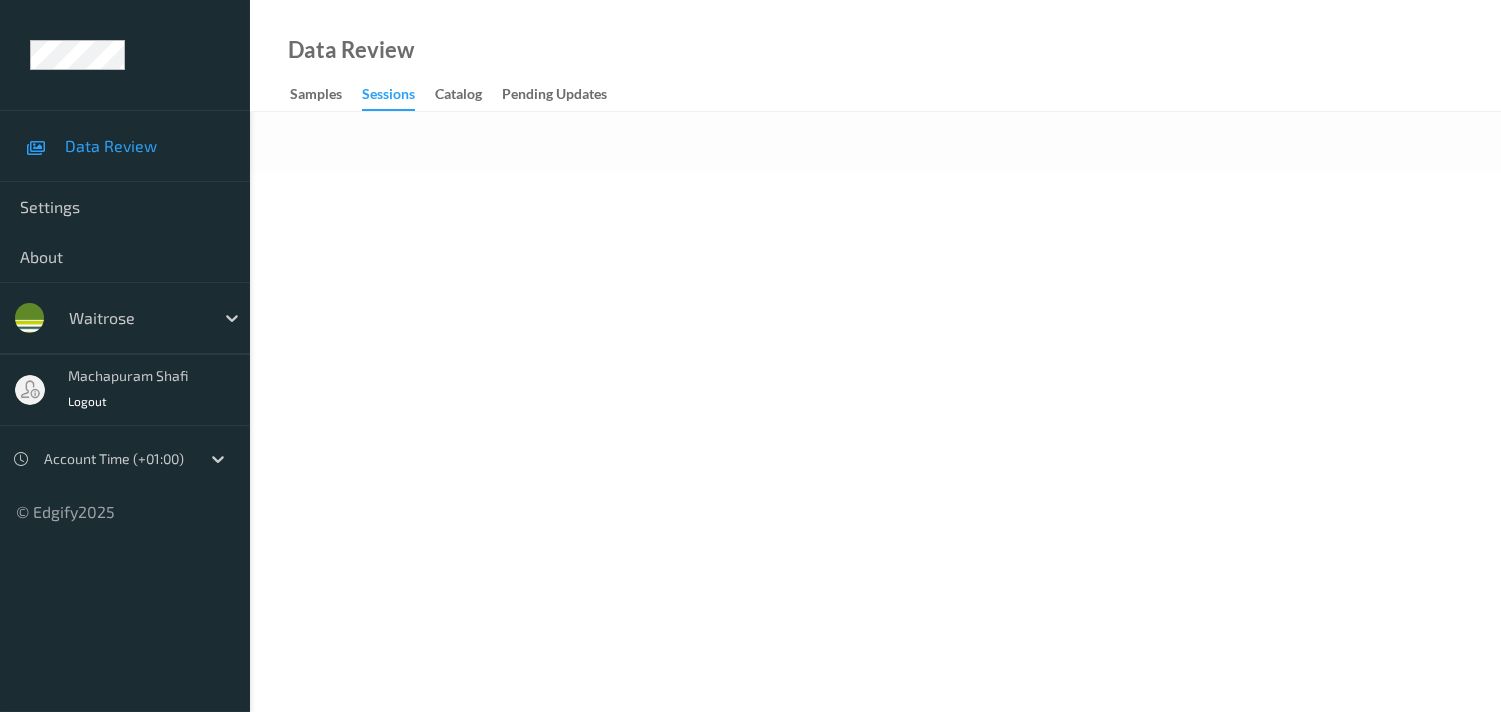 scroll, scrollTop: 0, scrollLeft: 0, axis: both 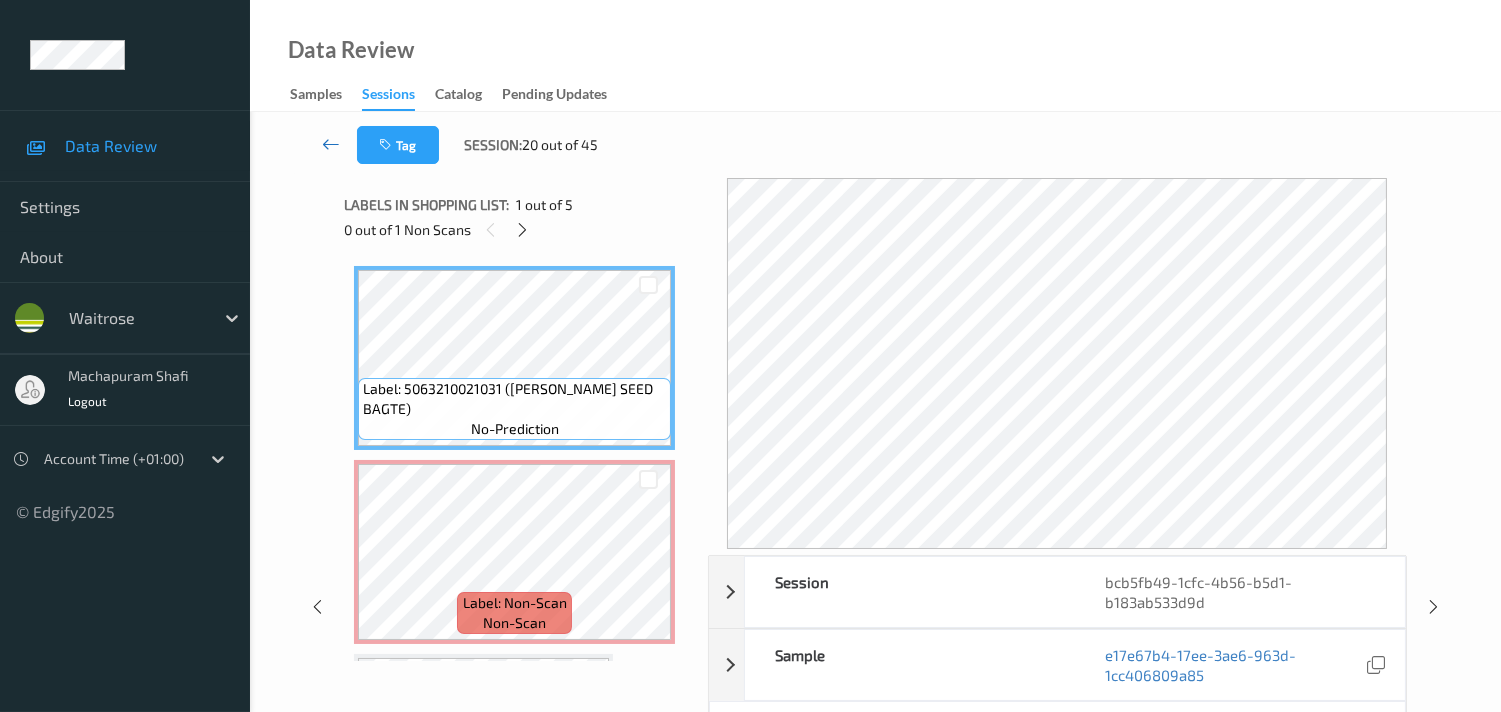 click at bounding box center (331, 144) 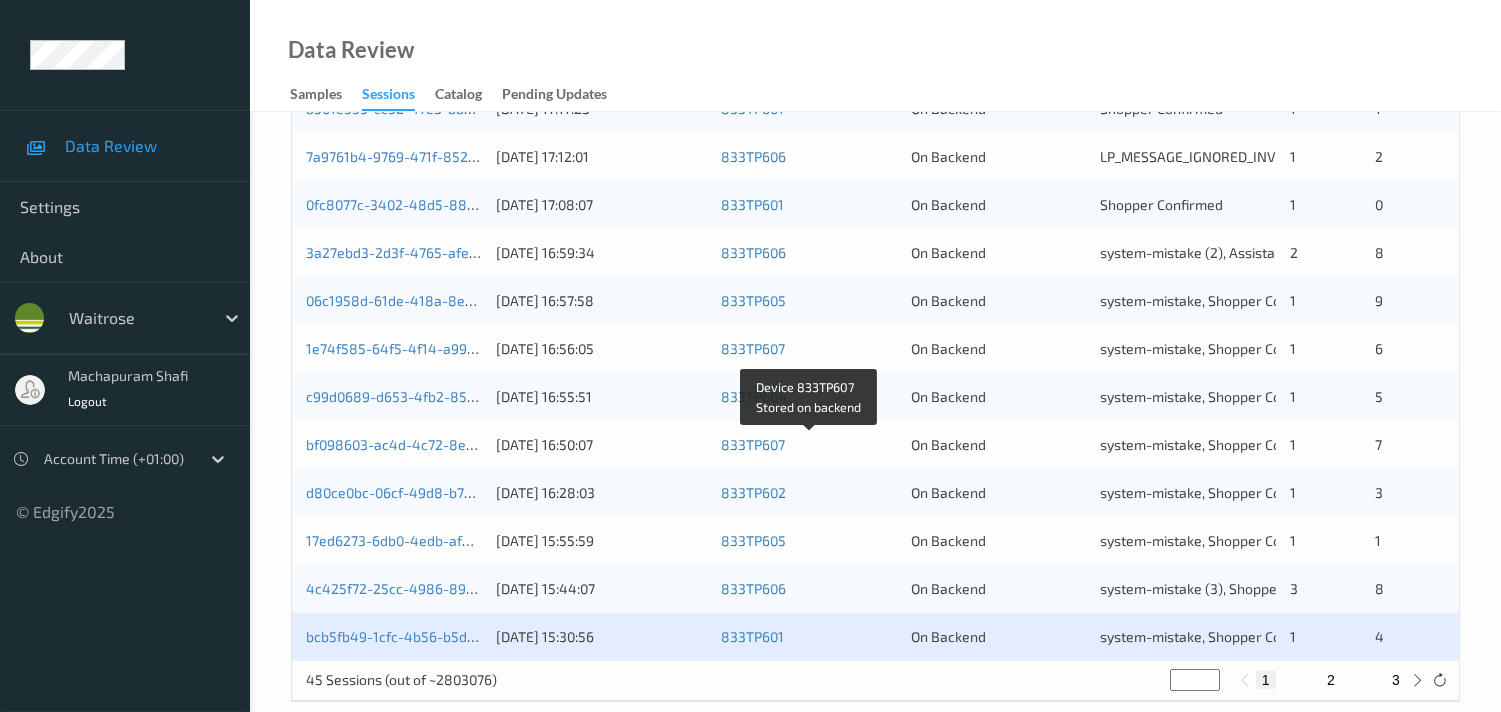 scroll, scrollTop: 951, scrollLeft: 0, axis: vertical 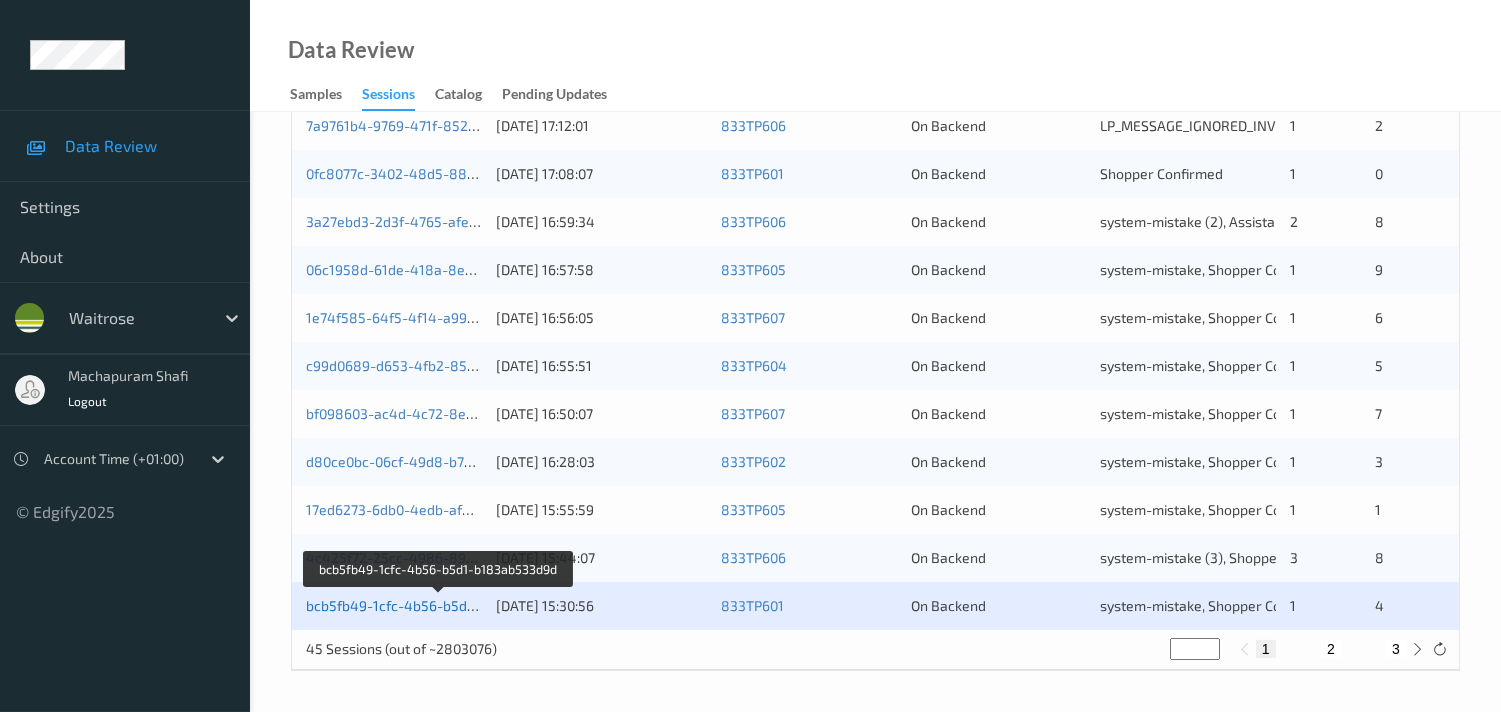 click on "bcb5fb49-1cfc-4b56-b5d1-b183ab533d9d" at bounding box center [440, 605] 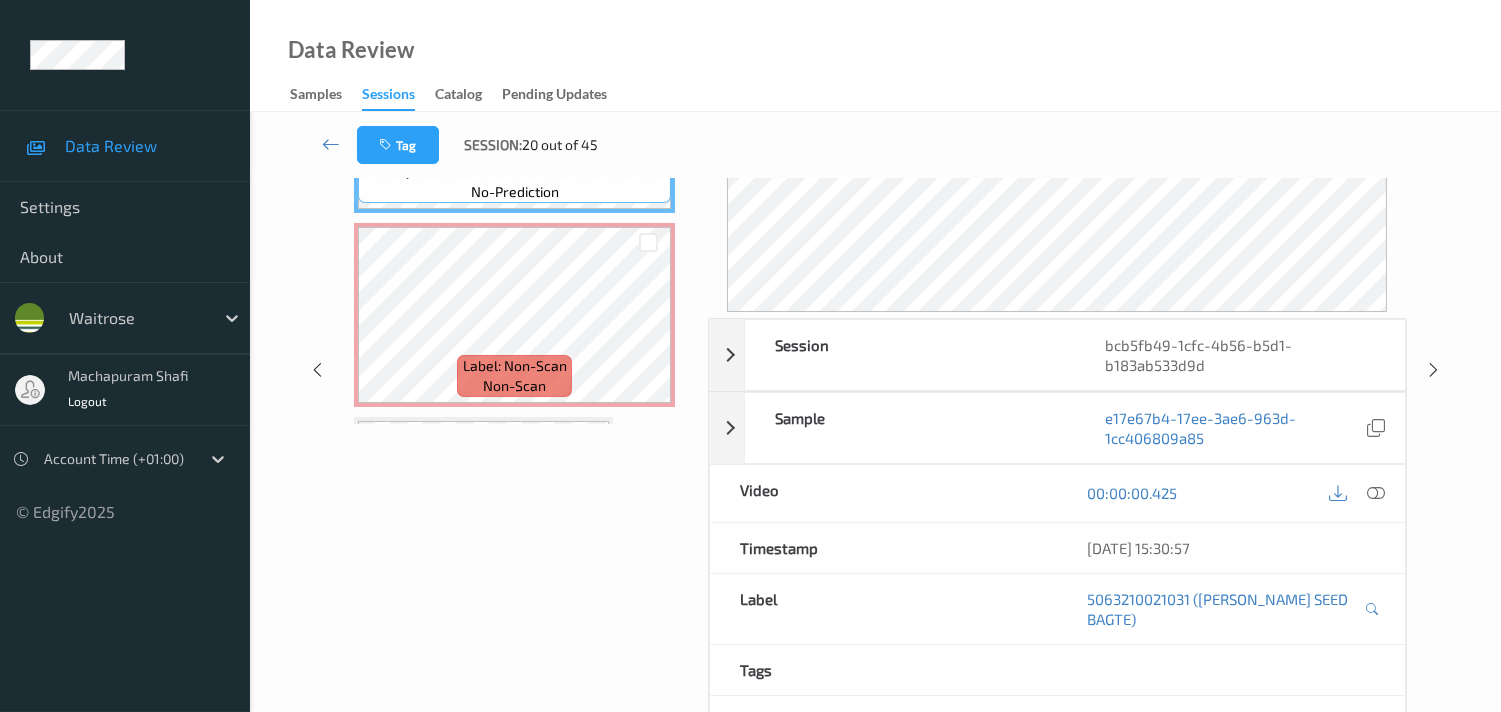 scroll, scrollTop: 255, scrollLeft: 0, axis: vertical 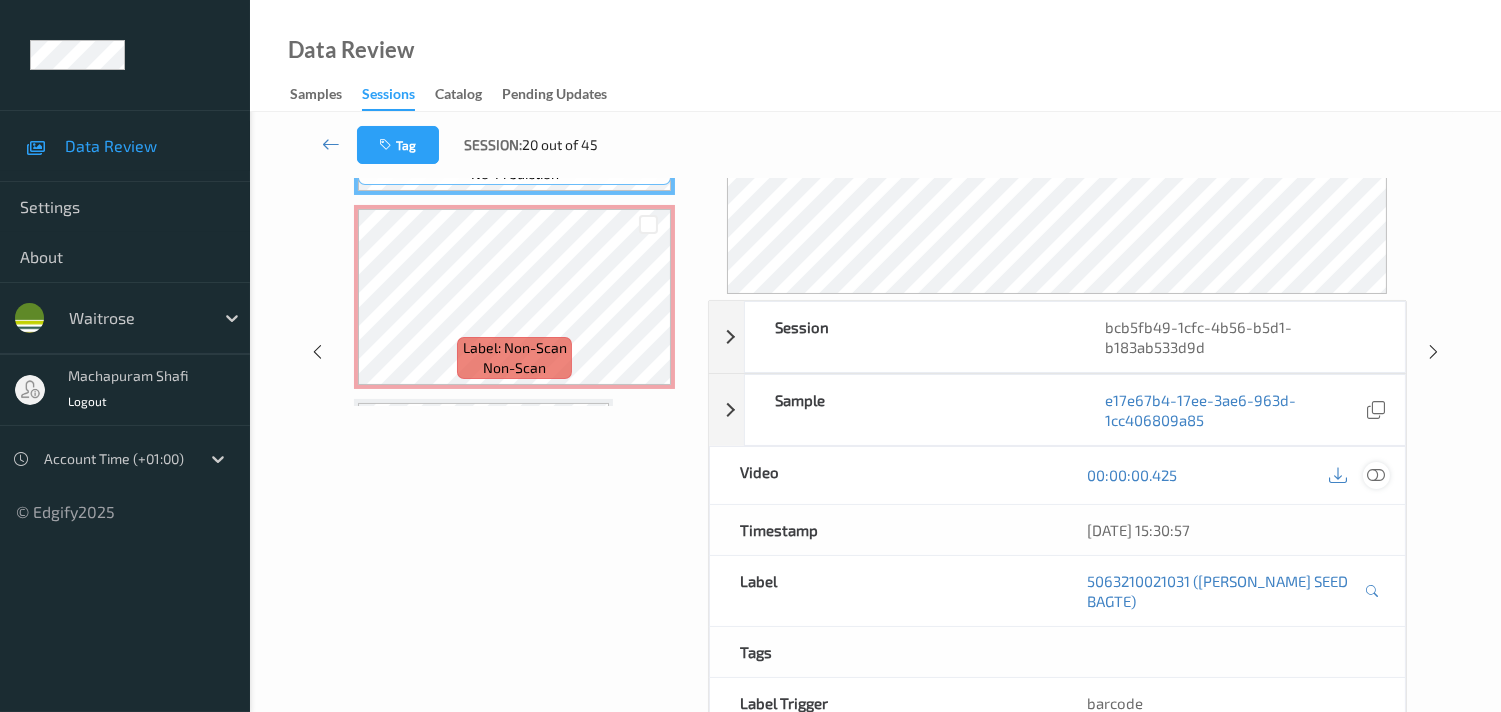click at bounding box center [1376, 475] 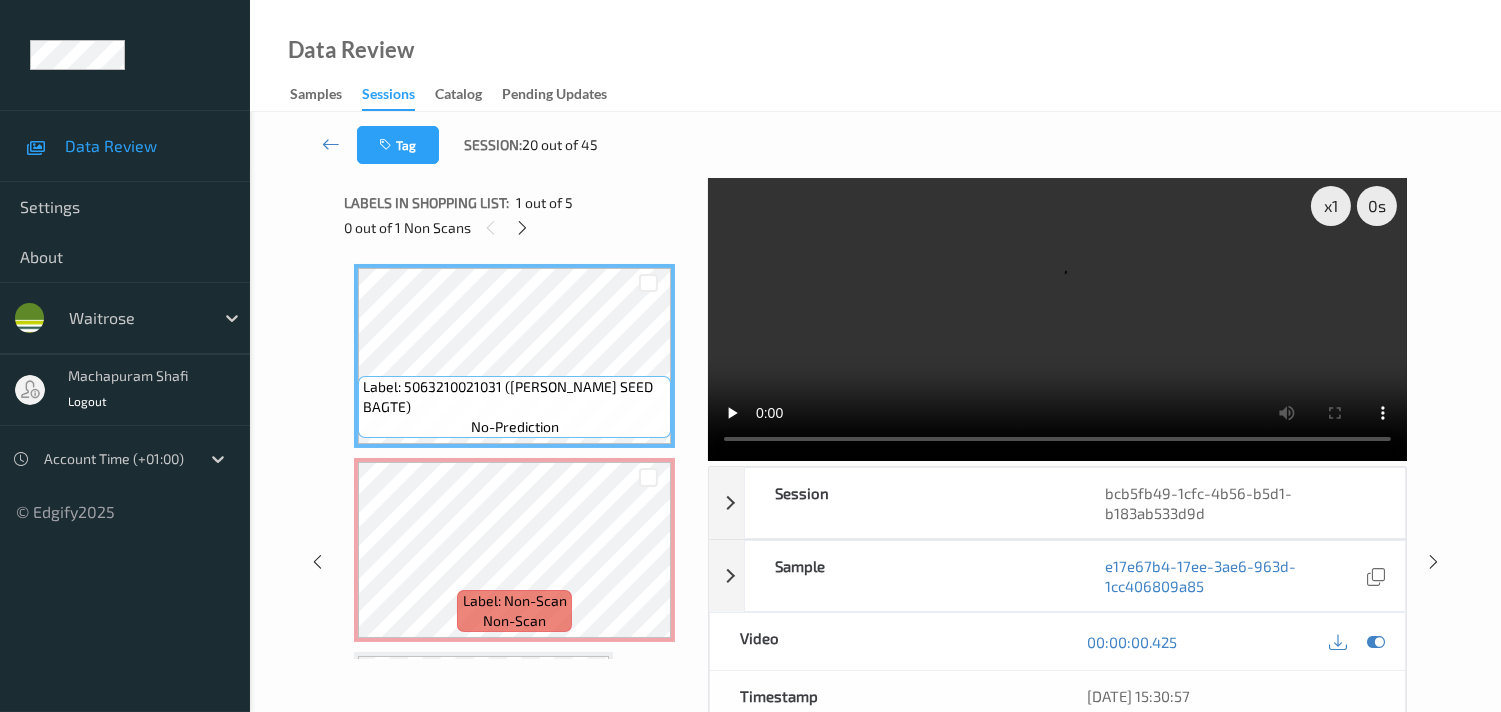 scroll, scrollTop: 0, scrollLeft: 0, axis: both 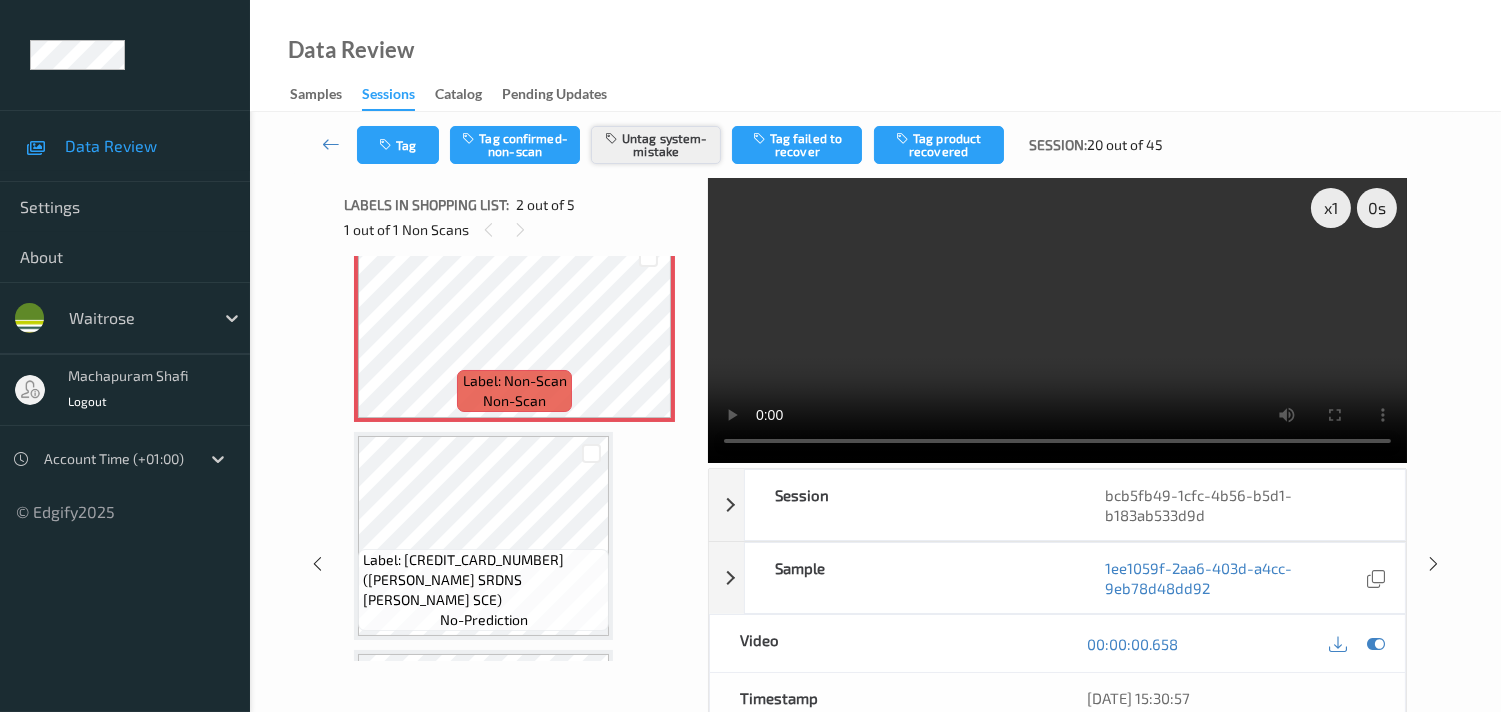 click on "Untag   system-mistake" at bounding box center (656, 145) 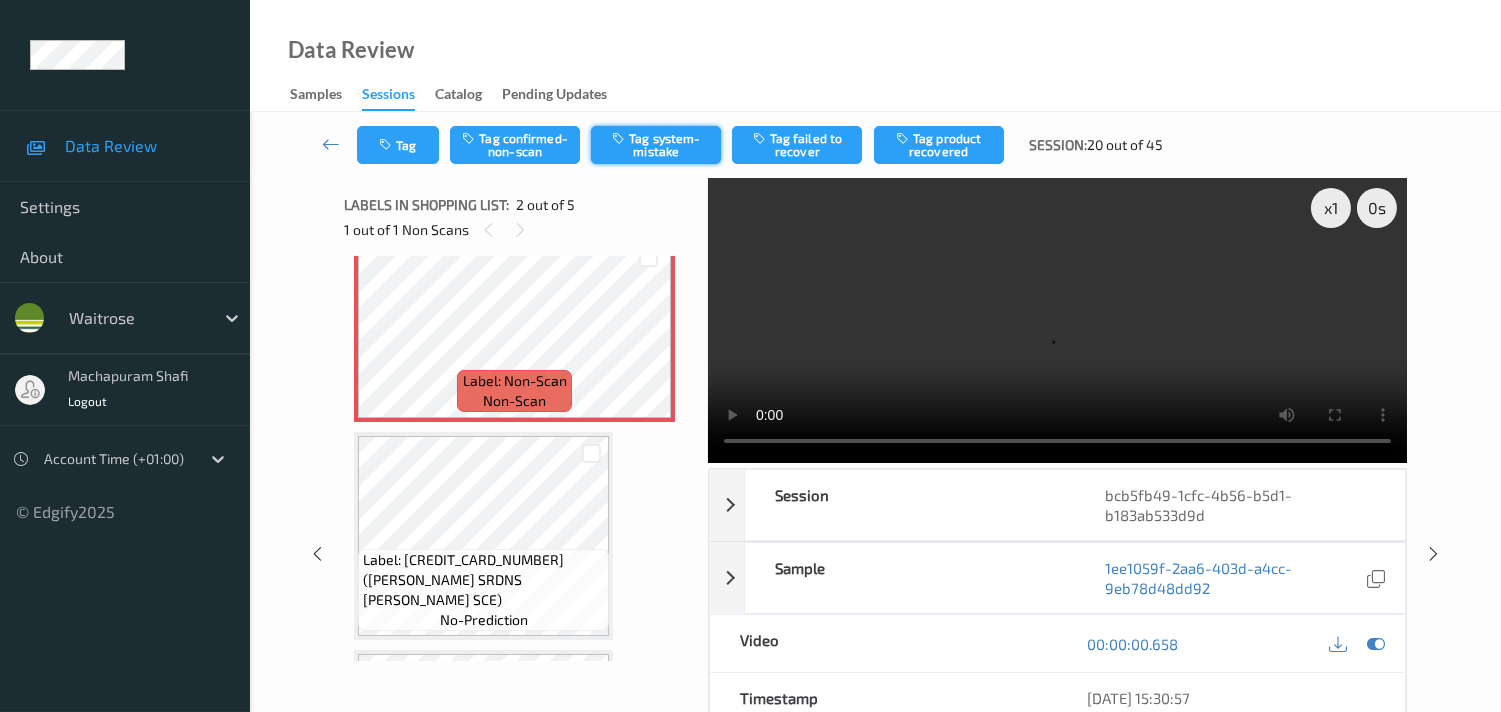 click on "Tag   system-mistake" at bounding box center (656, 145) 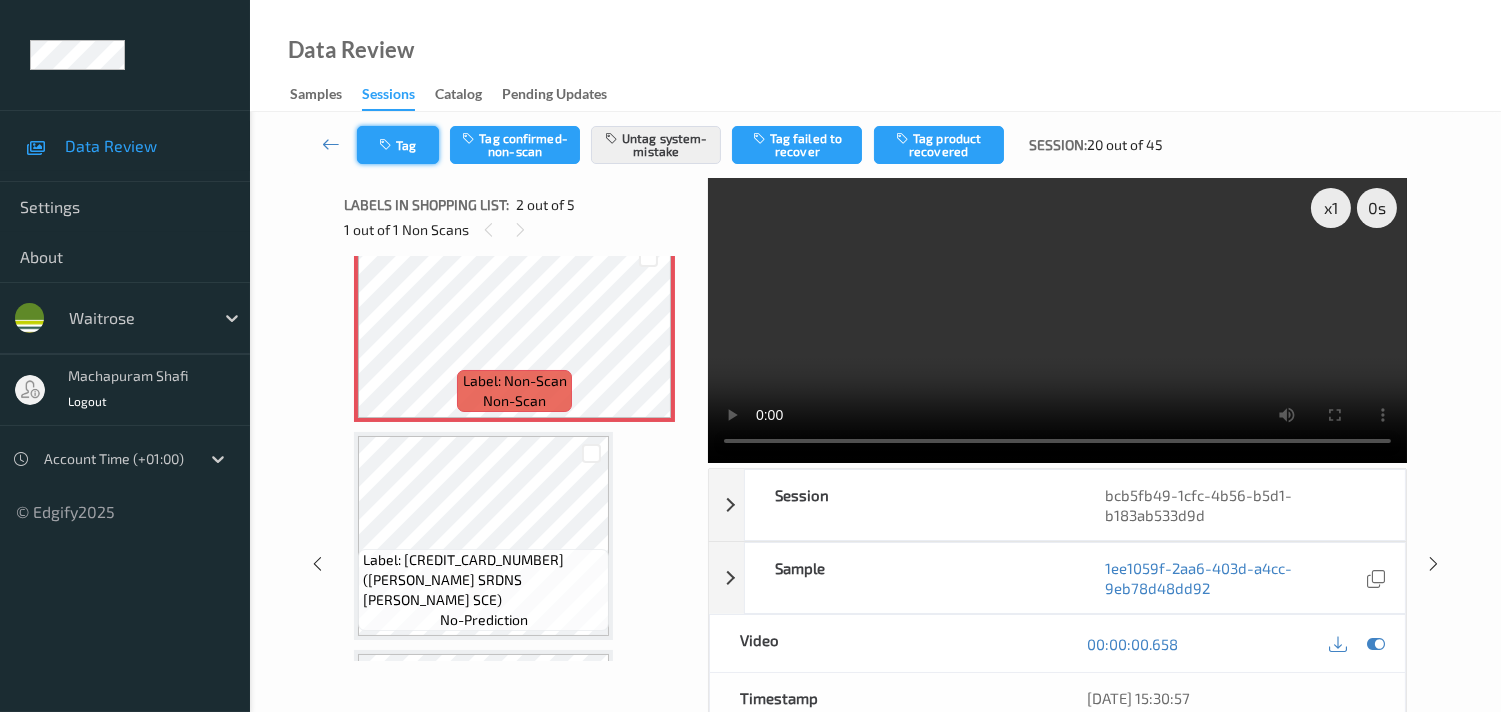 click on "Tag" at bounding box center [398, 145] 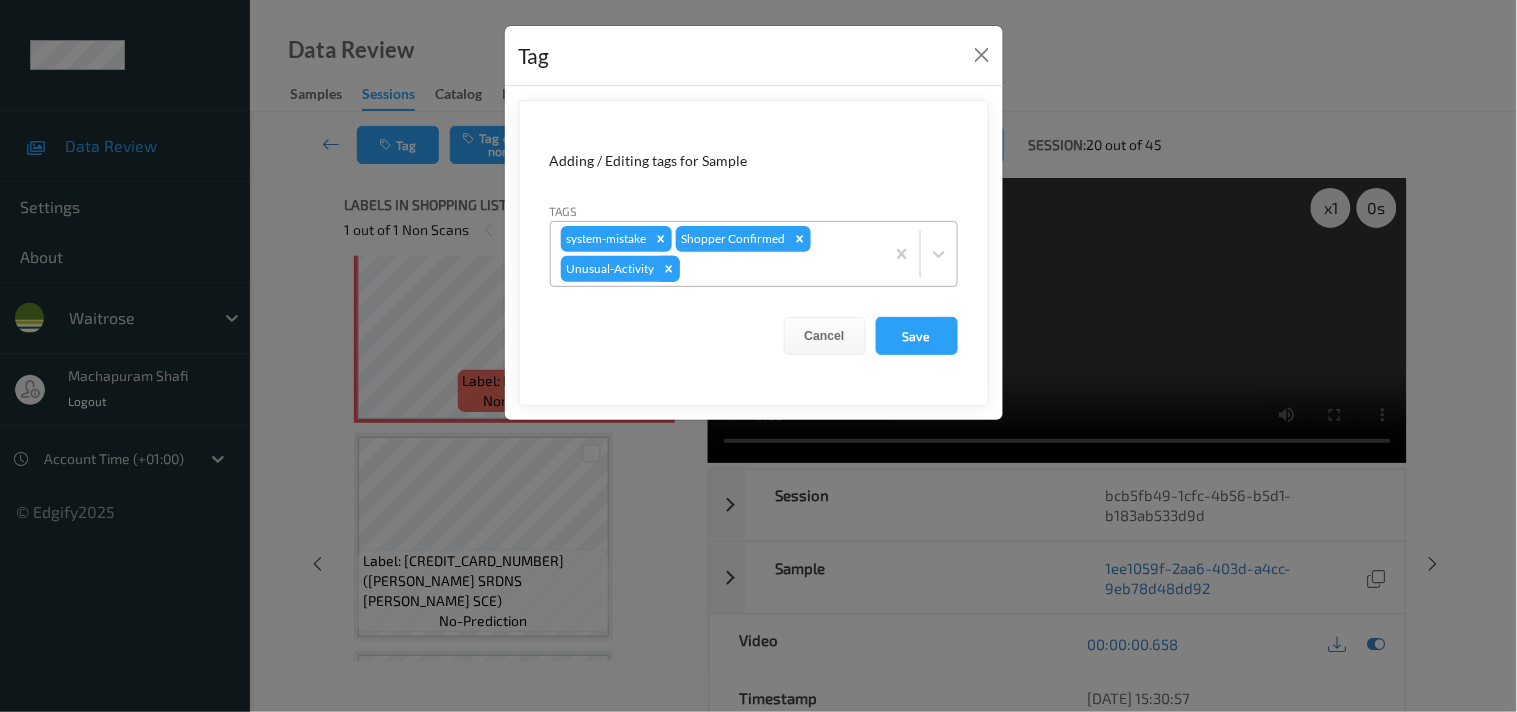 click 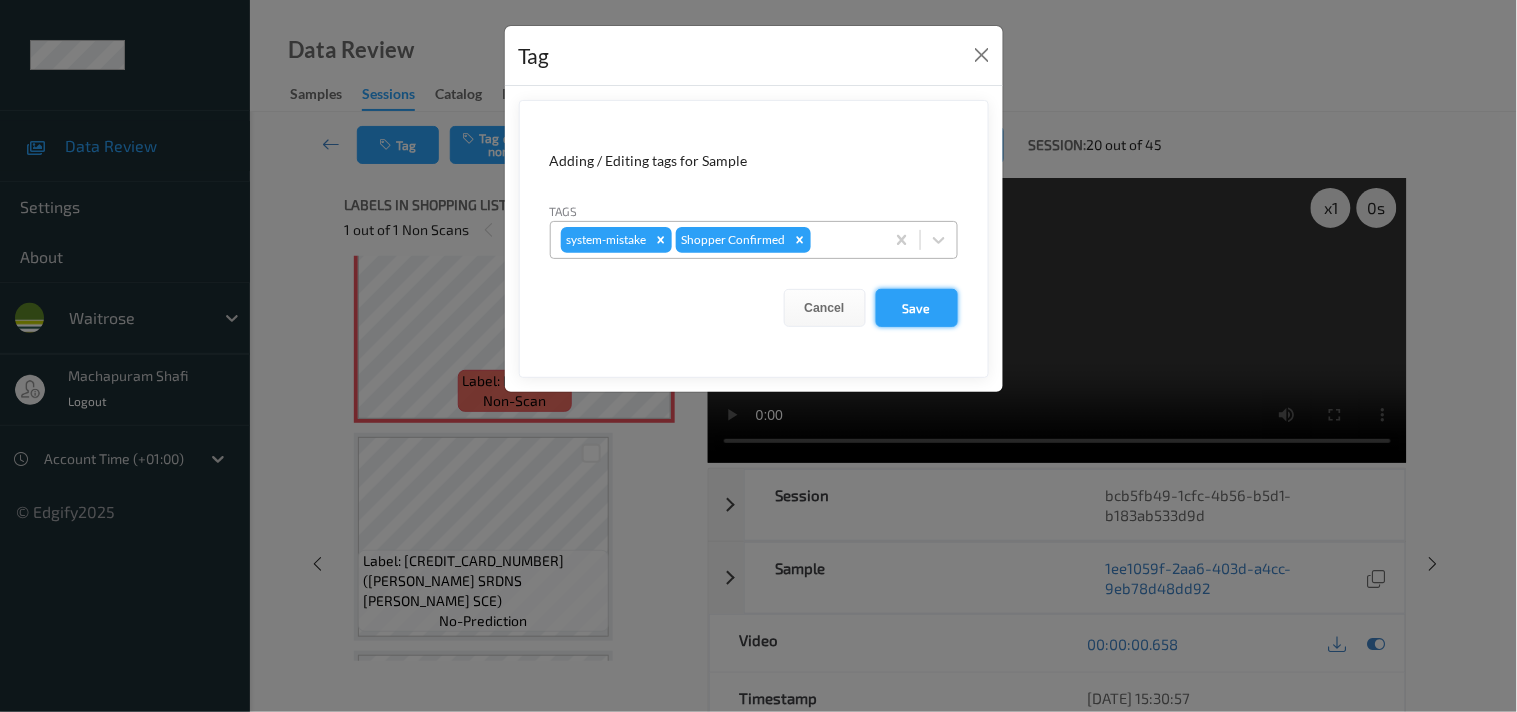 click on "Save" at bounding box center (917, 308) 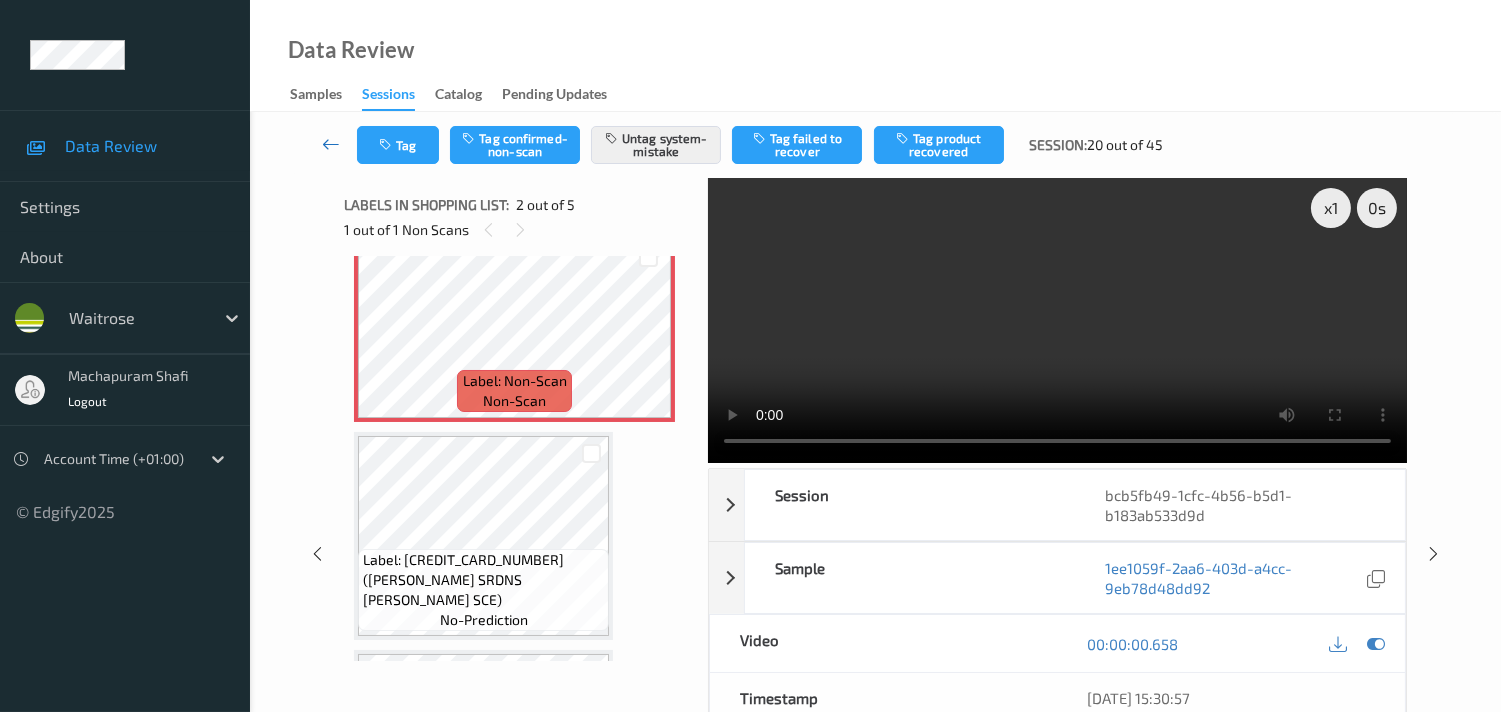click at bounding box center [331, 144] 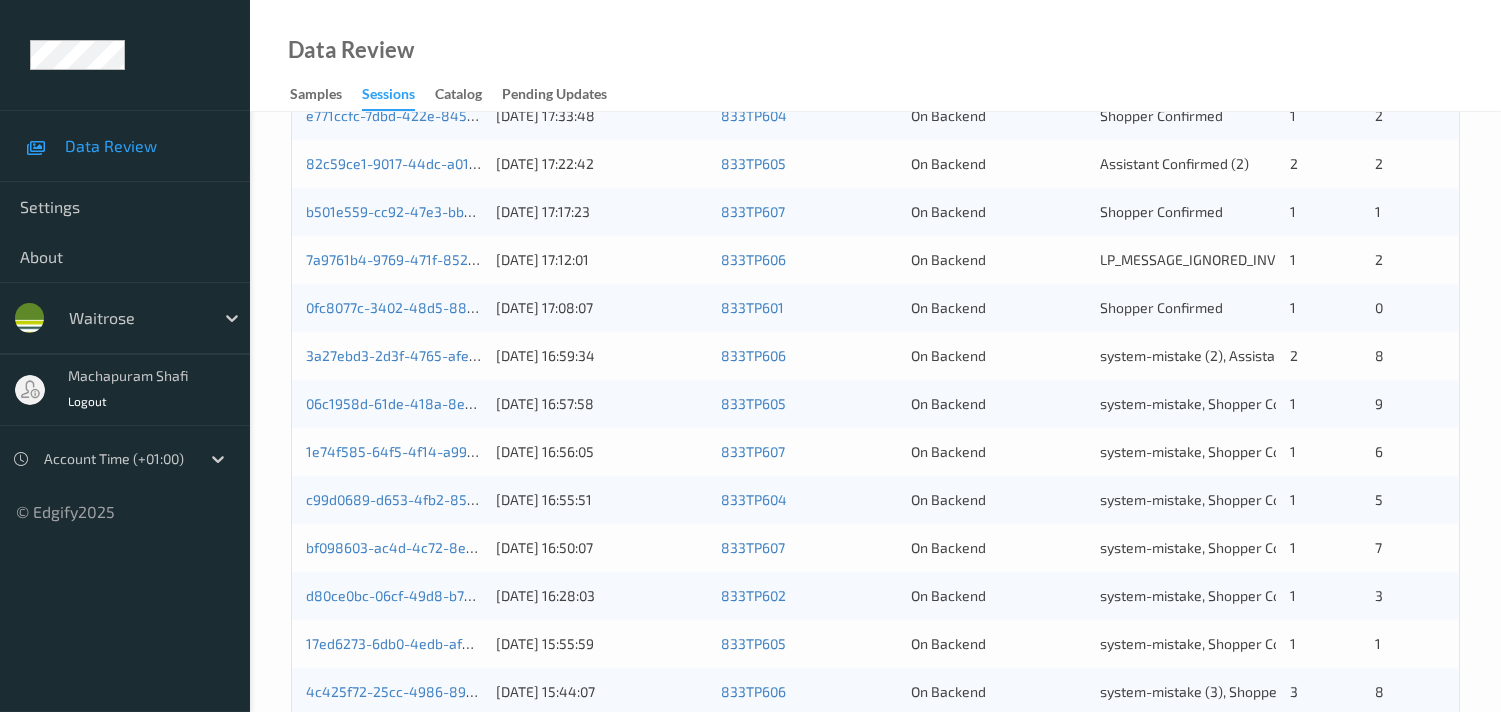 scroll, scrollTop: 951, scrollLeft: 0, axis: vertical 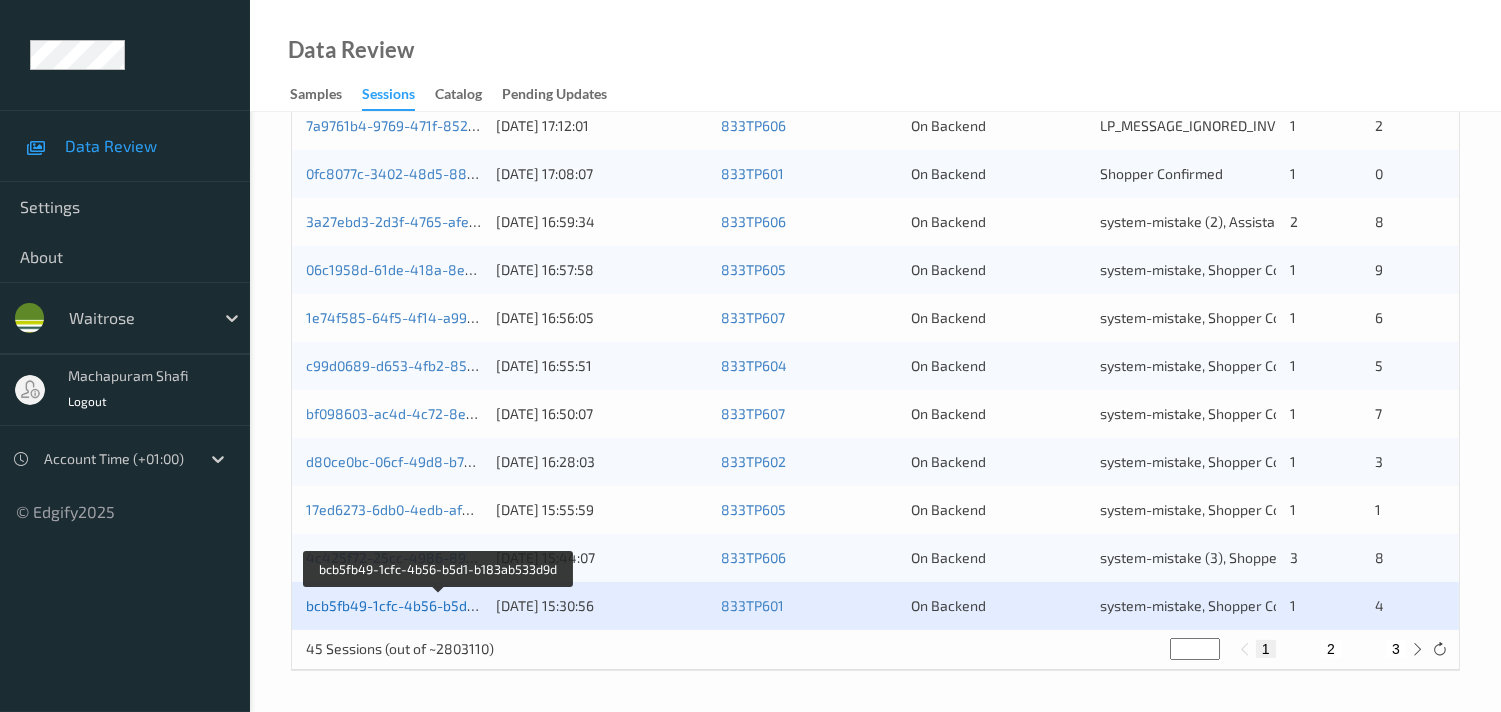 click on "bcb5fb49-1cfc-4b56-b5d1-b183ab533d9d" at bounding box center [440, 605] 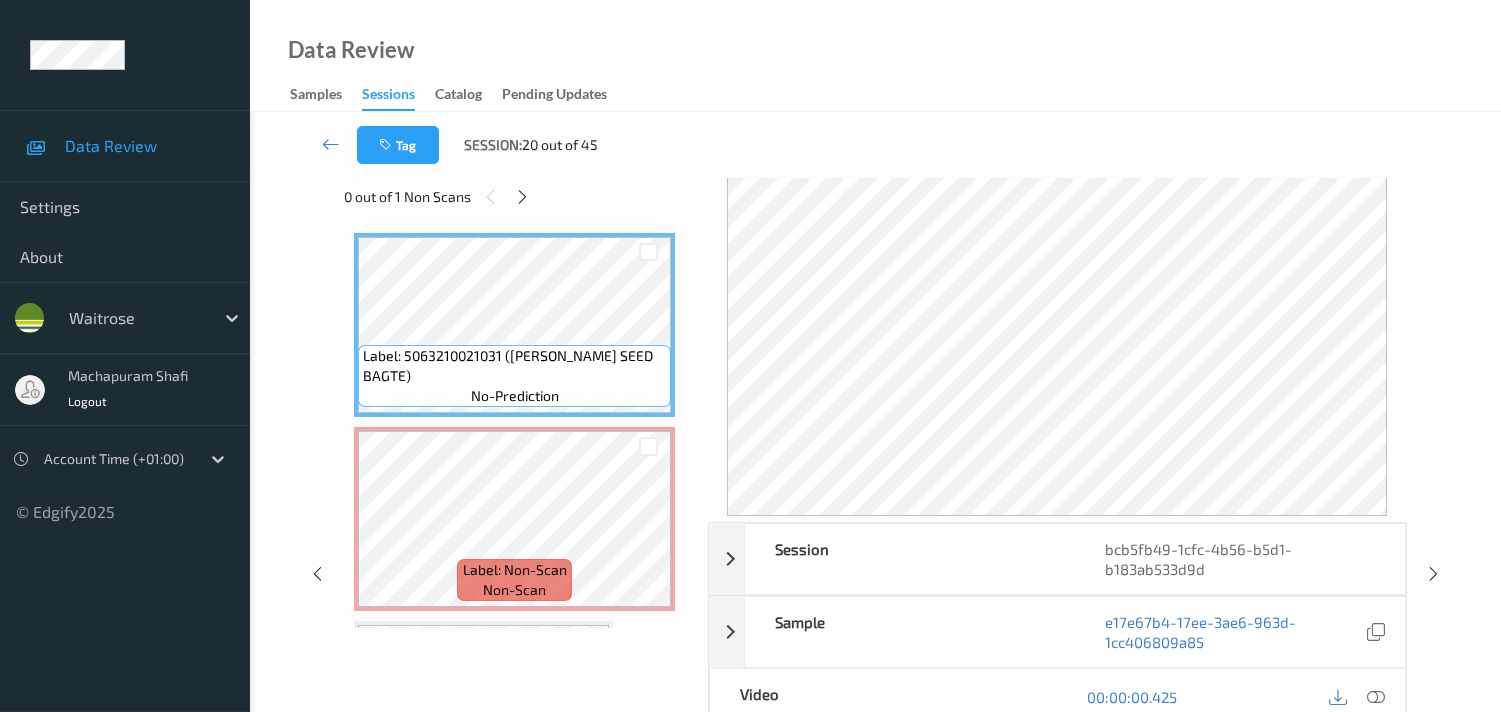 scroll, scrollTop: 0, scrollLeft: 0, axis: both 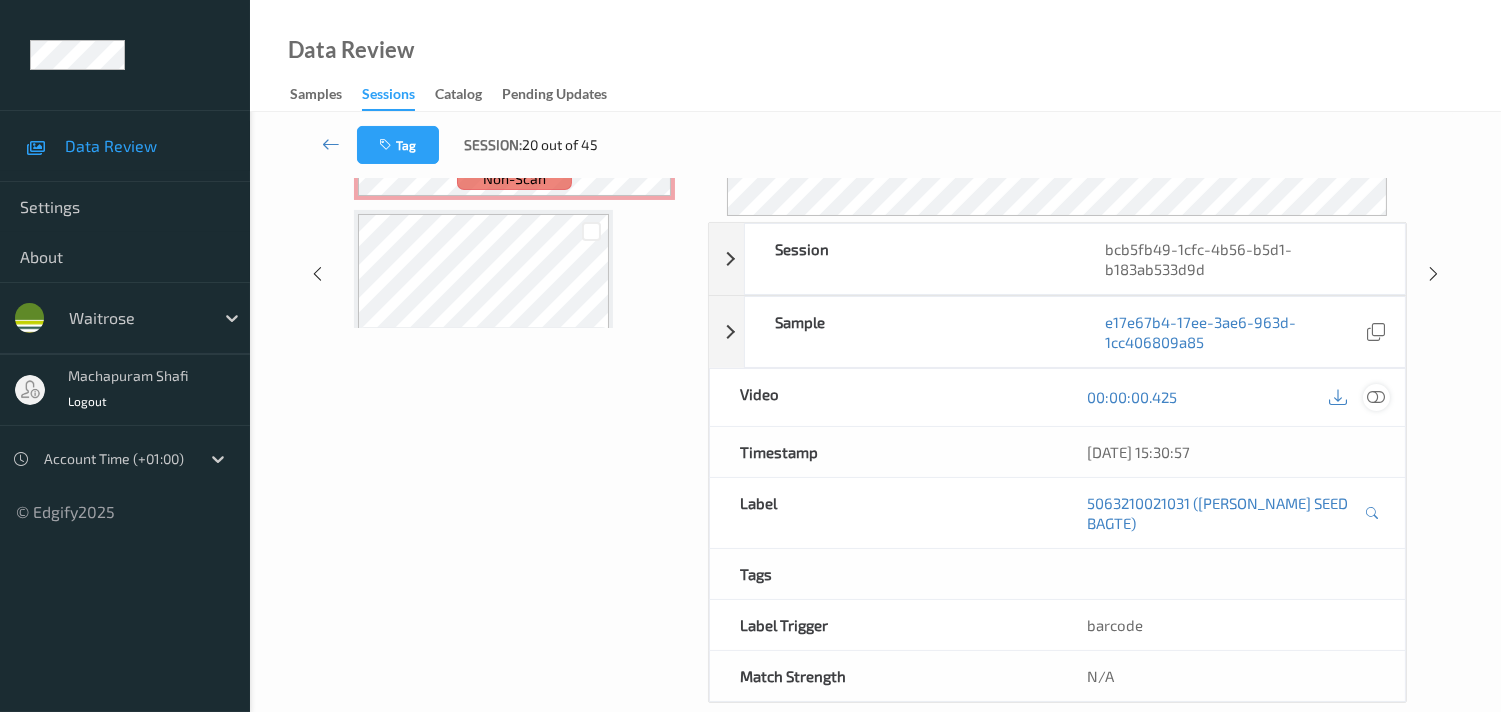 click at bounding box center (1376, 397) 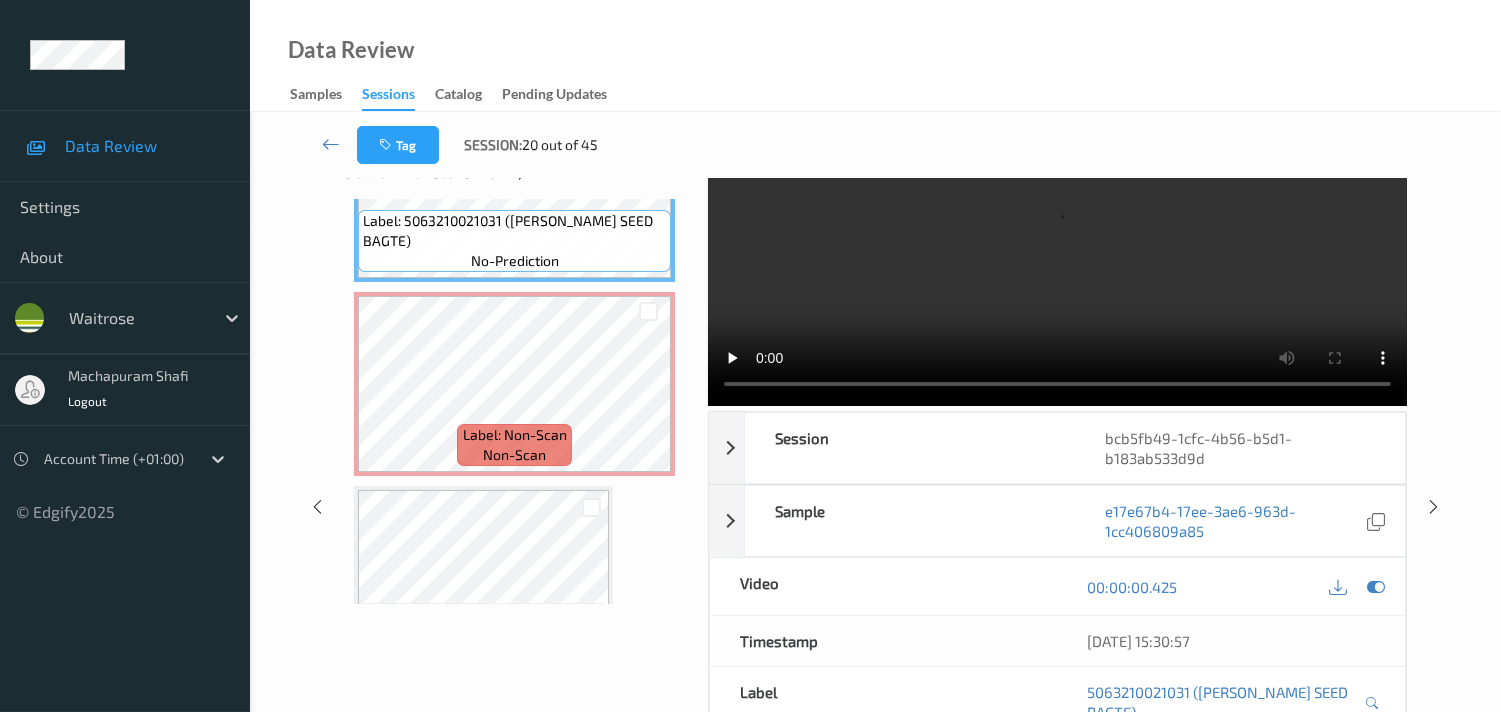 scroll, scrollTop: 0, scrollLeft: 0, axis: both 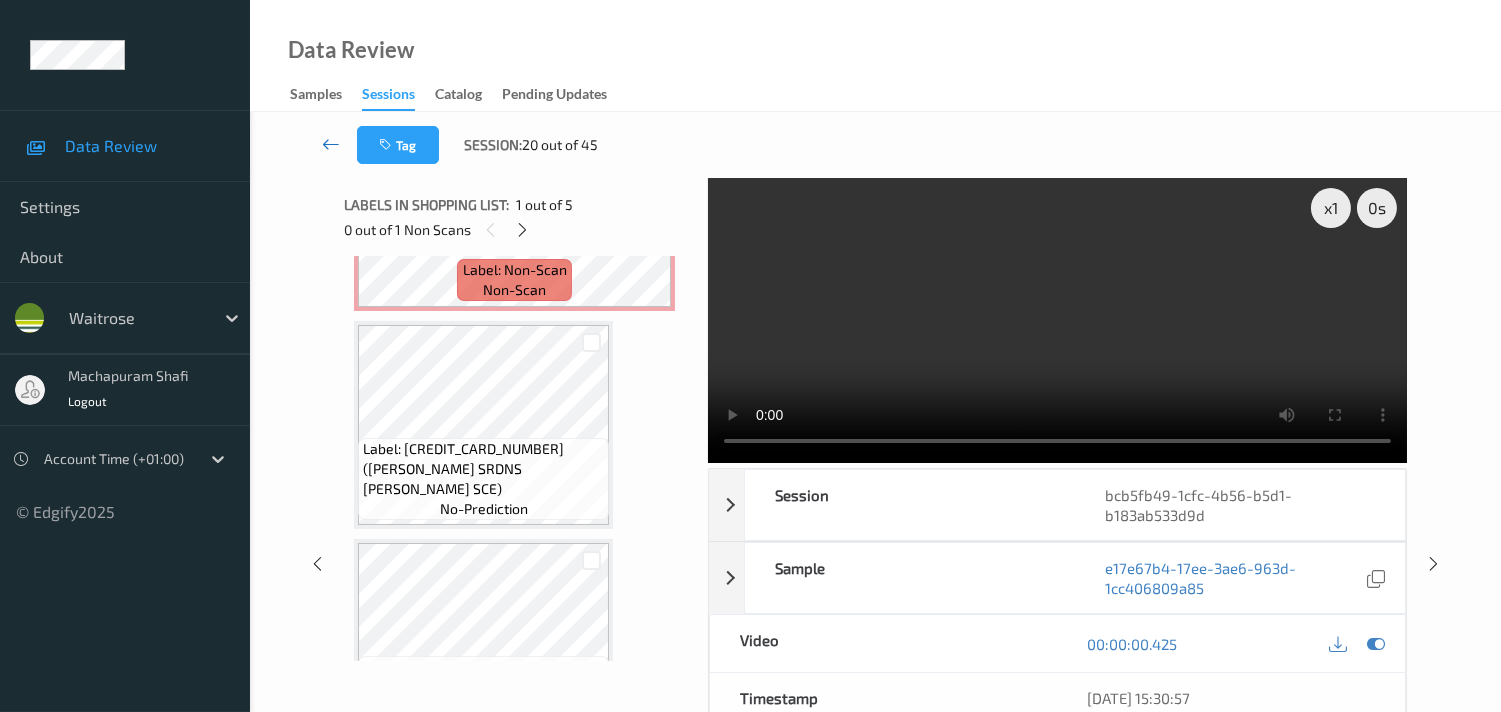 click at bounding box center (331, 144) 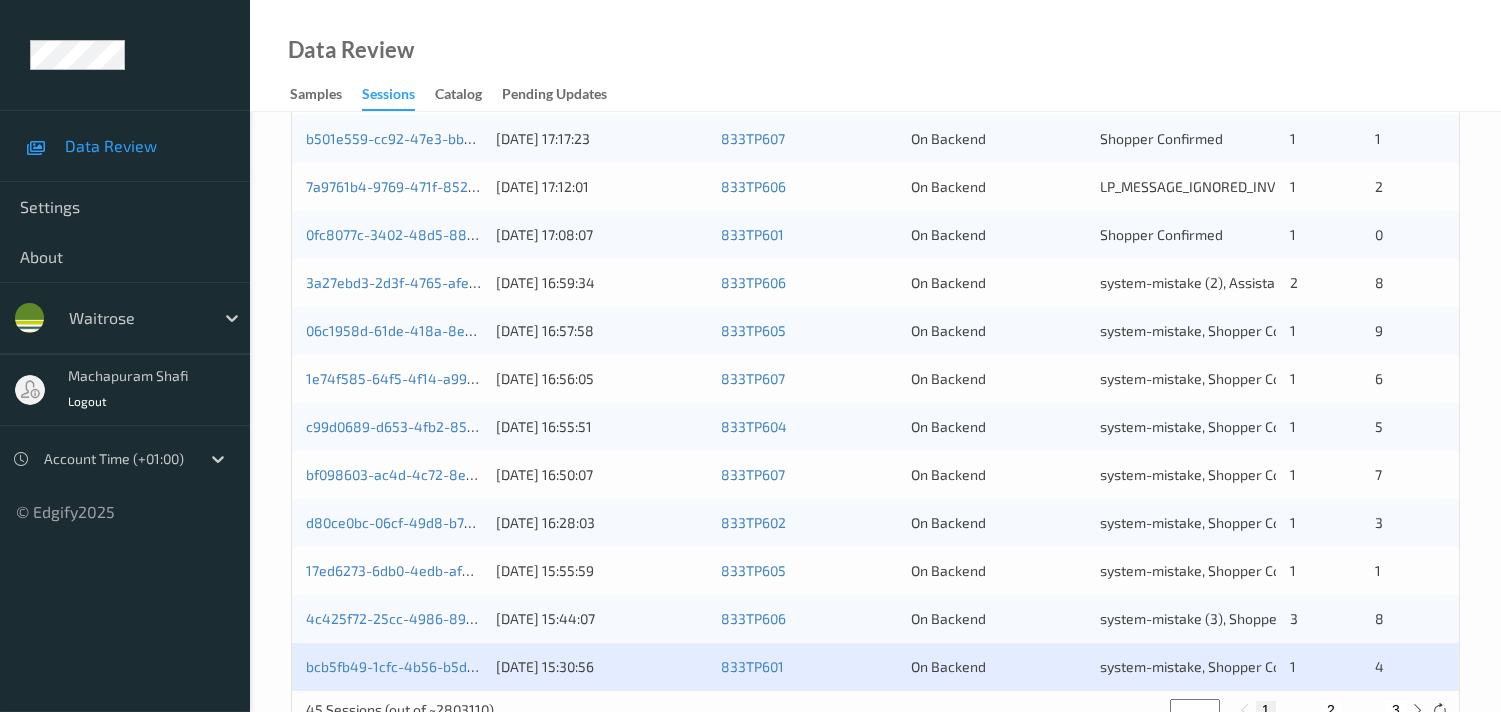 scroll, scrollTop: 951, scrollLeft: 0, axis: vertical 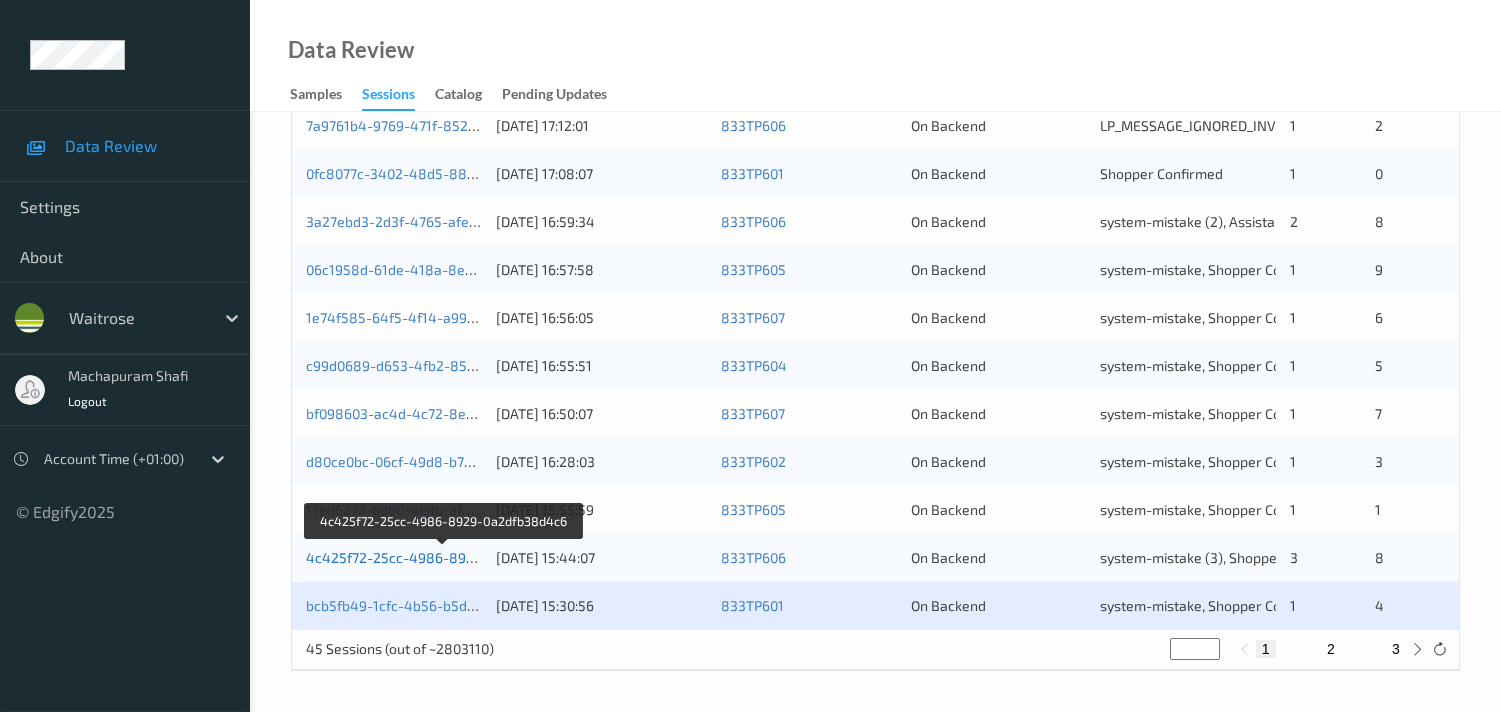 click on "4c425f72-25cc-4986-8929-0a2dfb38d4c6" at bounding box center (444, 557) 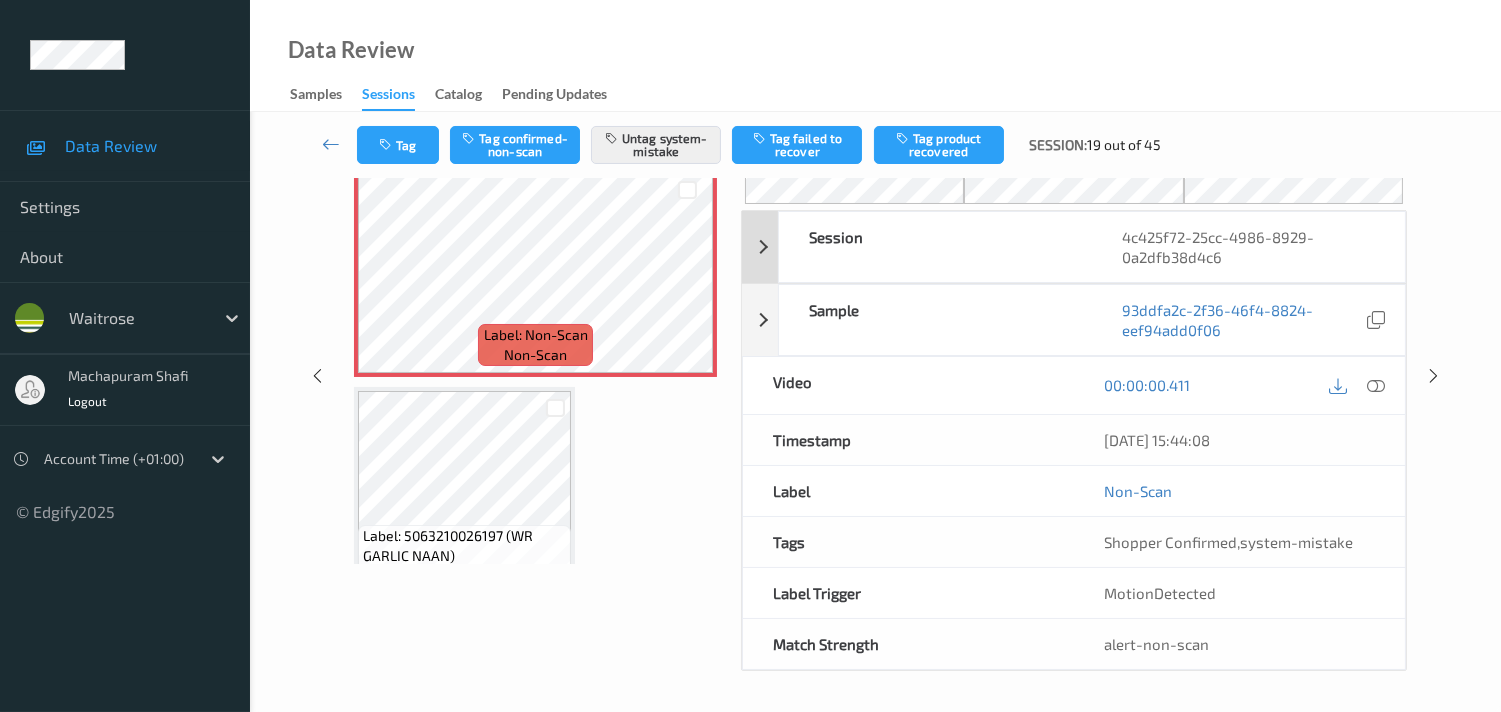 scroll, scrollTop: 0, scrollLeft: 0, axis: both 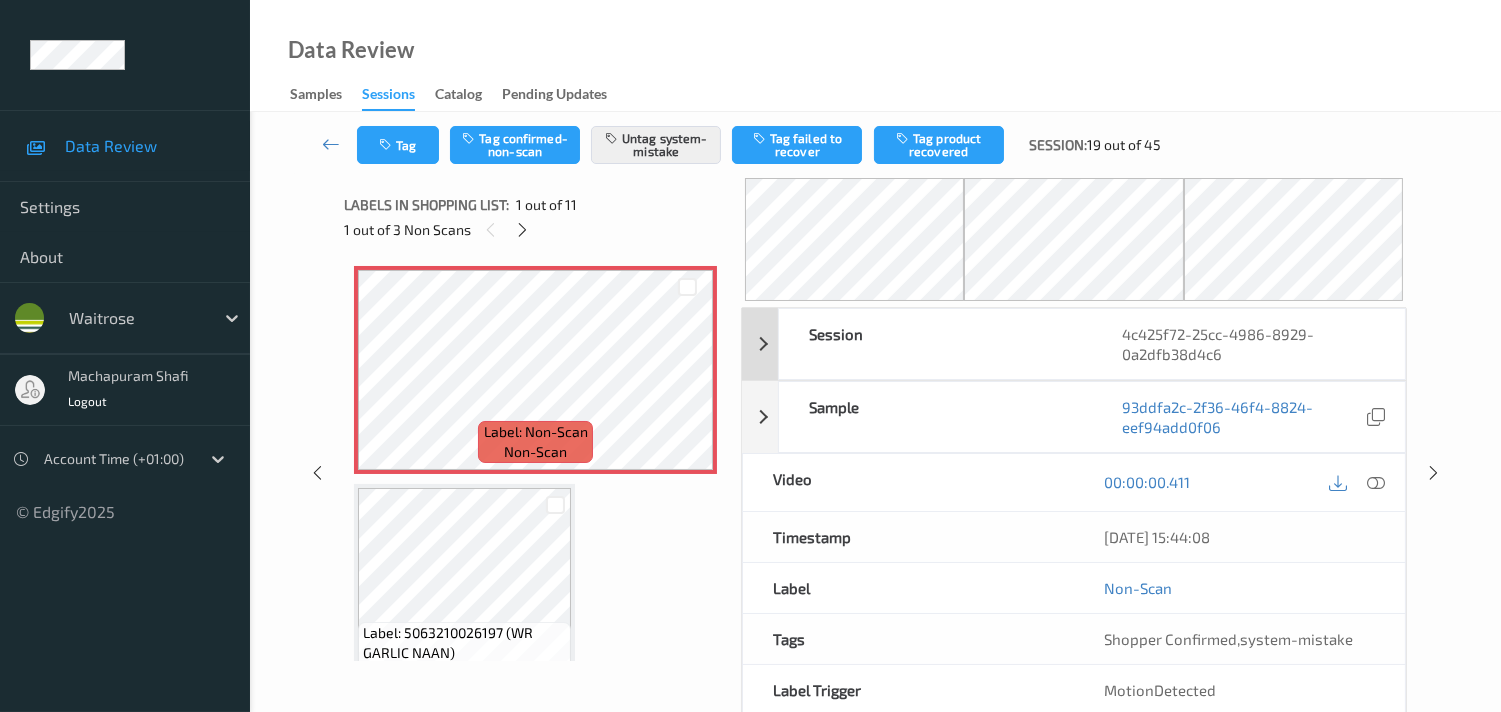 click at bounding box center (1376, 482) 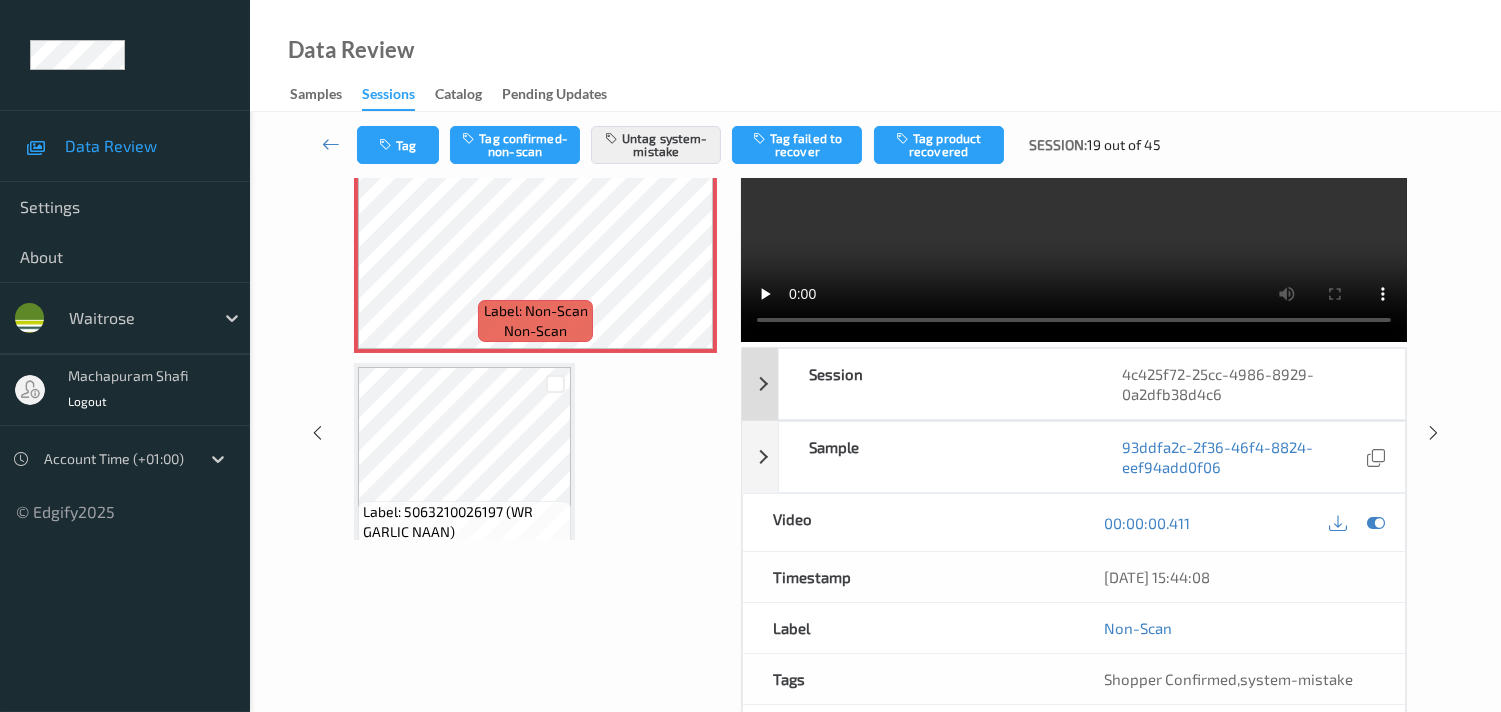 scroll, scrollTop: 260, scrollLeft: 0, axis: vertical 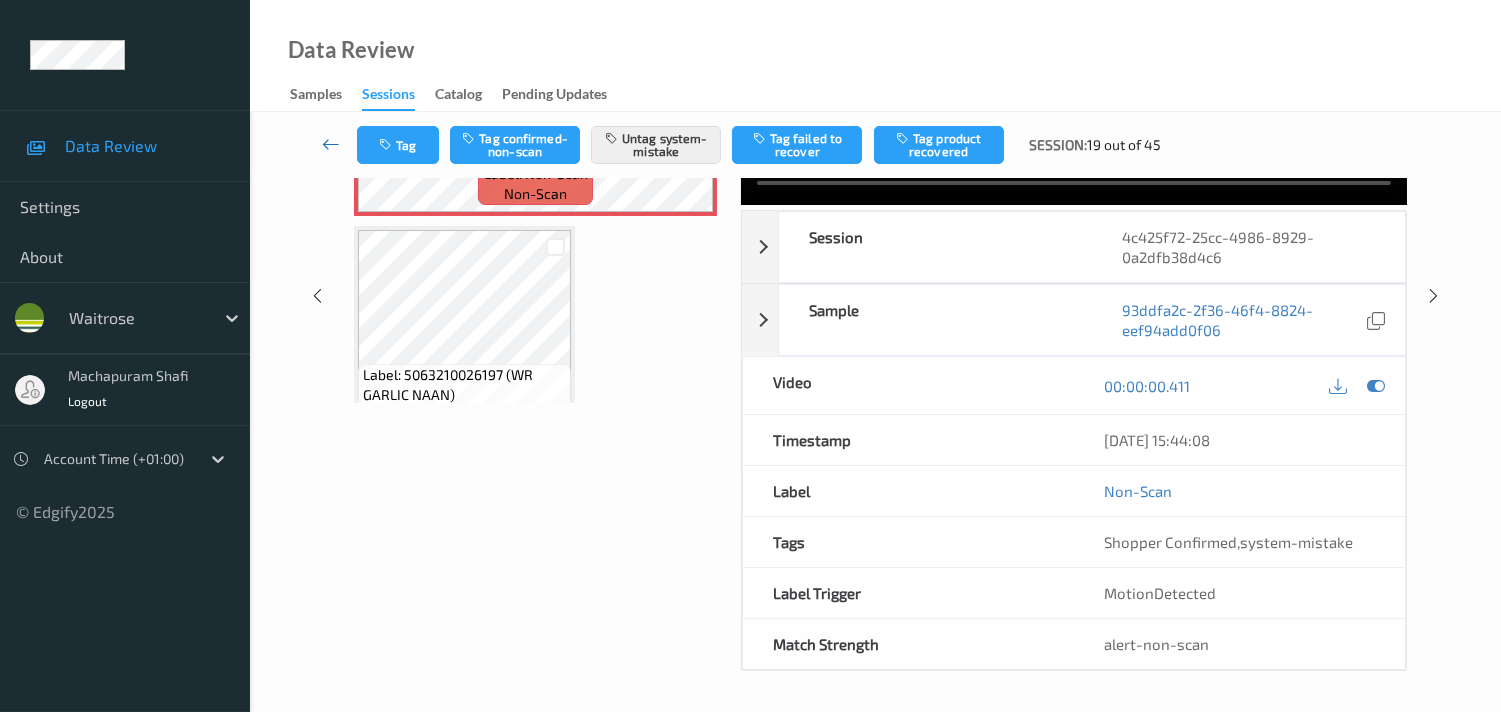 click at bounding box center (331, 145) 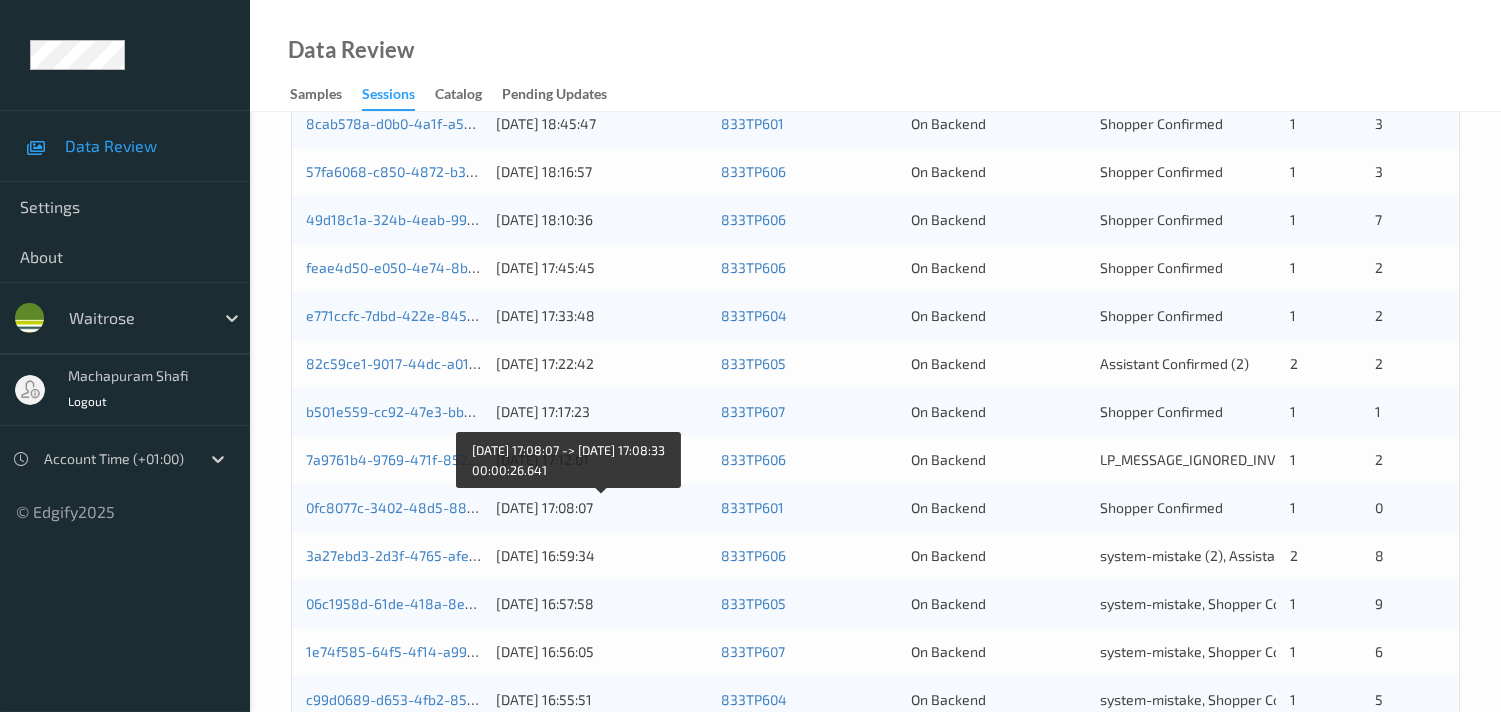 scroll, scrollTop: 951, scrollLeft: 0, axis: vertical 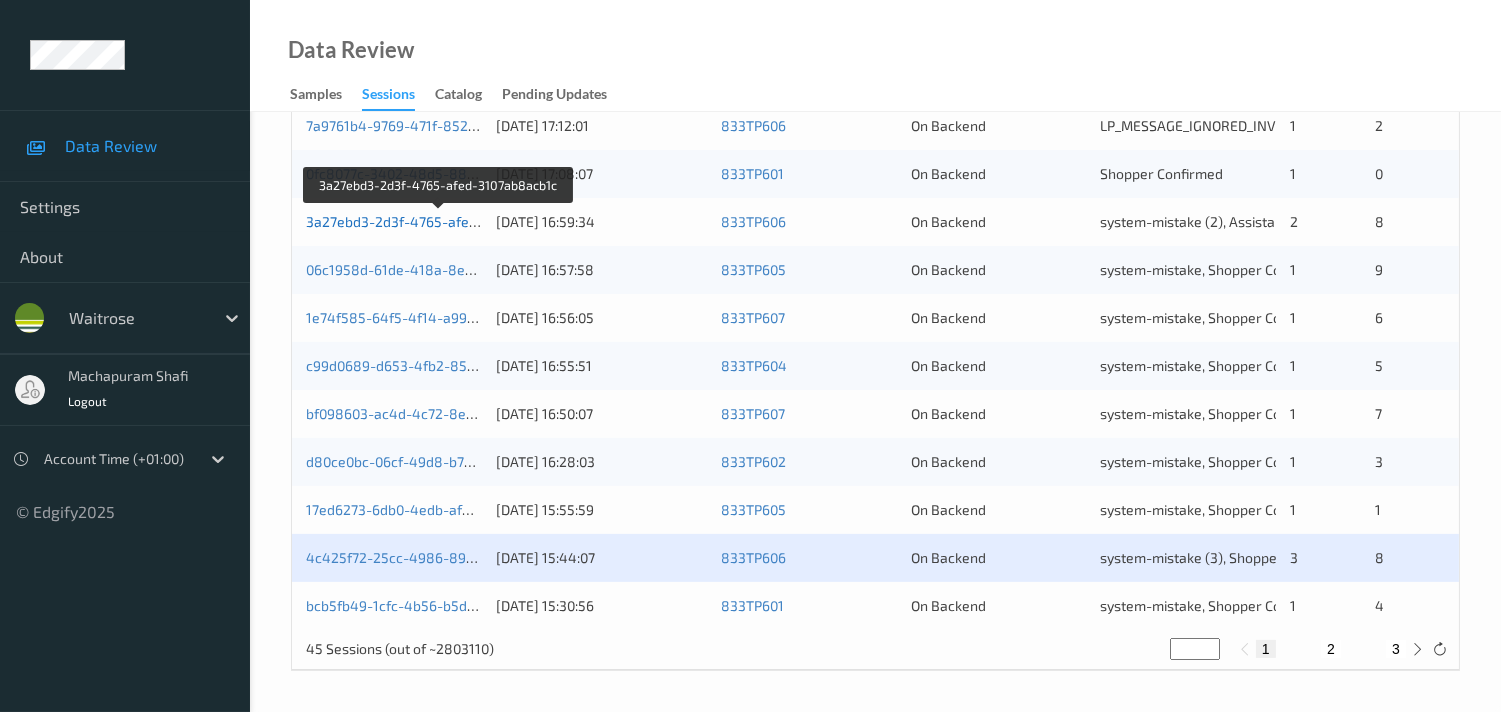 click on "3a27ebd3-2d3f-4765-afed-3107ab8acb1c" at bounding box center (439, 221) 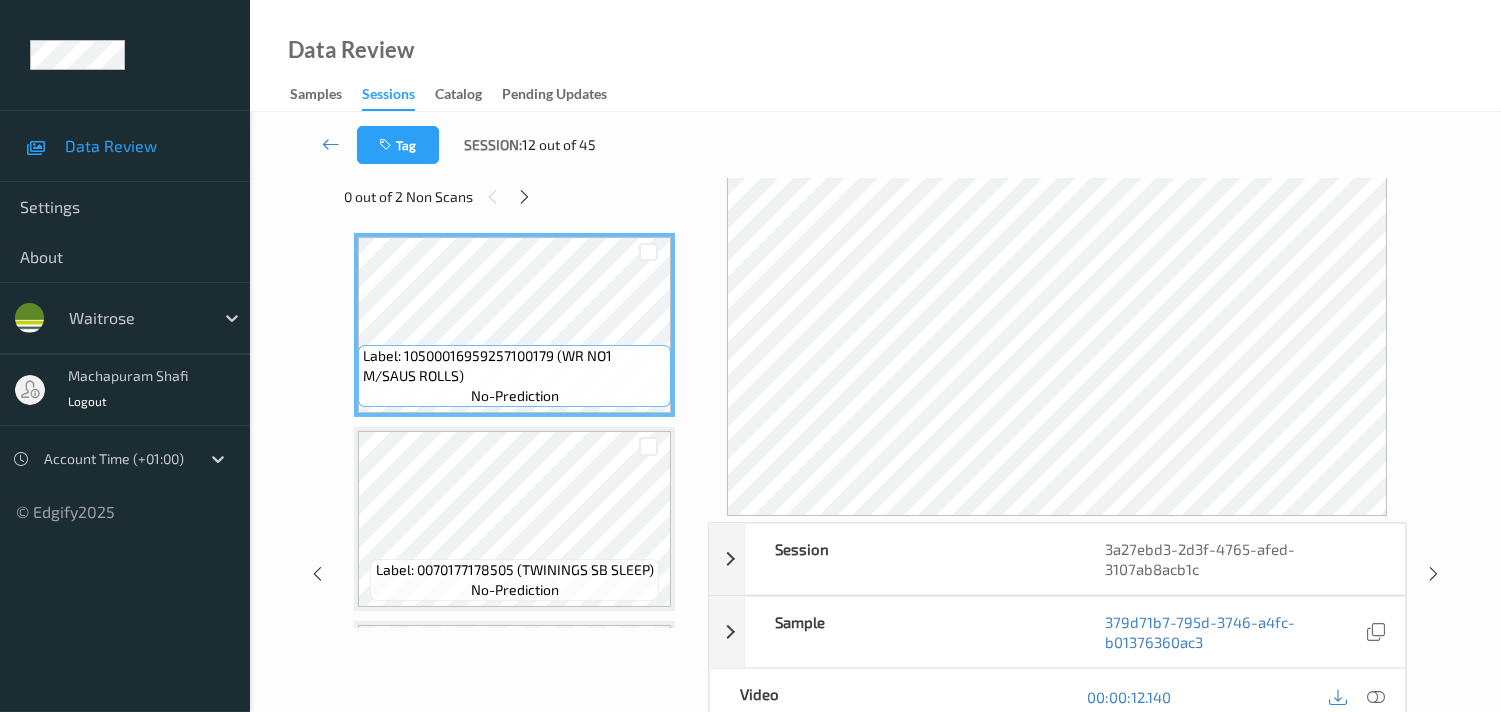 scroll, scrollTop: 0, scrollLeft: 0, axis: both 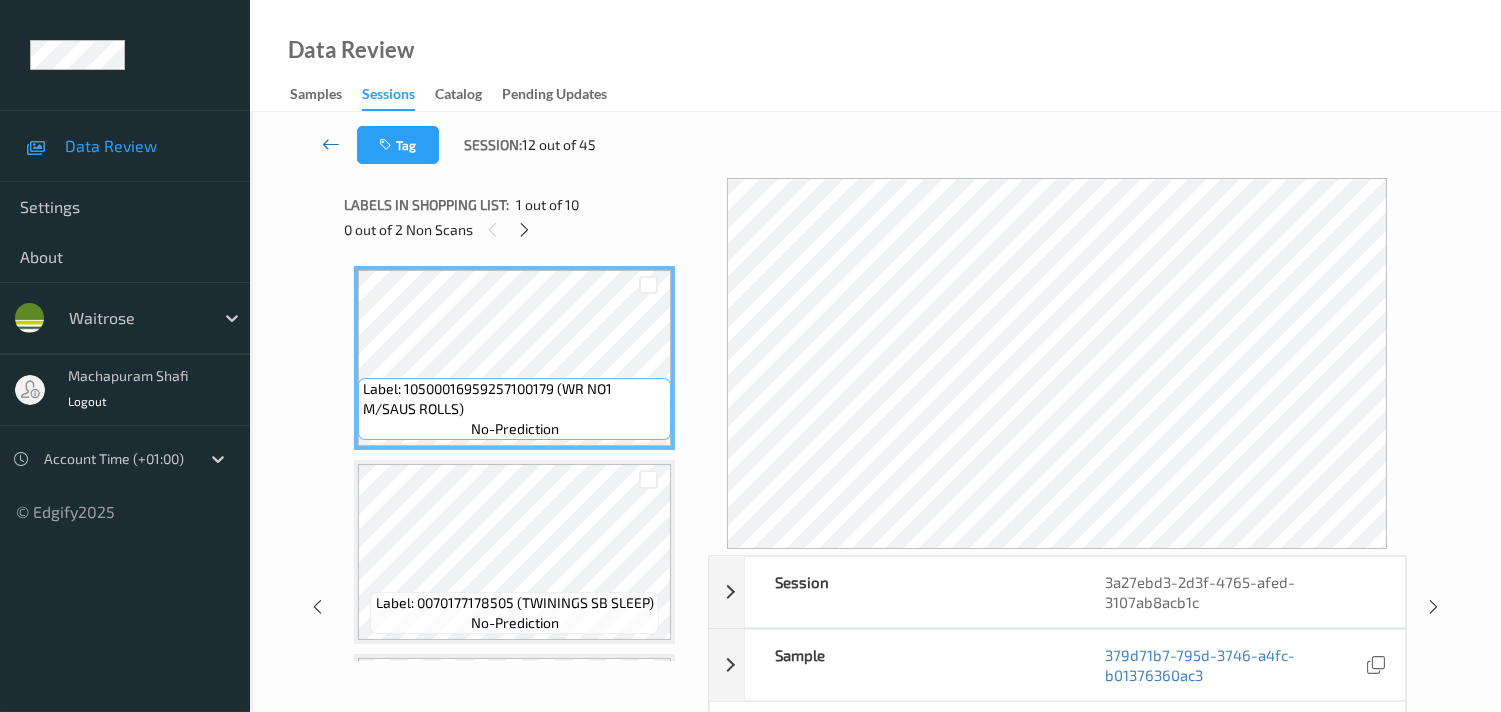 click at bounding box center (331, 144) 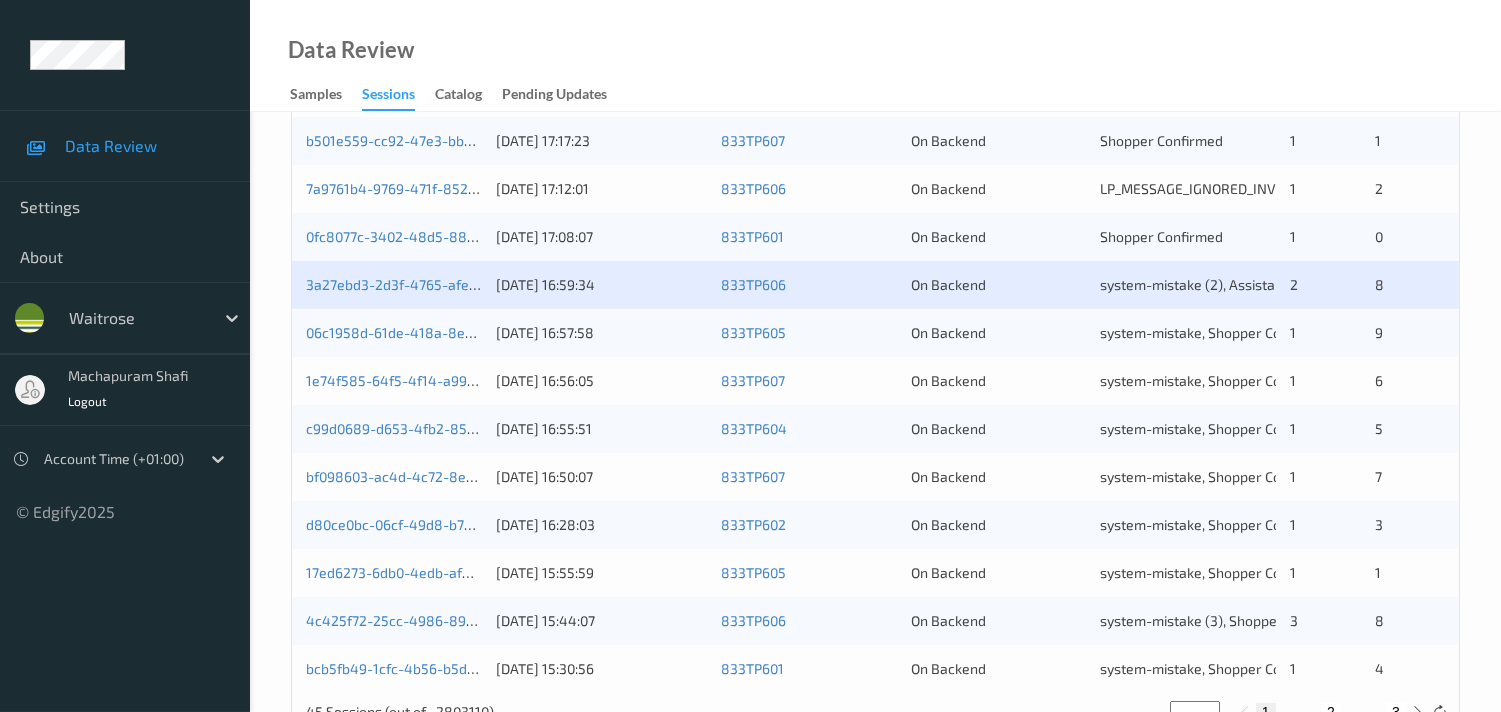 scroll, scrollTop: 951, scrollLeft: 0, axis: vertical 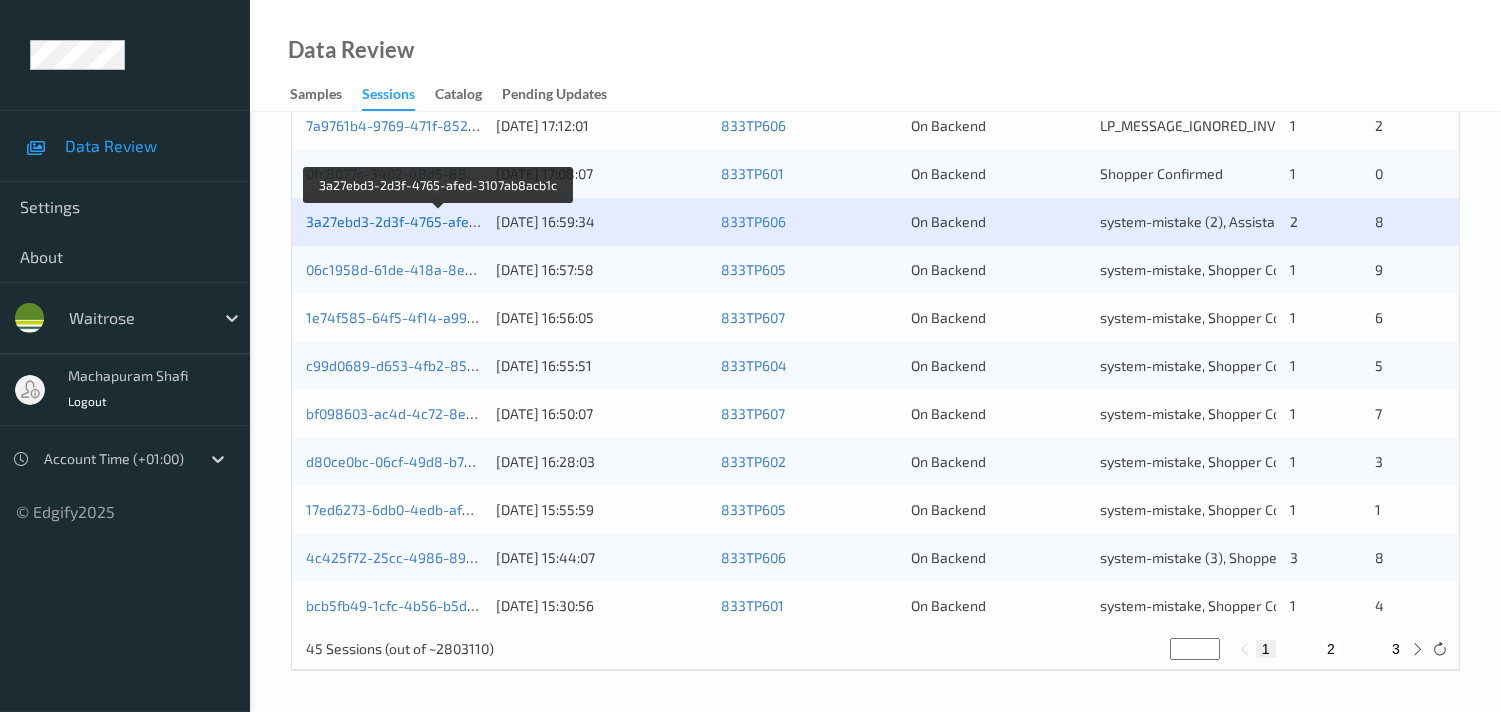 click on "3a27ebd3-2d3f-4765-afed-3107ab8acb1c" at bounding box center [439, 221] 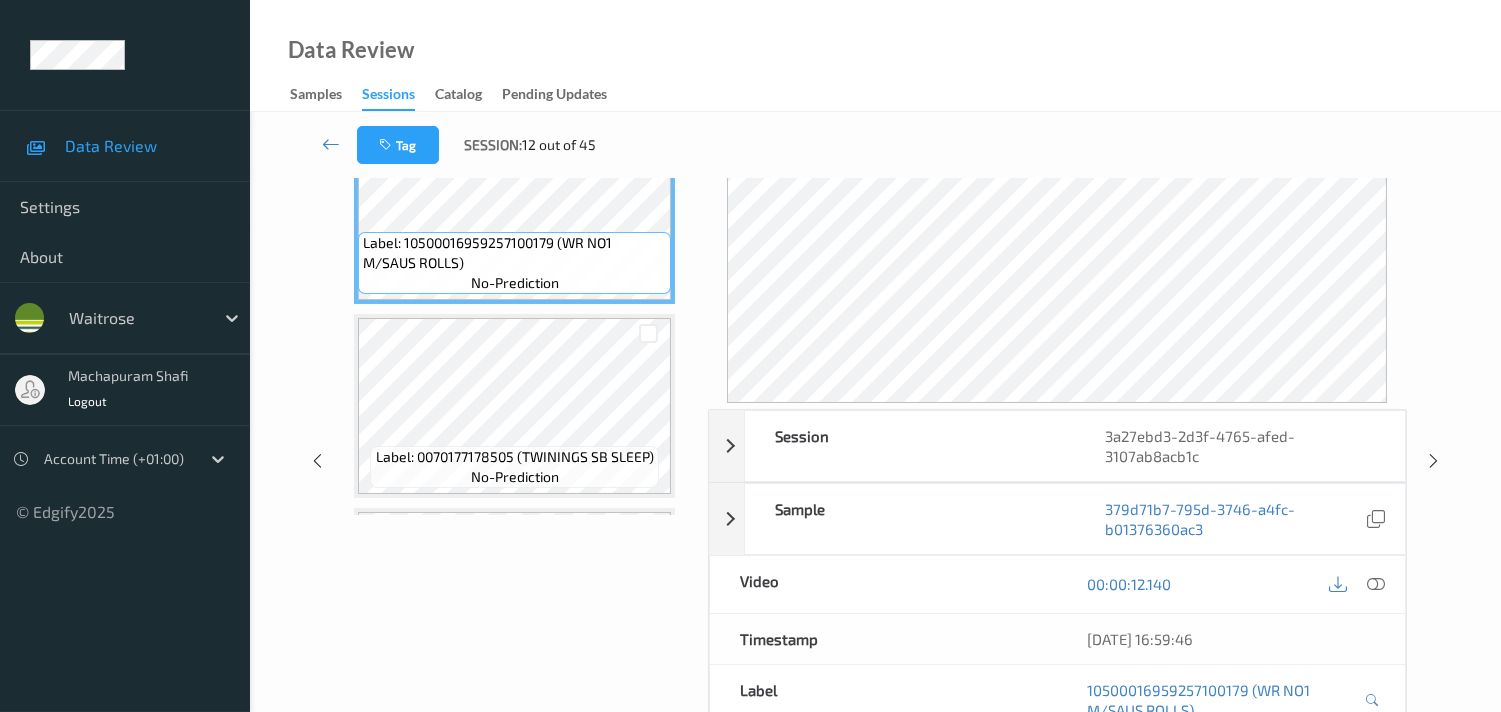 scroll, scrollTop: 144, scrollLeft: 0, axis: vertical 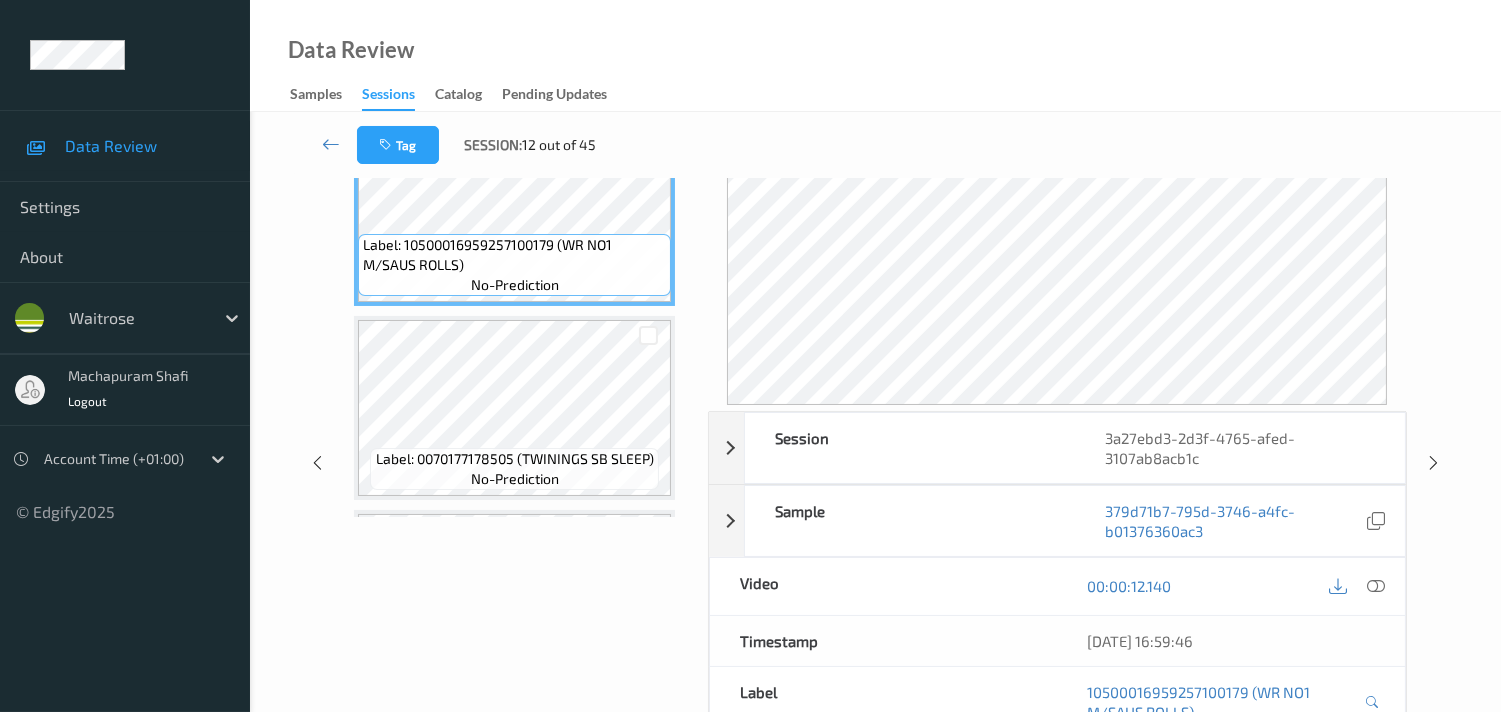 click at bounding box center [1376, 586] 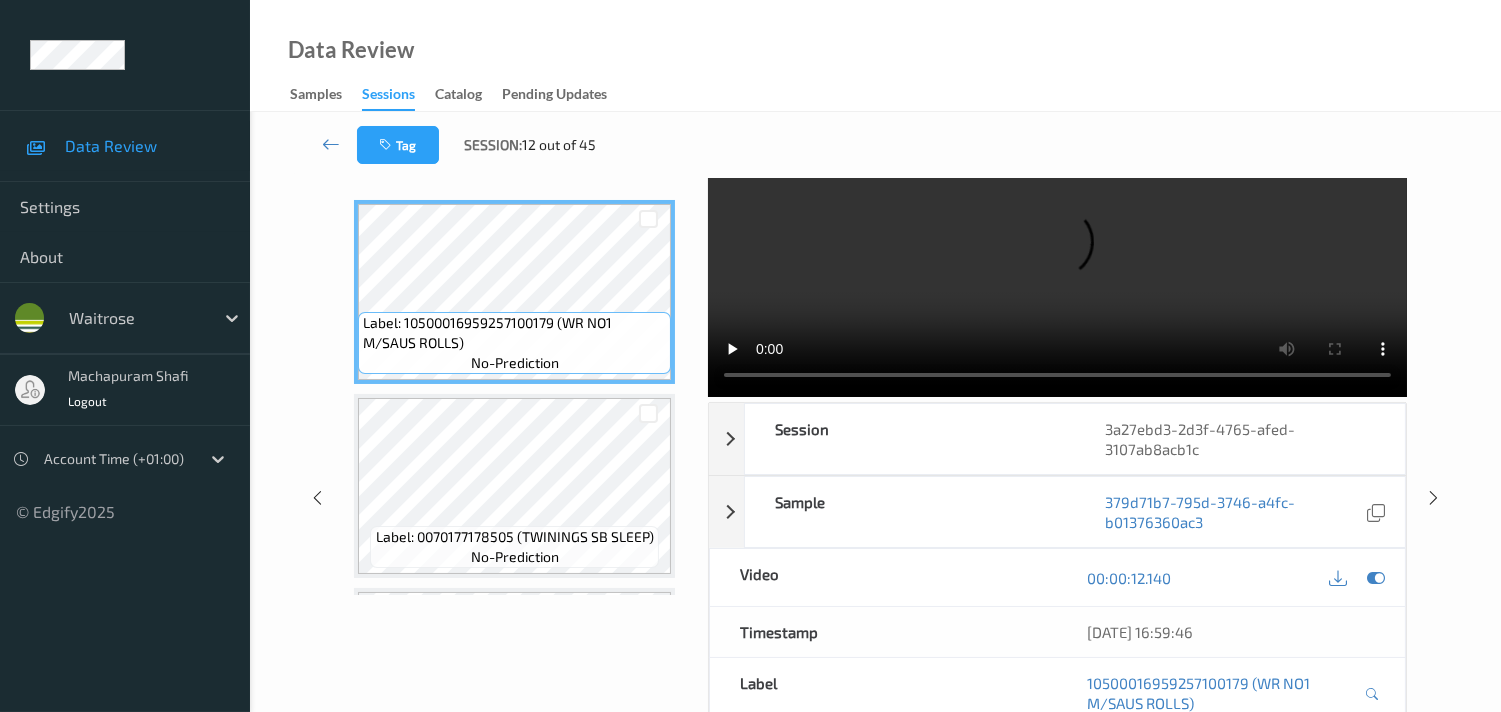 scroll, scrollTop: 57, scrollLeft: 0, axis: vertical 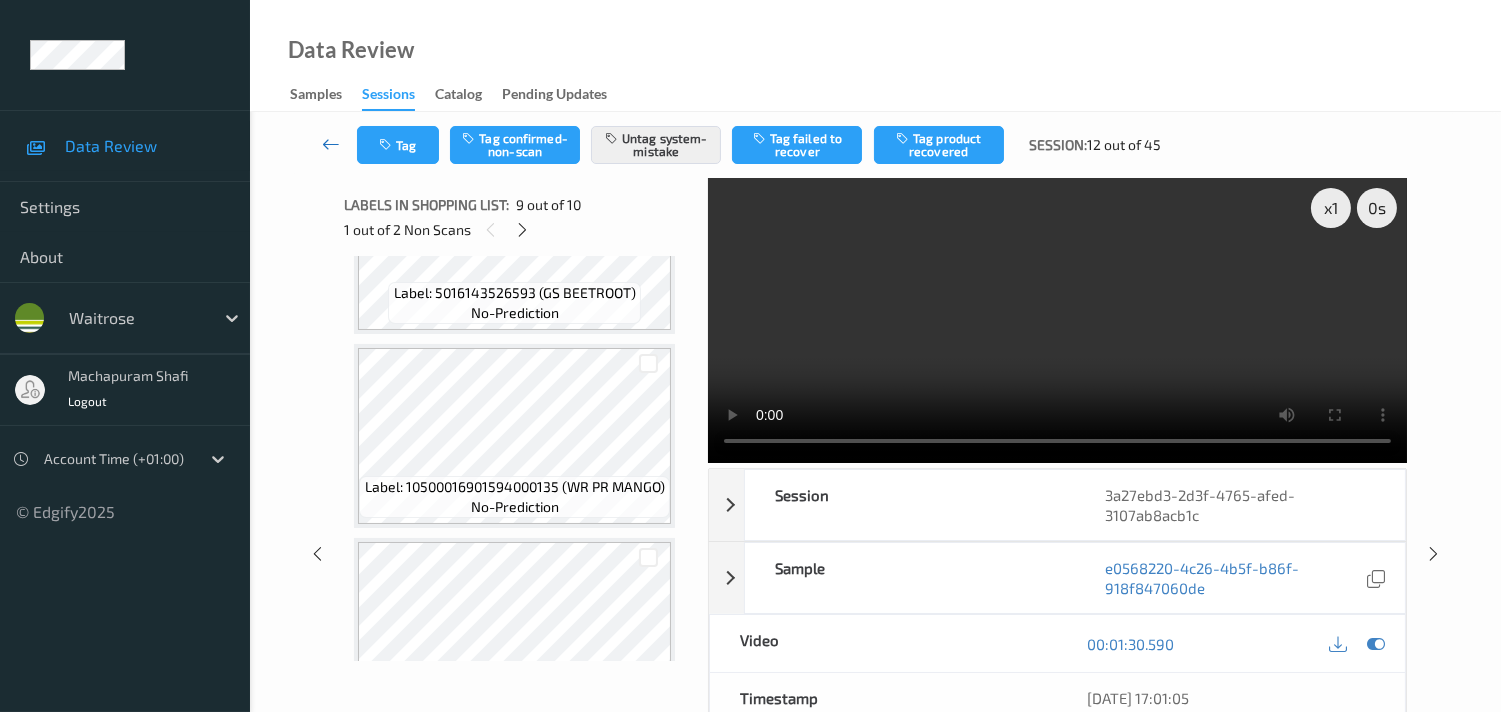 click at bounding box center [331, 144] 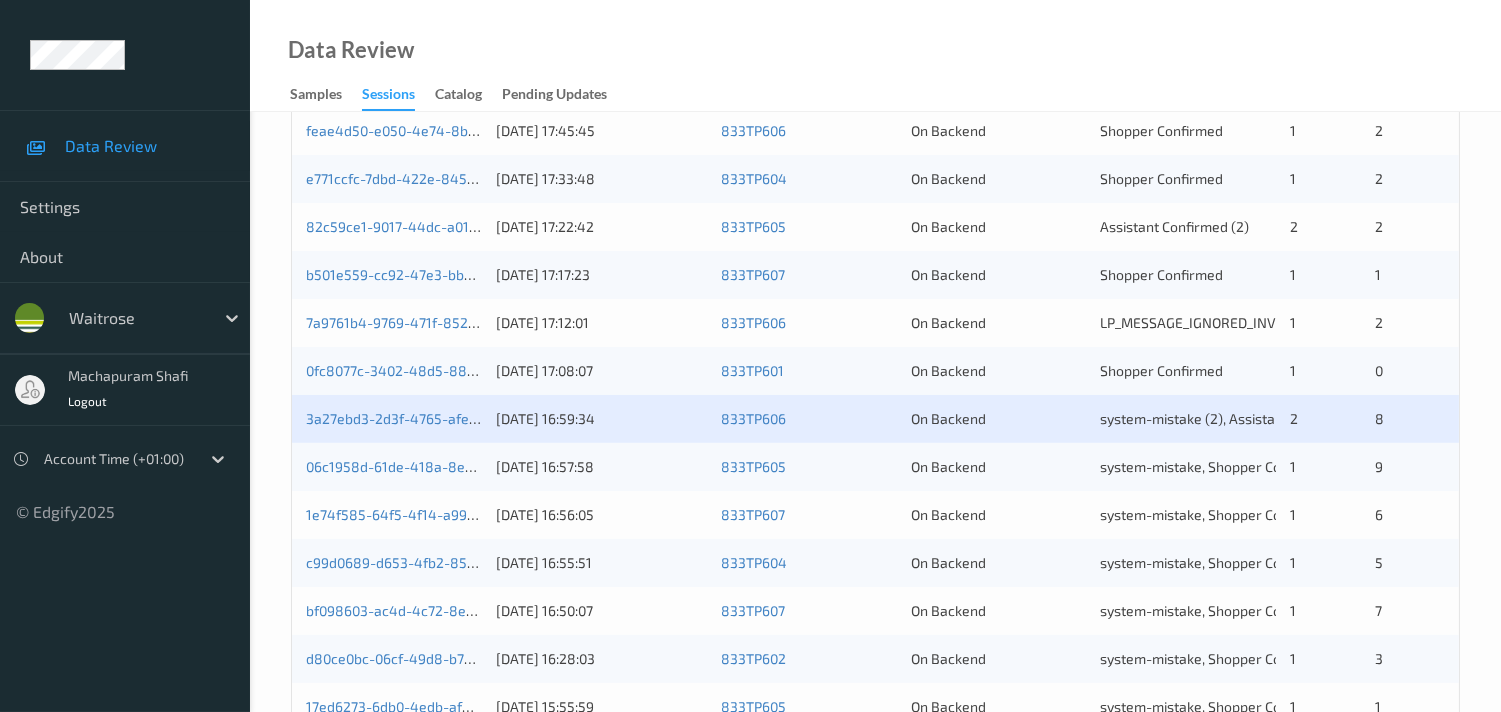 scroll, scrollTop: 888, scrollLeft: 0, axis: vertical 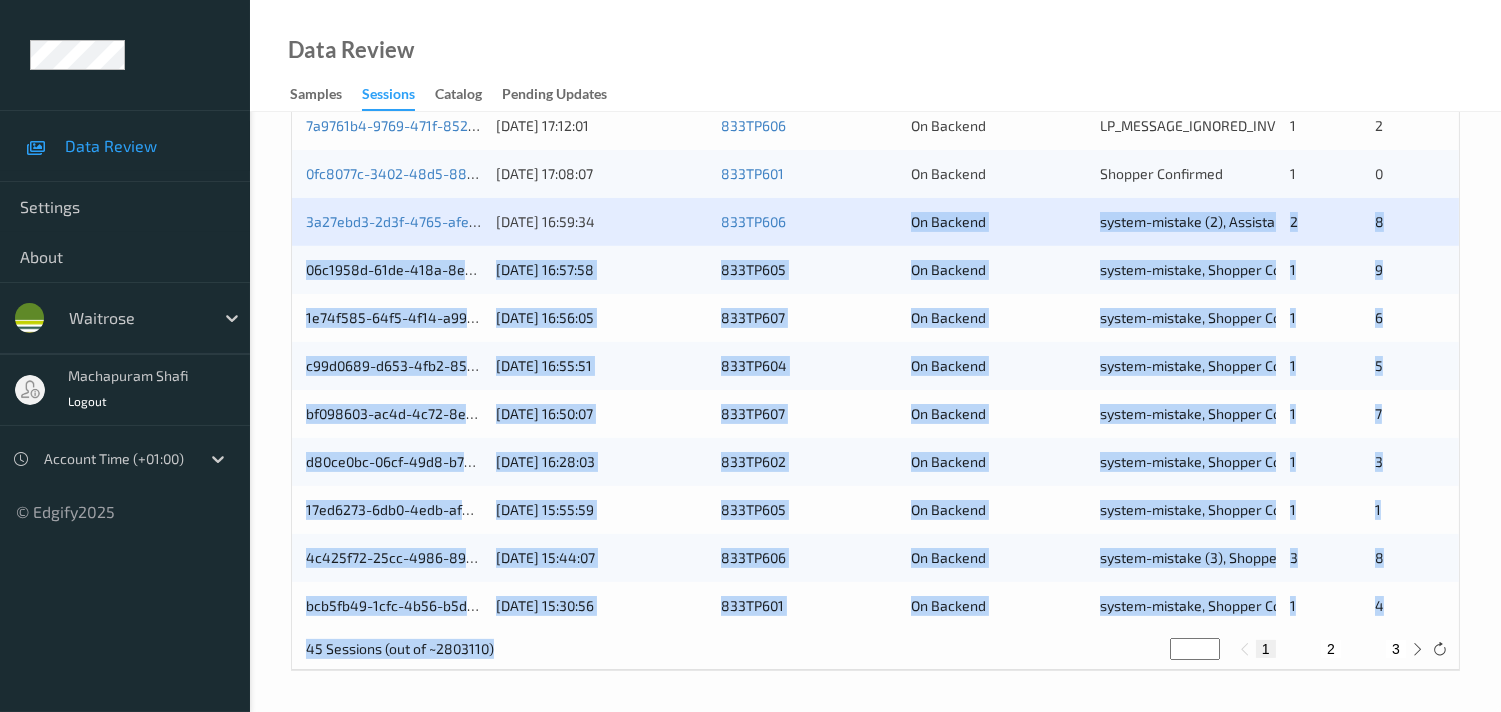drag, startPoint x: 838, startPoint y: 292, endPoint x: 863, endPoint y: 671, distance: 379.82364 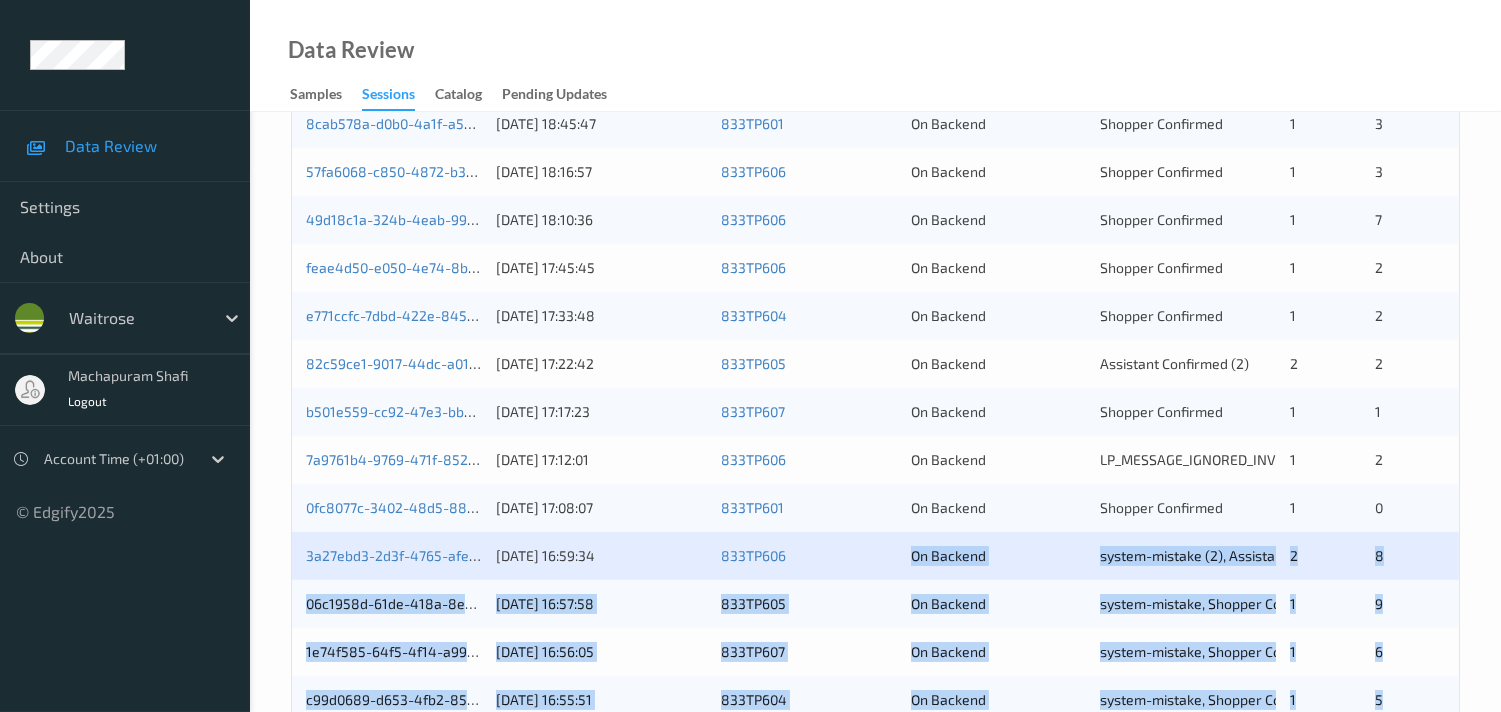 scroll, scrollTop: 395, scrollLeft: 0, axis: vertical 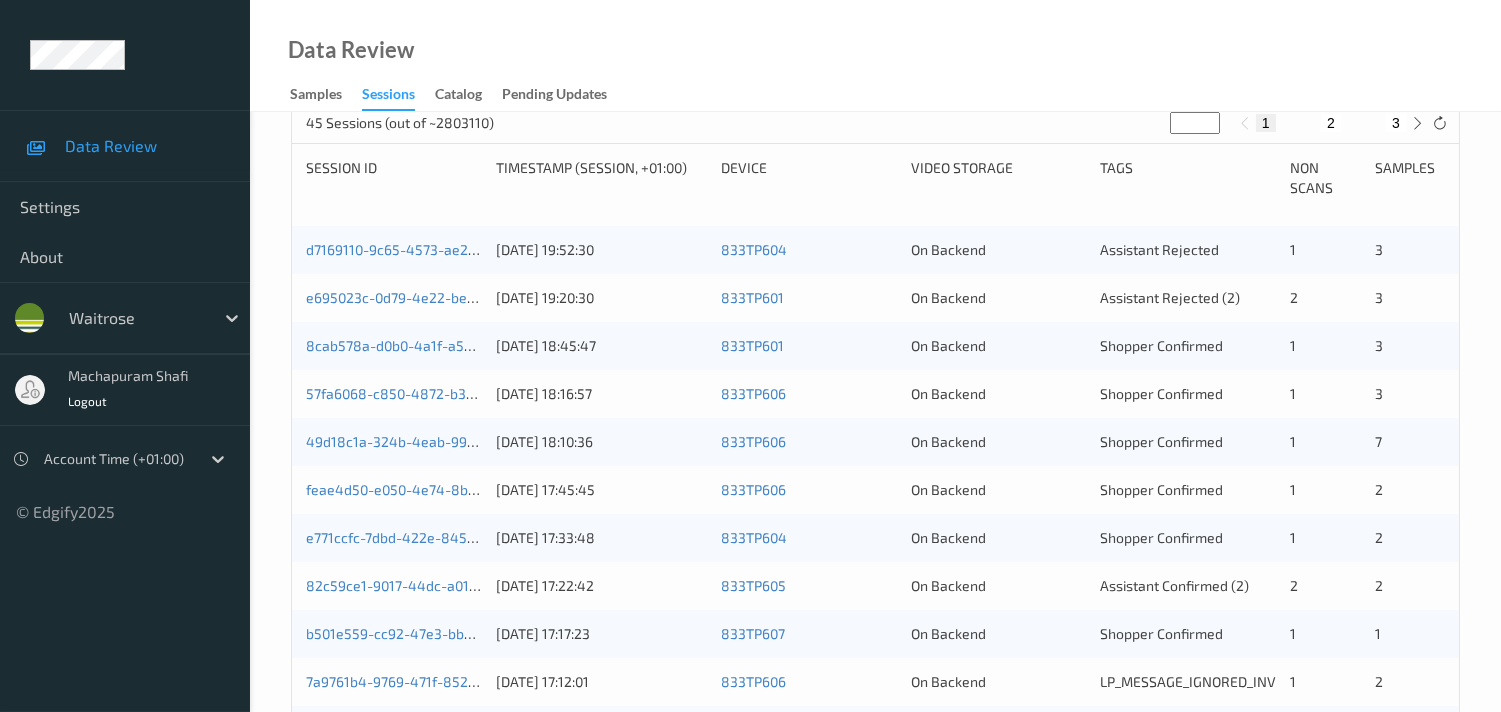 click on "Devices Devices Storage Devices Storage Devices Clusters Clusters Sites 833 Trinity Square dates (+01:00) 30/06/2025 00:00 -> 30/06/2025 23:59 Time Field Session Session ID Session ID Tags none contains any contains all exact match Tags Only Non-Scans Storage Storage Assistant ID Shopper ID Order By Session 45 Sessions (out of ~2803110) *  1   2   3  Session ID Timestamp (Session, +01:00) Device Video Storage Tags Non Scans Samples d7169110-9c65-4573-ae29-3f46a0218e8a 30/06/2025 19:52:30 833TP604 On Backend Assistant Rejected 1 3 e695023c-0d79-4e22-be57-165ddc8d0e83 30/06/2025 19:20:30 833TP601 On Backend Assistant Rejected (2) 2 3 8cab578a-d0b0-4a1f-a57e-589e9c38420a 30/06/2025 18:45:47 833TP601 On Backend Shopper Confirmed 1 3 57fa6068-c850-4872-b305-7bfda1186549 30/06/2025 18:16:57 833TP606 On Backend Shopper Confirmed 1 3 49d18c1a-324b-4eab-9908-b774abedf38f 30/06/2025 18:10:36 833TP606 On Backend Shopper Confirmed 1 7 feae4d50-e050-4e74-8b81-2f9fbe088707 30/06/2025 17:45:45 833TP606 On Backend 1 2 1 2 2" at bounding box center (875, 492) 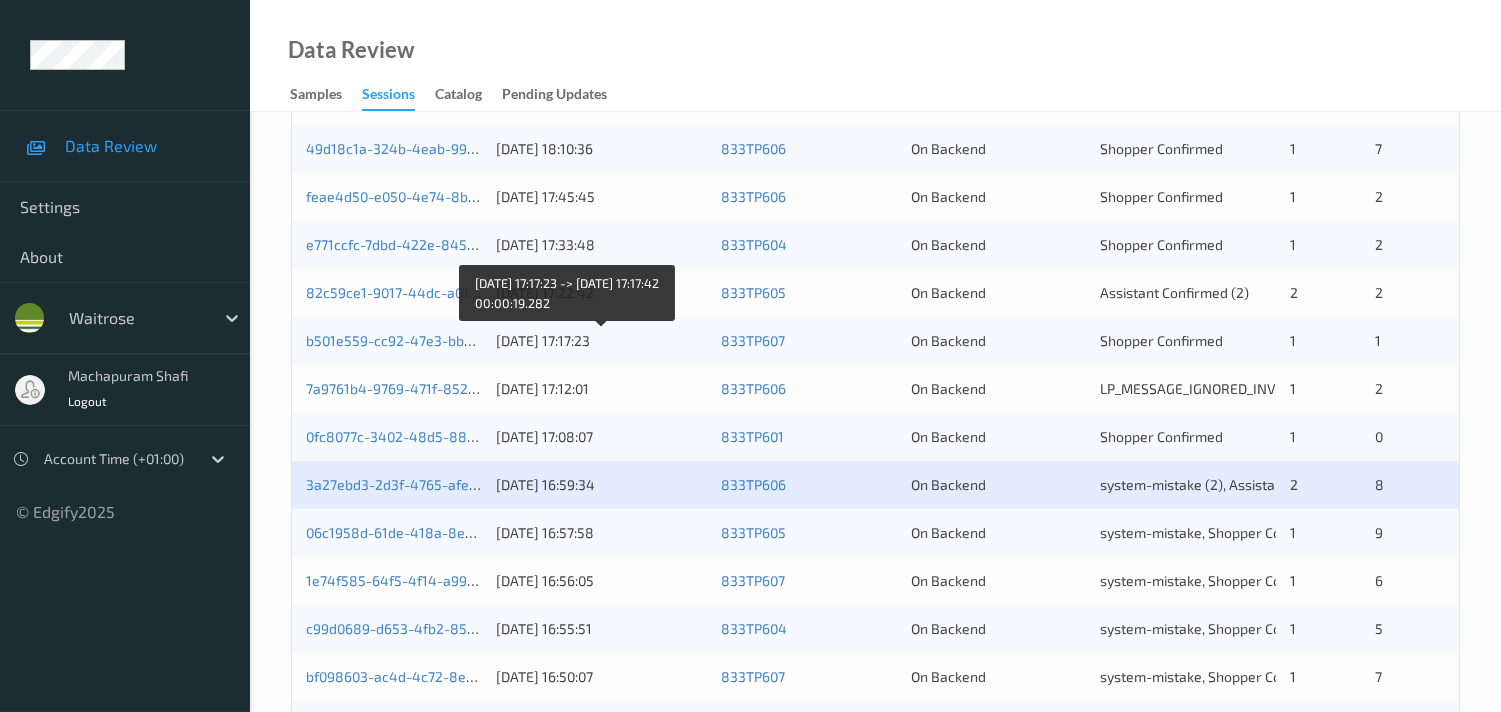 scroll, scrollTop: 728, scrollLeft: 0, axis: vertical 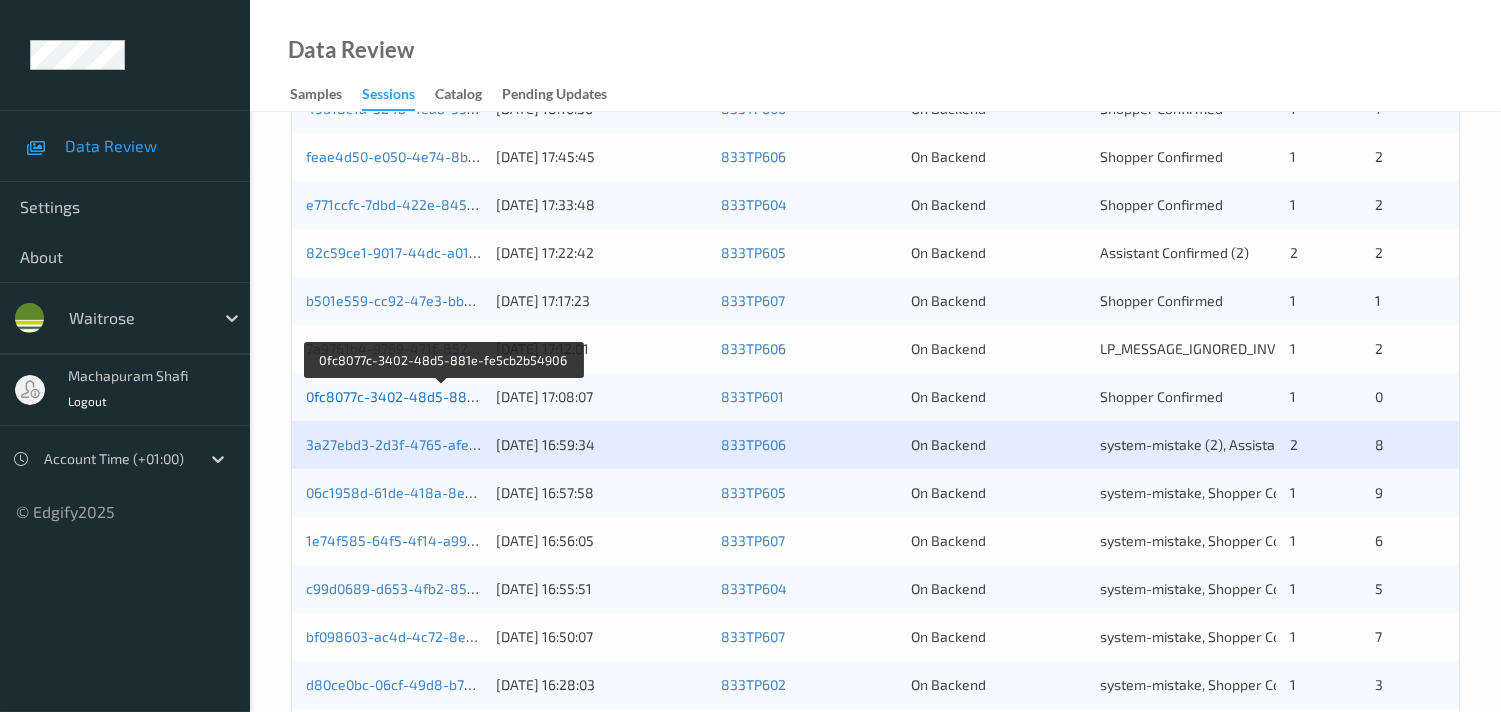 click on "0fc8077c-3402-48d5-881e-fe5cb2b54906" at bounding box center [443, 396] 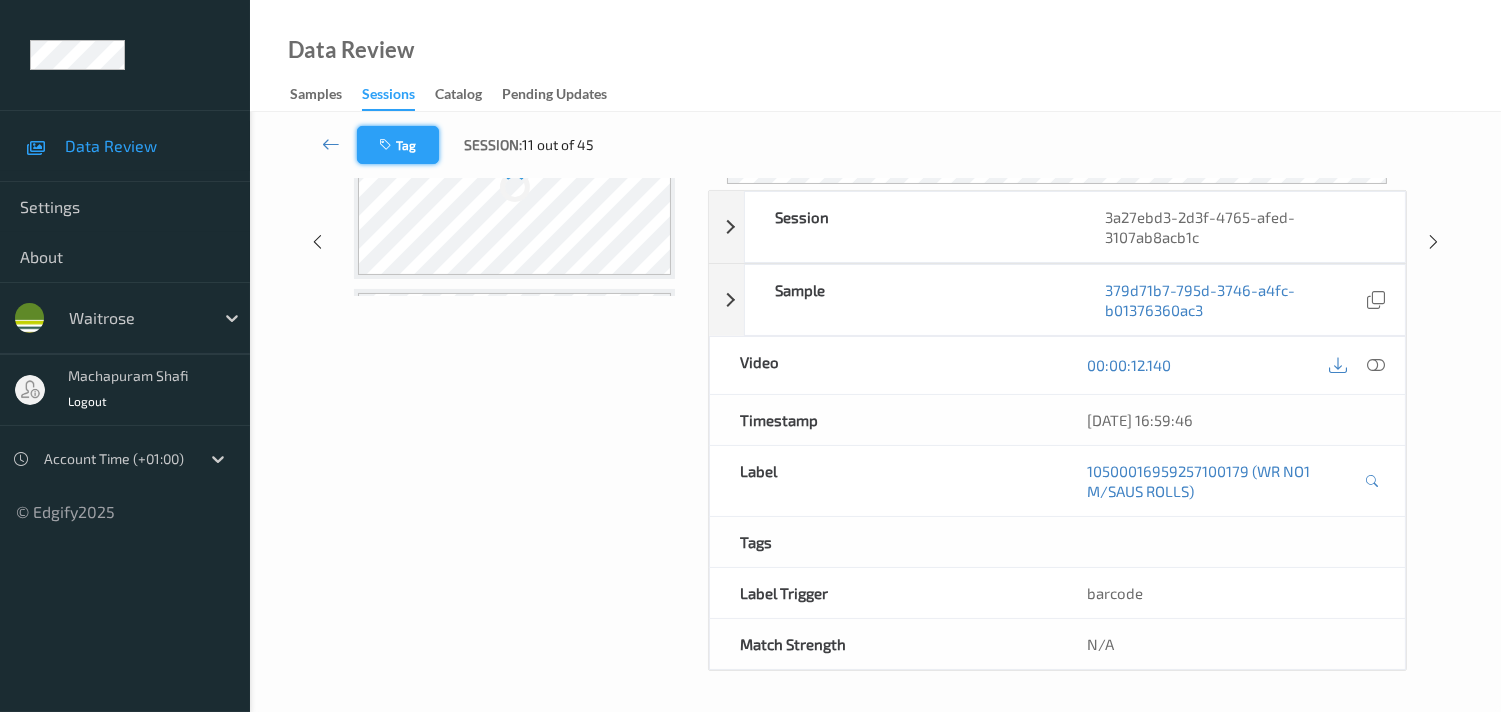 scroll, scrollTop: 280, scrollLeft: 0, axis: vertical 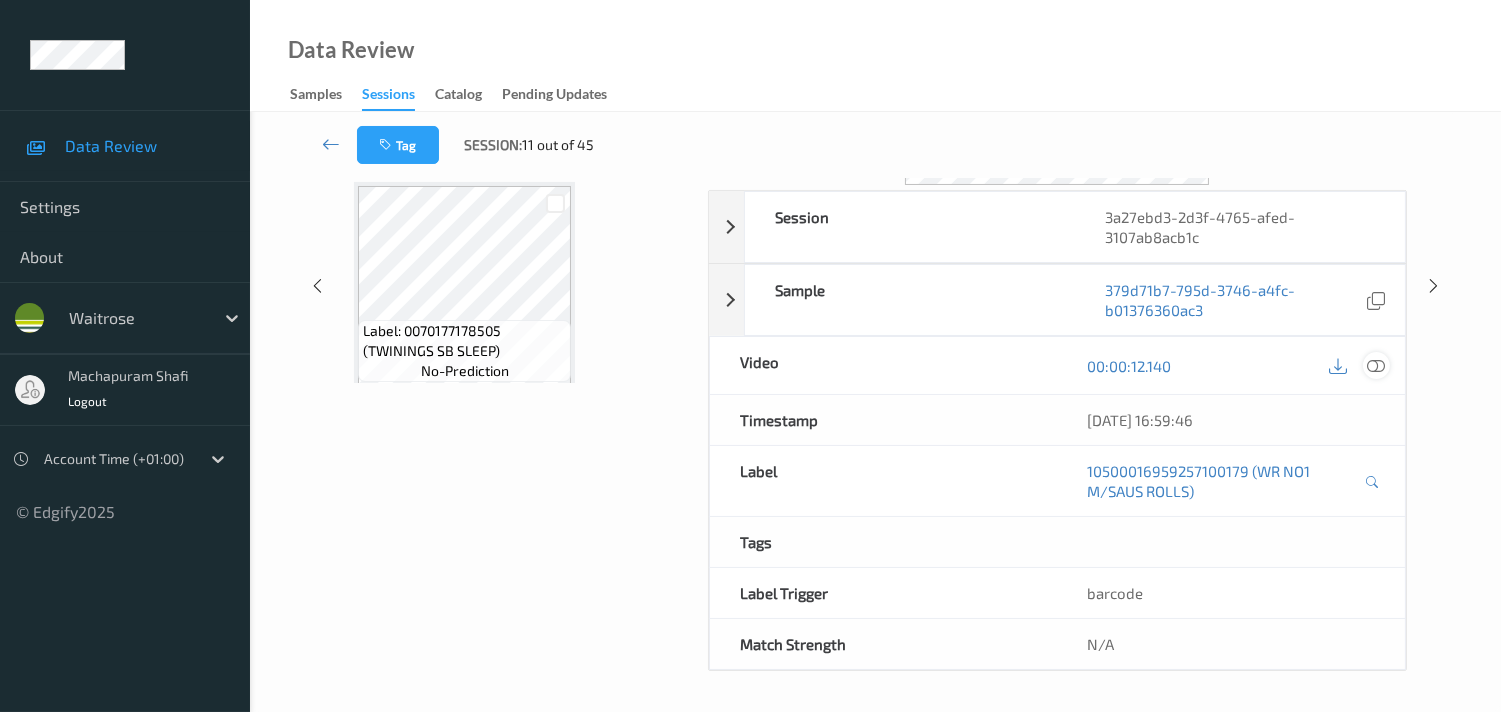 click at bounding box center [1376, 366] 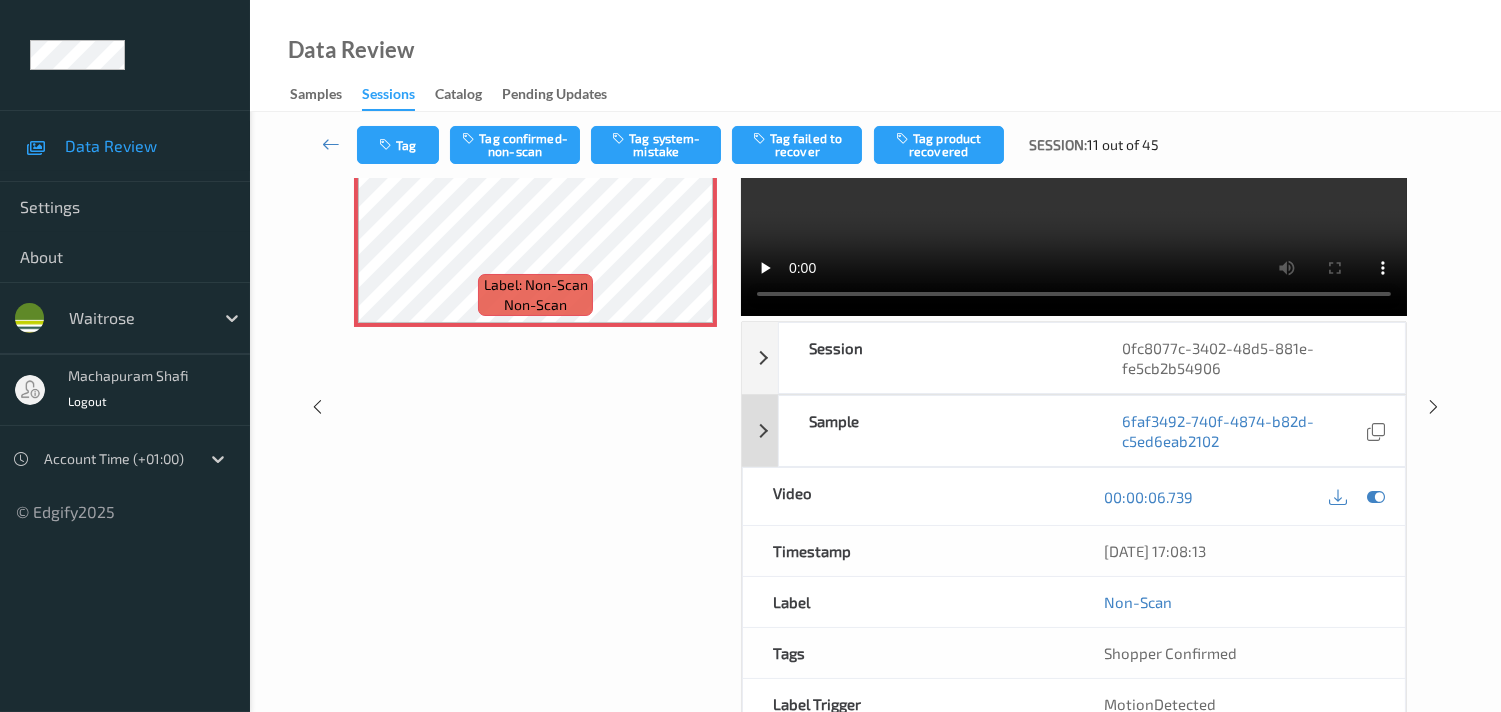 scroll, scrollTop: 0, scrollLeft: 0, axis: both 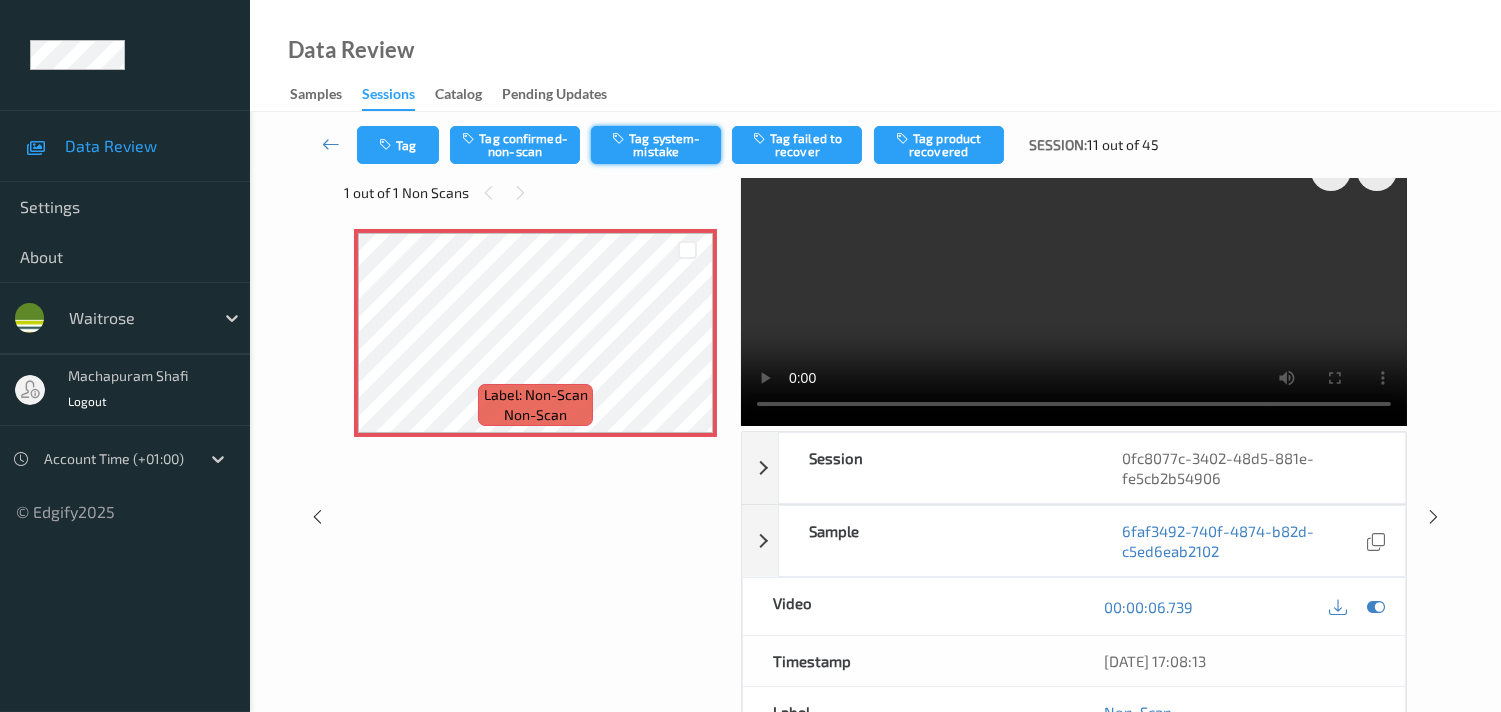 click on "Tag   system-mistake" at bounding box center [656, 145] 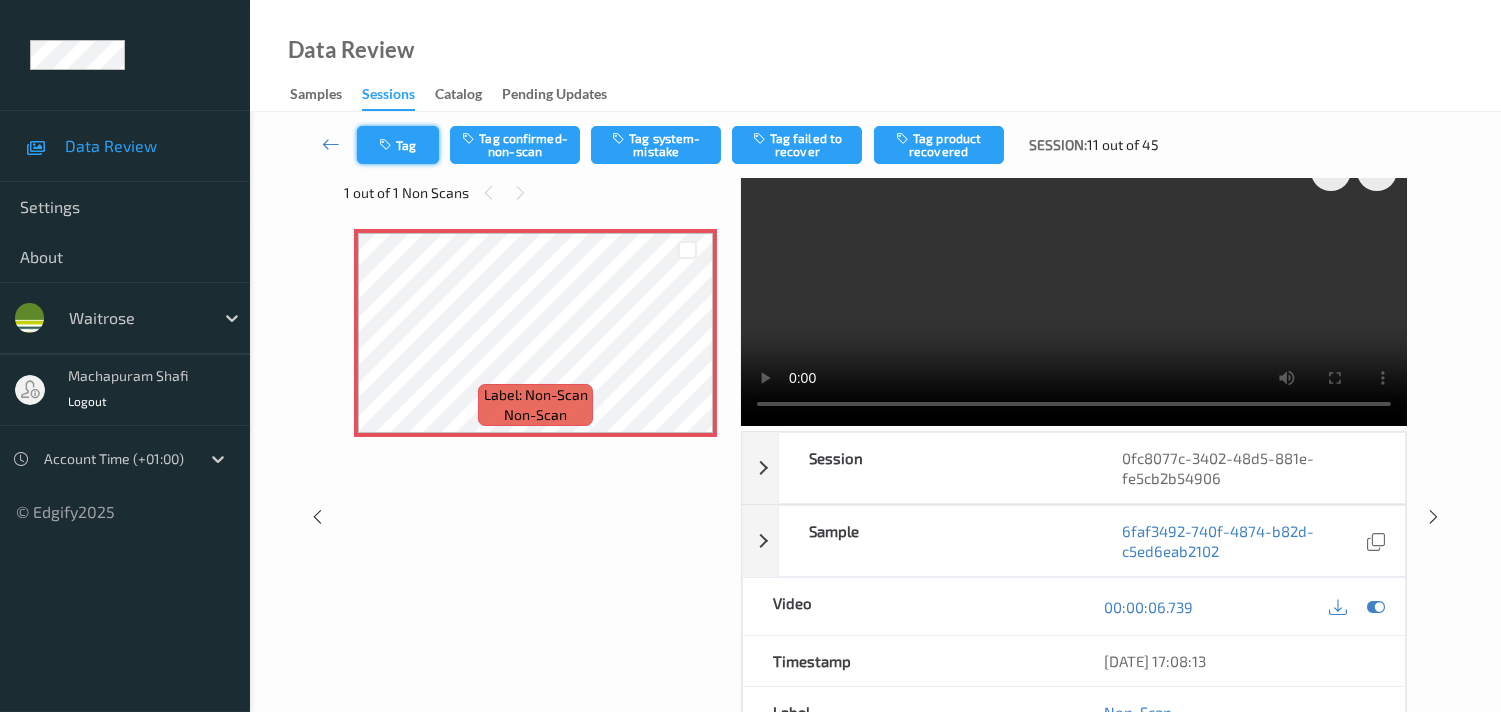 click on "Tag" at bounding box center [398, 145] 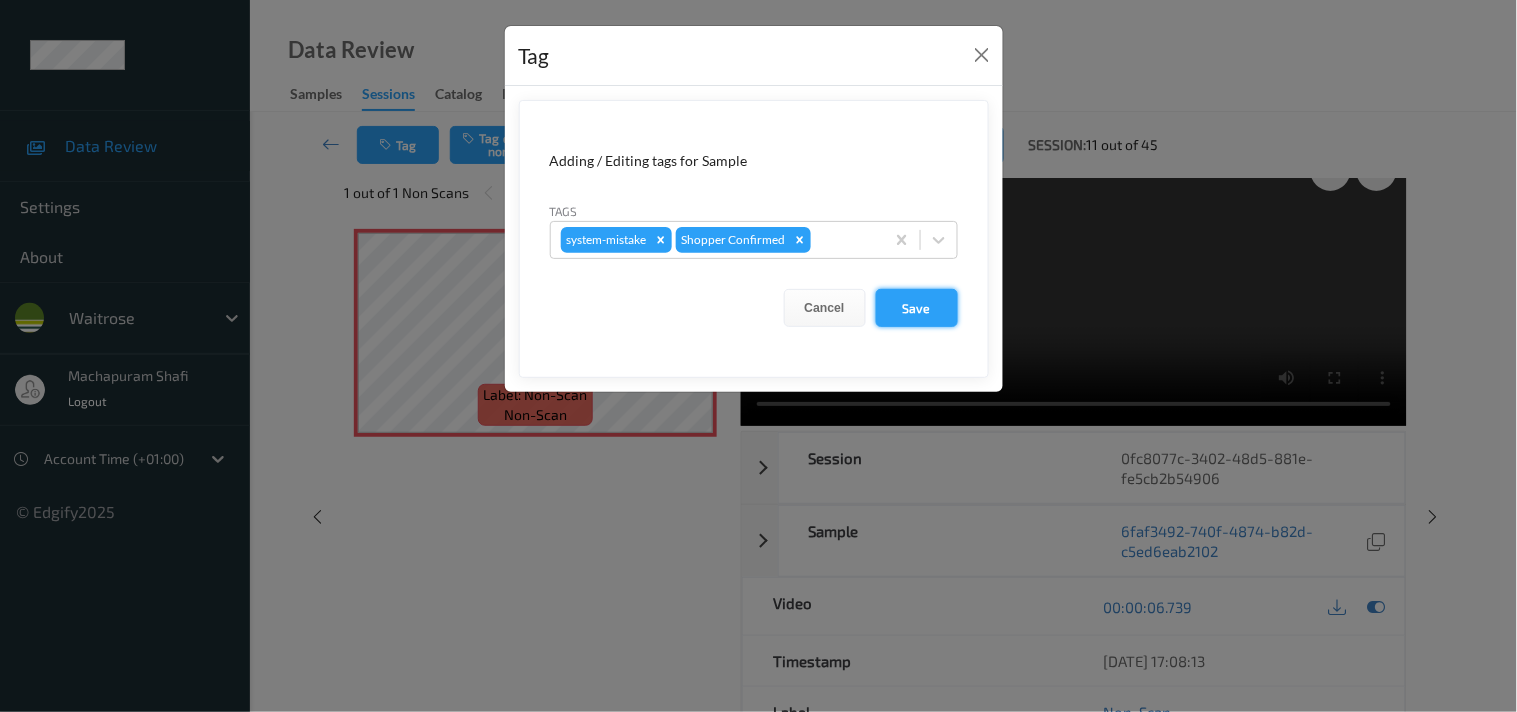 click on "Save" at bounding box center (917, 308) 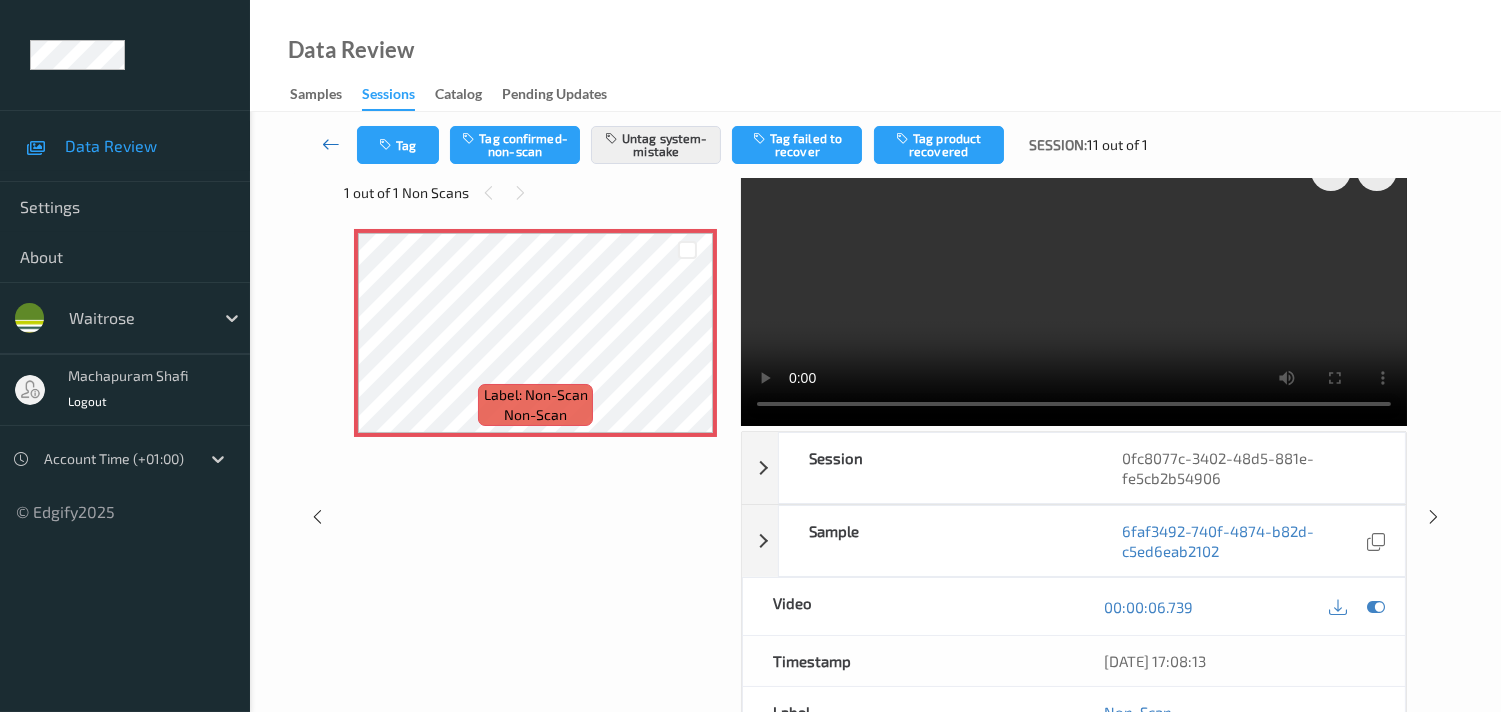 click at bounding box center (331, 144) 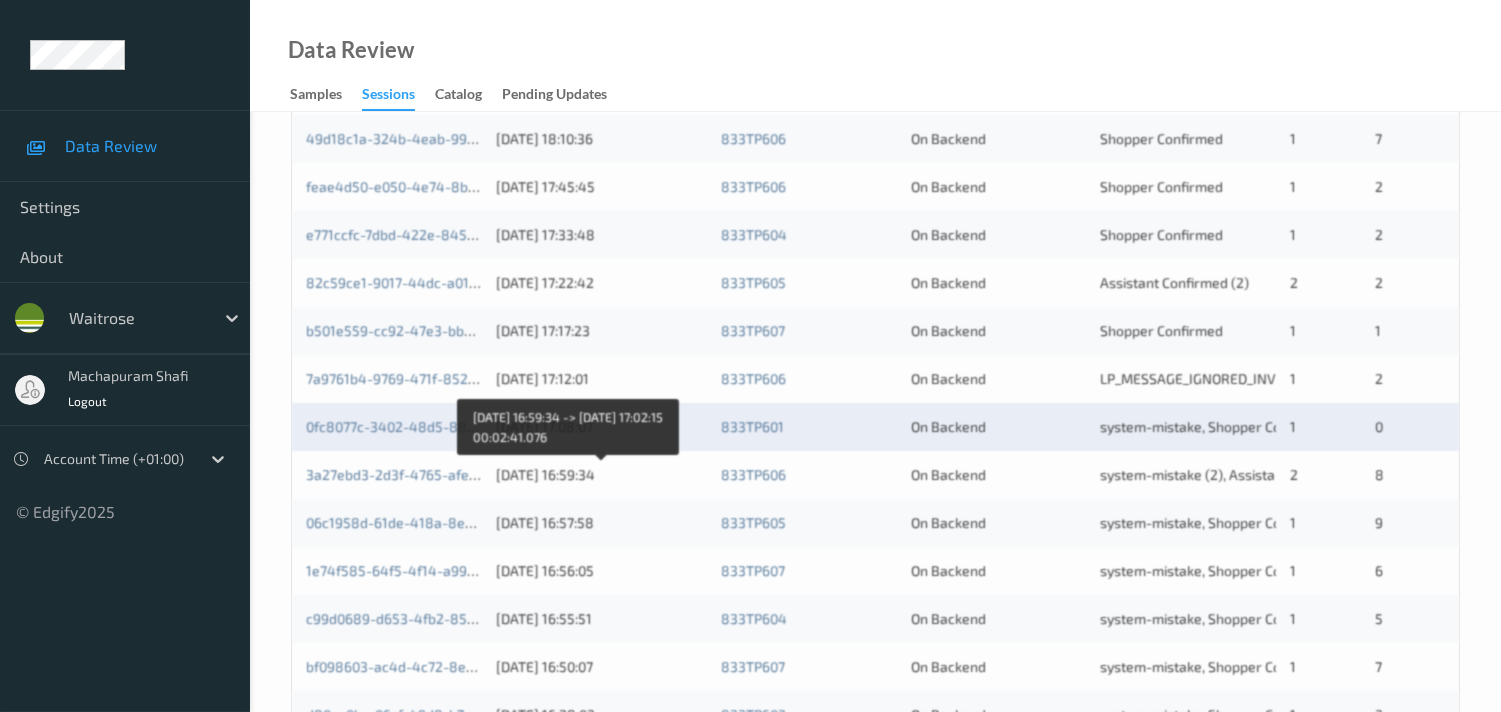 scroll, scrollTop: 617, scrollLeft: 0, axis: vertical 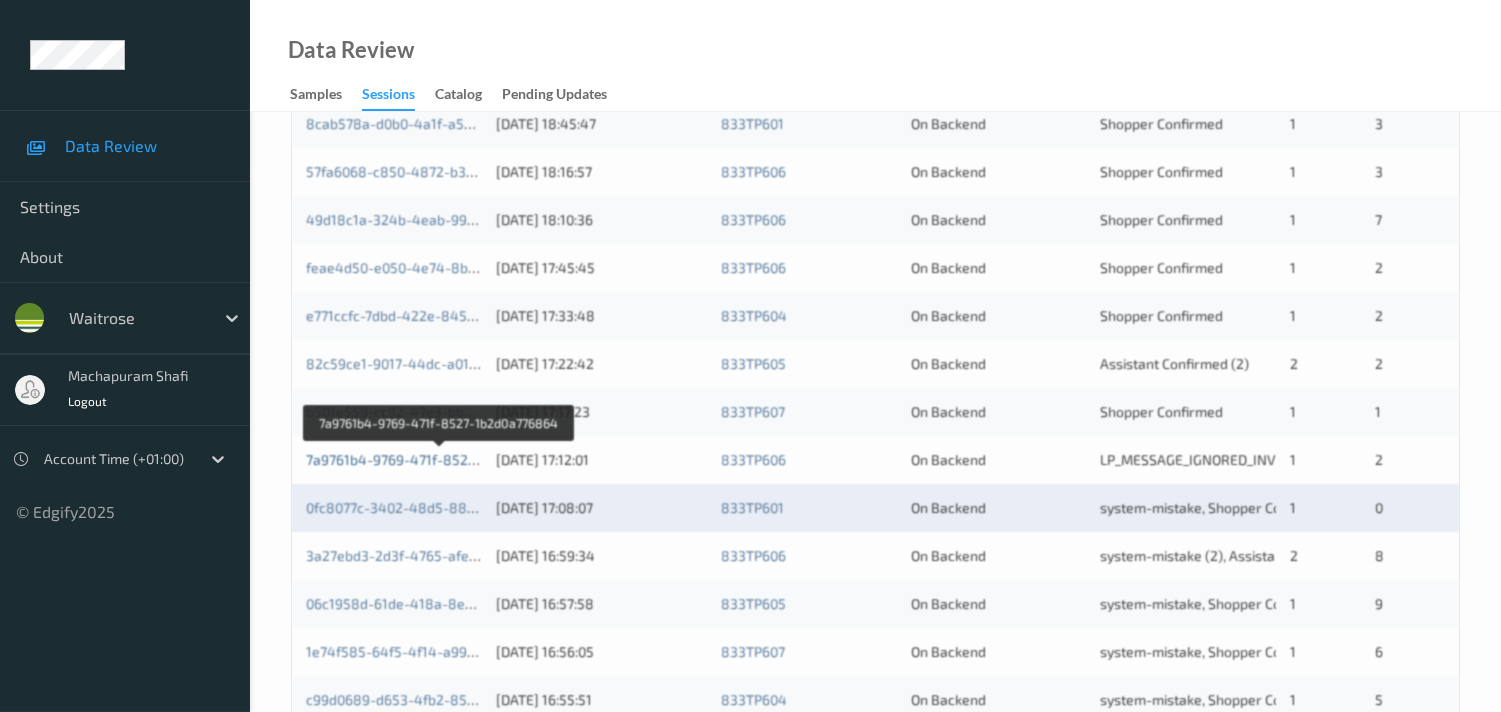 click on "7a9761b4-9769-471f-8527-1b2d0a776864" at bounding box center [440, 459] 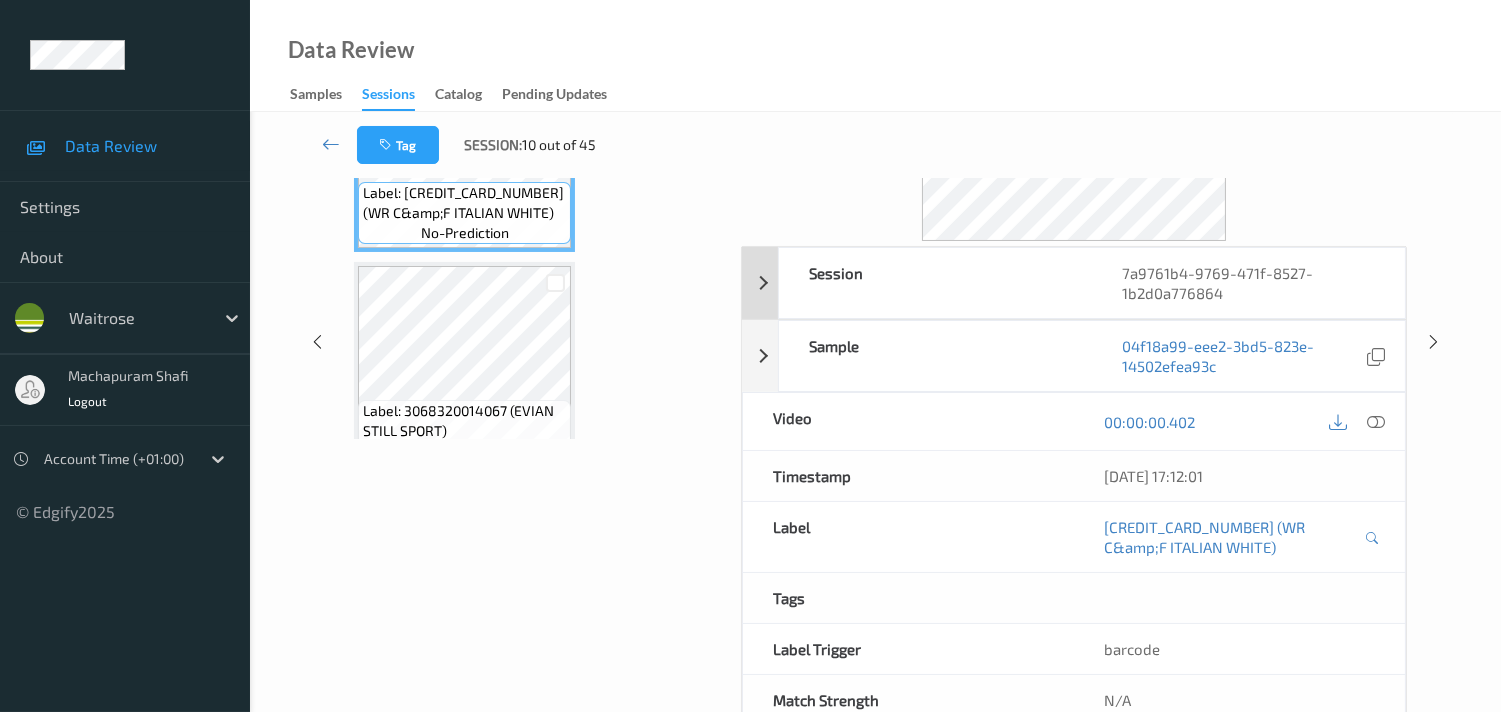 scroll, scrollTop: 168, scrollLeft: 0, axis: vertical 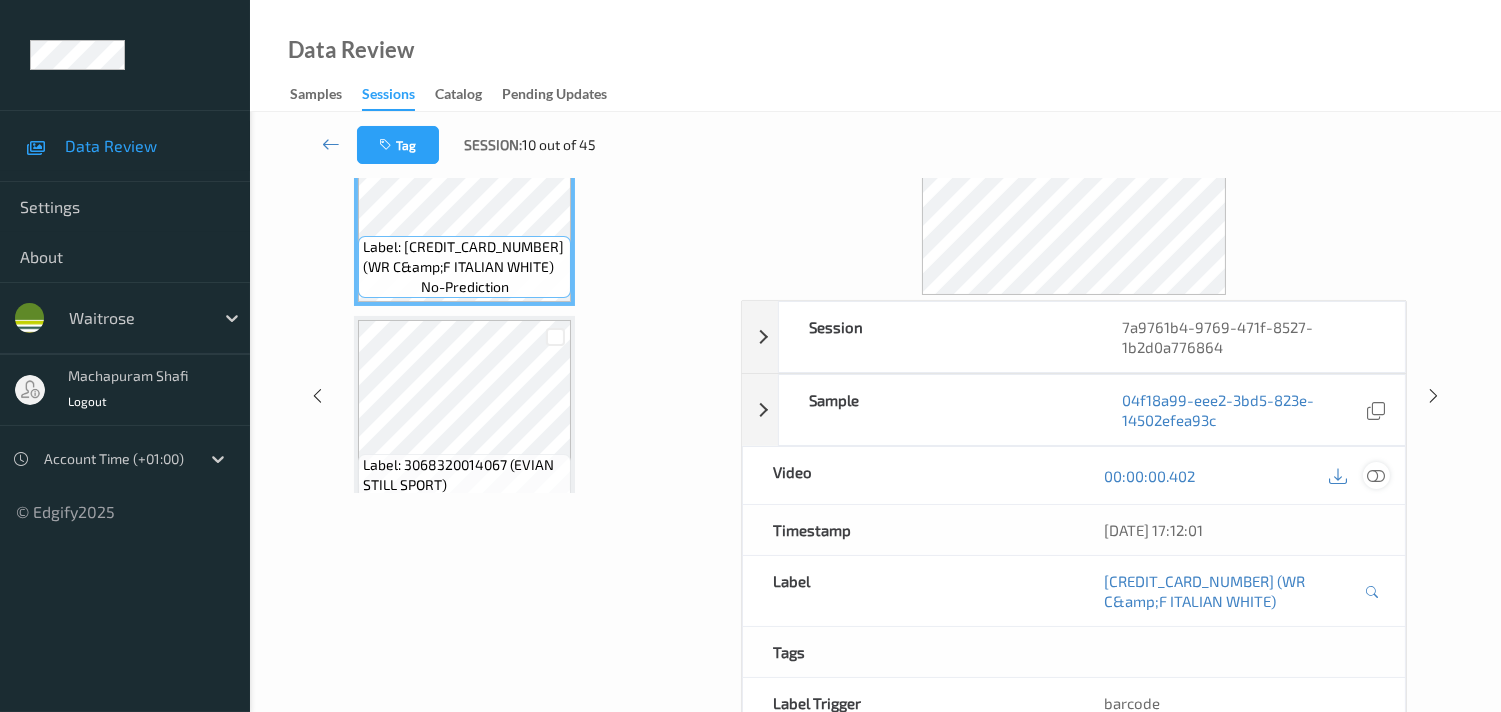 click at bounding box center [1376, 476] 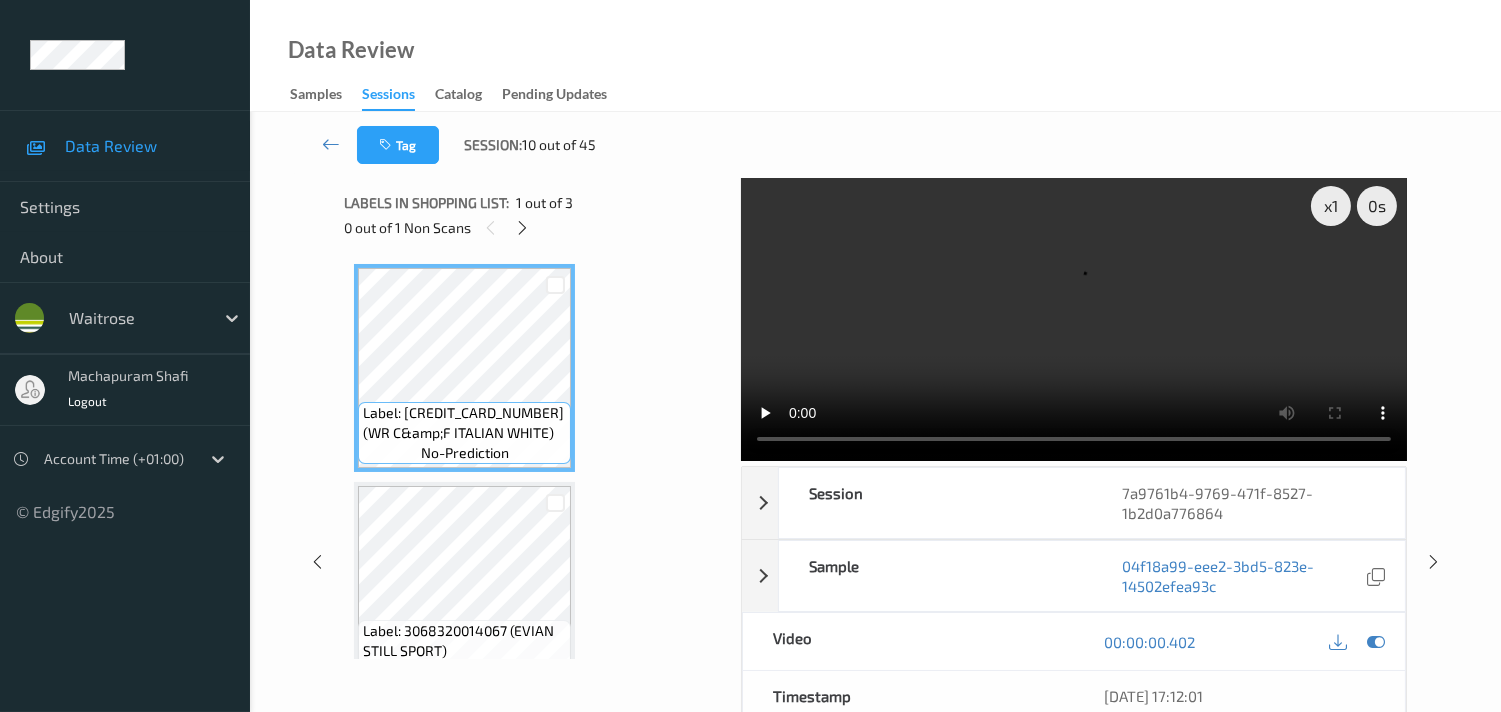 scroll, scrollTop: 0, scrollLeft: 0, axis: both 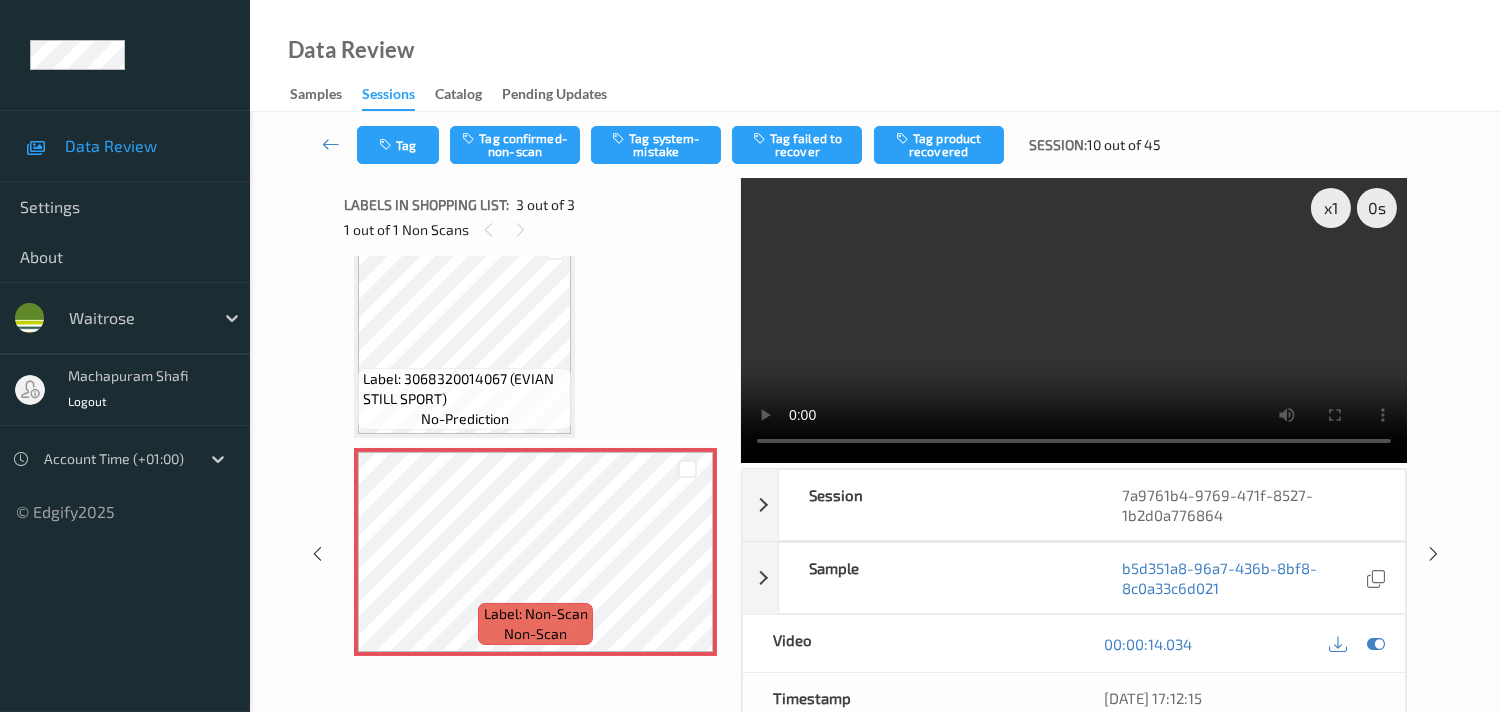 type 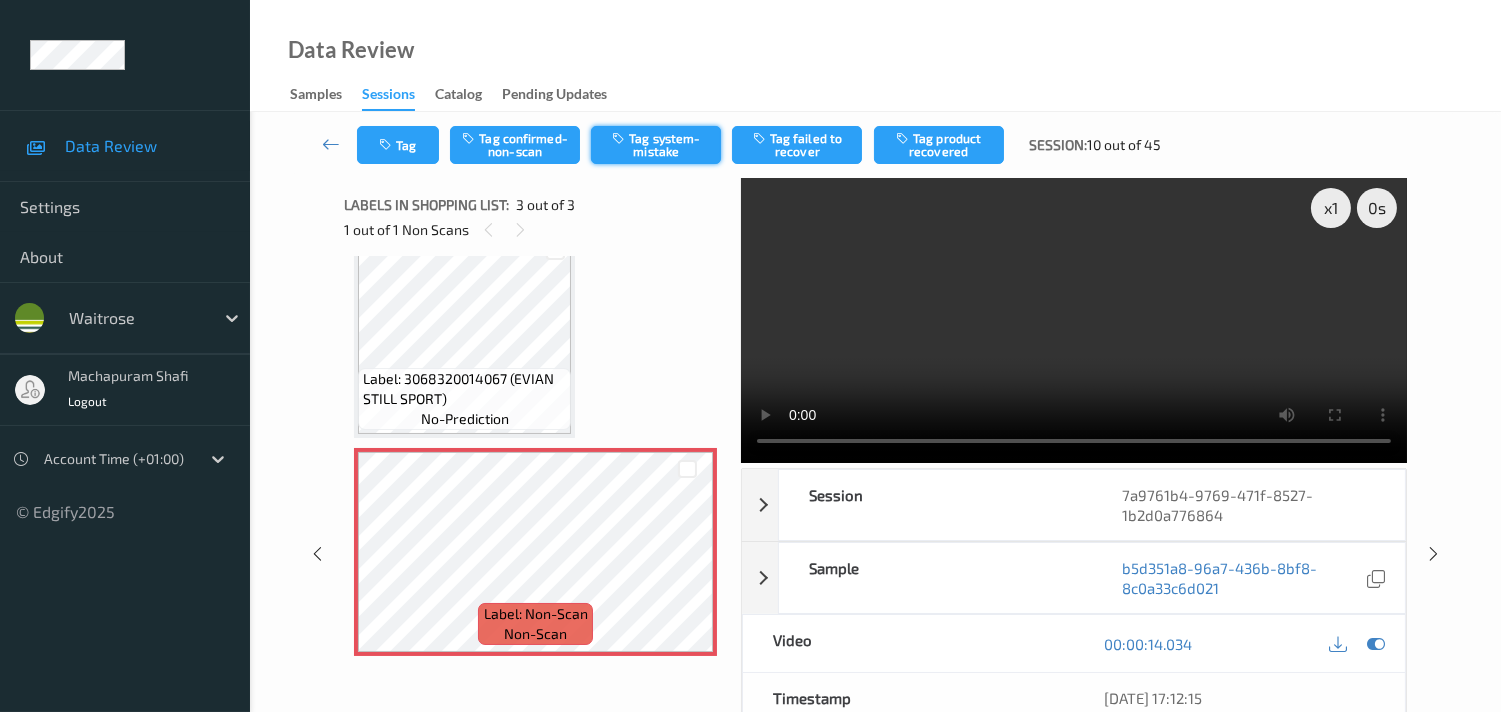 click on "Tag   system-mistake" at bounding box center [656, 145] 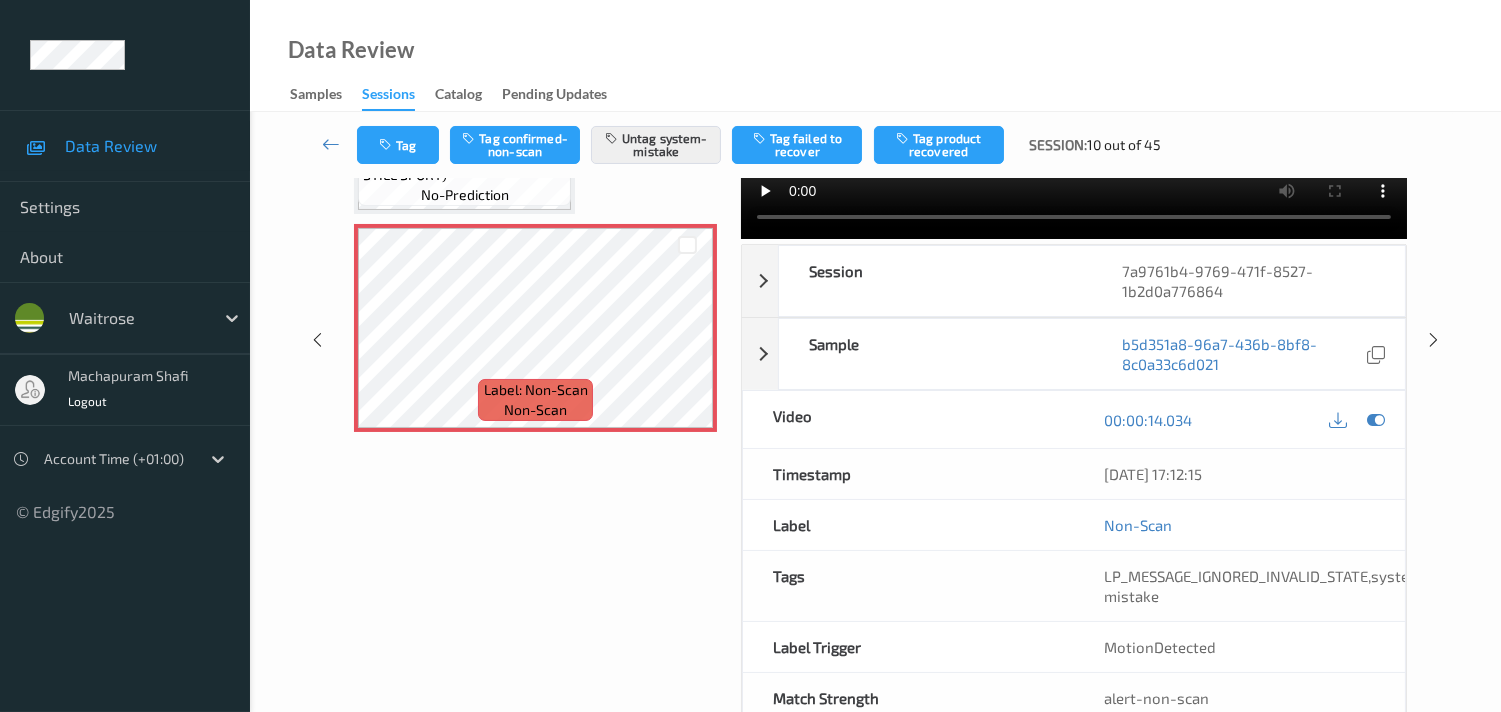 scroll, scrollTop: 280, scrollLeft: 0, axis: vertical 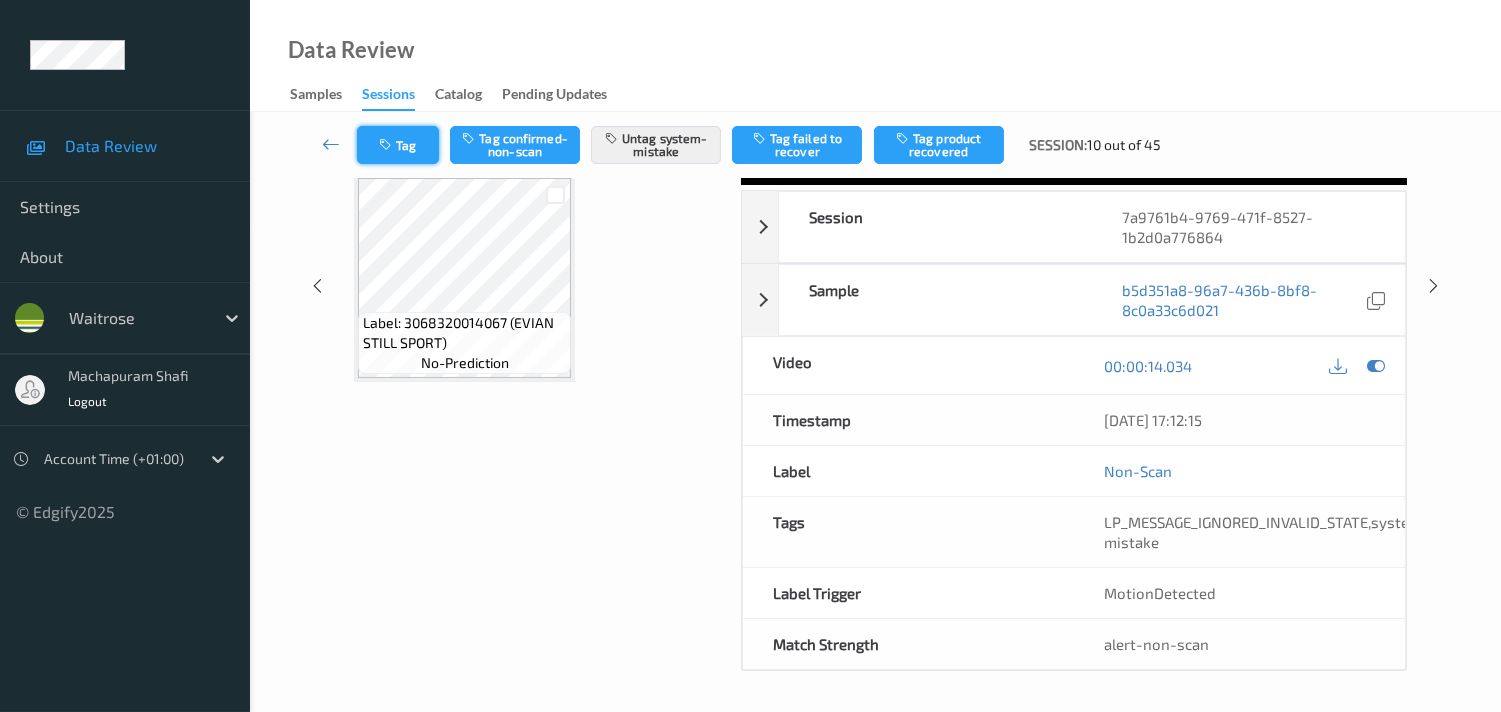 click on "Tag" at bounding box center (398, 145) 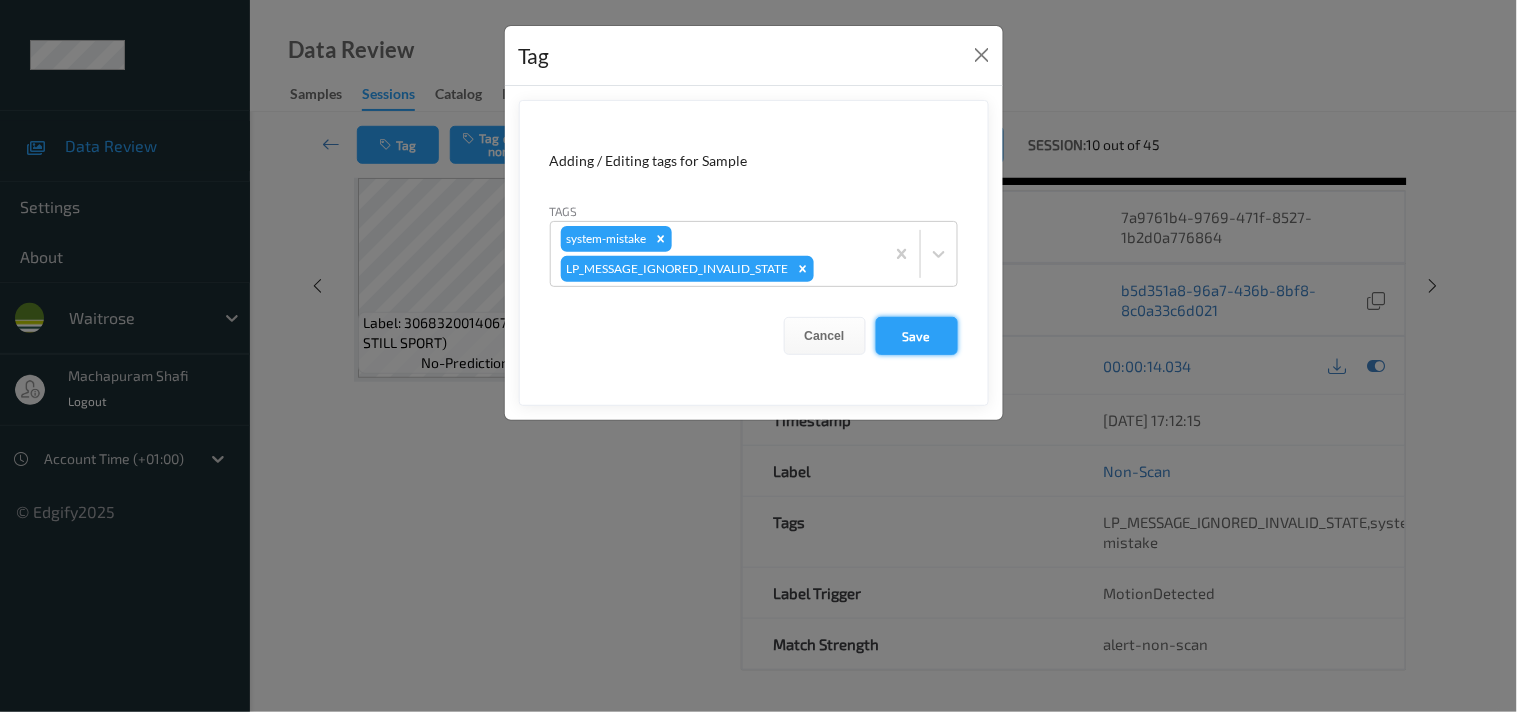click on "Save" at bounding box center [917, 336] 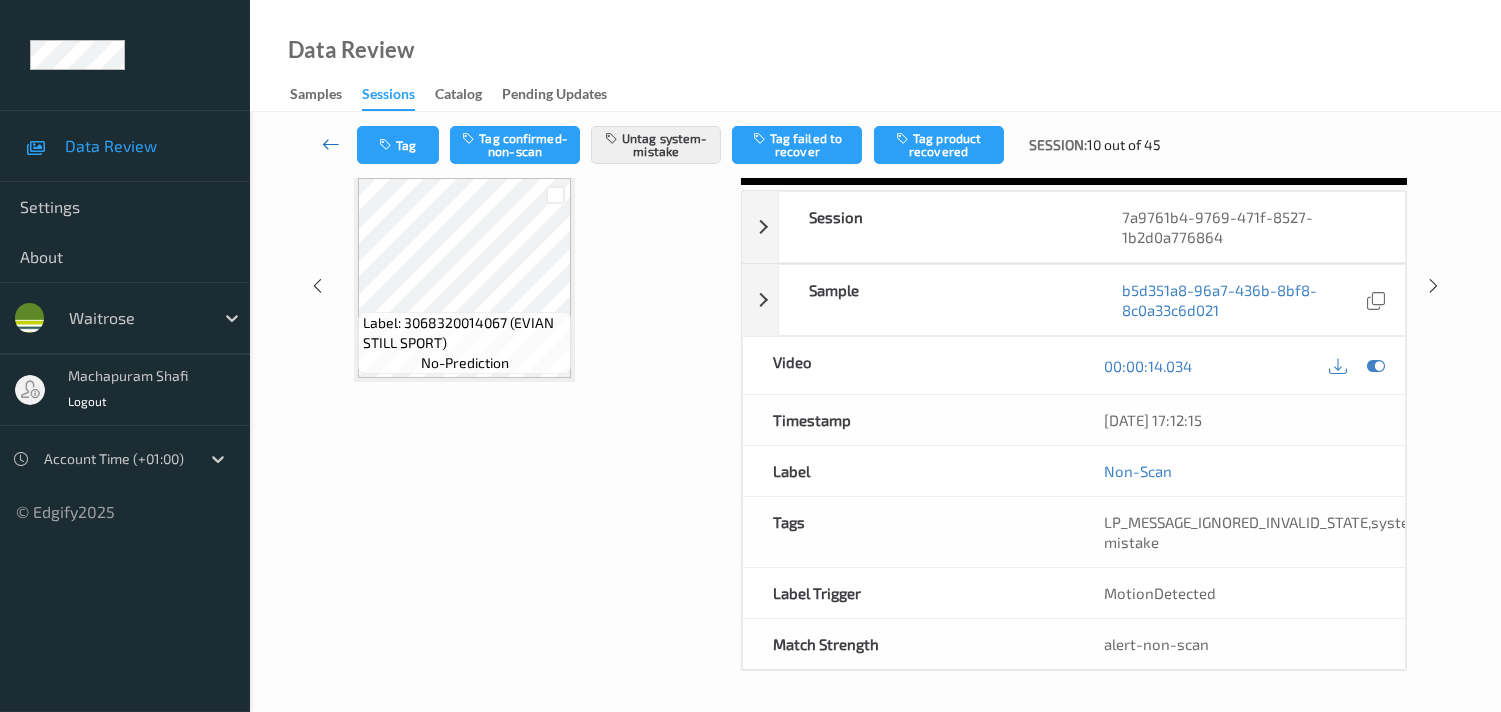 click at bounding box center [331, 144] 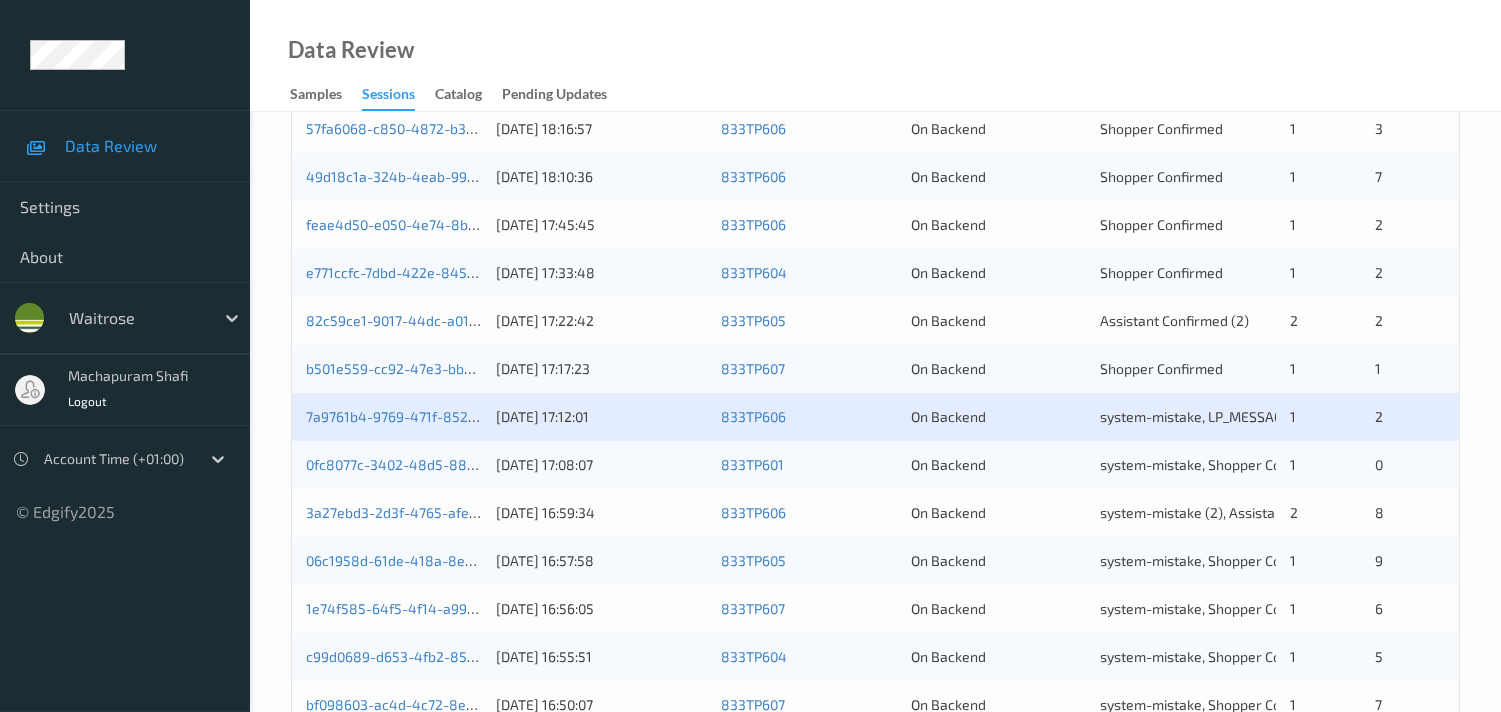 scroll, scrollTop: 666, scrollLeft: 0, axis: vertical 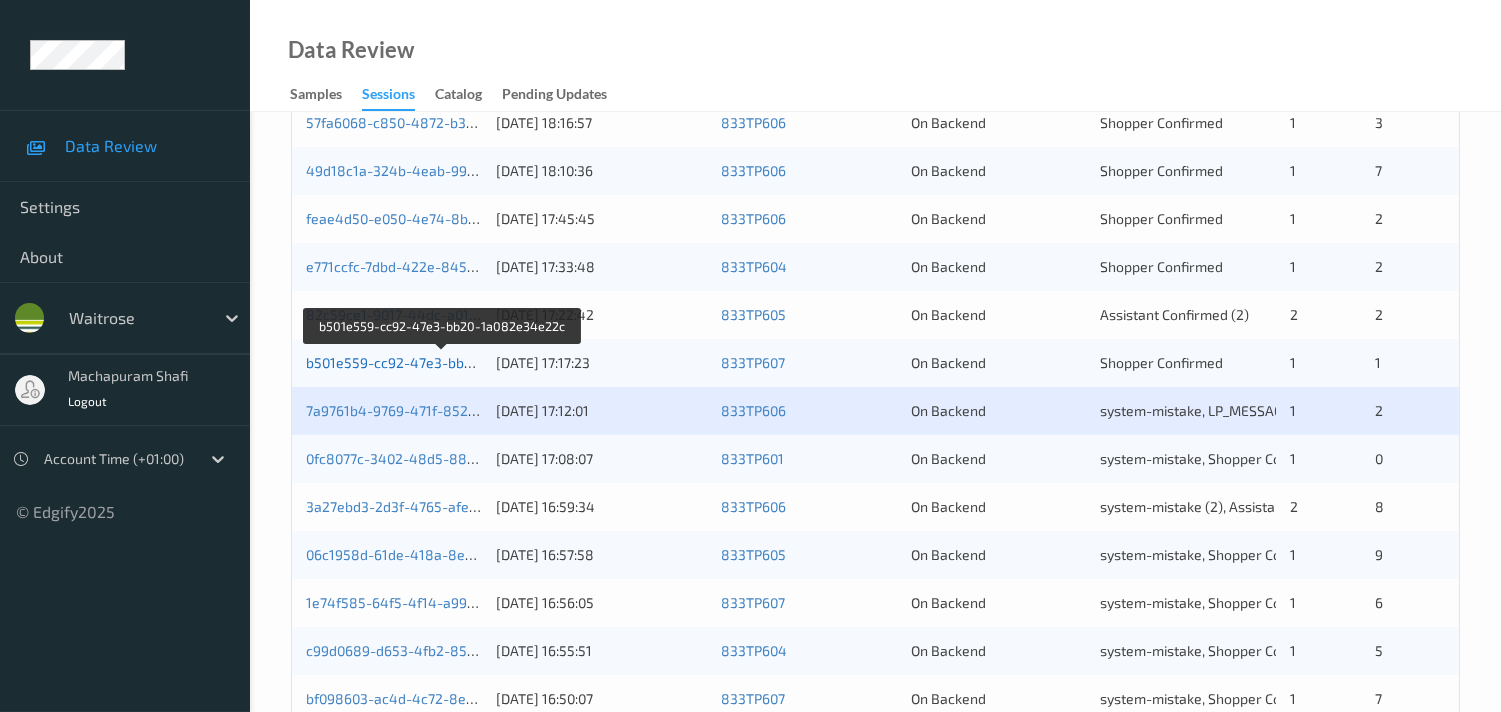 click on "b501e559-cc92-47e3-bb20-1a082e34e22c" at bounding box center [443, 362] 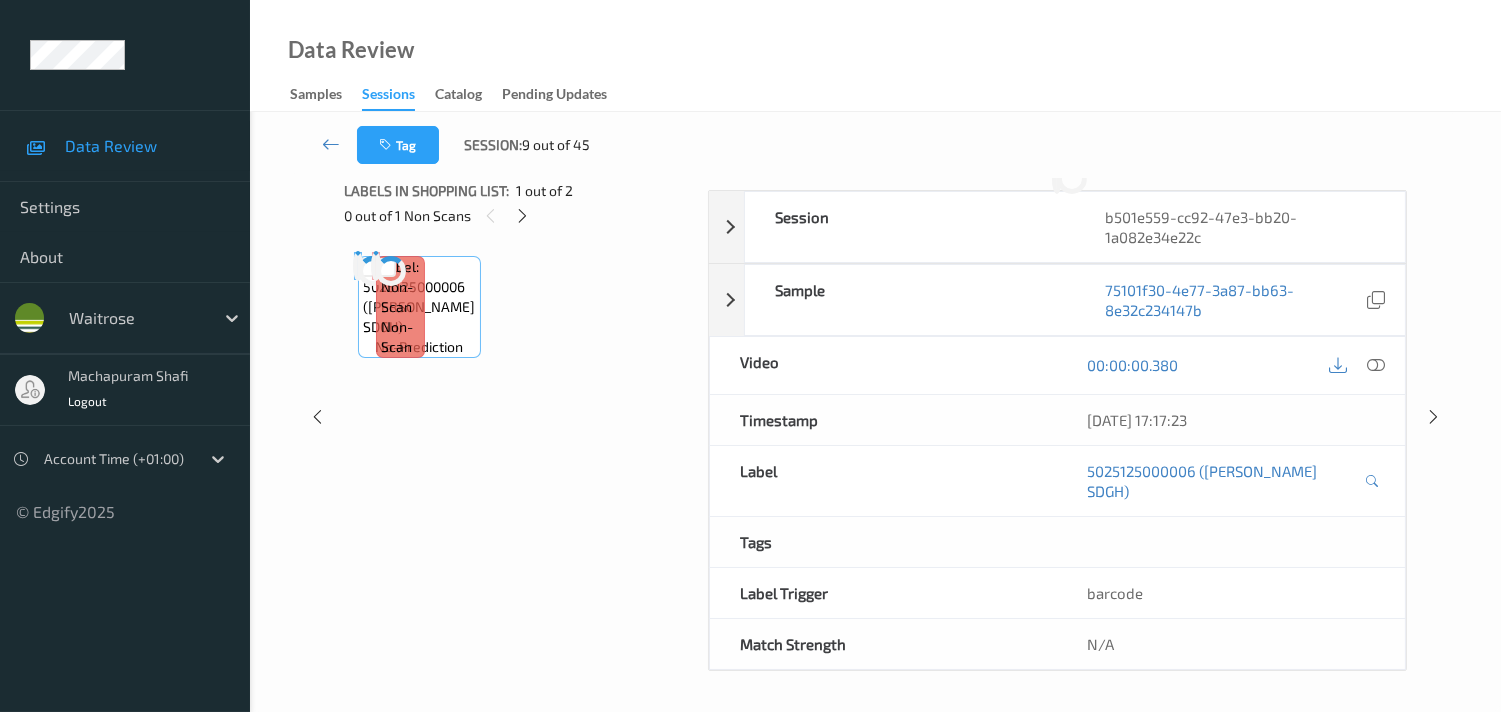 scroll, scrollTop: 346, scrollLeft: 0, axis: vertical 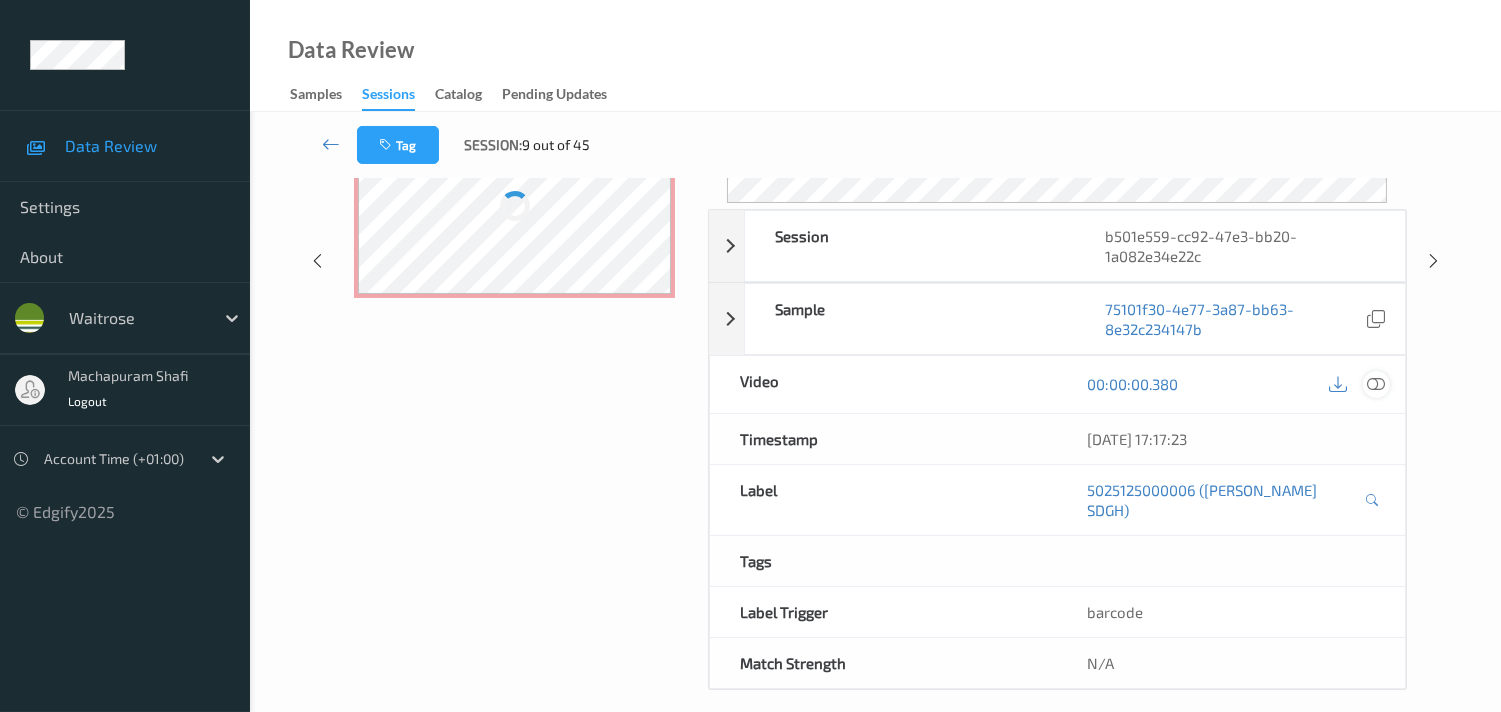 click at bounding box center [1376, 384] 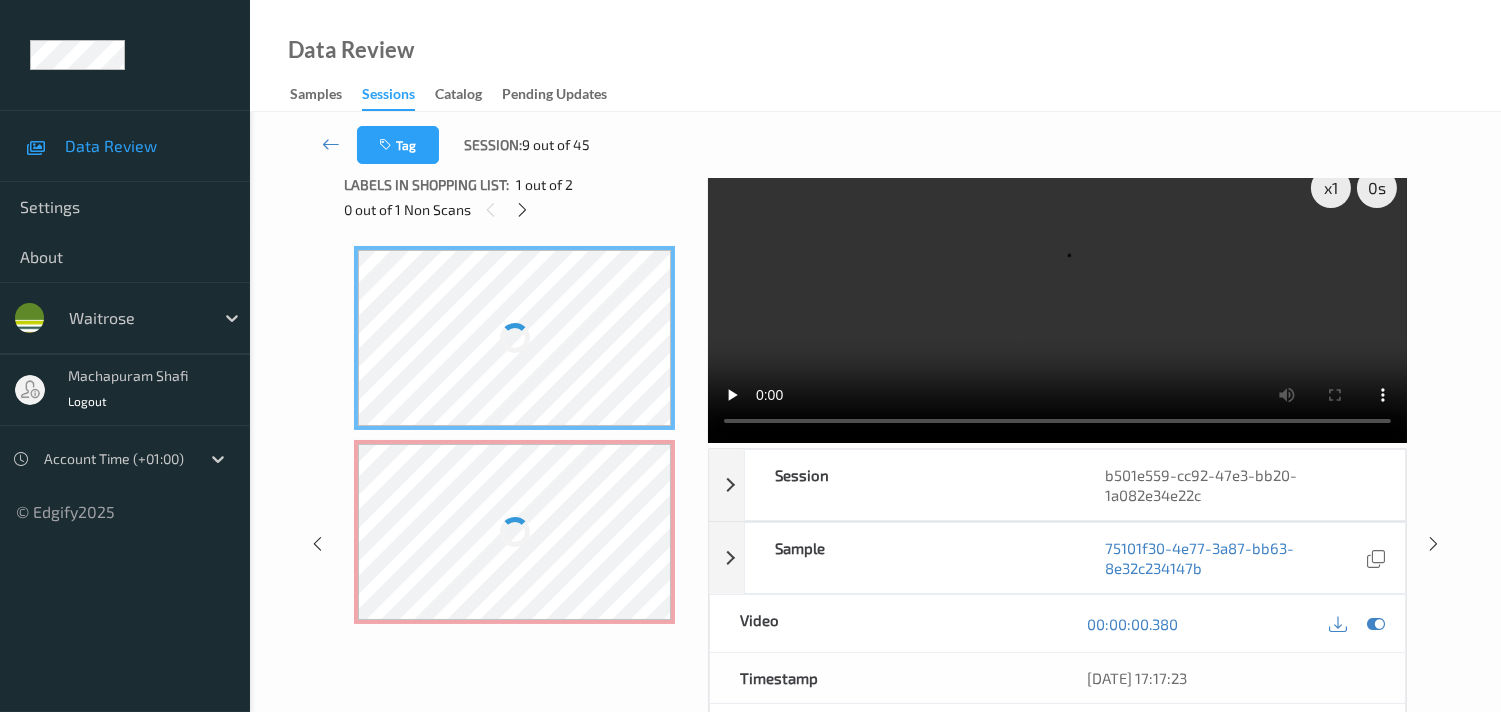 scroll, scrollTop: 0, scrollLeft: 0, axis: both 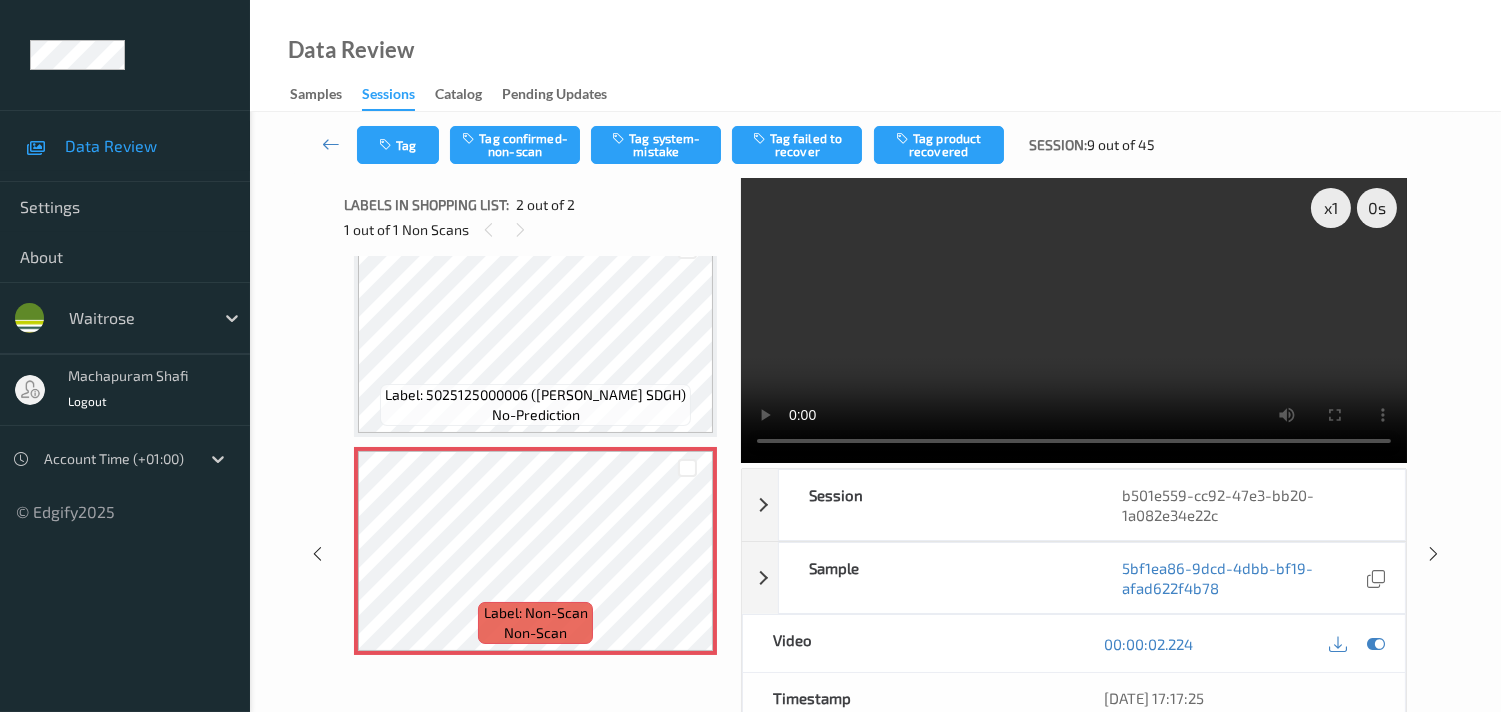 type 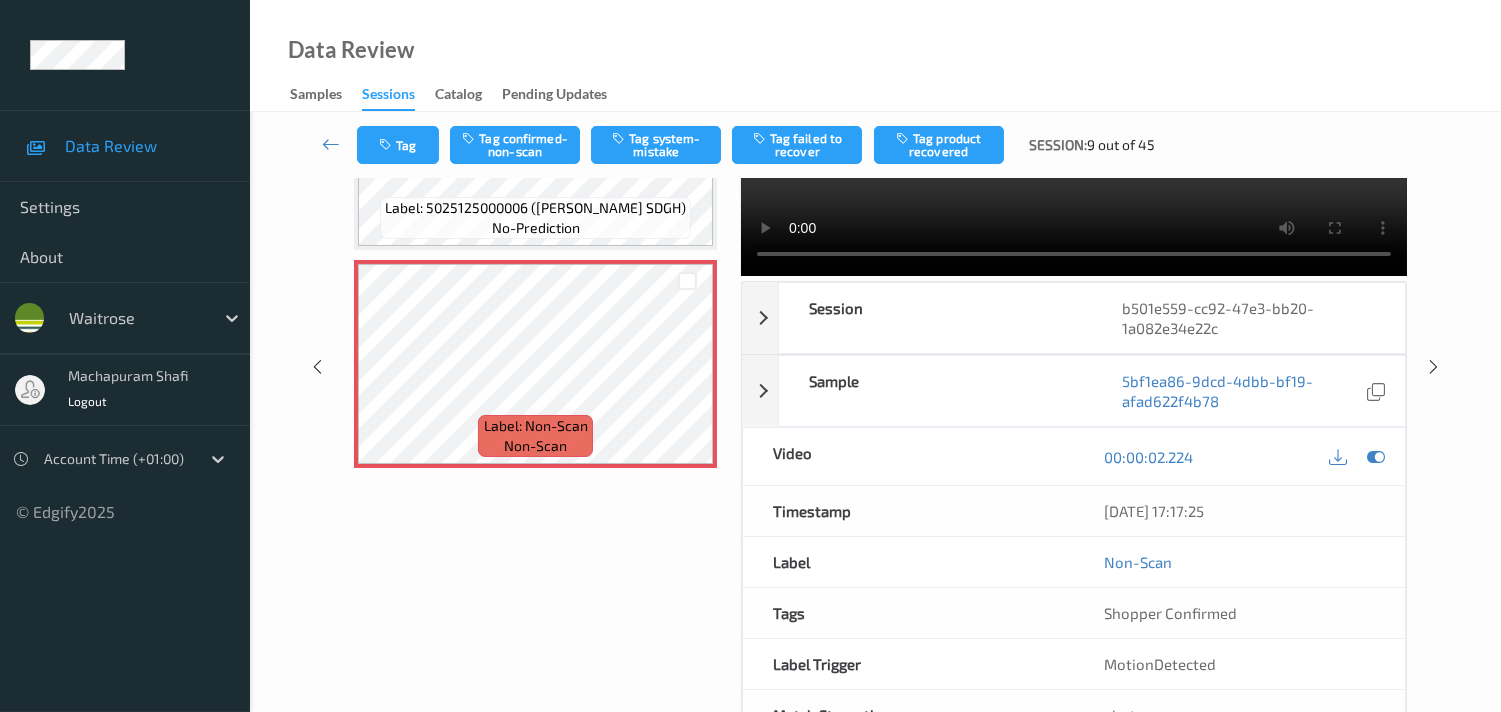 scroll, scrollTop: 148, scrollLeft: 0, axis: vertical 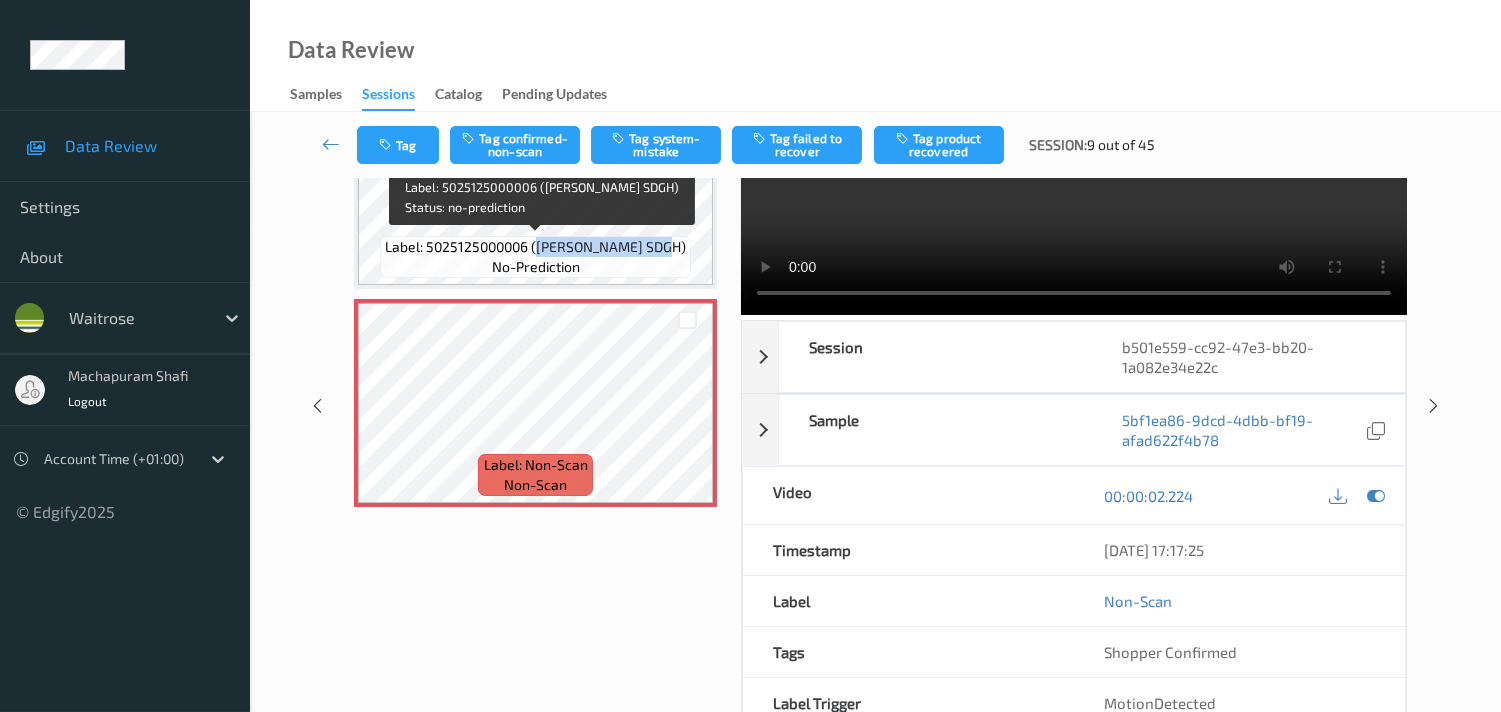 drag, startPoint x: 542, startPoint y: 243, endPoint x: 674, endPoint y: 243, distance: 132 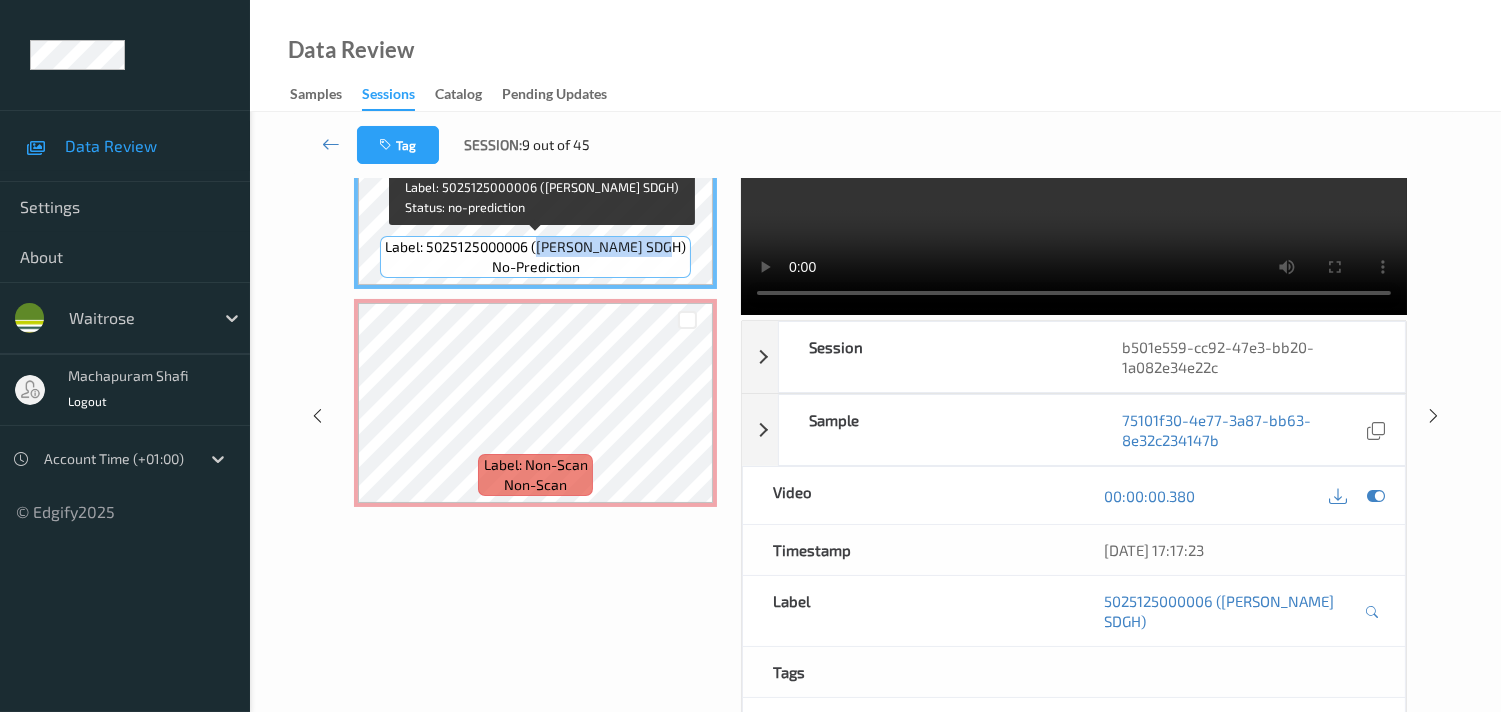 copy on "JASONS WHITE SDGH" 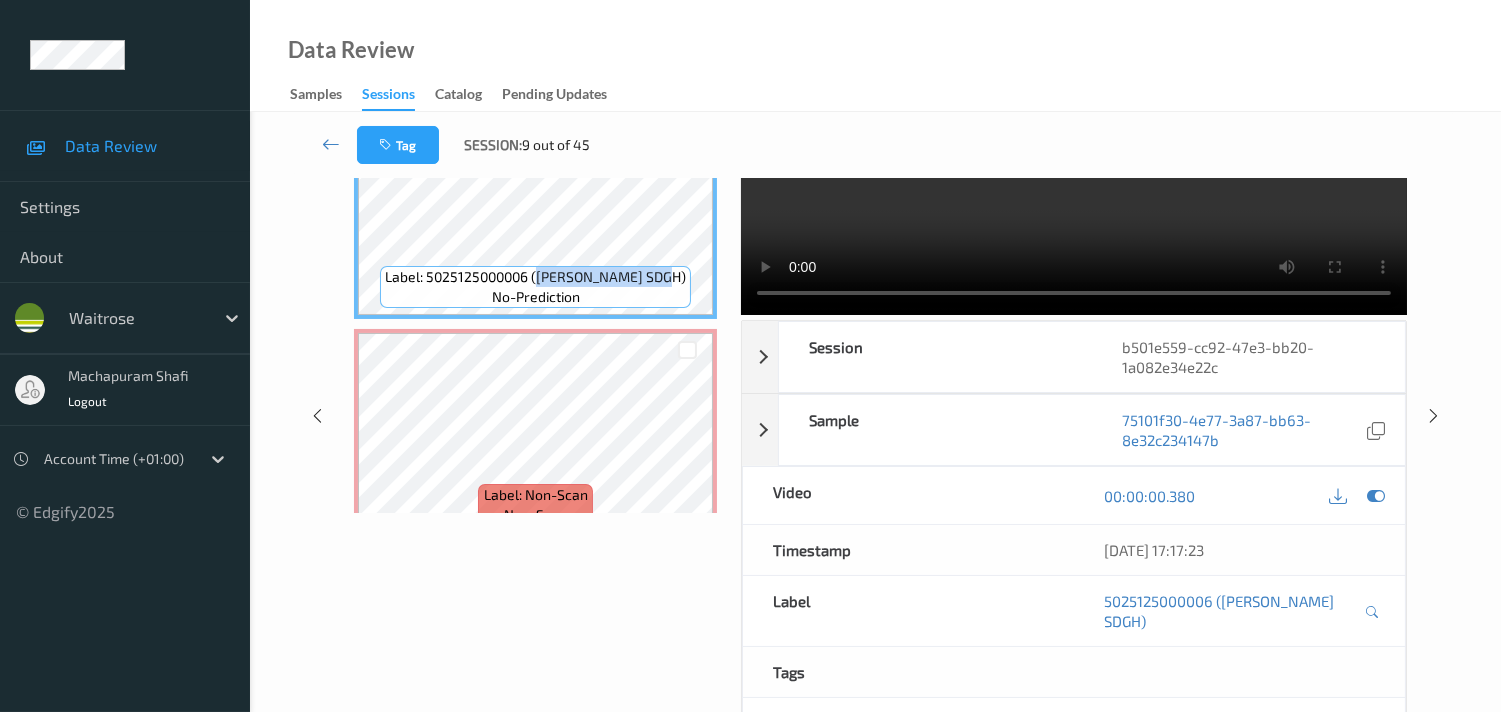 scroll, scrollTop: 0, scrollLeft: 0, axis: both 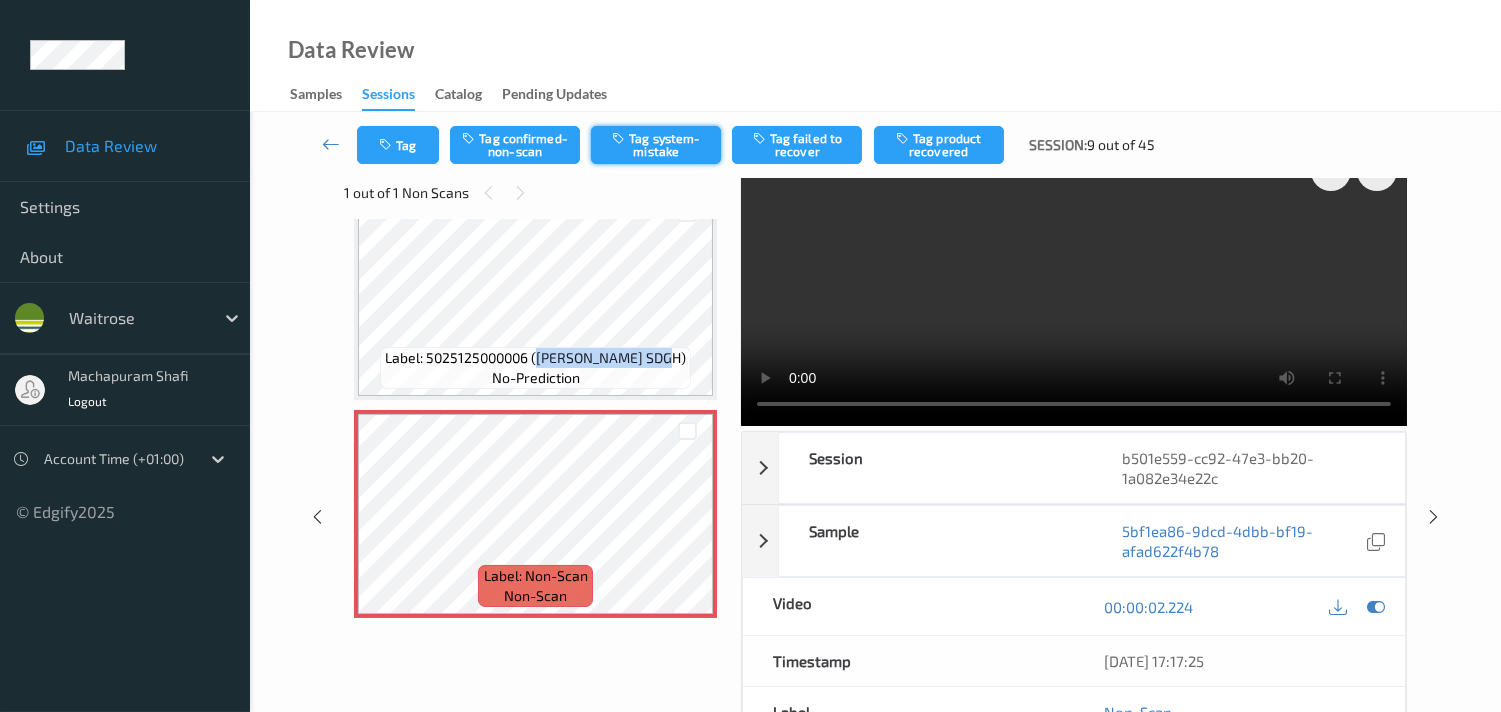 click on "Tag   system-mistake" at bounding box center (656, 145) 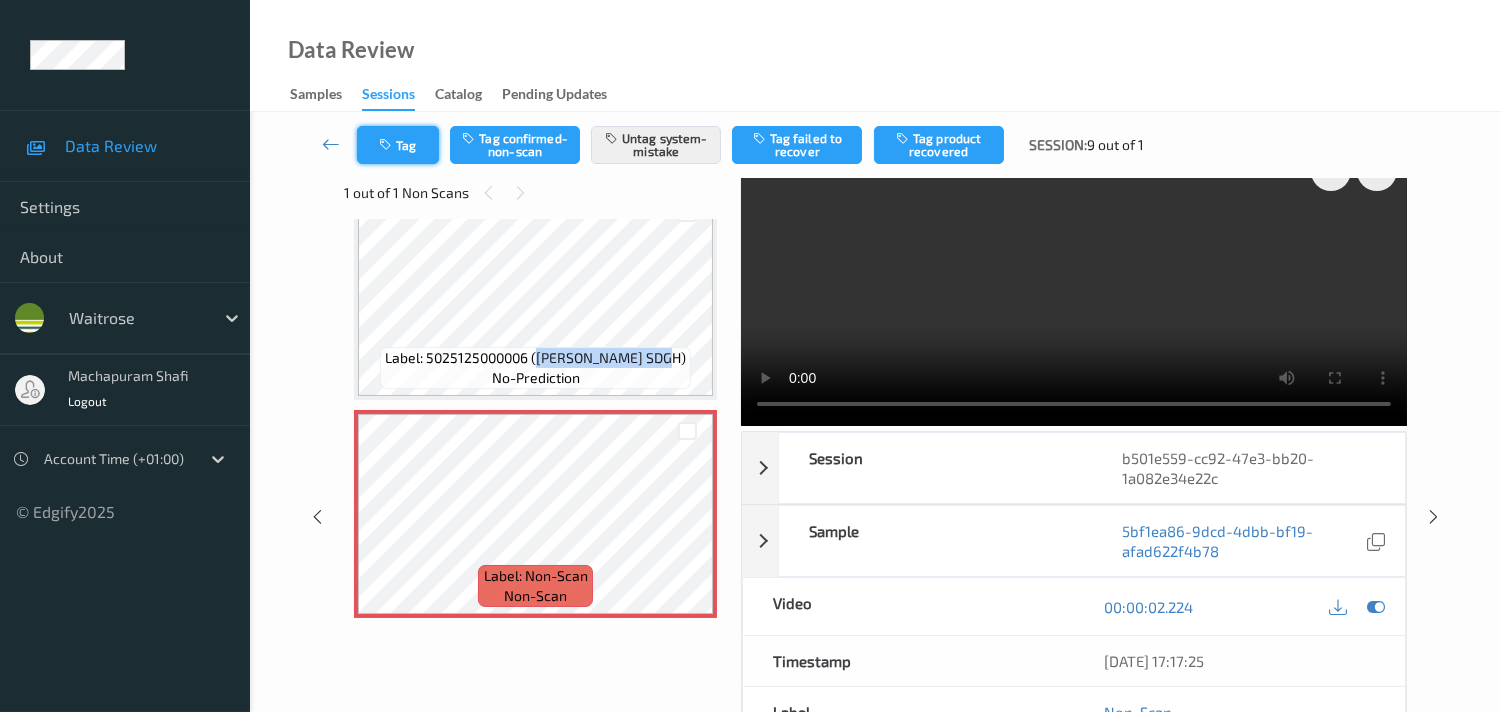 click on "Tag" at bounding box center [398, 145] 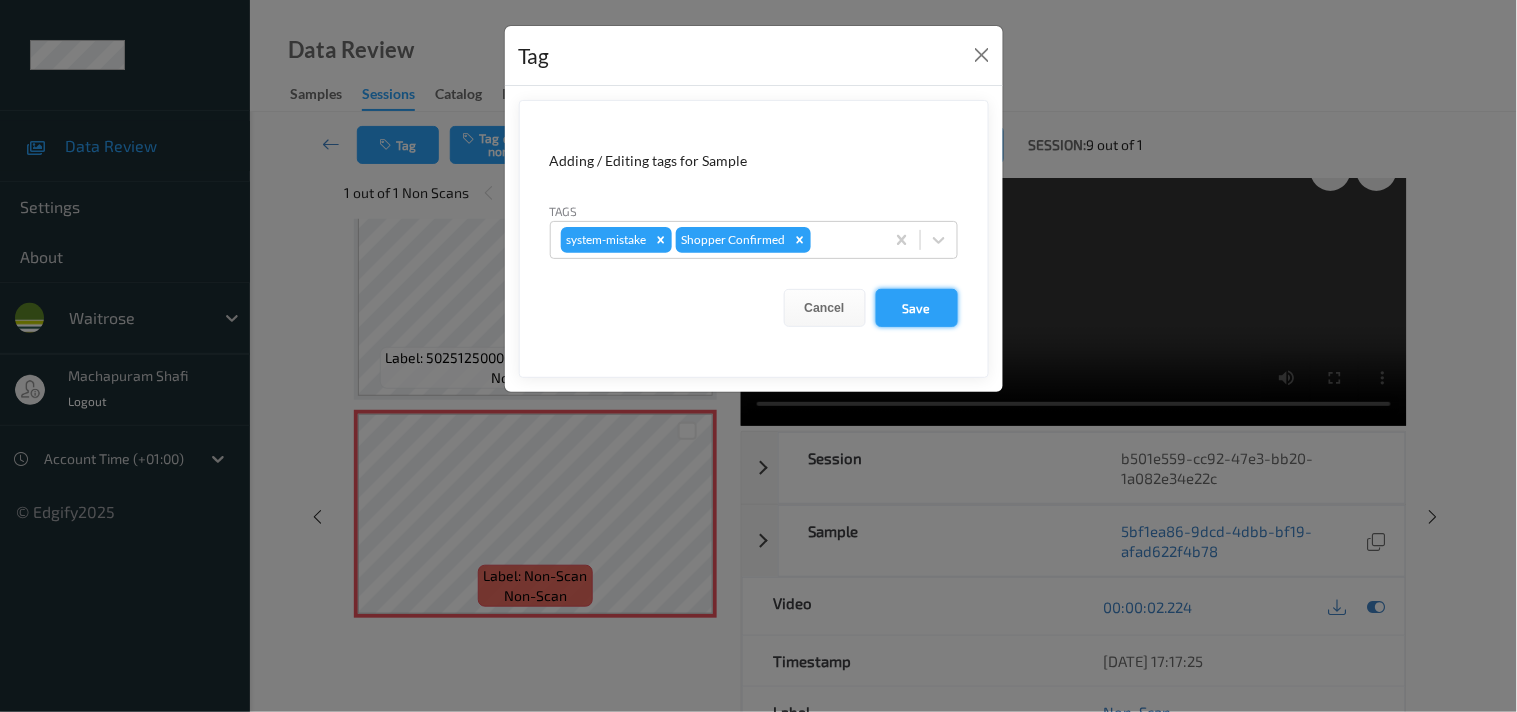 click on "Save" at bounding box center (917, 308) 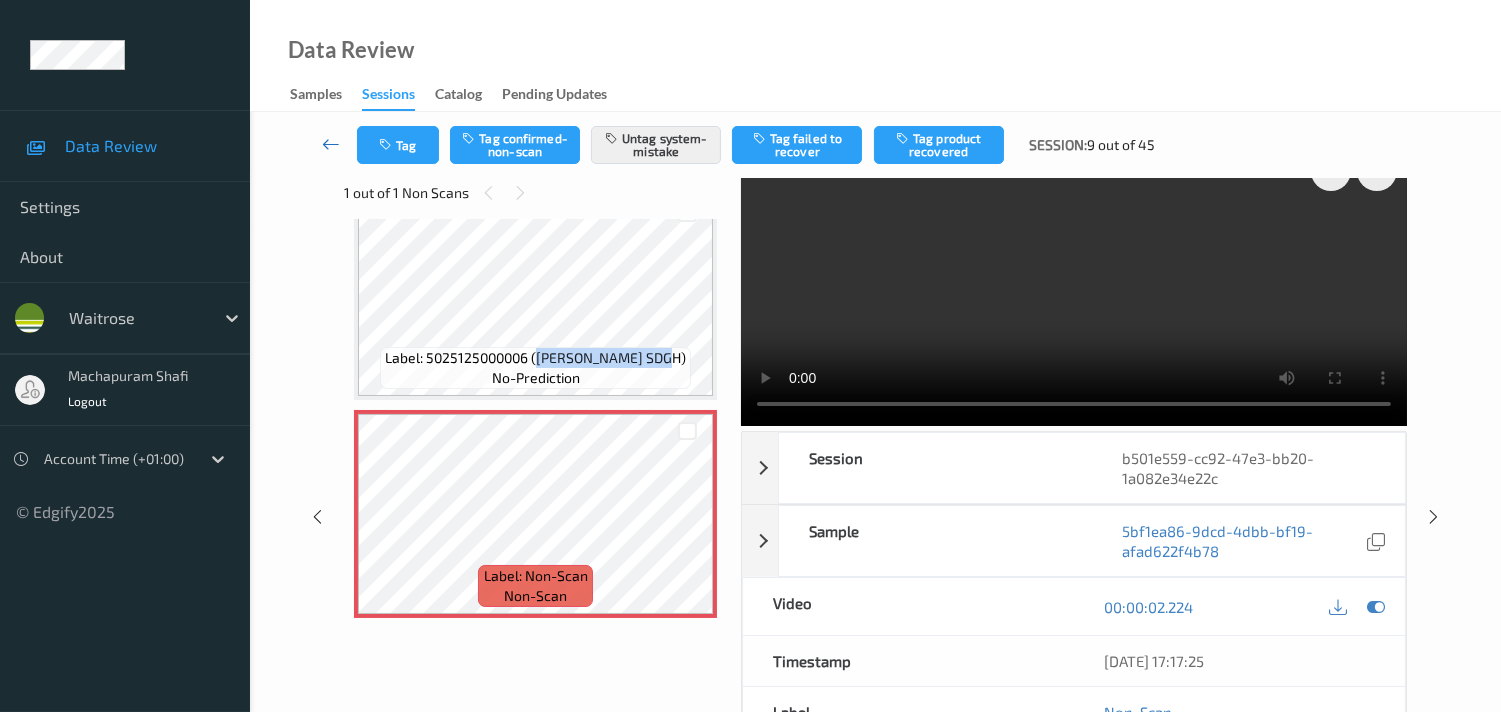 click at bounding box center [331, 144] 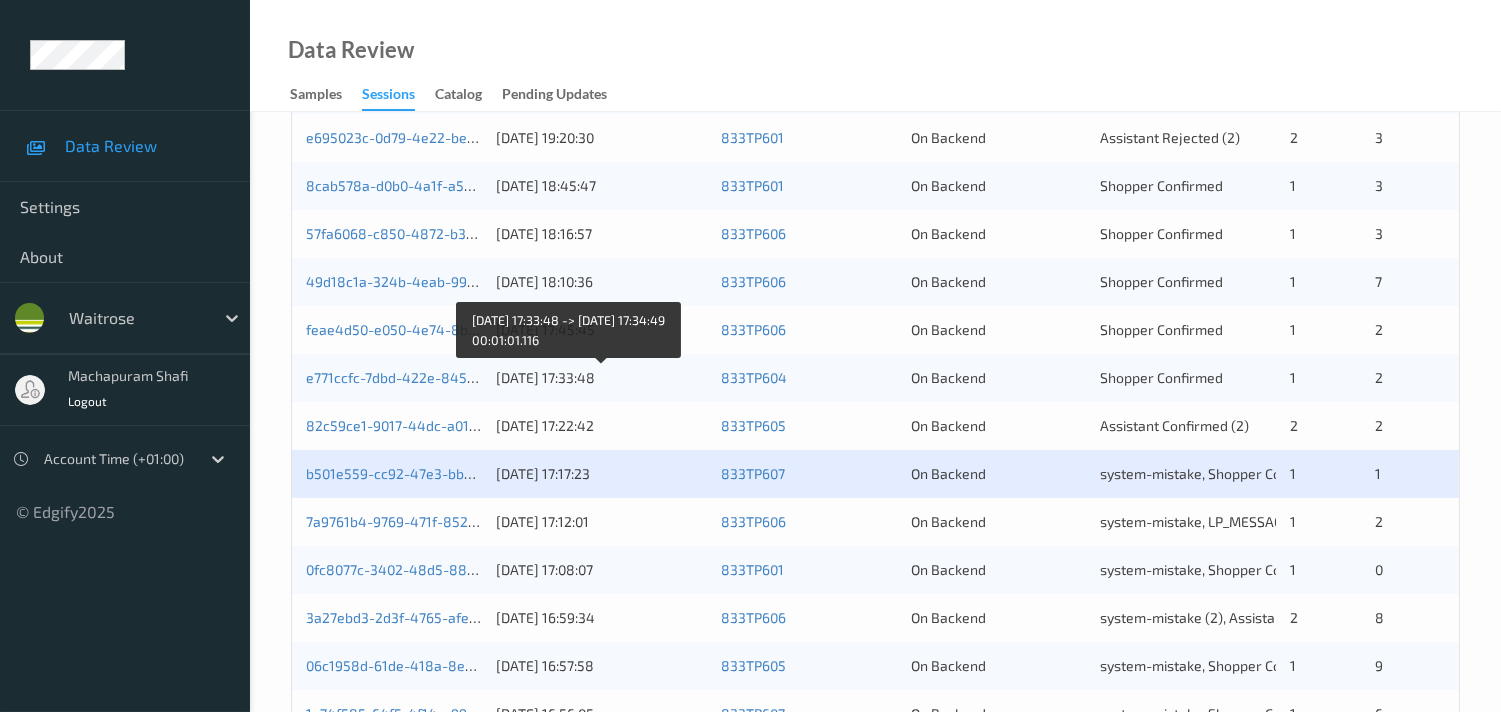 scroll, scrollTop: 666, scrollLeft: 0, axis: vertical 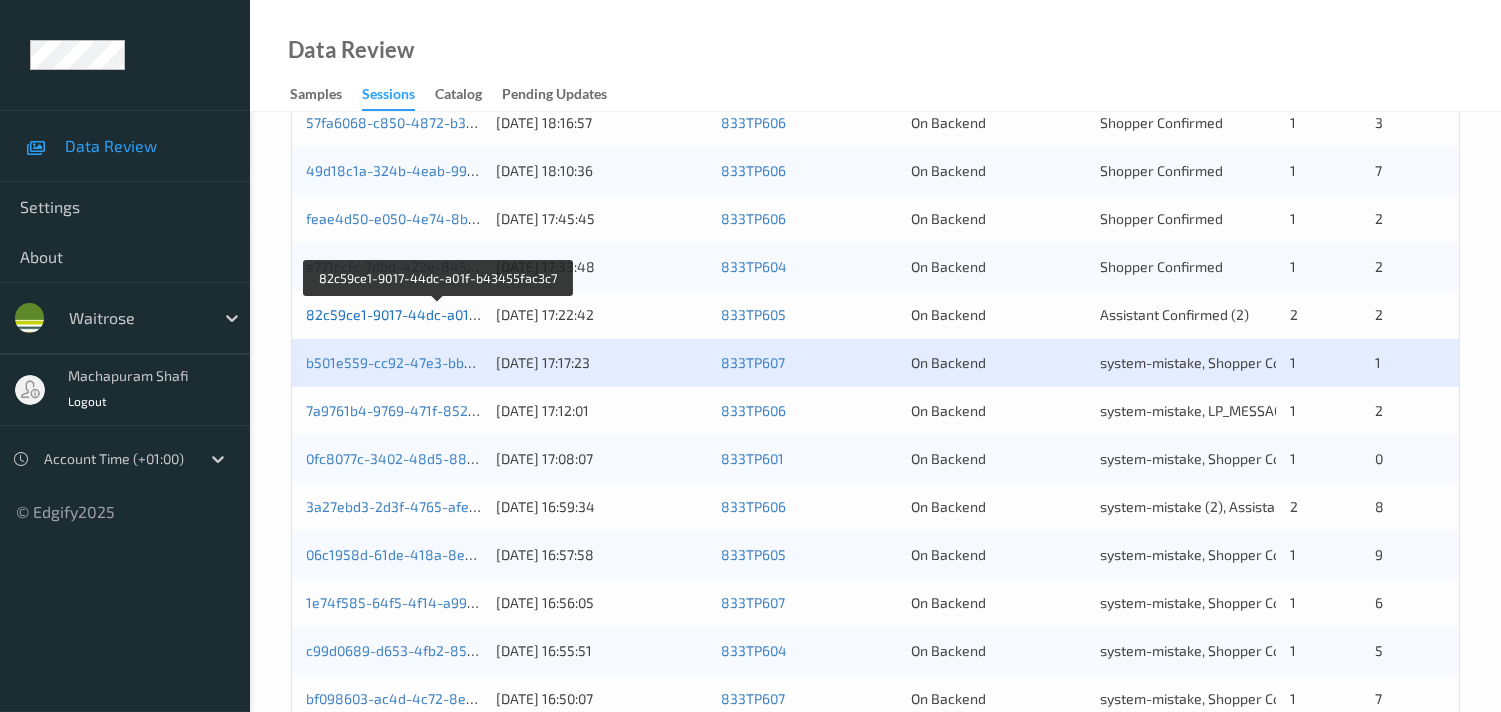 click on "82c59ce1-9017-44dc-a01f-b43455fac3c7" at bounding box center [439, 314] 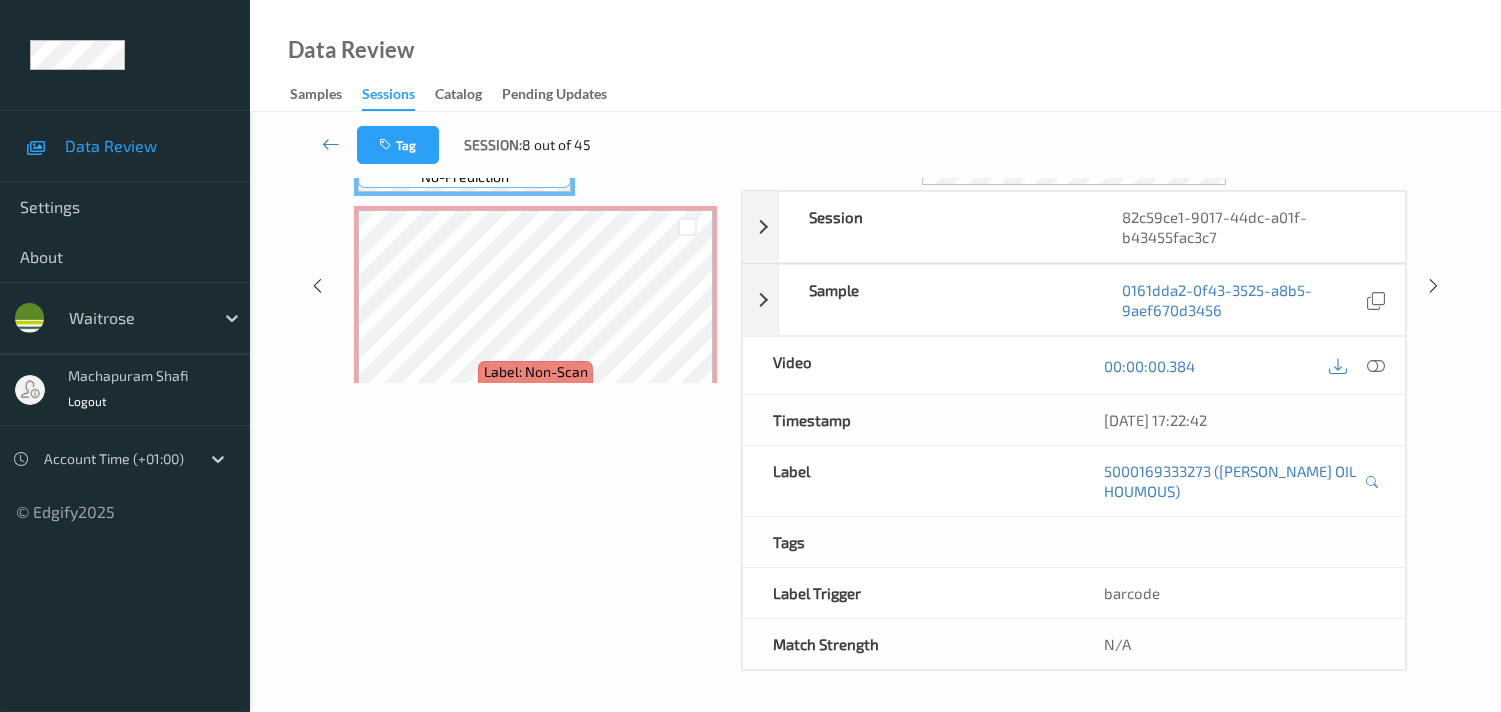 scroll, scrollTop: 280, scrollLeft: 0, axis: vertical 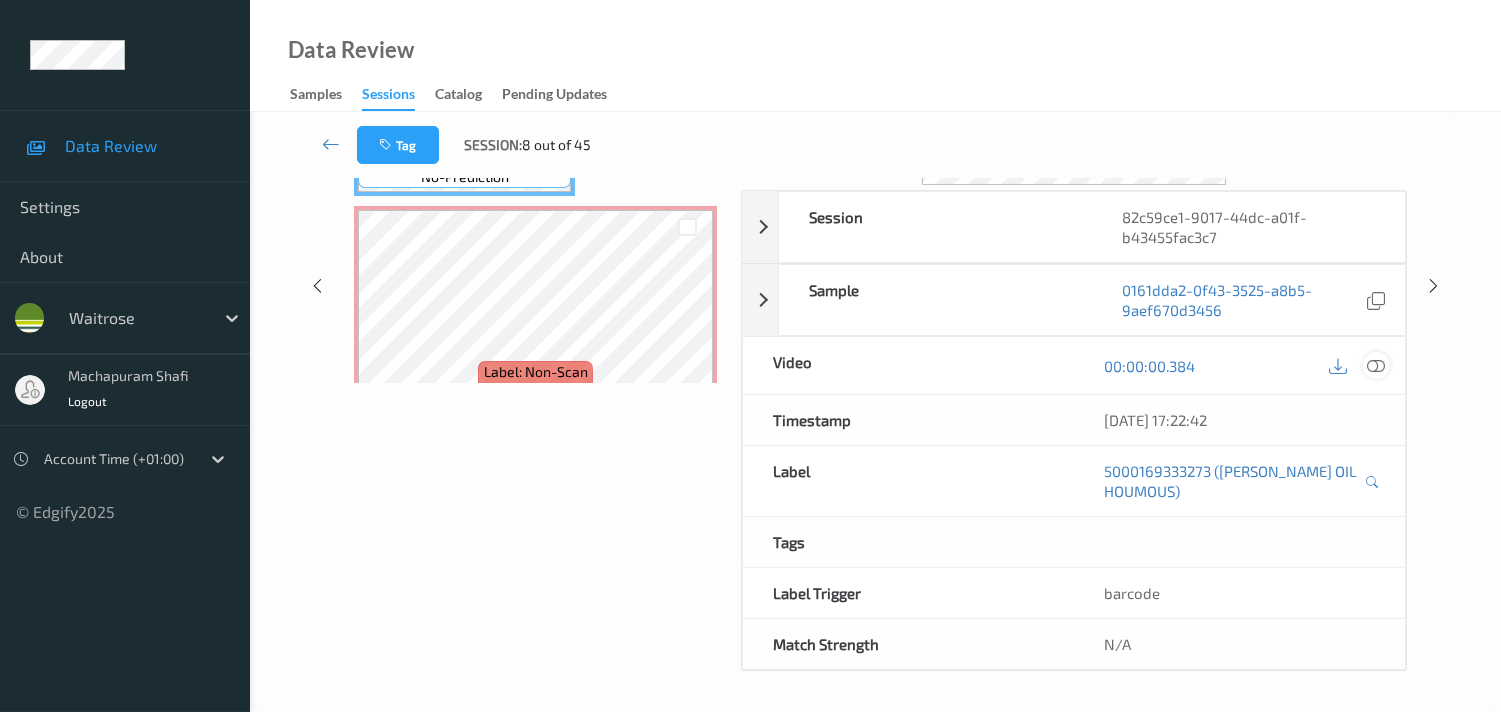 click at bounding box center [1376, 366] 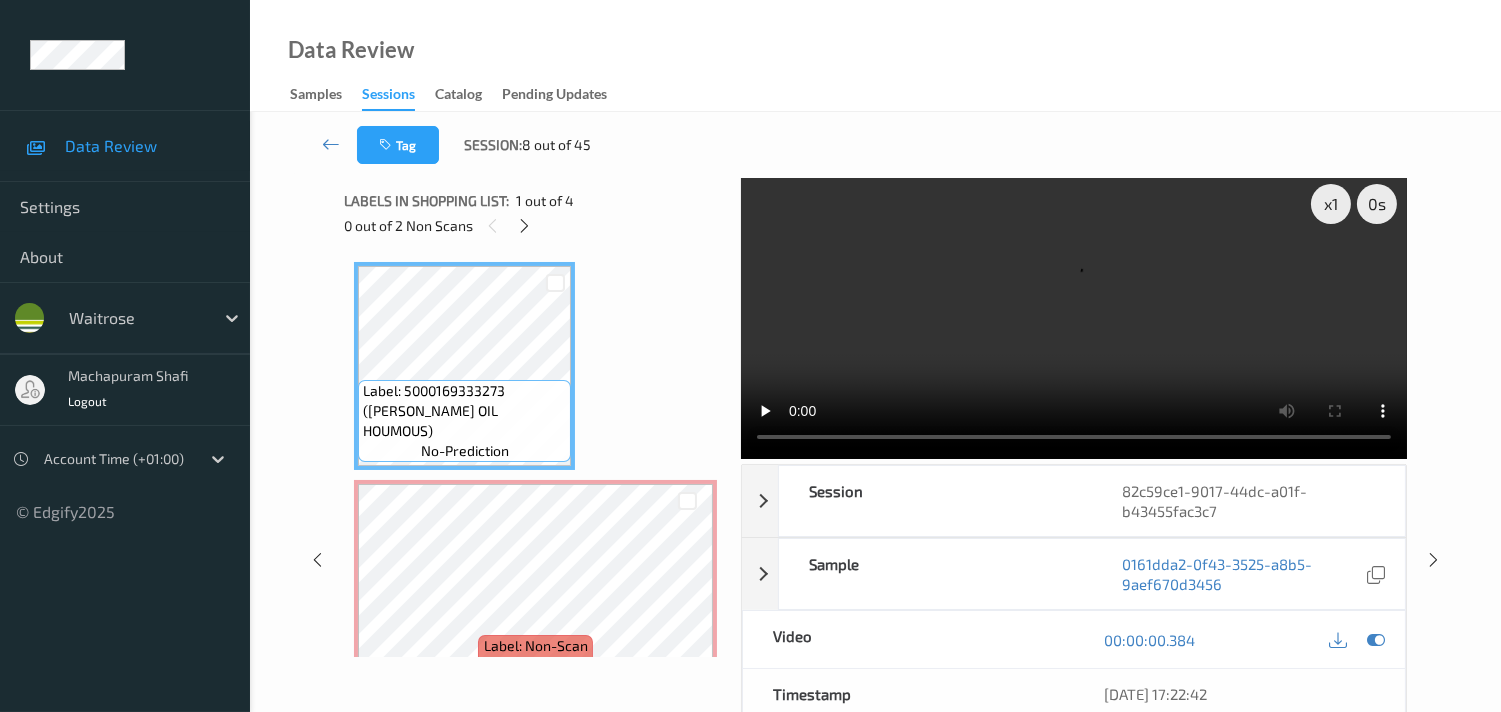 scroll, scrollTop: 0, scrollLeft: 0, axis: both 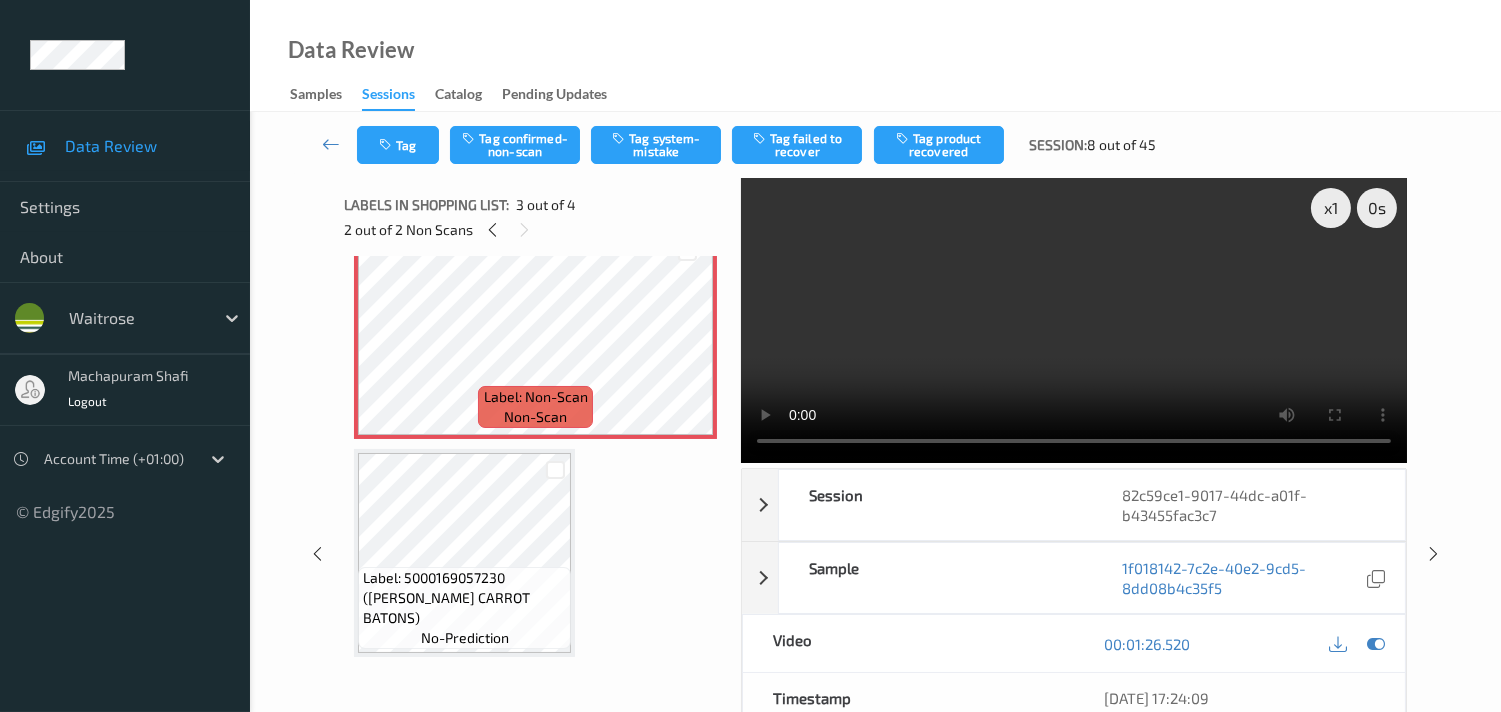 type 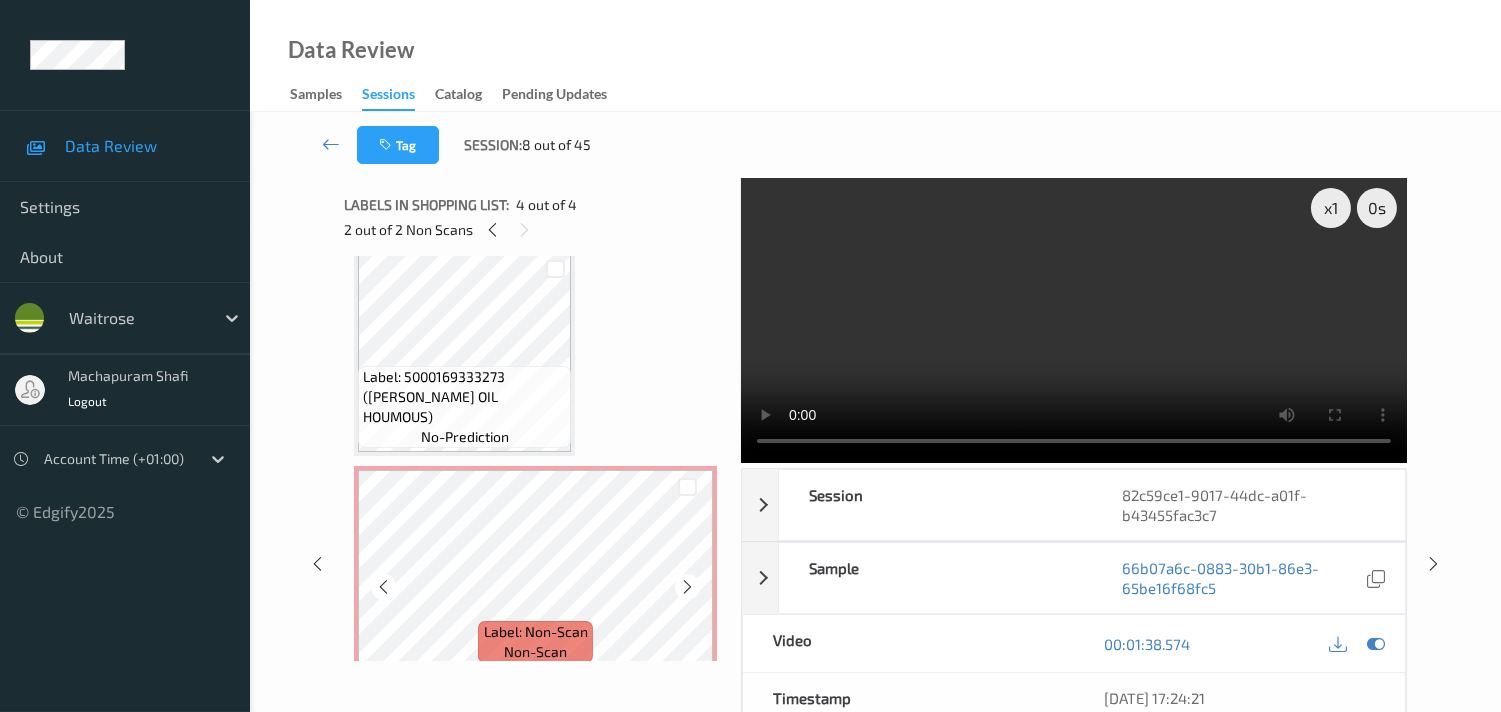 scroll, scrollTop: 0, scrollLeft: 0, axis: both 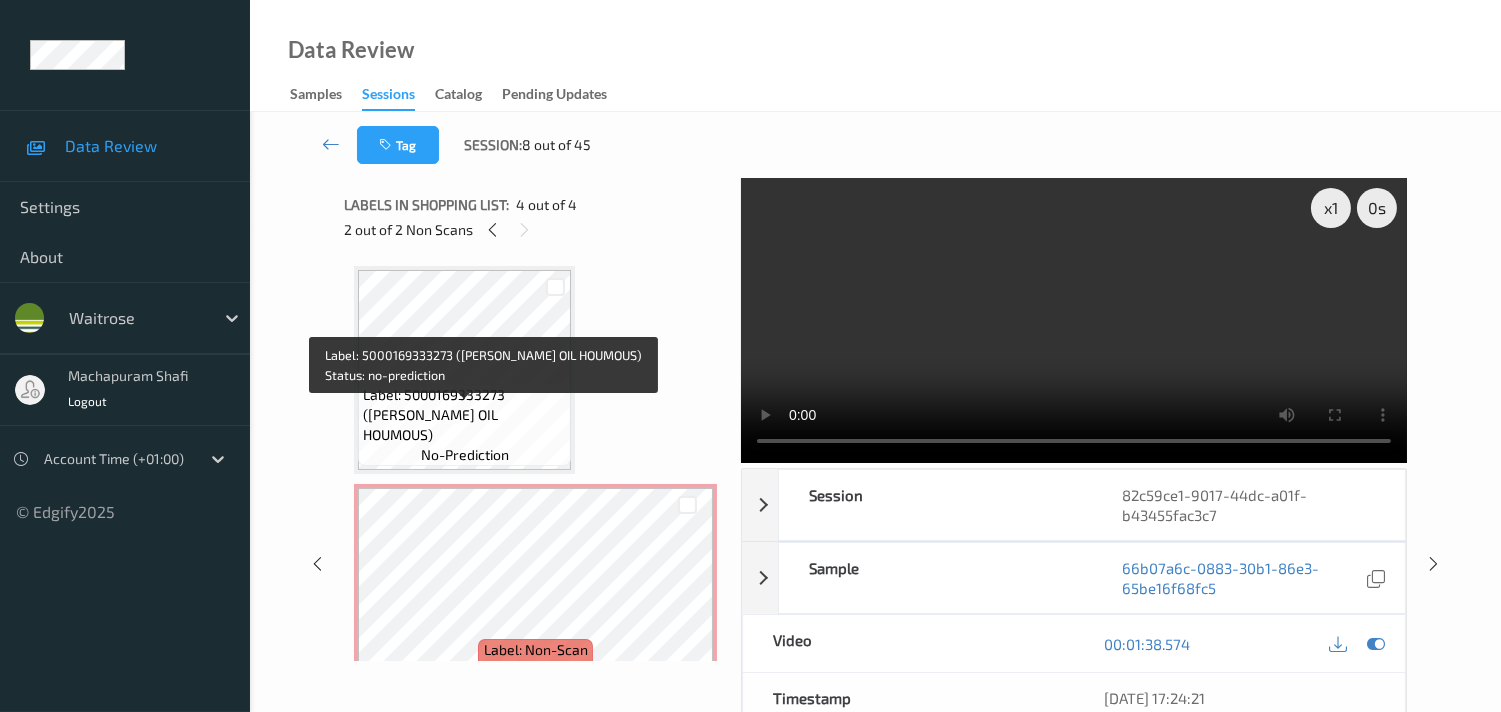 click on "Label: 5000169333273 (WR OLIVE OIL HOUMOUS)" at bounding box center [464, 415] 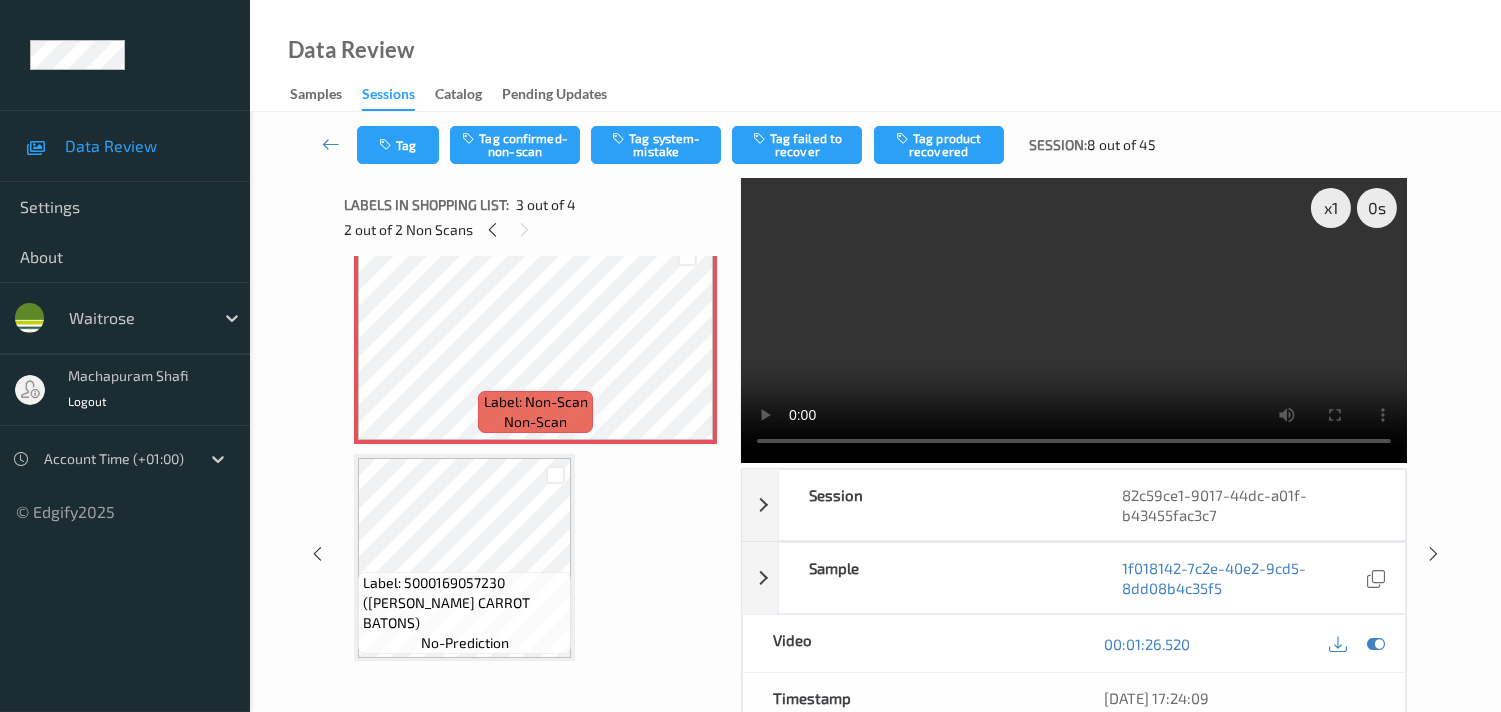 scroll, scrollTop: 471, scrollLeft: 0, axis: vertical 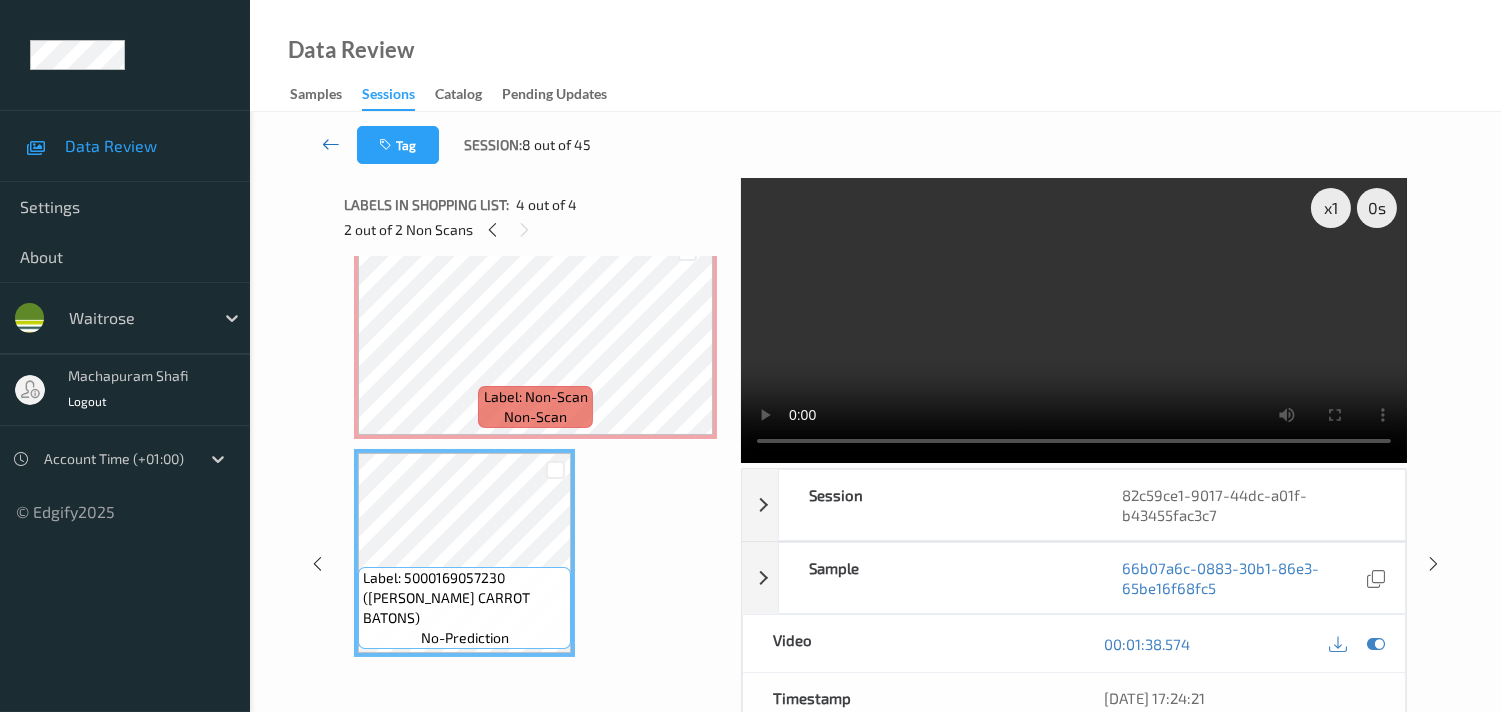 click at bounding box center [331, 144] 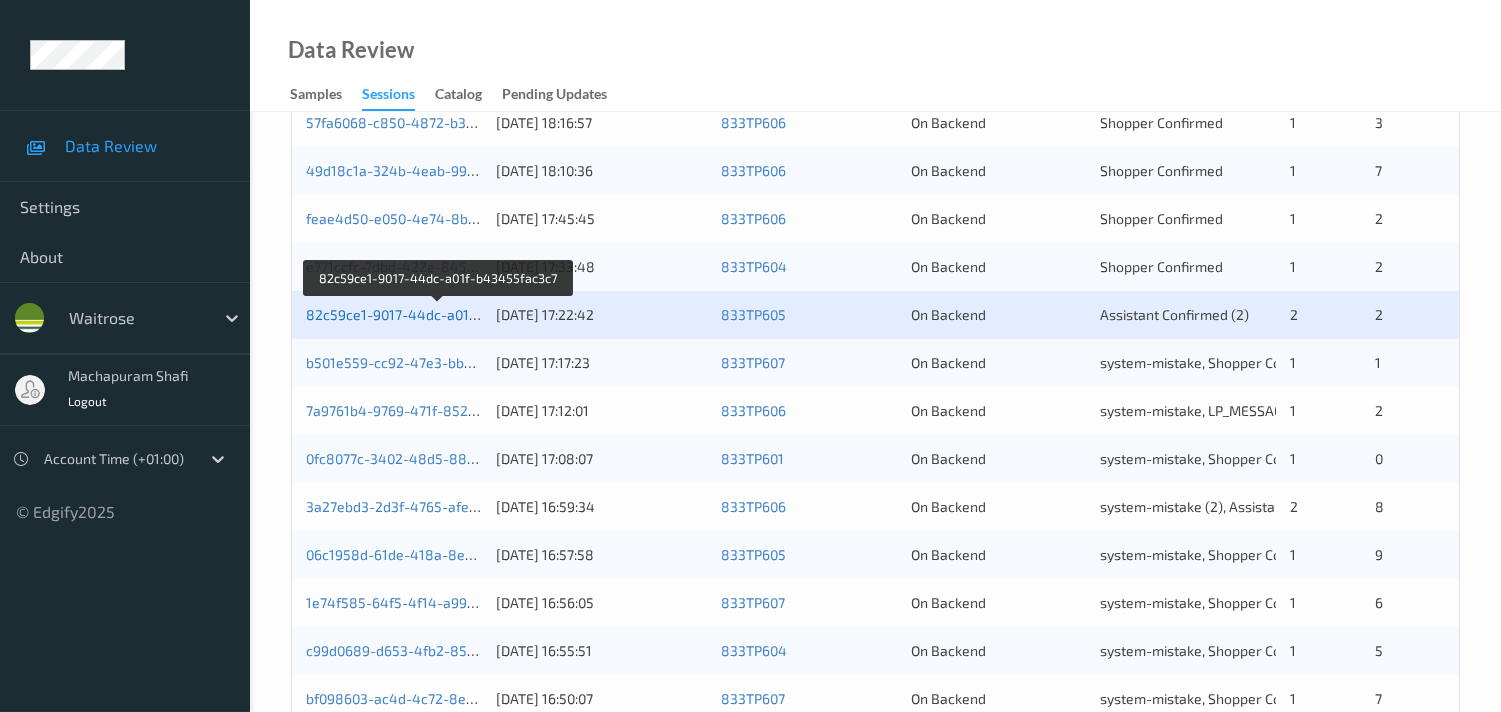 click on "82c59ce1-9017-44dc-a01f-b43455fac3c7" at bounding box center [439, 314] 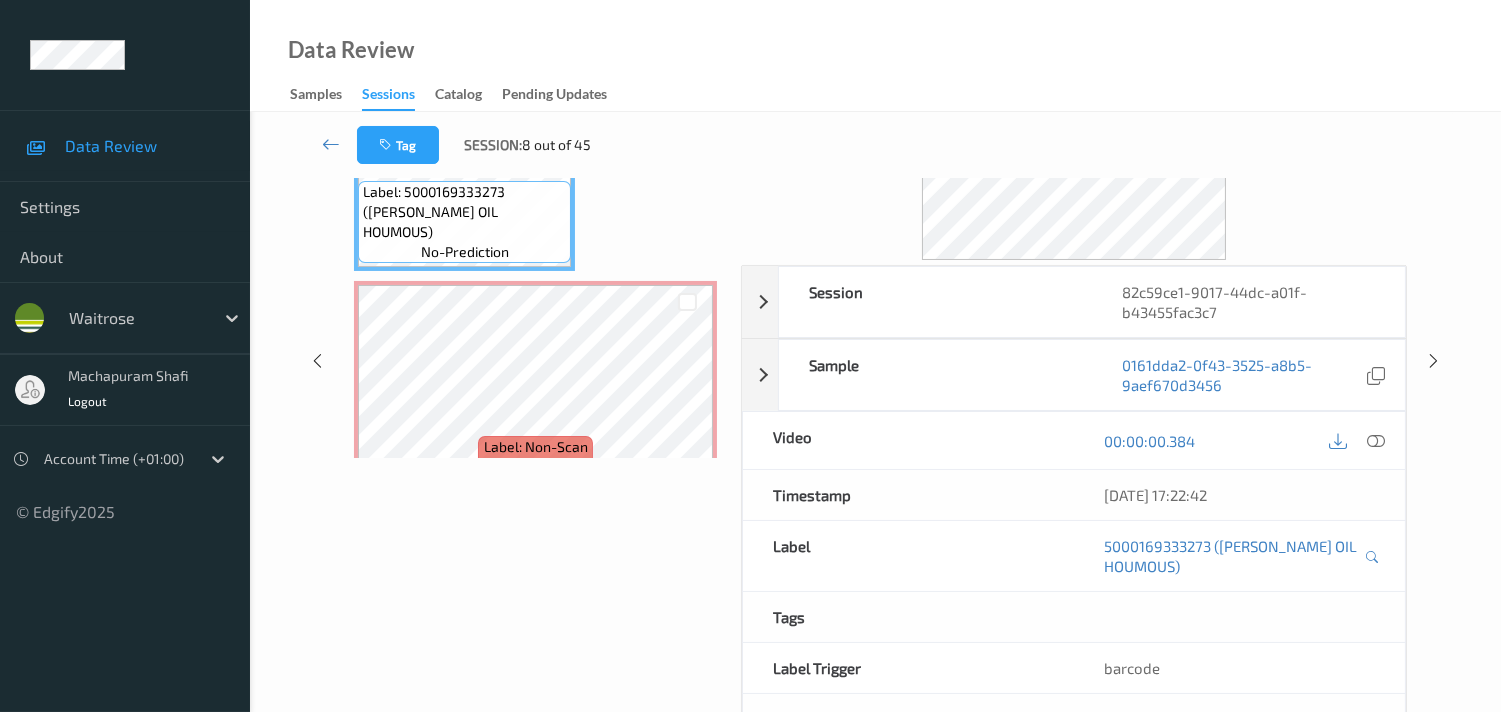 scroll, scrollTop: 222, scrollLeft: 0, axis: vertical 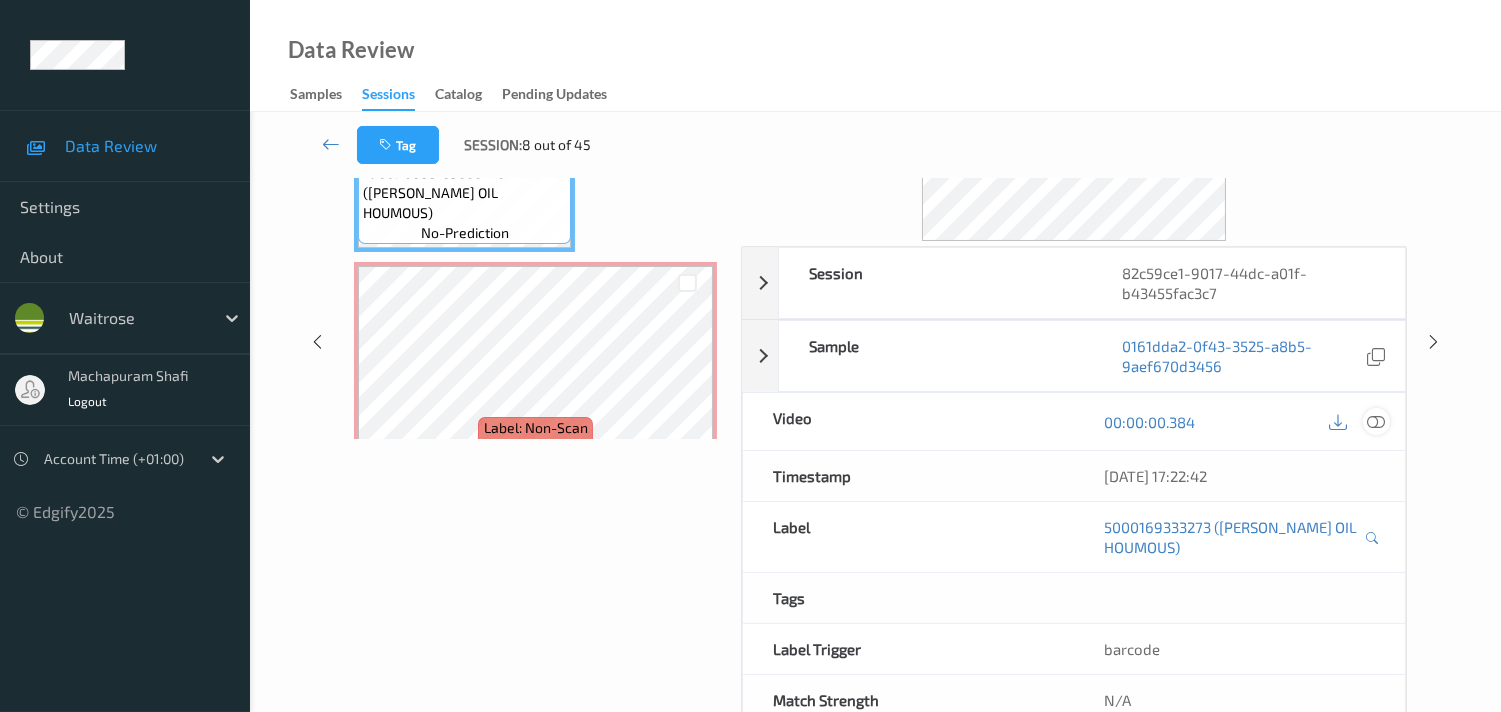 click at bounding box center (1376, 422) 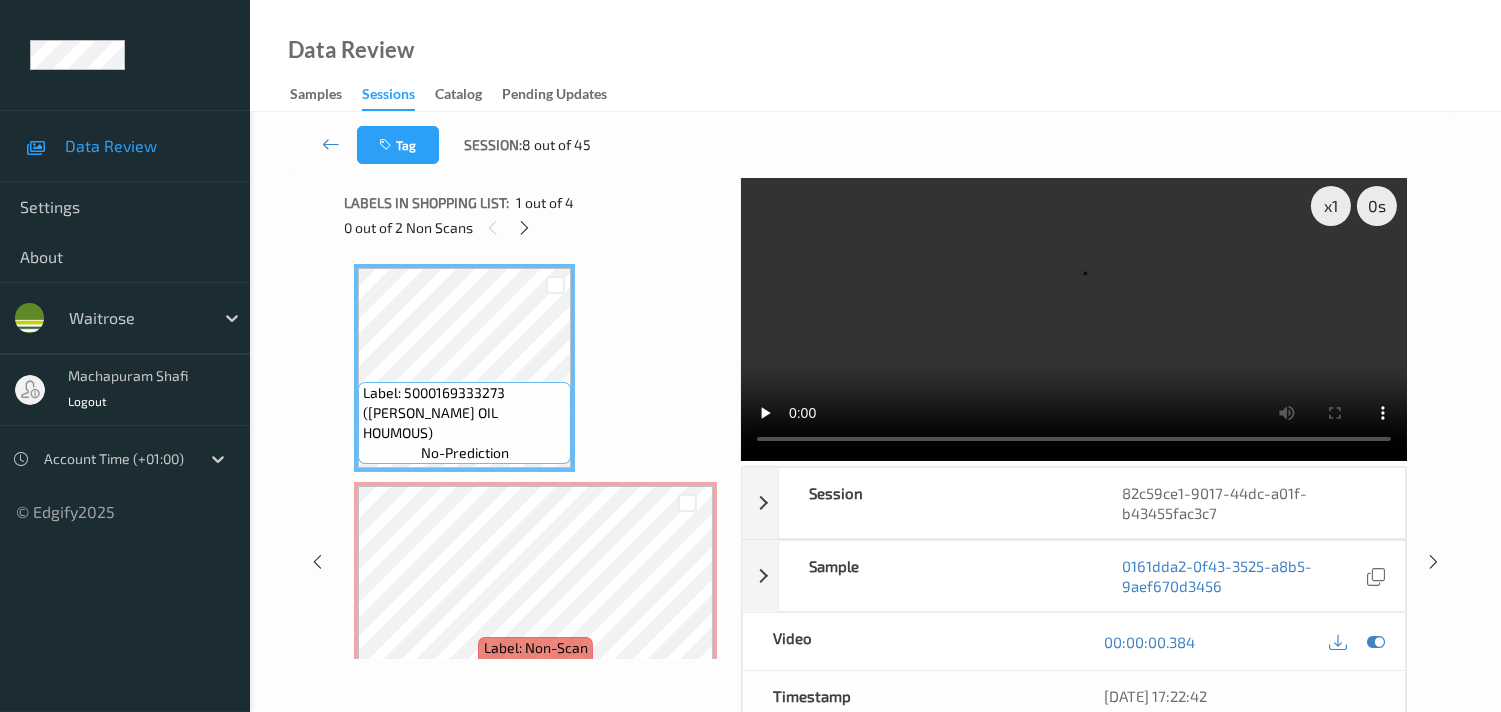 scroll, scrollTop: 0, scrollLeft: 0, axis: both 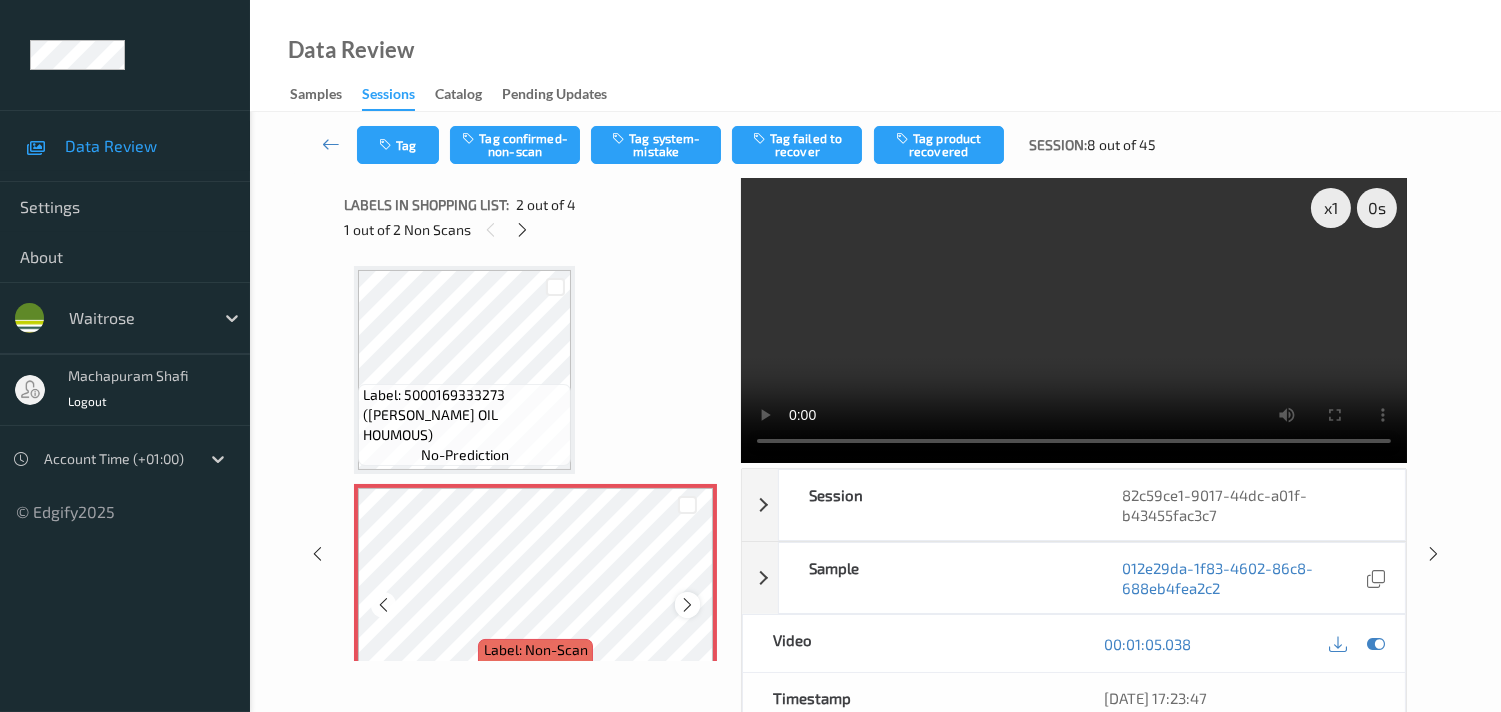 click at bounding box center (687, 604) 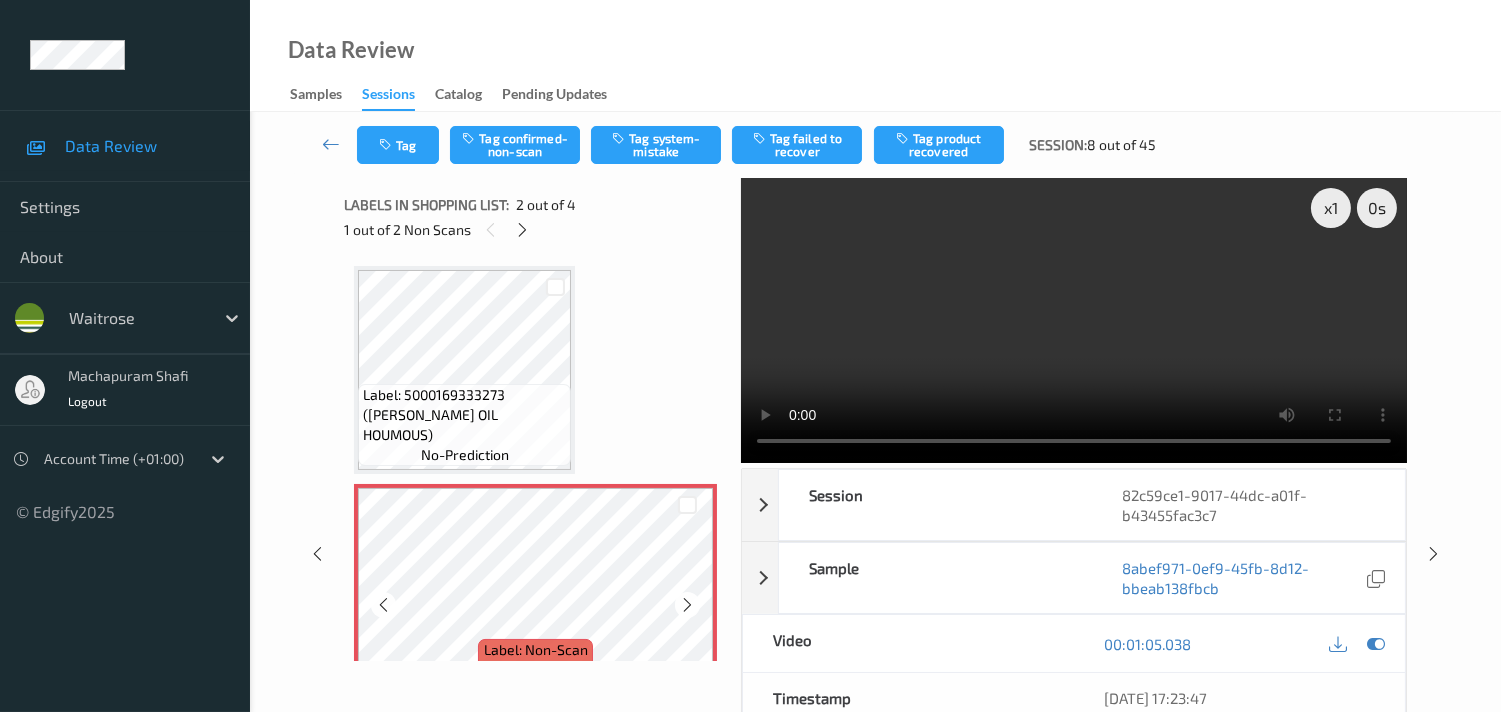 click at bounding box center (687, 604) 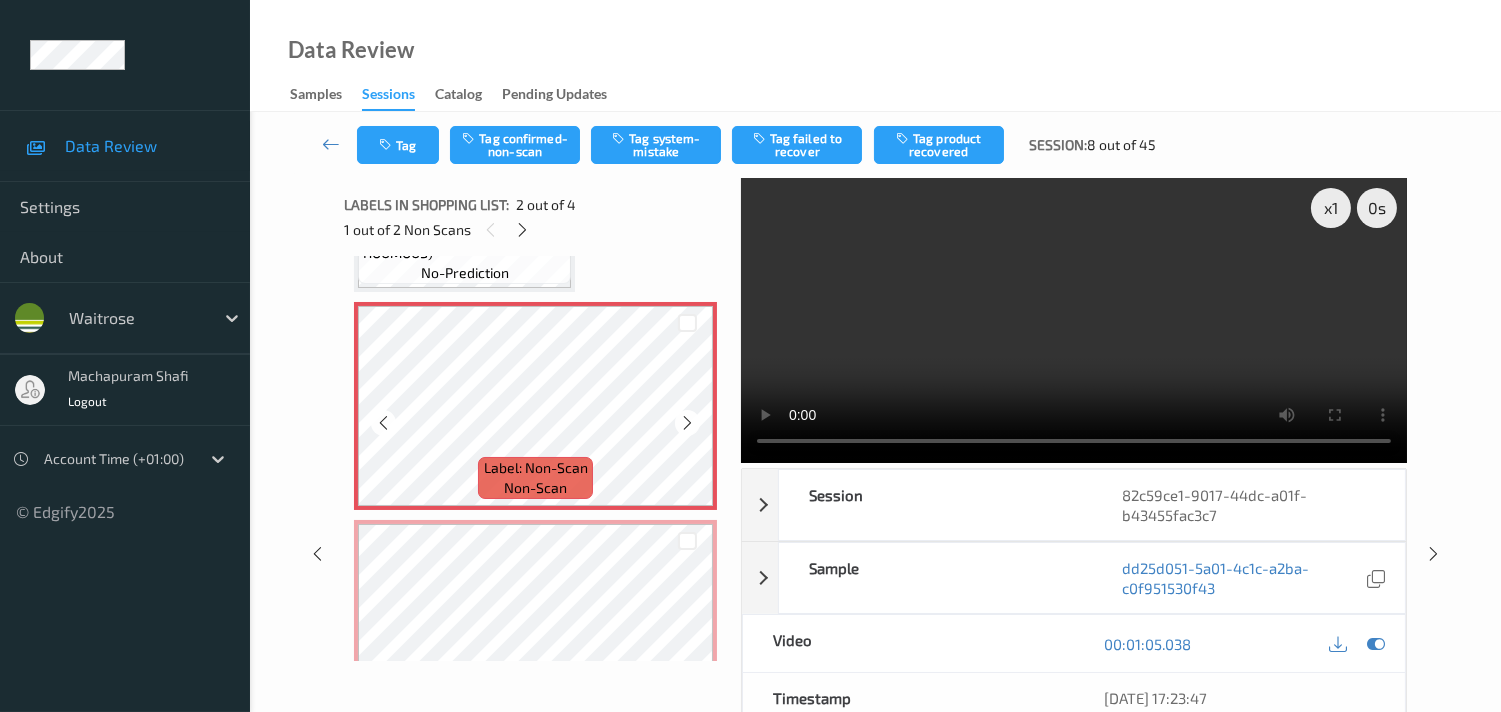 scroll, scrollTop: 222, scrollLeft: 0, axis: vertical 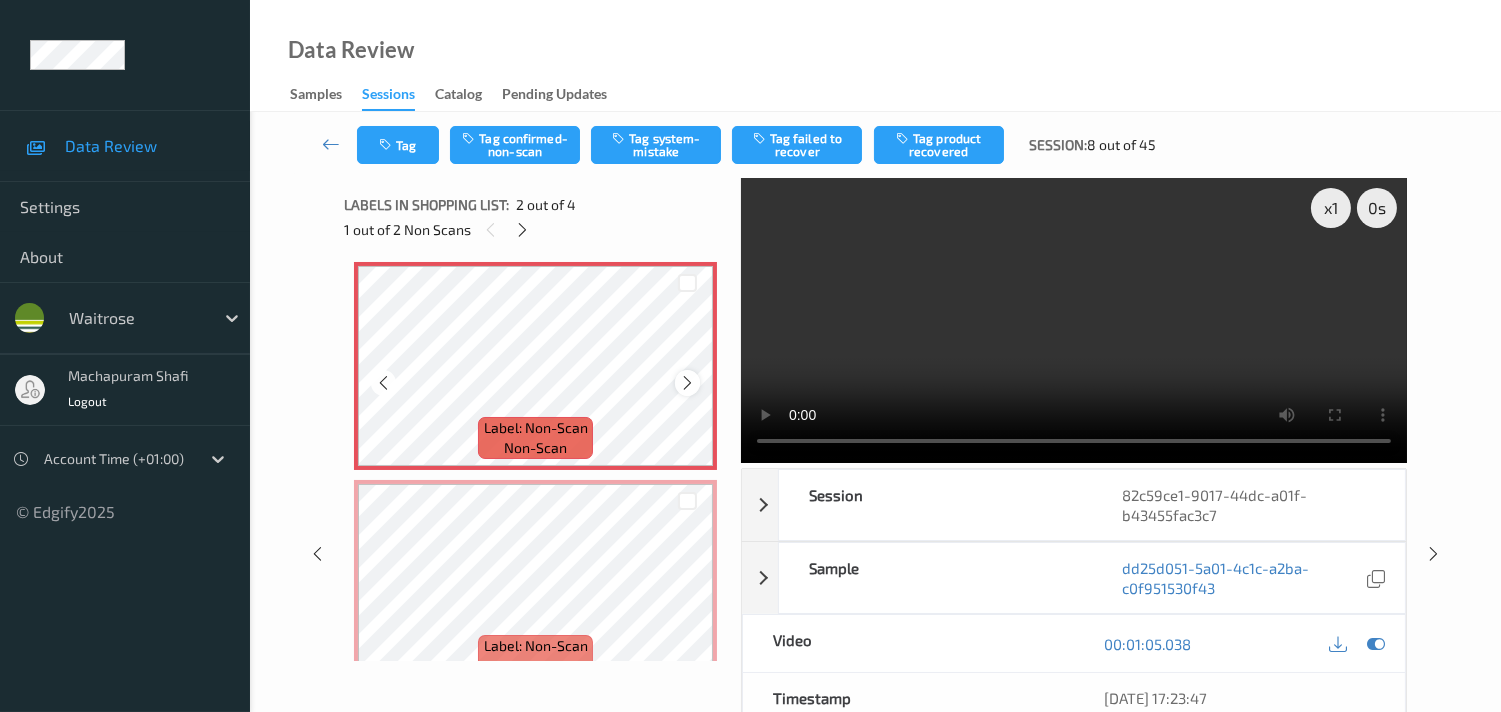 click at bounding box center [687, 383] 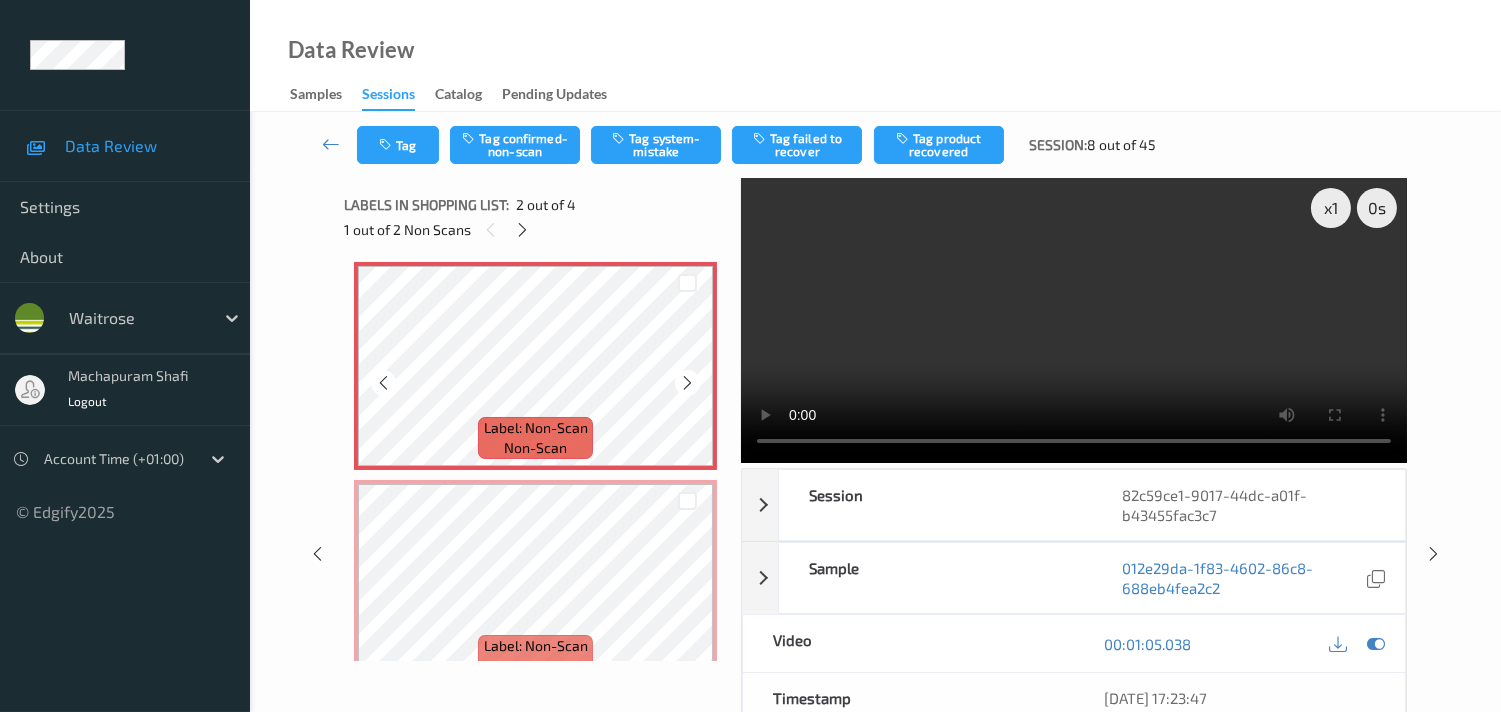 click at bounding box center (687, 383) 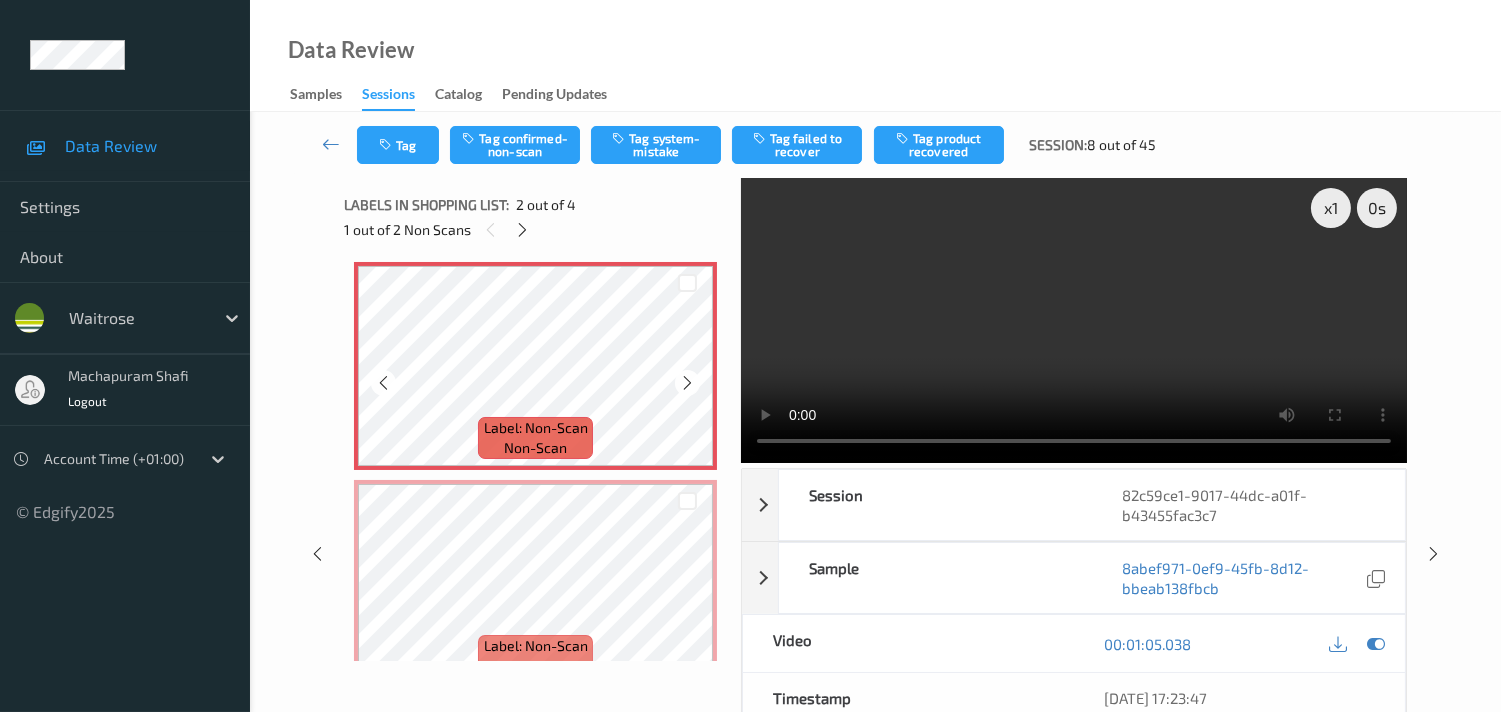 click at bounding box center [687, 383] 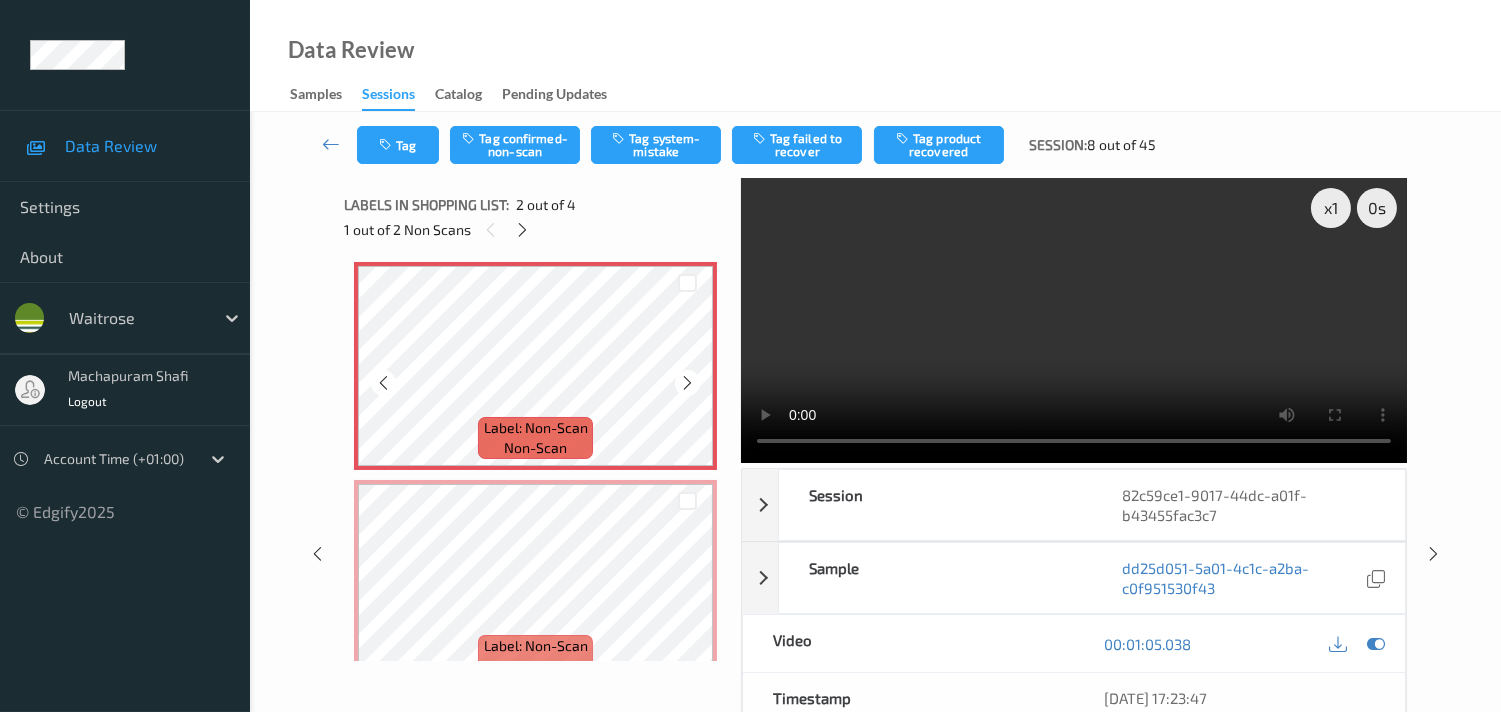 click at bounding box center [687, 383] 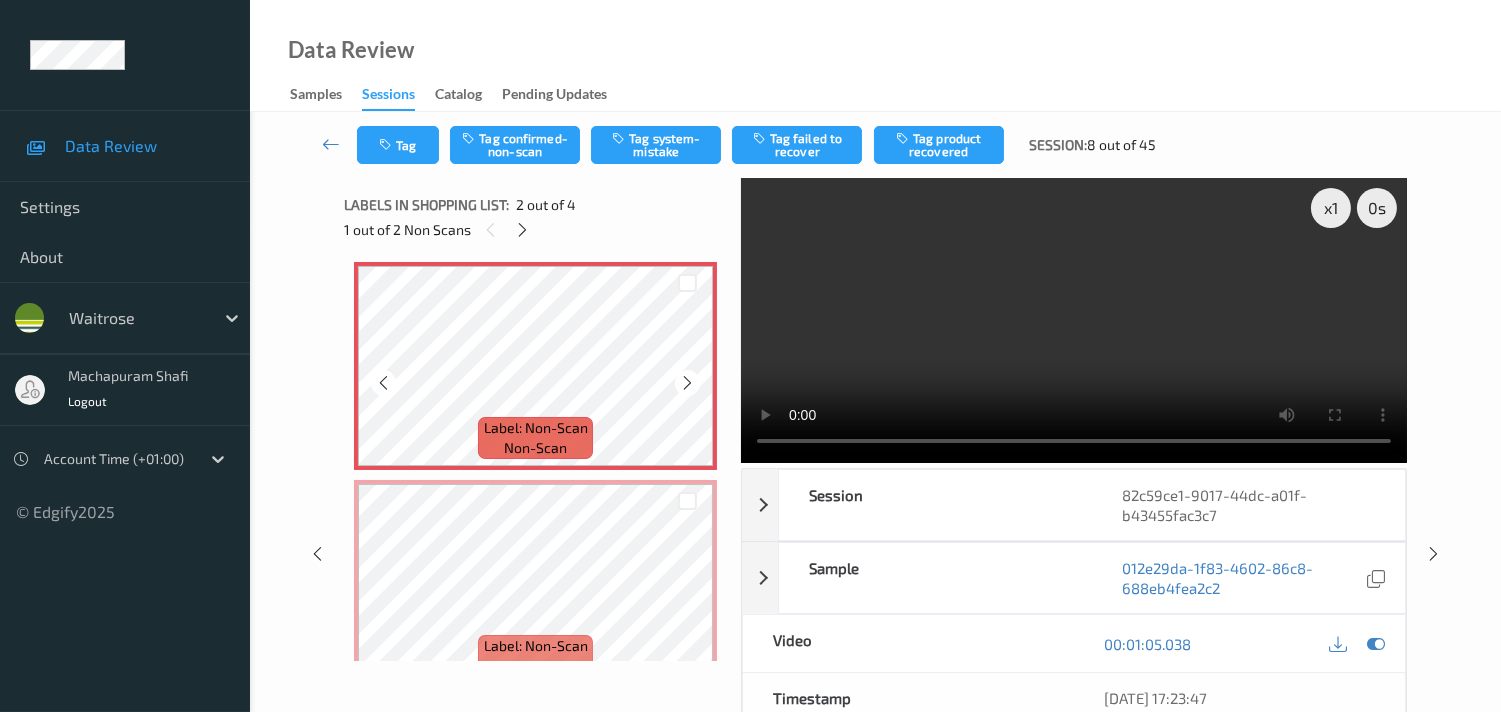 click at bounding box center [687, 383] 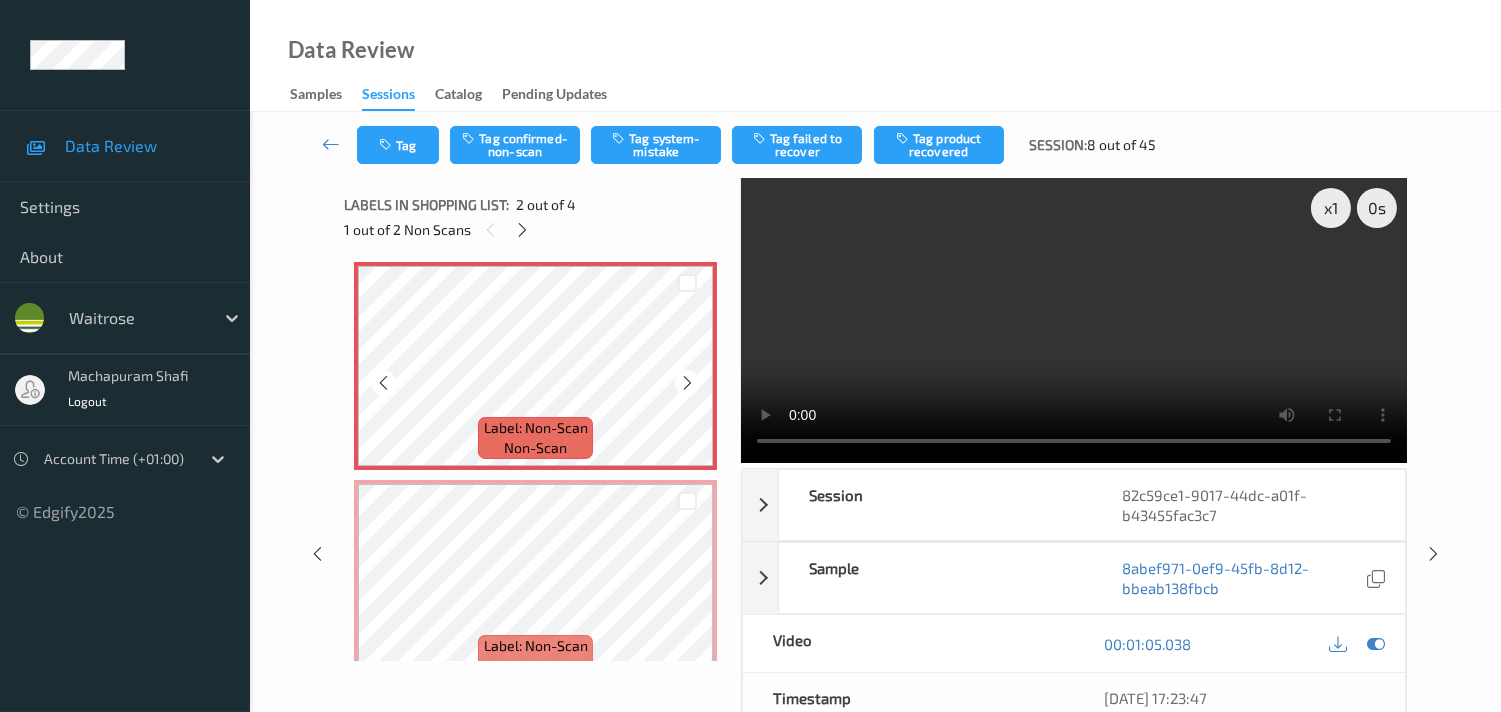 click at bounding box center (687, 383) 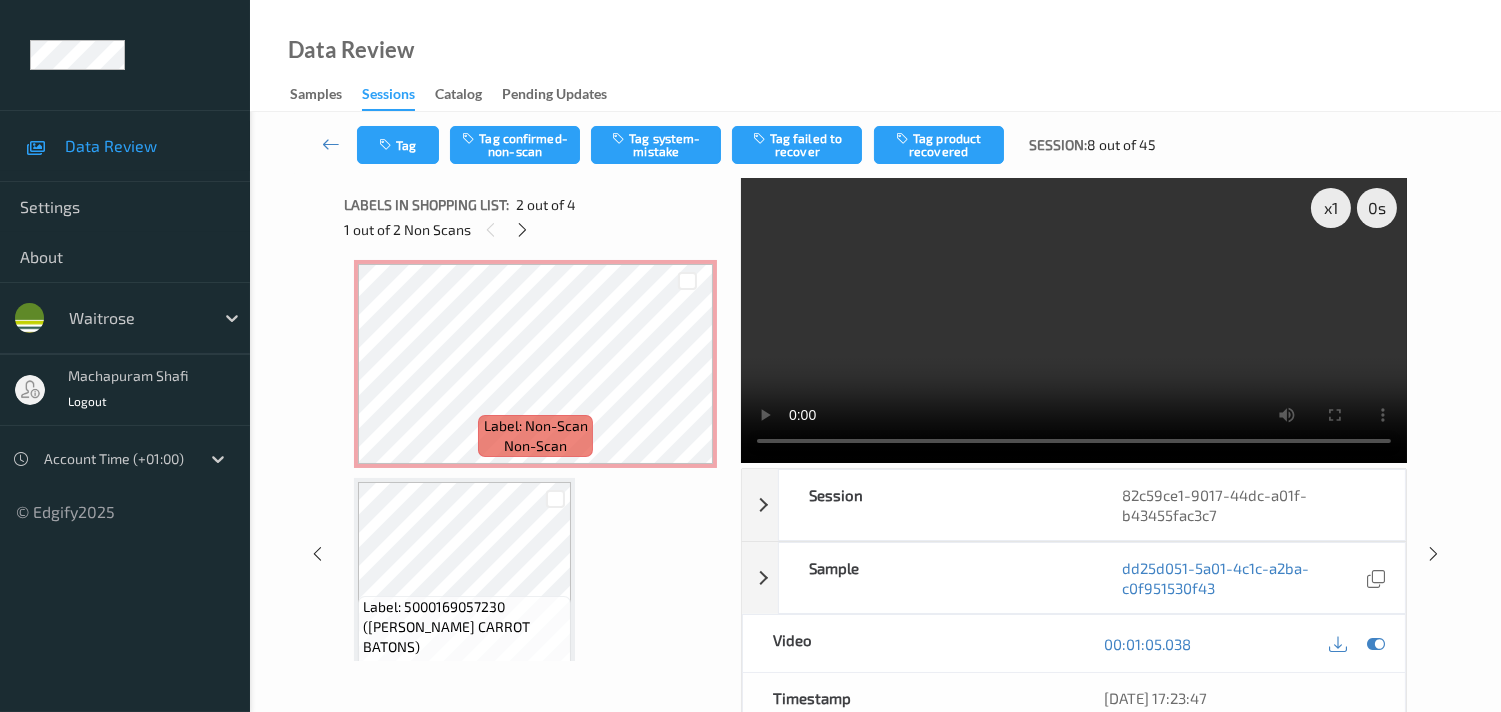 scroll, scrollTop: 444, scrollLeft: 0, axis: vertical 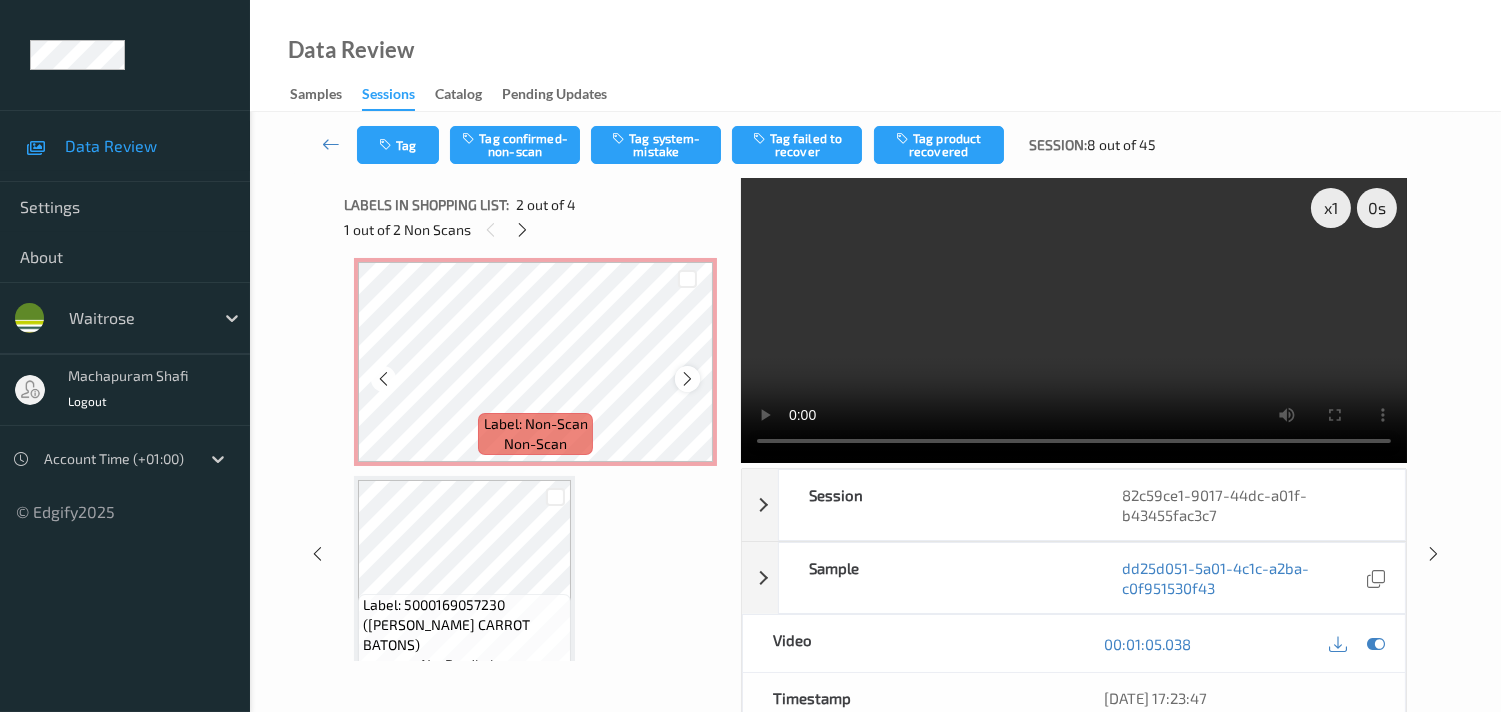 click at bounding box center (687, 379) 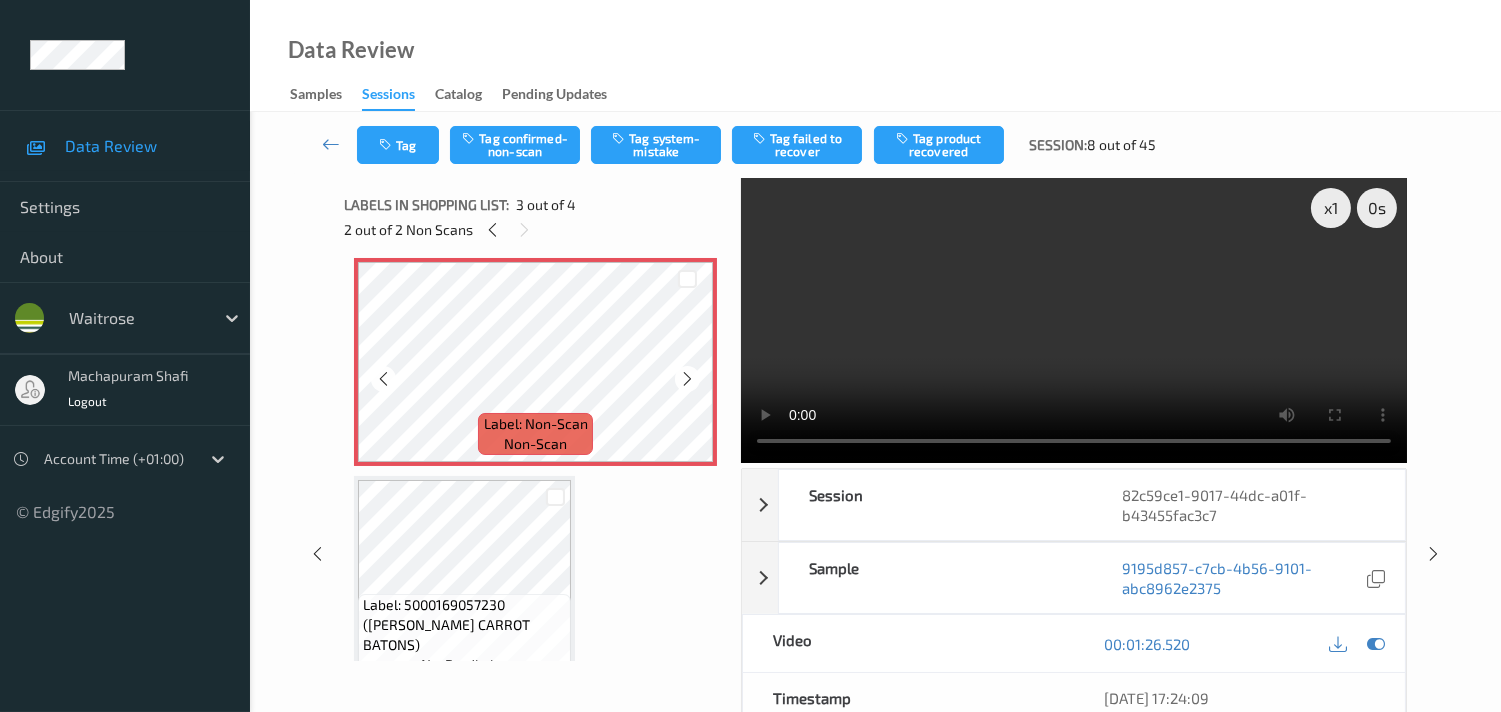 click at bounding box center (687, 379) 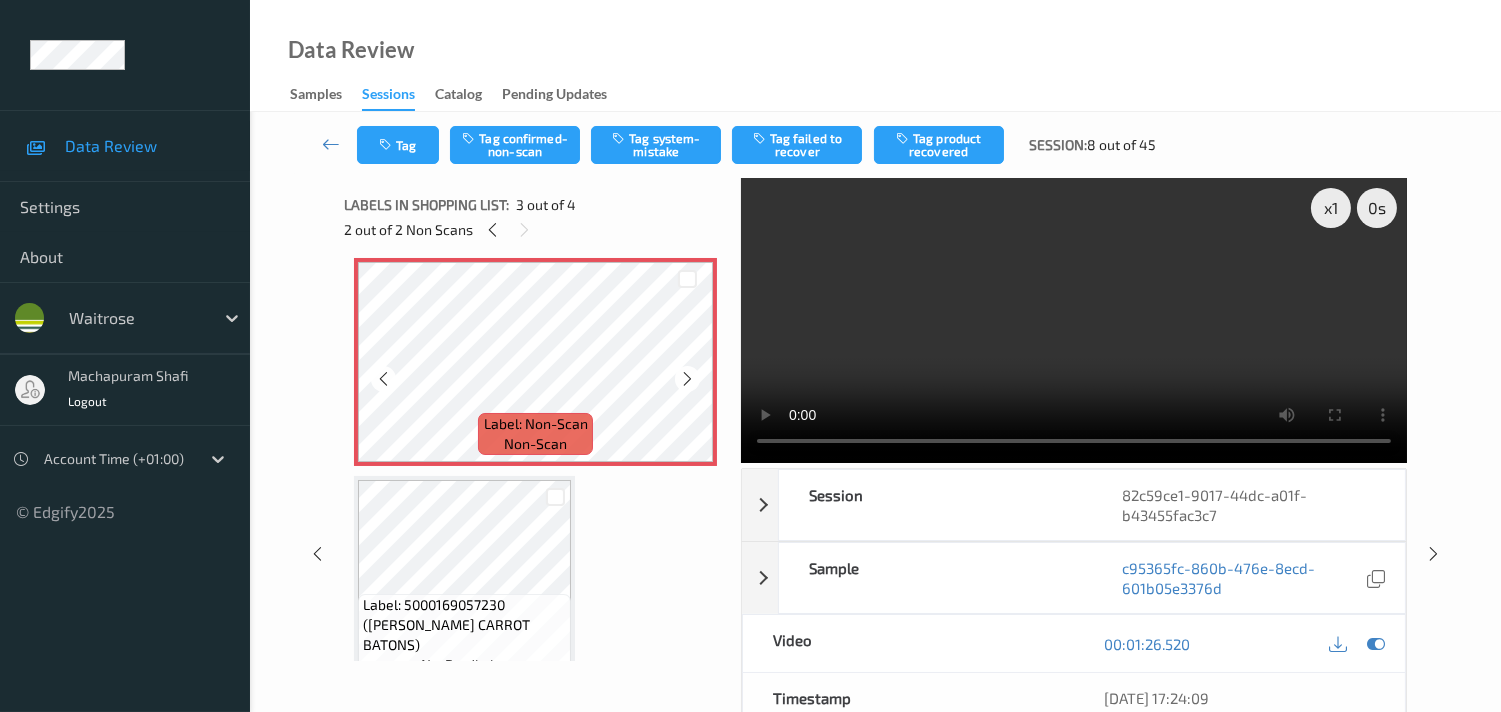 click at bounding box center (687, 379) 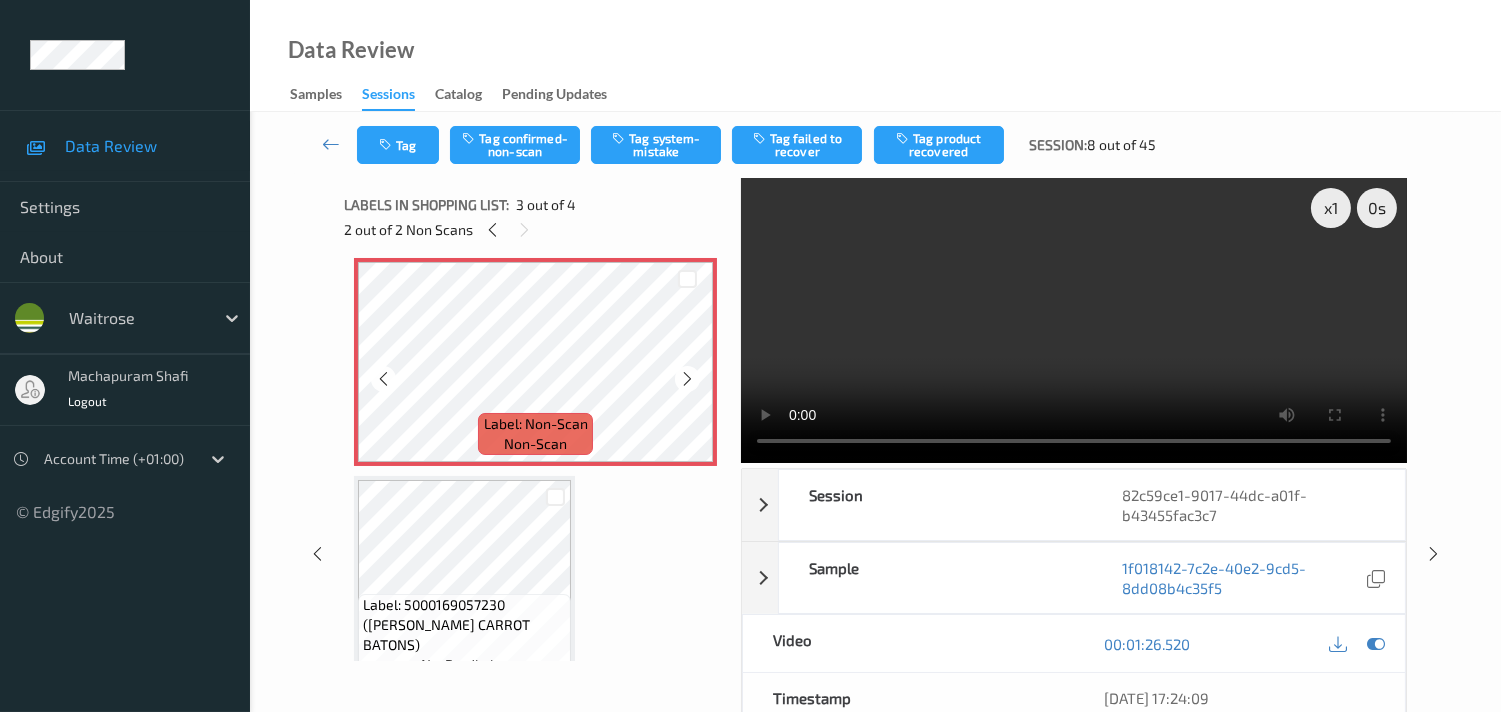 click at bounding box center (687, 379) 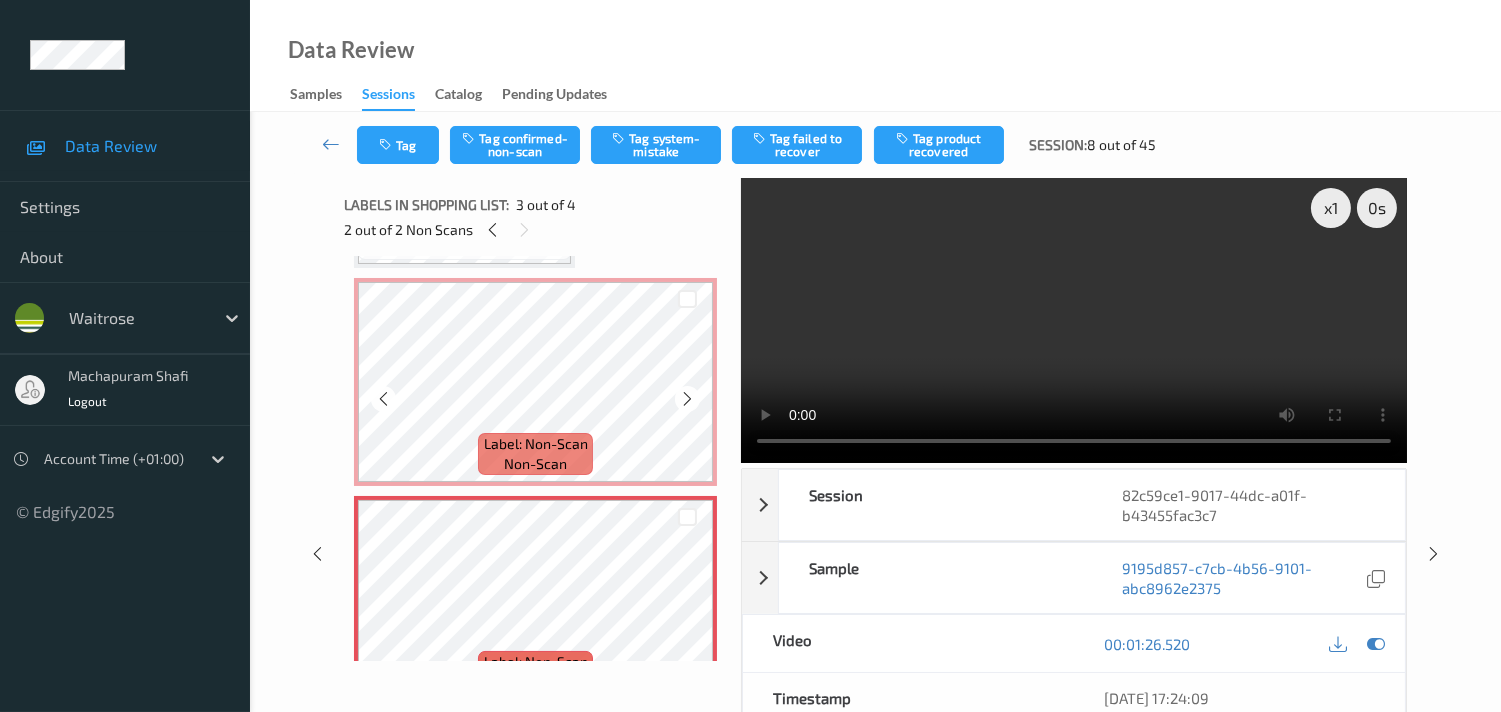 scroll, scrollTop: 138, scrollLeft: 0, axis: vertical 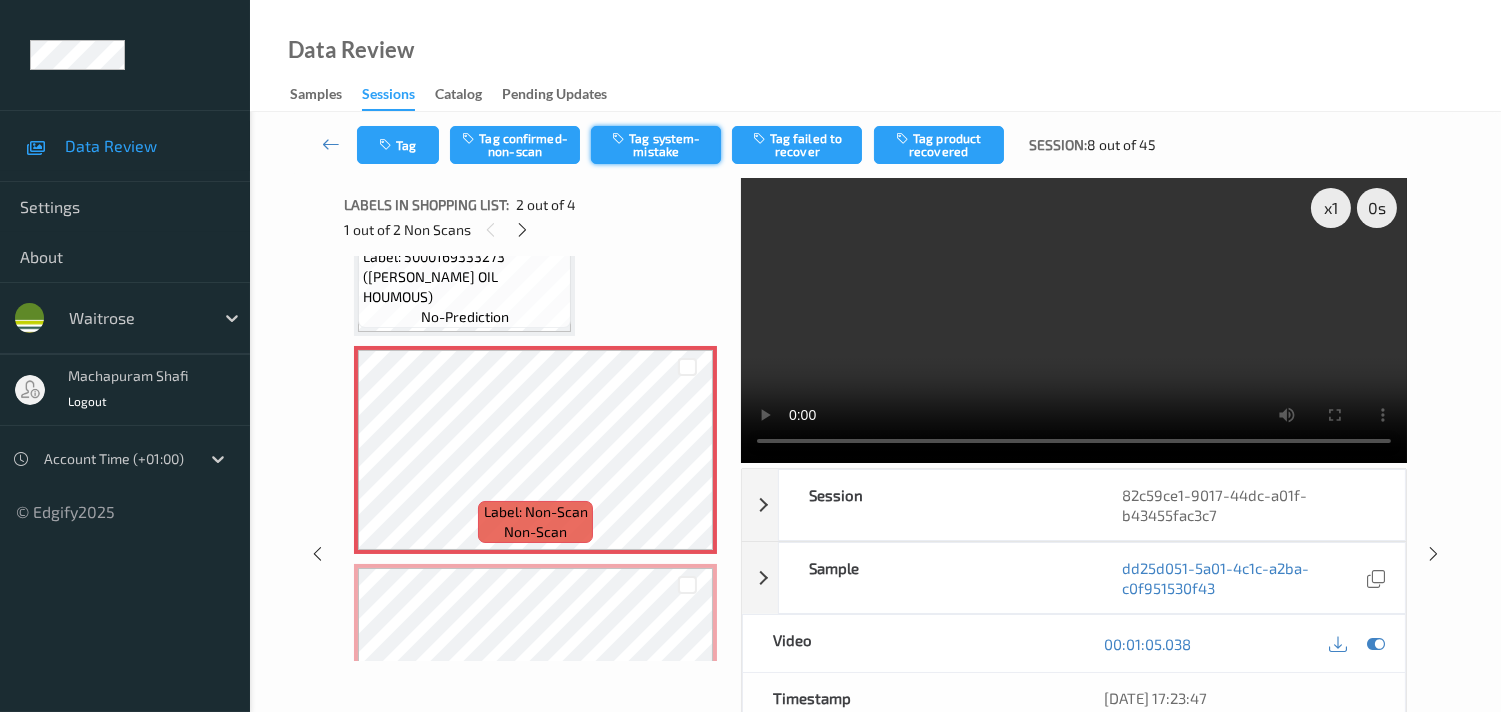 click on "Tag   system-mistake" at bounding box center (656, 145) 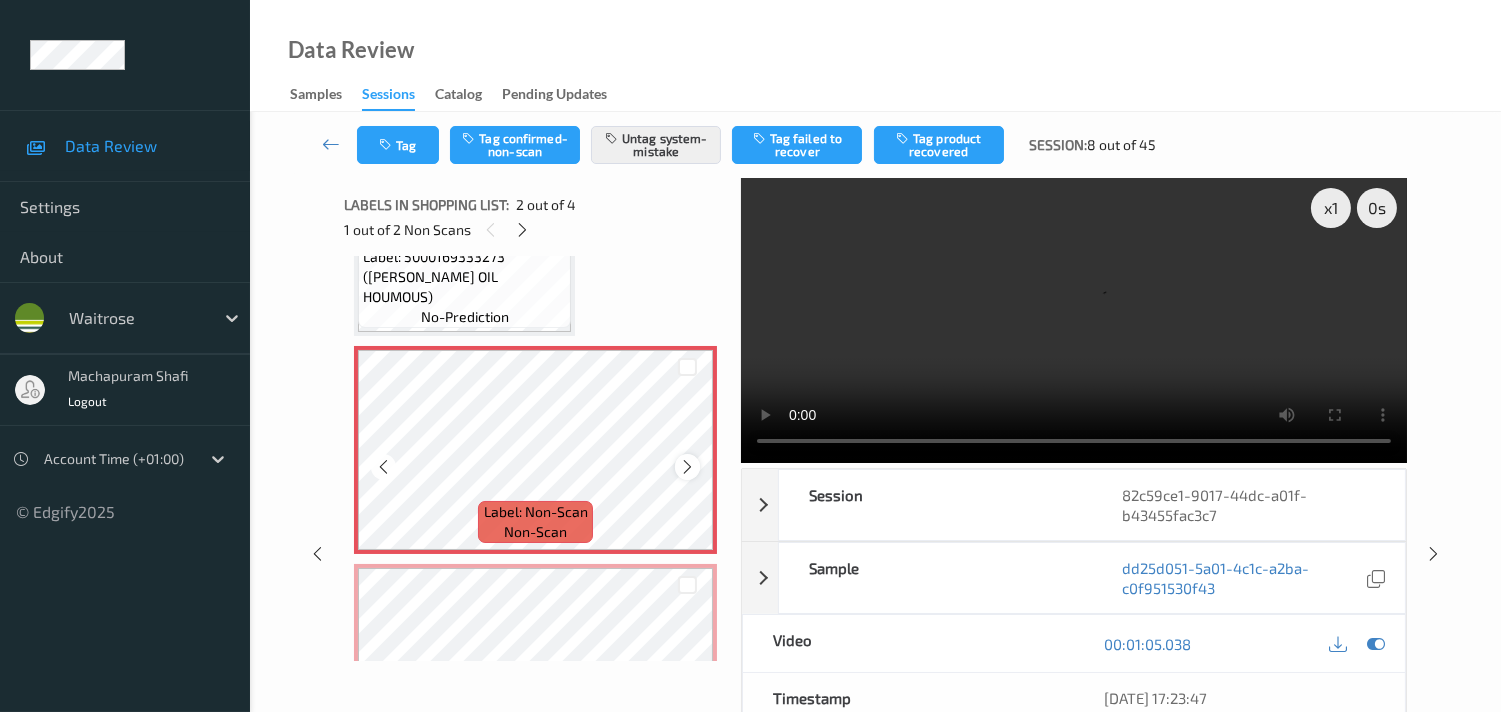 click at bounding box center (687, 467) 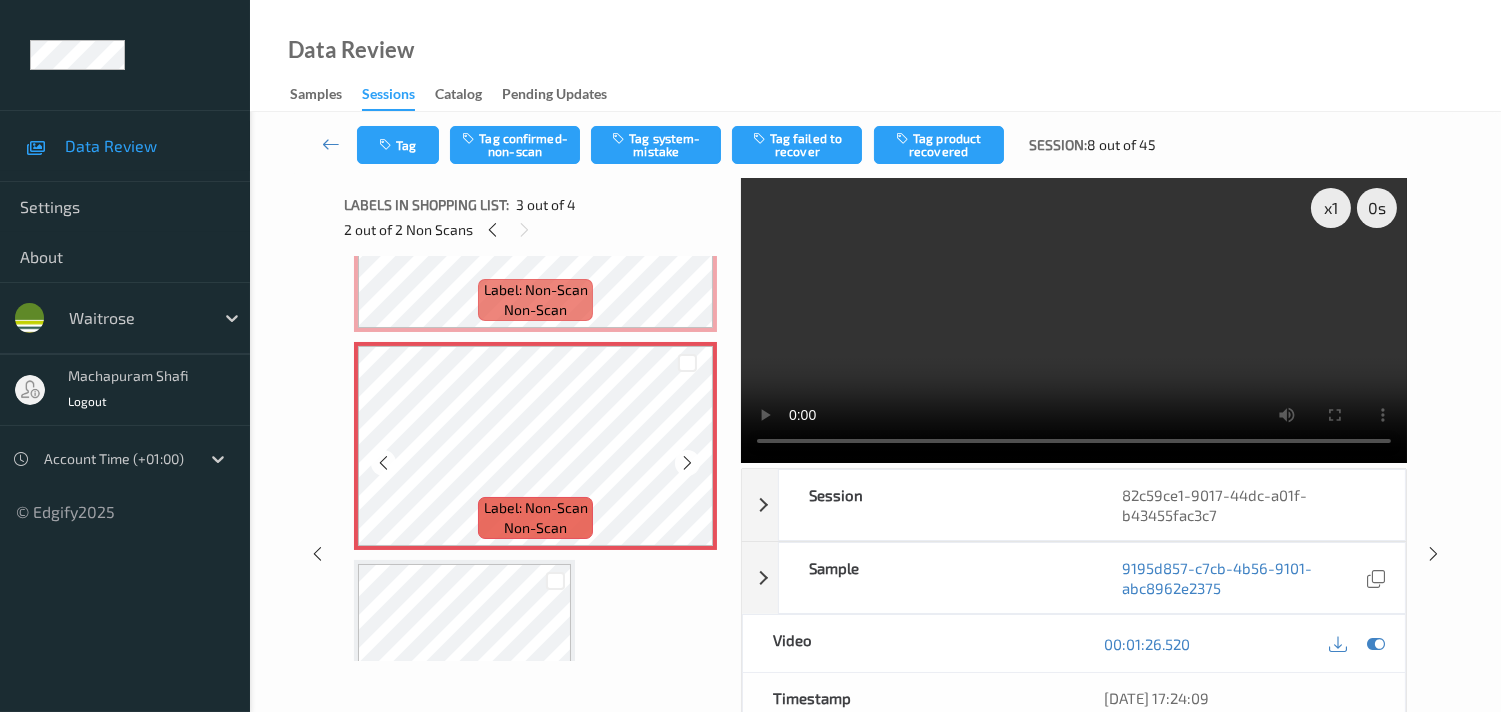 scroll, scrollTop: 248, scrollLeft: 0, axis: vertical 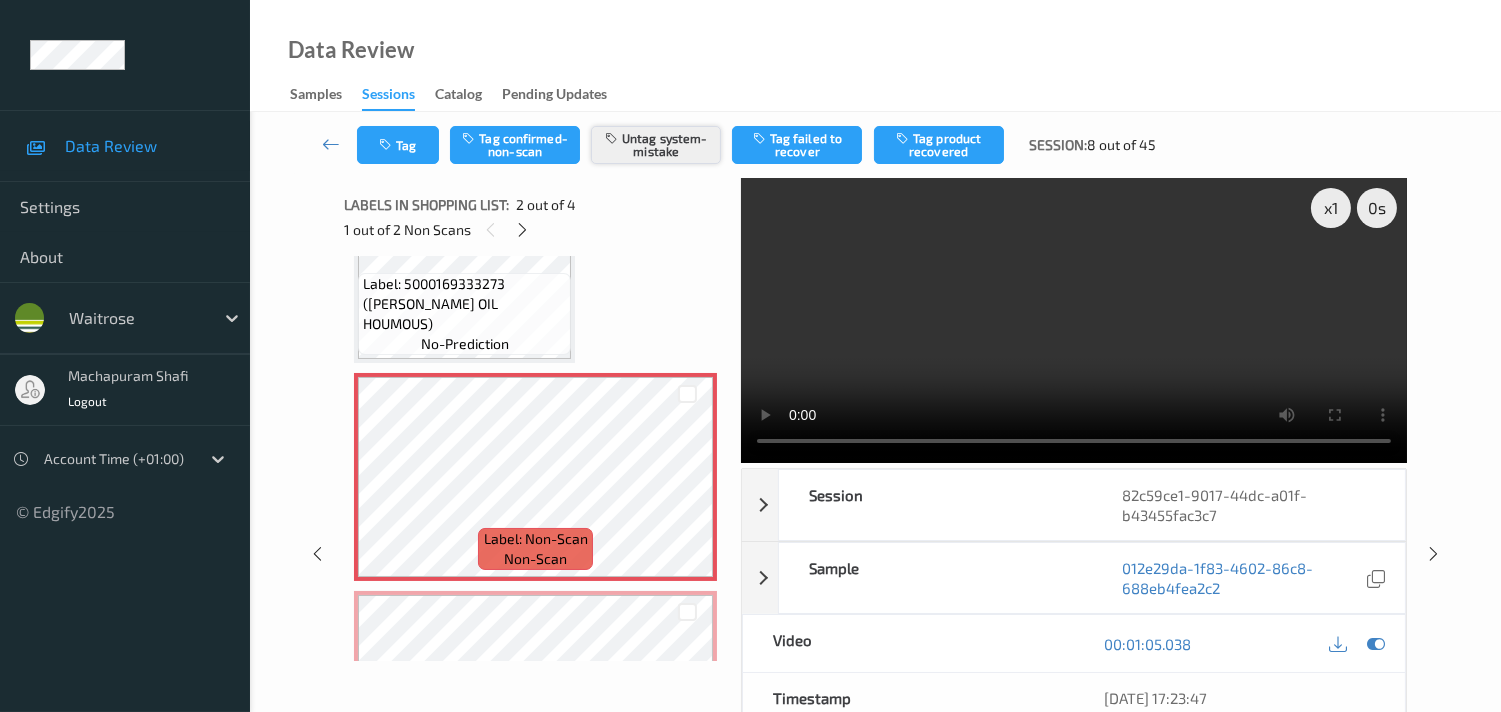 click on "Untag   system-mistake" at bounding box center (656, 145) 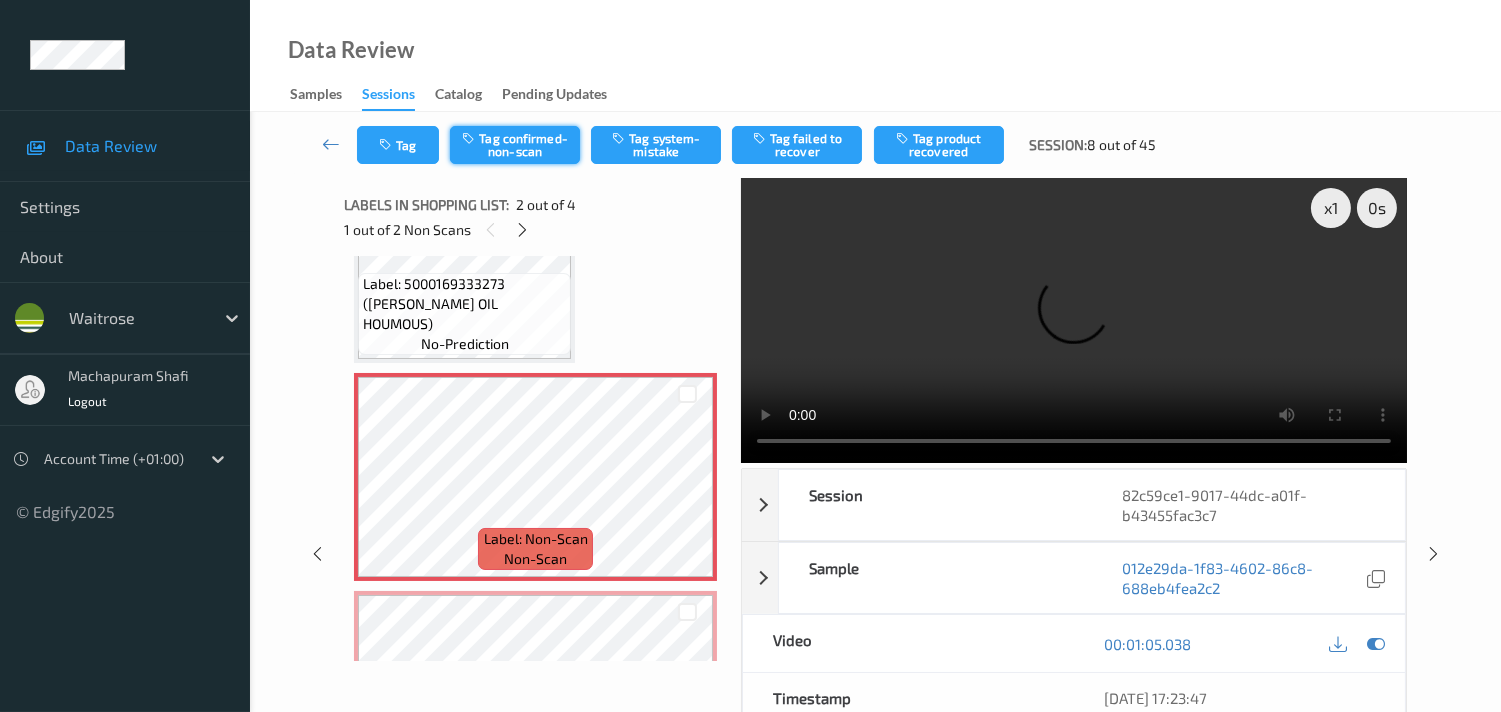 click on "Tag   confirmed-non-scan" at bounding box center [515, 145] 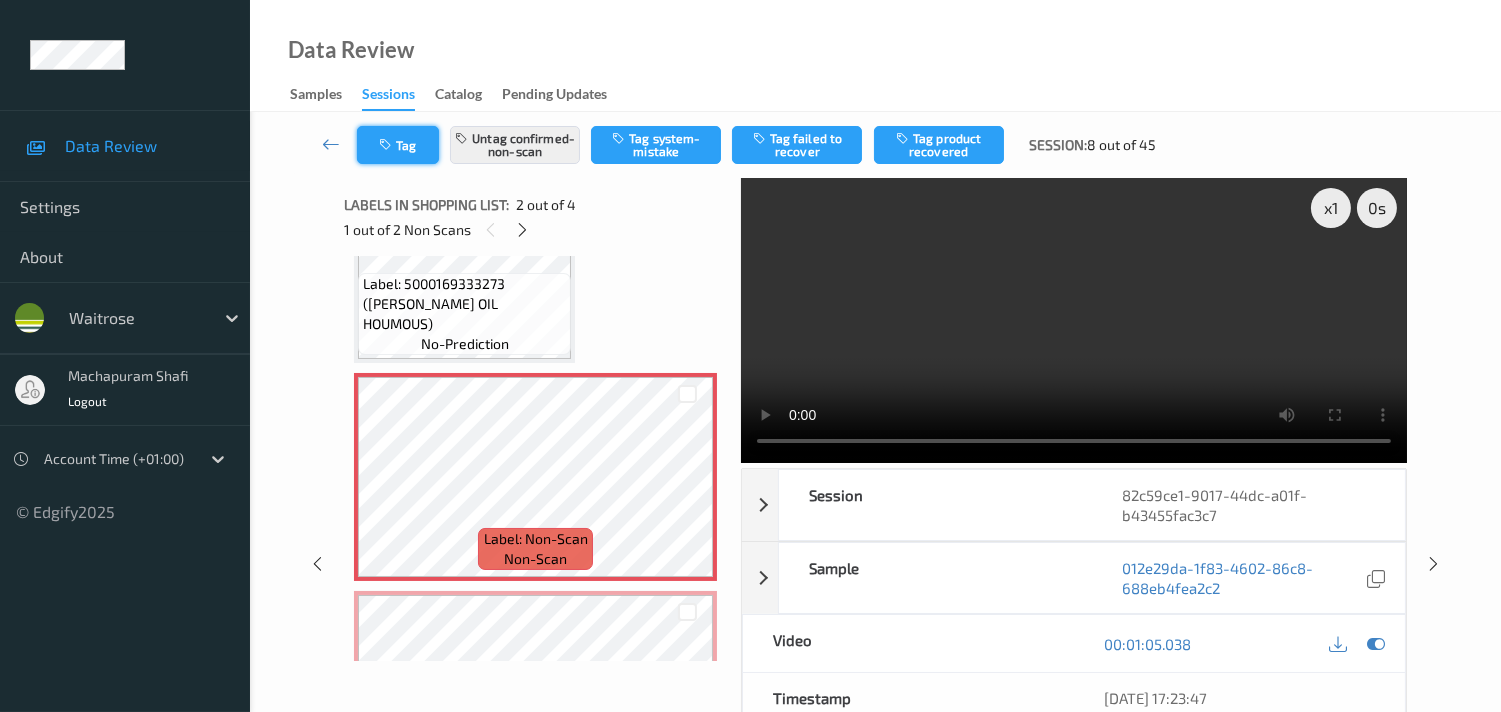 click on "Tag" at bounding box center (398, 145) 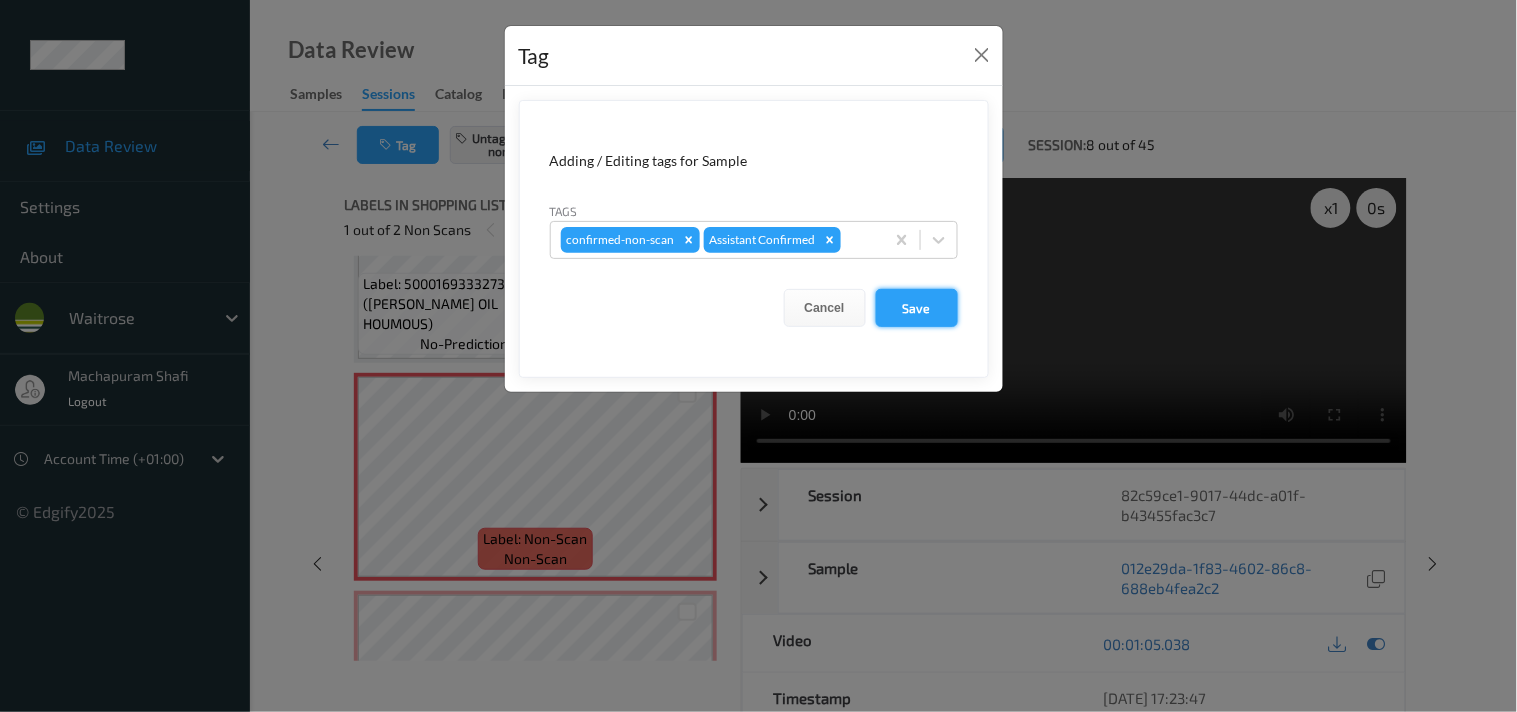 click on "Save" at bounding box center [917, 308] 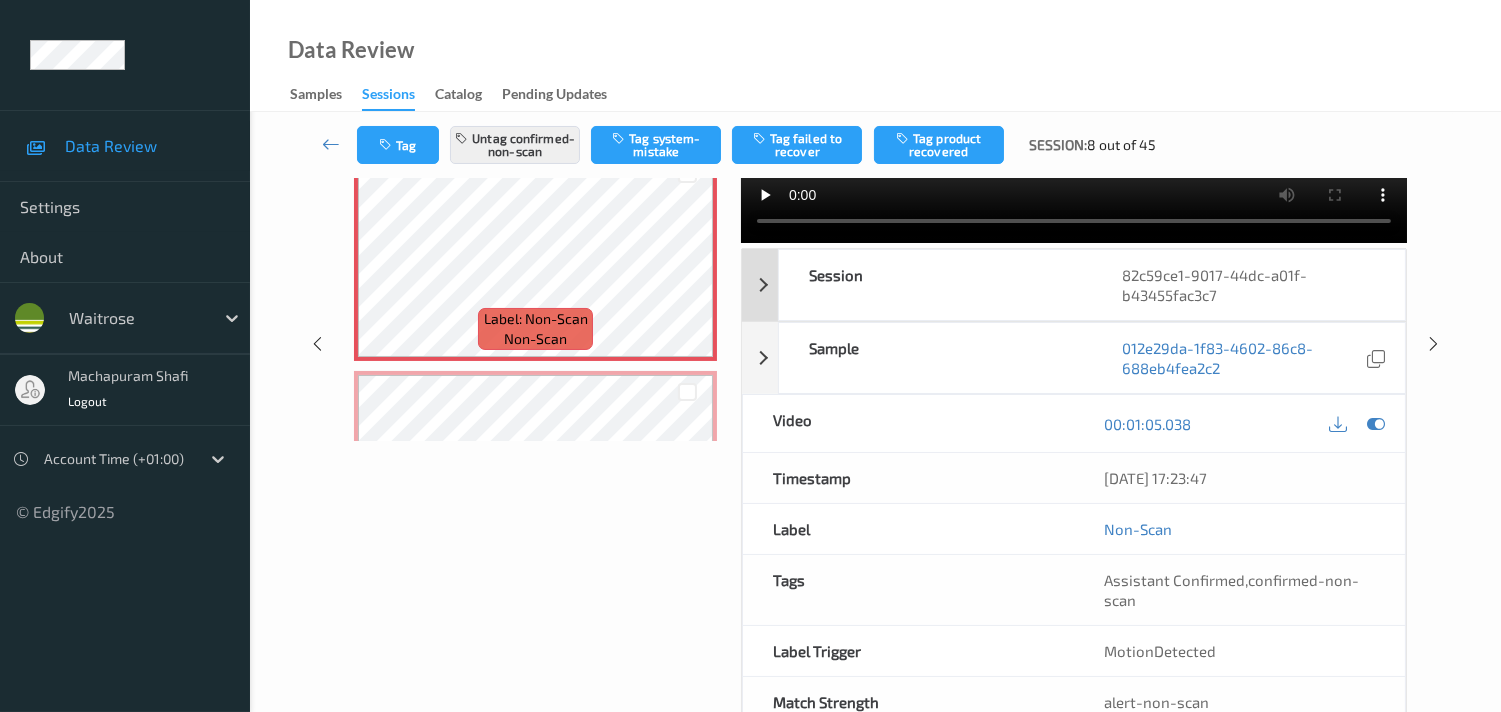 scroll, scrollTop: 222, scrollLeft: 0, axis: vertical 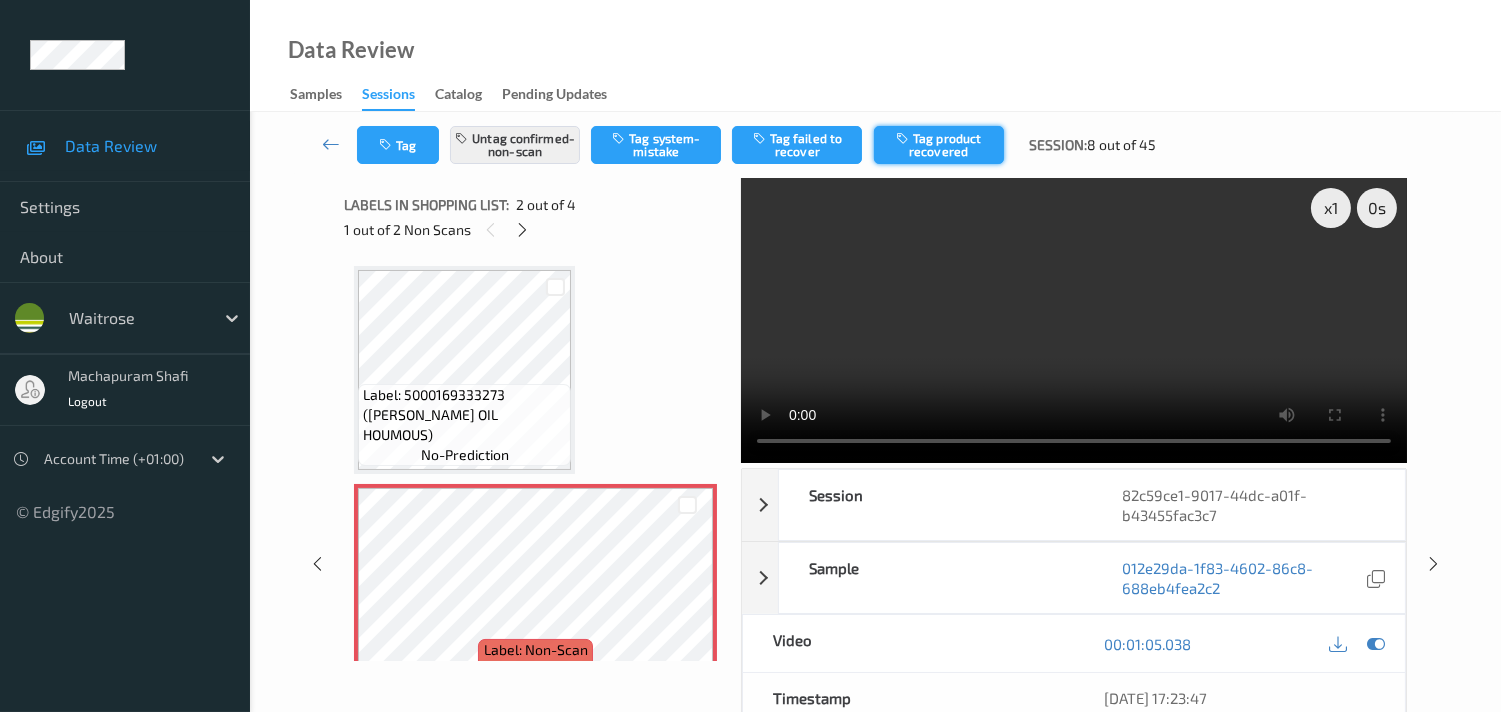 click on "Tag   product recovered" at bounding box center (939, 145) 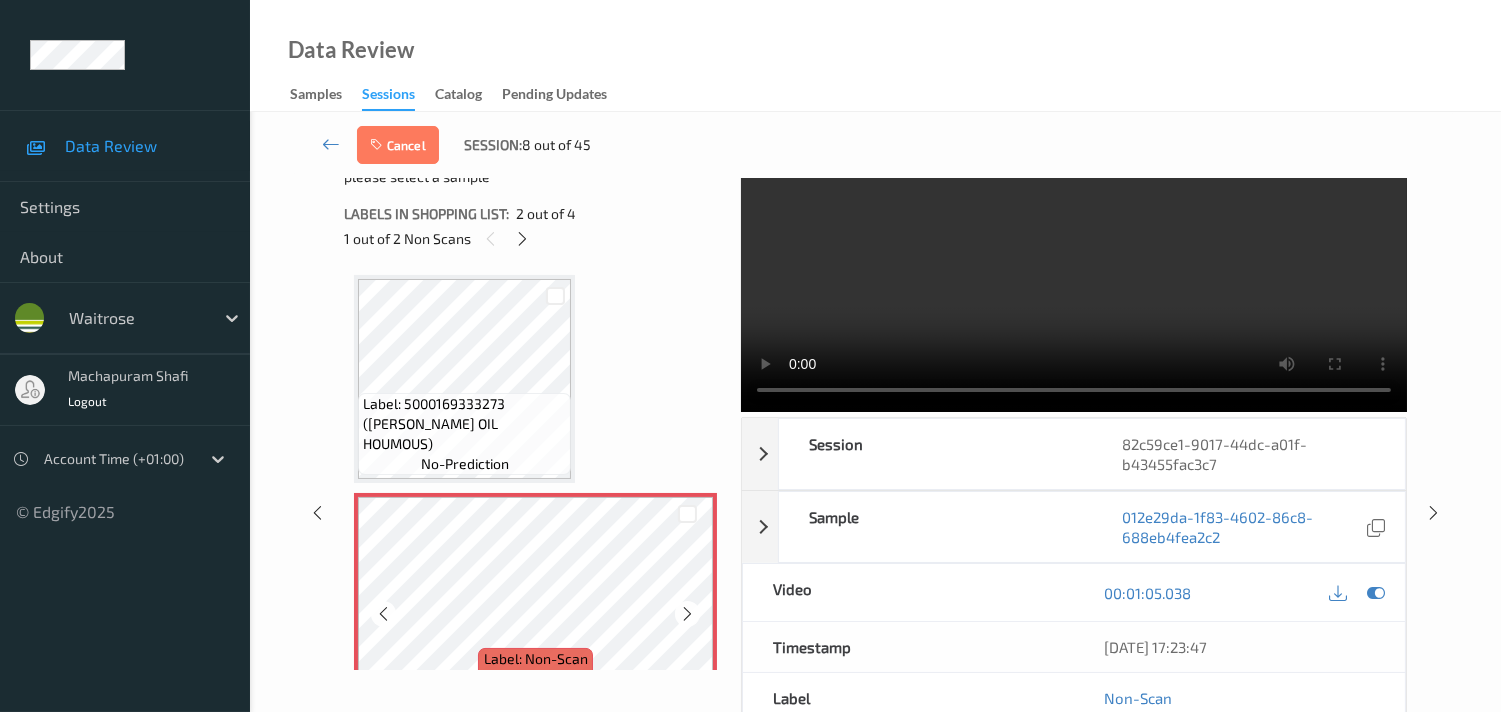 scroll, scrollTop: 0, scrollLeft: 0, axis: both 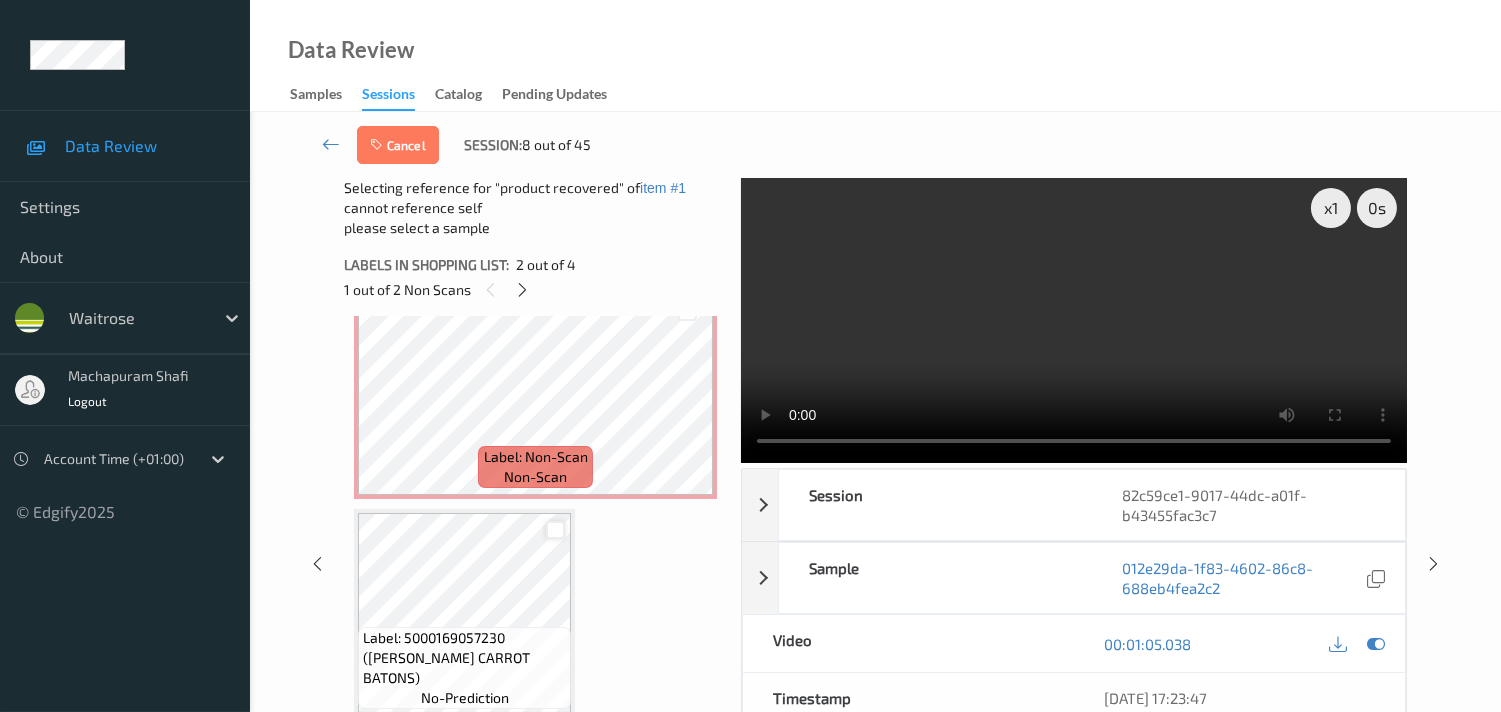 click at bounding box center [555, 530] 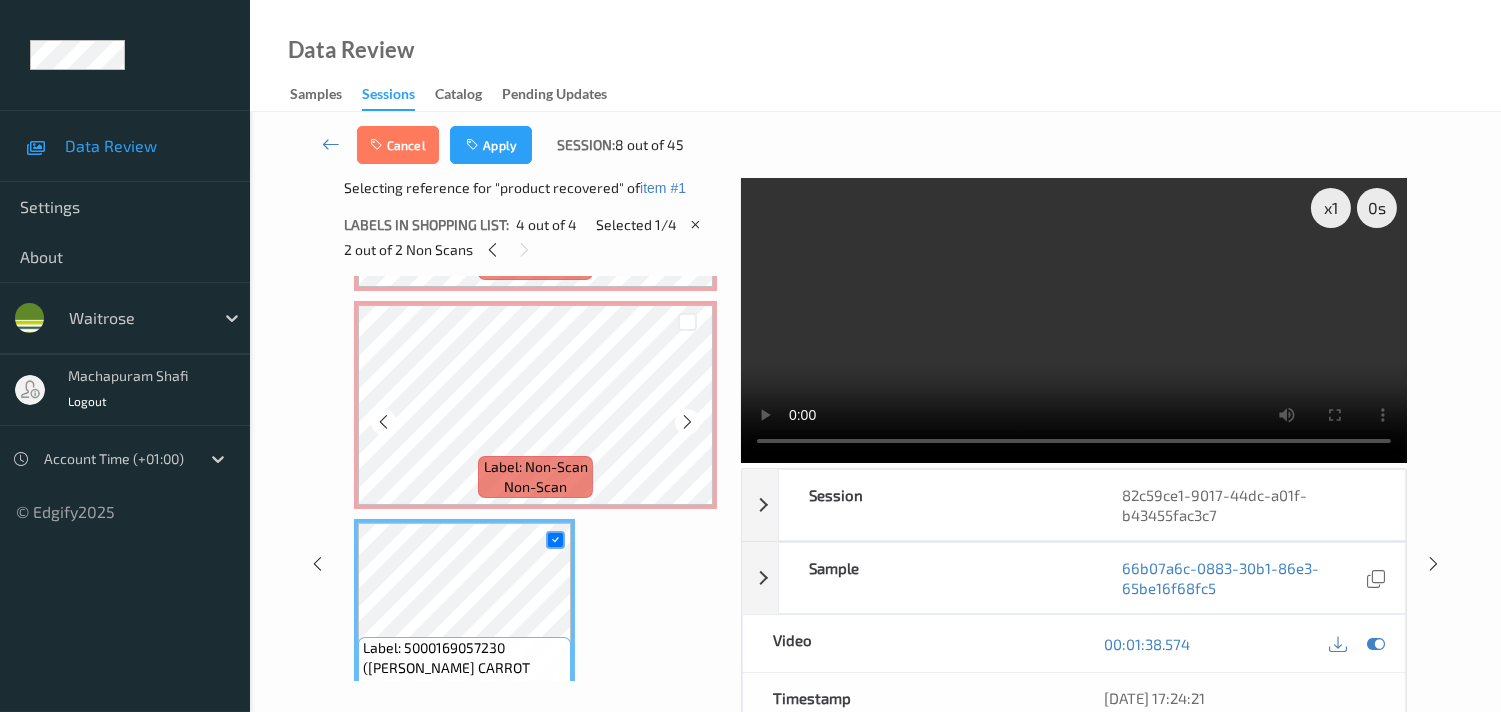 scroll, scrollTop: 471, scrollLeft: 0, axis: vertical 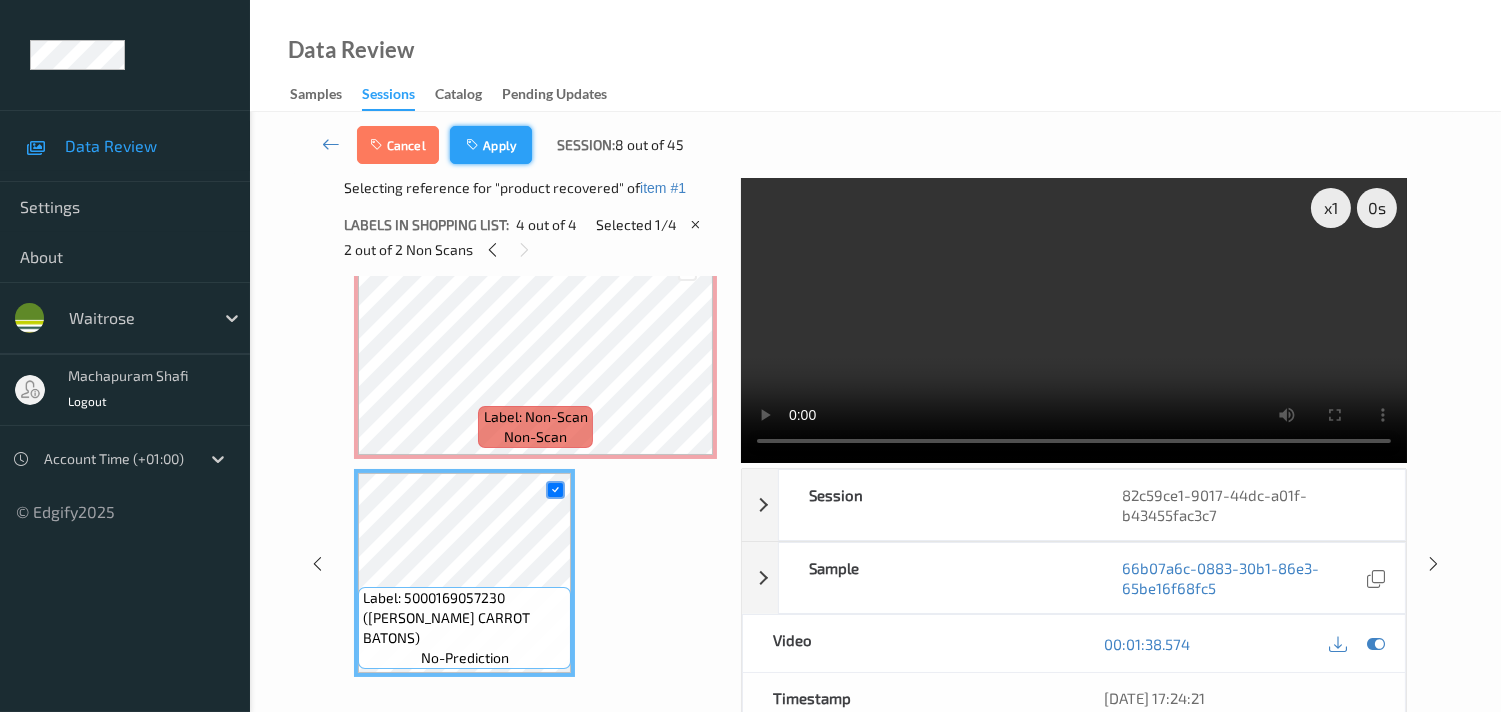 click on "Apply" at bounding box center [491, 145] 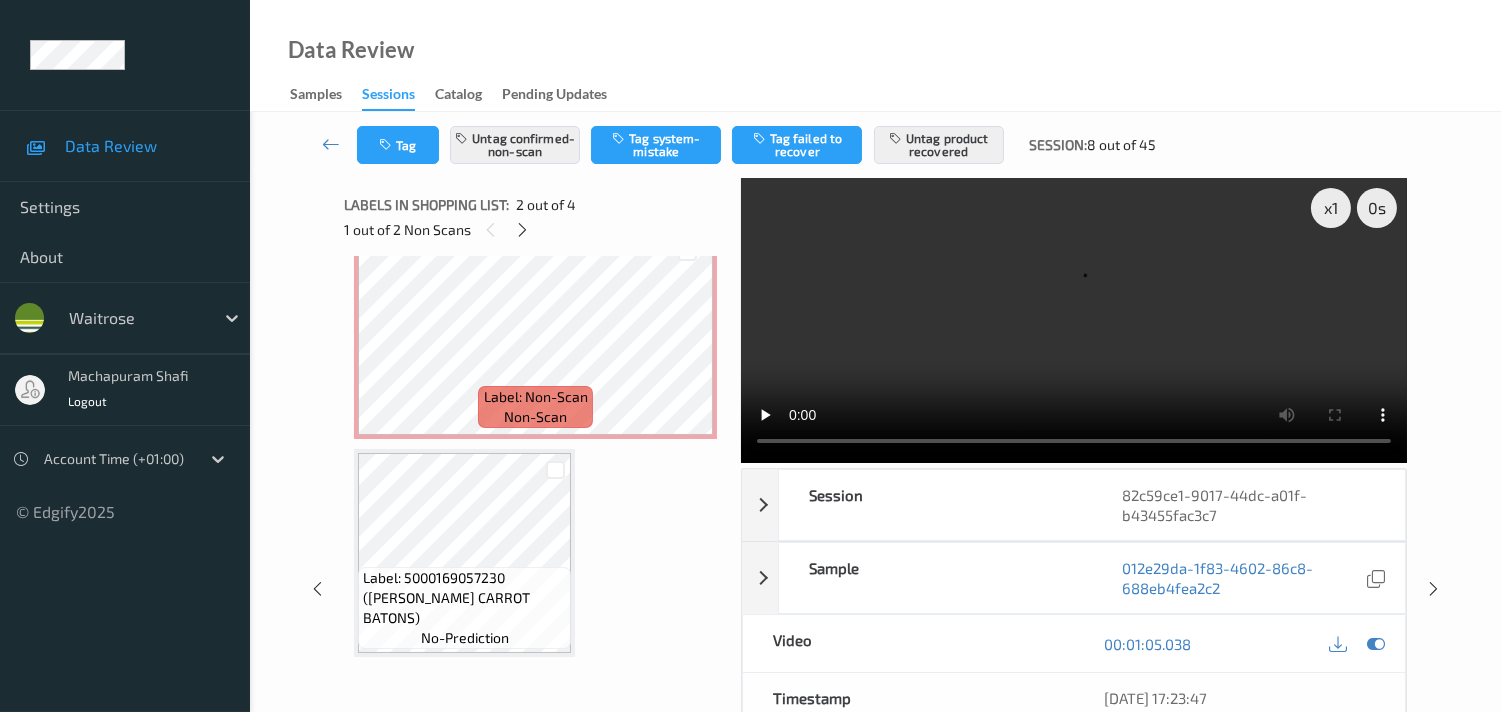 scroll, scrollTop: 360, scrollLeft: 0, axis: vertical 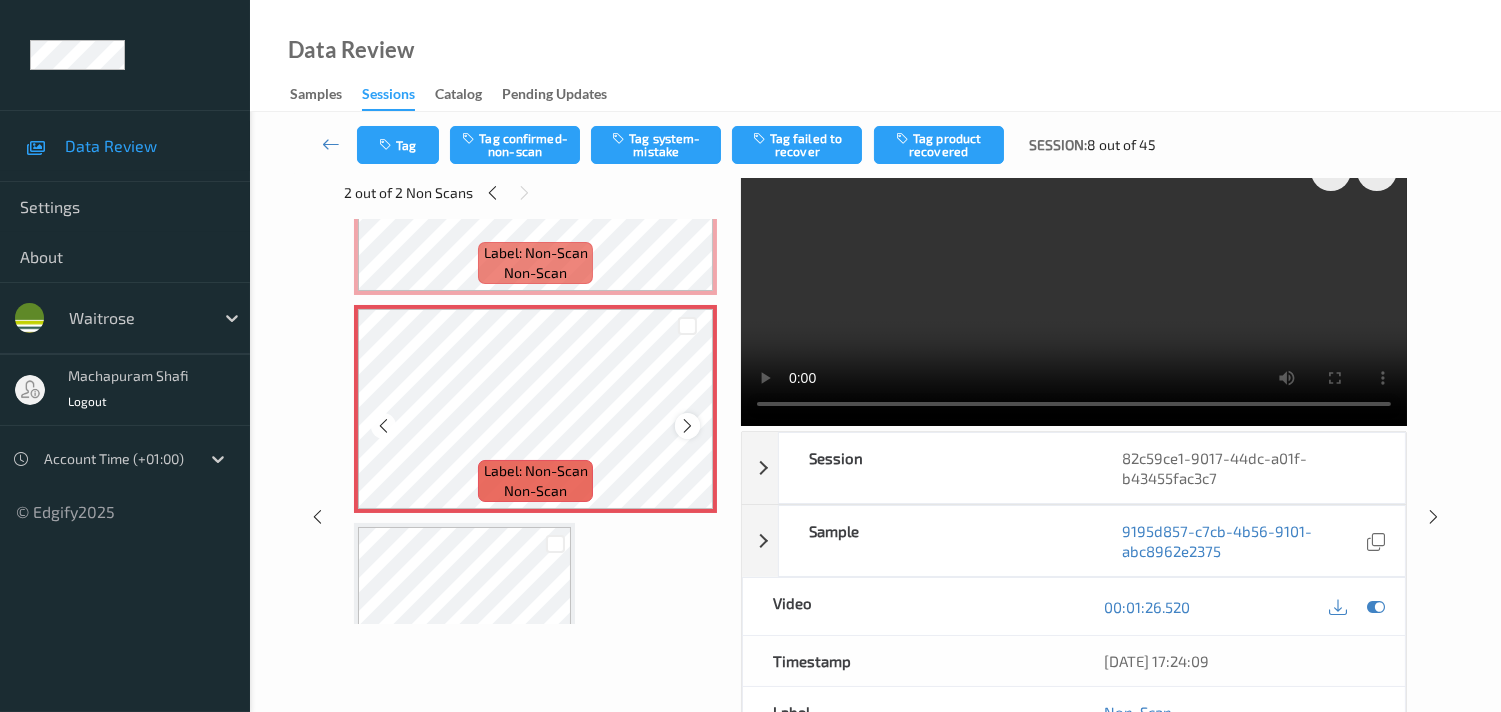 click at bounding box center (687, 426) 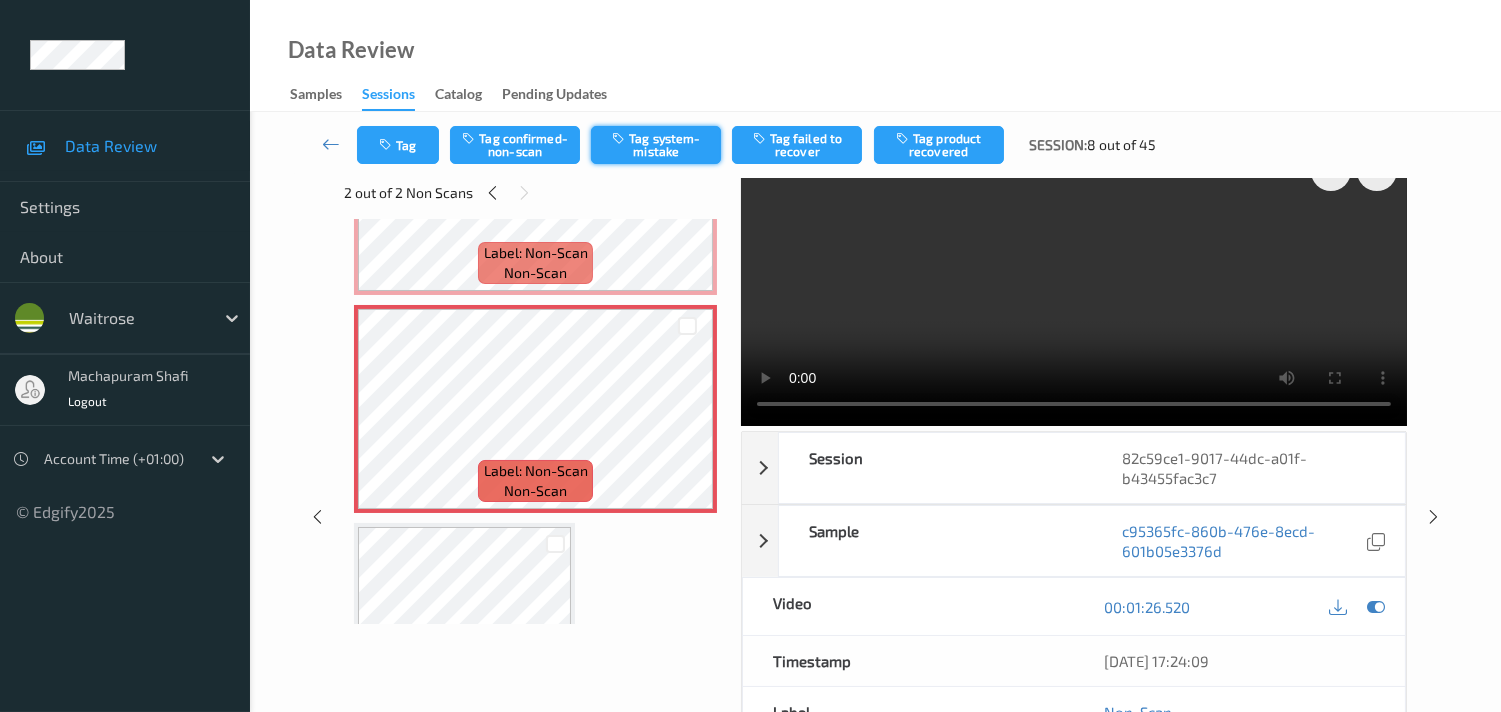 click on "Tag   system-mistake" at bounding box center (656, 145) 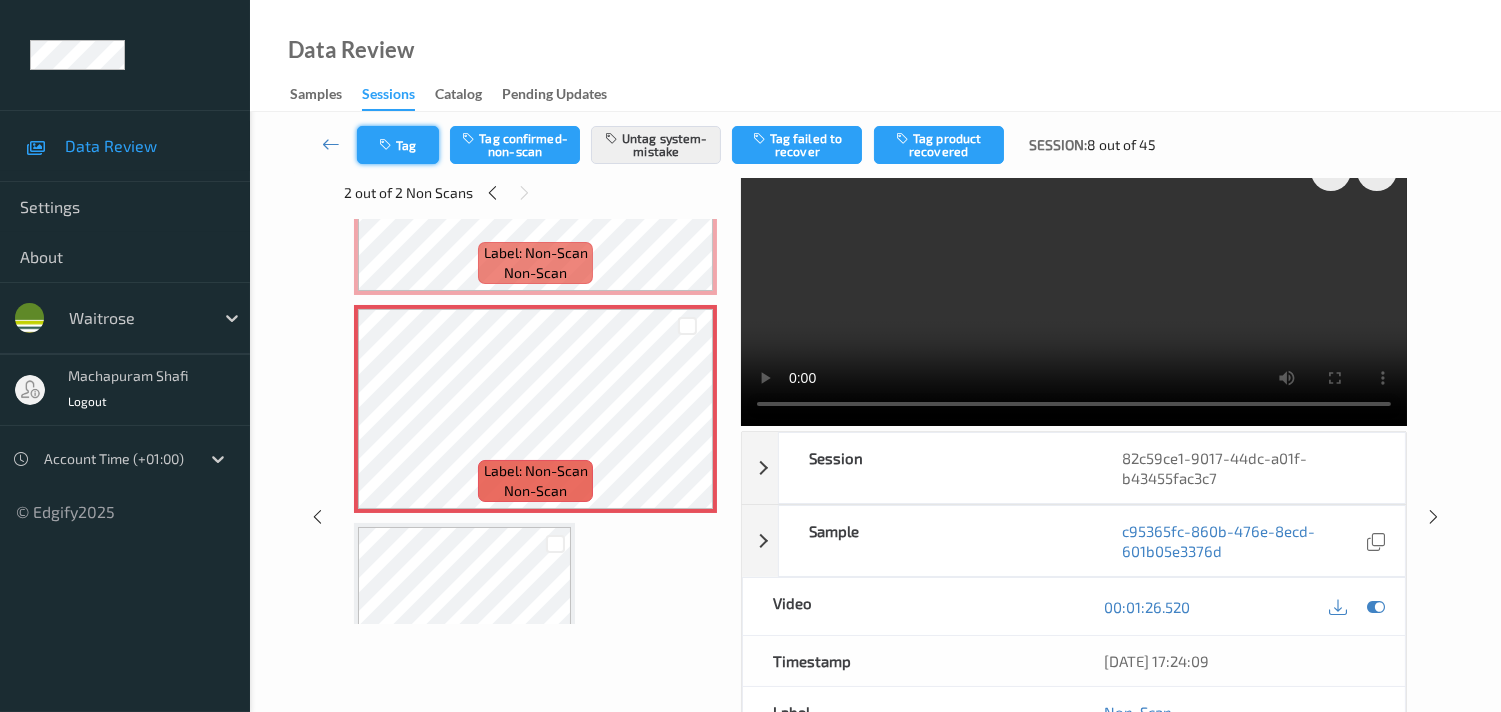 click at bounding box center [387, 145] 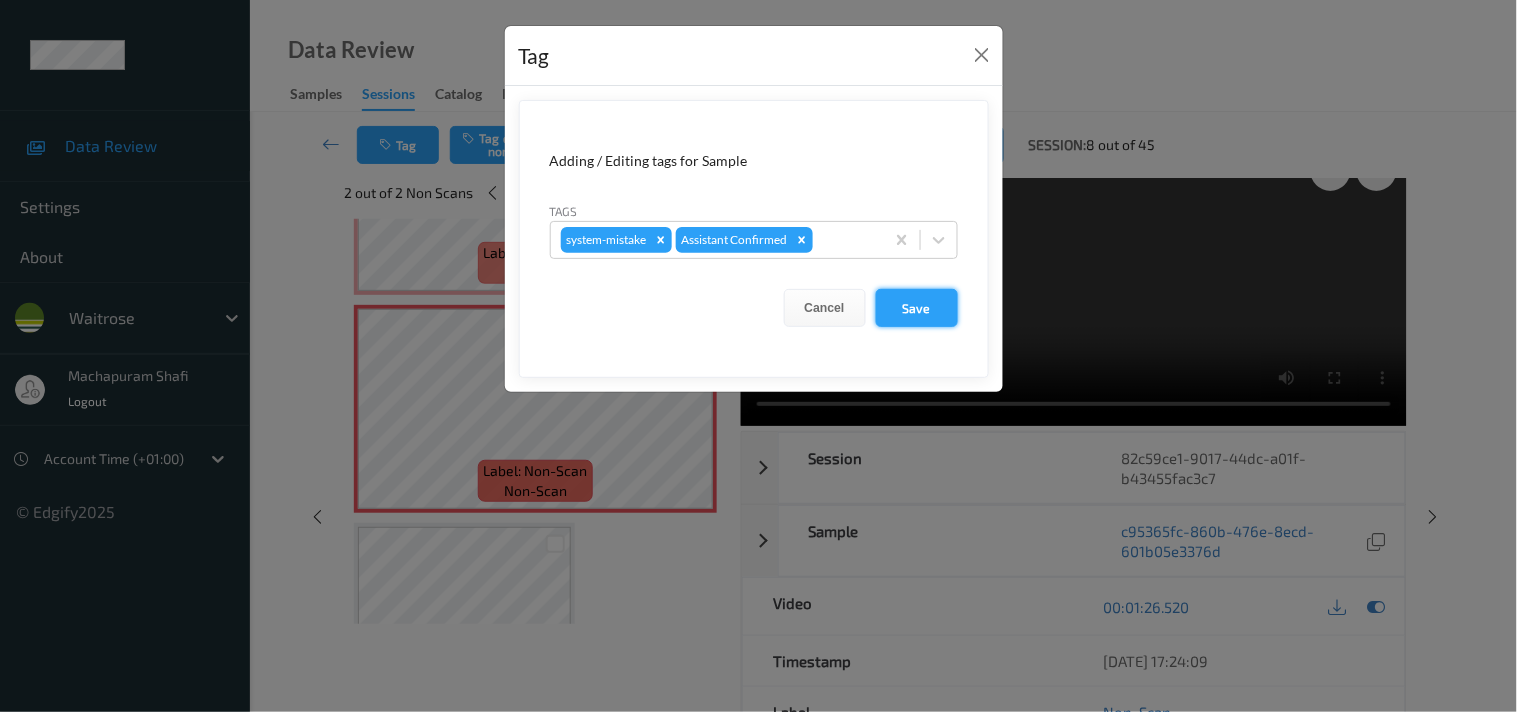 click on "Save" at bounding box center [917, 308] 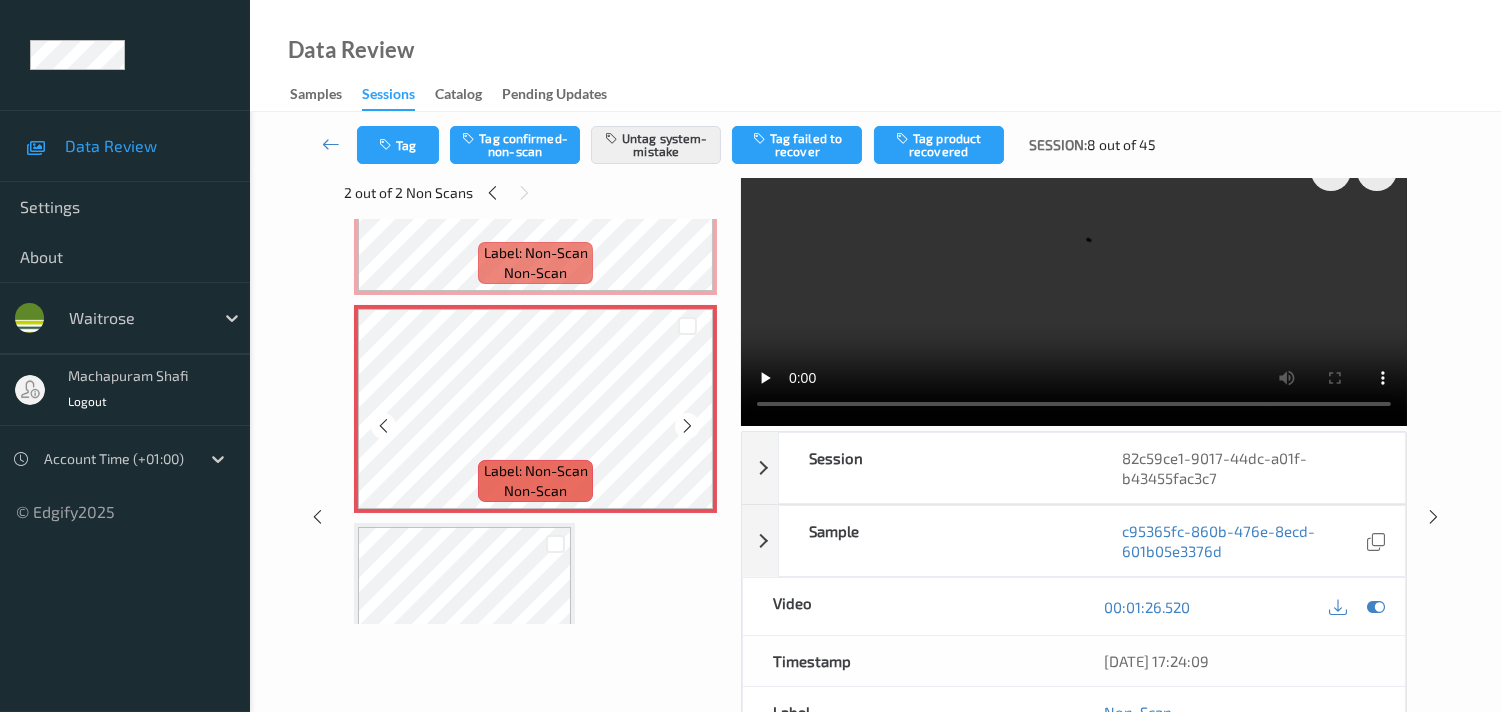 scroll, scrollTop: 471, scrollLeft: 0, axis: vertical 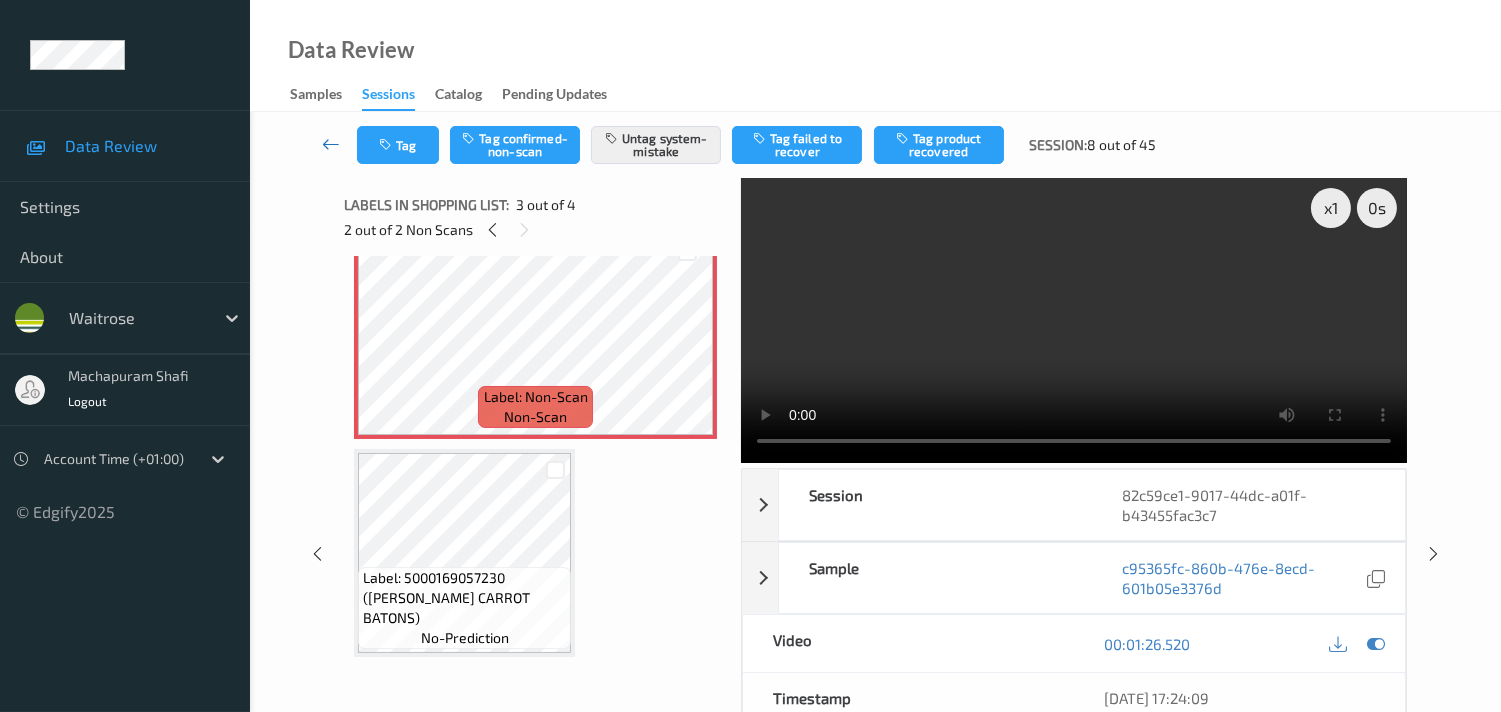 click at bounding box center (331, 144) 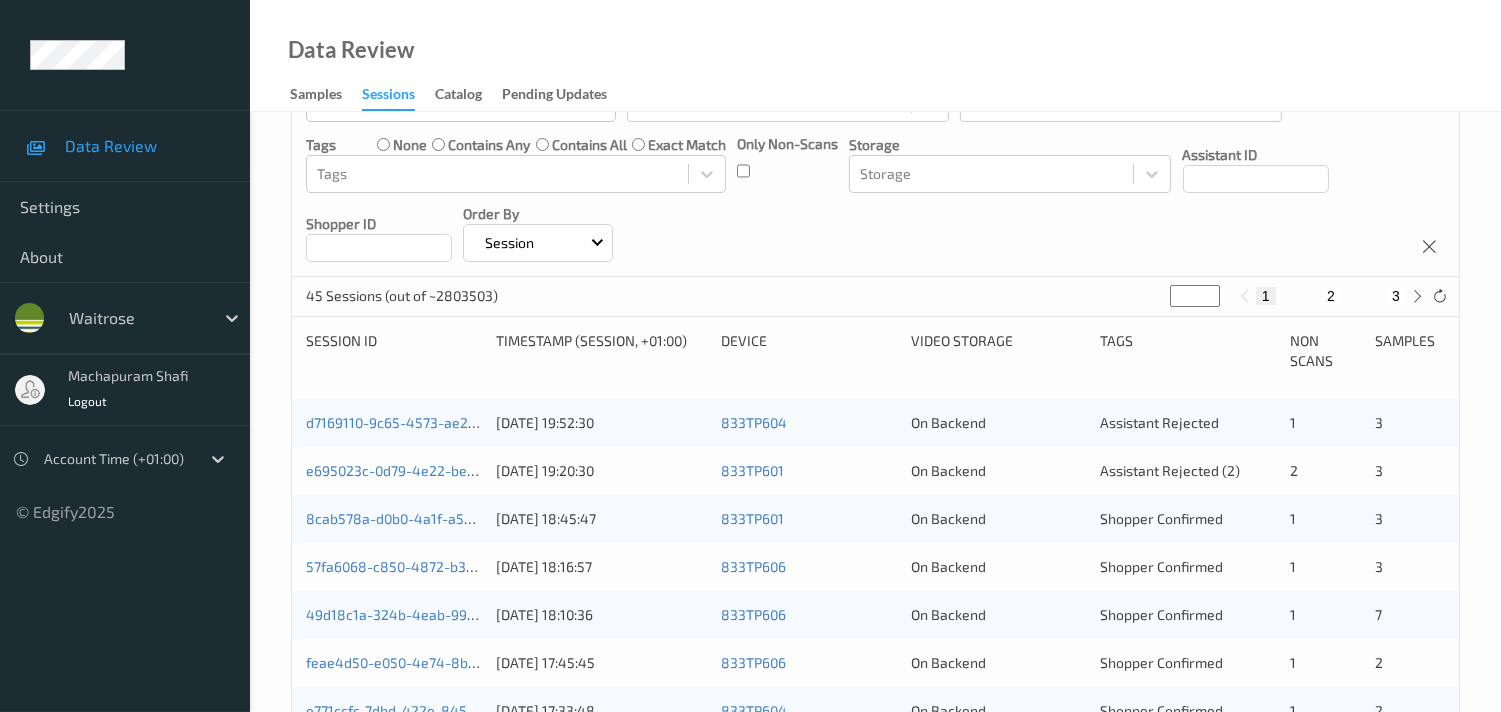 scroll, scrollTop: 444, scrollLeft: 0, axis: vertical 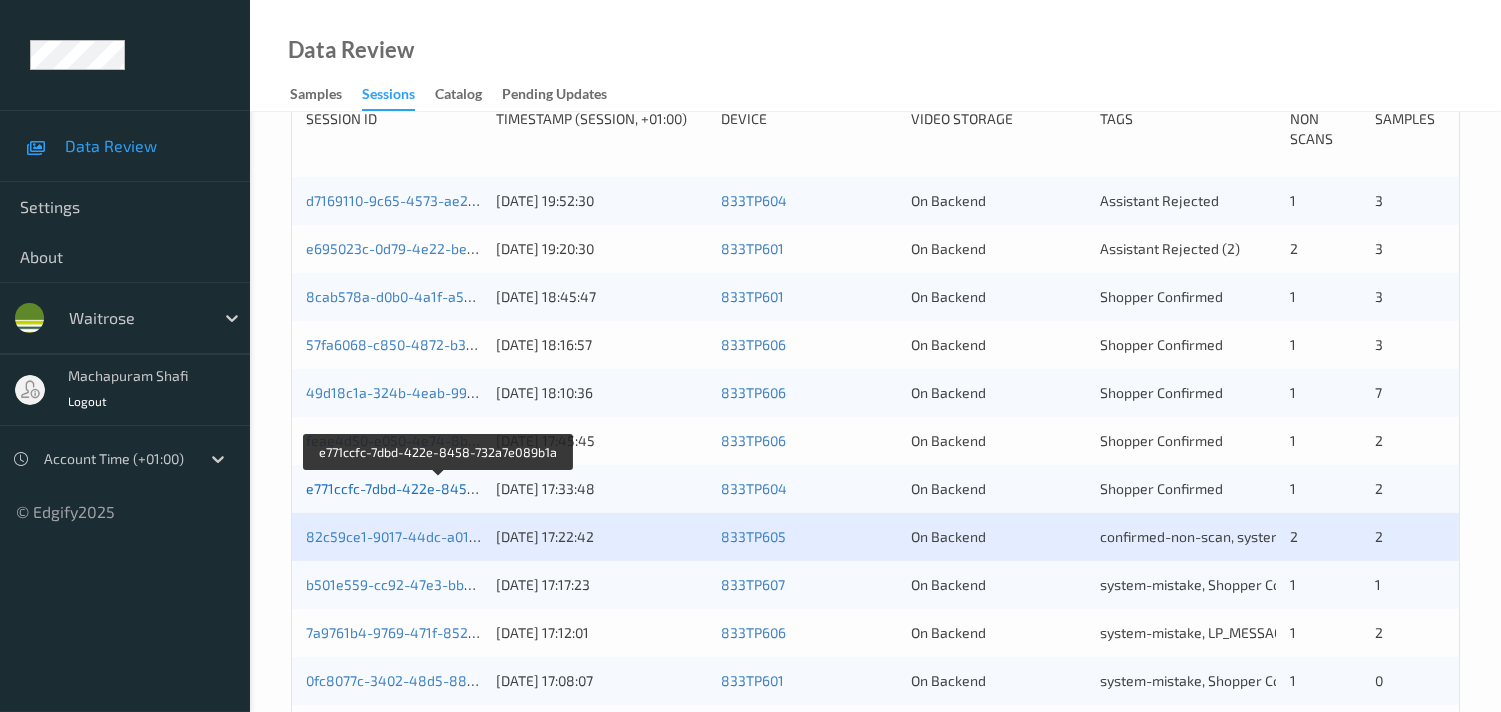 click on "e771ccfc-7dbd-422e-8458-732a7e089b1a" at bounding box center [440, 488] 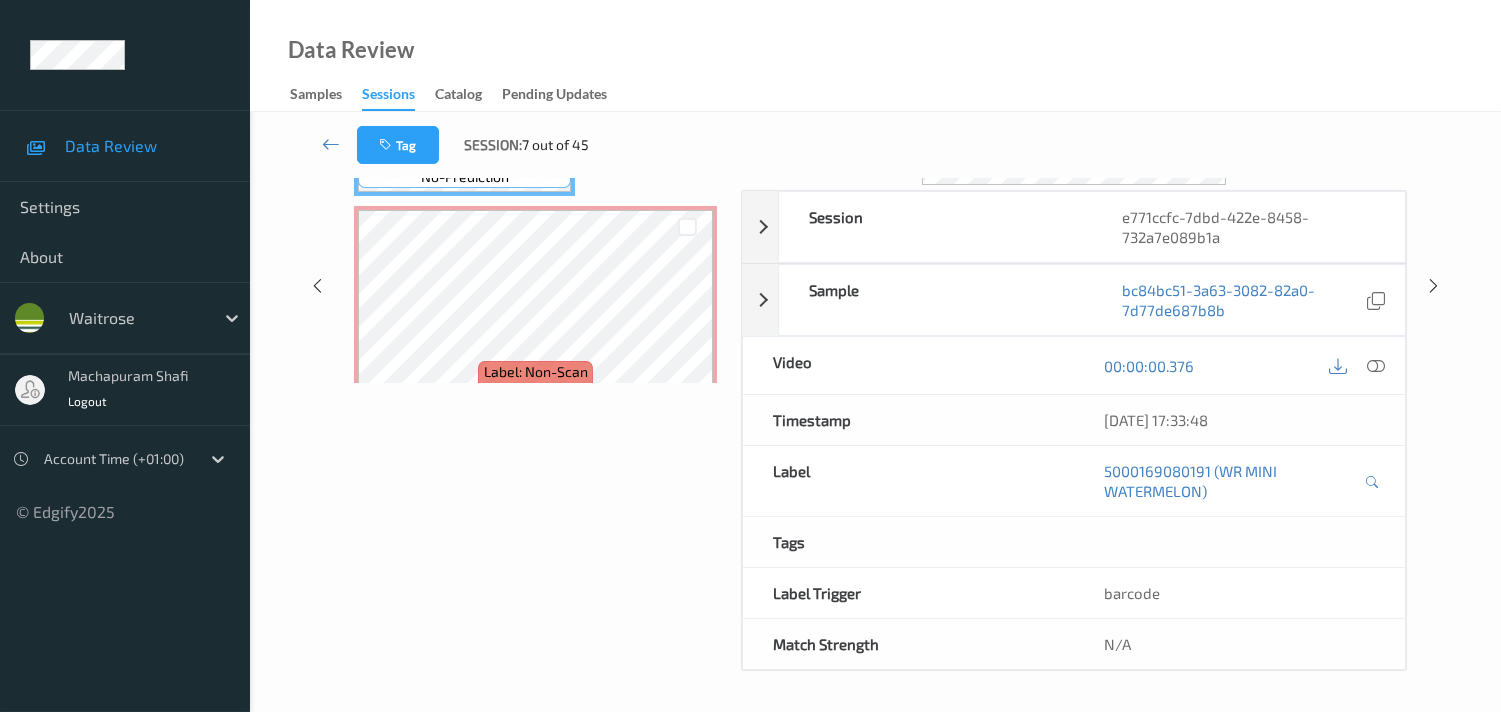 scroll, scrollTop: 280, scrollLeft: 0, axis: vertical 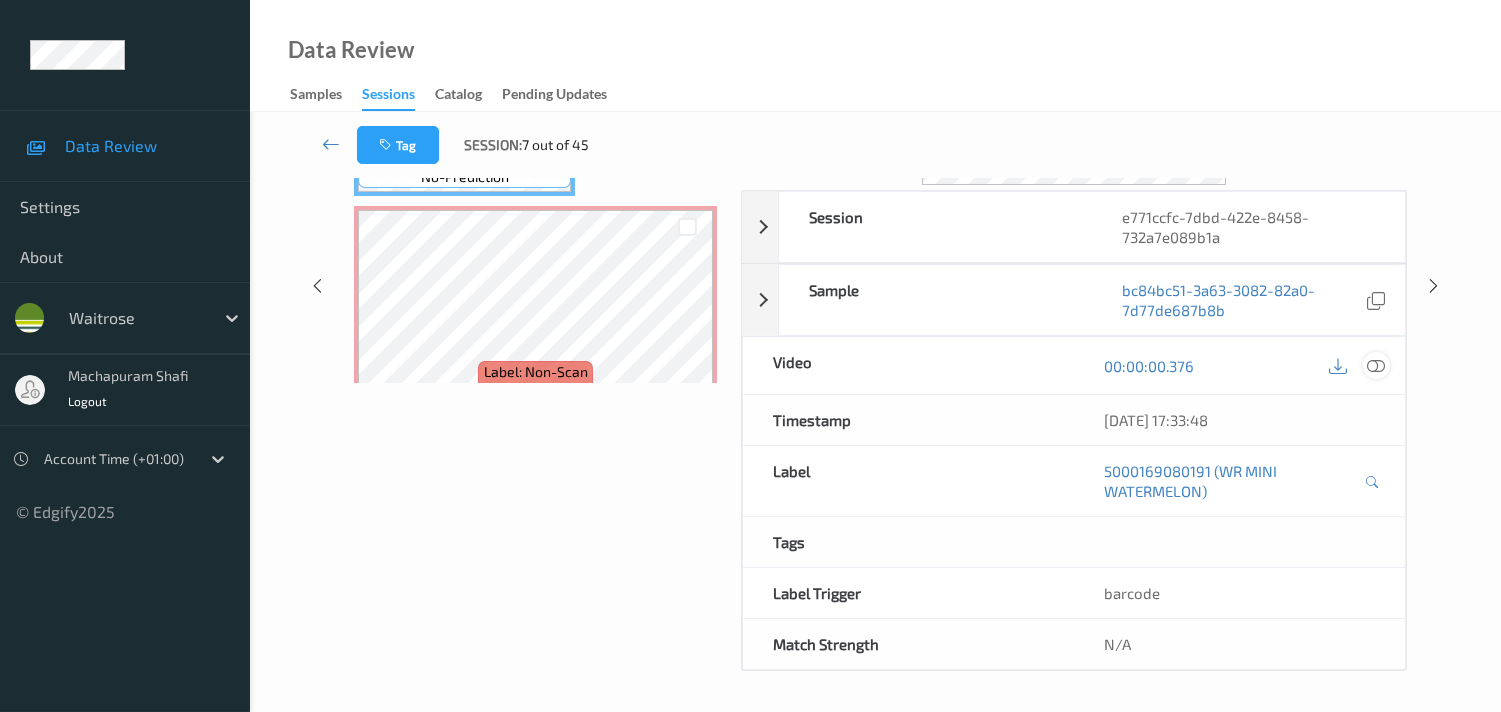 click at bounding box center (1376, 366) 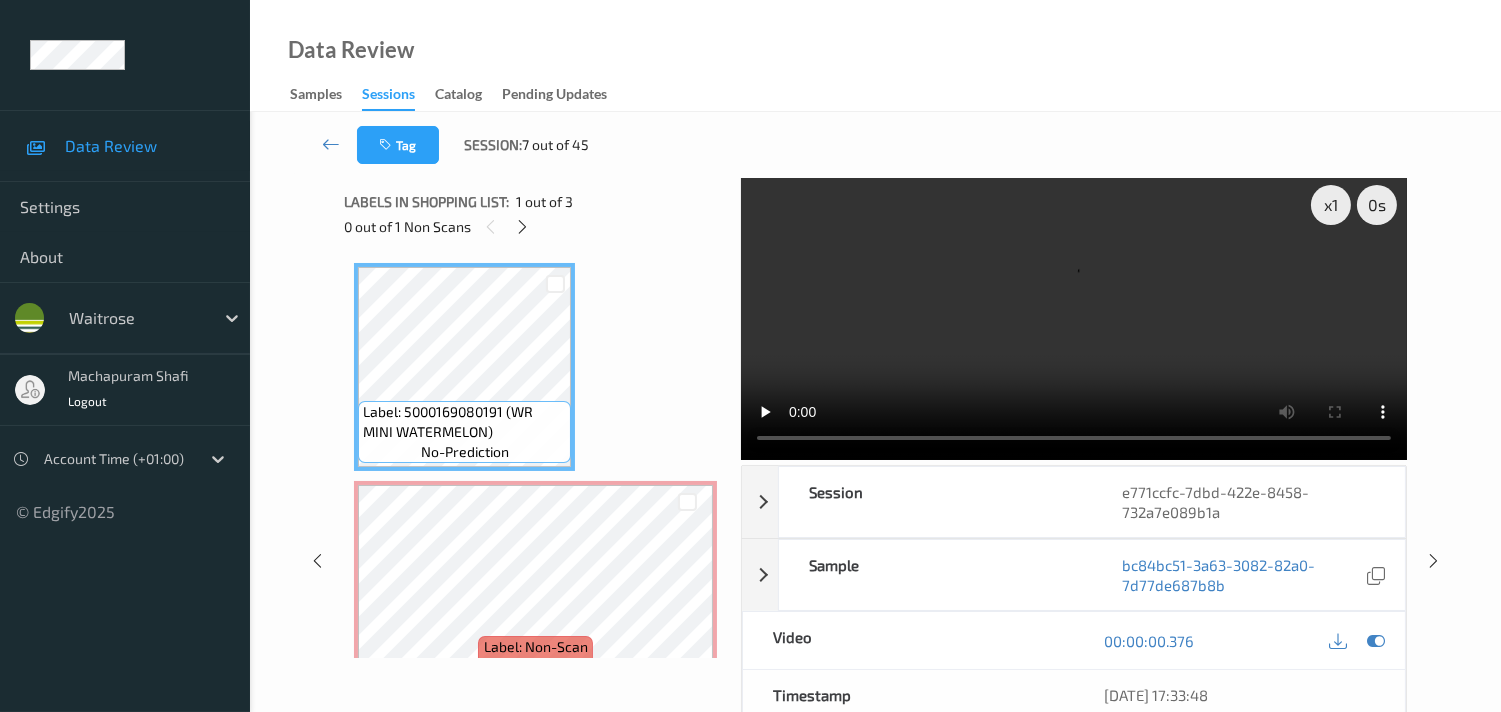 scroll, scrollTop: 0, scrollLeft: 0, axis: both 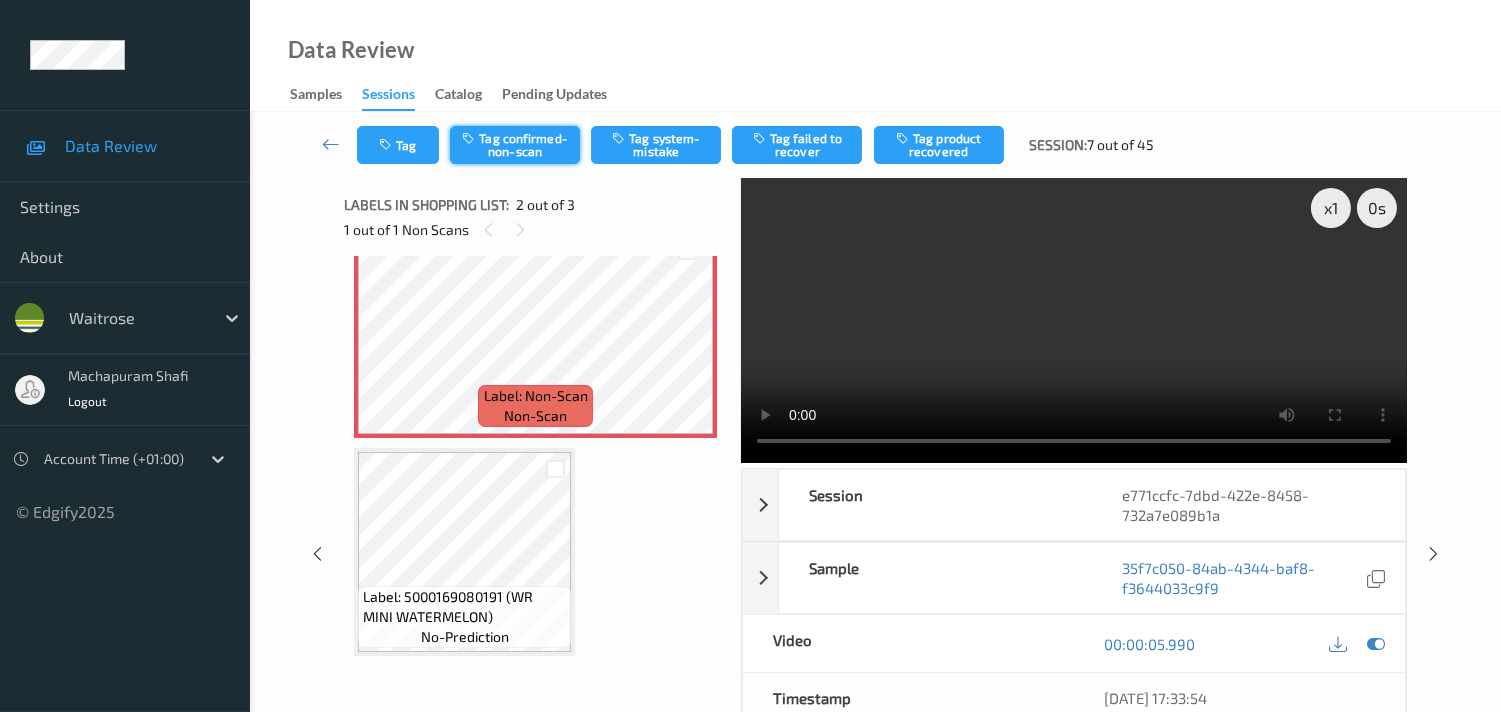 click on "Tag   confirmed-non-scan" at bounding box center (515, 145) 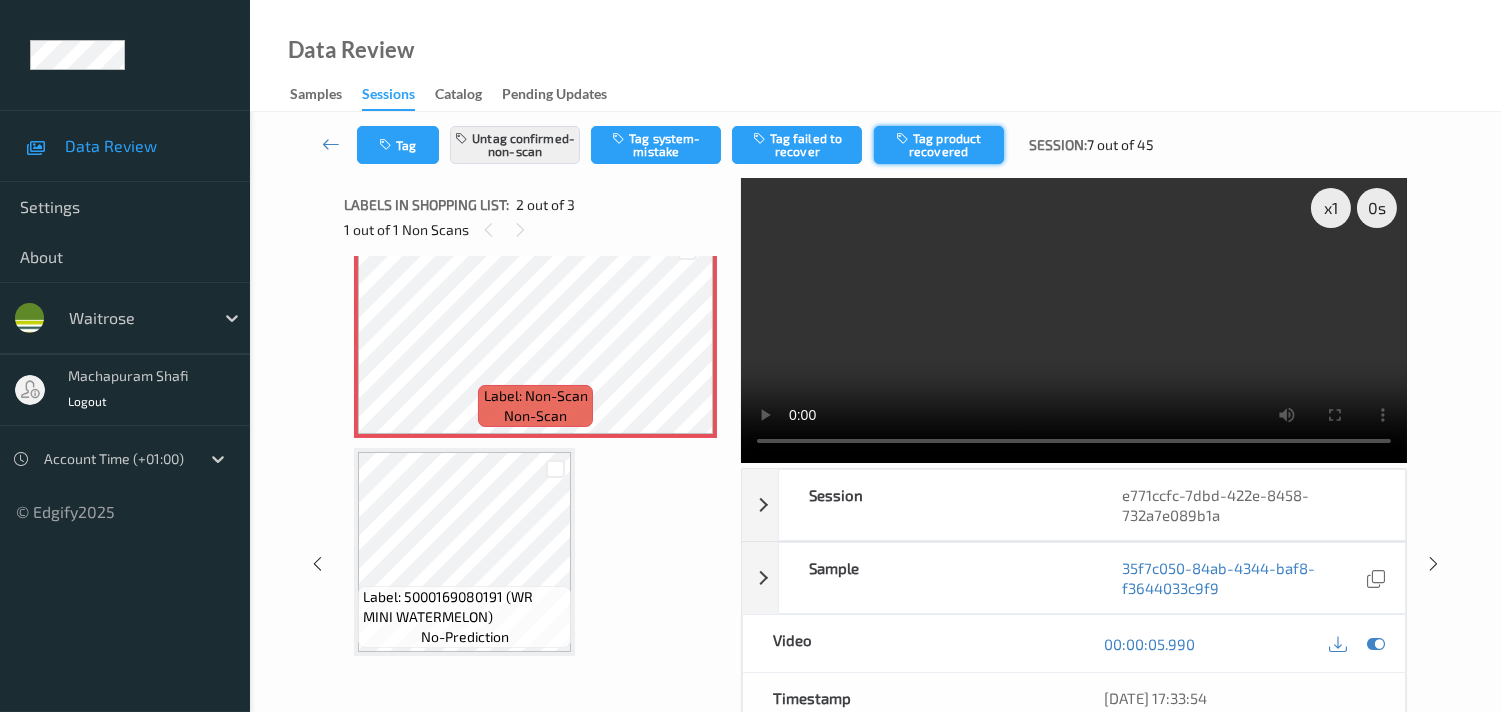 click on "Tag   product recovered" at bounding box center (939, 145) 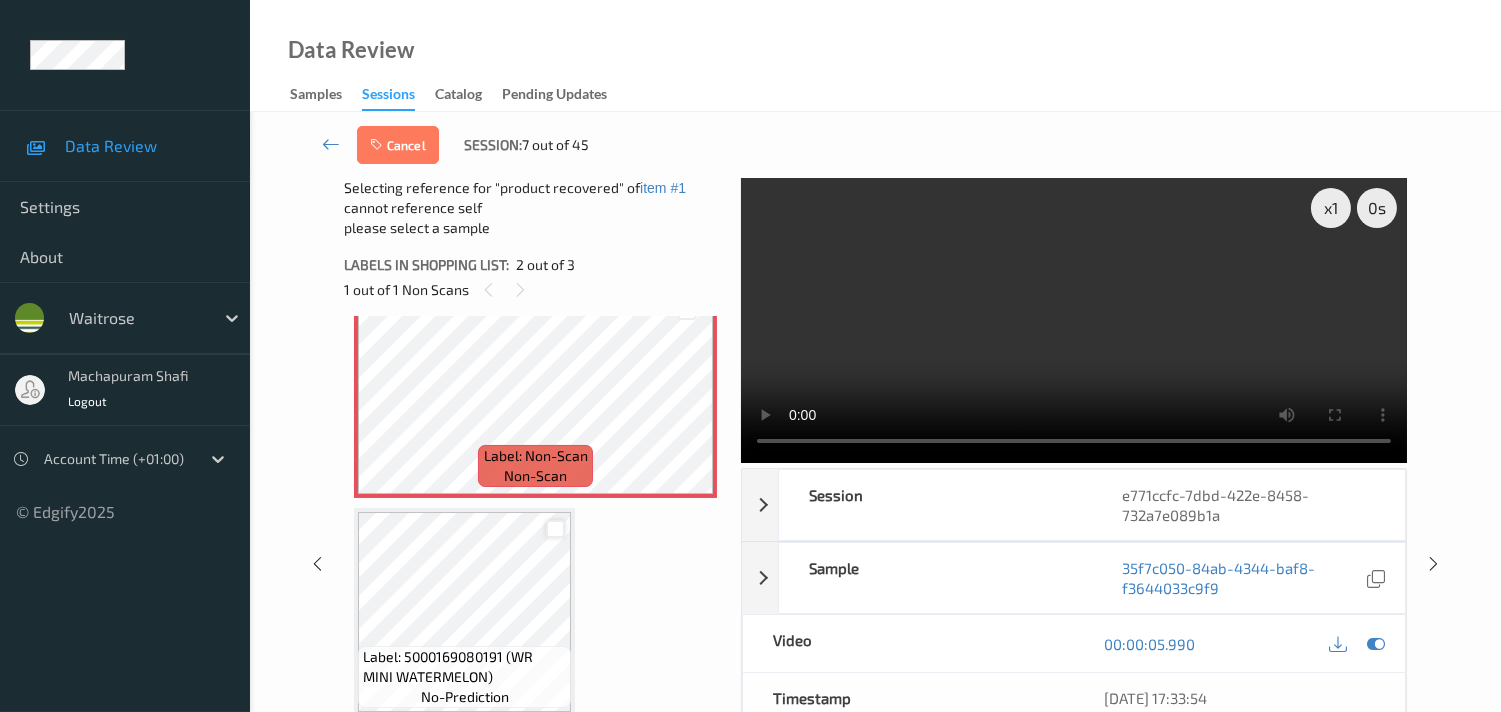 click at bounding box center [555, 529] 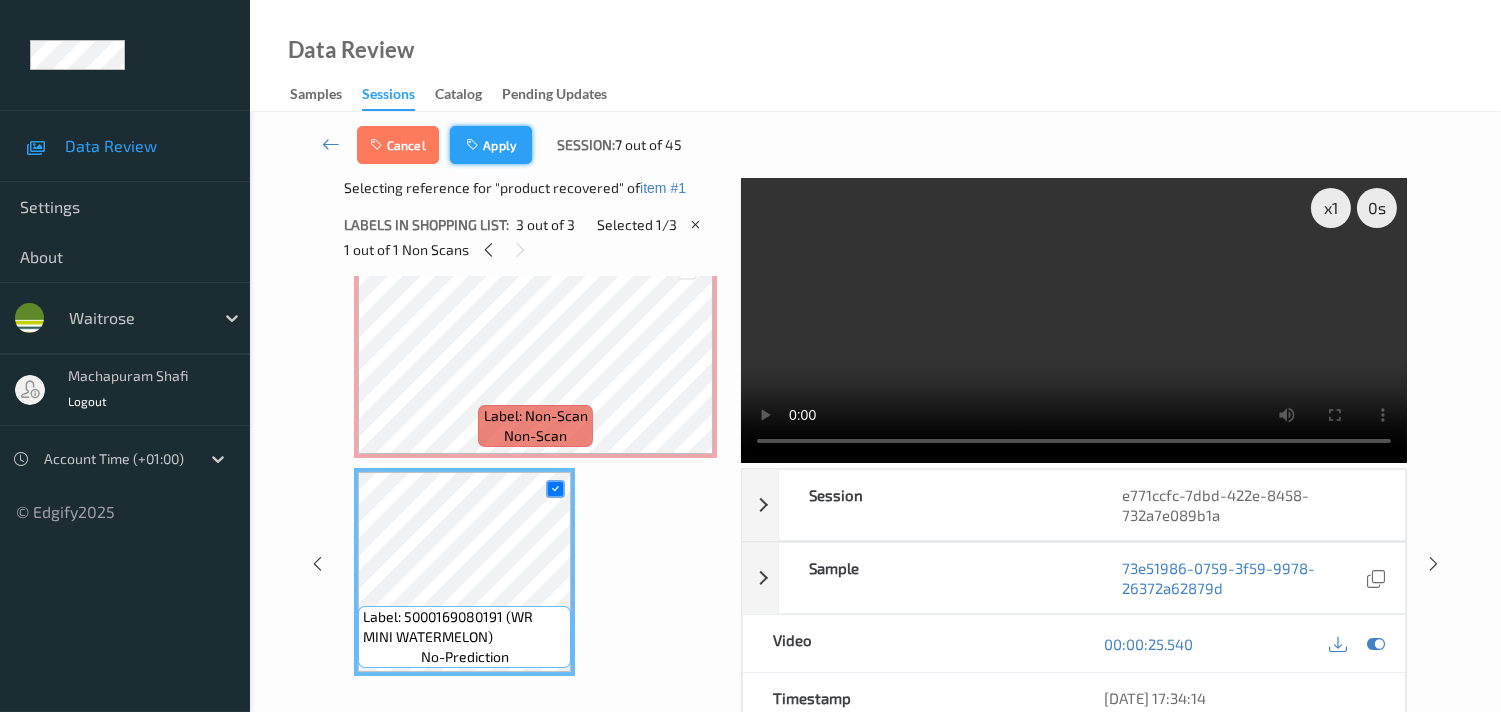 click on "Apply" at bounding box center [491, 145] 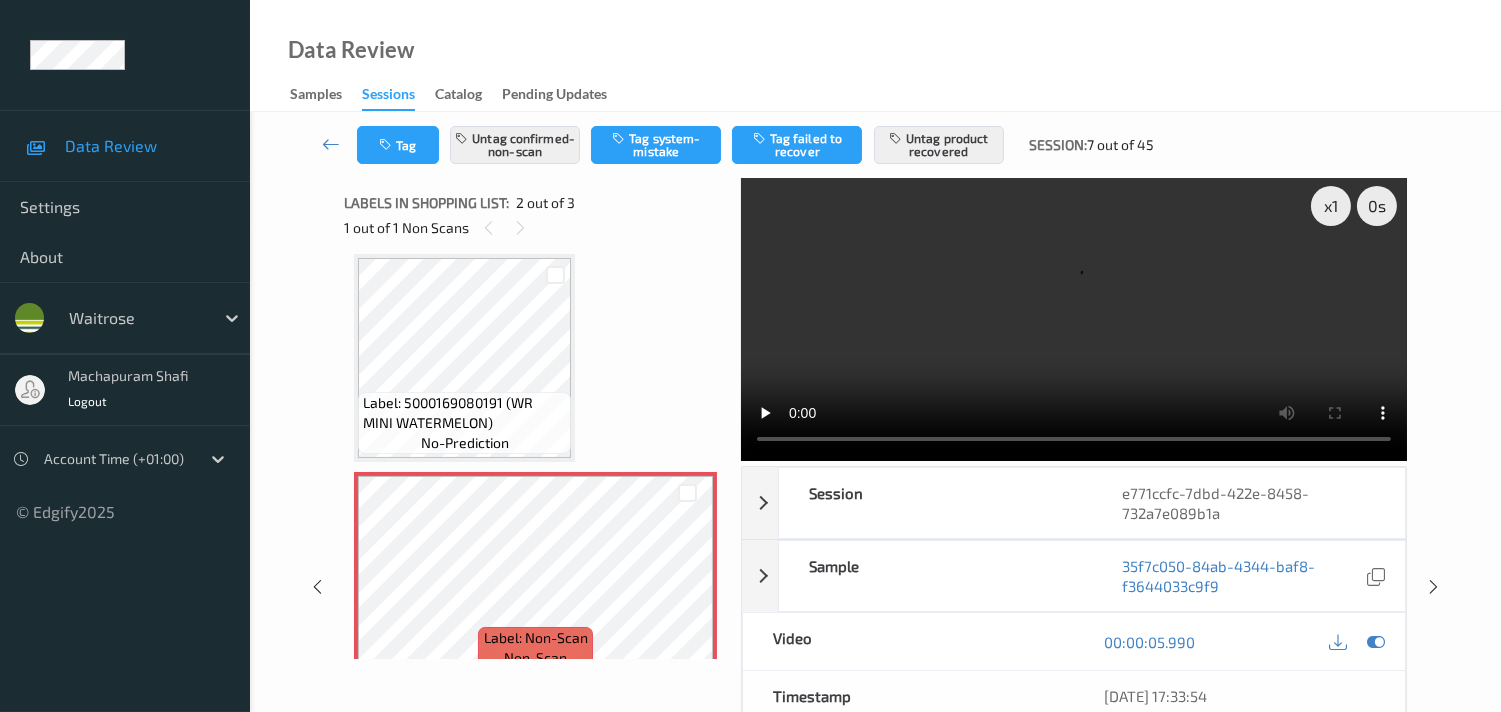 scroll, scrollTop: 0, scrollLeft: 0, axis: both 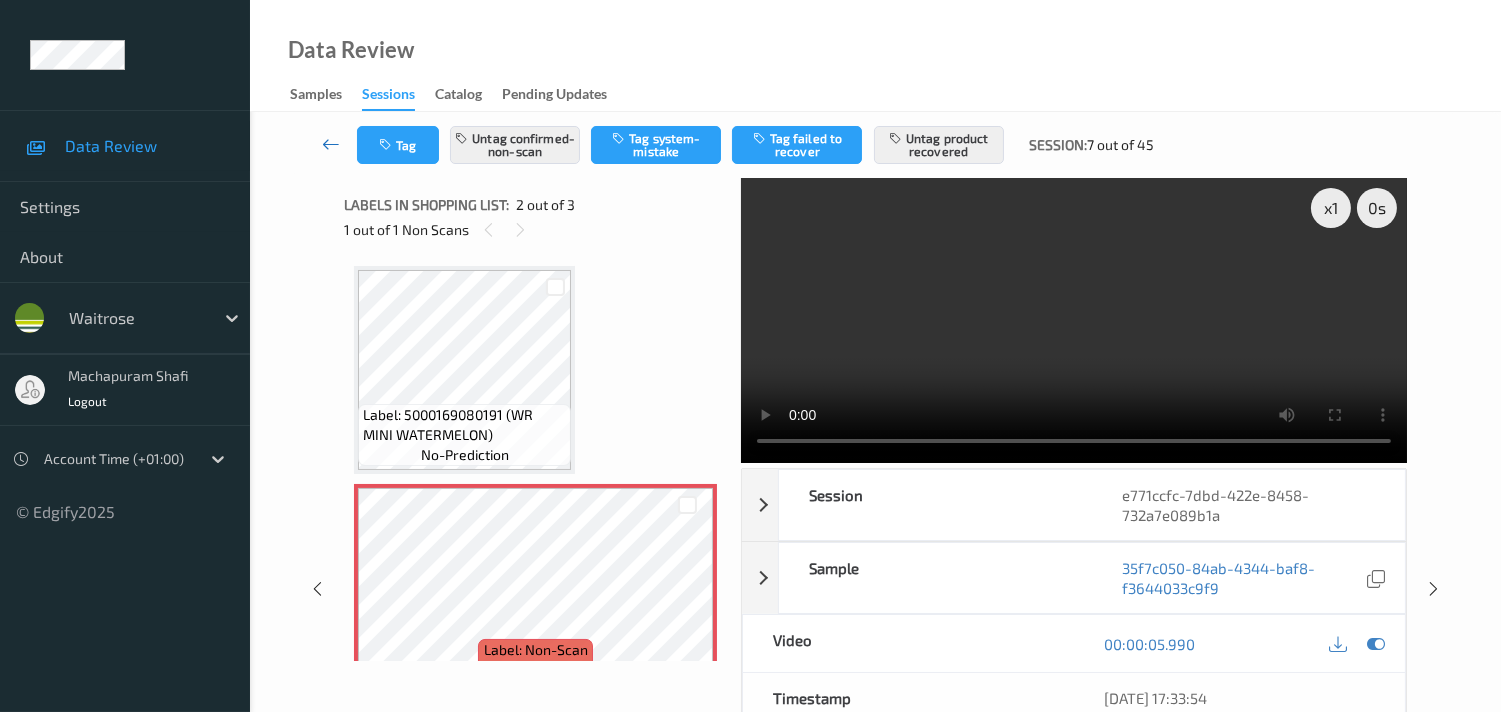 click at bounding box center [331, 144] 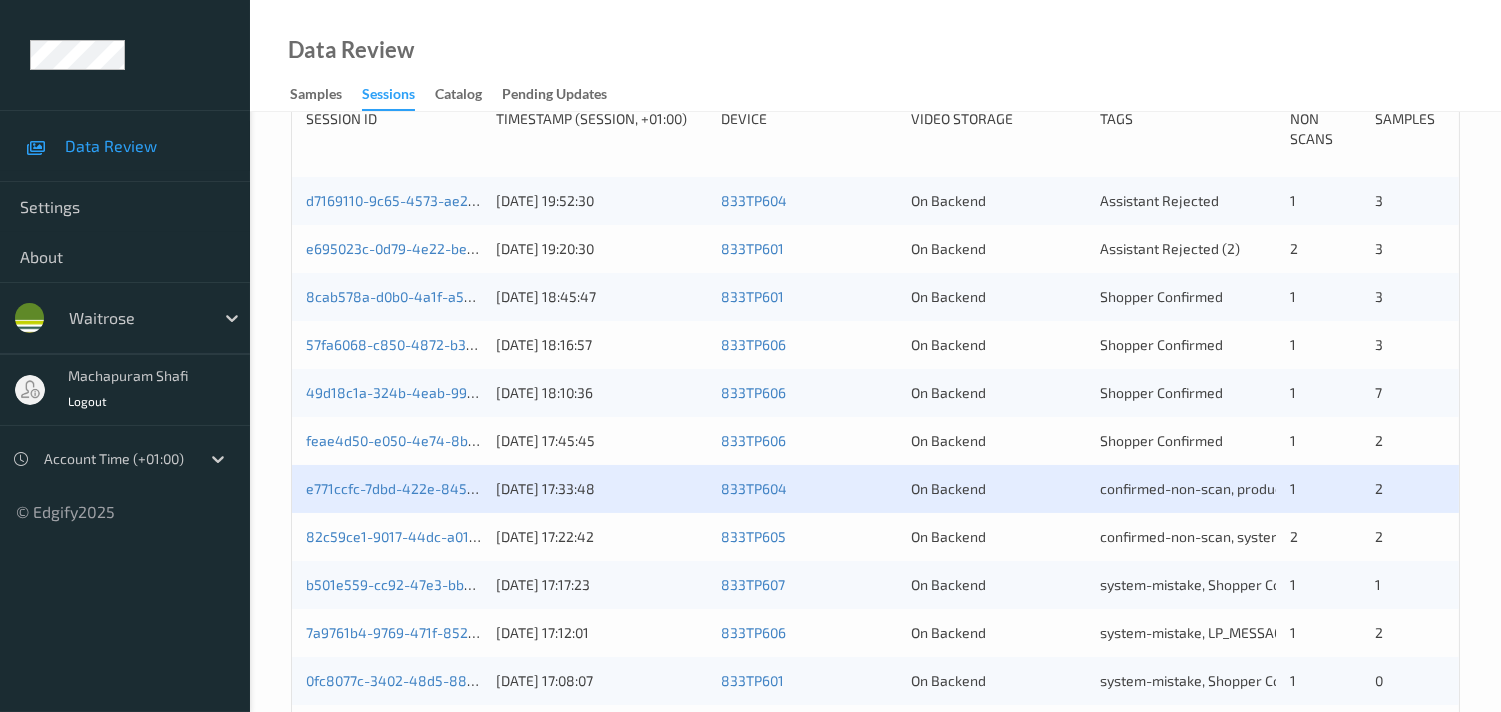 scroll, scrollTop: 555, scrollLeft: 0, axis: vertical 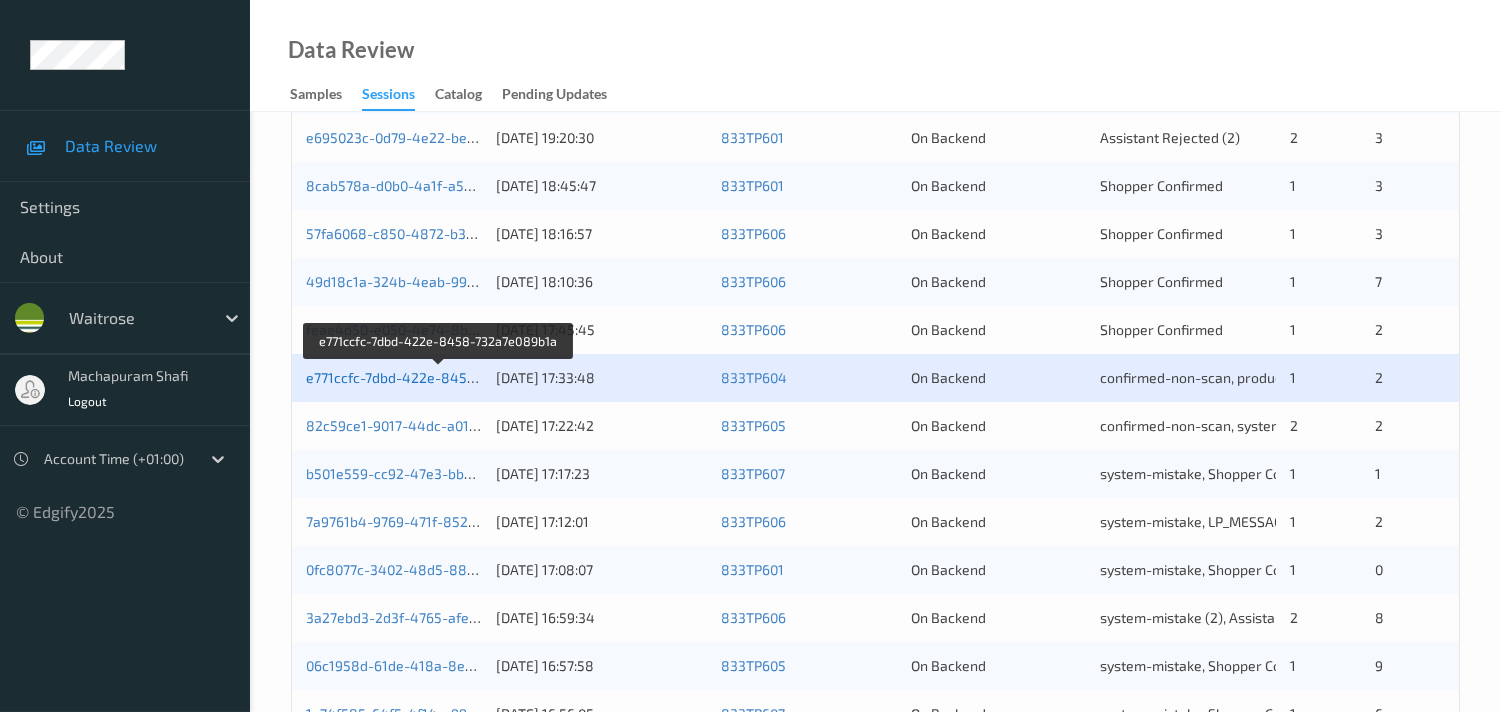 click on "e771ccfc-7dbd-422e-8458-732a7e089b1a" at bounding box center (440, 377) 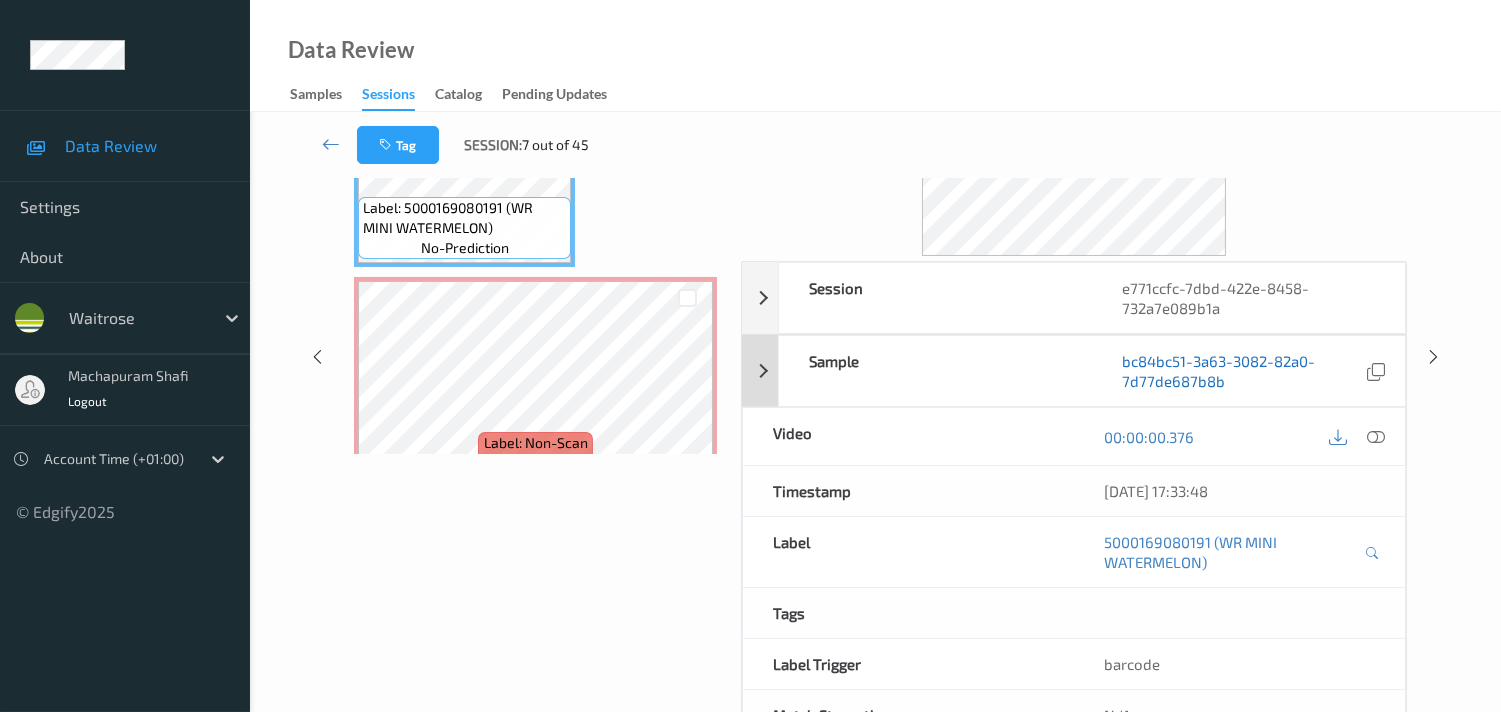 scroll, scrollTop: 168, scrollLeft: 0, axis: vertical 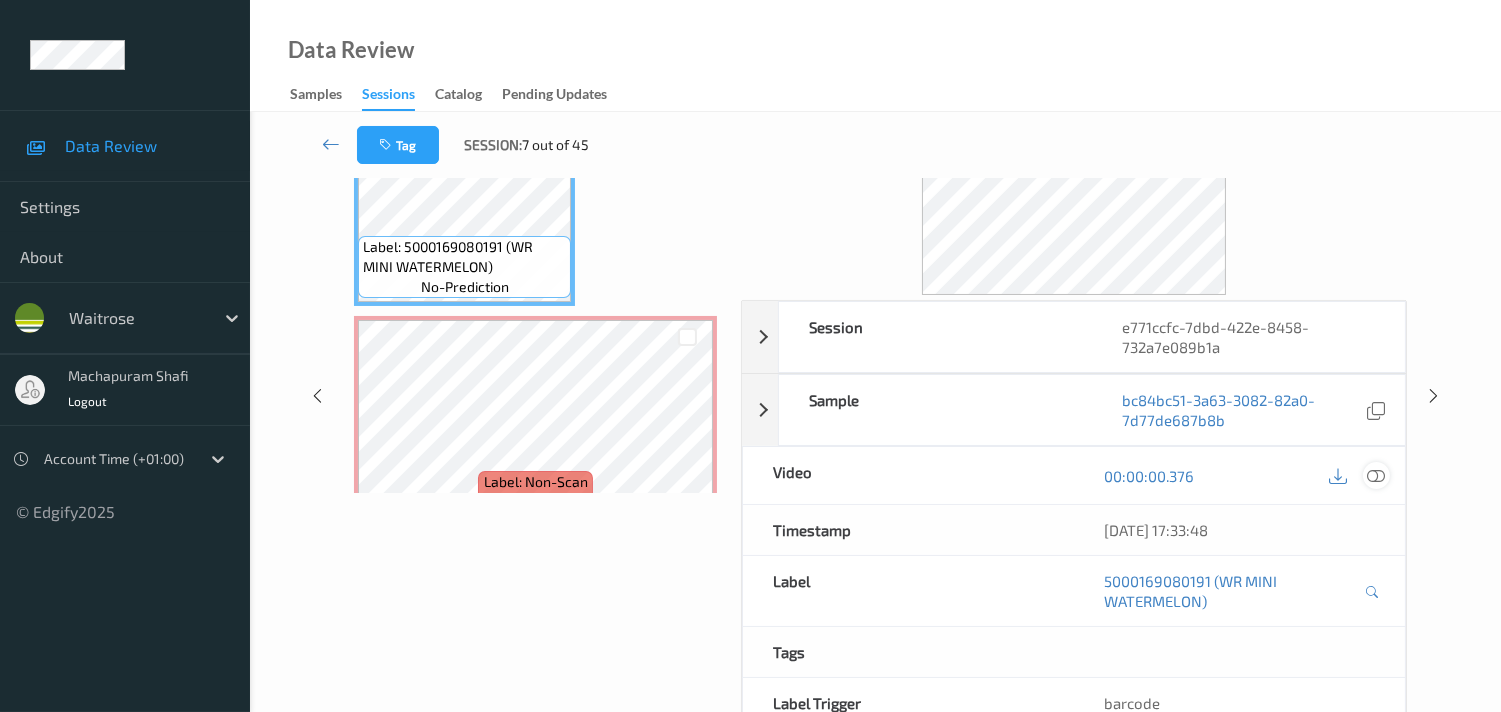 click at bounding box center (1376, 476) 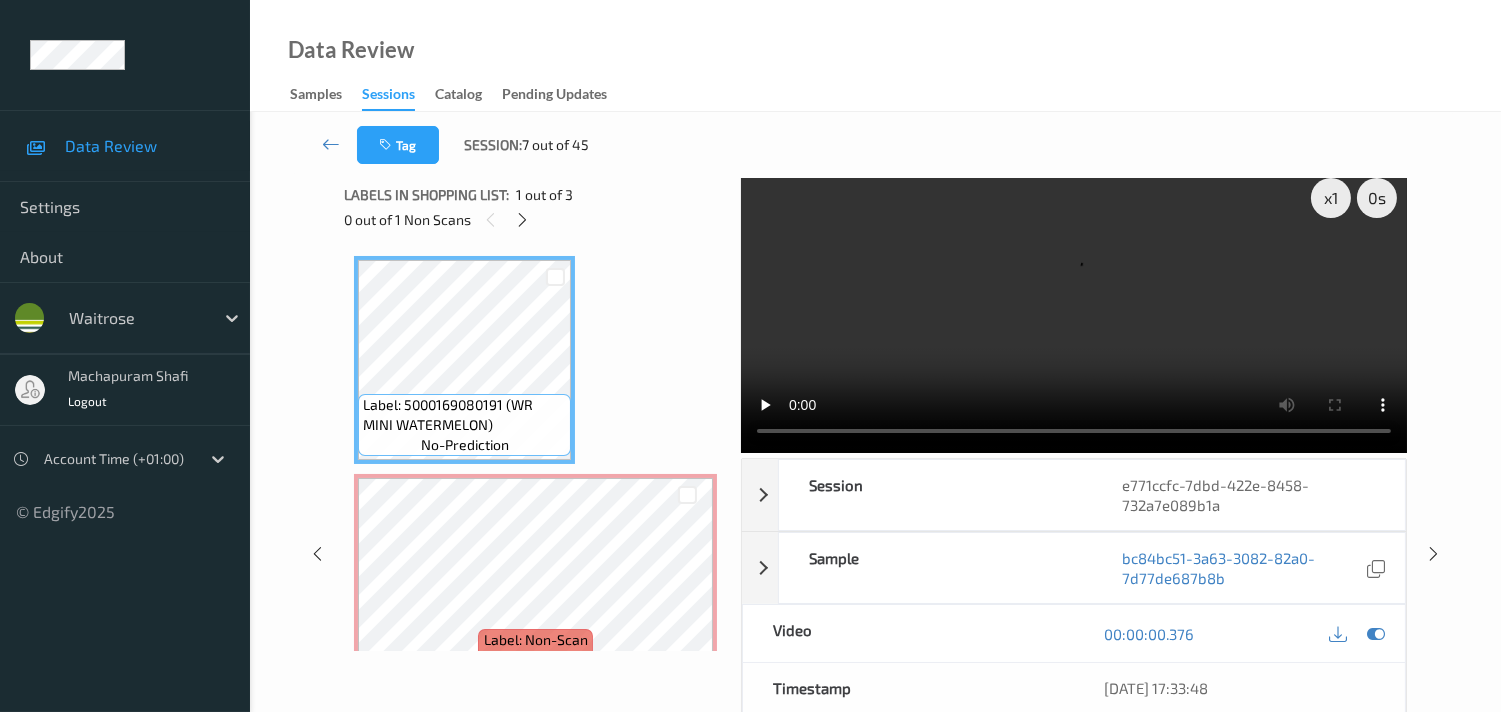 scroll, scrollTop: 0, scrollLeft: 0, axis: both 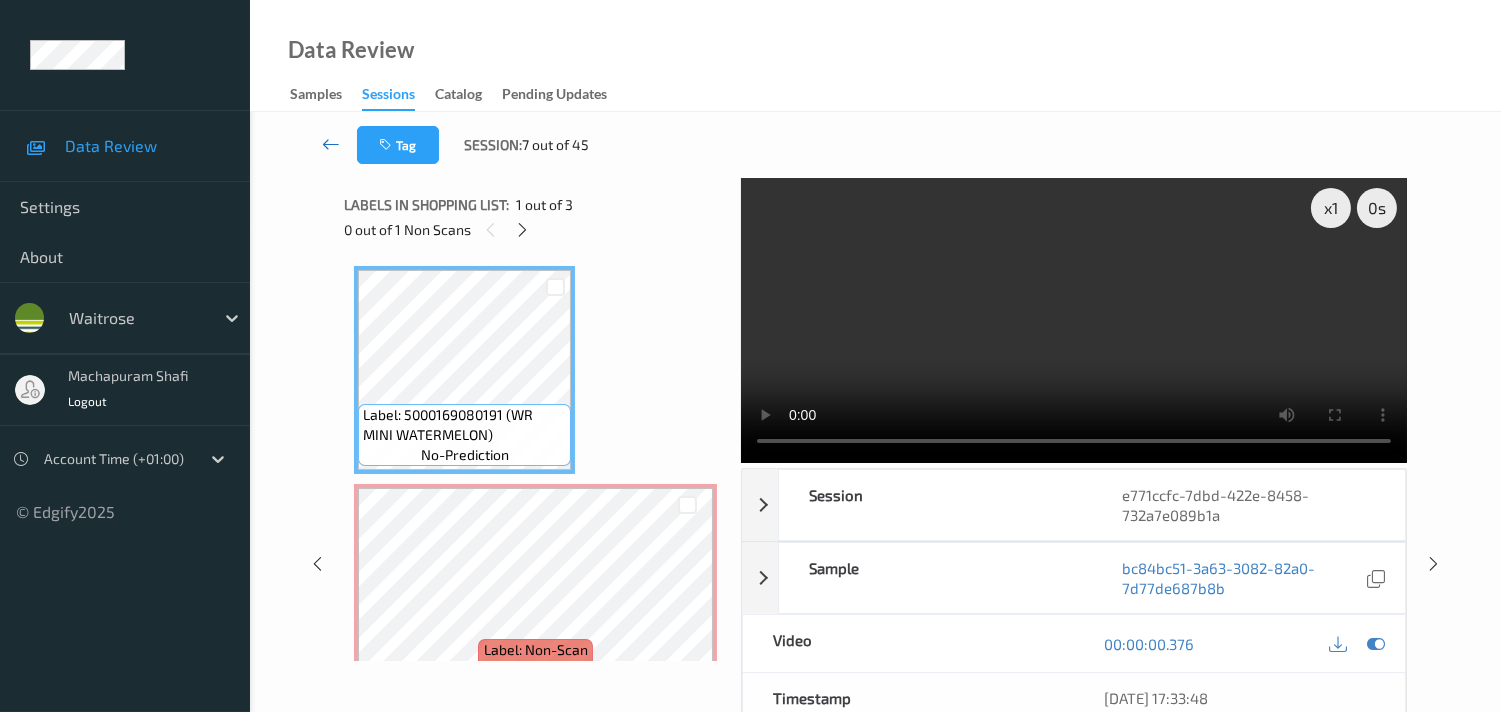 click at bounding box center [331, 144] 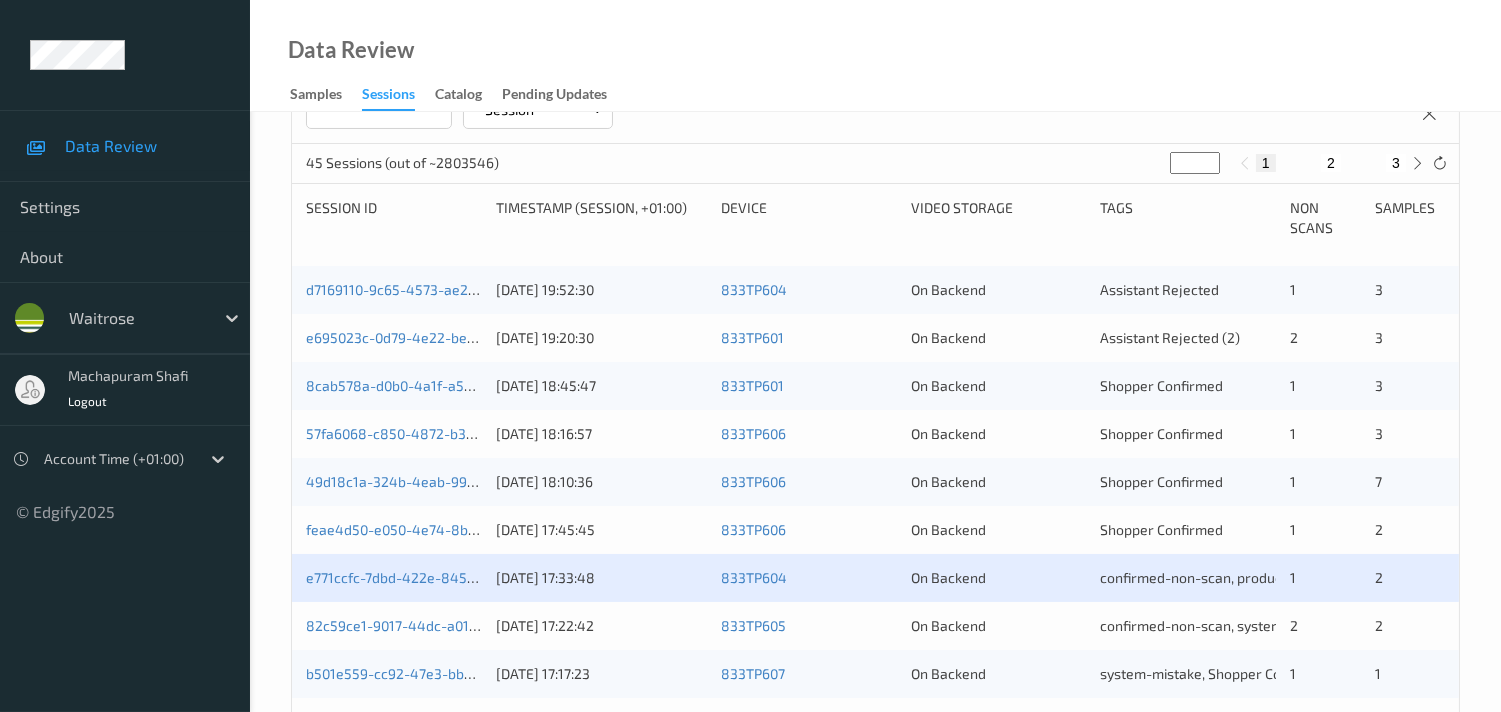 scroll, scrollTop: 395, scrollLeft: 0, axis: vertical 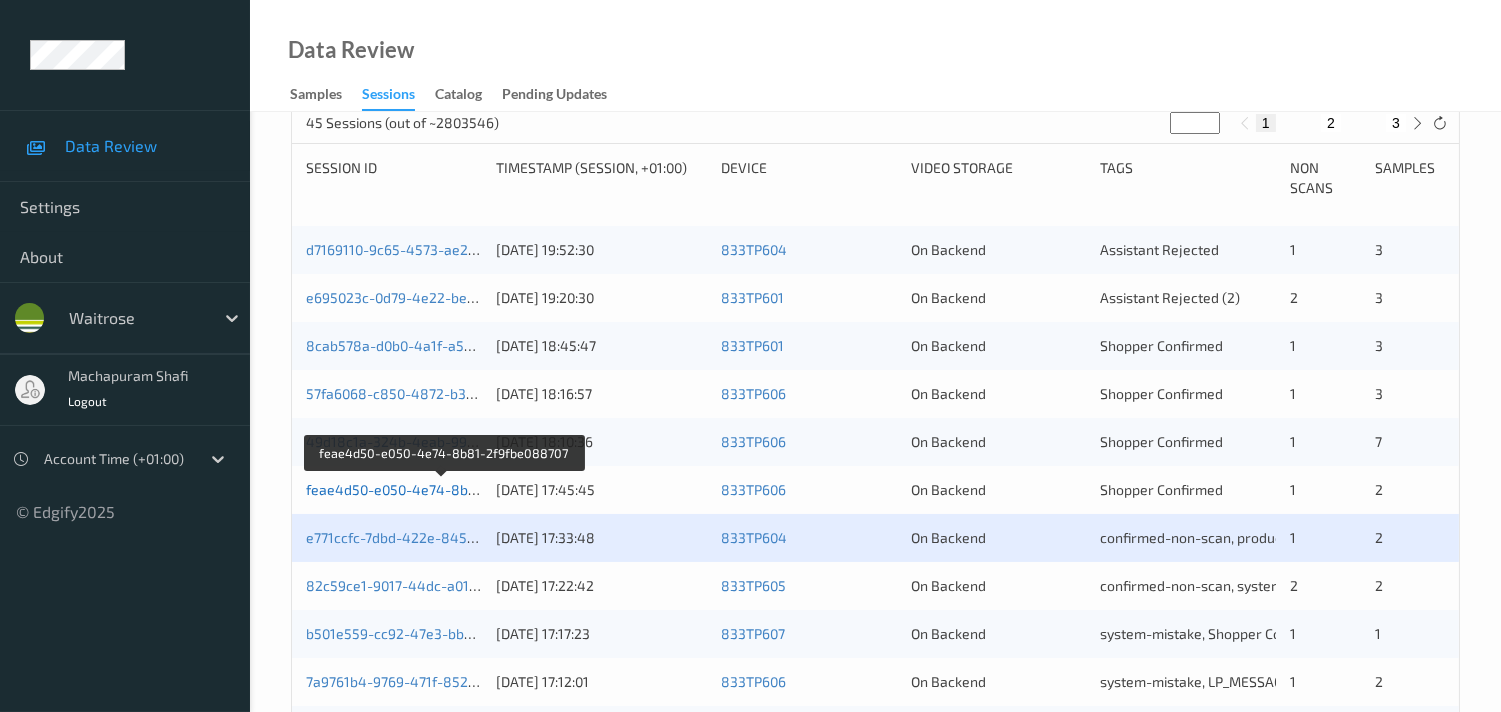 click on "feae4d50-e050-4e74-8b81-2f9fbe088707" at bounding box center (442, 489) 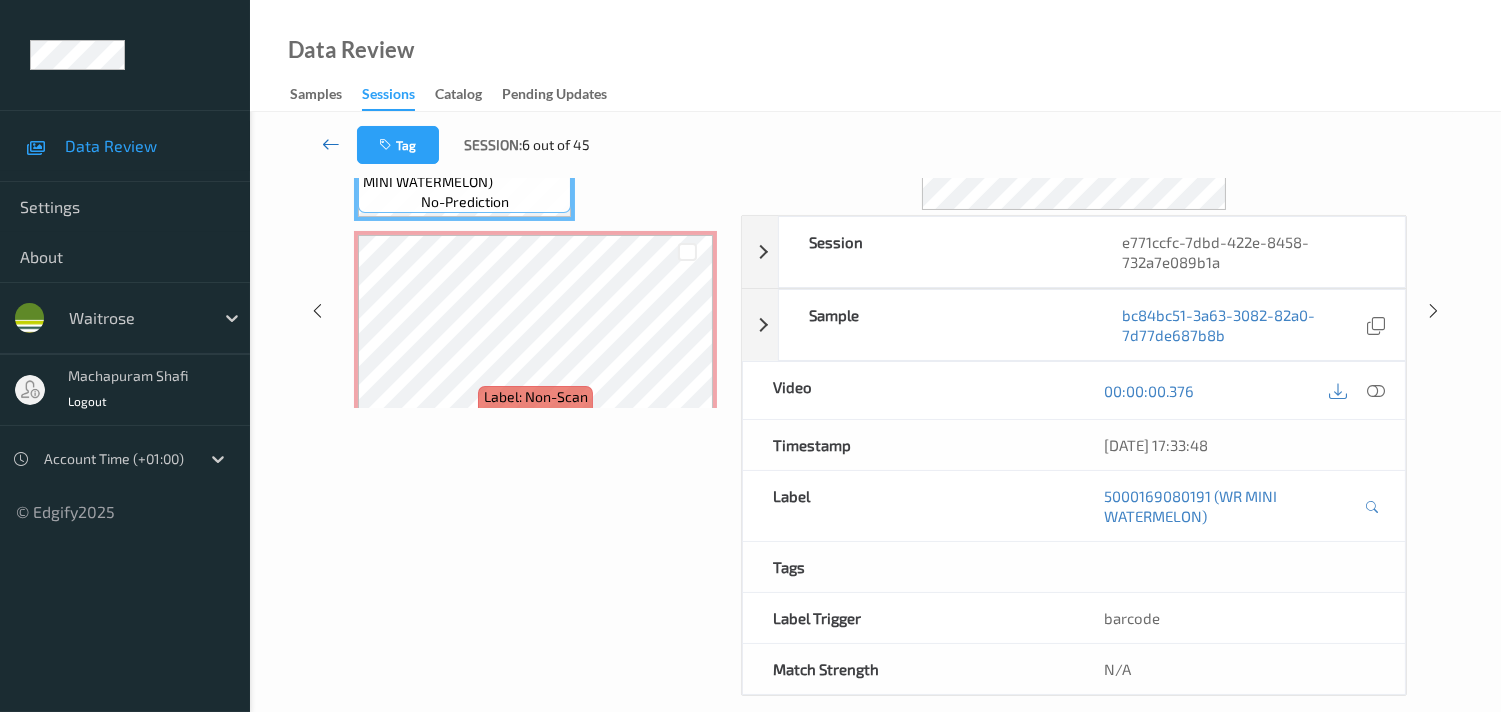 scroll, scrollTop: 280, scrollLeft: 0, axis: vertical 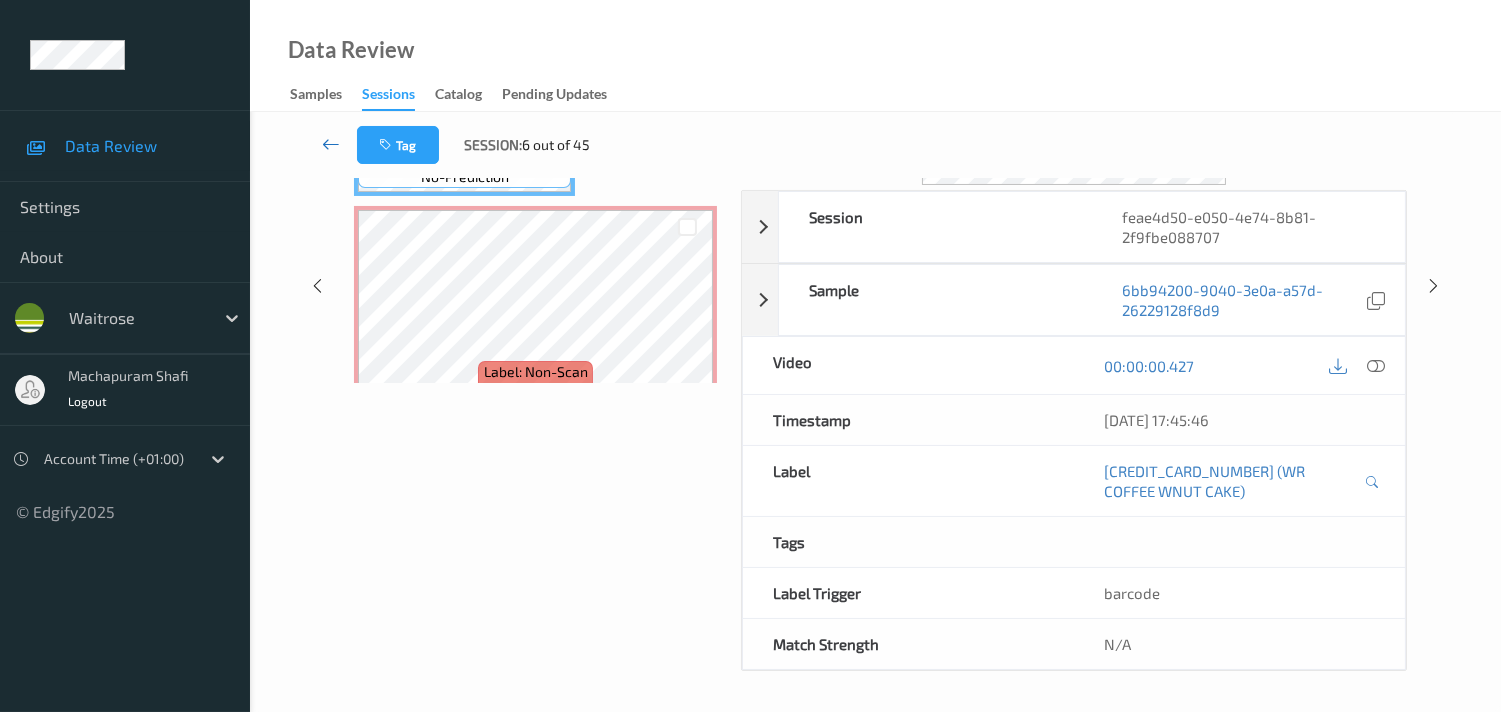 click at bounding box center [331, 144] 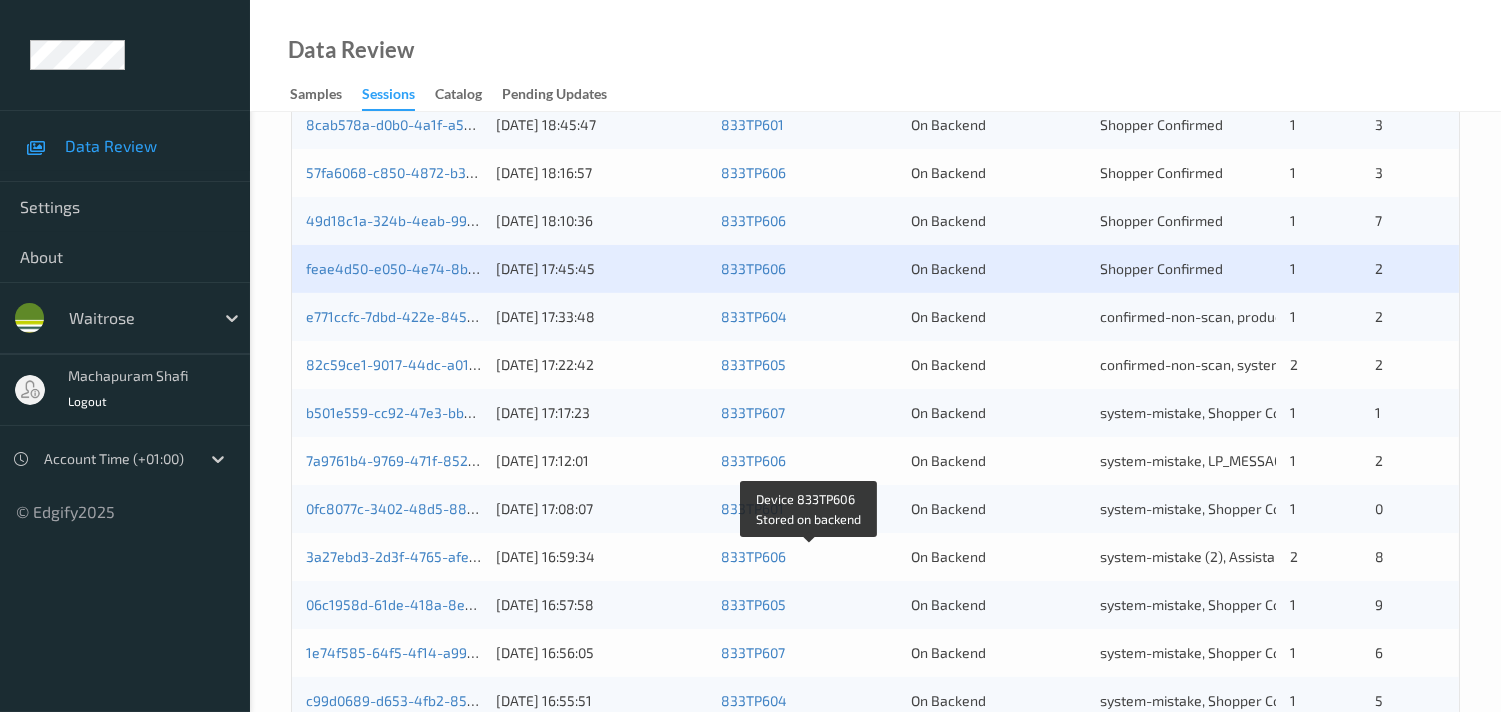 scroll, scrollTop: 555, scrollLeft: 0, axis: vertical 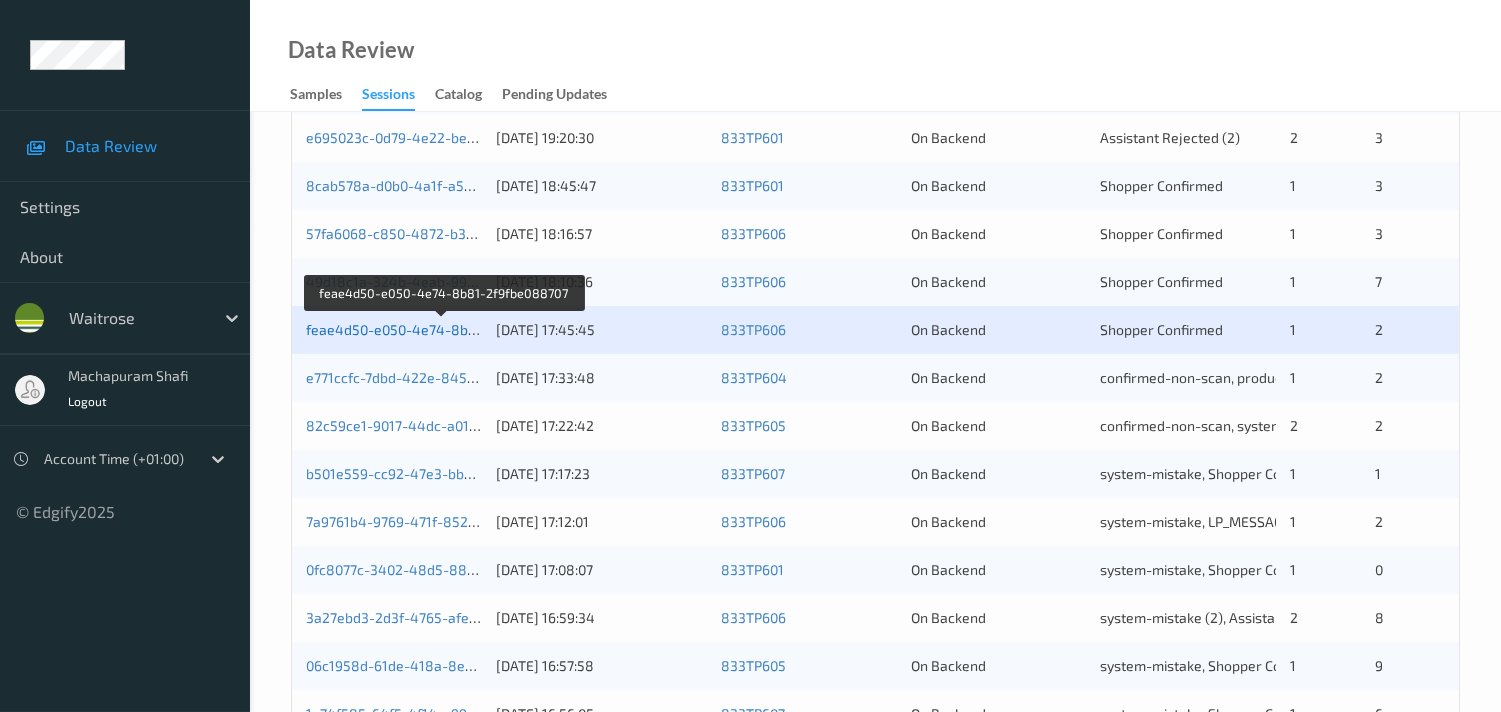 click on "feae4d50-e050-4e74-8b81-2f9fbe088707" at bounding box center [442, 329] 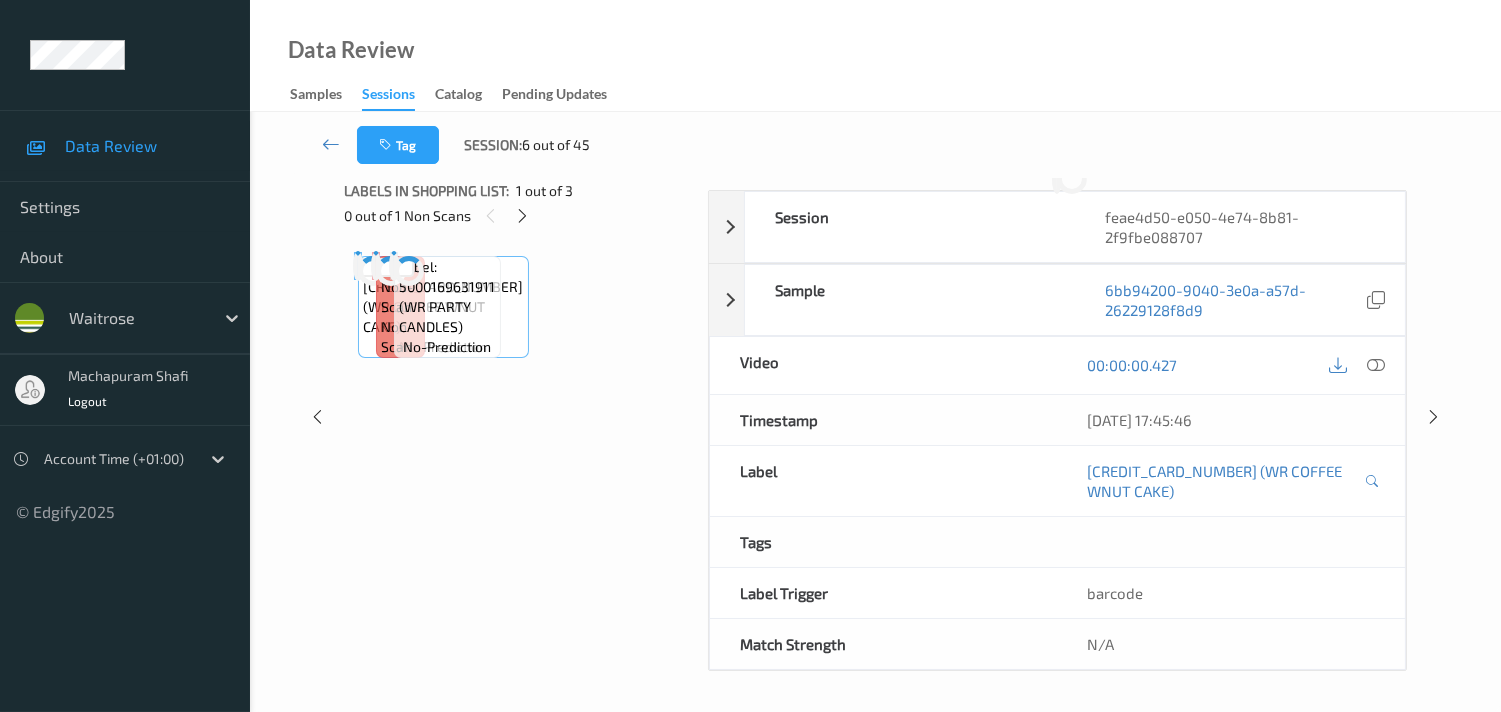 scroll, scrollTop: 280, scrollLeft: 0, axis: vertical 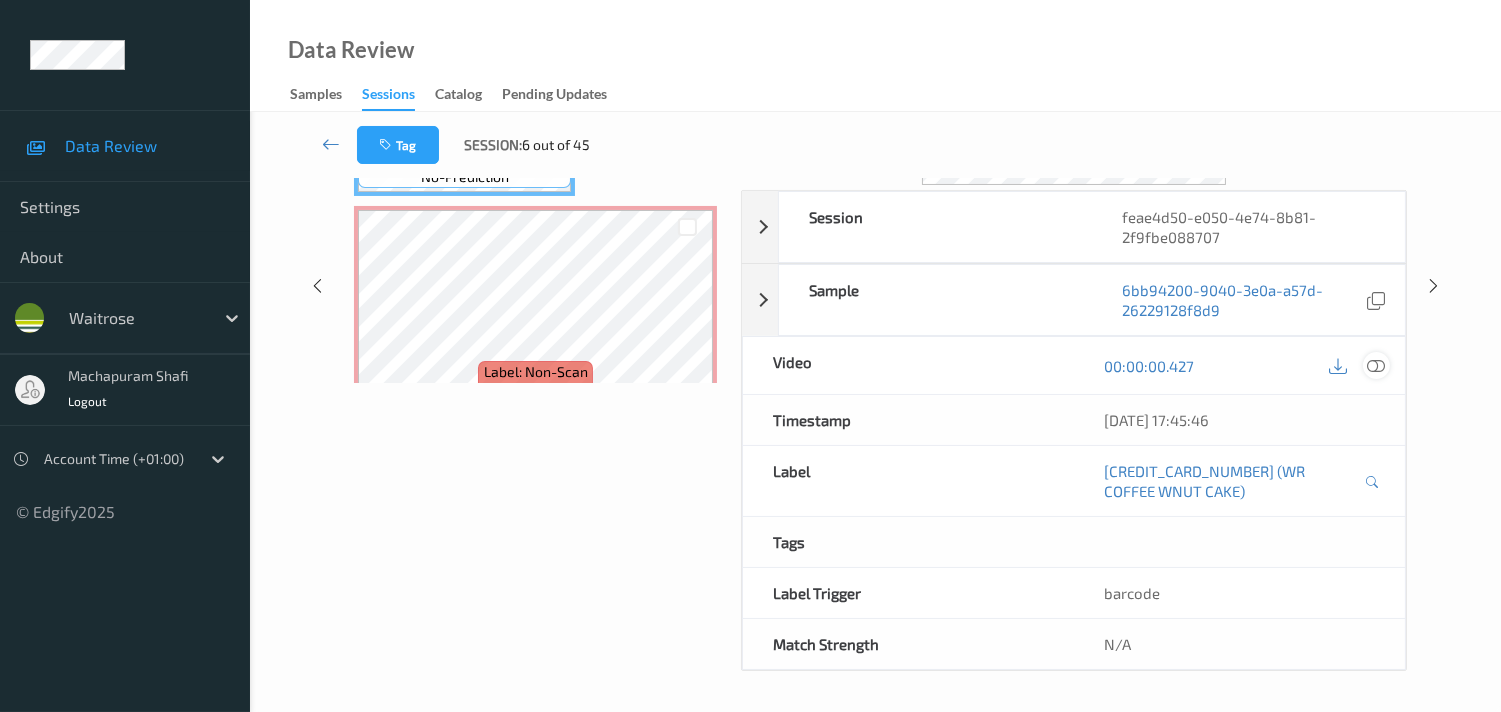 click at bounding box center [1376, 366] 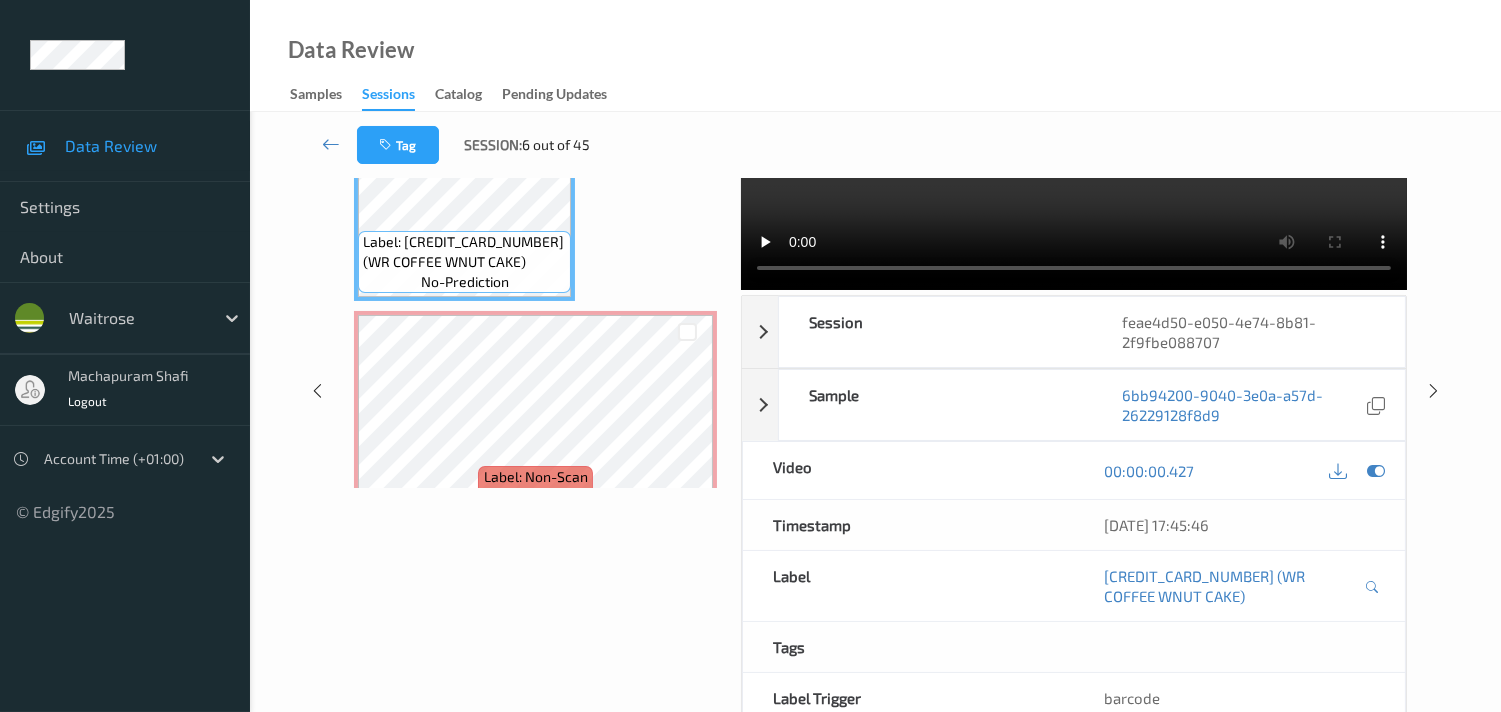 scroll, scrollTop: 0, scrollLeft: 0, axis: both 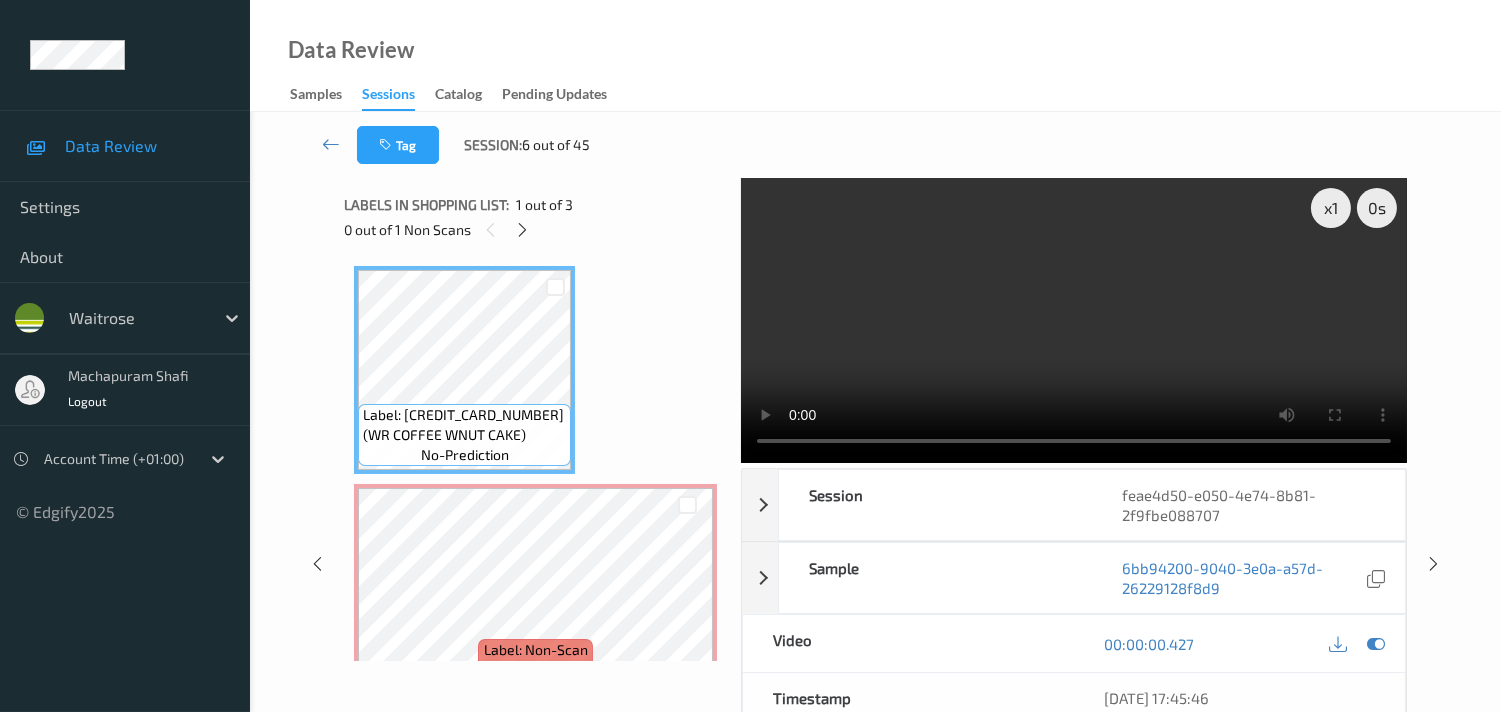 type 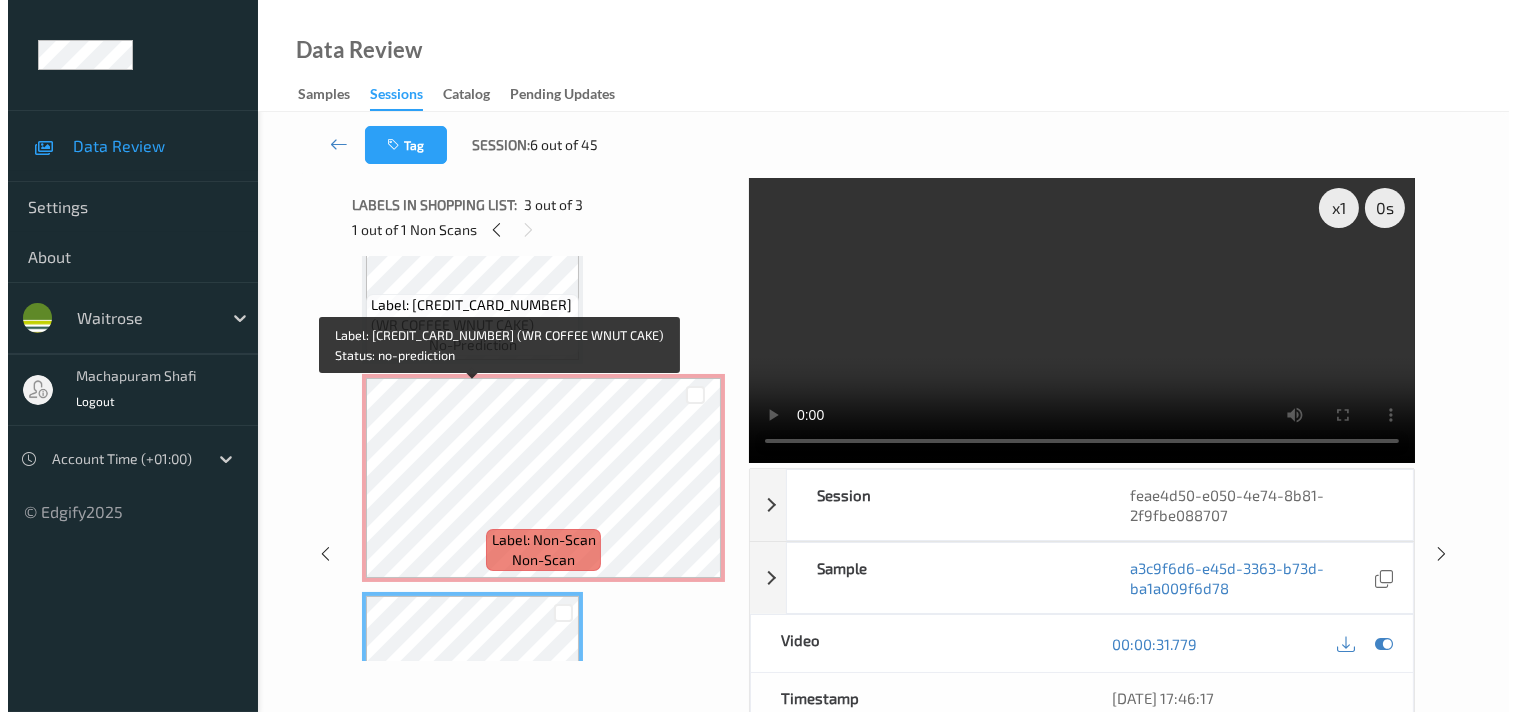 scroll, scrollTop: 0, scrollLeft: 0, axis: both 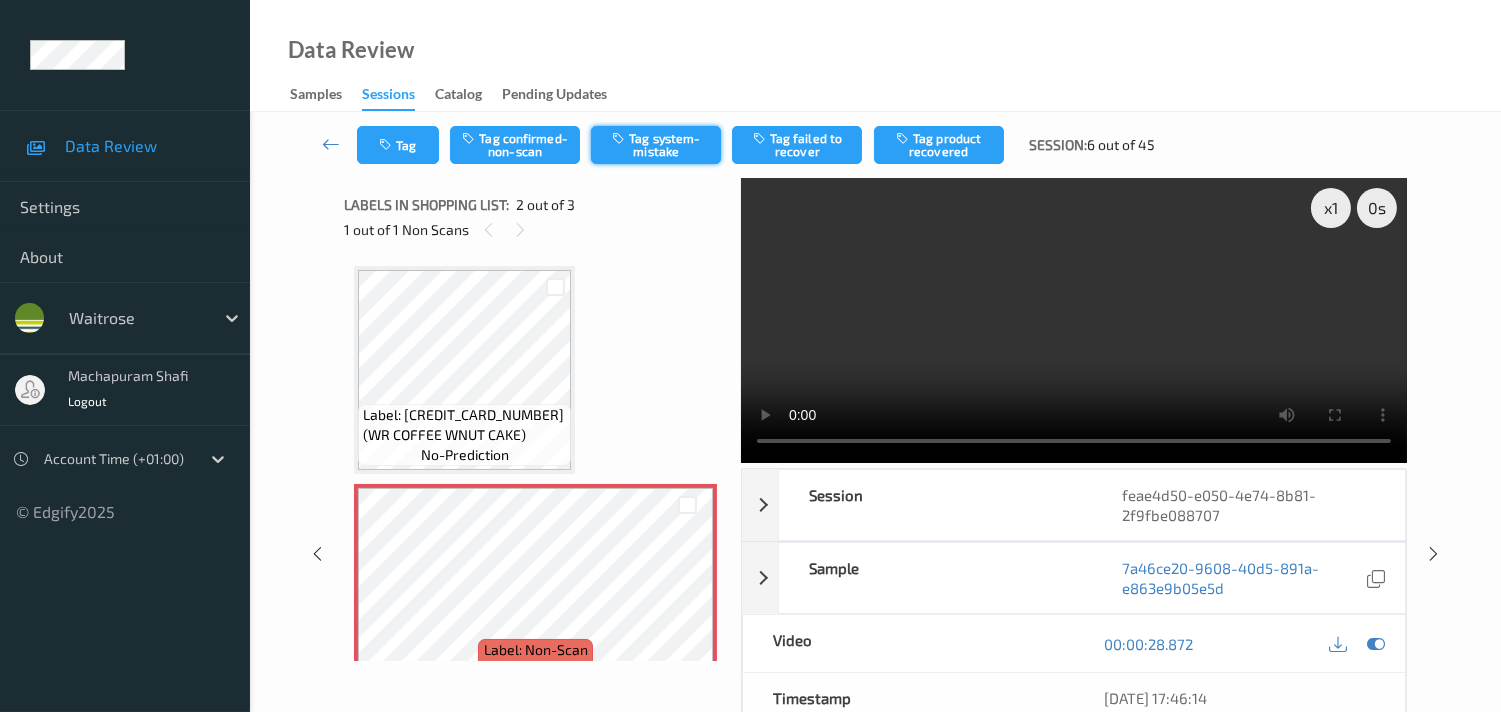 click on "Tag   system-mistake" at bounding box center (656, 145) 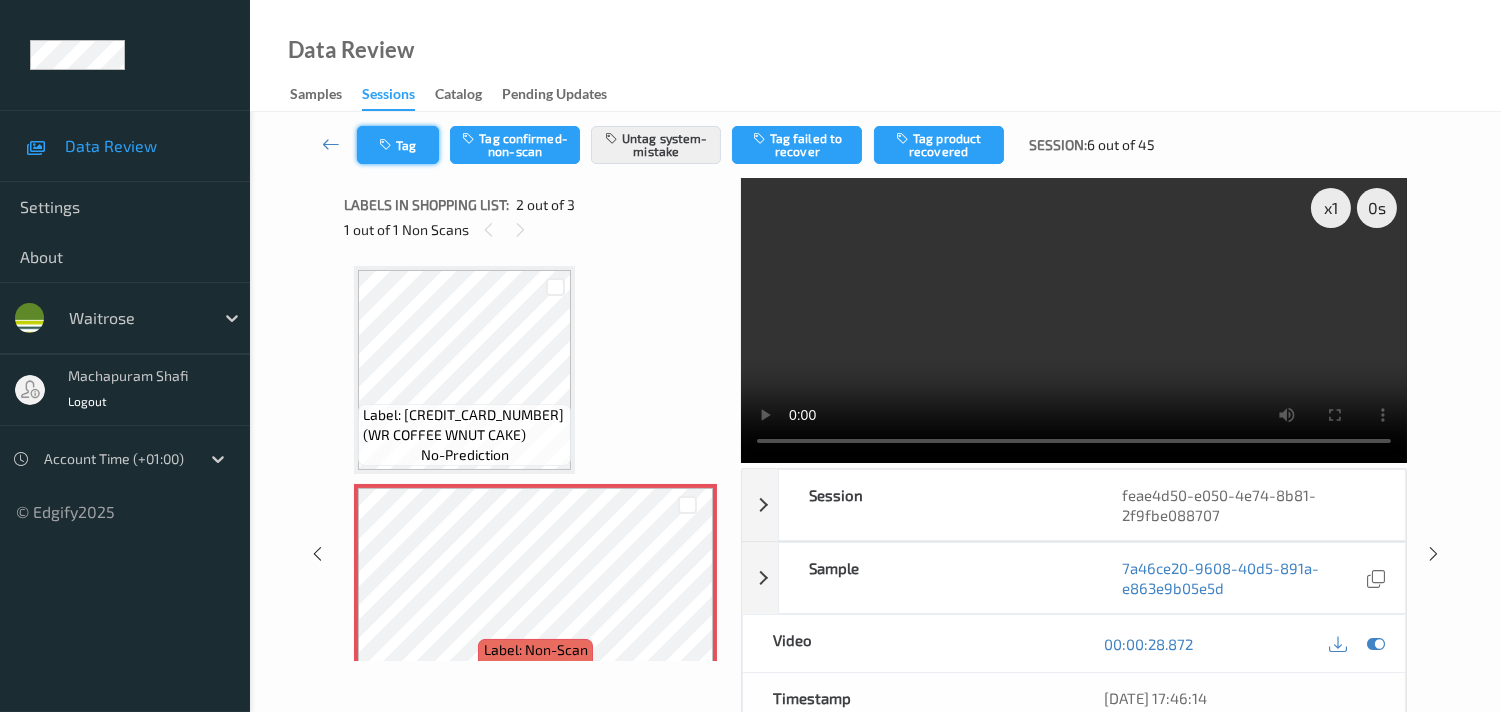 click on "Tag" at bounding box center [398, 145] 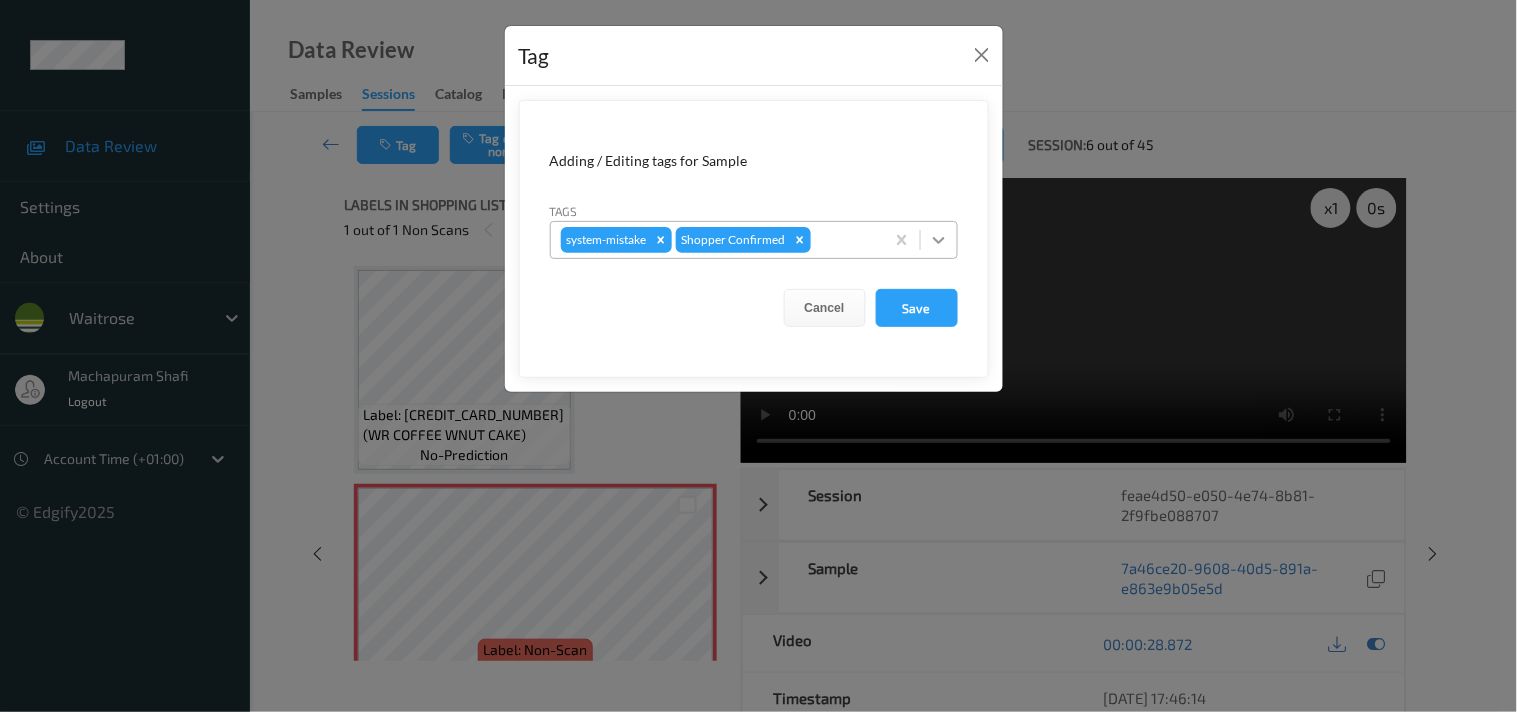 click 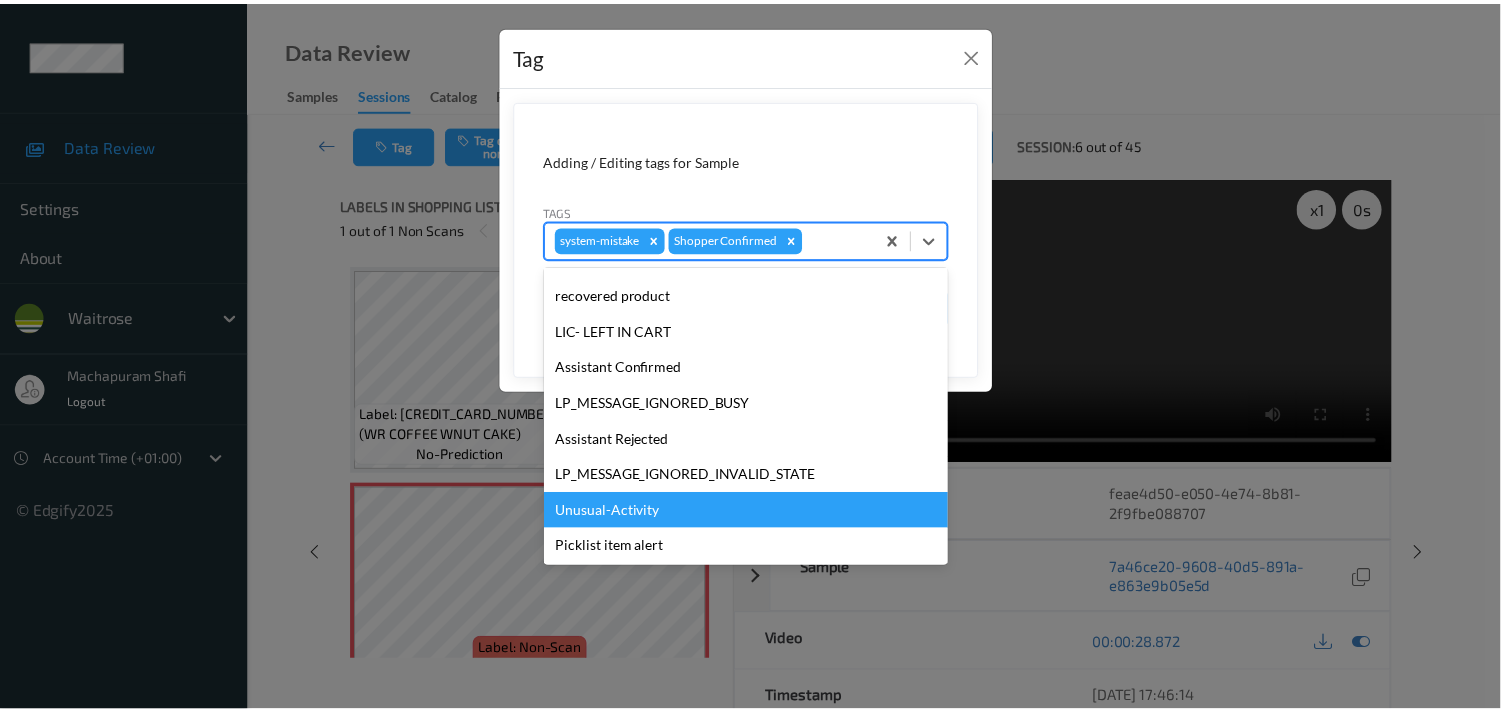 scroll, scrollTop: 320, scrollLeft: 0, axis: vertical 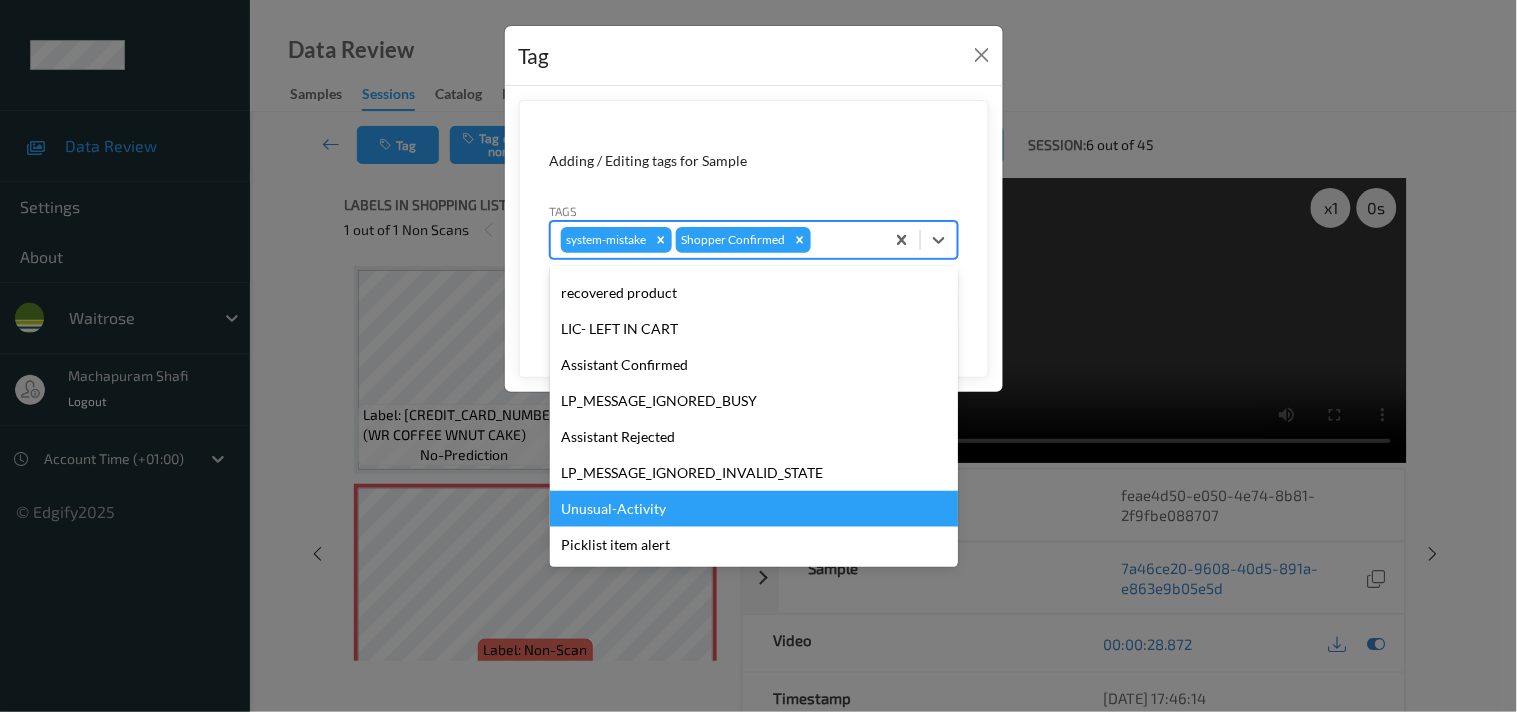 click on "Unusual-Activity" at bounding box center (754, 509) 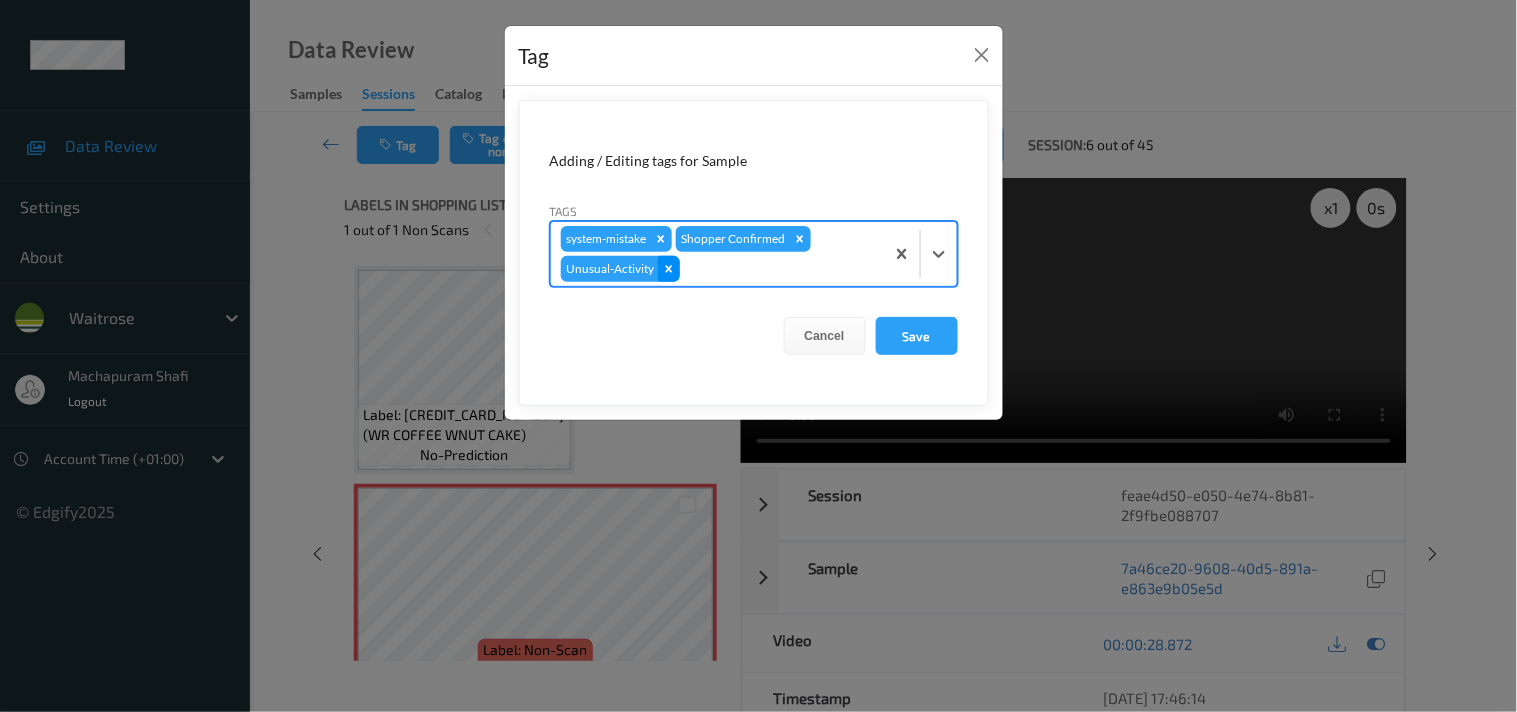 click 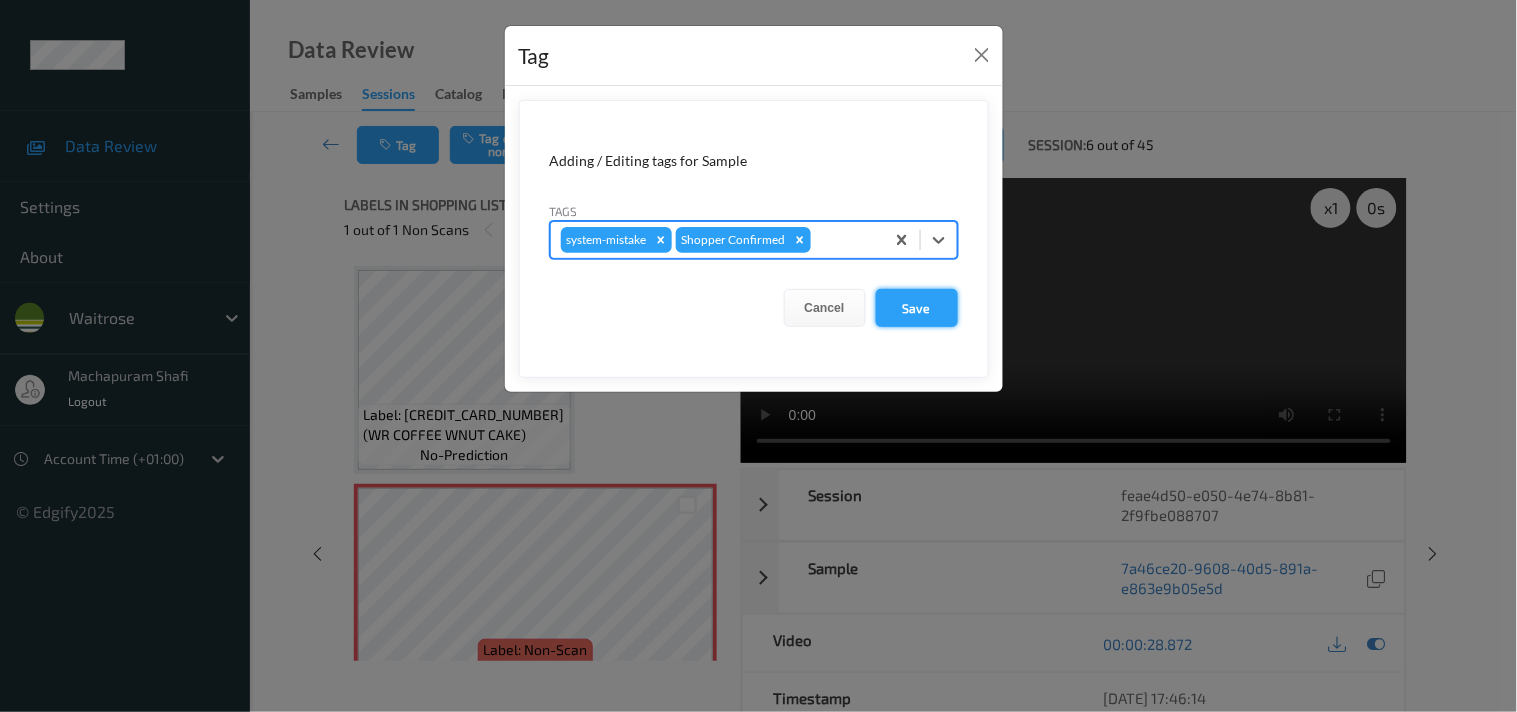 click on "Save" at bounding box center [917, 308] 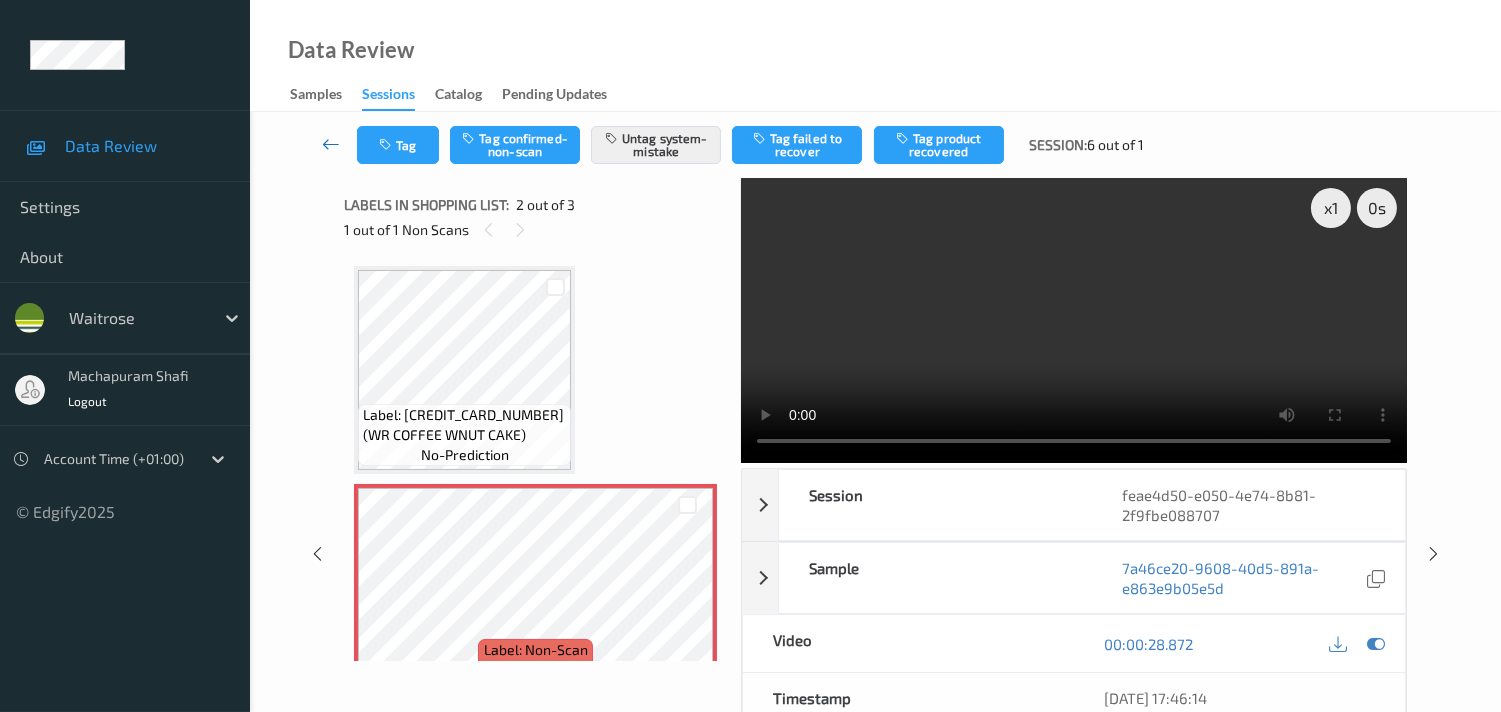 click at bounding box center (331, 144) 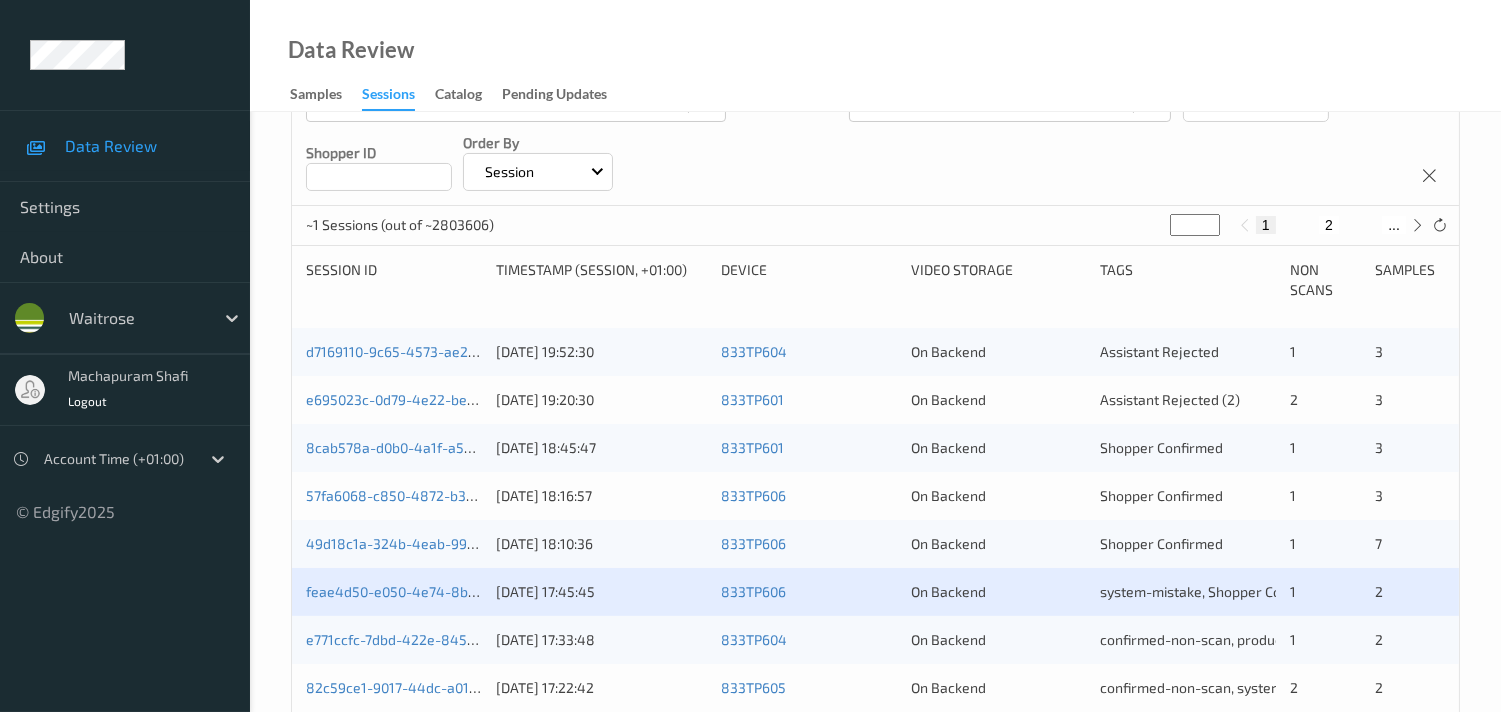 scroll, scrollTop: 333, scrollLeft: 0, axis: vertical 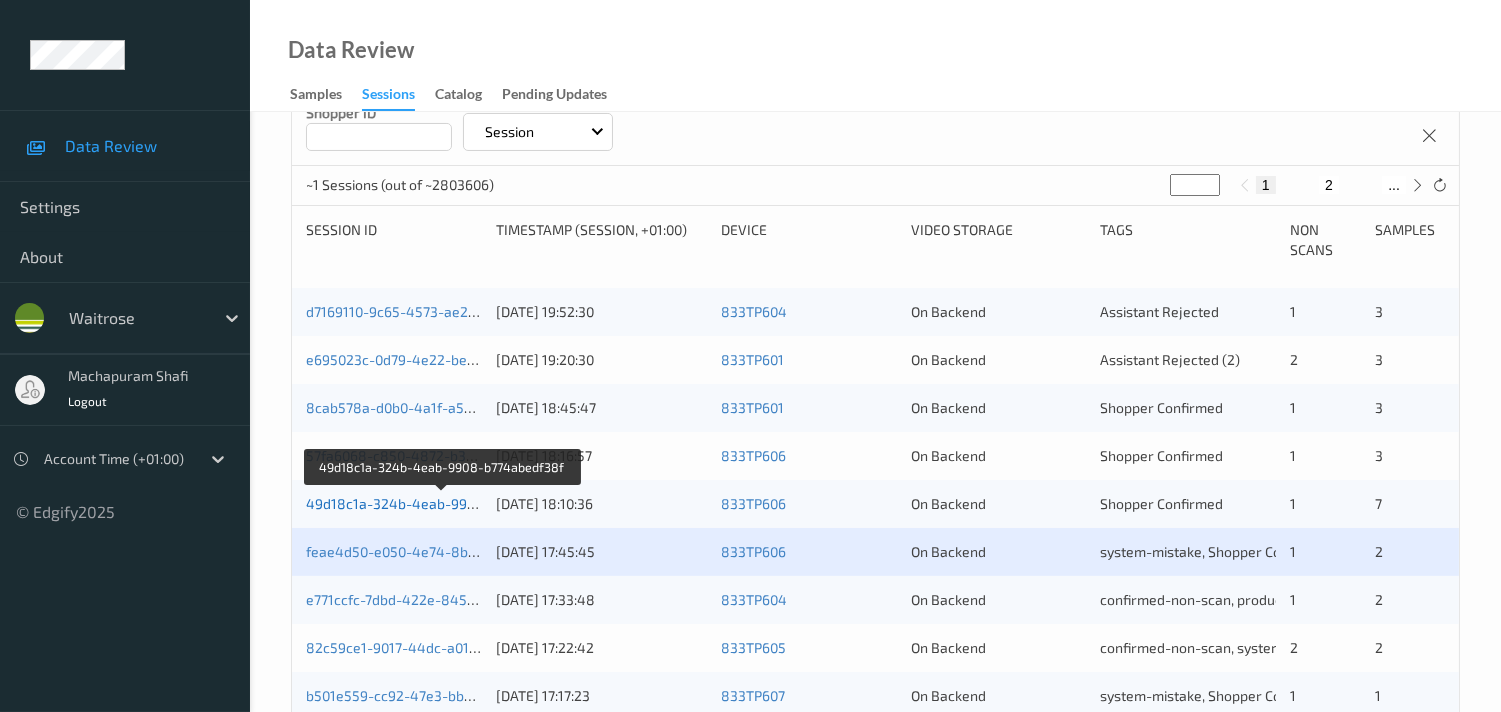 click on "49d18c1a-324b-4eab-9908-b774abedf38f" at bounding box center (443, 503) 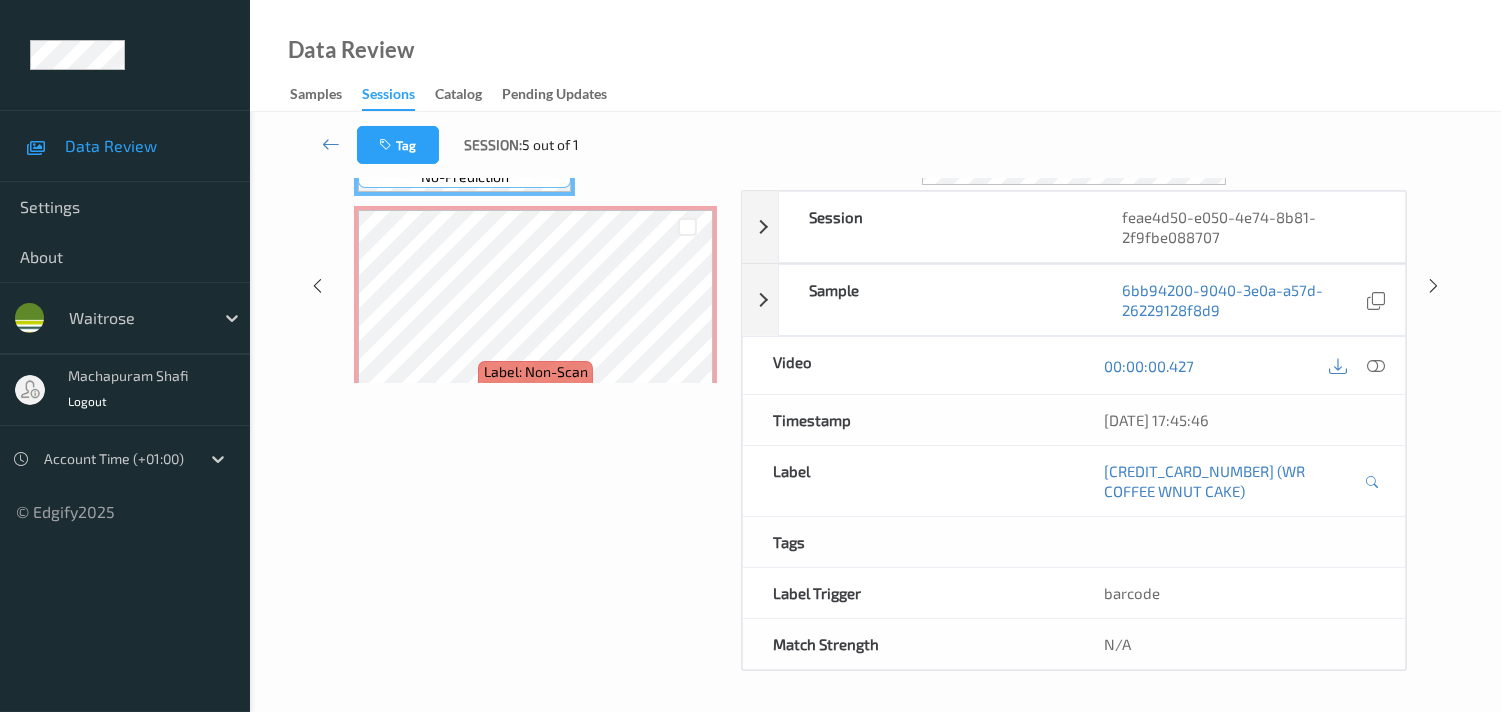scroll, scrollTop: 333, scrollLeft: 0, axis: vertical 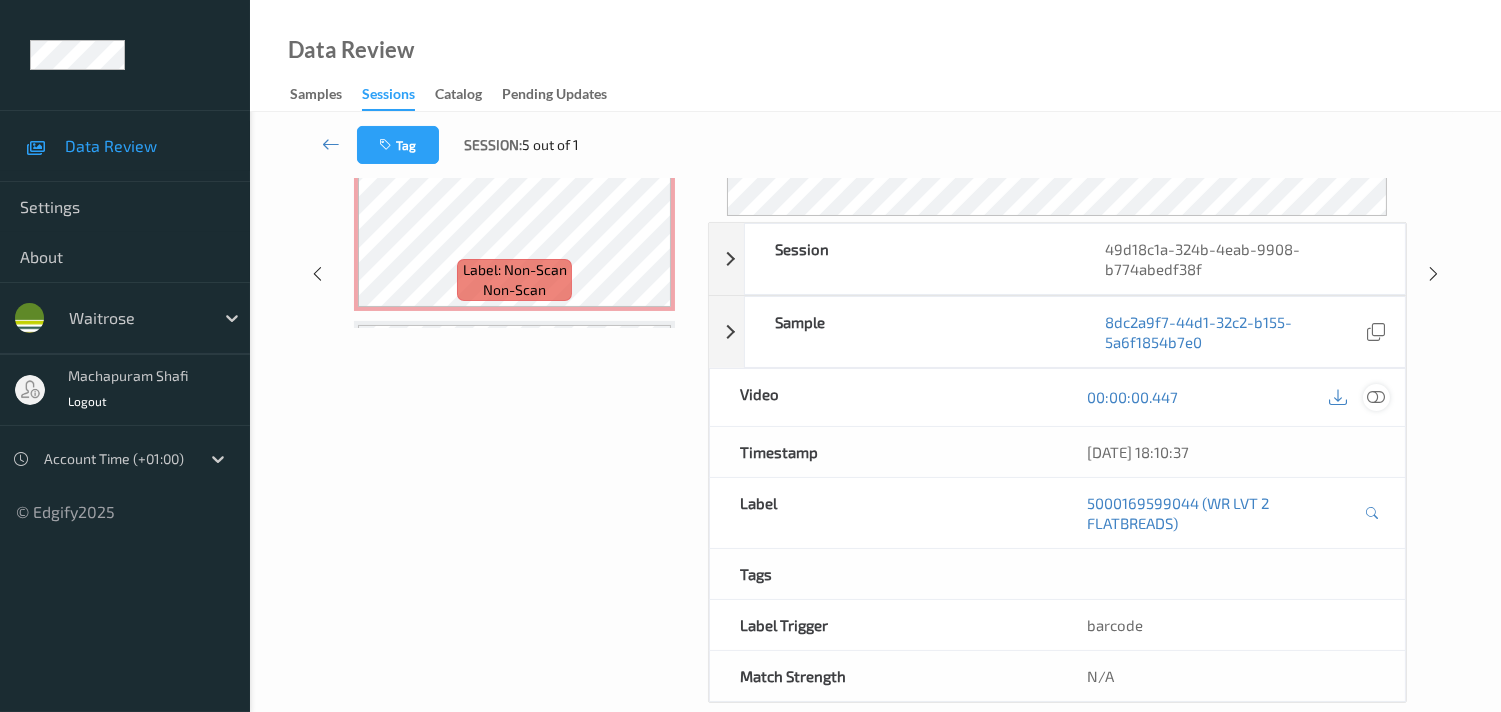 click at bounding box center (1376, 397) 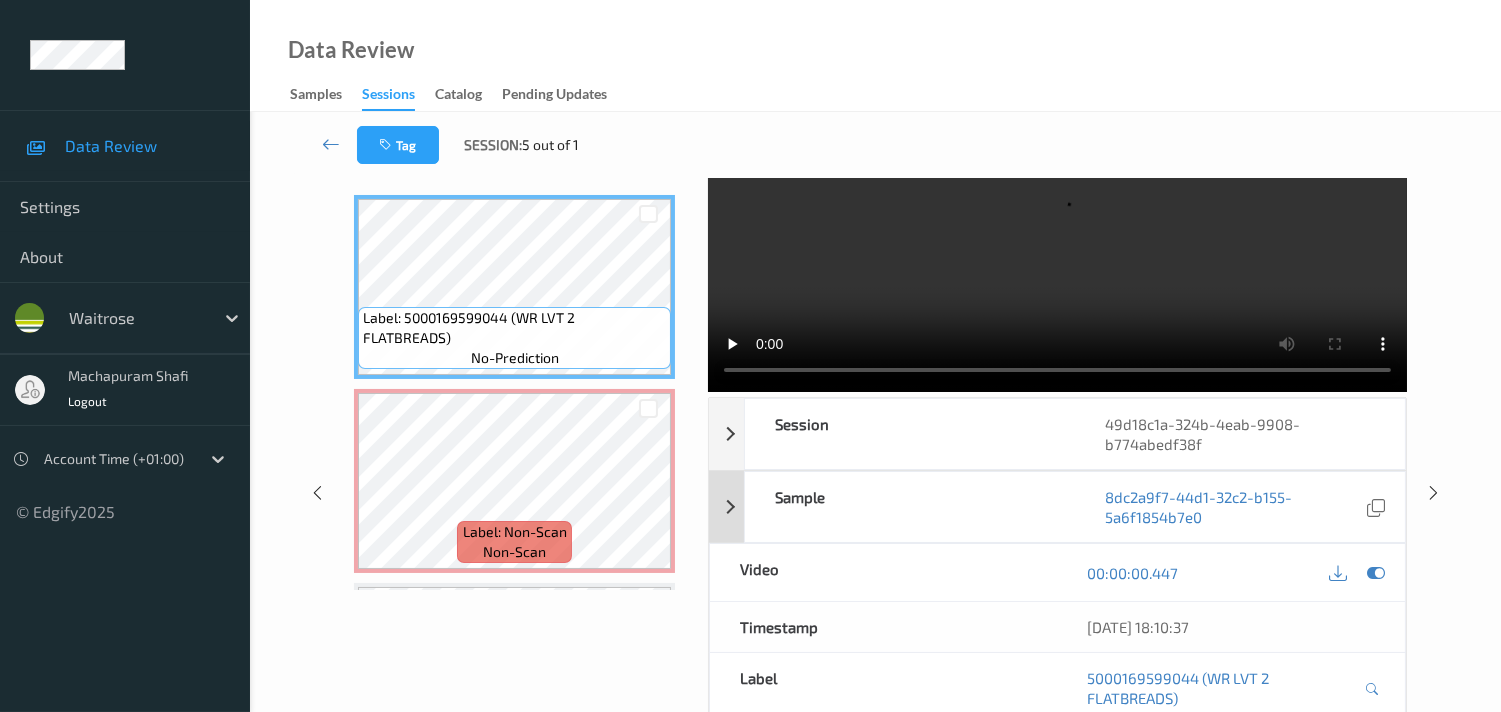 scroll, scrollTop: 111, scrollLeft: 0, axis: vertical 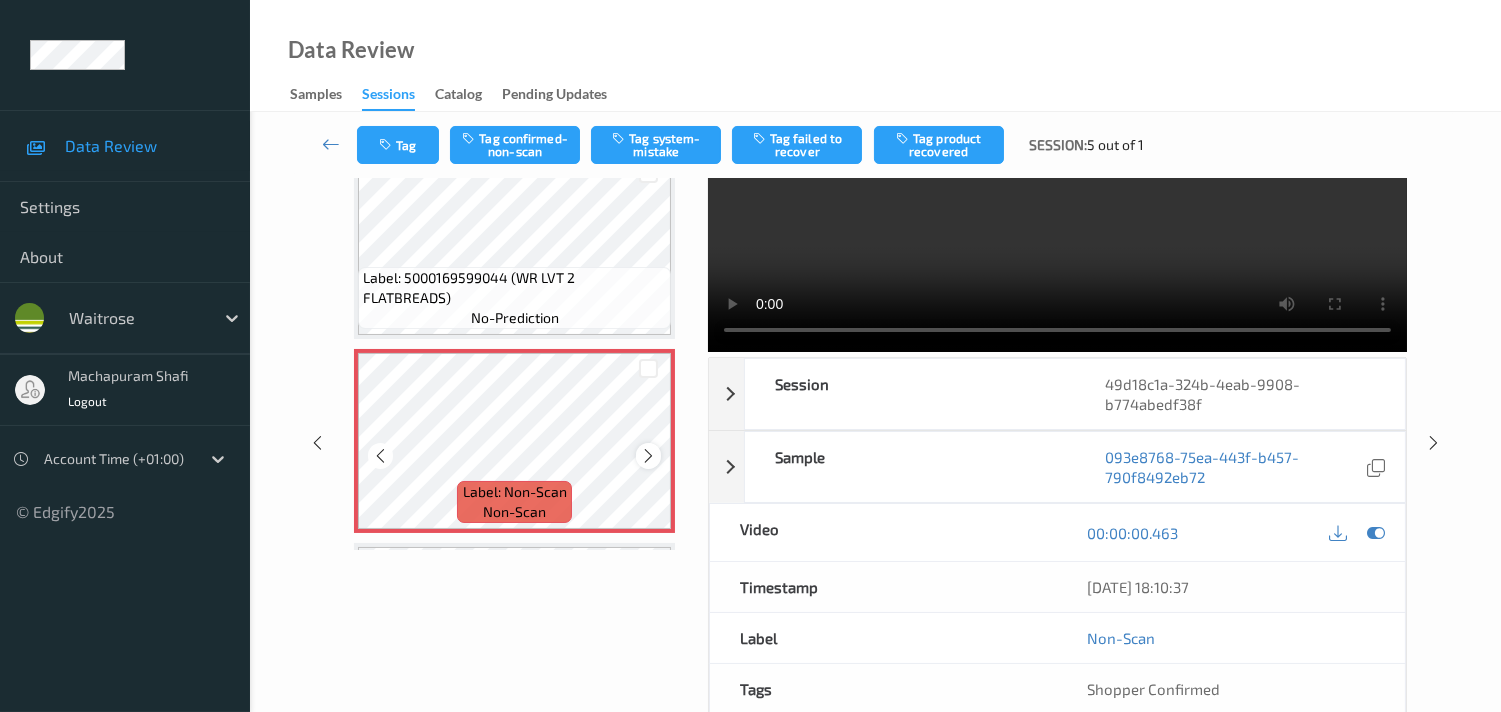 click at bounding box center [648, 456] 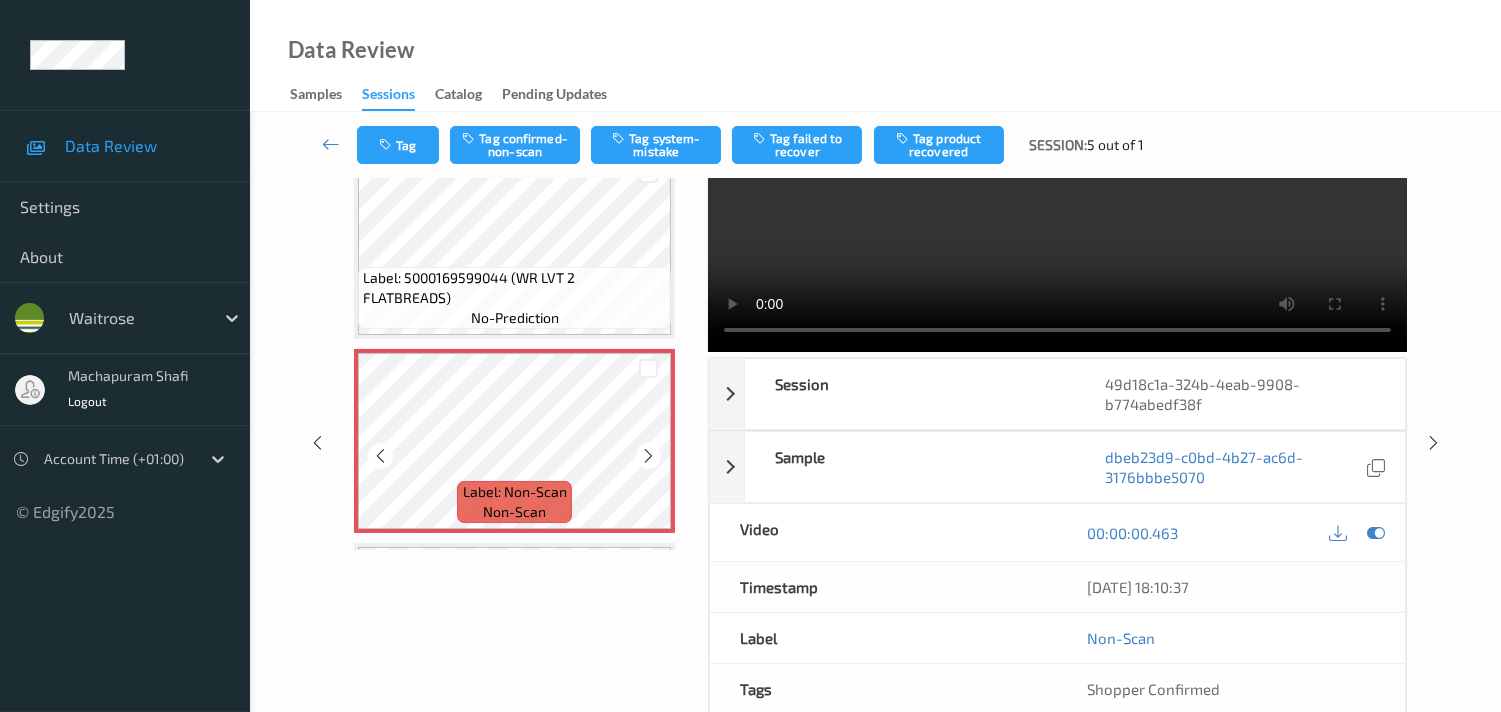 click at bounding box center (648, 456) 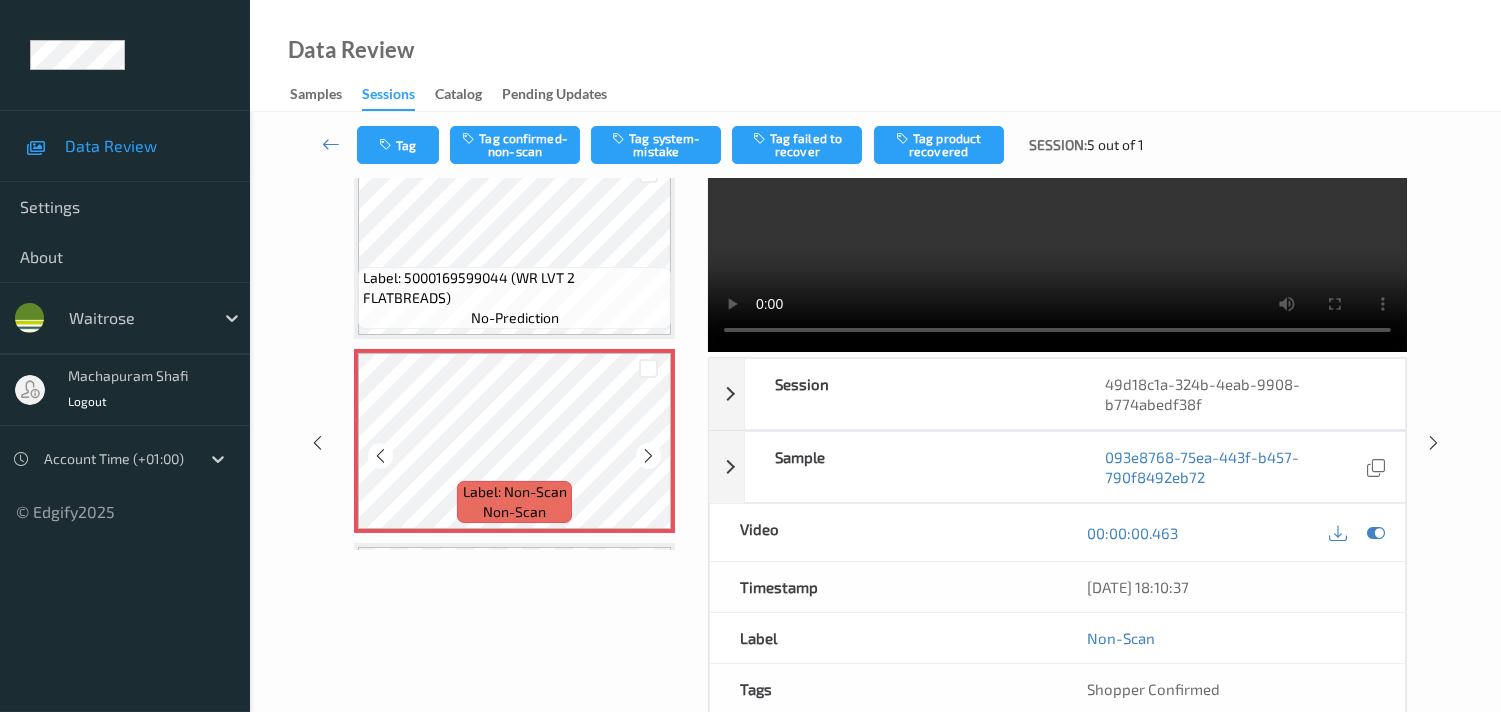 click at bounding box center (648, 456) 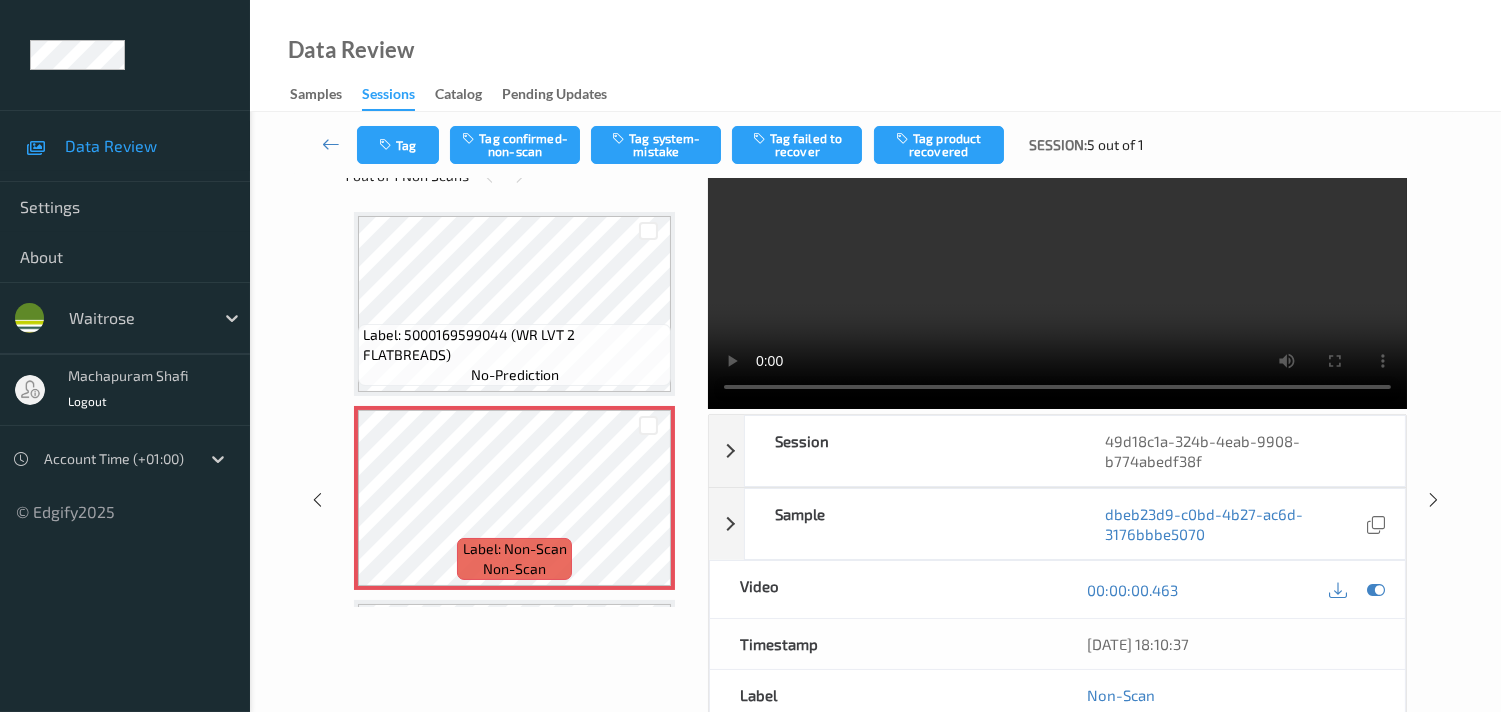 scroll, scrollTop: 0, scrollLeft: 0, axis: both 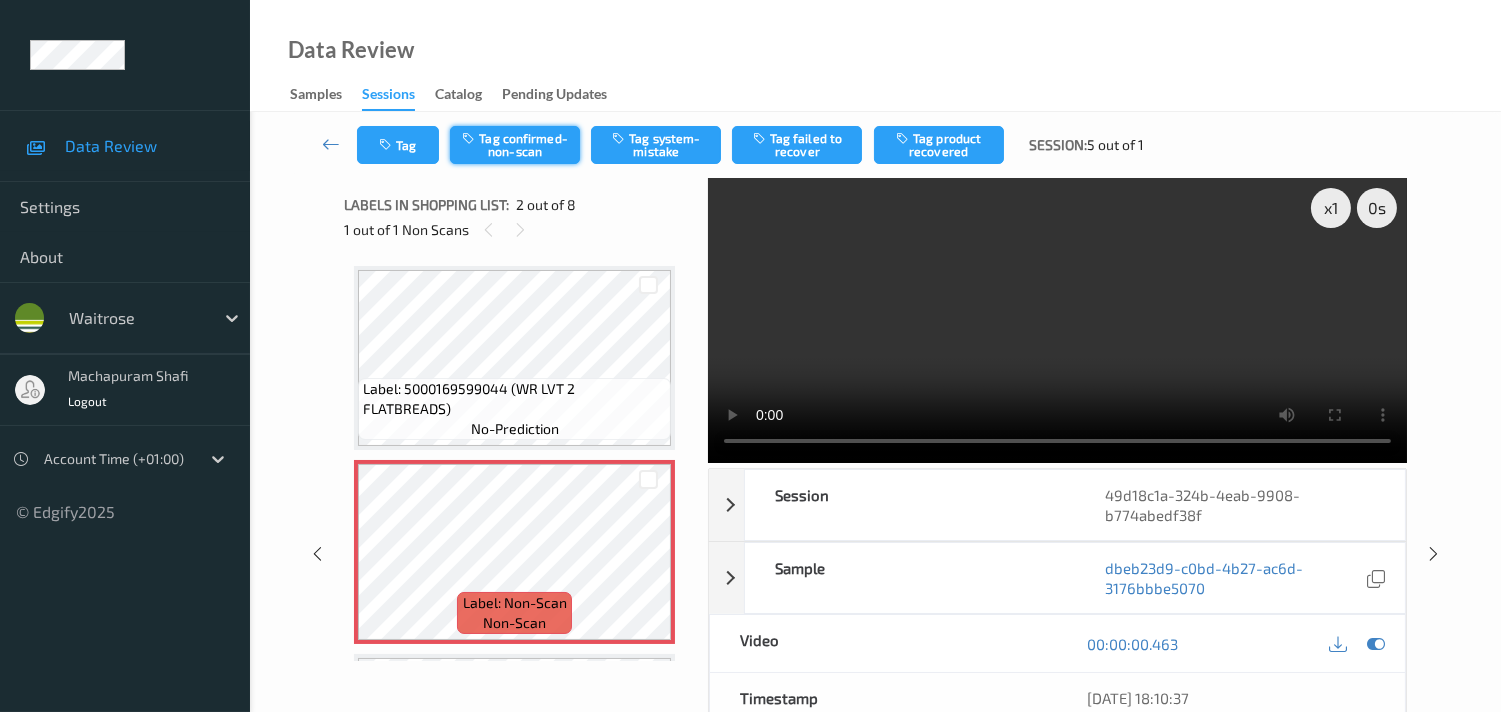 click on "Tag   confirmed-non-scan" at bounding box center [515, 145] 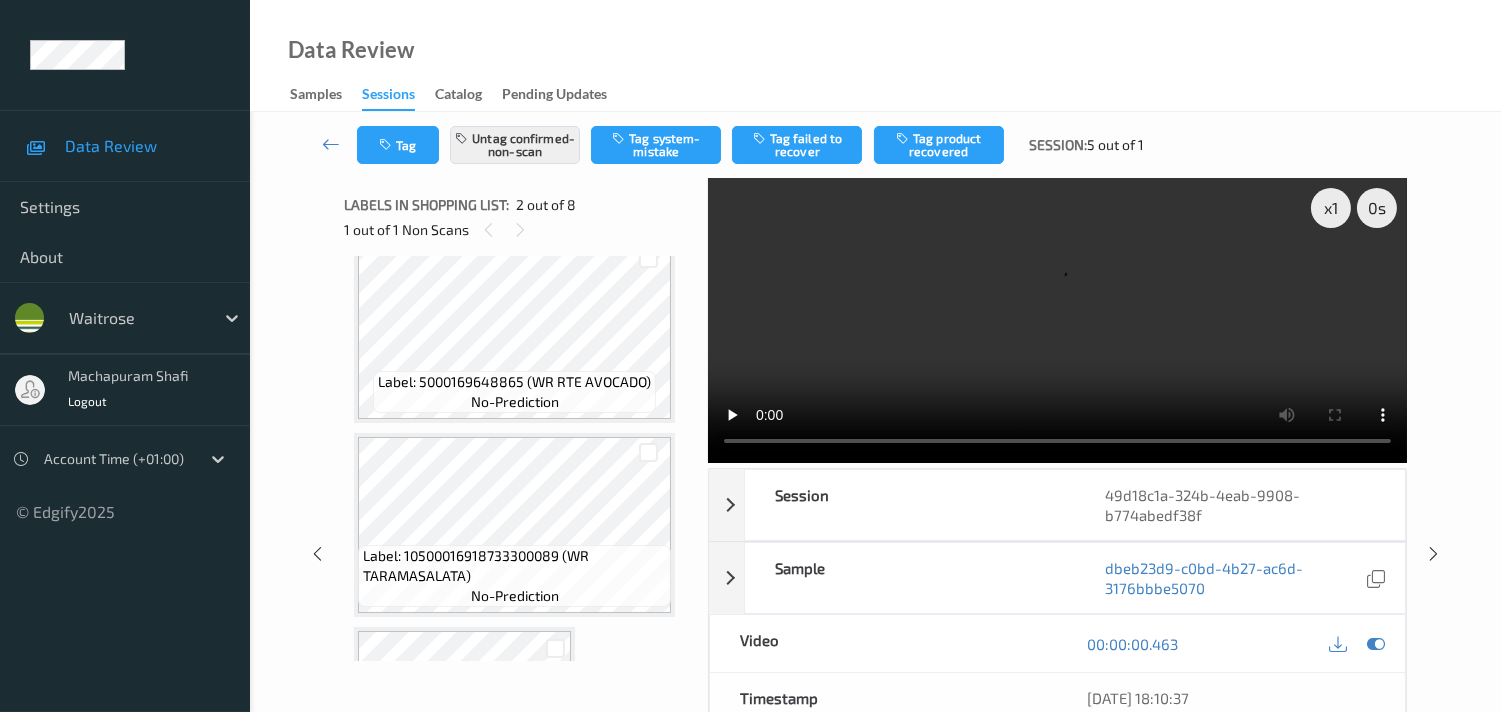 scroll, scrollTop: 750, scrollLeft: 0, axis: vertical 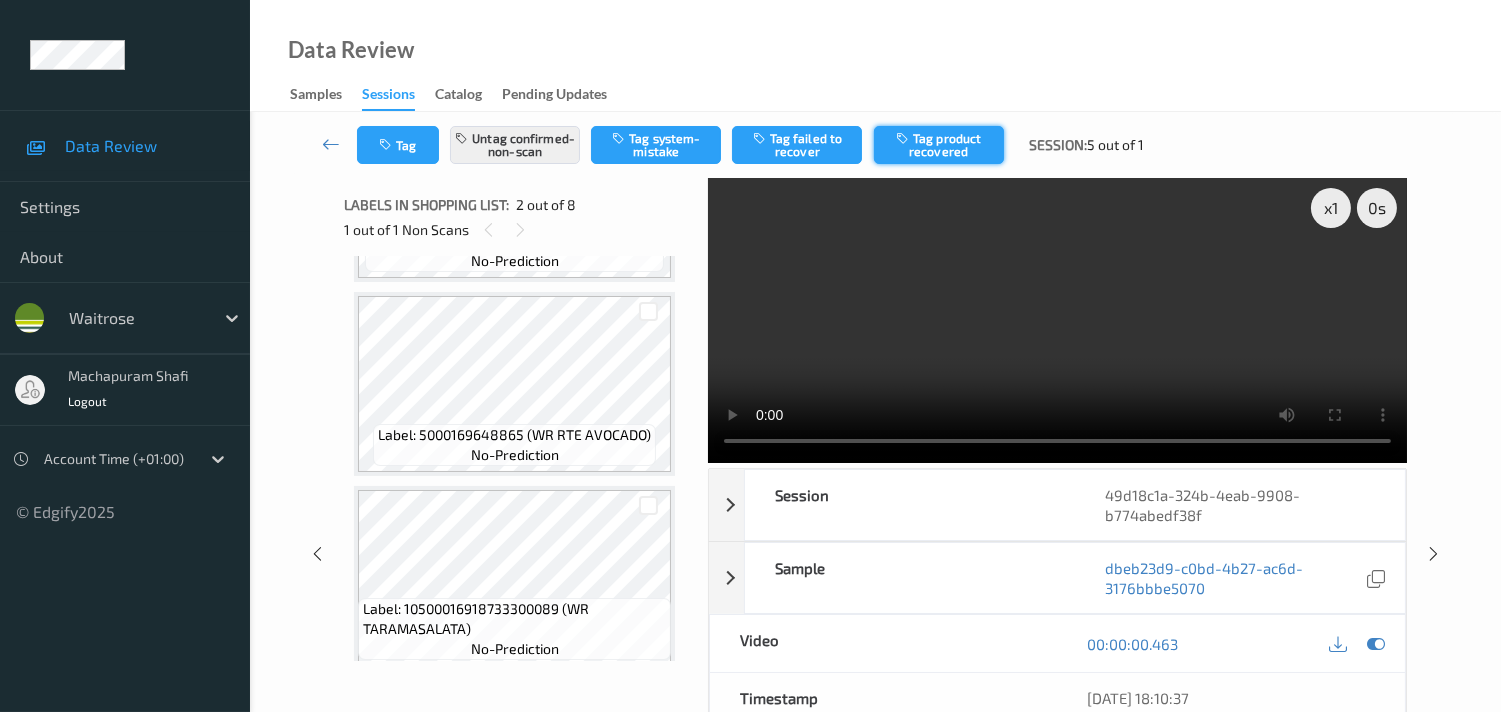 click on "Tag   product recovered" at bounding box center (939, 145) 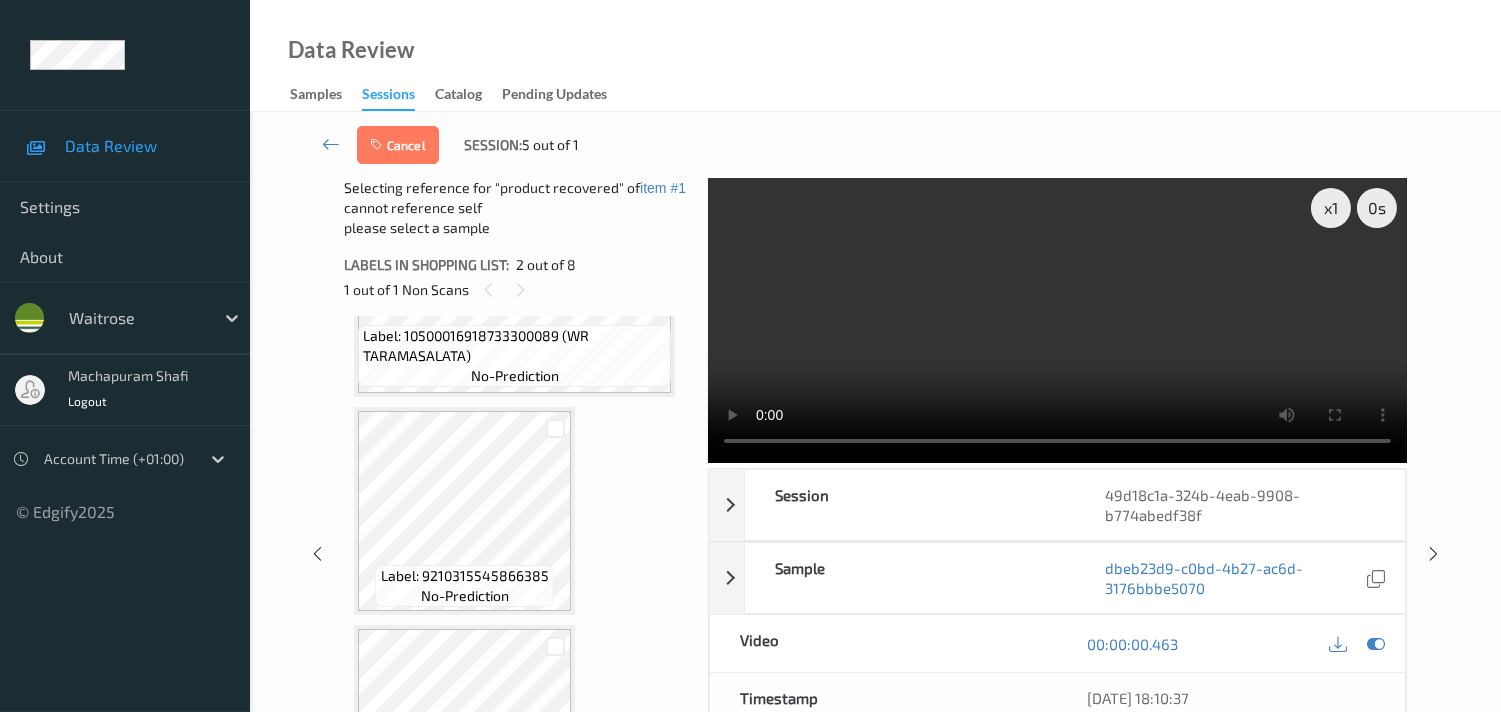 scroll, scrollTop: 1194, scrollLeft: 0, axis: vertical 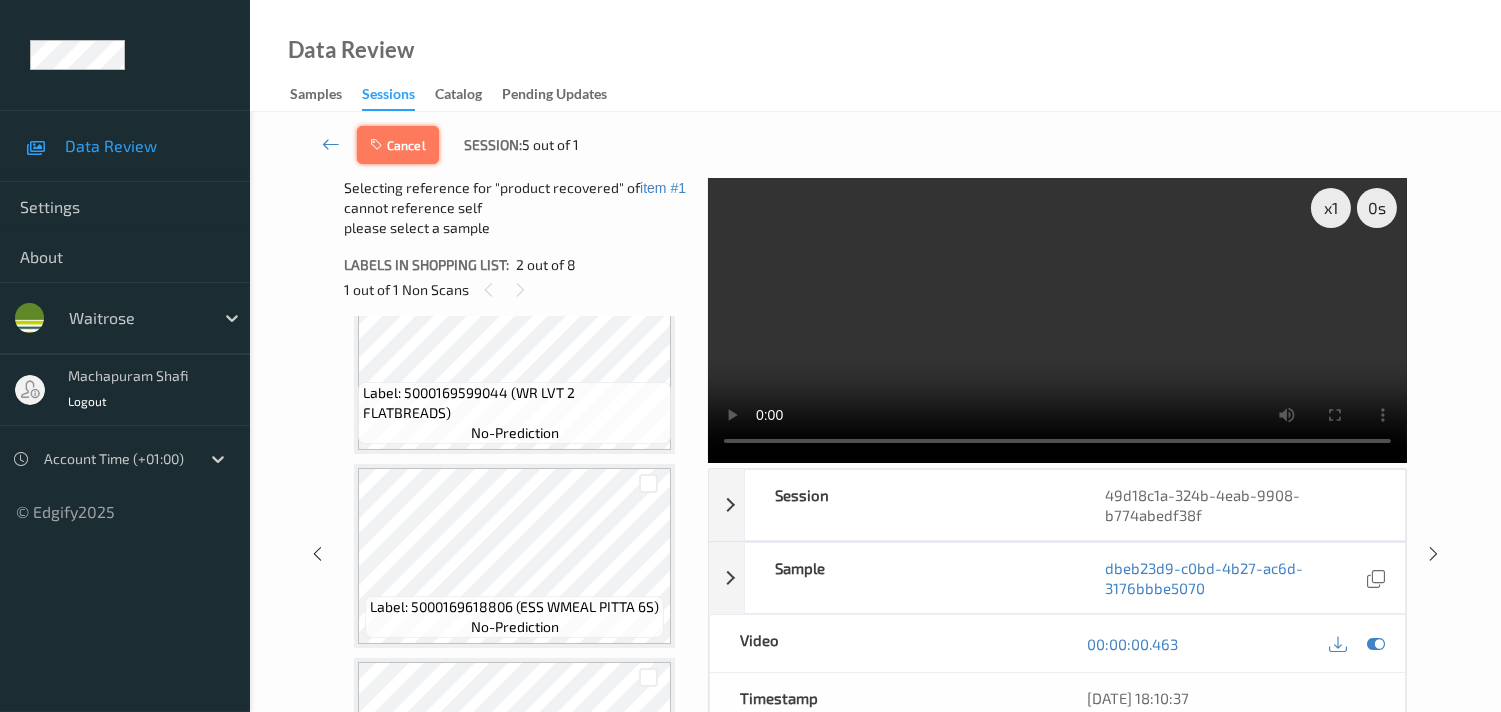 click at bounding box center [378, 145] 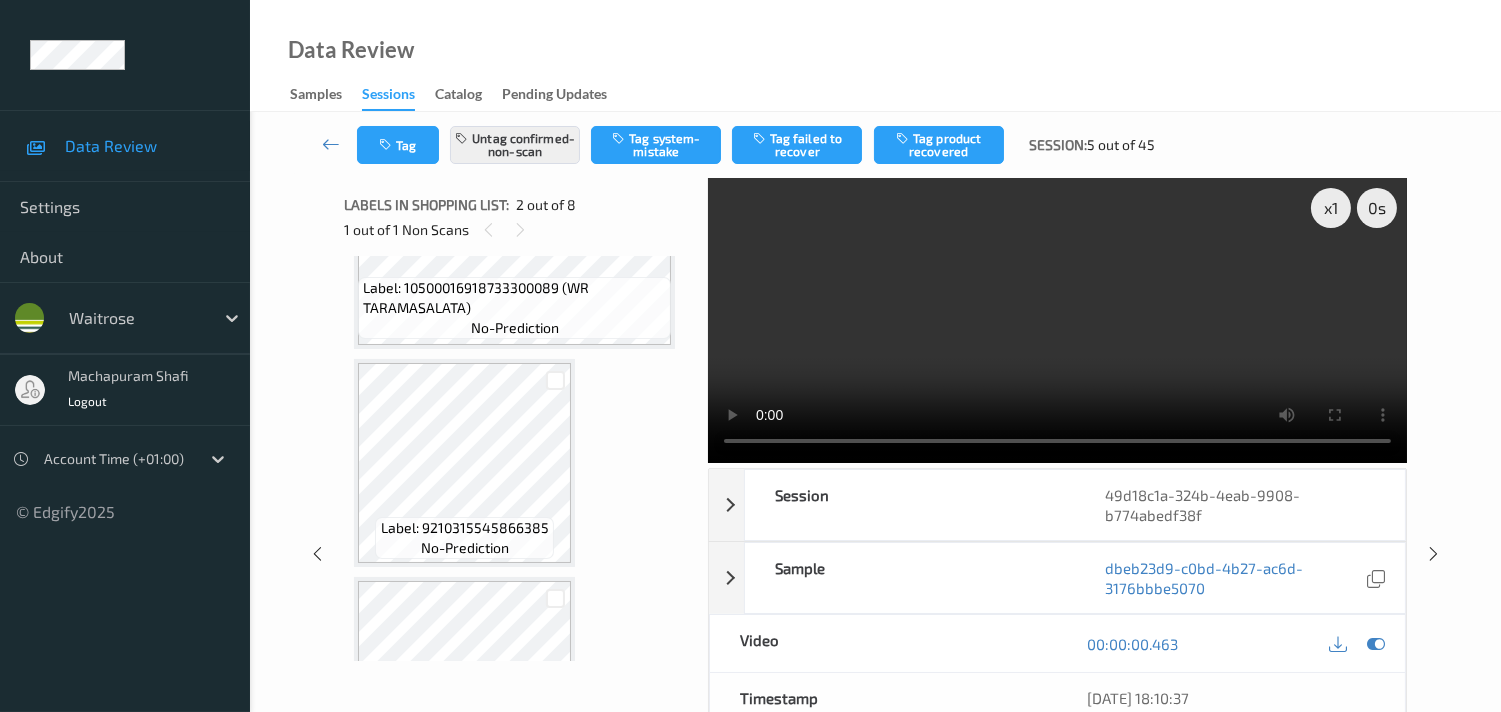 scroll, scrollTop: 1194, scrollLeft: 0, axis: vertical 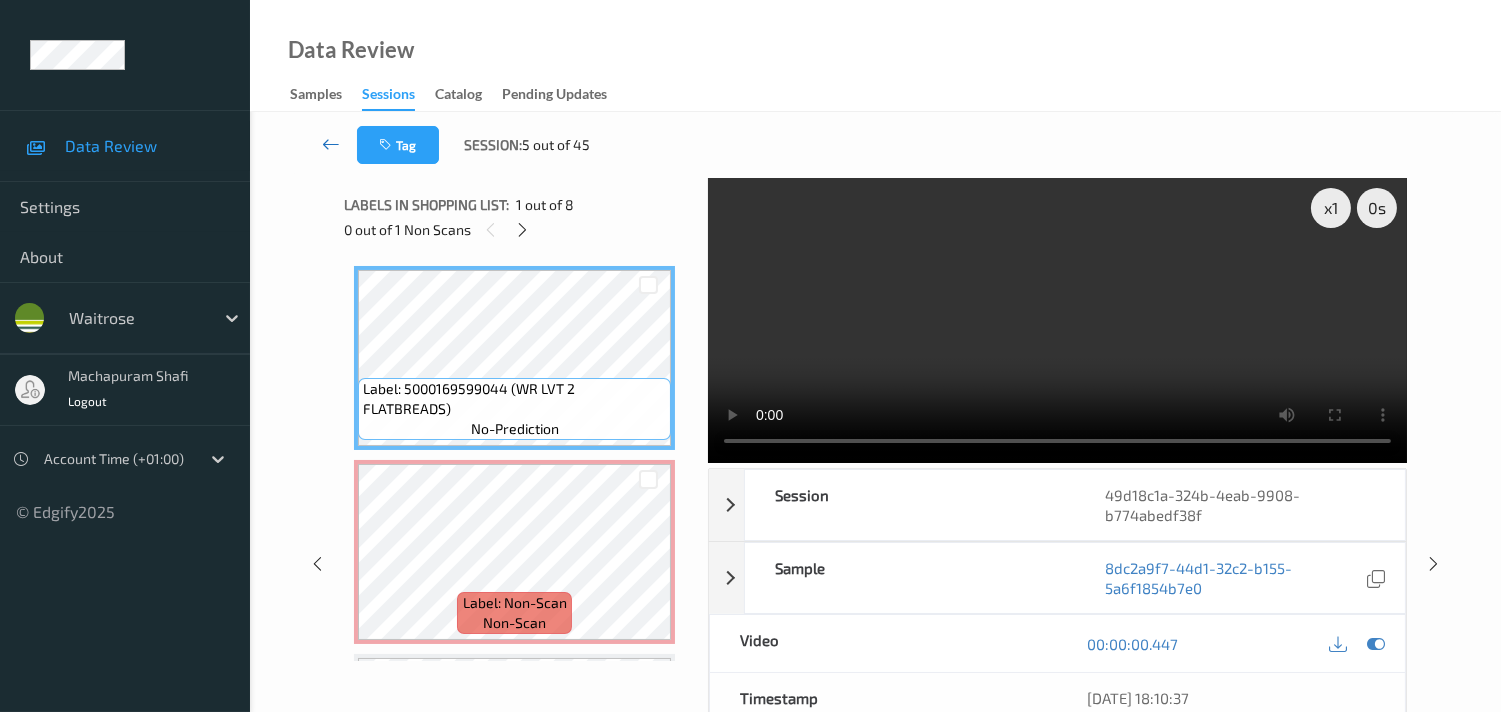 click at bounding box center (331, 144) 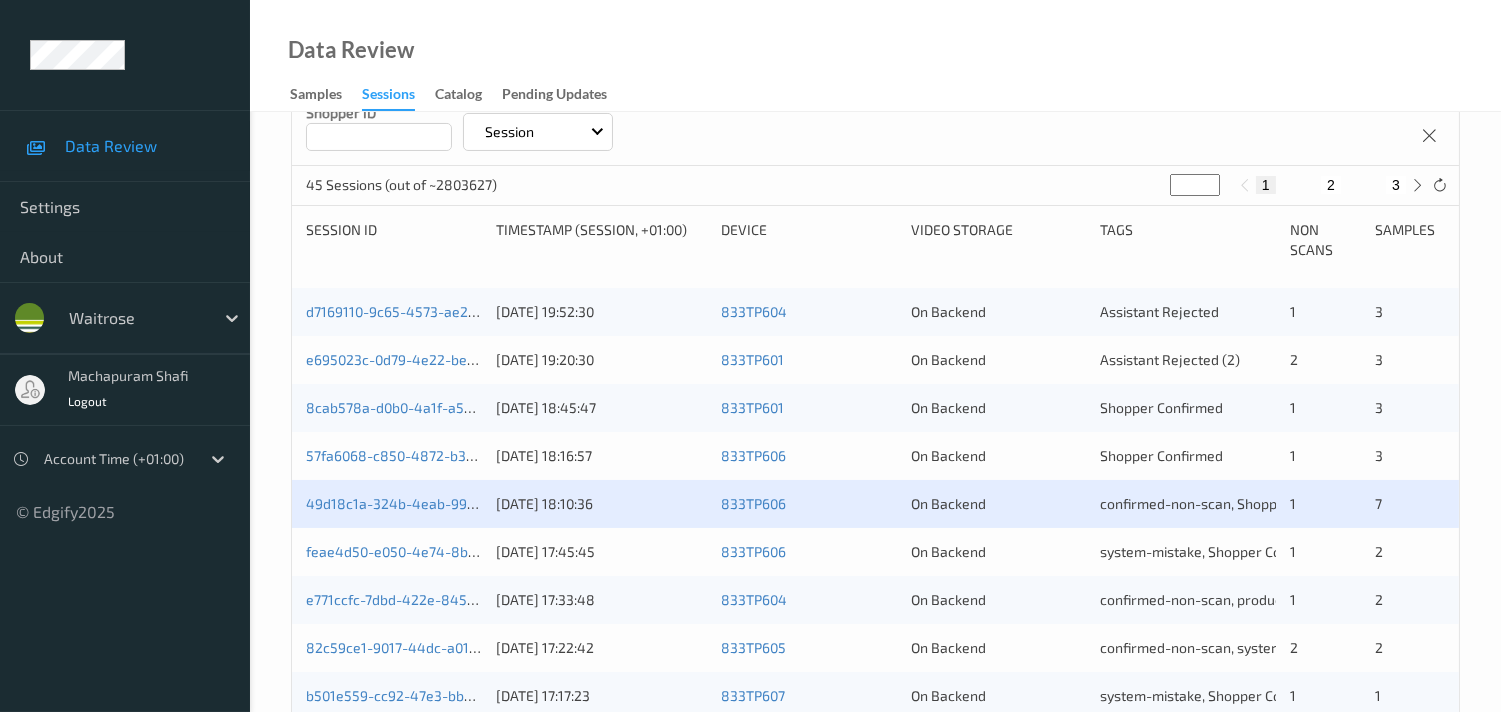 scroll, scrollTop: 555, scrollLeft: 0, axis: vertical 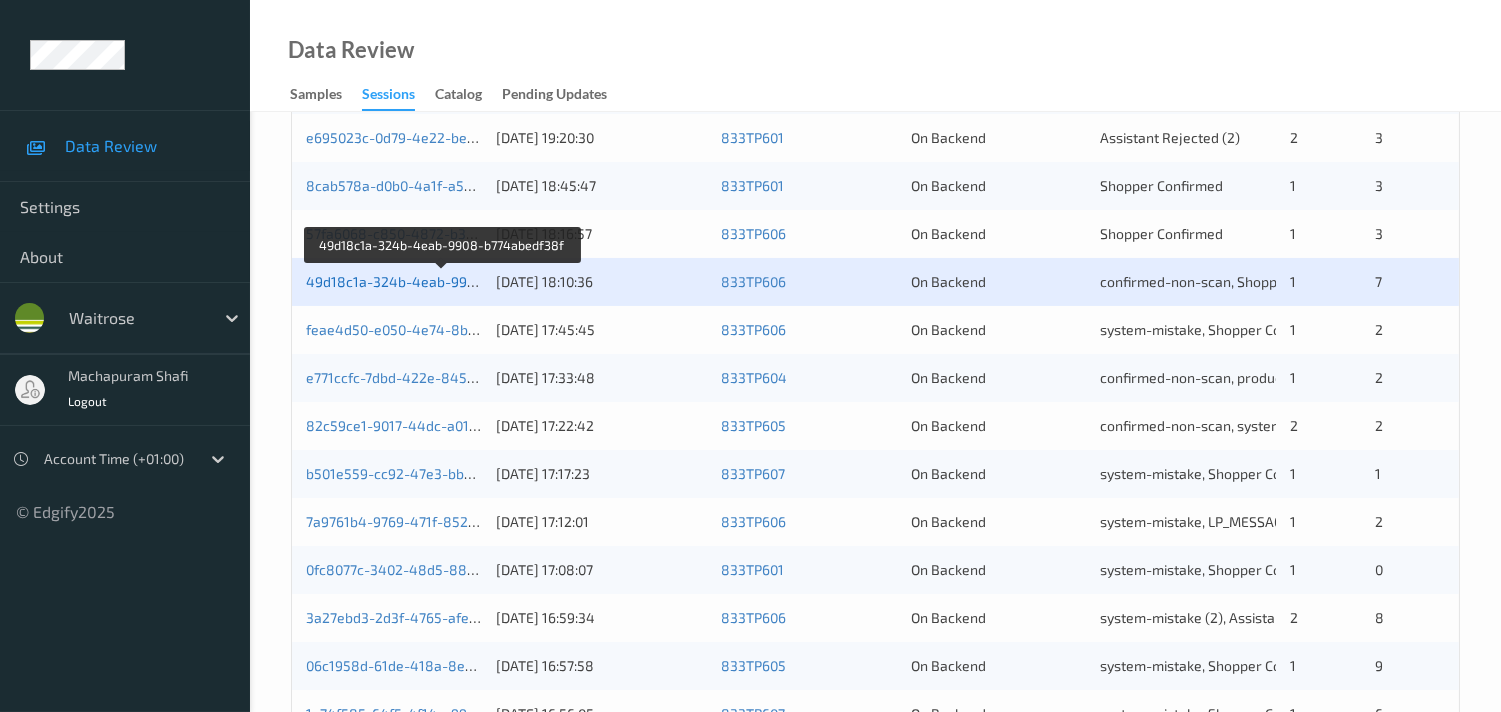 click on "49d18c1a-324b-4eab-9908-b774abedf38f" at bounding box center (443, 281) 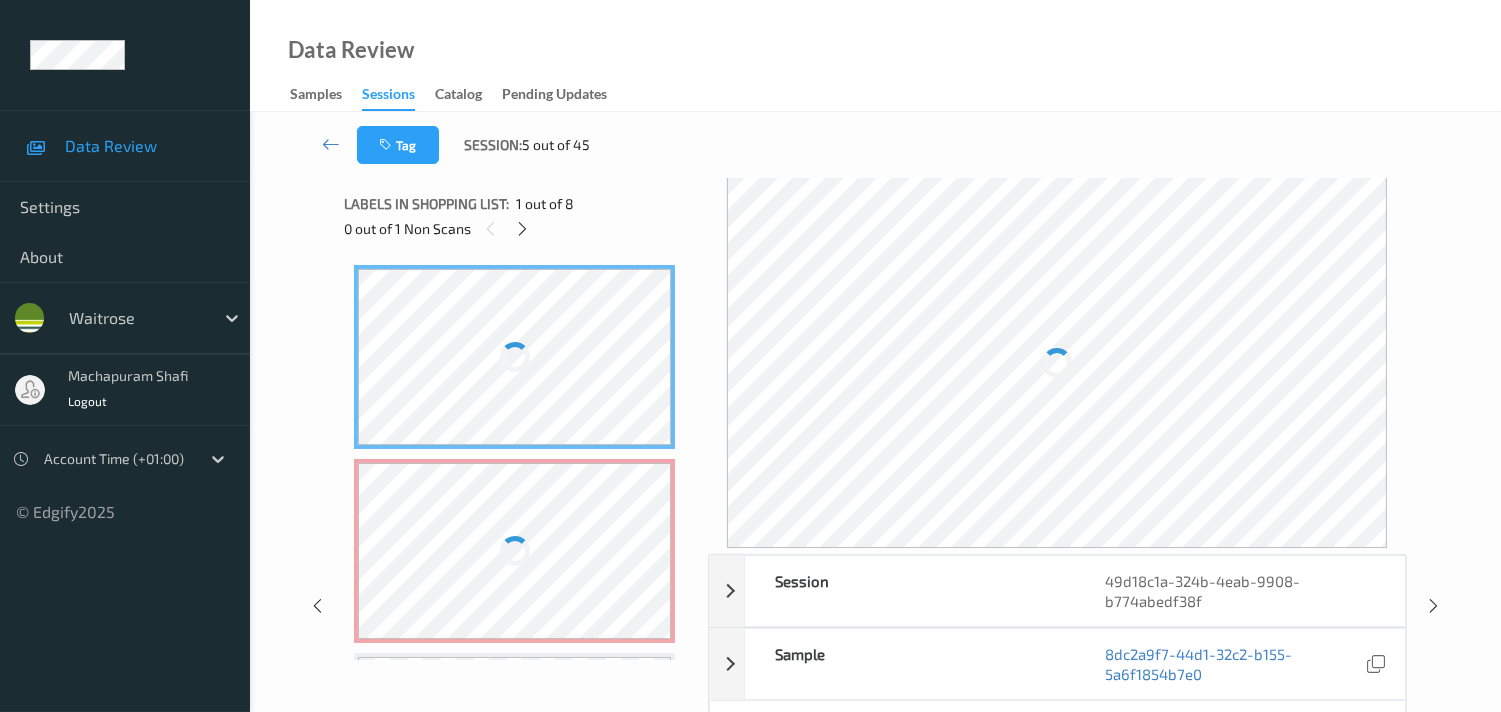 scroll, scrollTop: 0, scrollLeft: 0, axis: both 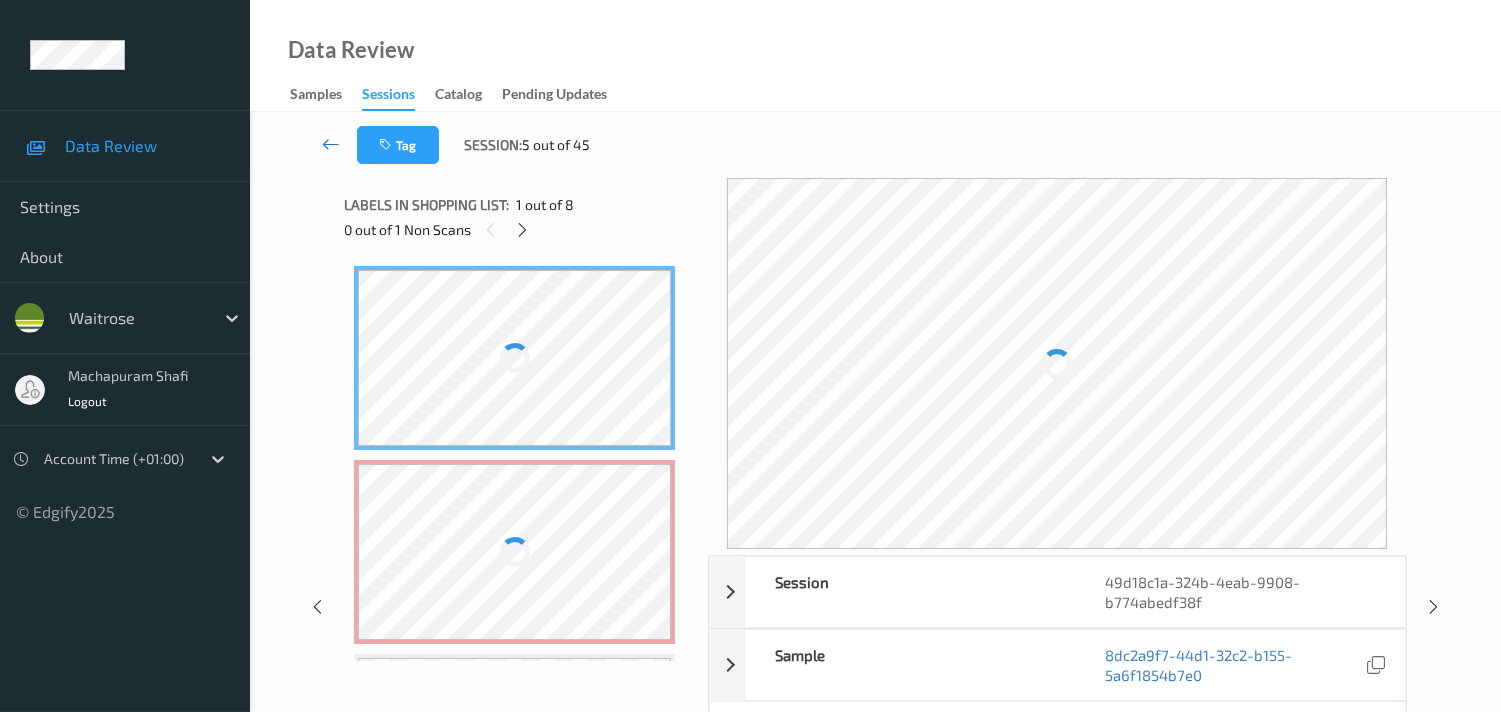 click at bounding box center (331, 144) 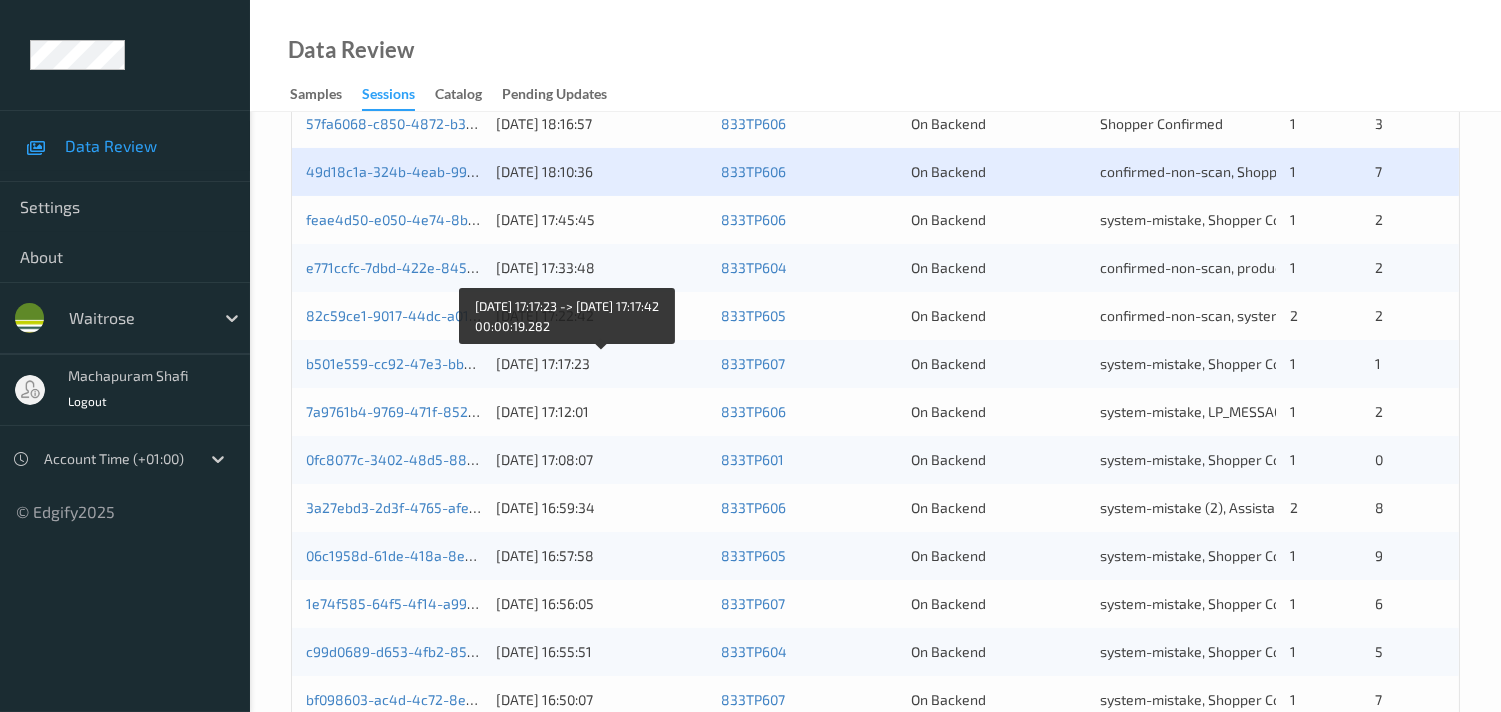 scroll, scrollTop: 666, scrollLeft: 0, axis: vertical 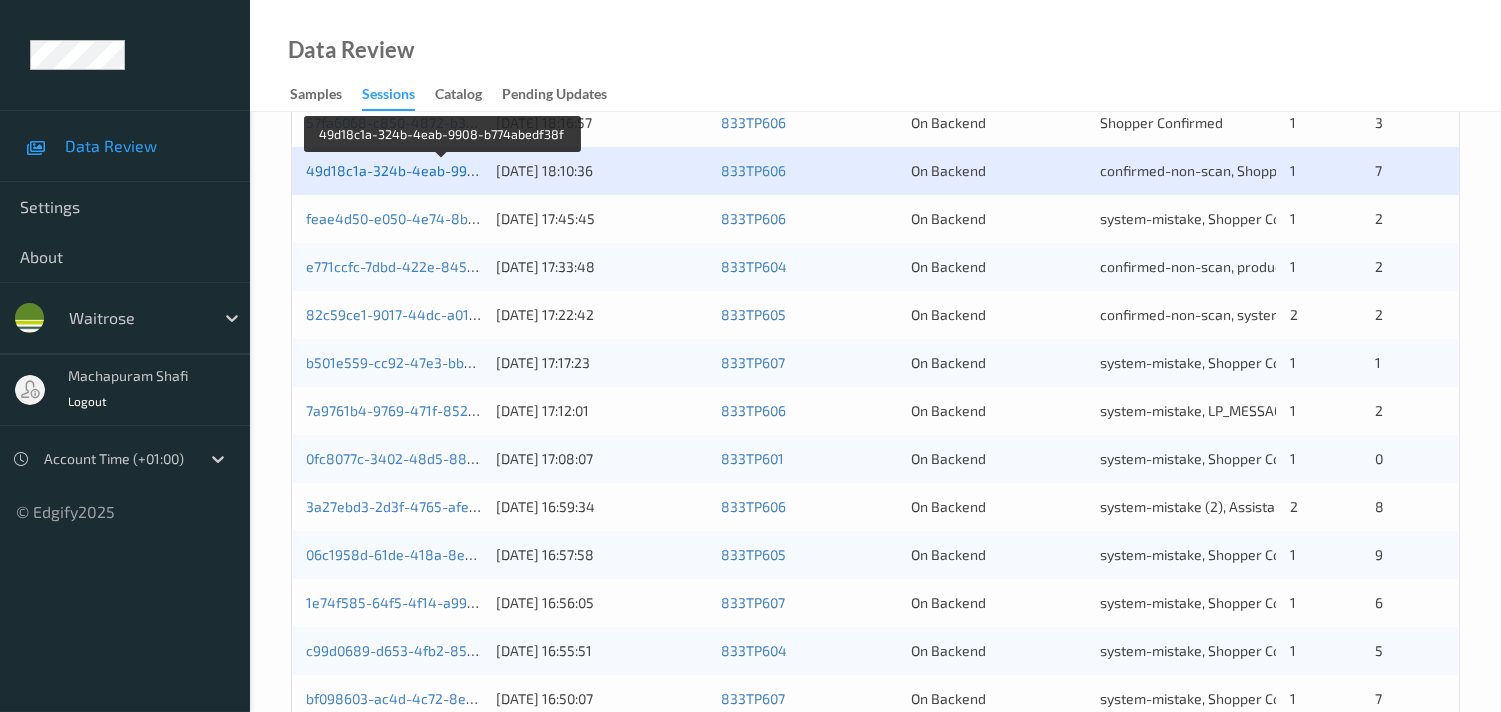 click on "49d18c1a-324b-4eab-9908-b774abedf38f" at bounding box center (443, 170) 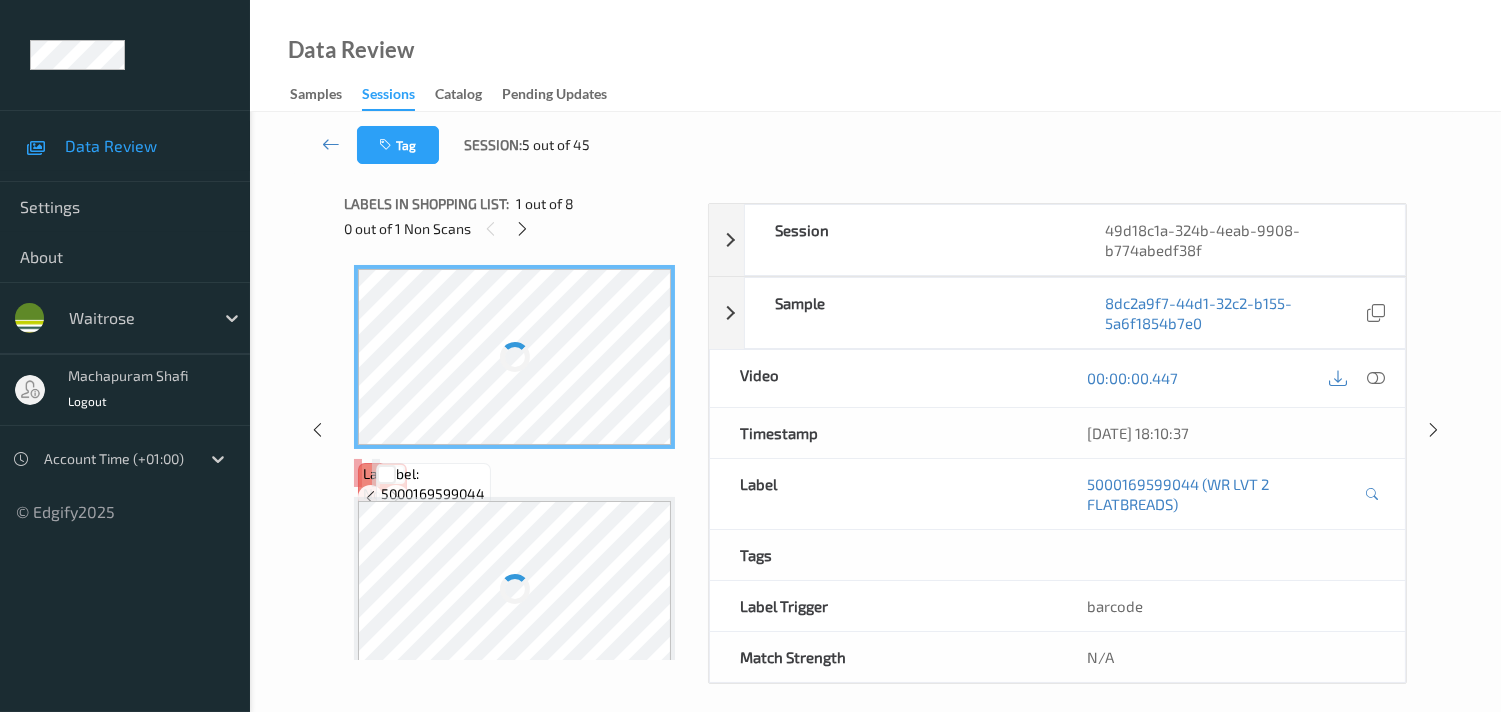 scroll, scrollTop: 0, scrollLeft: 0, axis: both 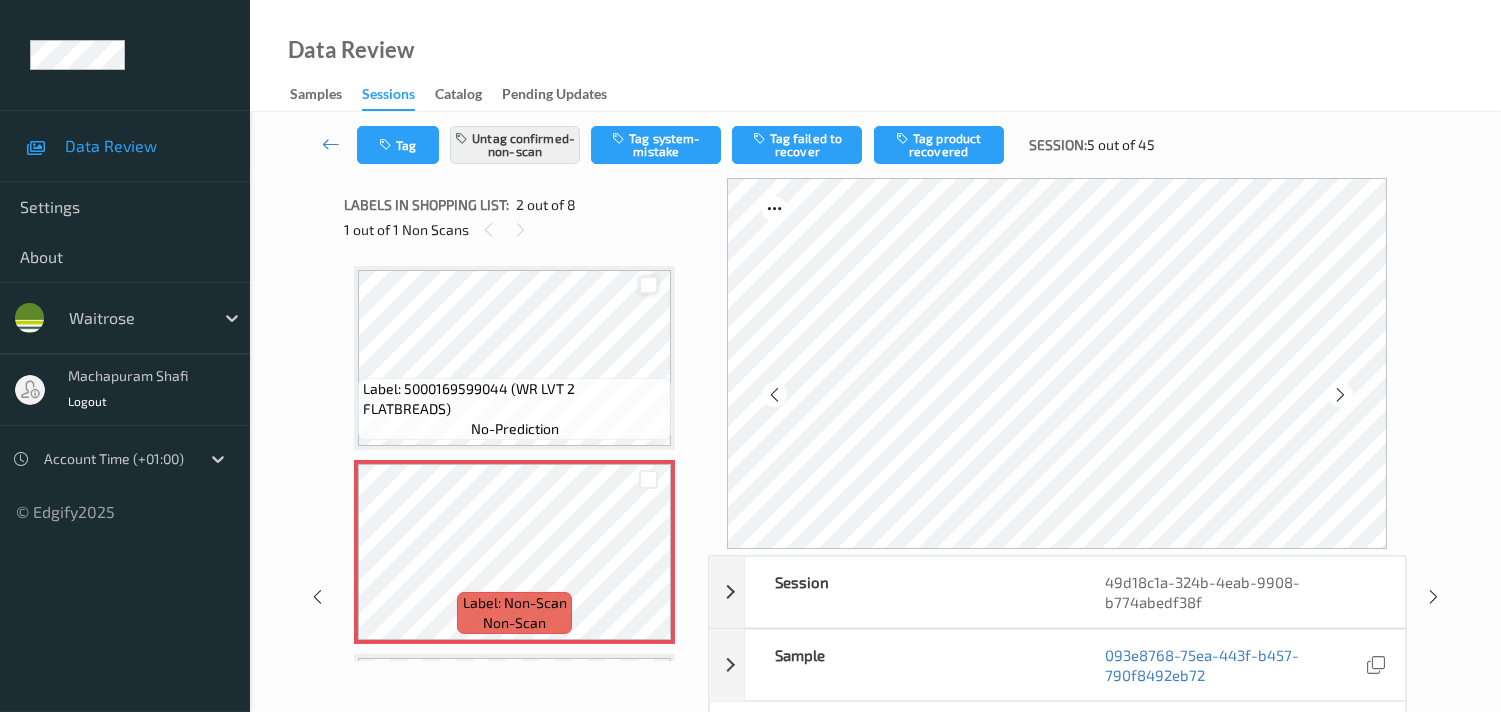 click at bounding box center (648, 285) 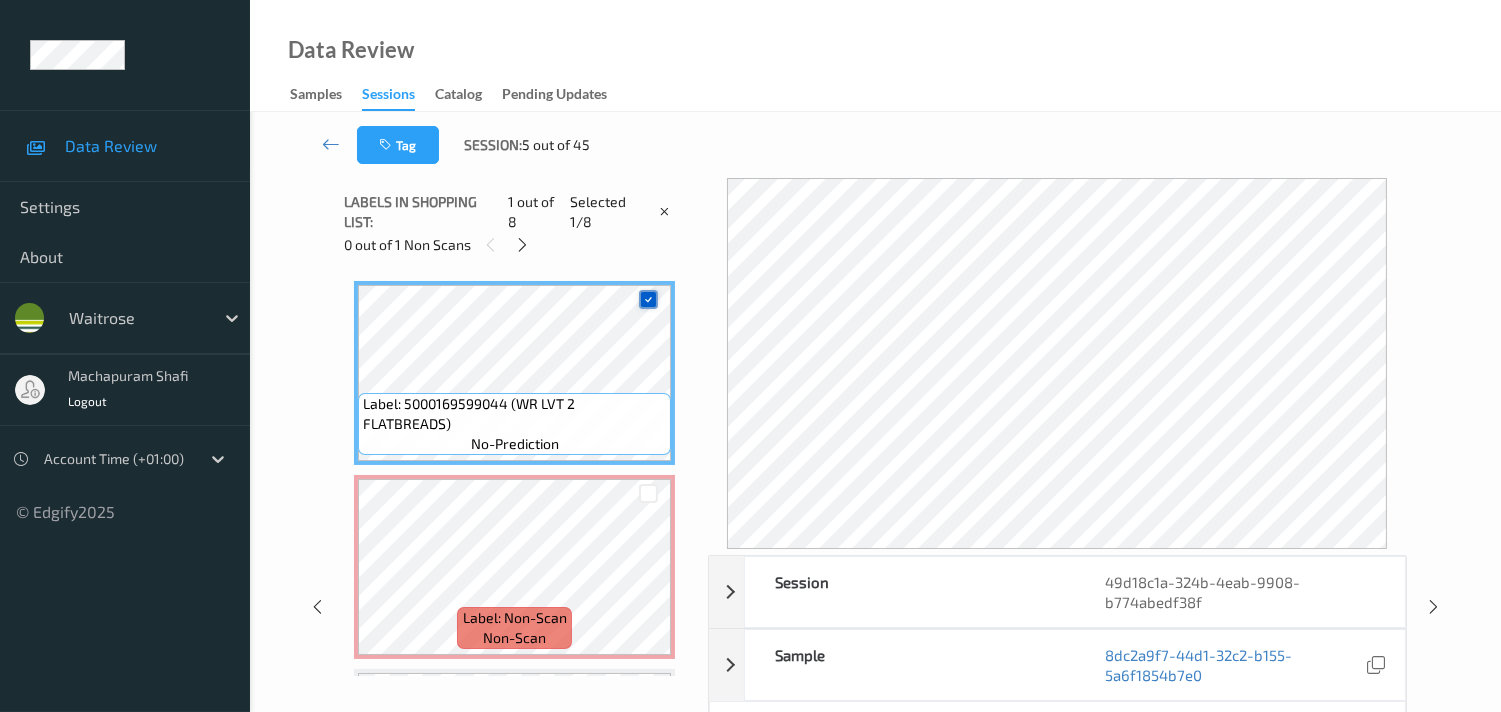 click at bounding box center (648, 299) 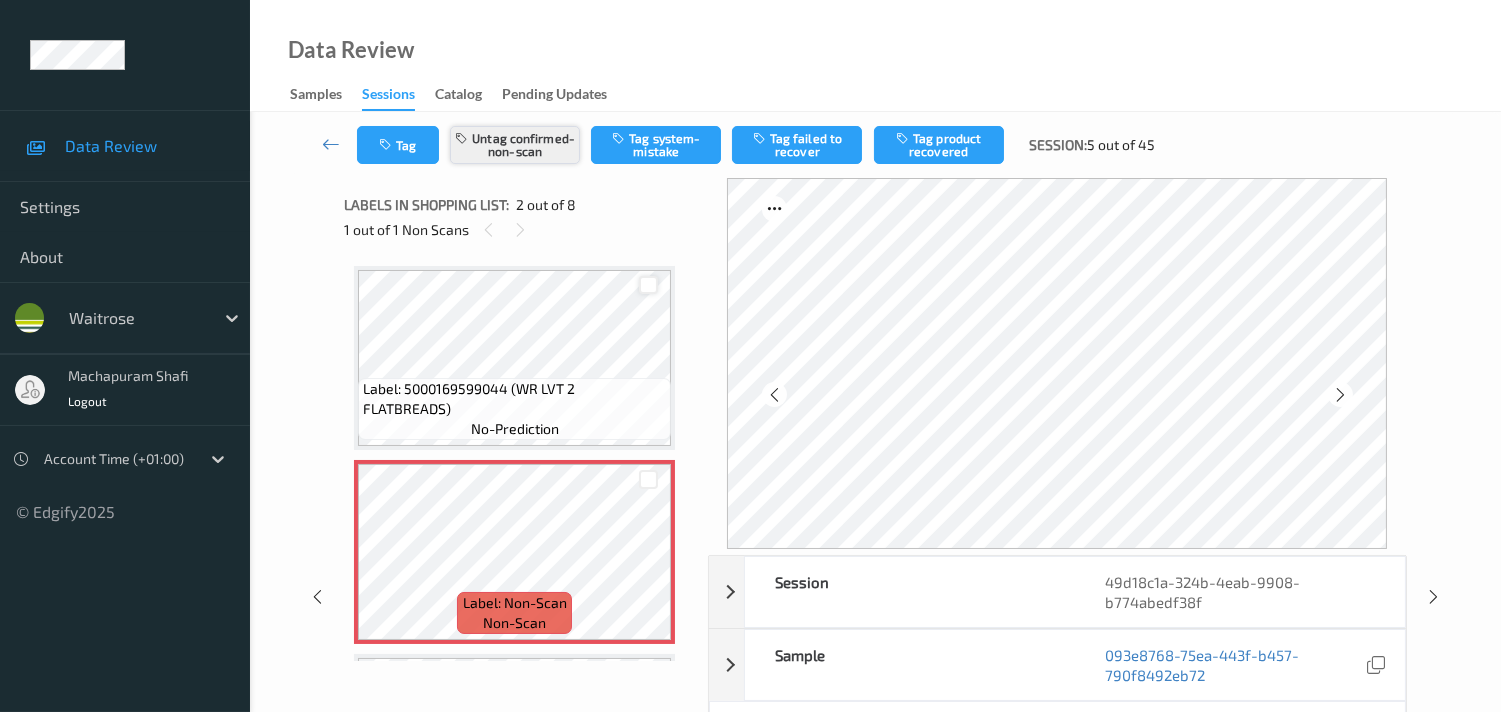 click on "Untag   confirmed-non-scan" at bounding box center (515, 145) 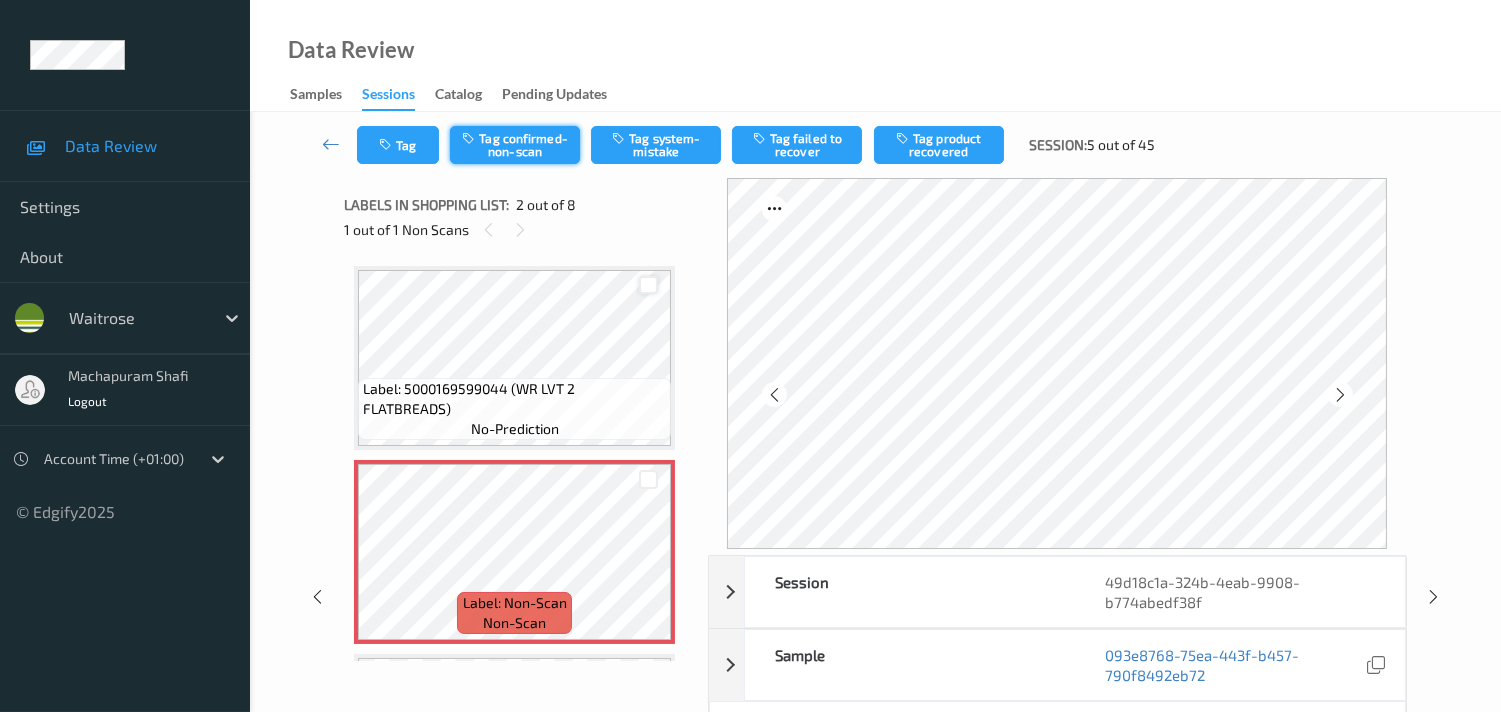 click on "Tag   confirmed-non-scan" at bounding box center [515, 145] 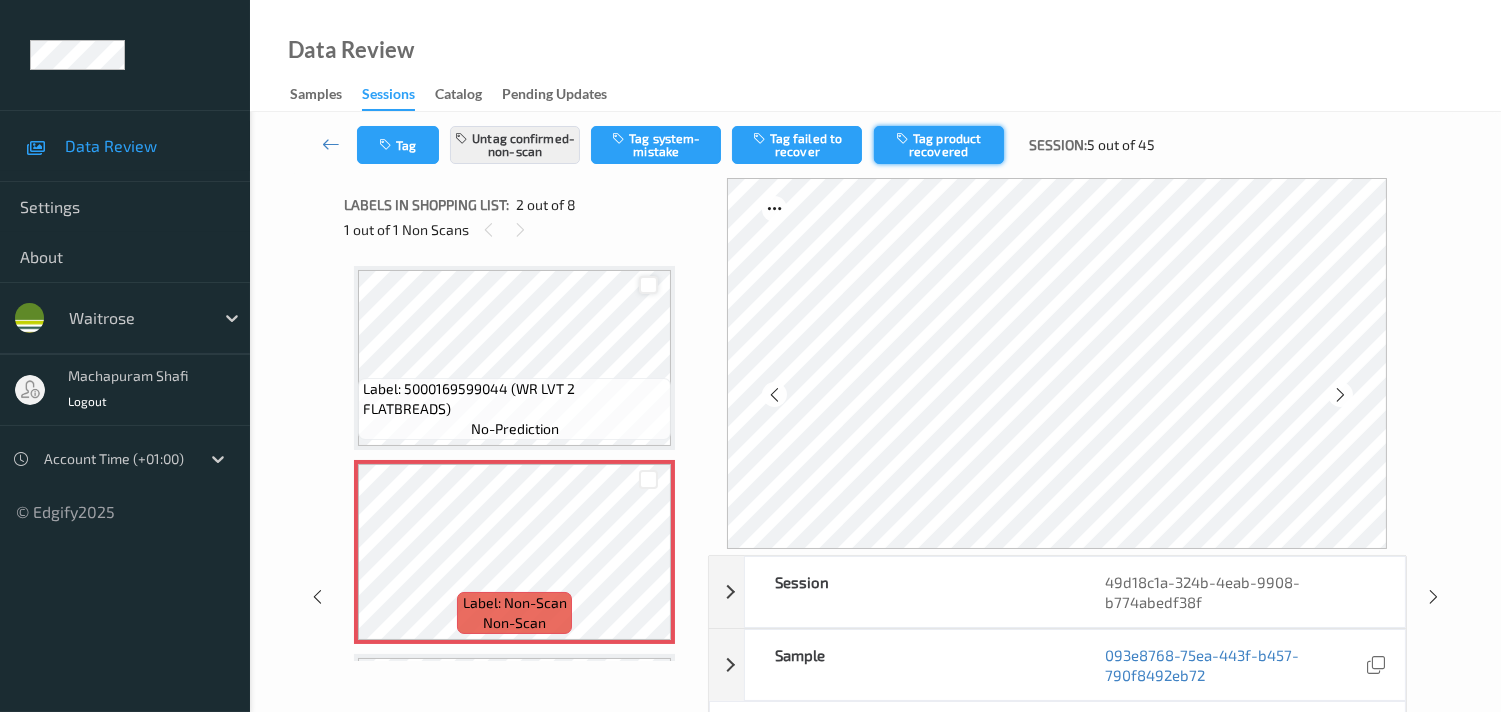 click on "Tag   product recovered" at bounding box center (939, 145) 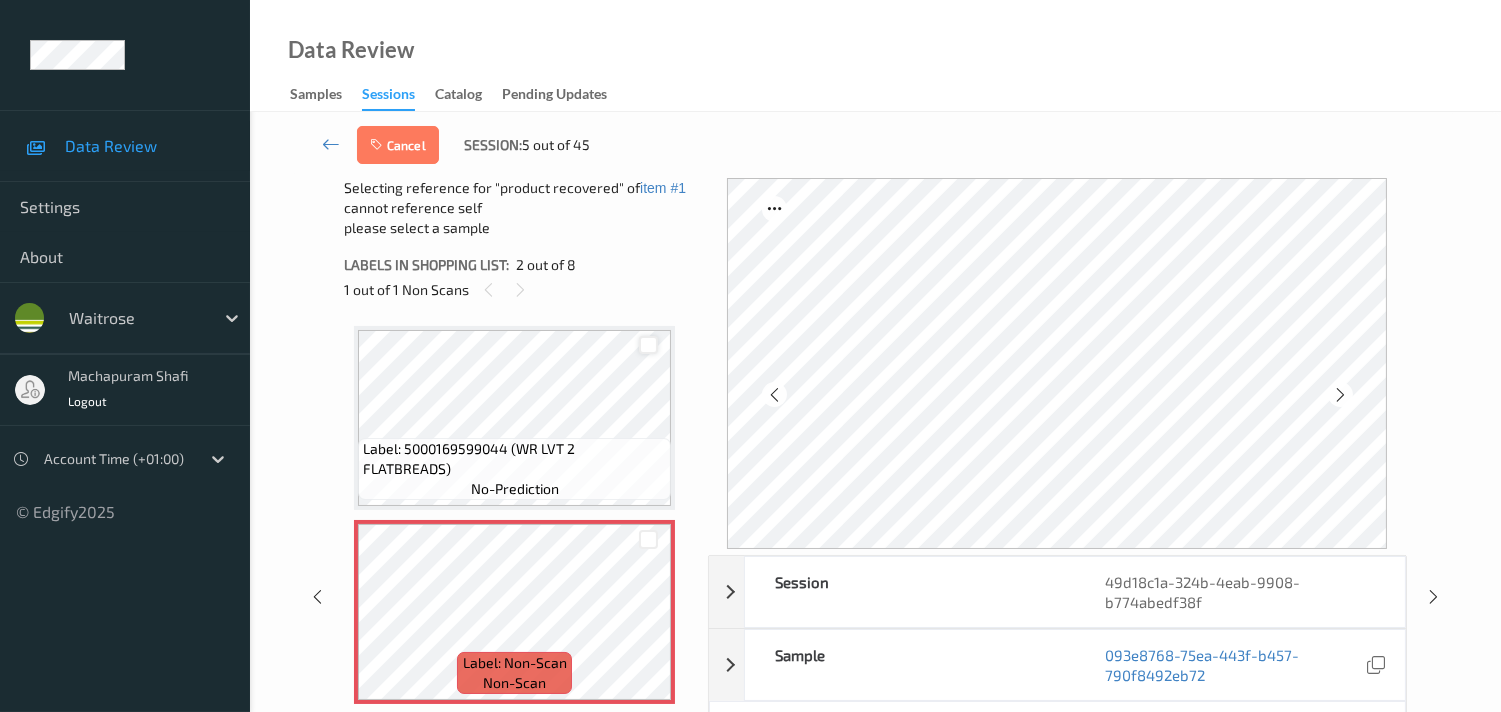 click at bounding box center (648, 345) 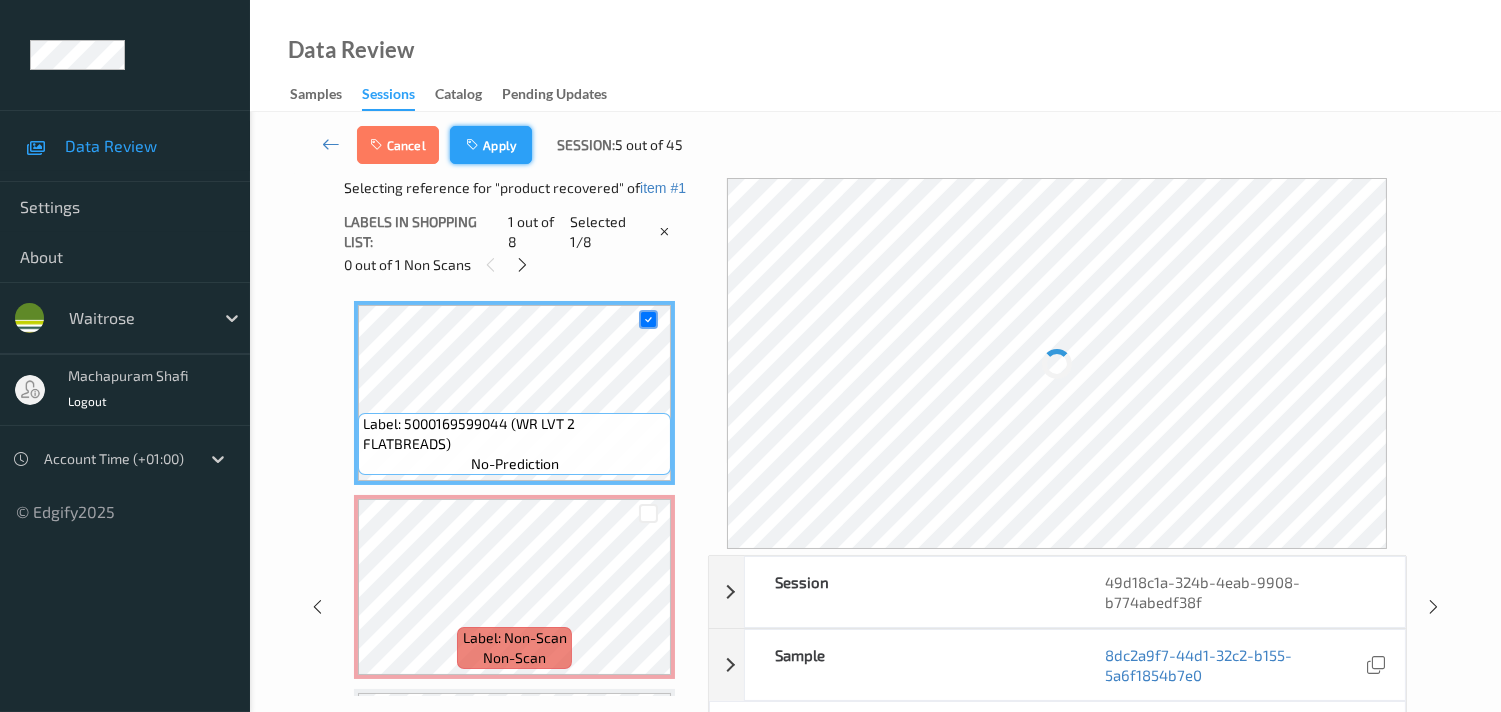 click on "Apply" at bounding box center (491, 145) 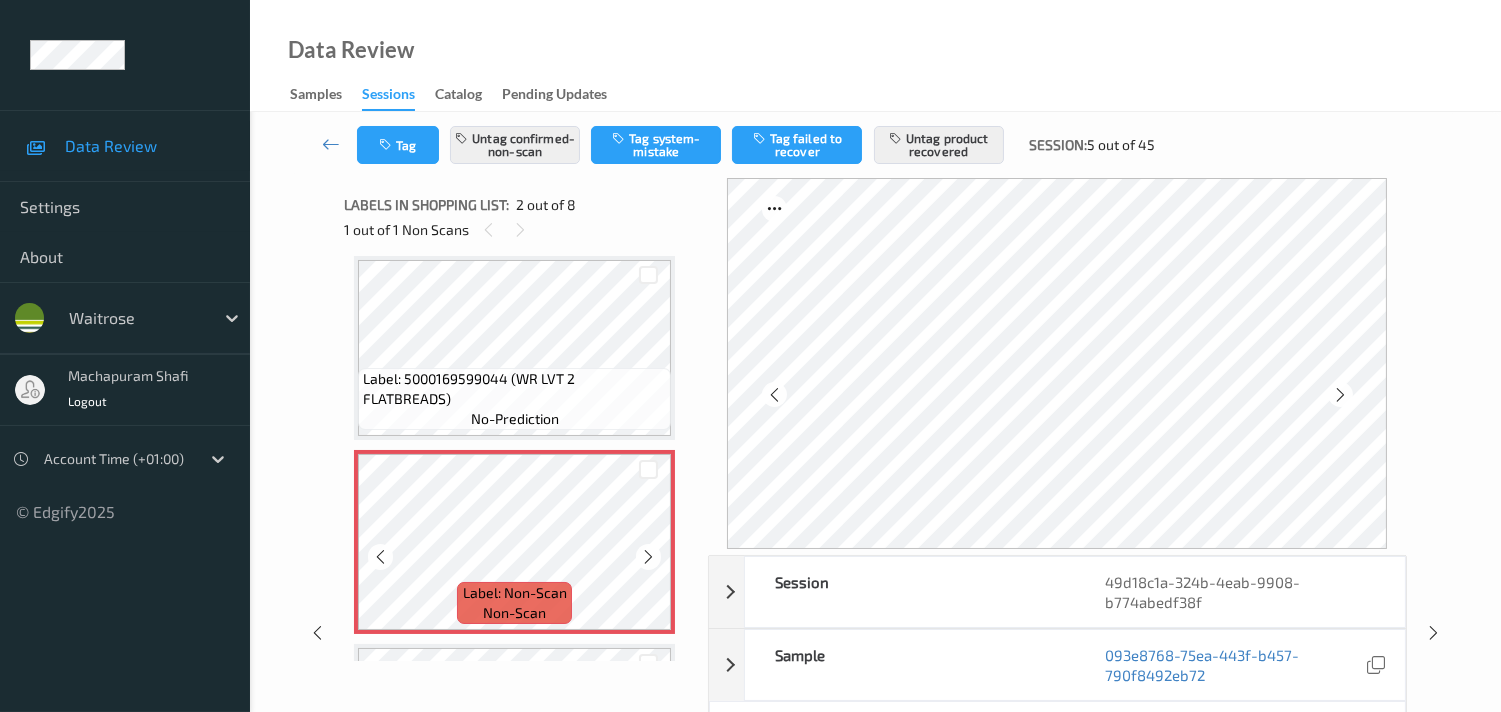 scroll, scrollTop: 0, scrollLeft: 0, axis: both 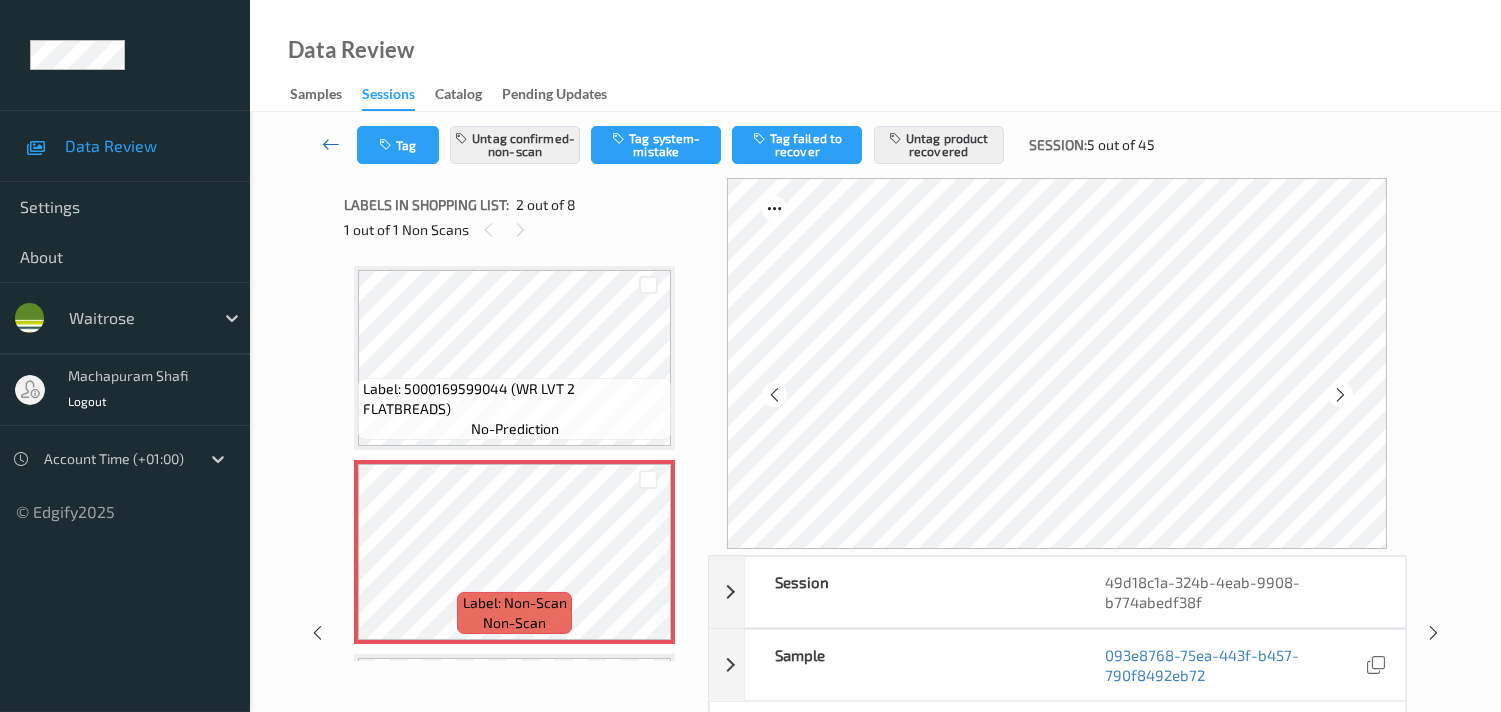click at bounding box center (331, 144) 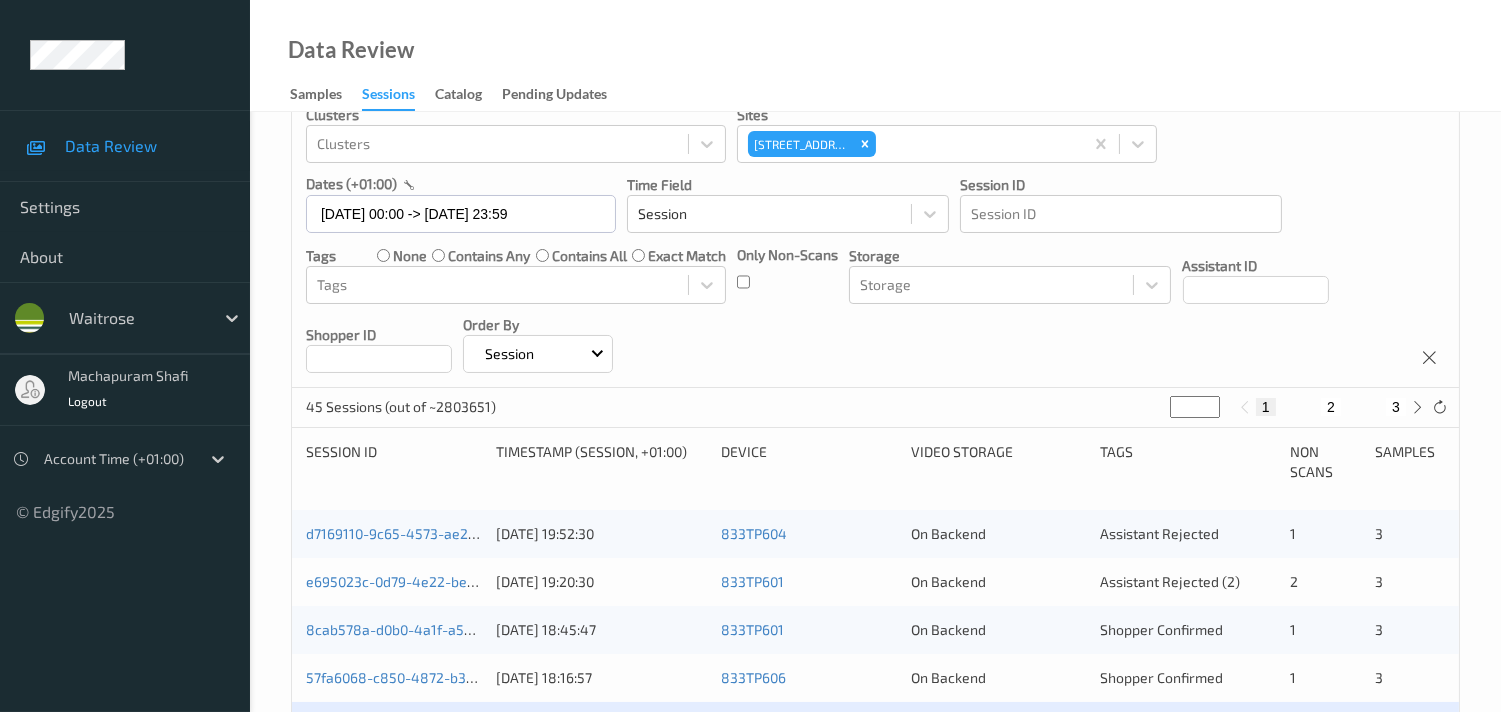 scroll, scrollTop: 333, scrollLeft: 0, axis: vertical 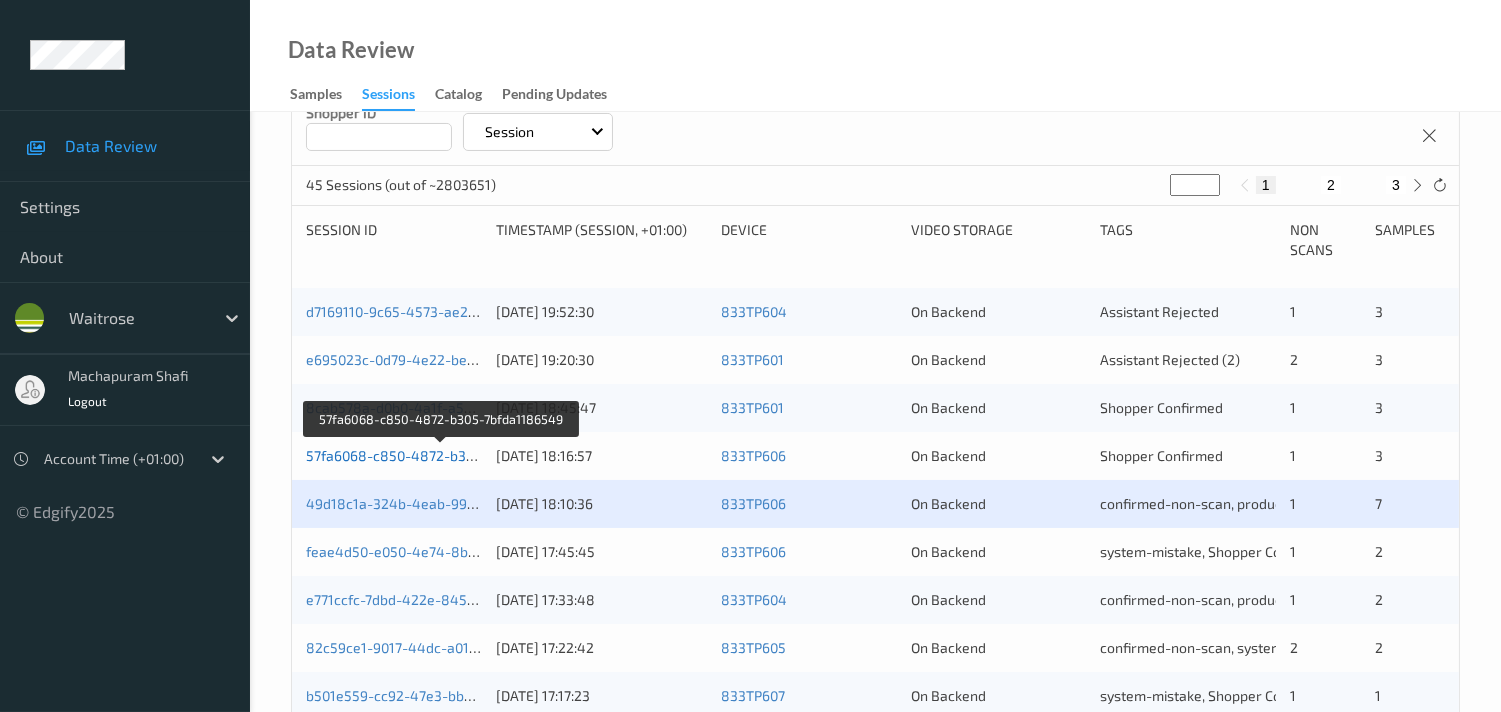 click on "57fa6068-c850-4872-b305-7bfda1186549" at bounding box center (441, 455) 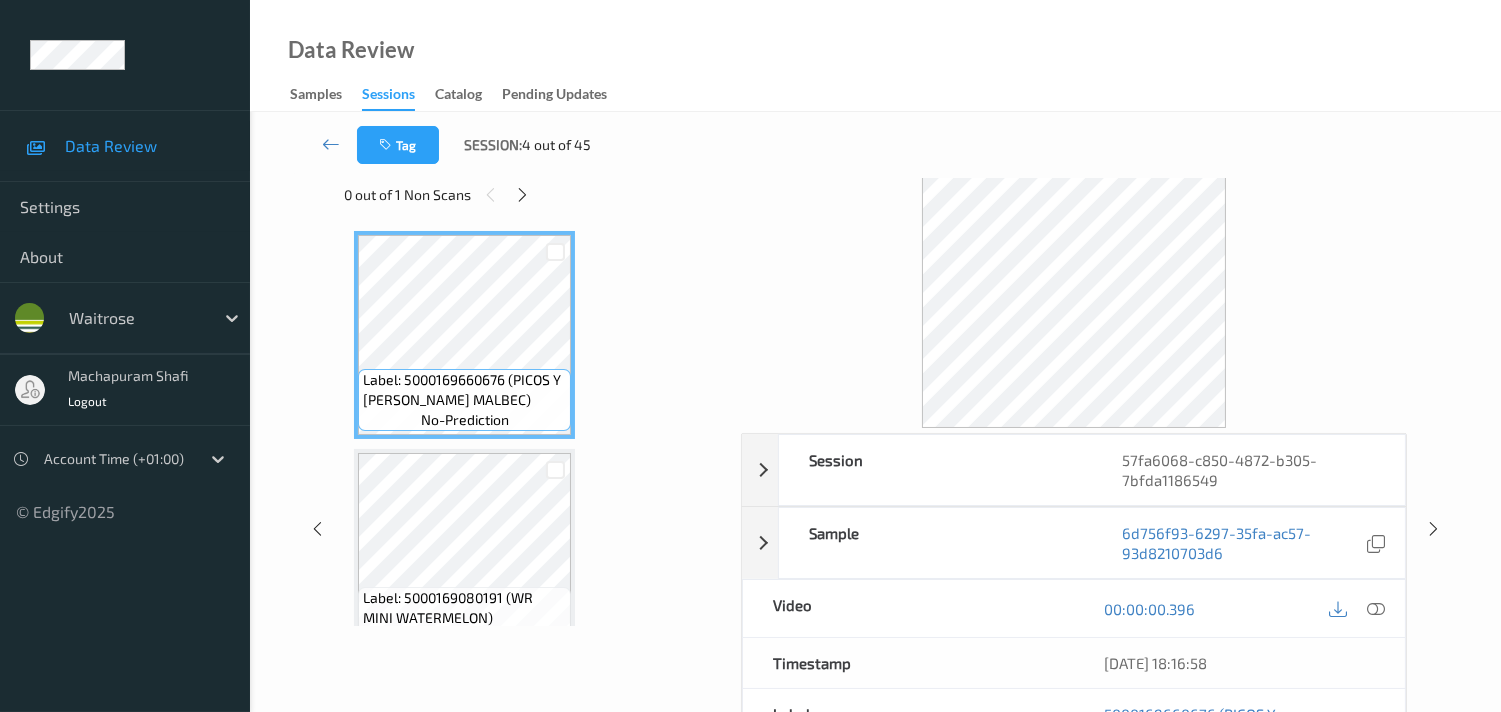 scroll, scrollTop: 0, scrollLeft: 0, axis: both 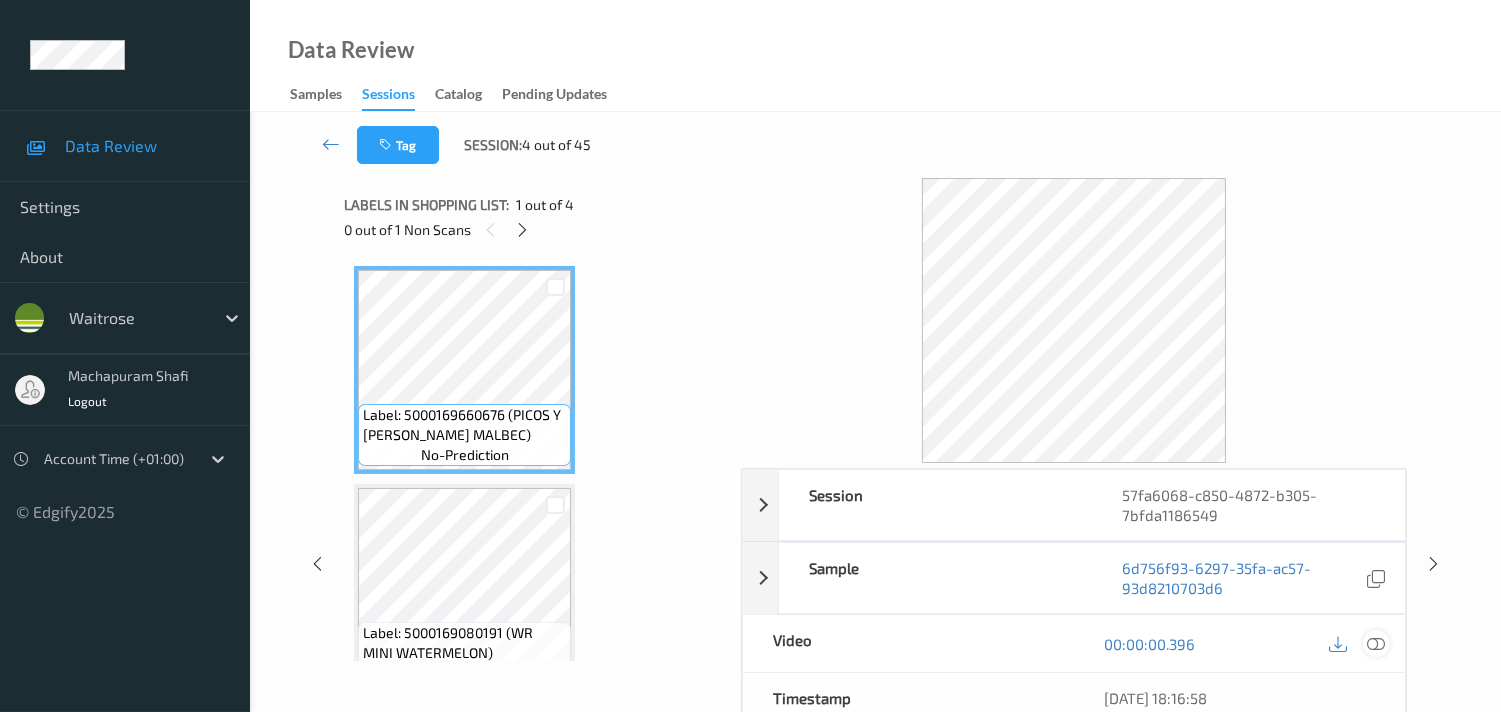 click at bounding box center (1376, 643) 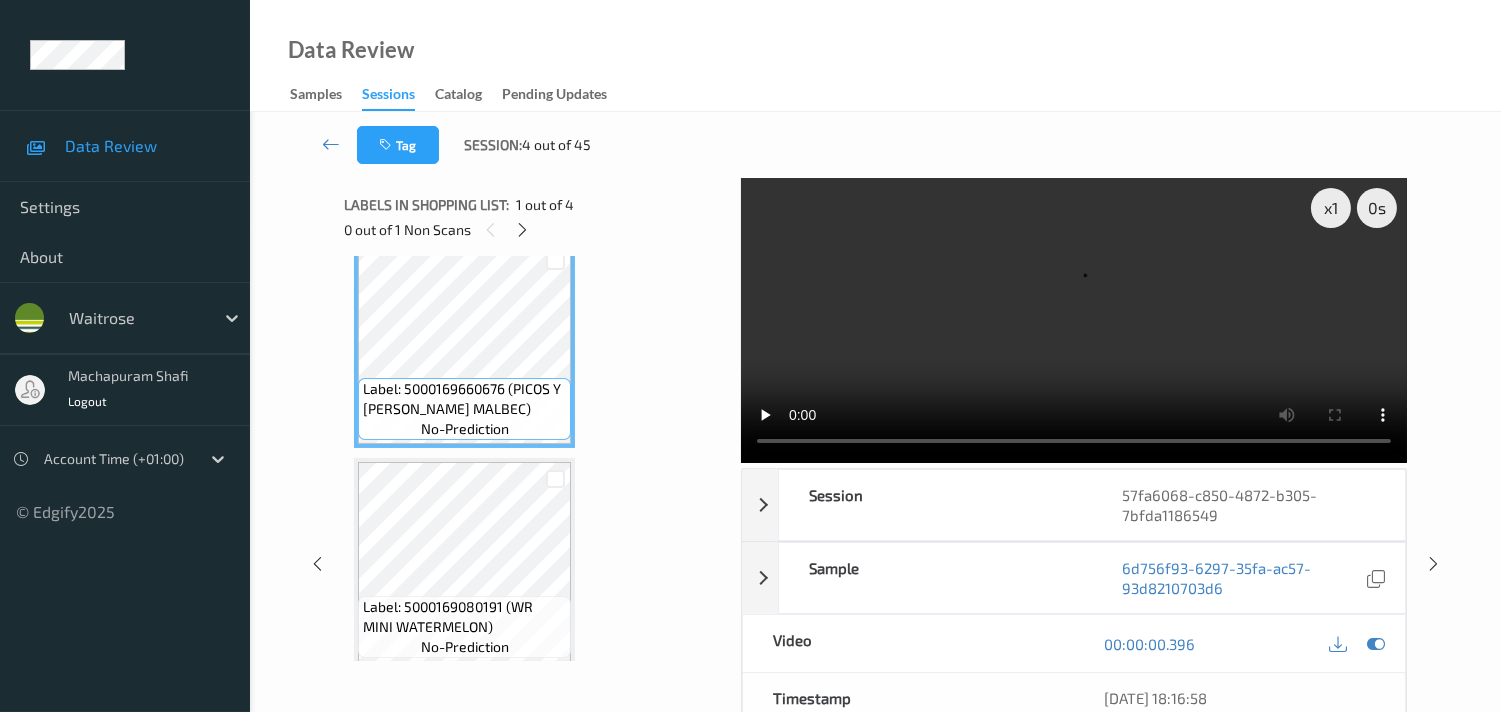 scroll, scrollTop: 0, scrollLeft: 0, axis: both 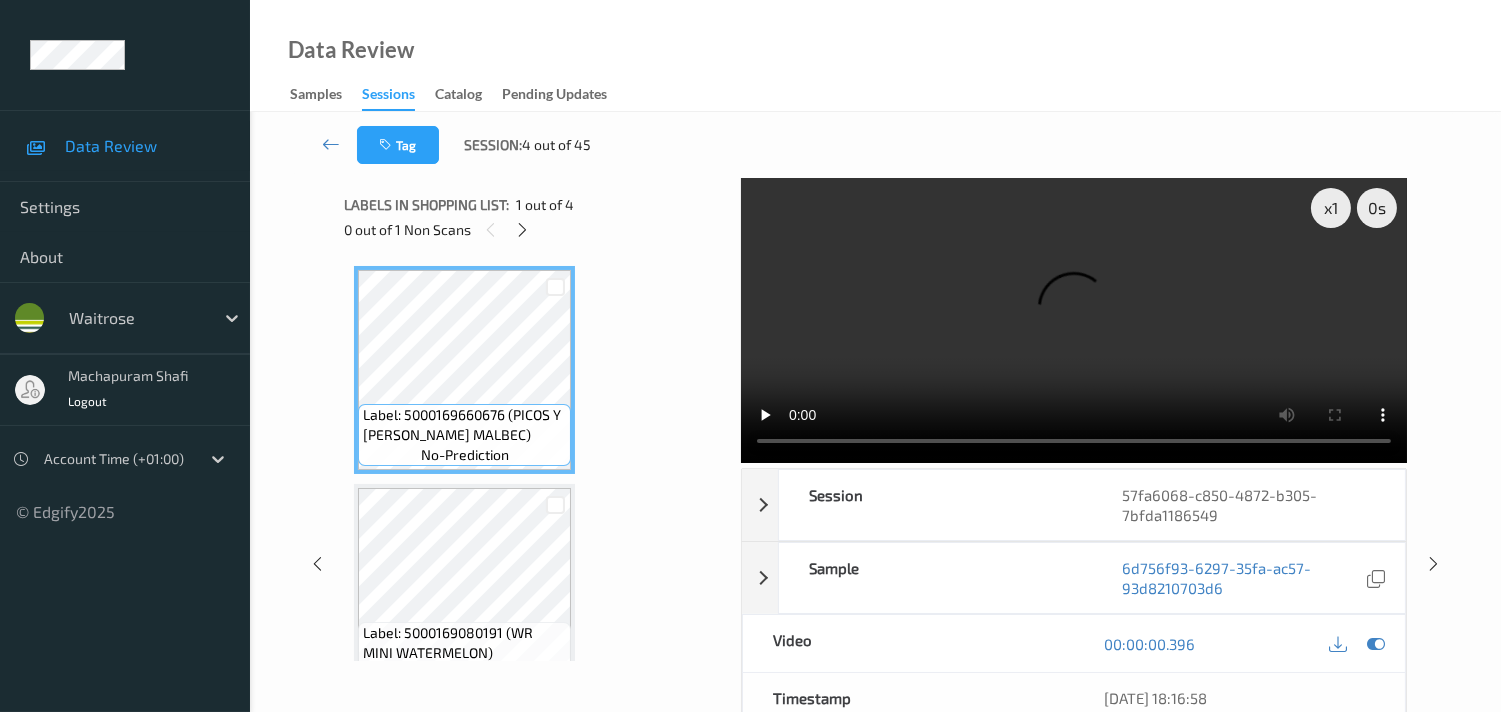 type 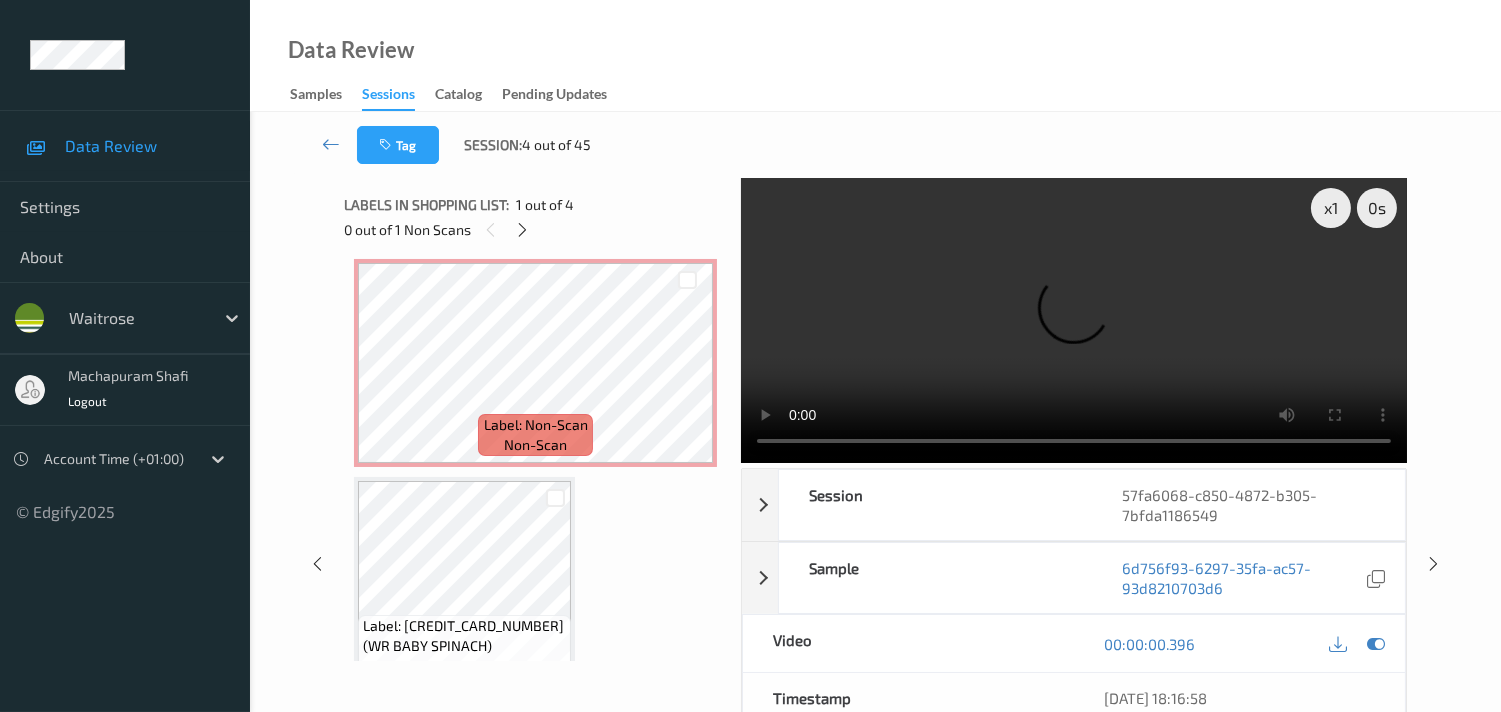 scroll, scrollTop: 444, scrollLeft: 0, axis: vertical 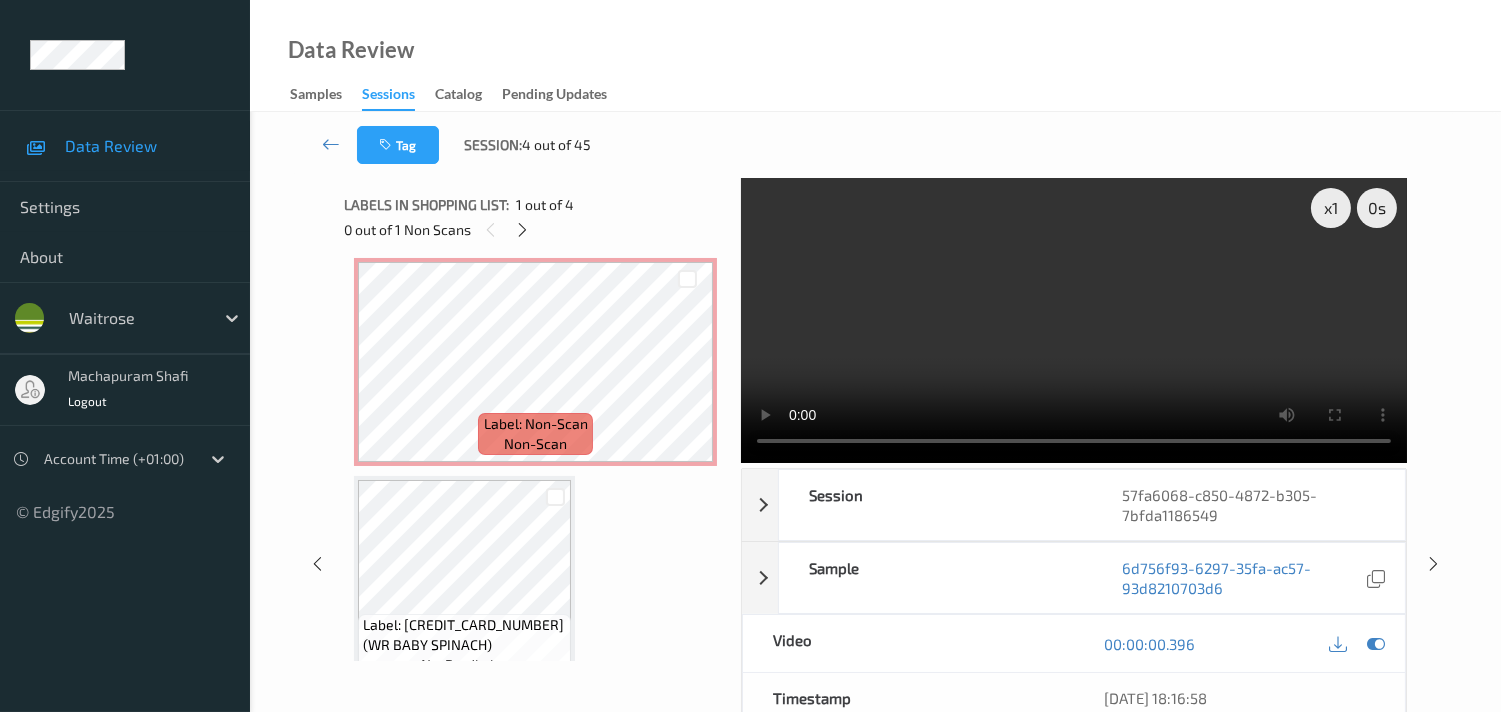 click on "Label: 5000169634578 (WR BABY SPINACH) no-prediction" at bounding box center (464, 580) 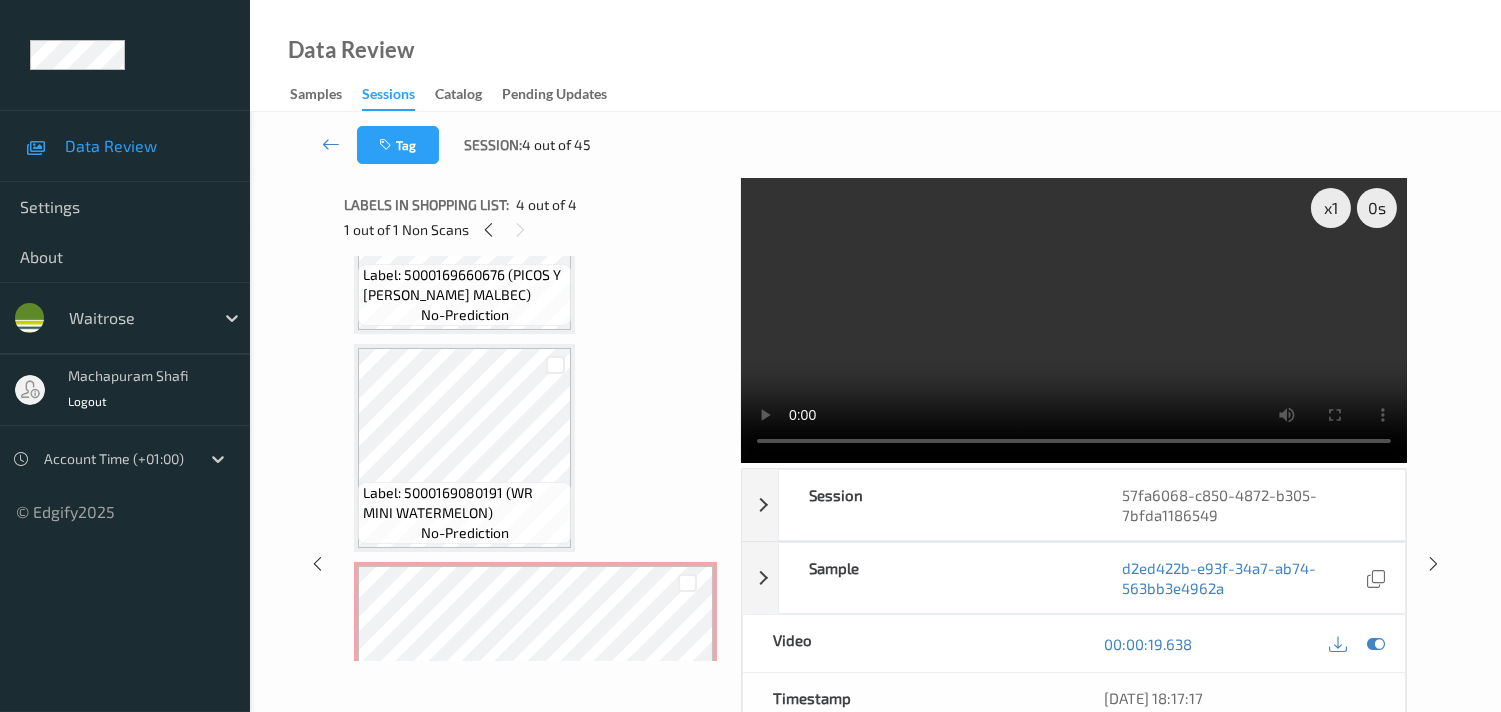 scroll, scrollTop: 137, scrollLeft: 0, axis: vertical 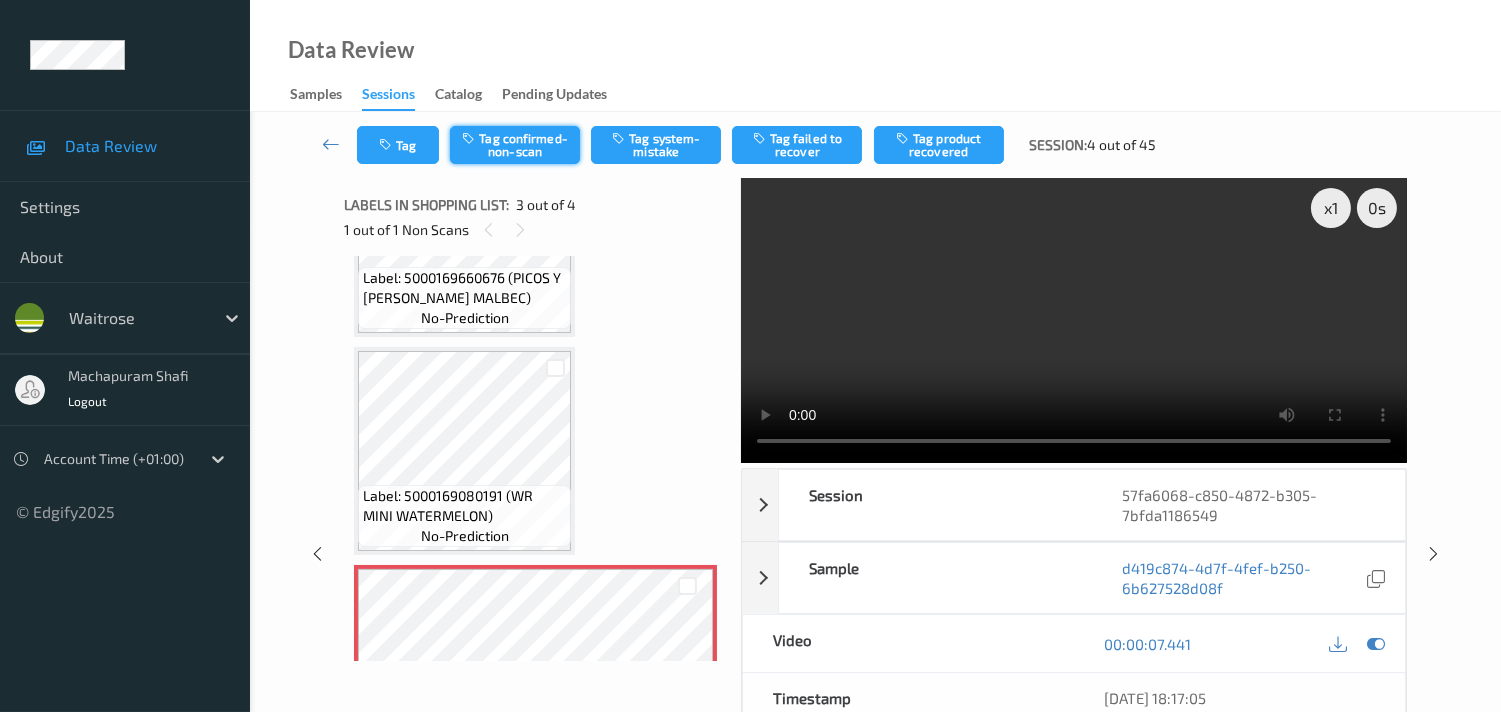 click on "Tag   confirmed-non-scan" at bounding box center (515, 145) 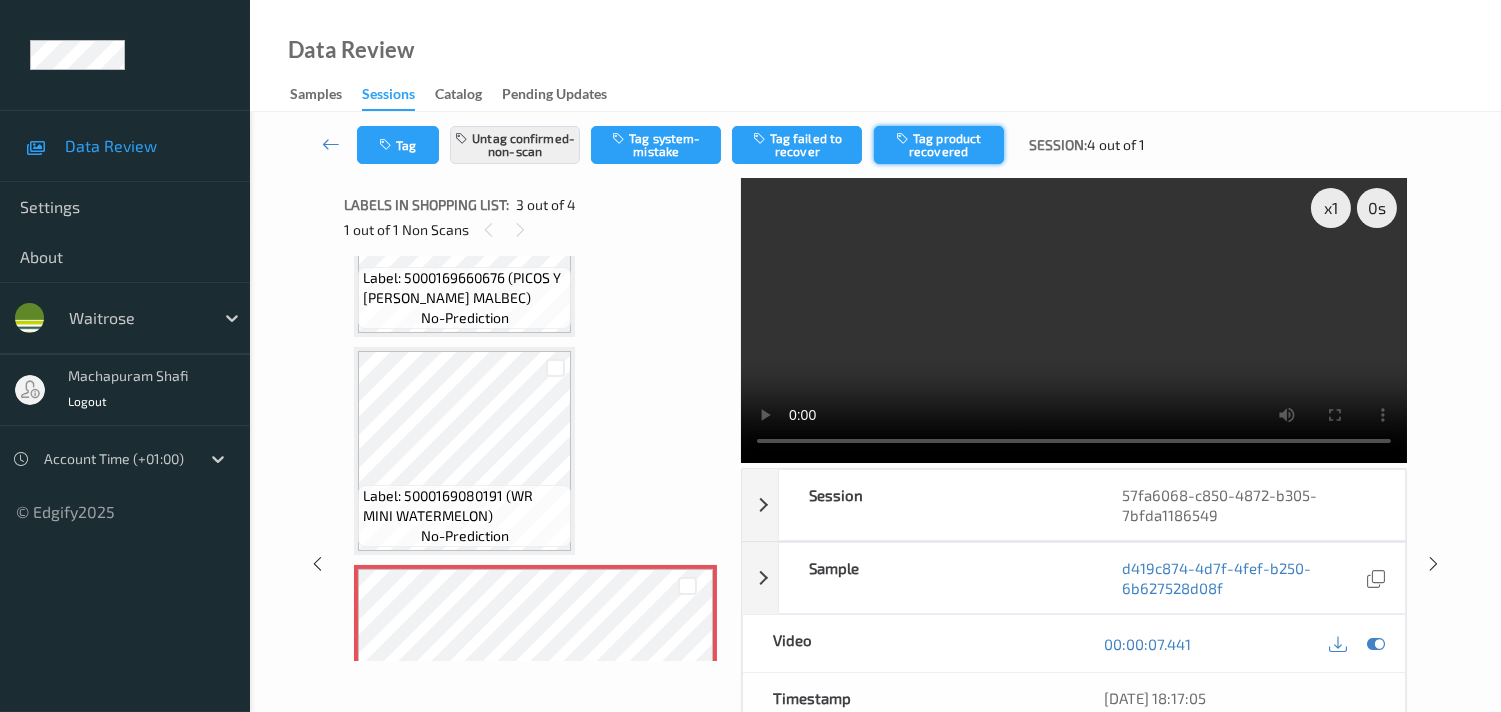 click on "Tag   product recovered" at bounding box center [939, 145] 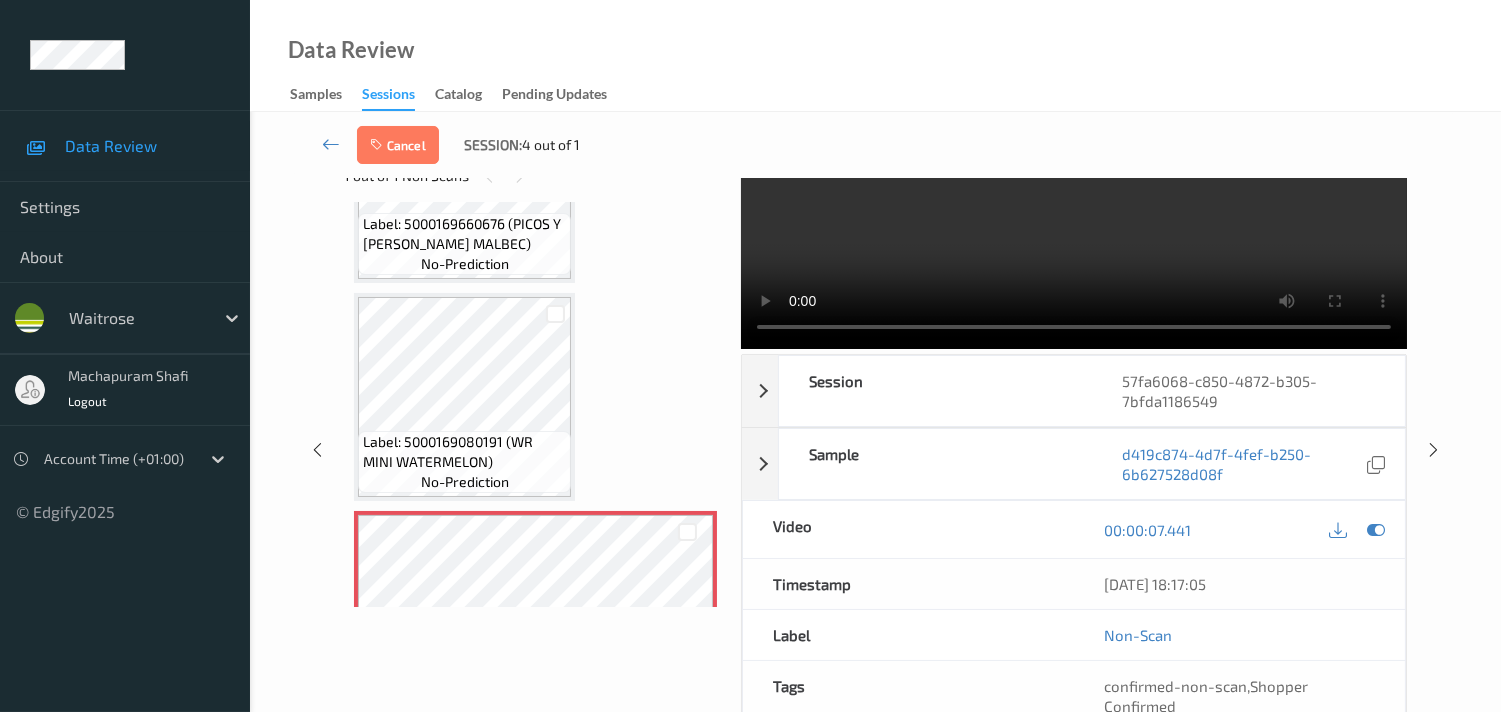 scroll, scrollTop: 280, scrollLeft: 0, axis: vertical 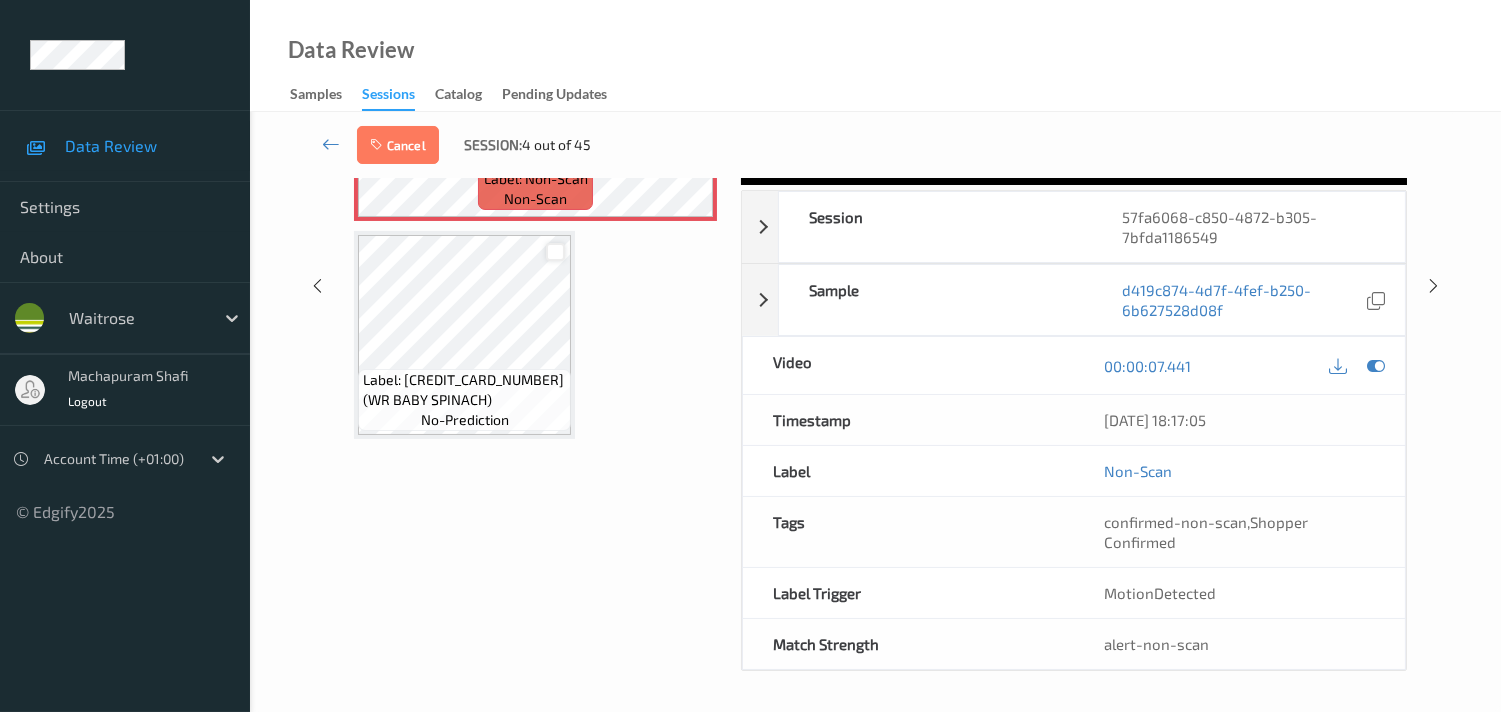 click at bounding box center [555, 252] 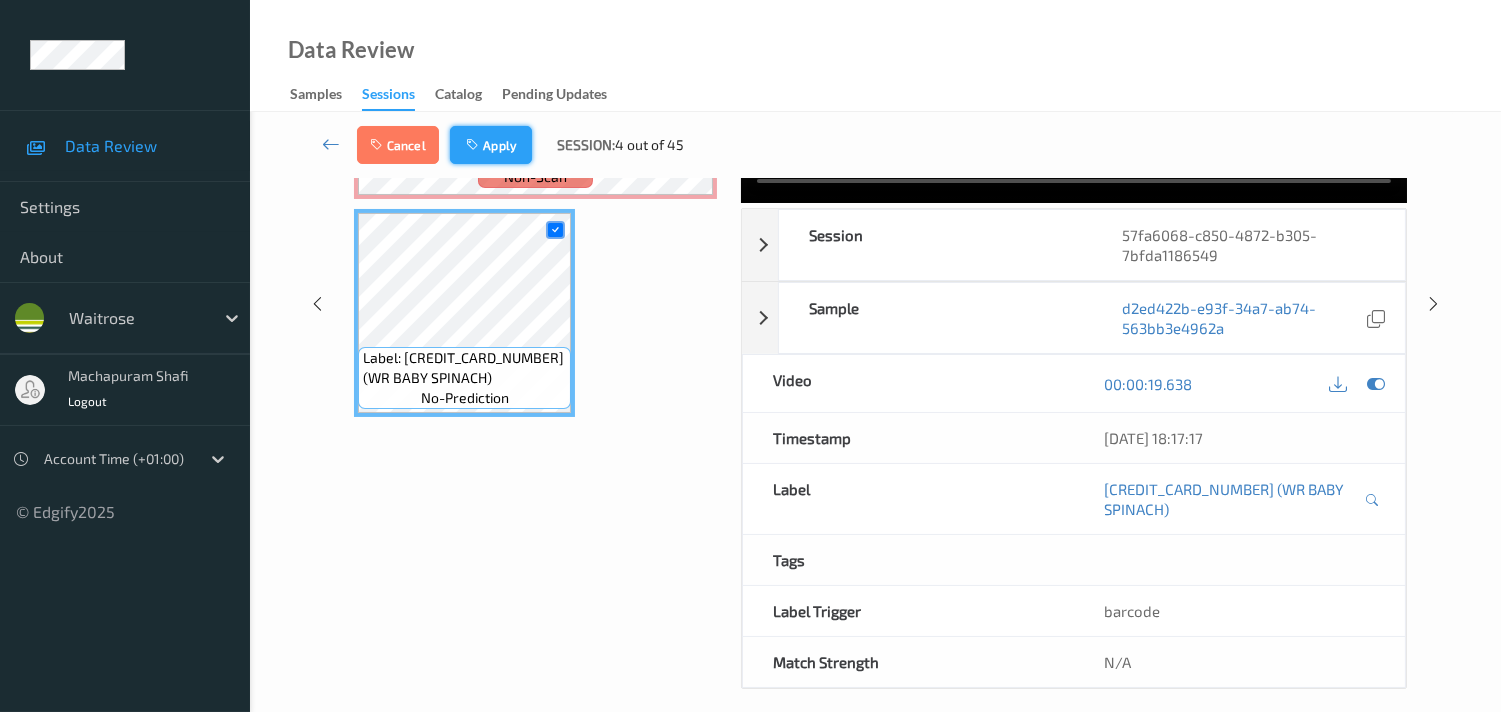 click on "Apply" at bounding box center (491, 145) 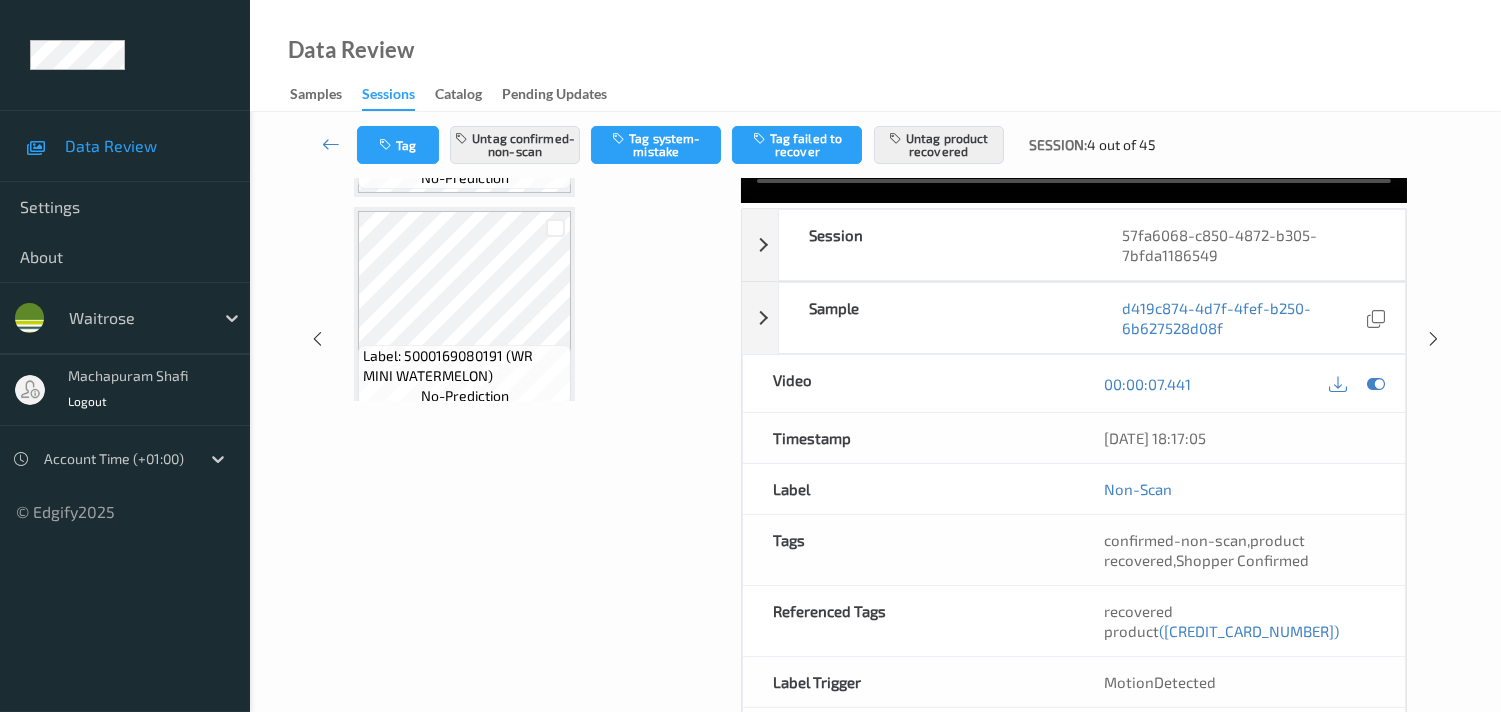 scroll, scrollTop: 0, scrollLeft: 0, axis: both 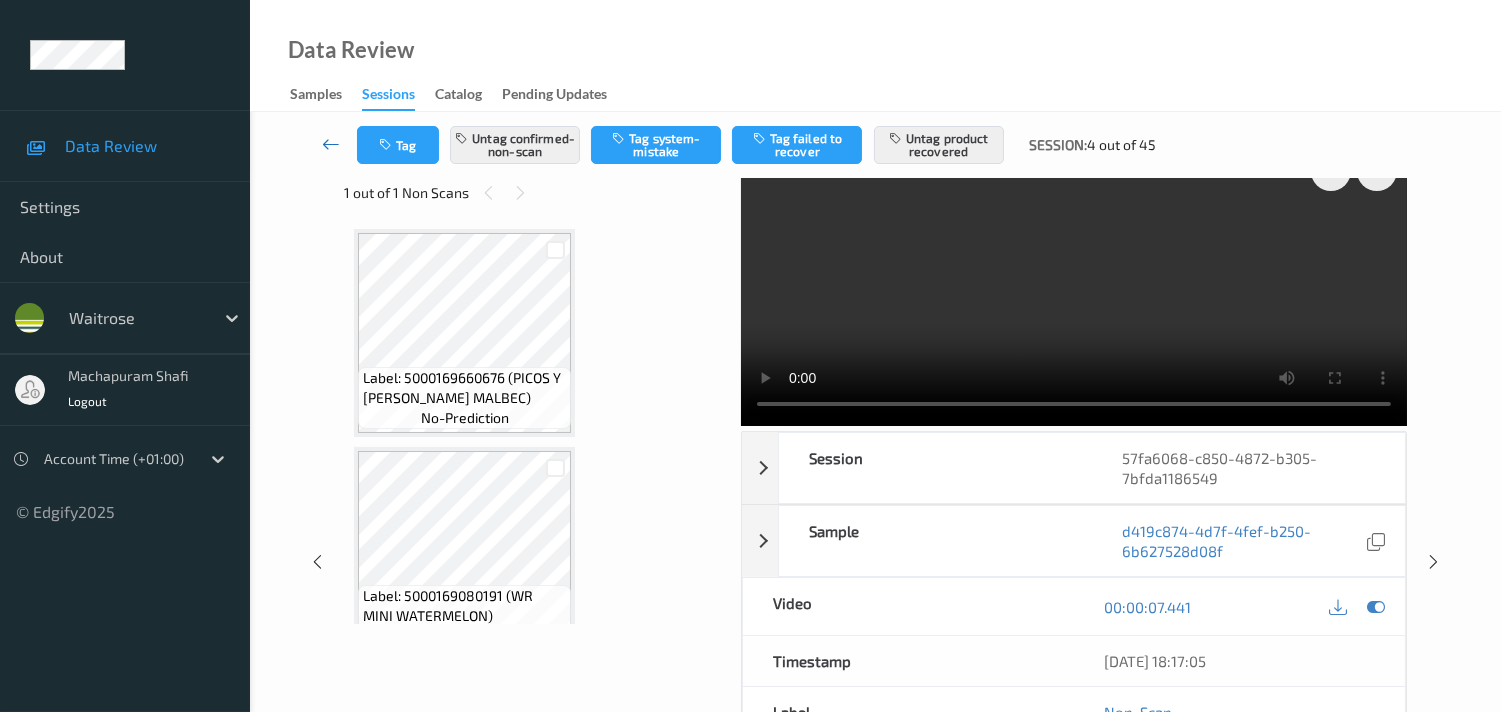 click at bounding box center [331, 144] 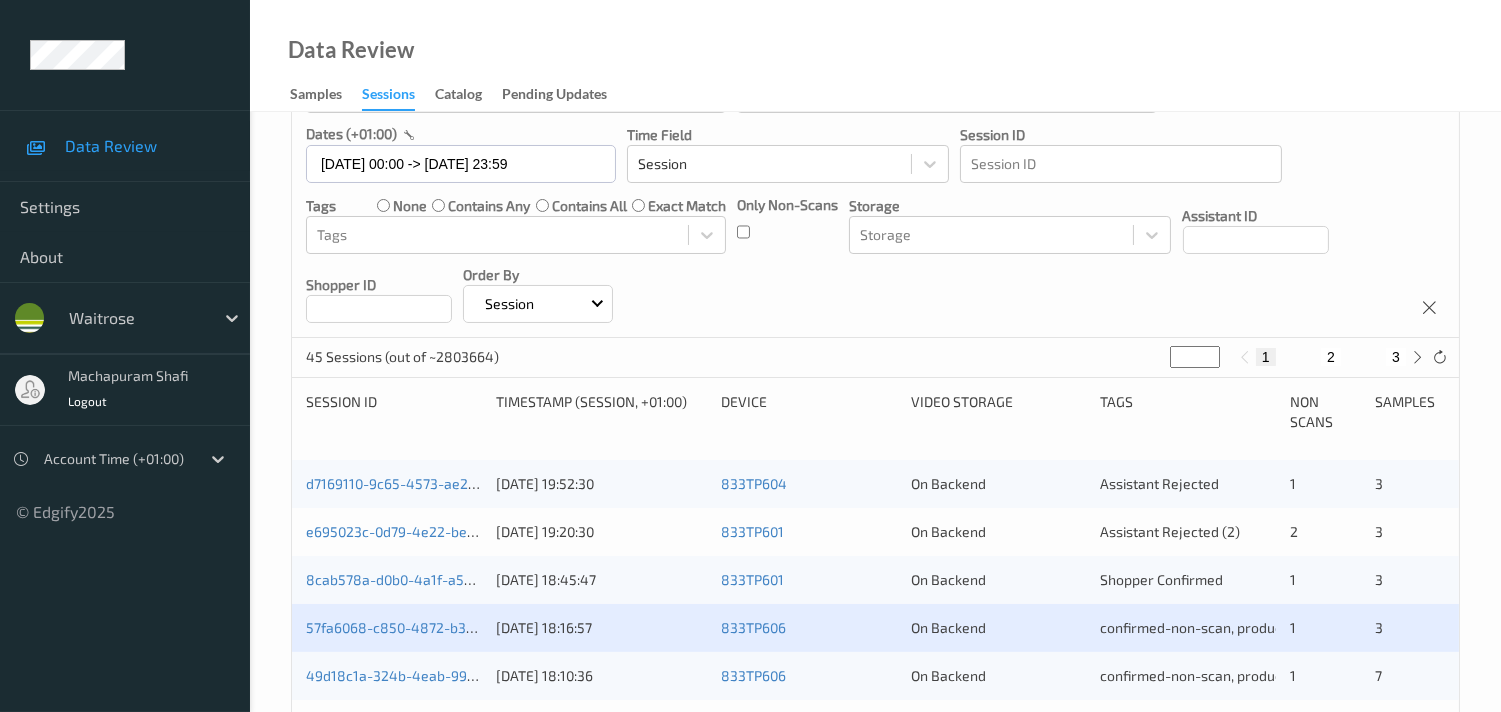 scroll, scrollTop: 333, scrollLeft: 0, axis: vertical 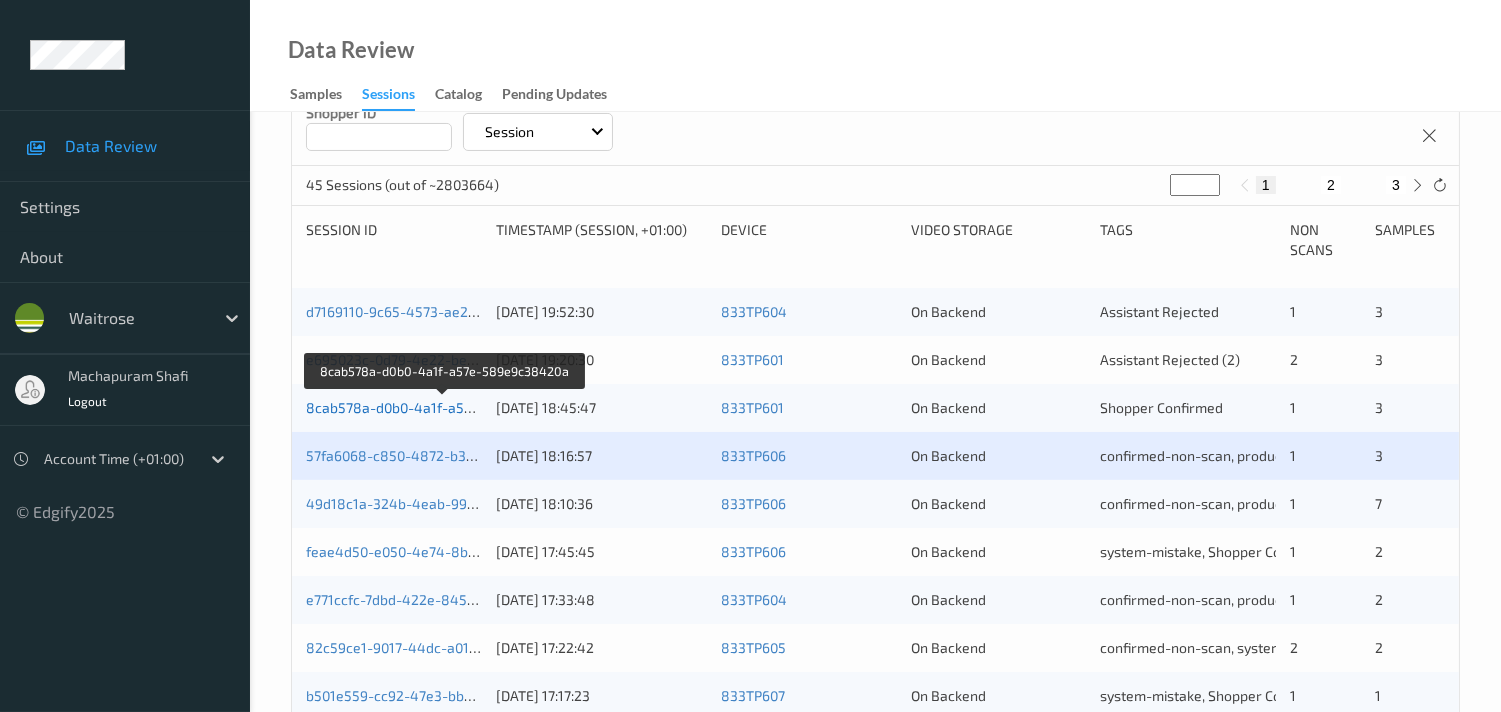 click on "8cab578a-d0b0-4a1f-a57e-589e9c38420a" at bounding box center [444, 407] 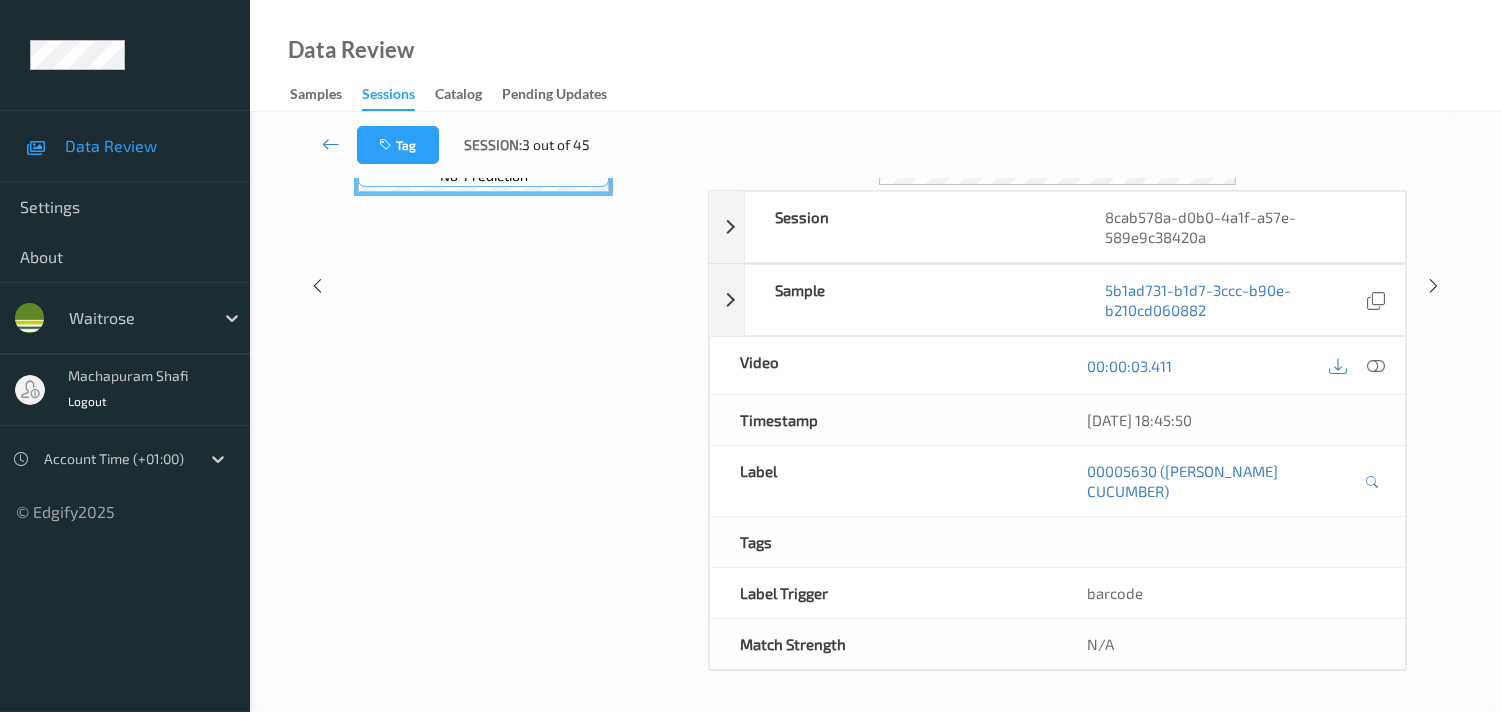 scroll, scrollTop: 260, scrollLeft: 0, axis: vertical 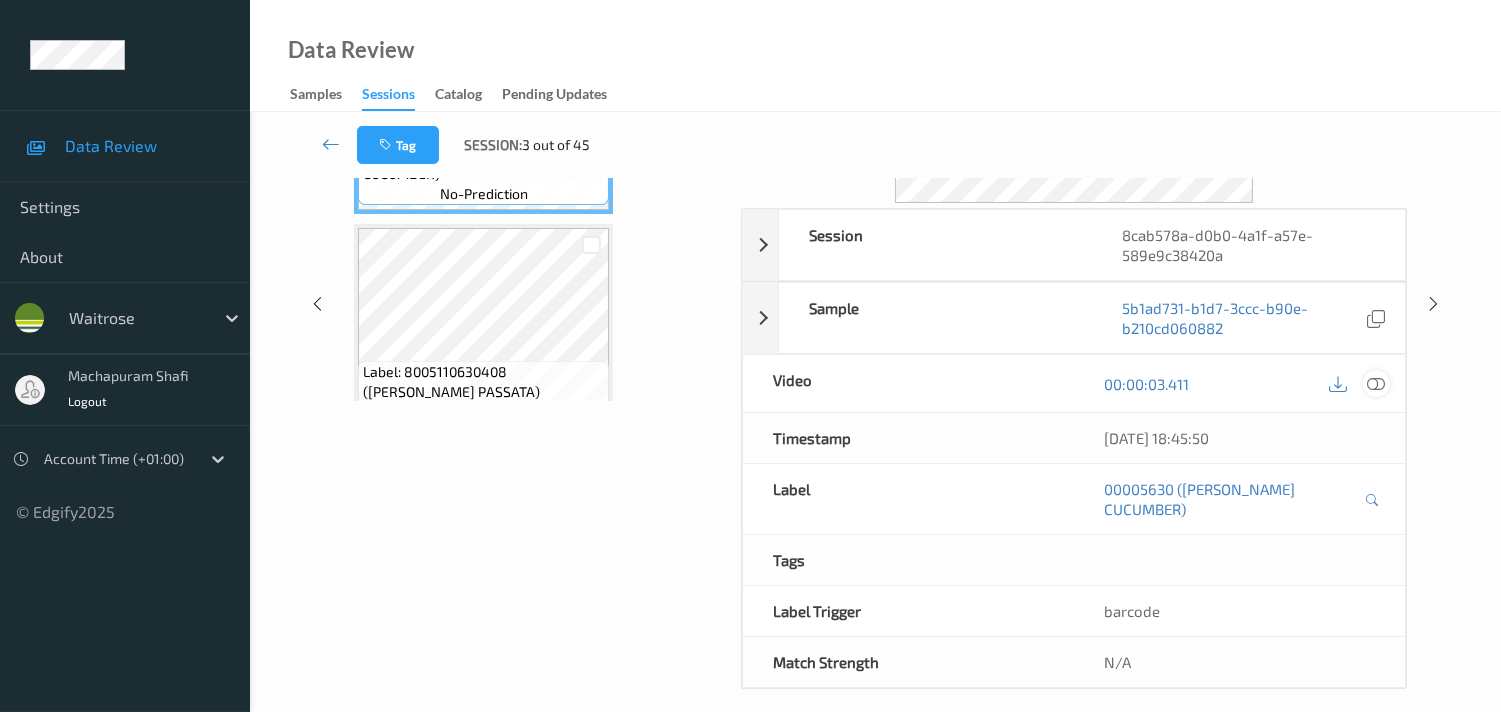 click at bounding box center (1376, 384) 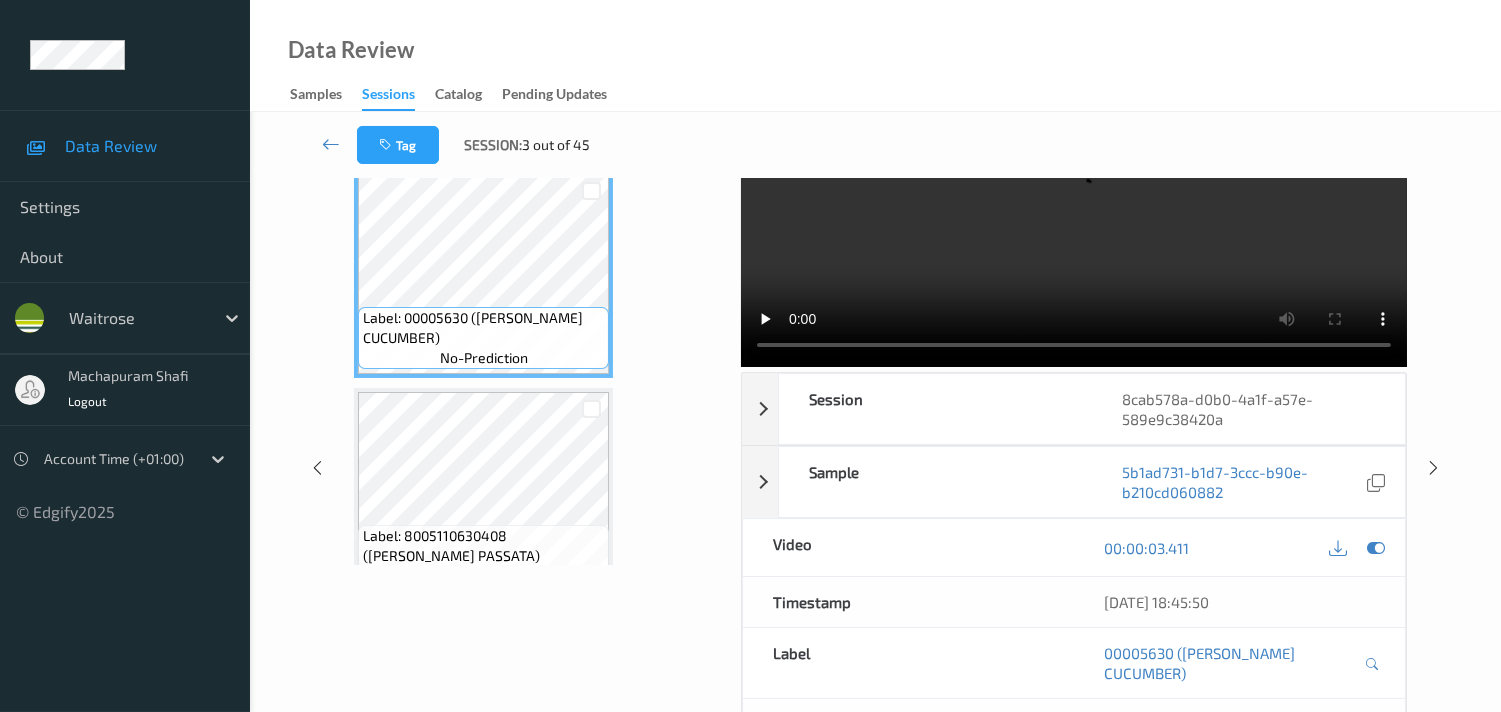 scroll, scrollTop: 37, scrollLeft: 0, axis: vertical 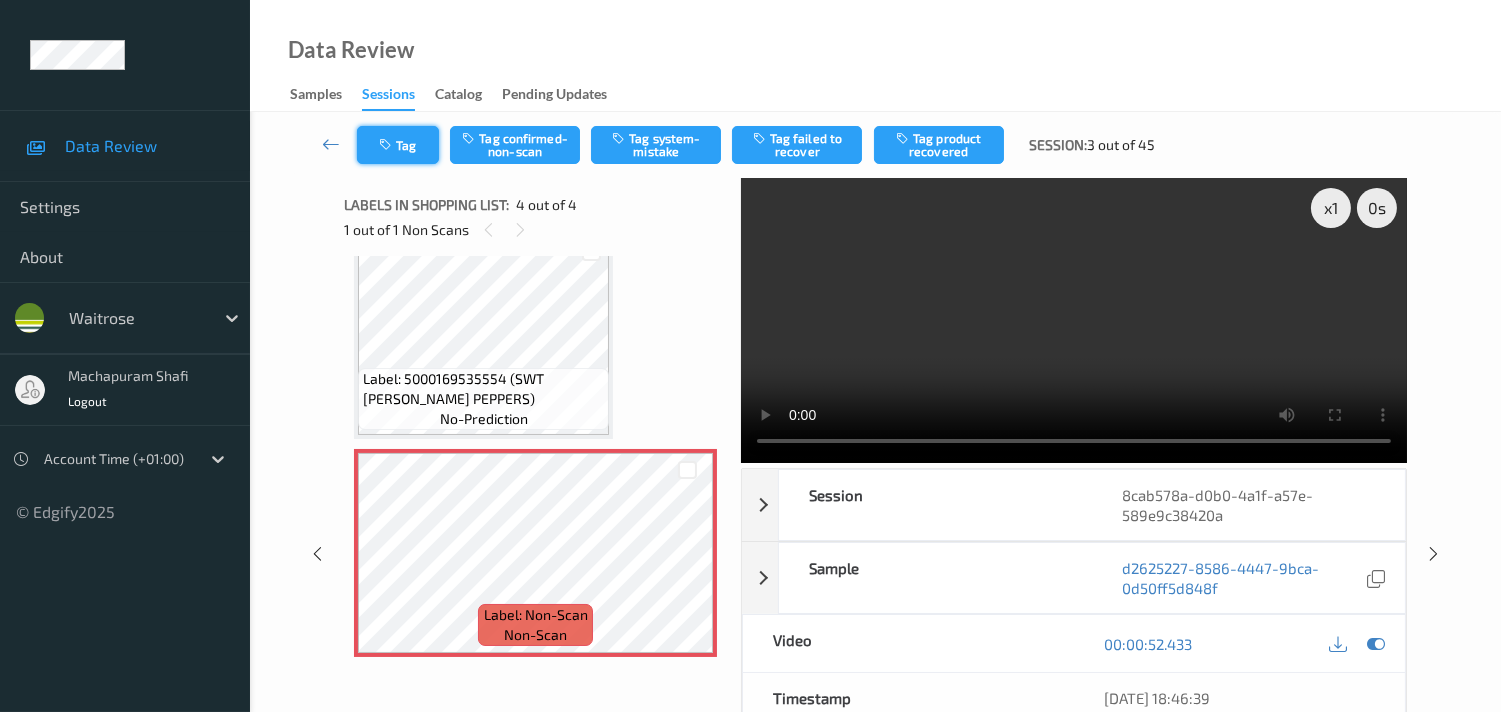 click on "Tag" at bounding box center [398, 145] 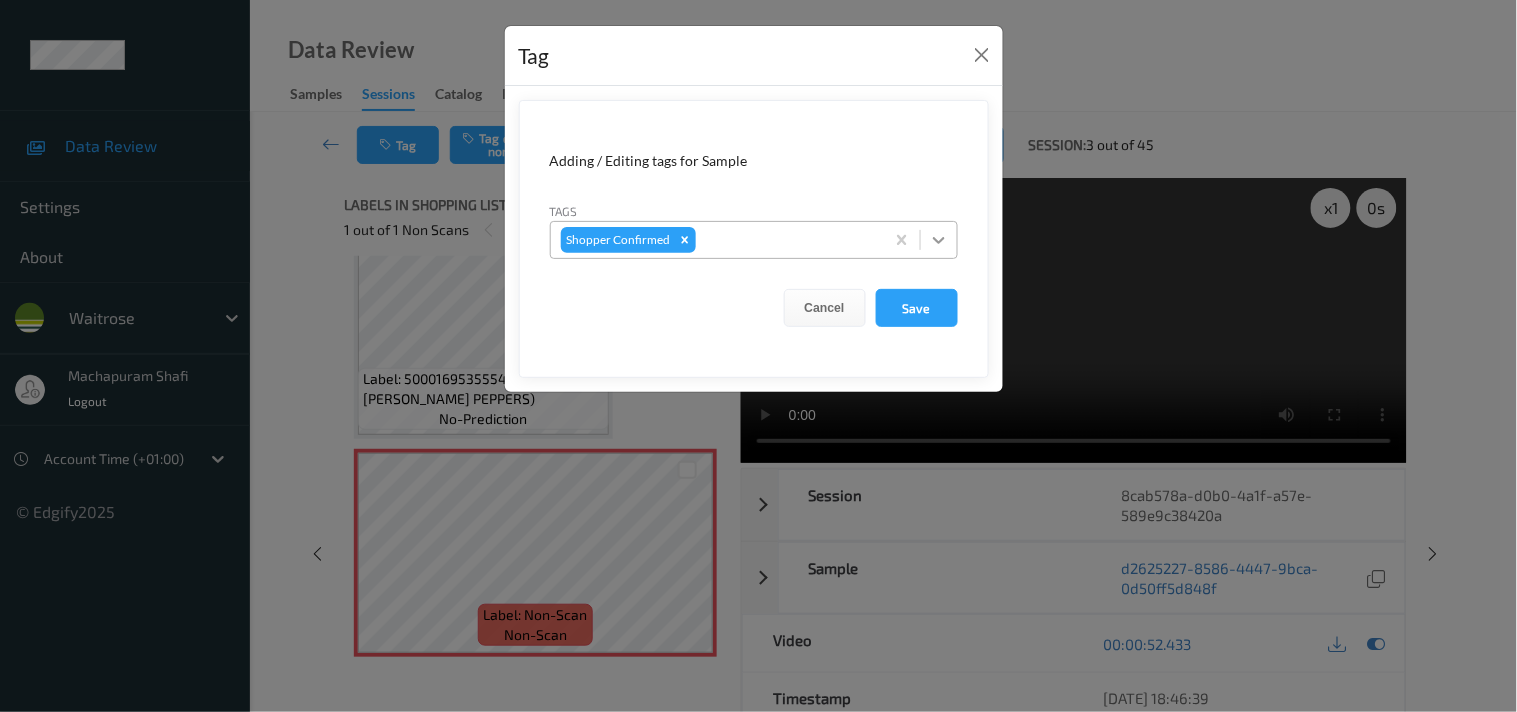 click 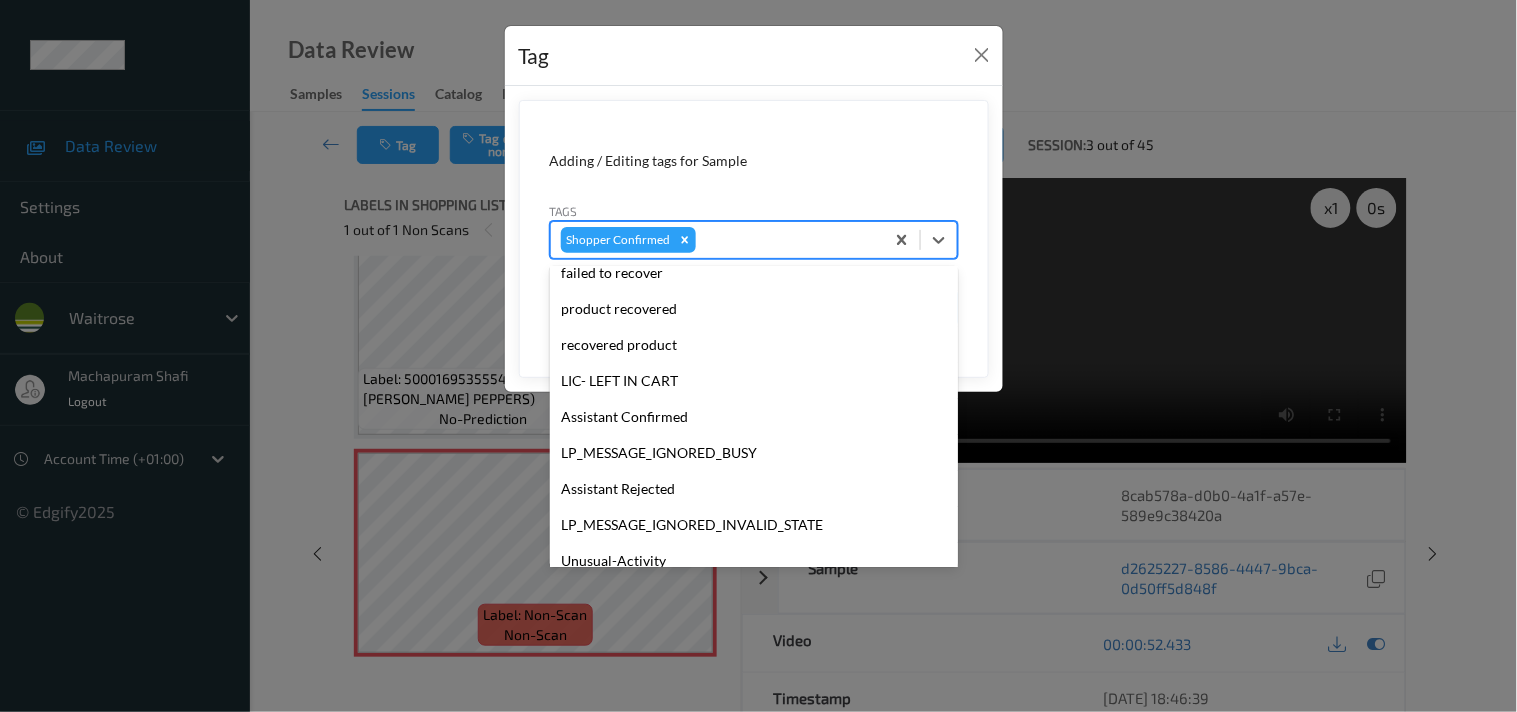 scroll, scrollTop: 355, scrollLeft: 0, axis: vertical 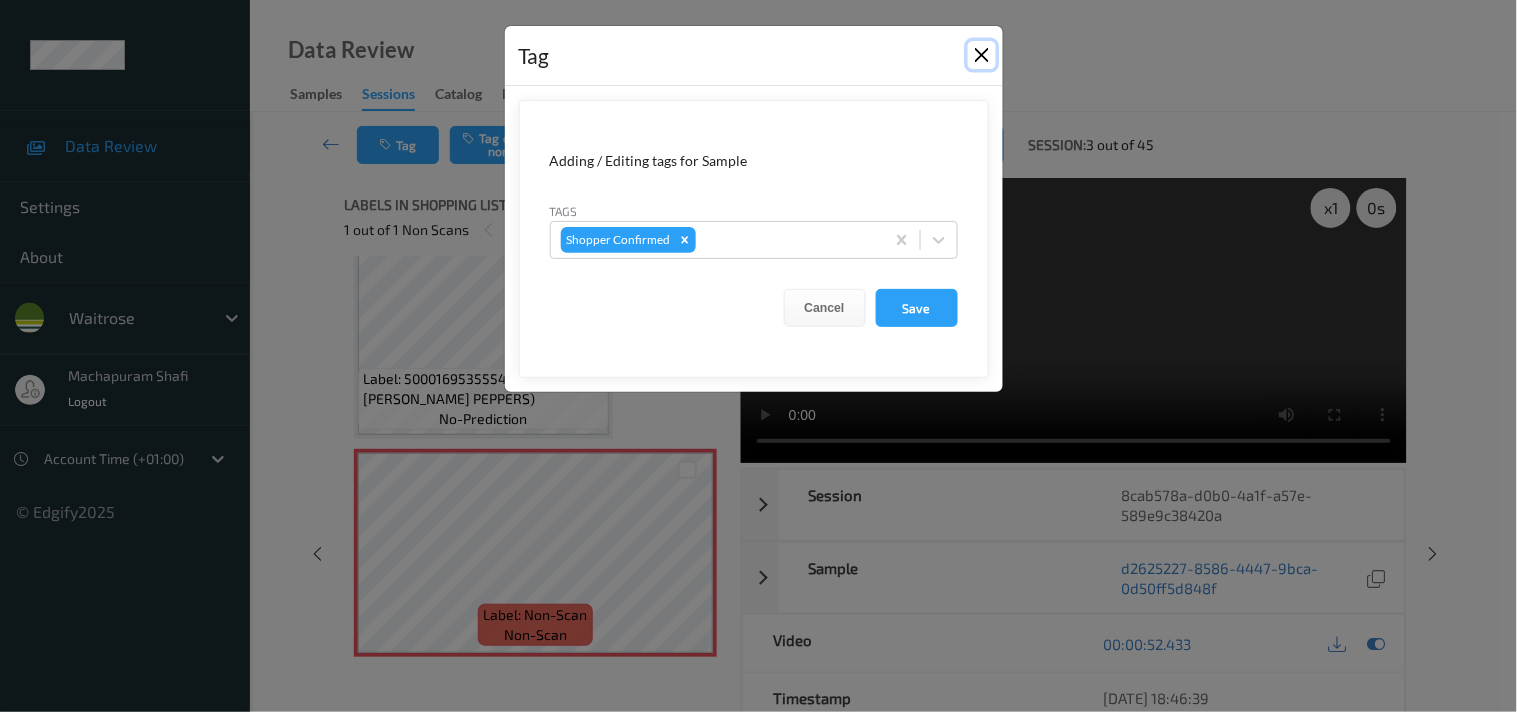 click at bounding box center [982, 55] 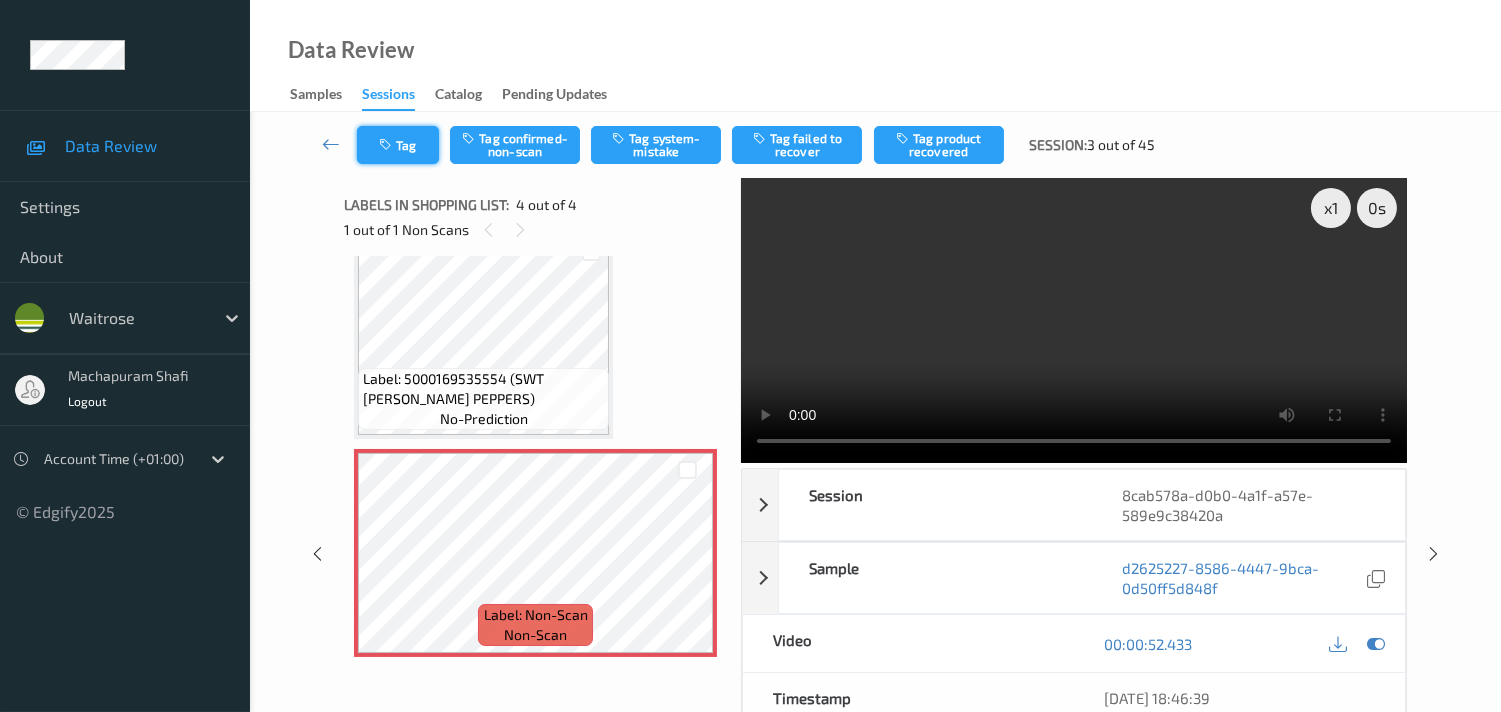 click at bounding box center (387, 145) 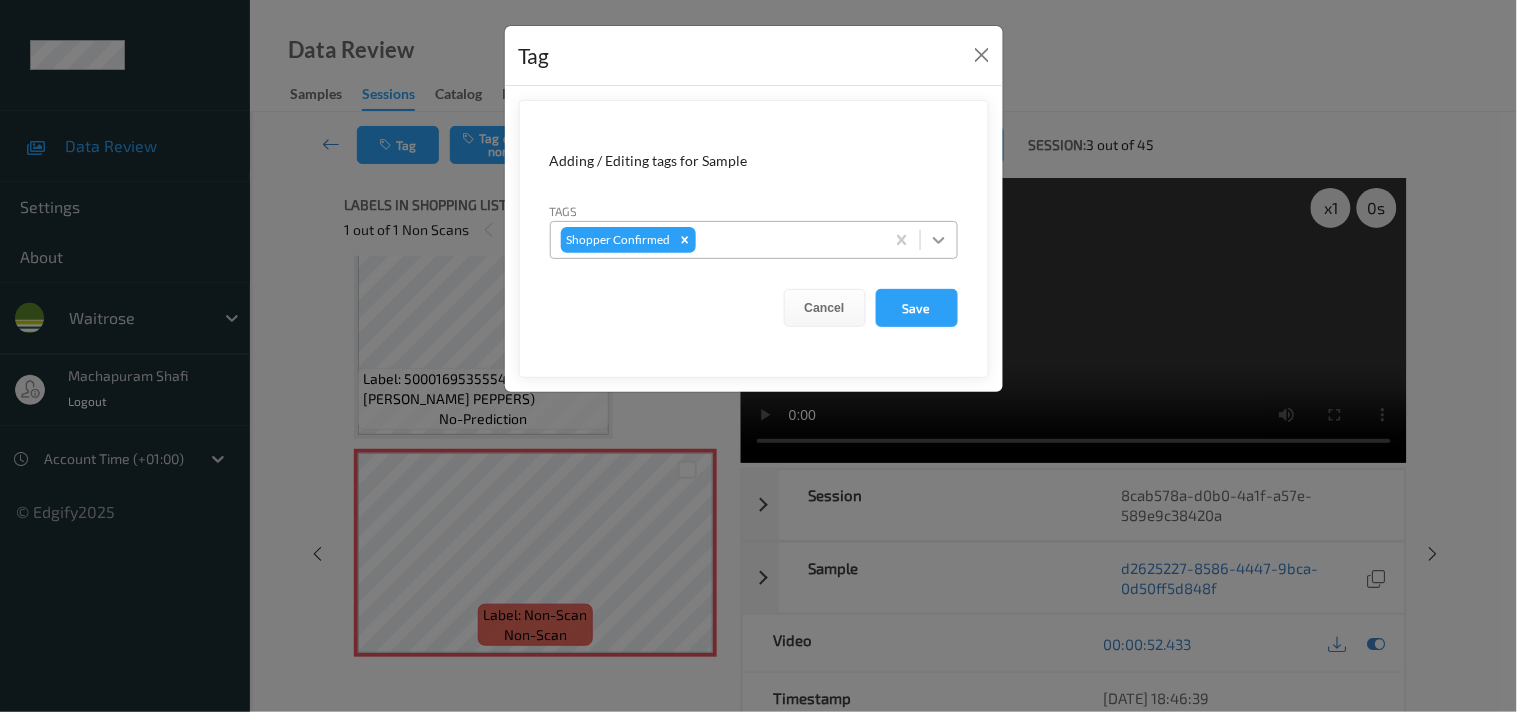 click 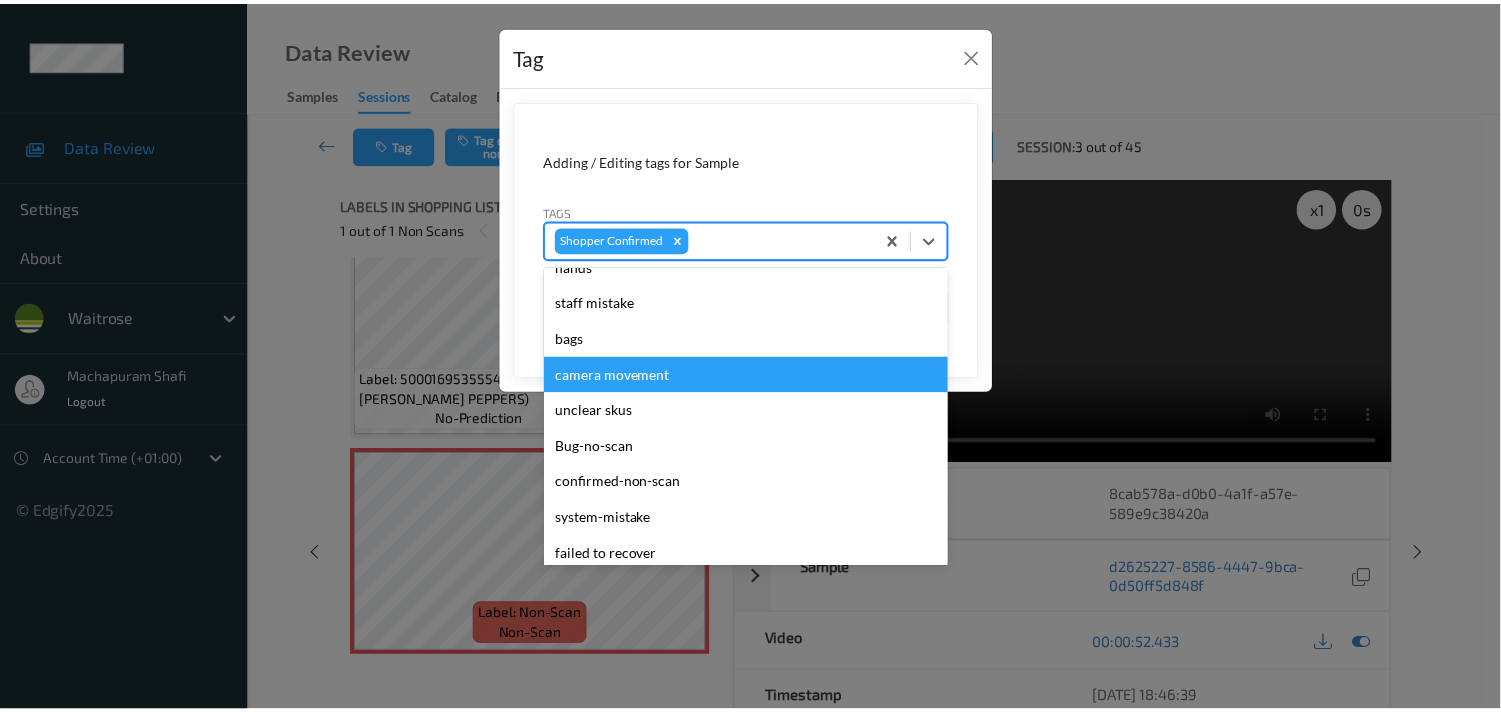 scroll, scrollTop: 0, scrollLeft: 0, axis: both 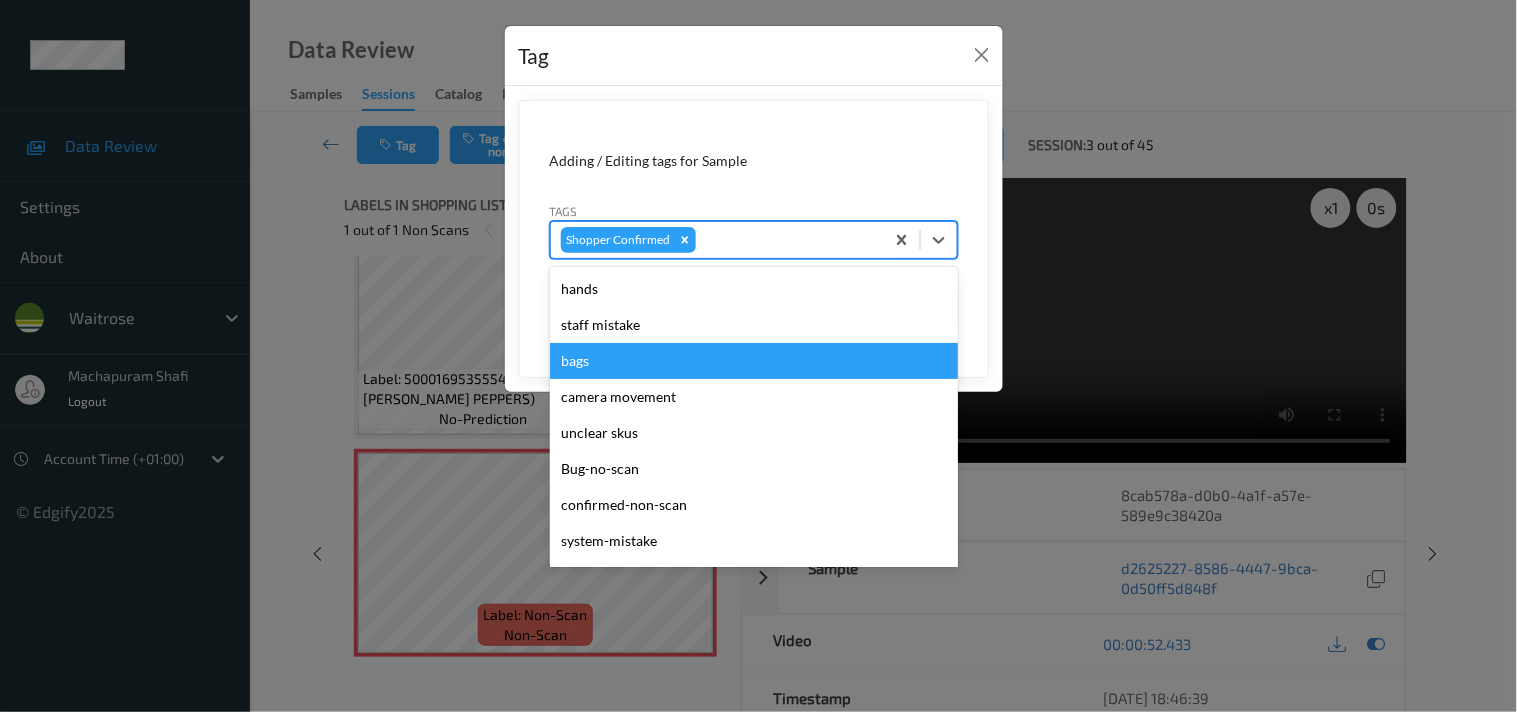 click on "Tag Adding / Editing tags for Sample   Tags option bags focused, 3 of 18. 18 results available. Use Up and Down to choose options, press Enter to select the currently focused option, press Escape to exit the menu, press Tab to select the option and exit the menu. Shopper Confirmed hands staff mistake  bags camera movement unclear skus Bug-no-scan confirmed-non-scan system-mistake failed to recover product recovered recovered product LIC- LEFT IN CART Assistant Confirmed LP_MESSAGE_IGNORED_BUSY Assistant Rejected LP_MESSAGE_IGNORED_INVALID_STATE Unusual-Activity Picklist item alert Cancel Save" at bounding box center [758, 356] 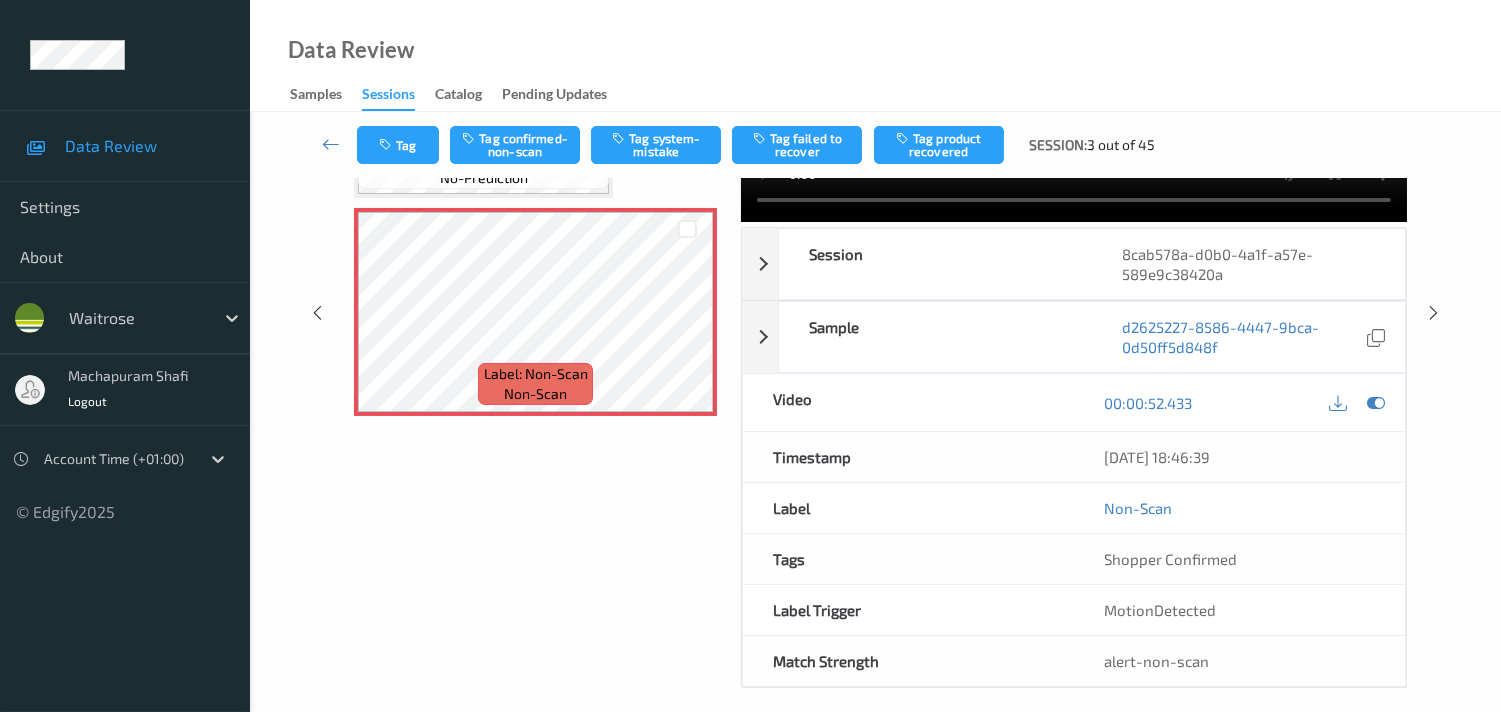 scroll, scrollTop: 260, scrollLeft: 0, axis: vertical 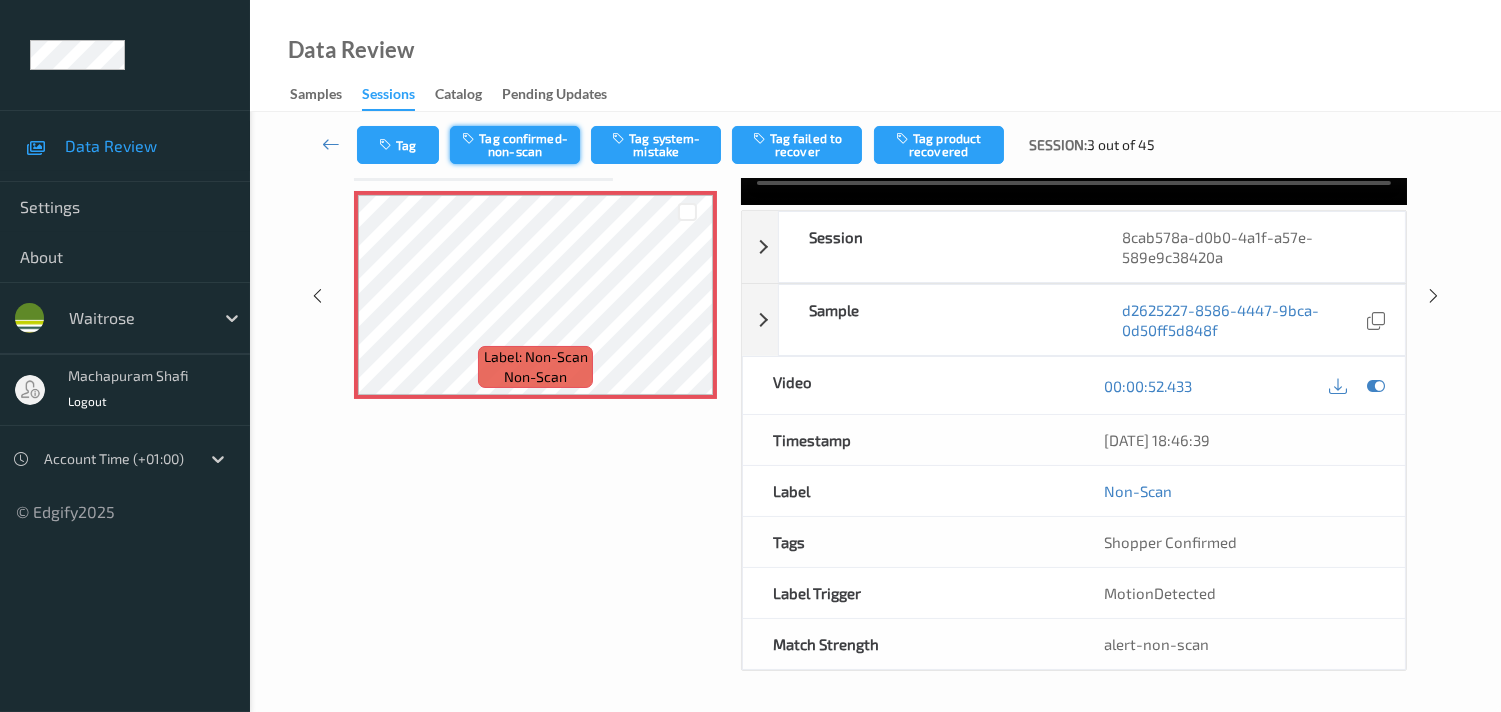 click on "Tag   confirmed-non-scan" at bounding box center (515, 145) 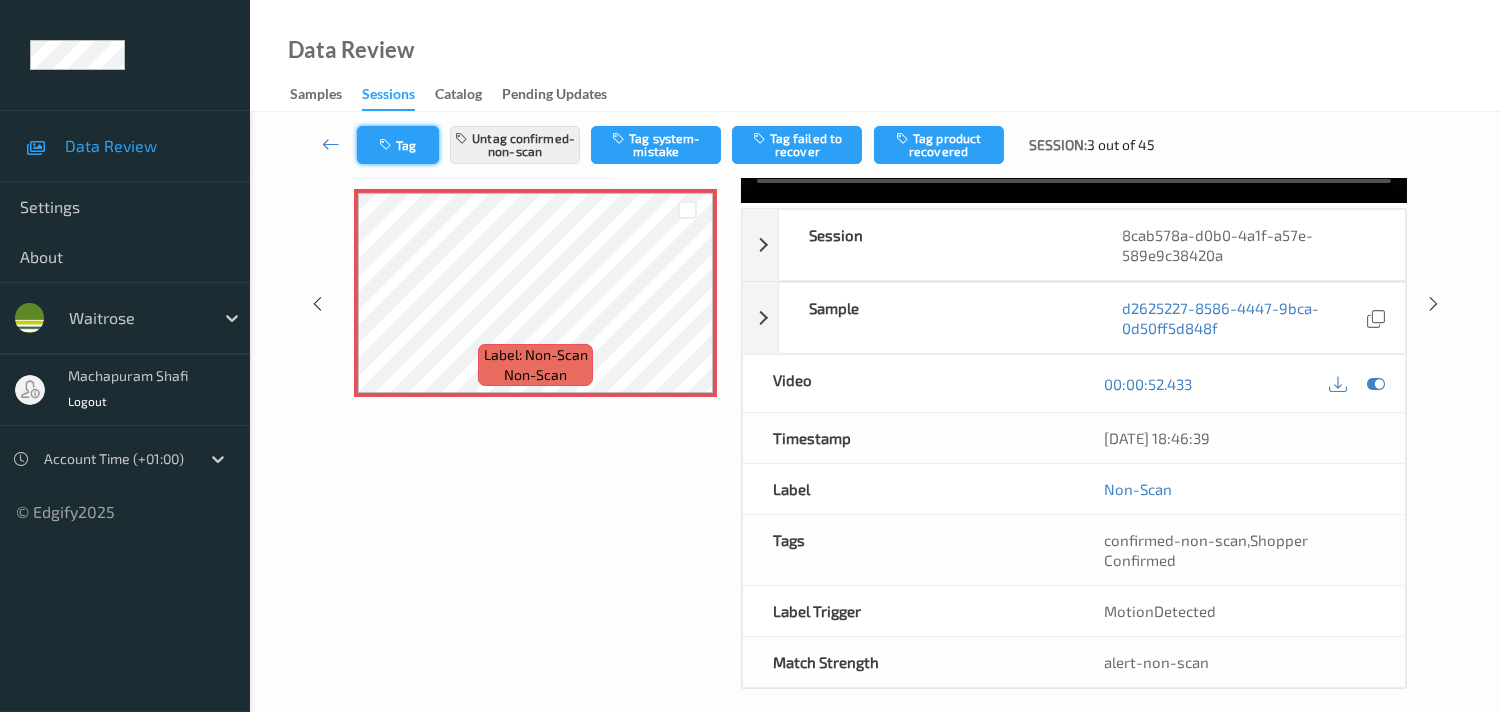 click at bounding box center (387, 145) 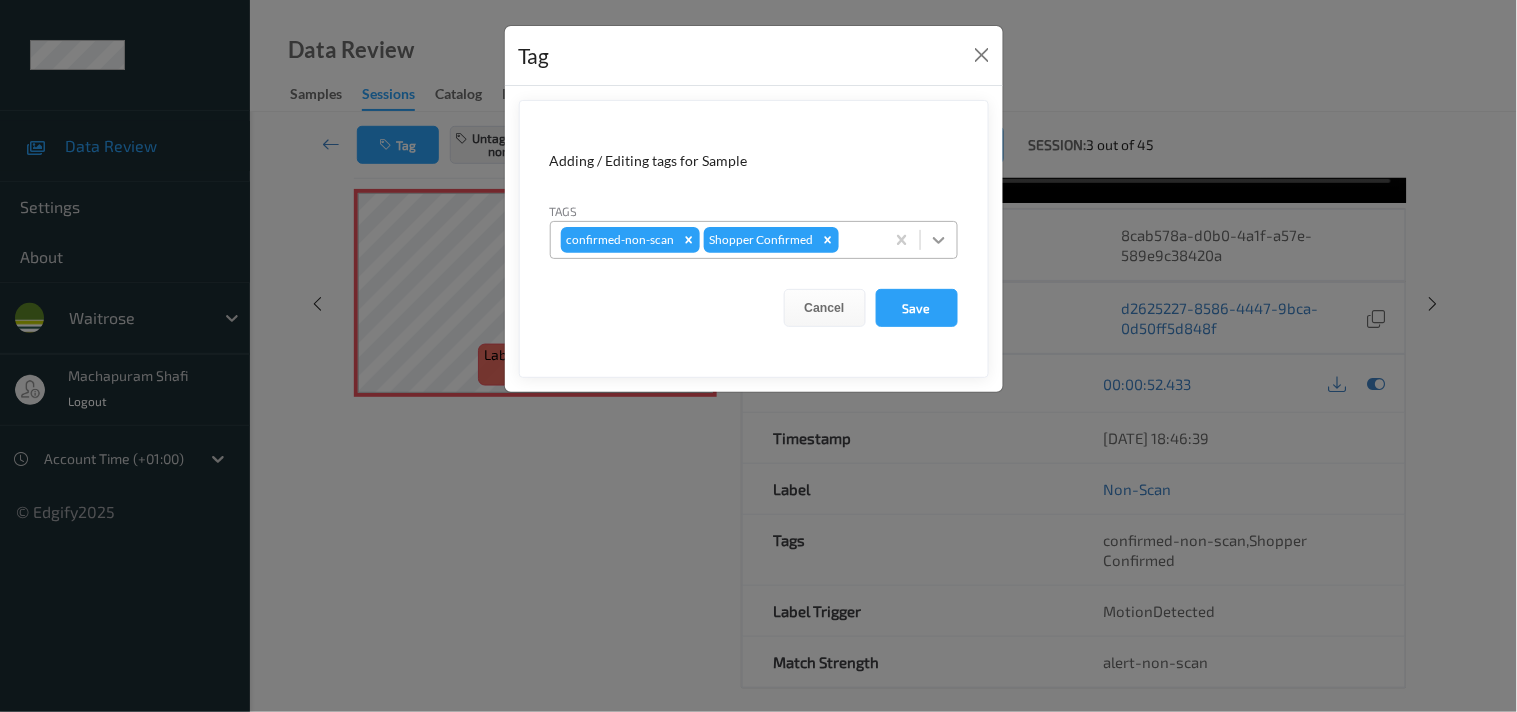 click 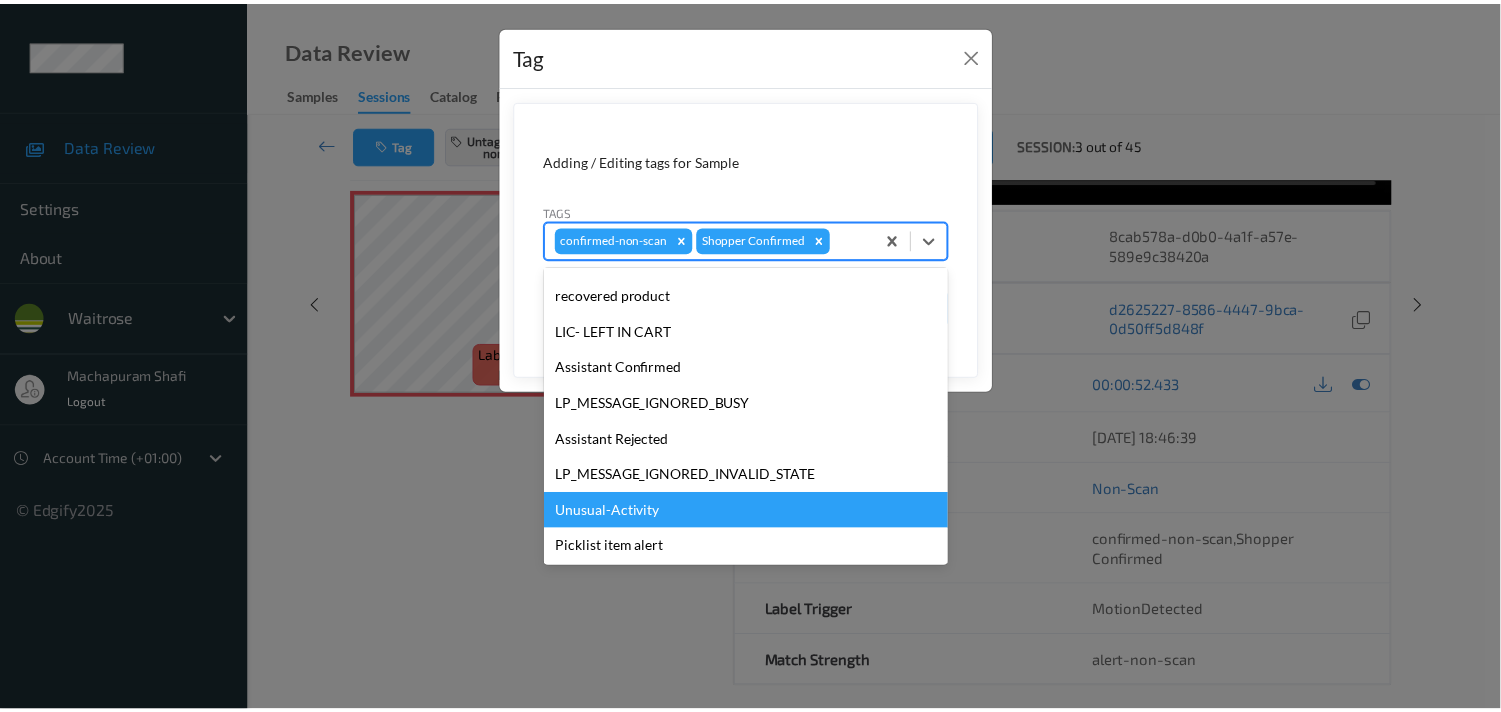 scroll, scrollTop: 320, scrollLeft: 0, axis: vertical 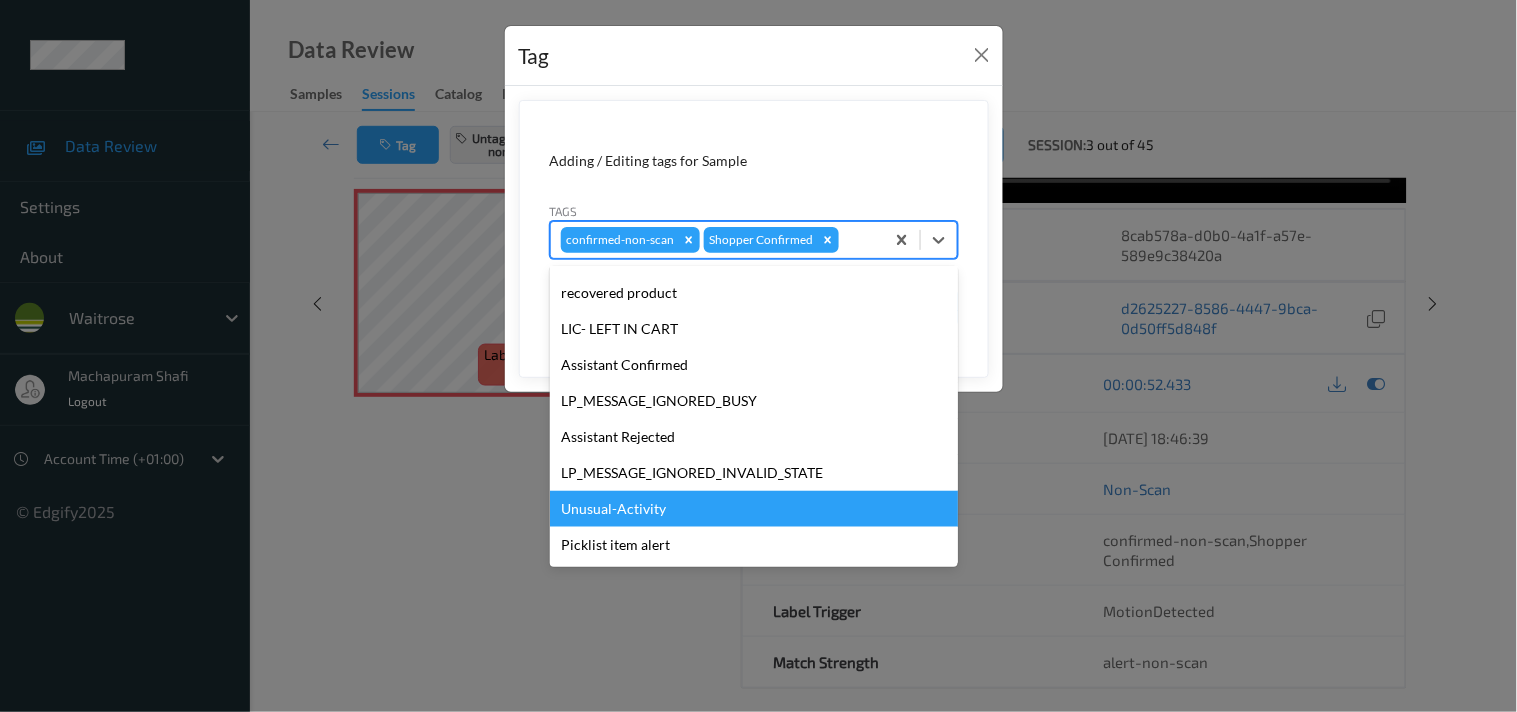 click on "Unusual-Activity" at bounding box center [754, 509] 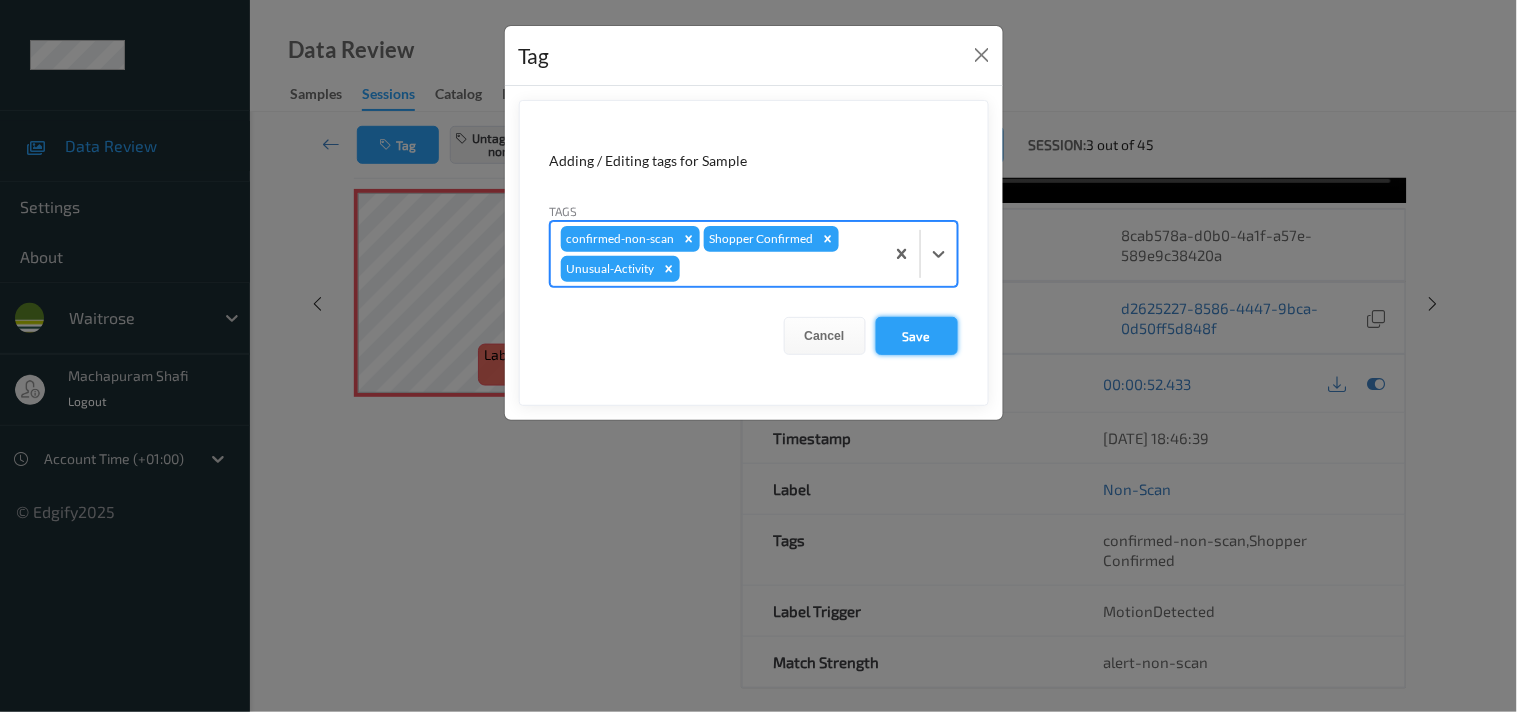 click on "Save" at bounding box center [917, 336] 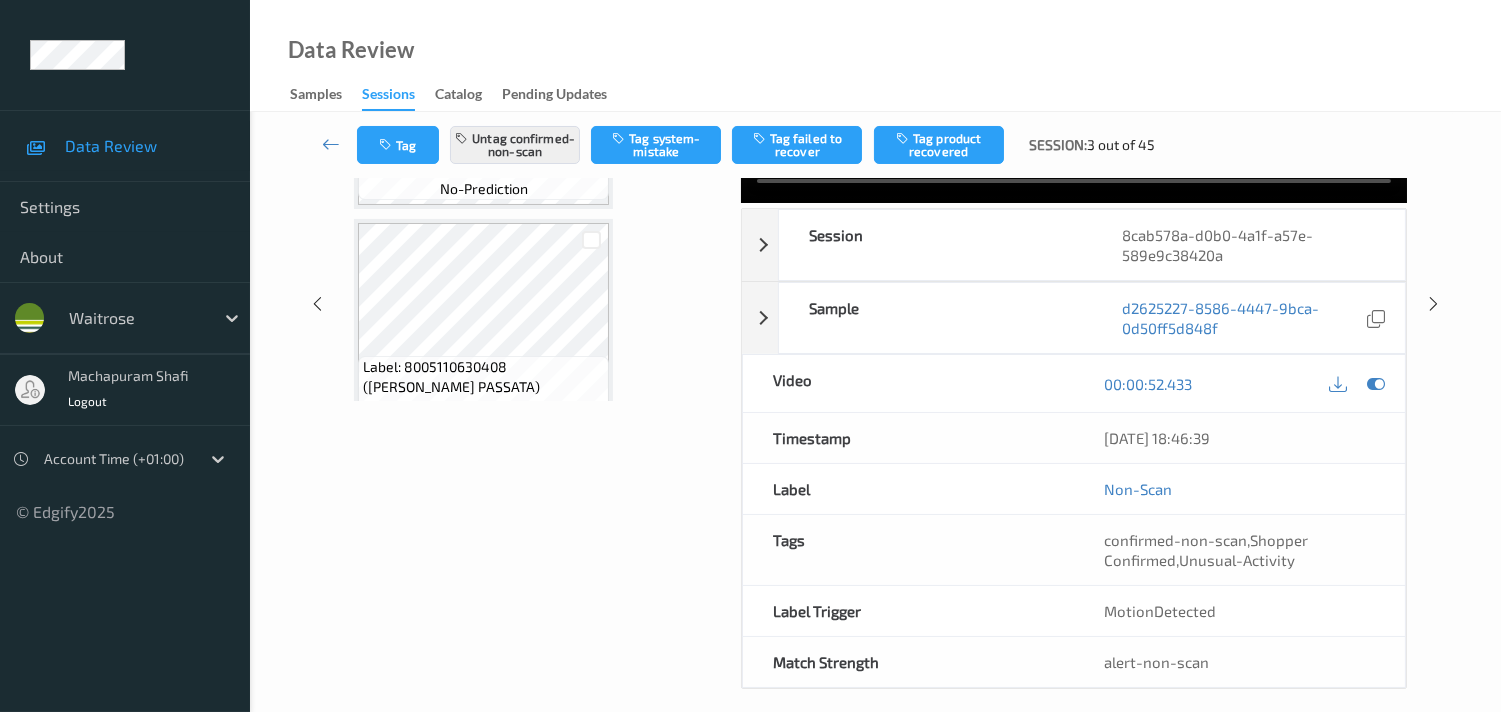 scroll, scrollTop: 0, scrollLeft: 0, axis: both 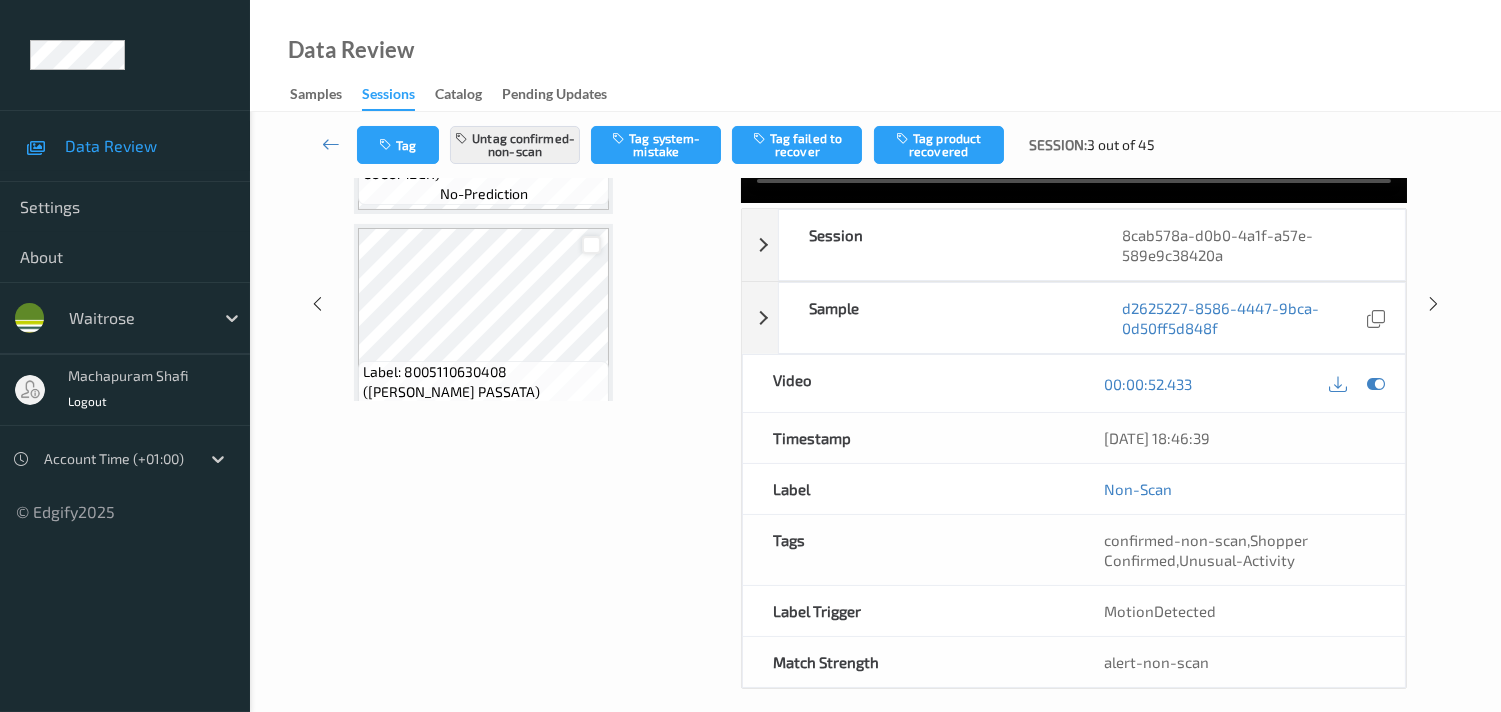 click at bounding box center (591, 245) 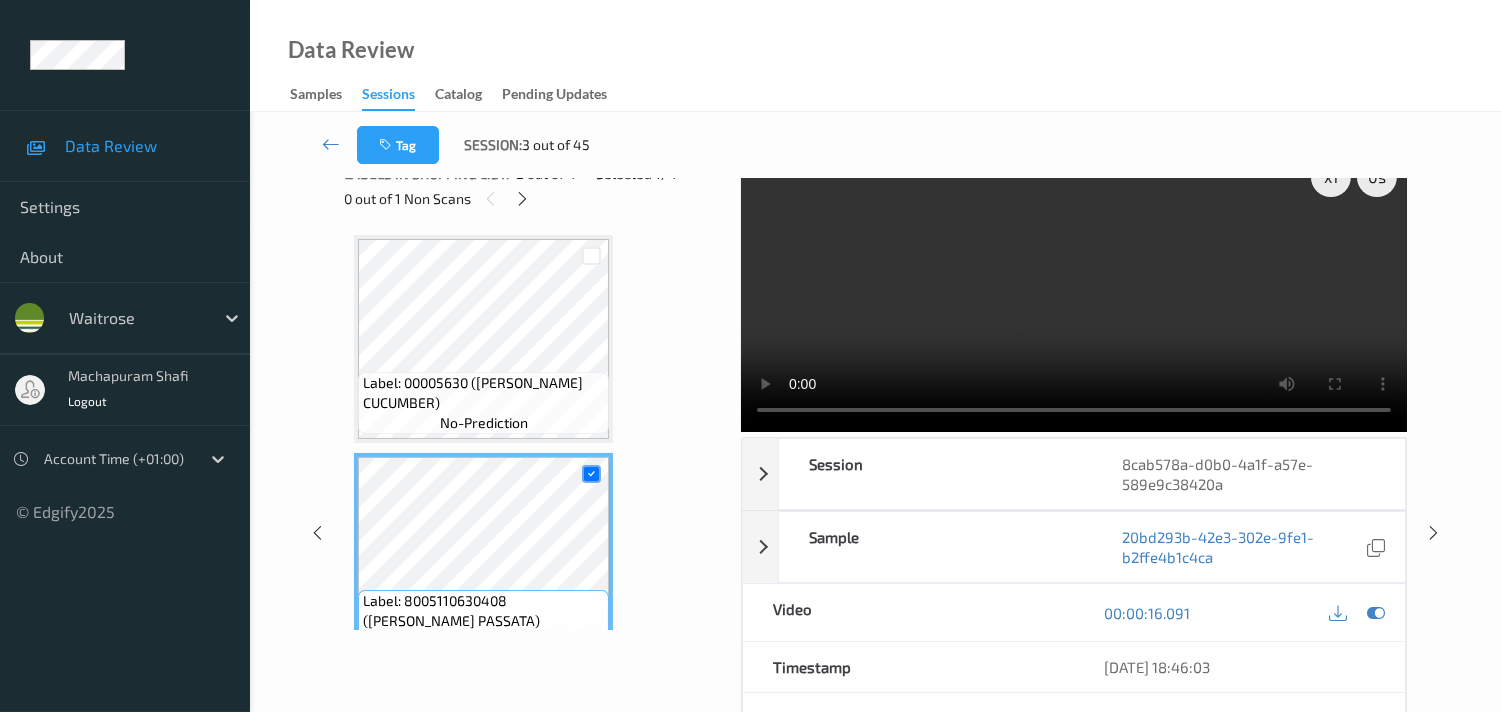 scroll, scrollTop: 0, scrollLeft: 0, axis: both 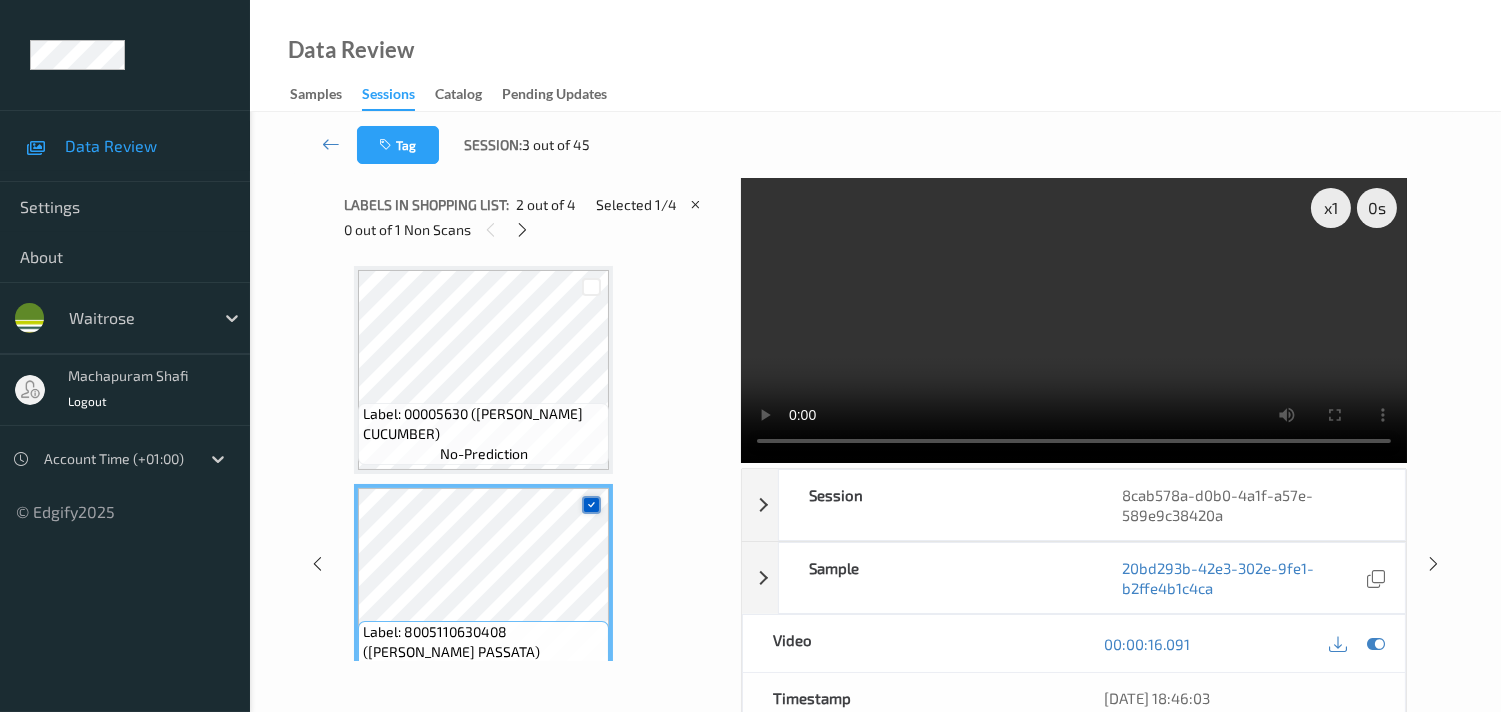 click at bounding box center (591, 504) 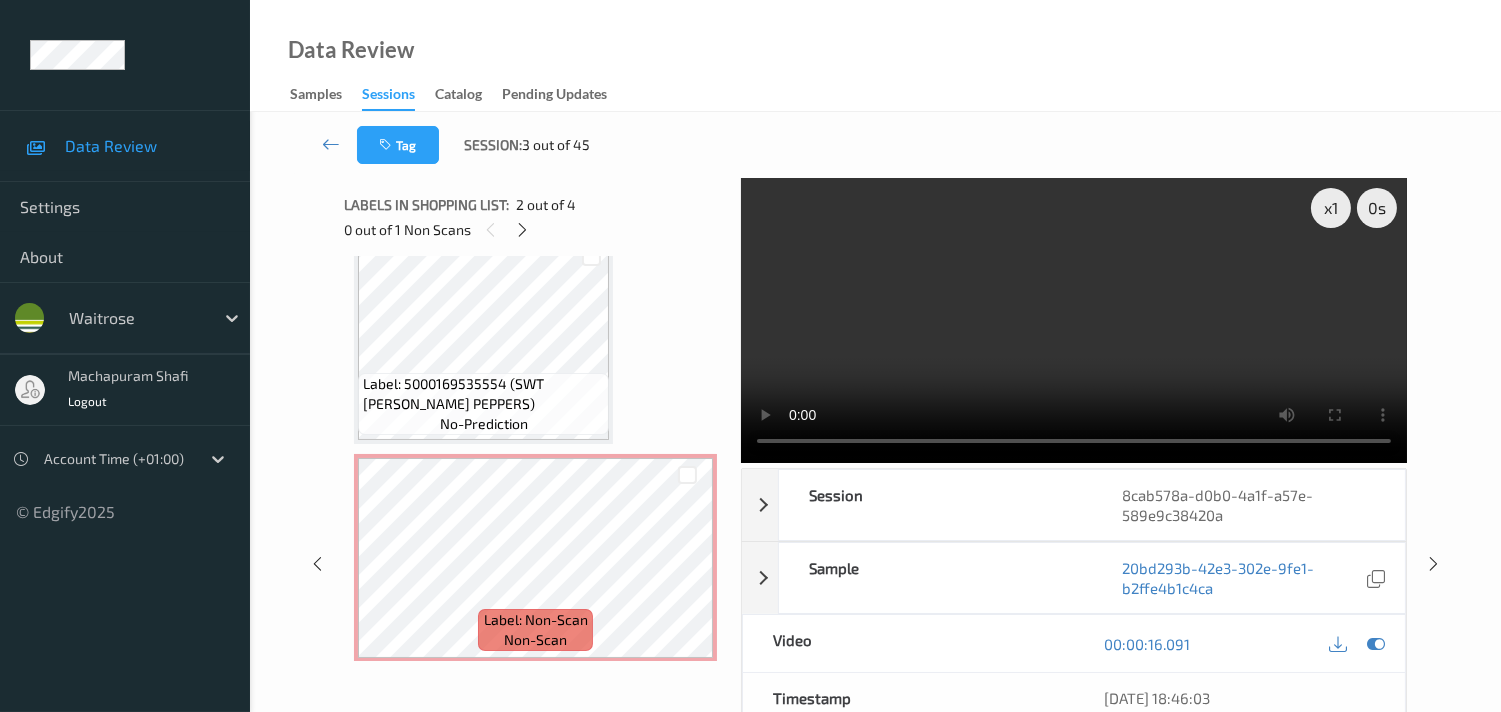 scroll, scrollTop: 471, scrollLeft: 0, axis: vertical 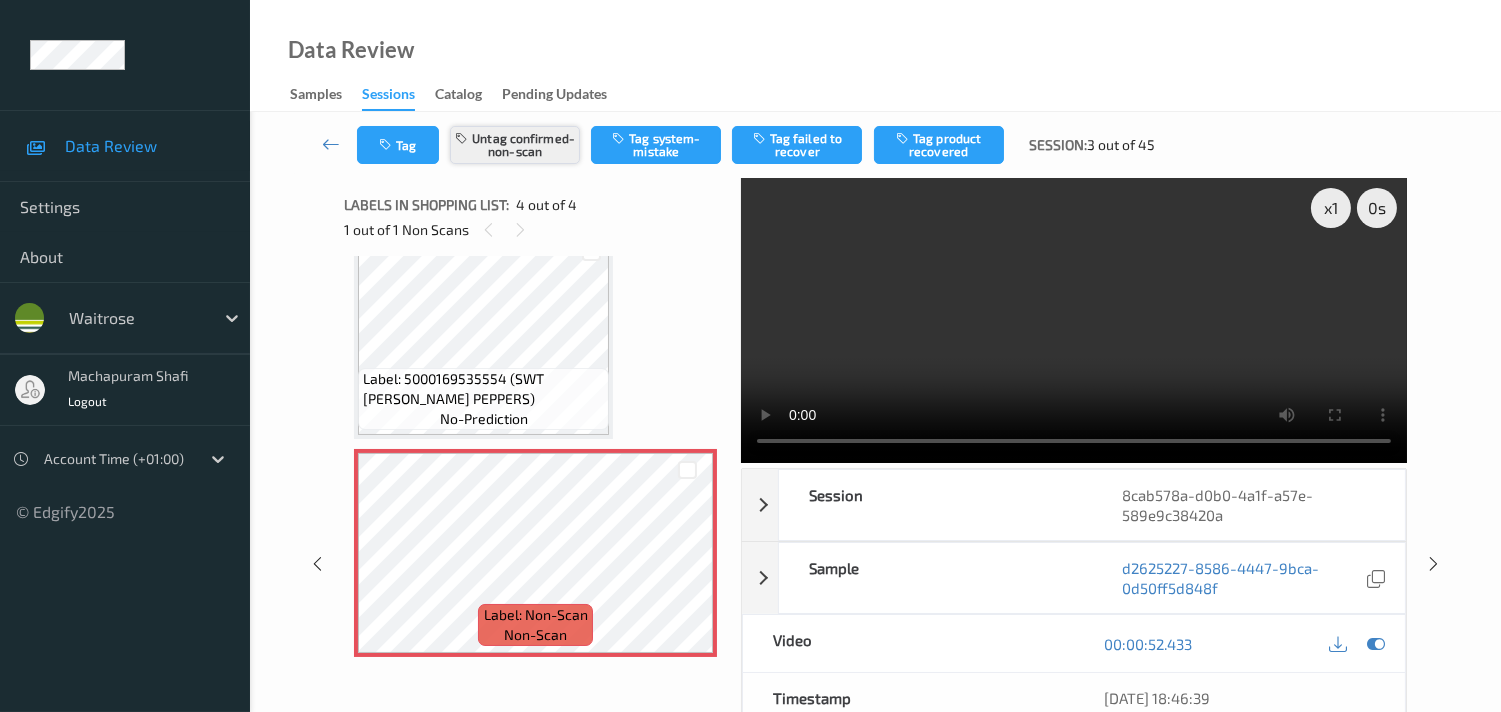 click on "Untag   confirmed-non-scan" at bounding box center (515, 145) 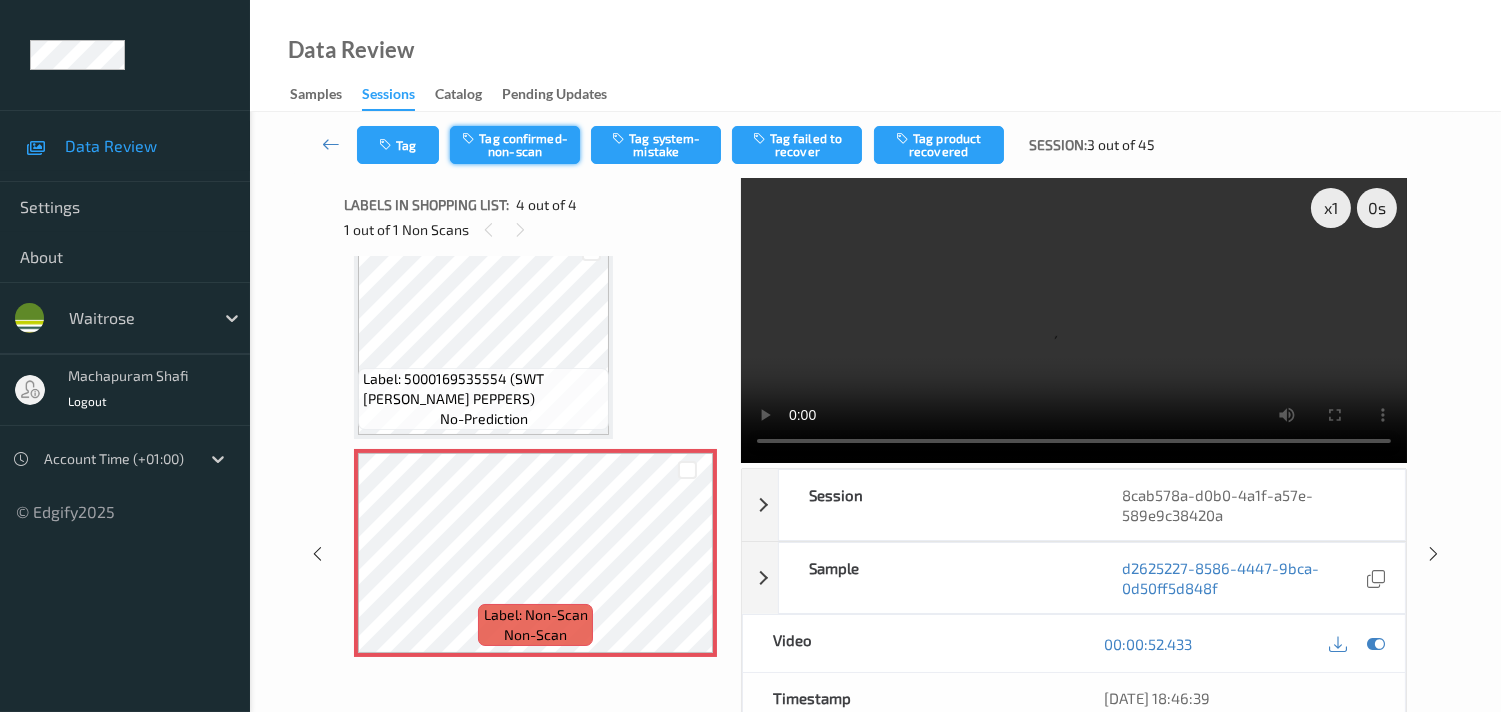 click on "Tag   confirmed-non-scan" at bounding box center [515, 145] 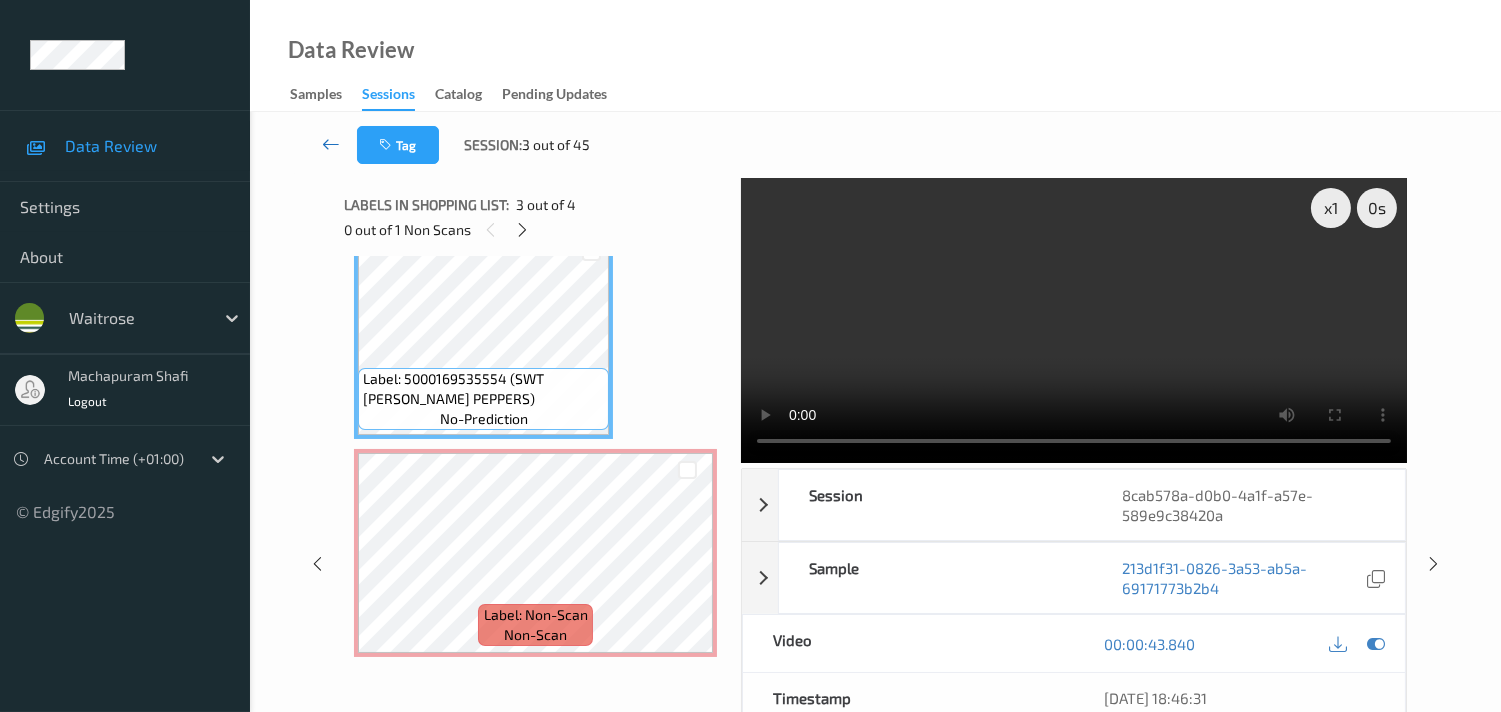click at bounding box center [331, 144] 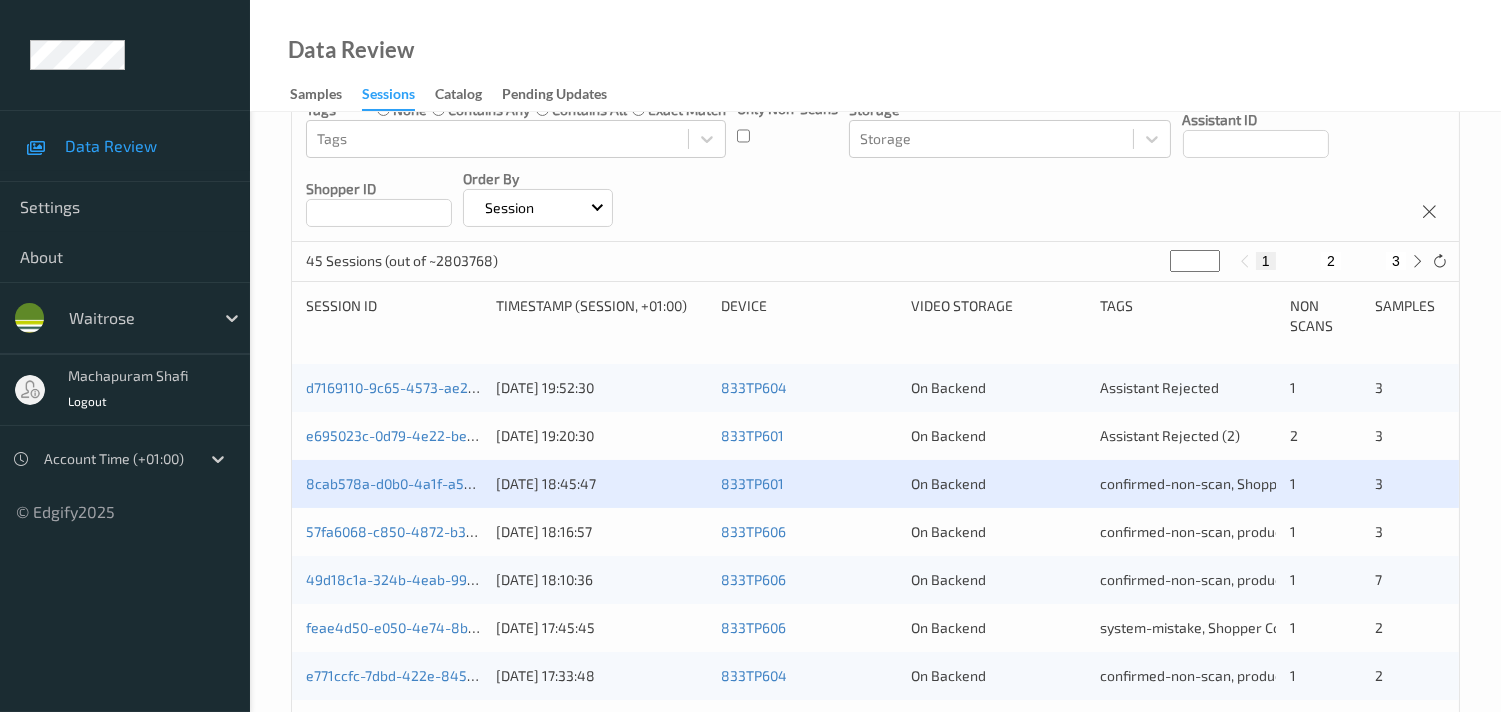scroll, scrollTop: 333, scrollLeft: 0, axis: vertical 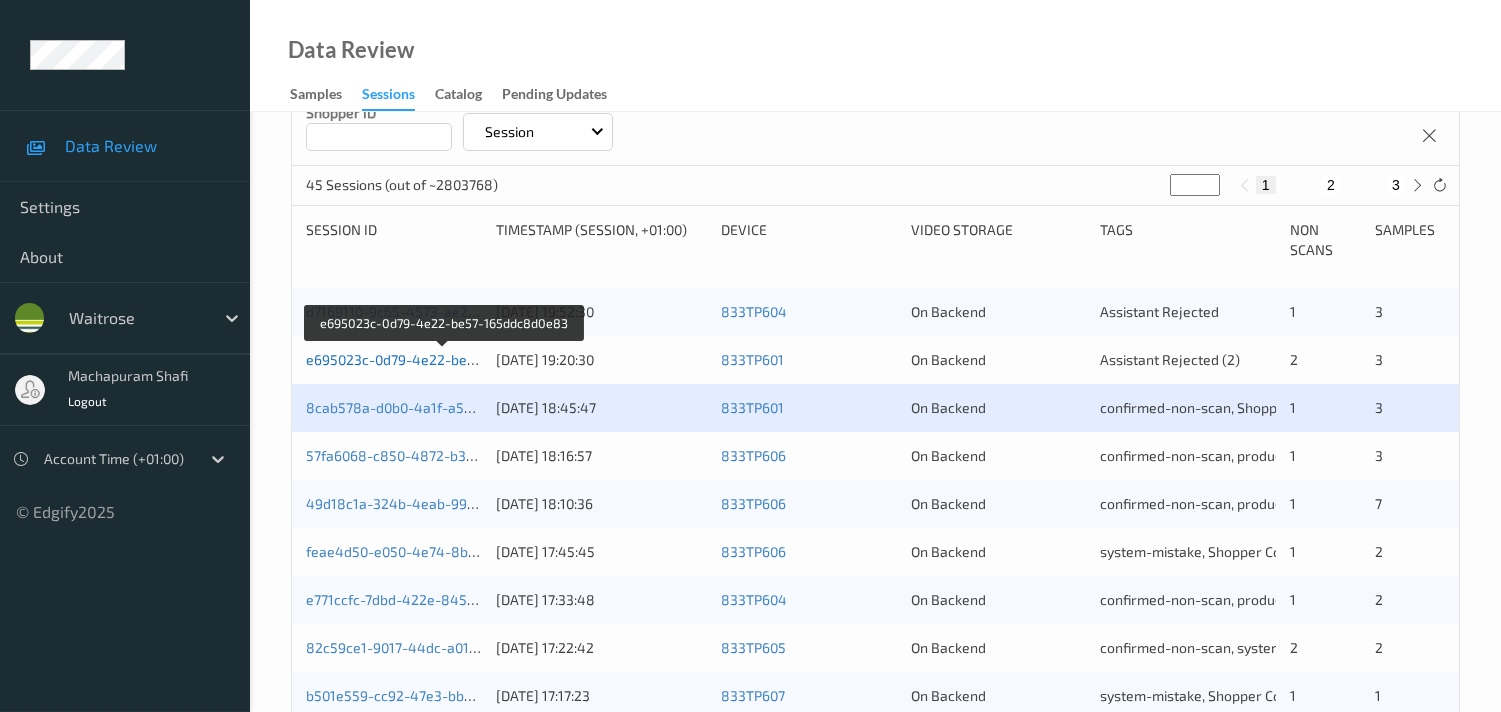 click on "e695023c-0d79-4e22-be57-165ddc8d0e83" at bounding box center [444, 359] 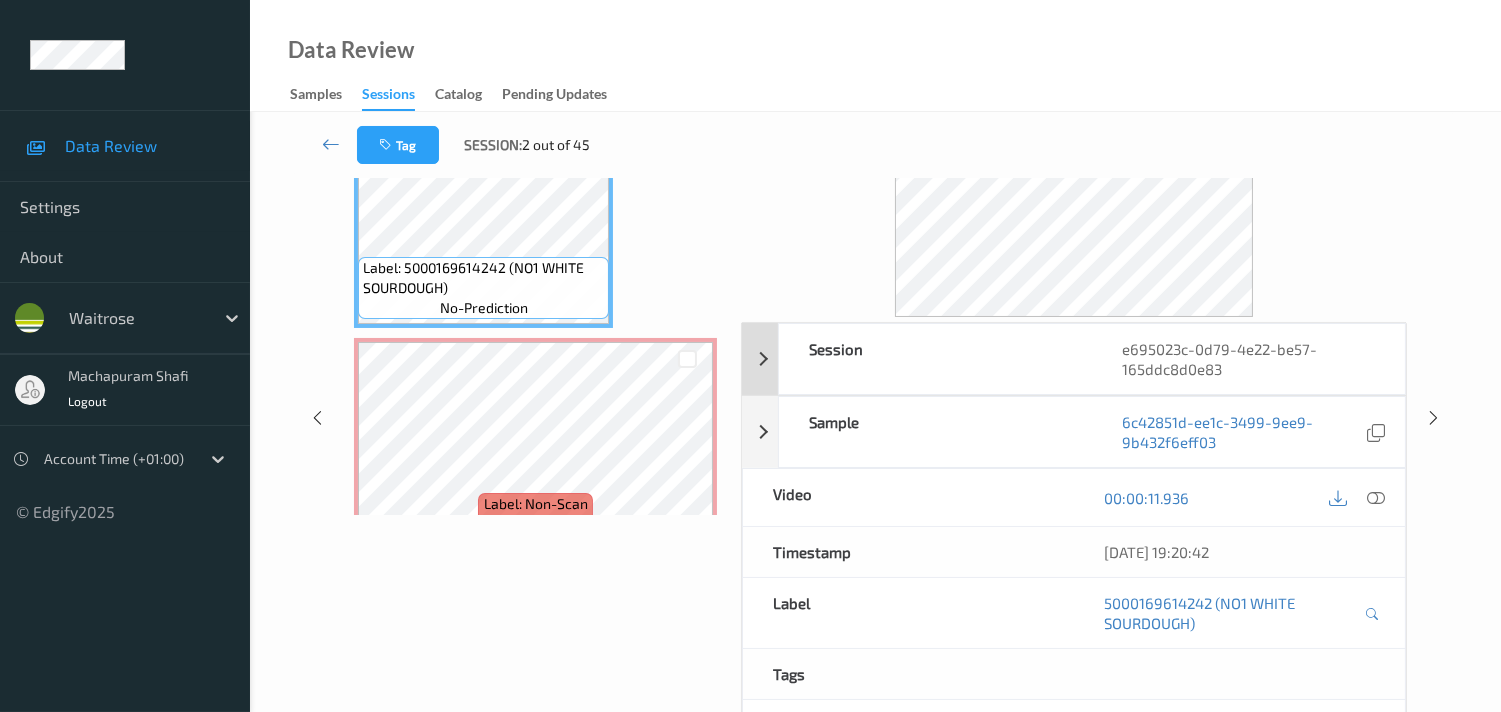 scroll, scrollTop: 0, scrollLeft: 0, axis: both 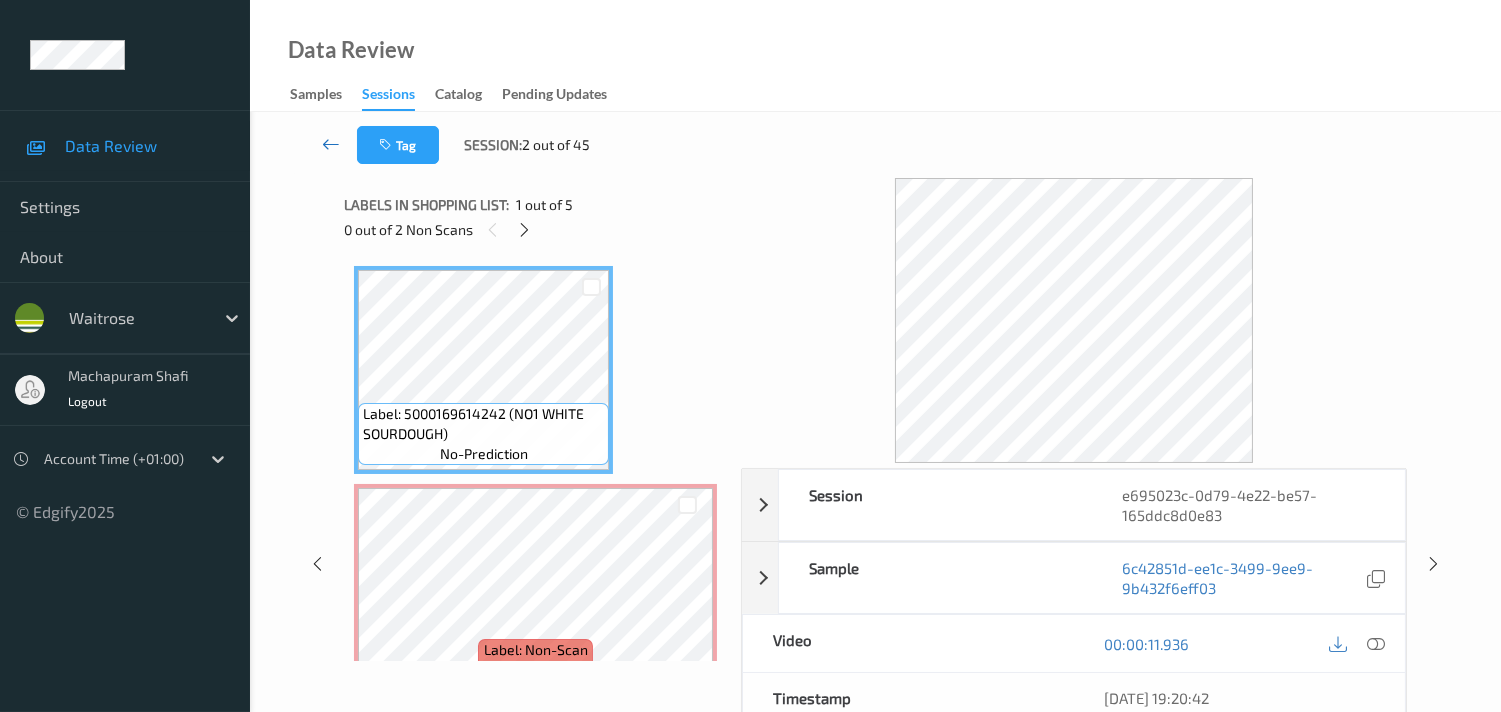 click at bounding box center (331, 144) 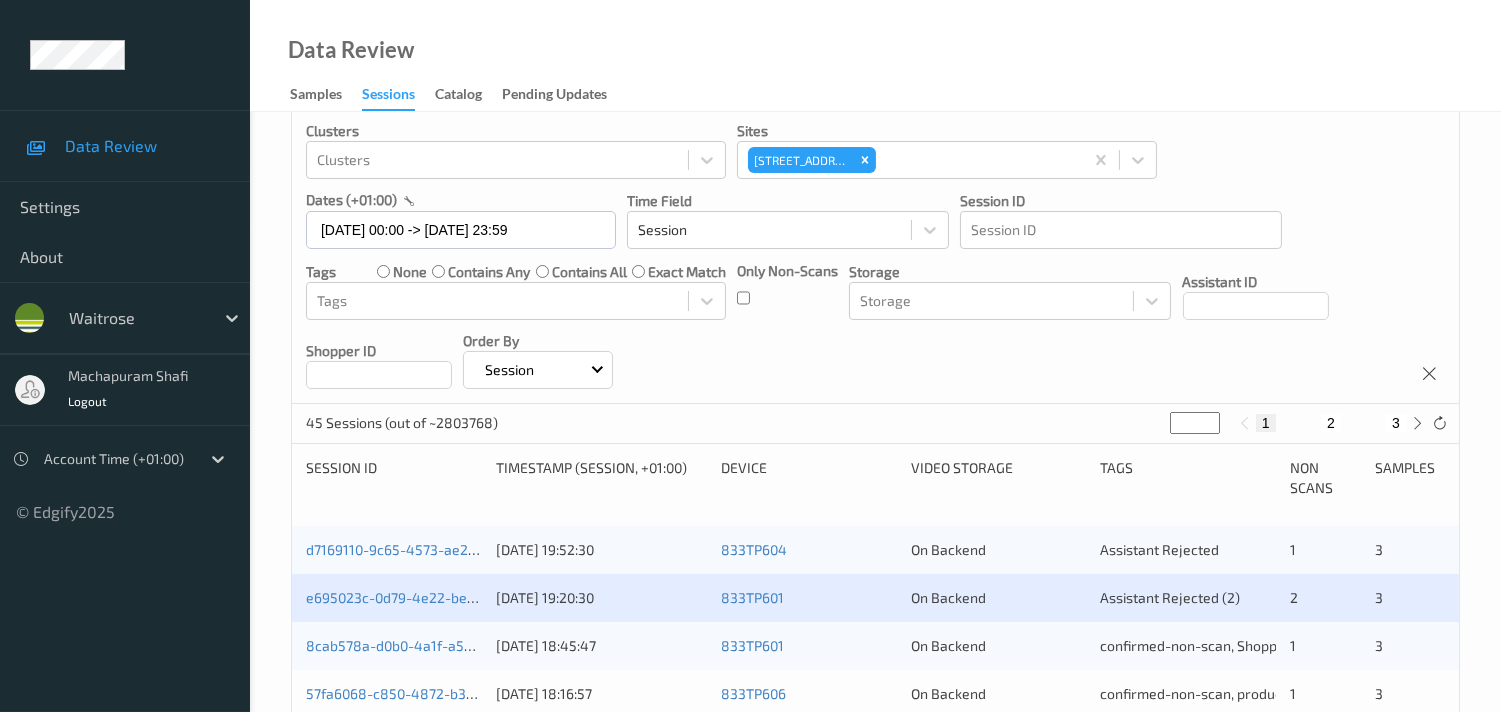 scroll, scrollTop: 444, scrollLeft: 0, axis: vertical 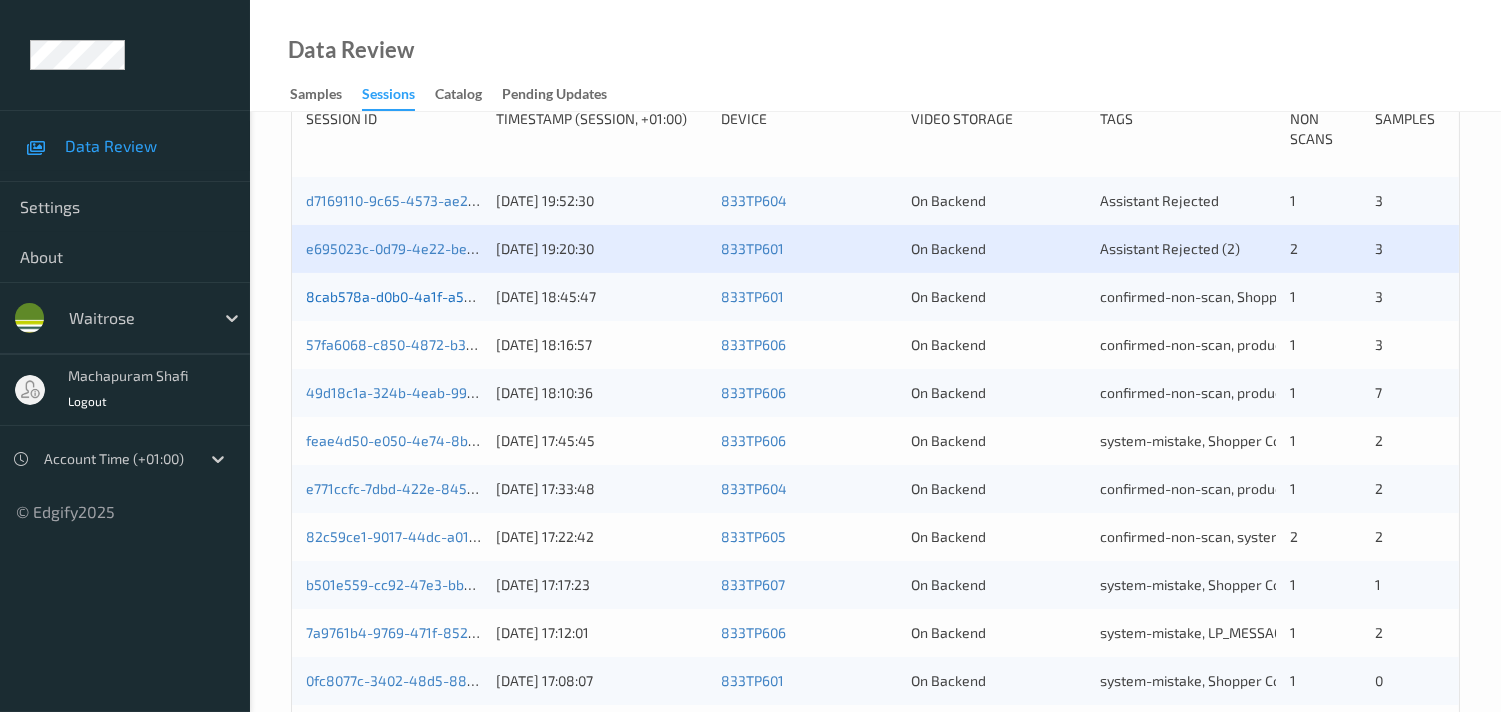 click on "8cab578a-d0b0-4a1f-a57e-589e9c38420a" at bounding box center (444, 296) 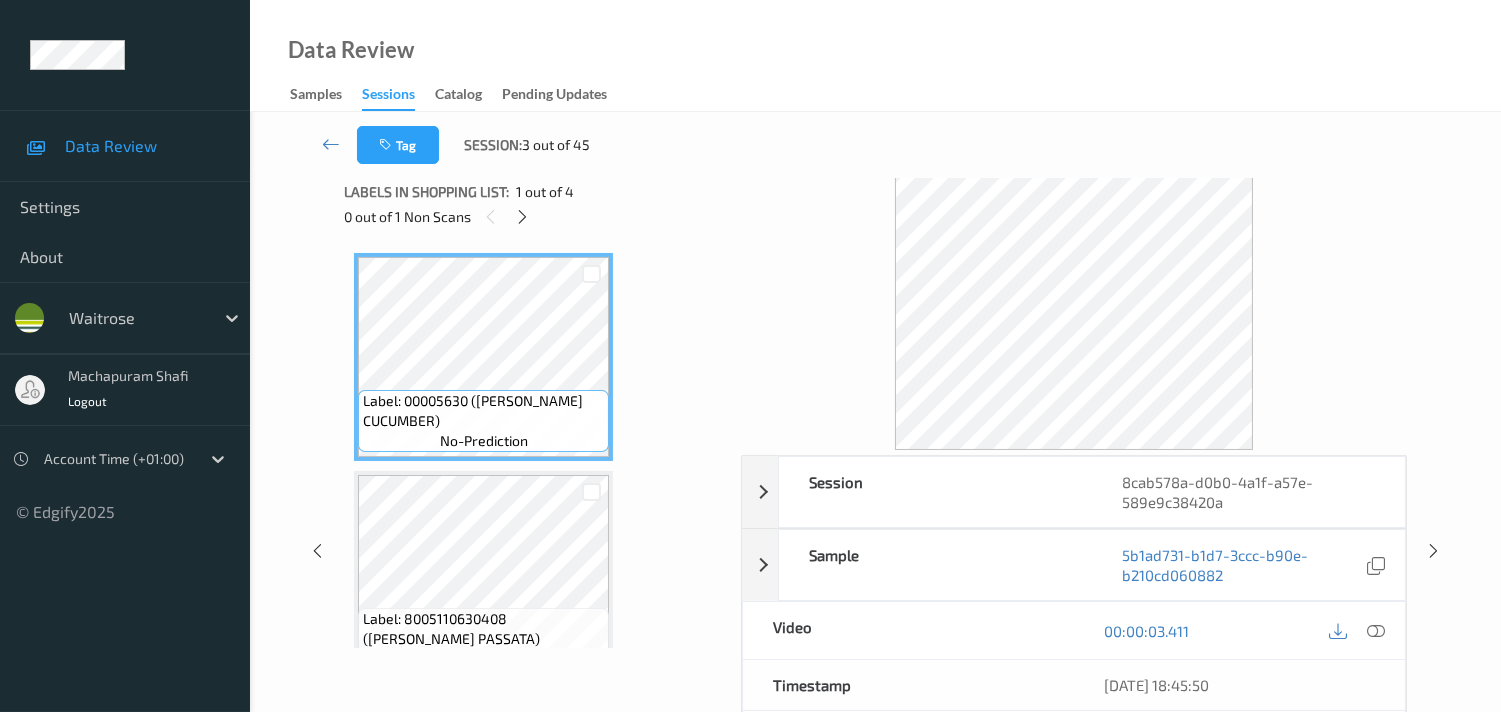 scroll, scrollTop: 0, scrollLeft: 0, axis: both 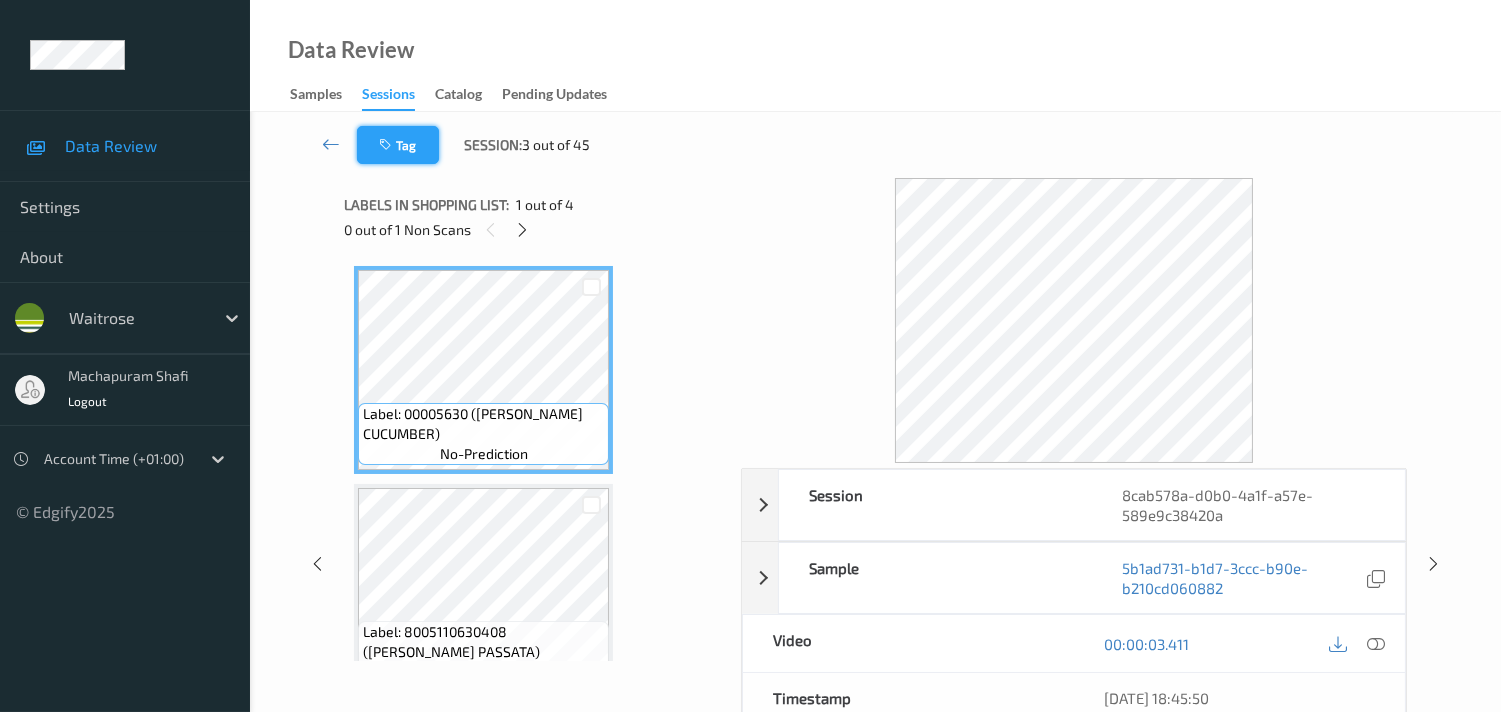 click on "Tag" at bounding box center (398, 145) 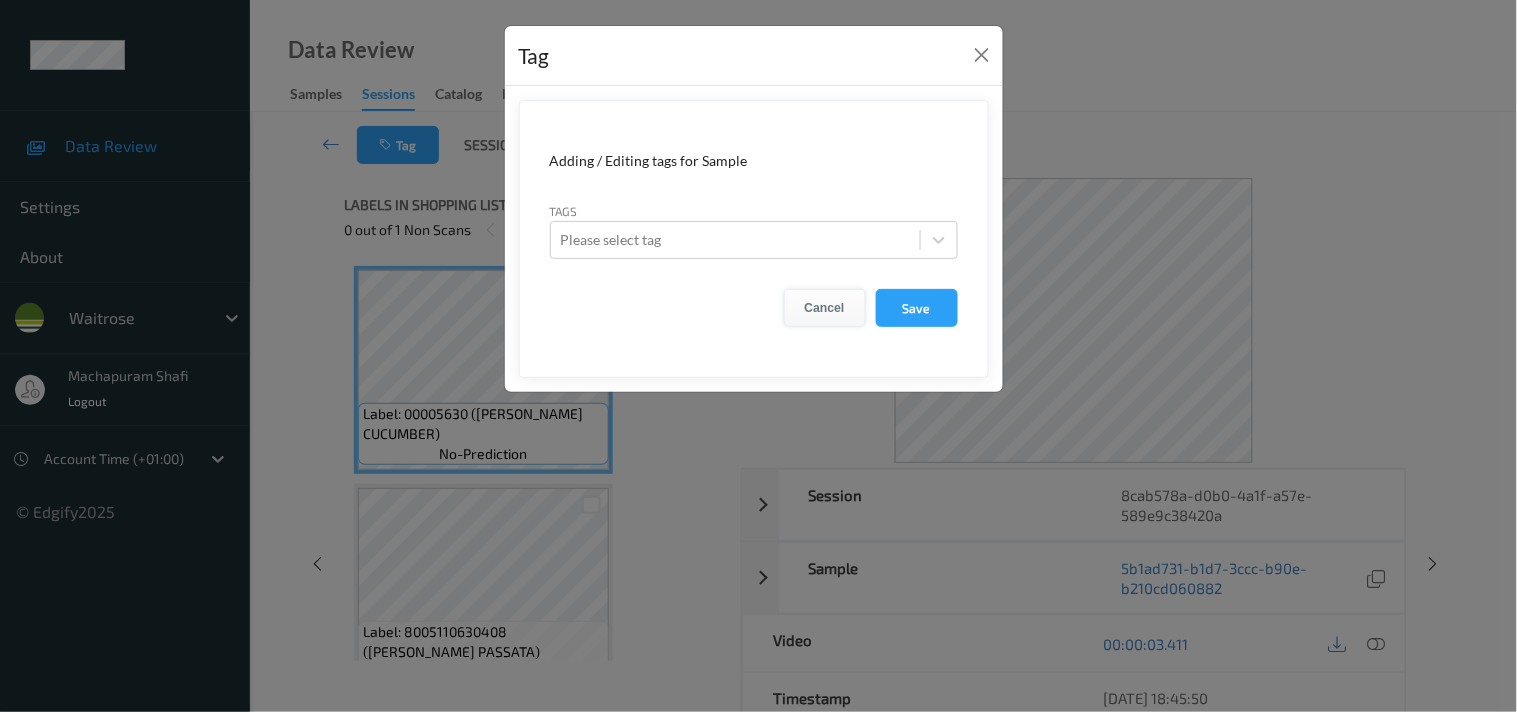 click on "Cancel" at bounding box center (825, 308) 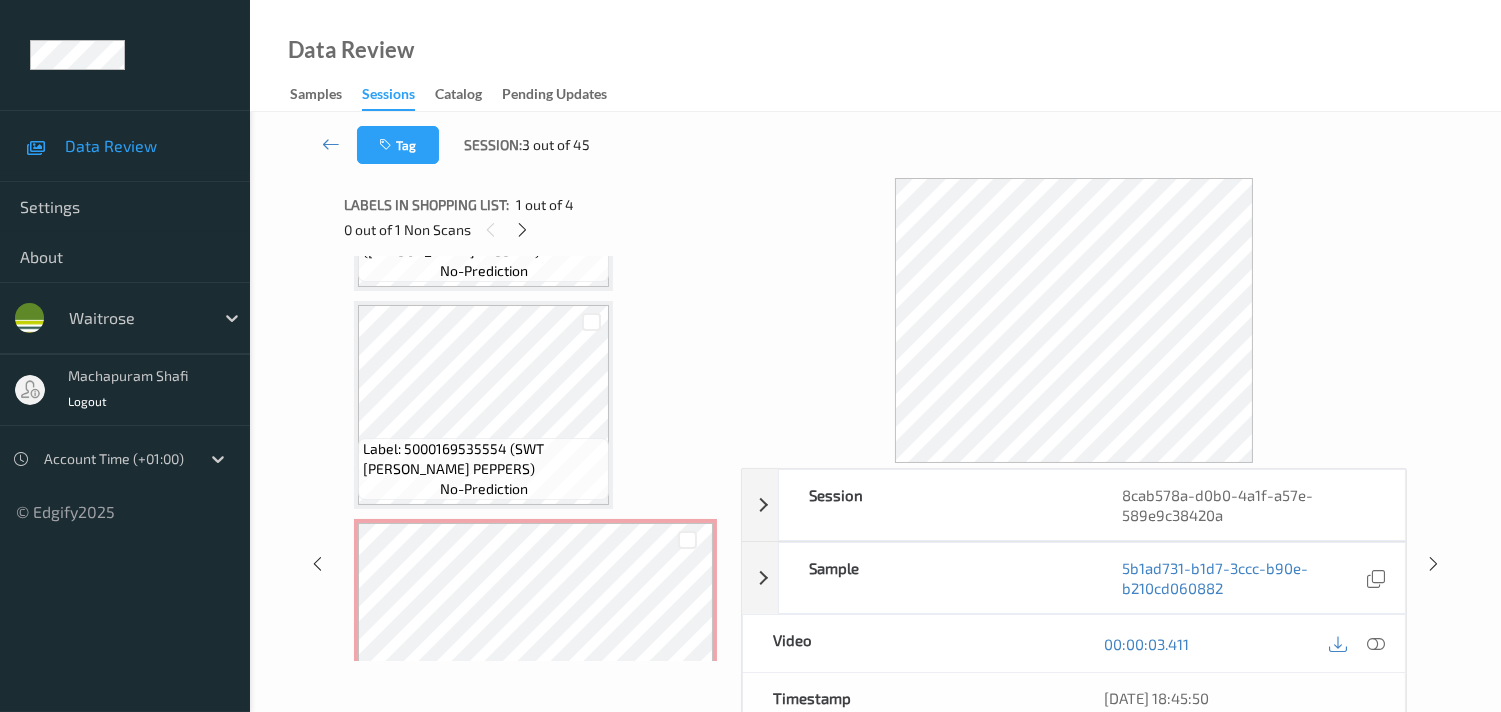 scroll, scrollTop: 471, scrollLeft: 0, axis: vertical 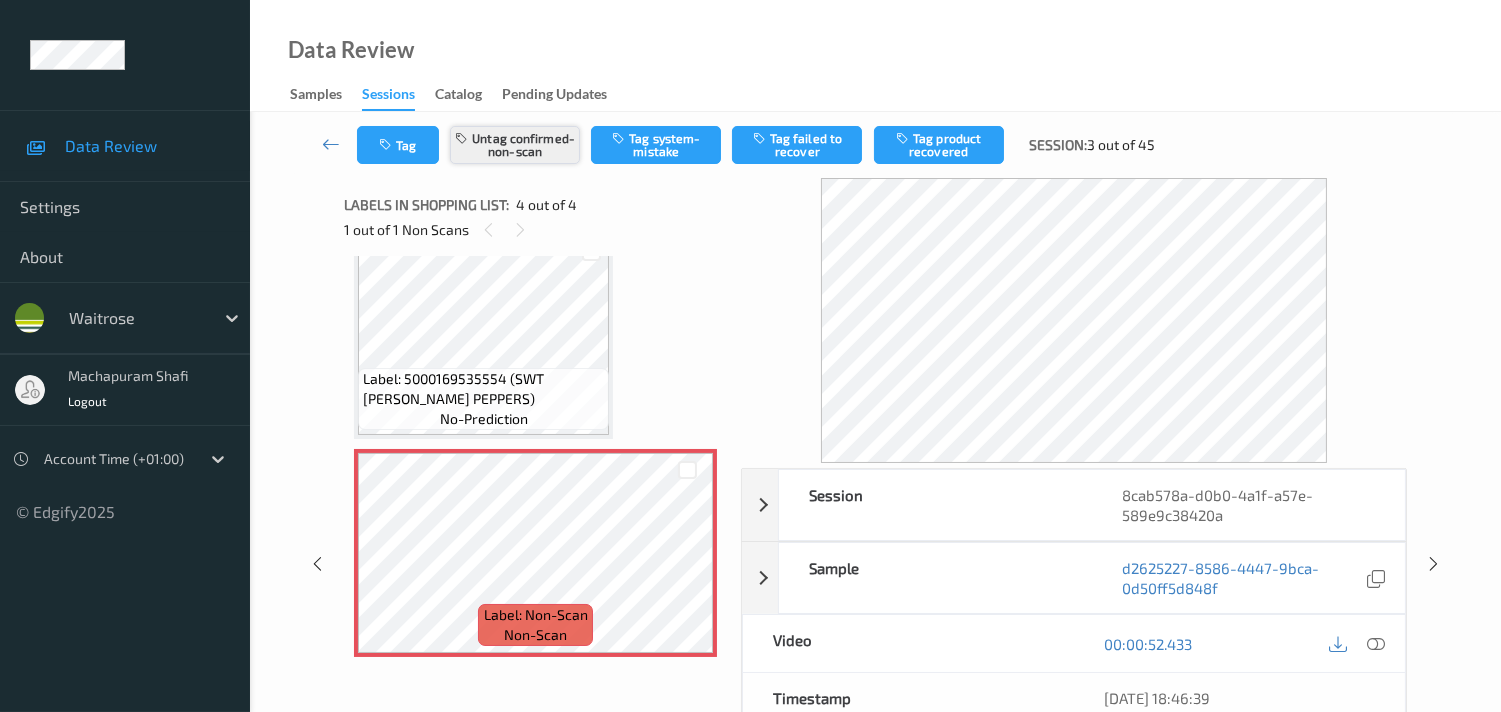 click on "Untag   confirmed-non-scan" at bounding box center (515, 145) 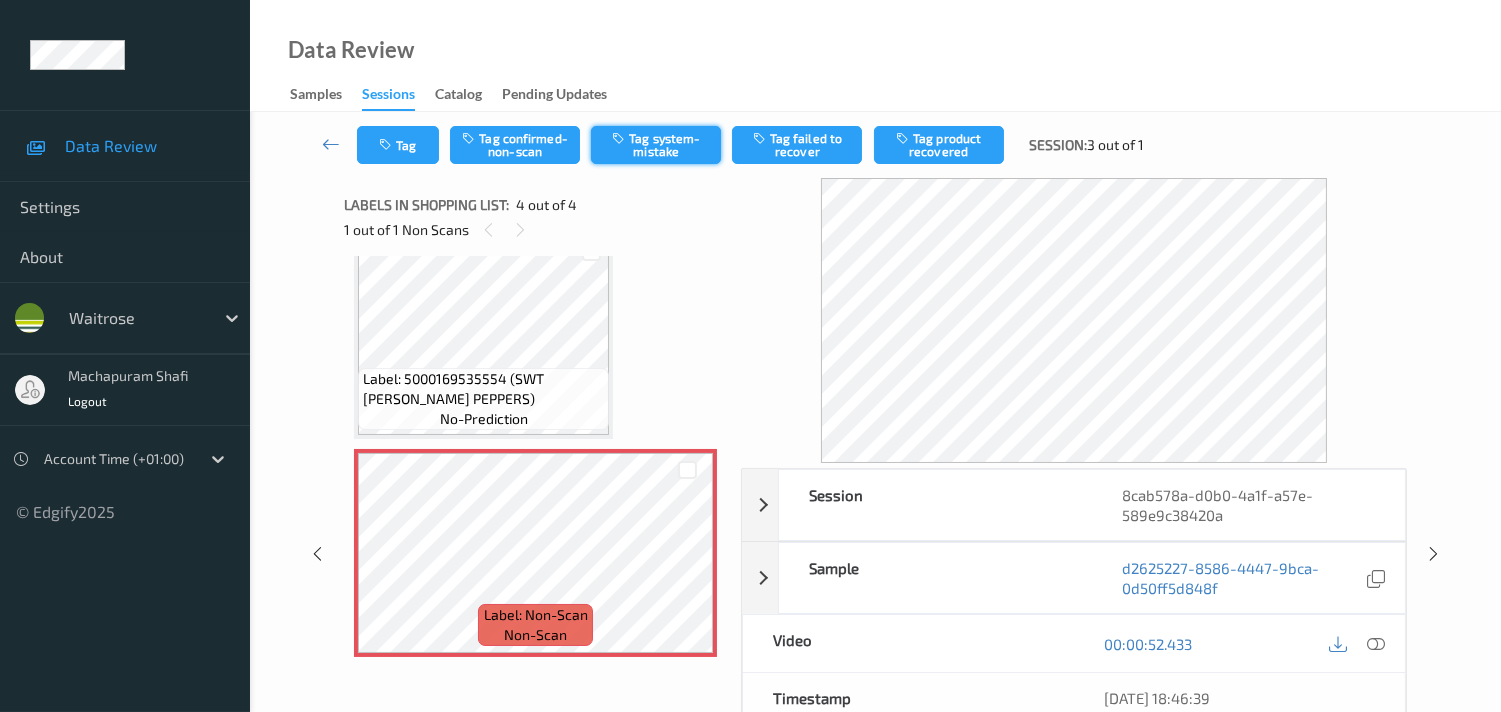 click on "Tag   system-mistake" at bounding box center [656, 145] 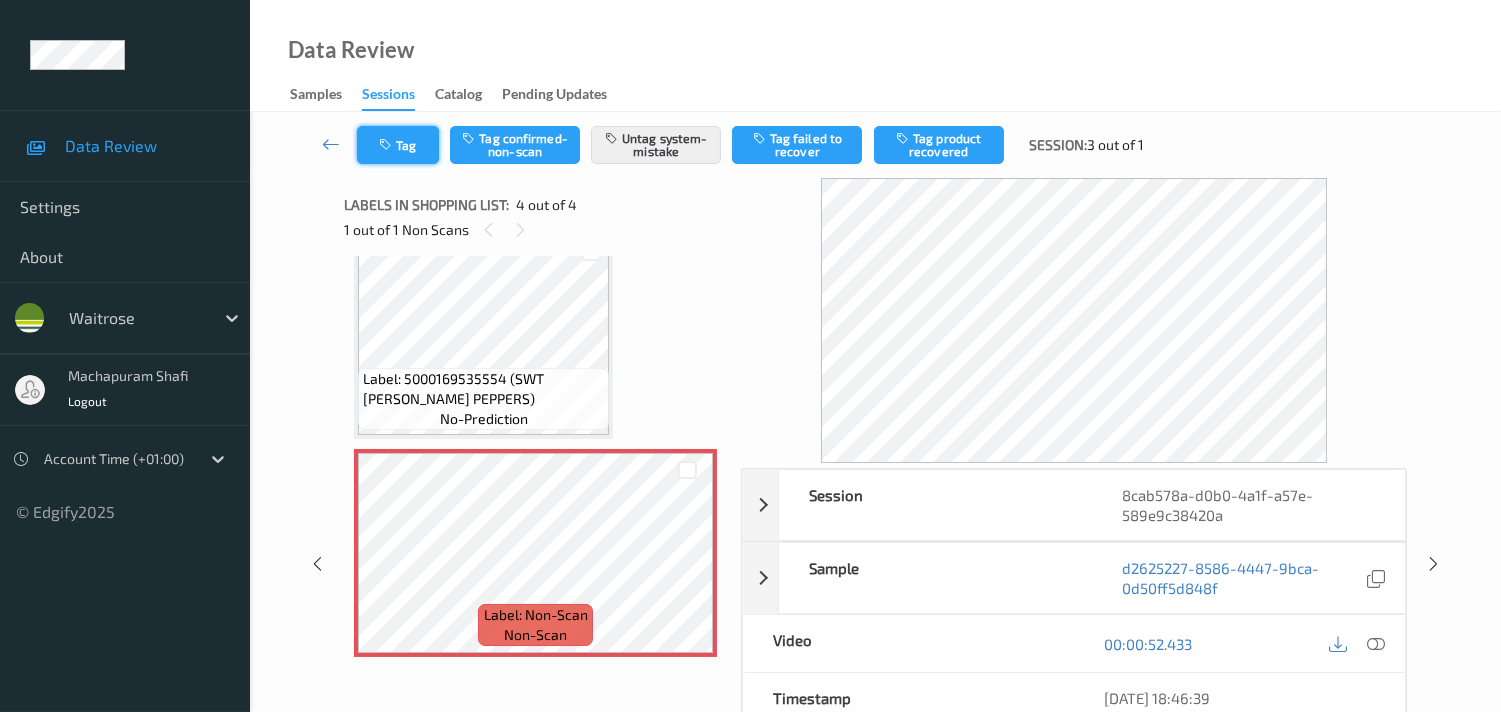 click on "Tag" at bounding box center (398, 145) 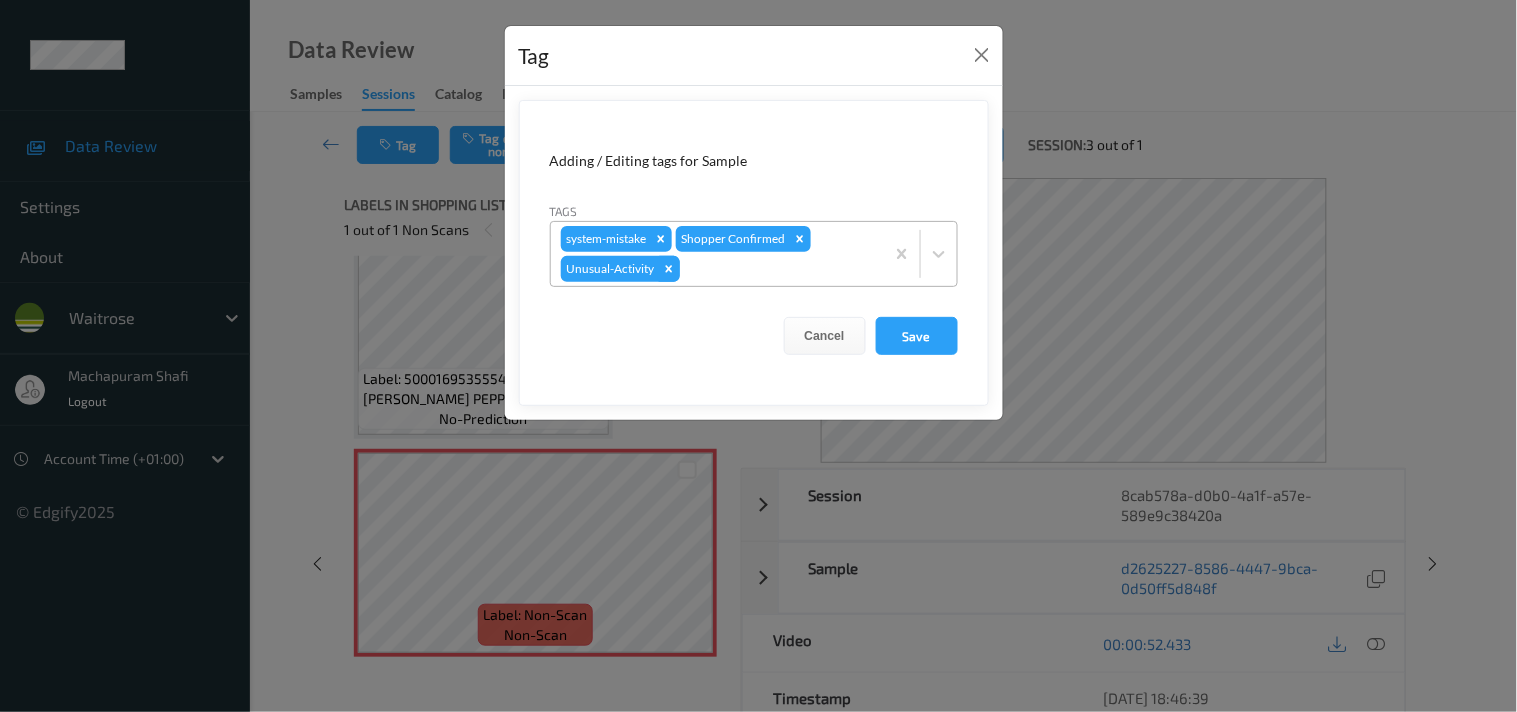 click 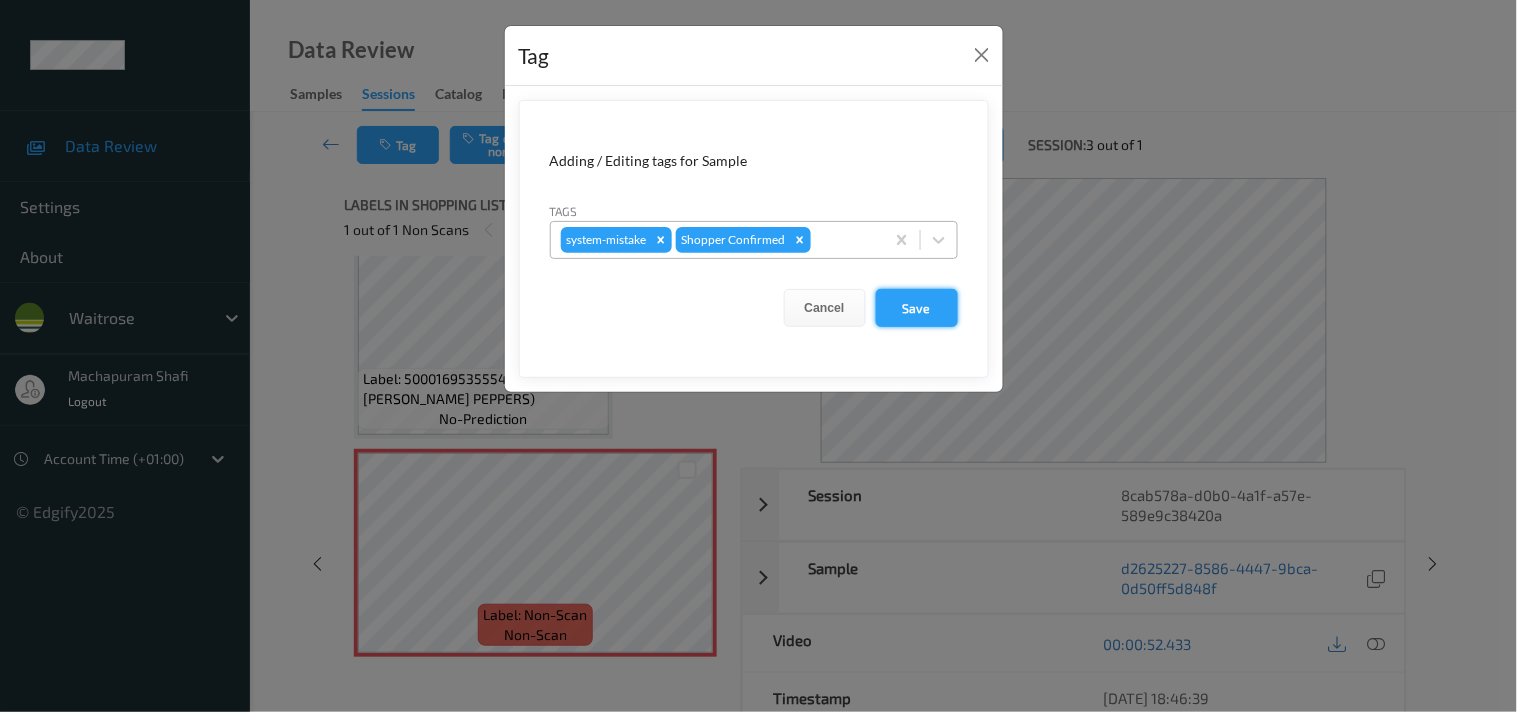 click on "Save" at bounding box center [917, 308] 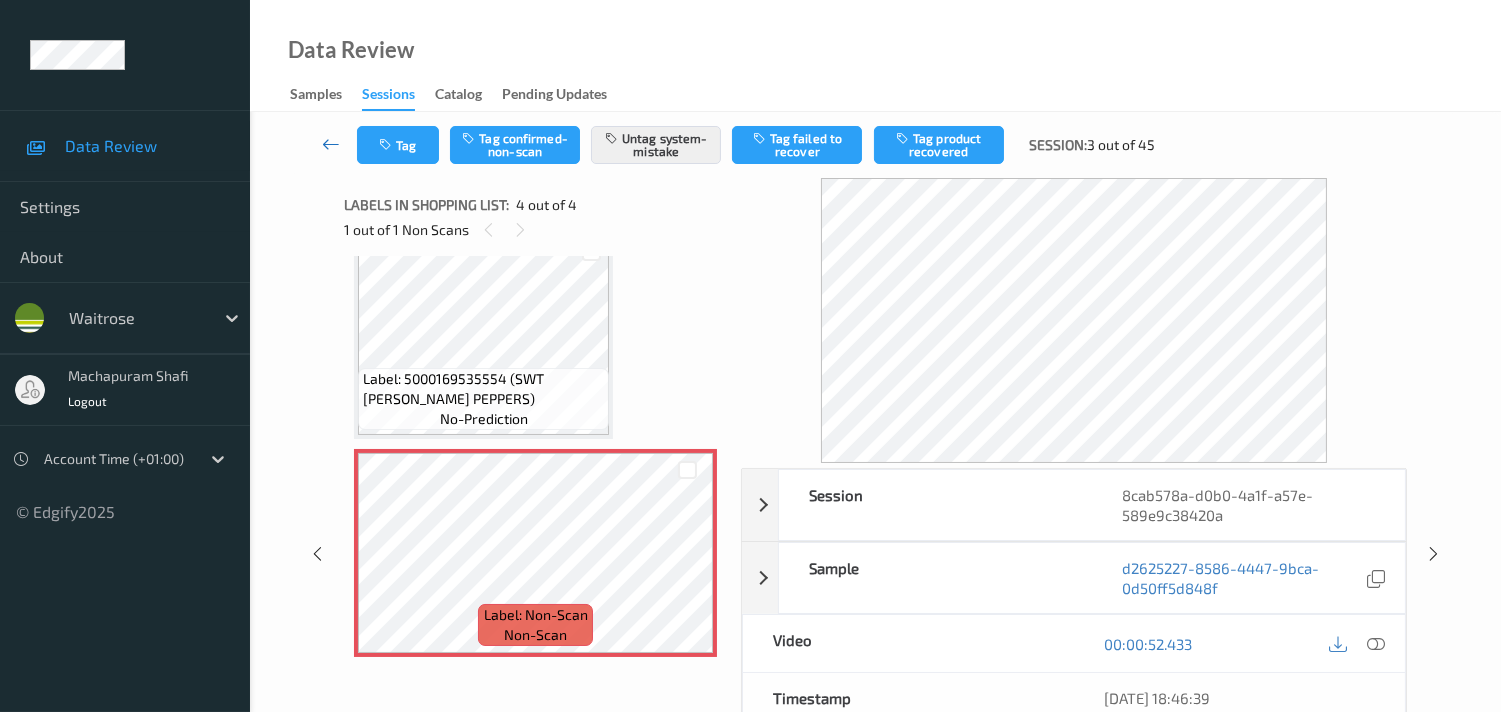 click at bounding box center [331, 144] 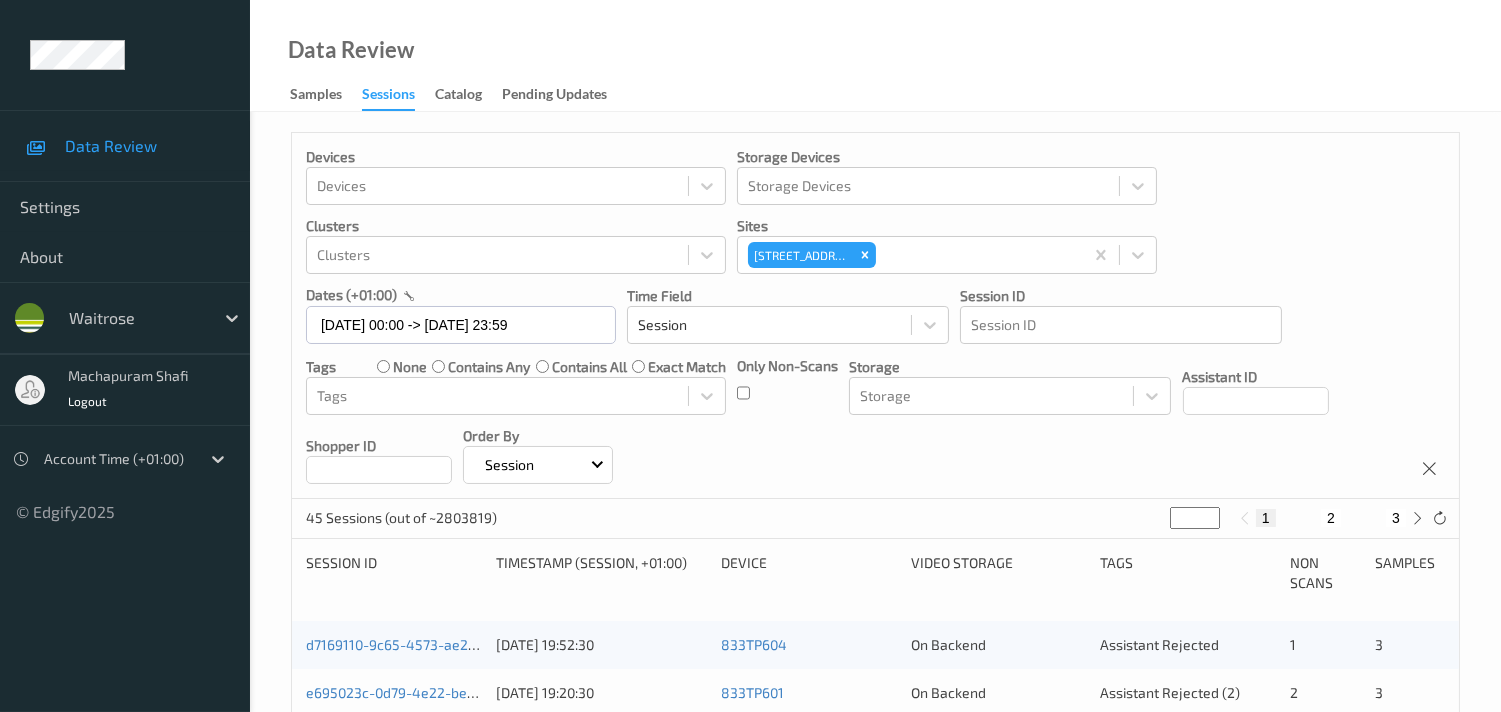 scroll, scrollTop: 222, scrollLeft: 0, axis: vertical 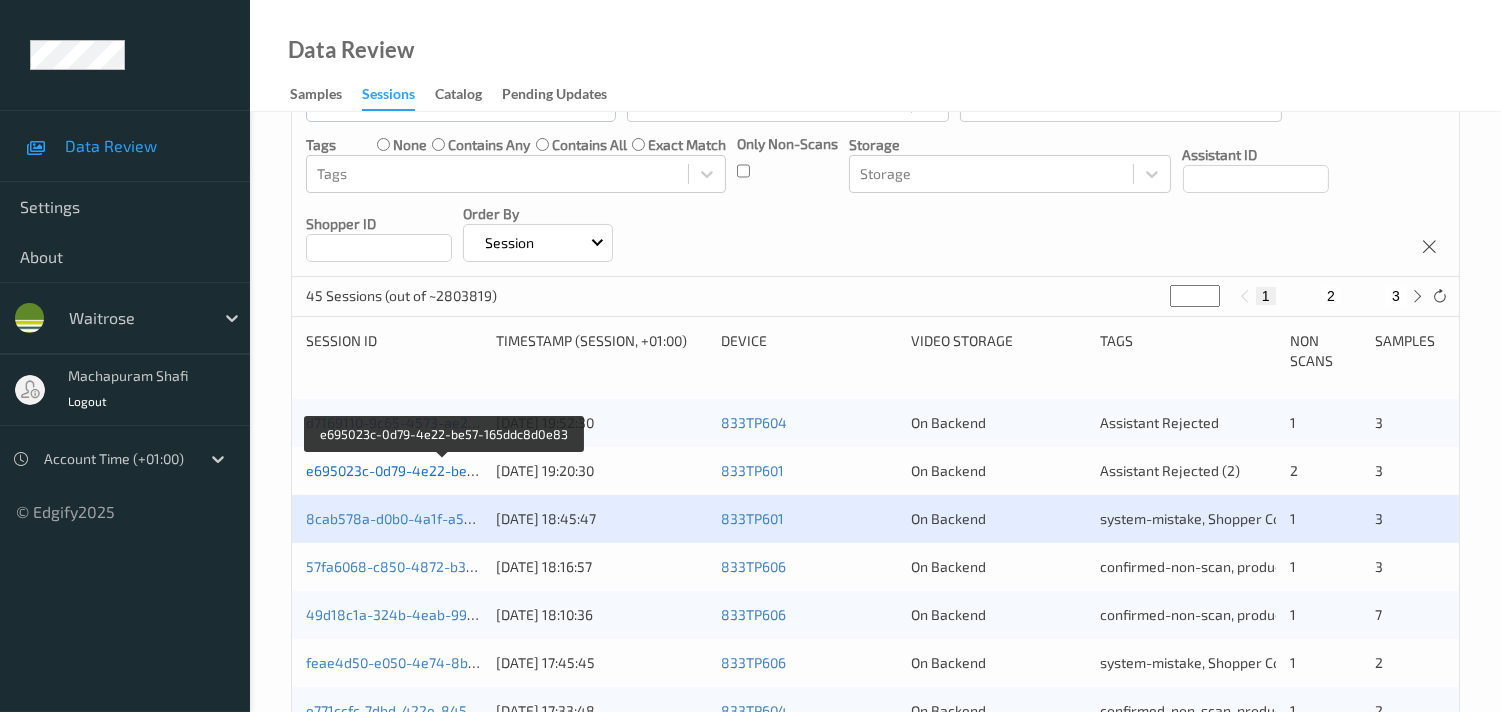 click on "e695023c-0d79-4e22-be57-165ddc8d0e83" at bounding box center [444, 470] 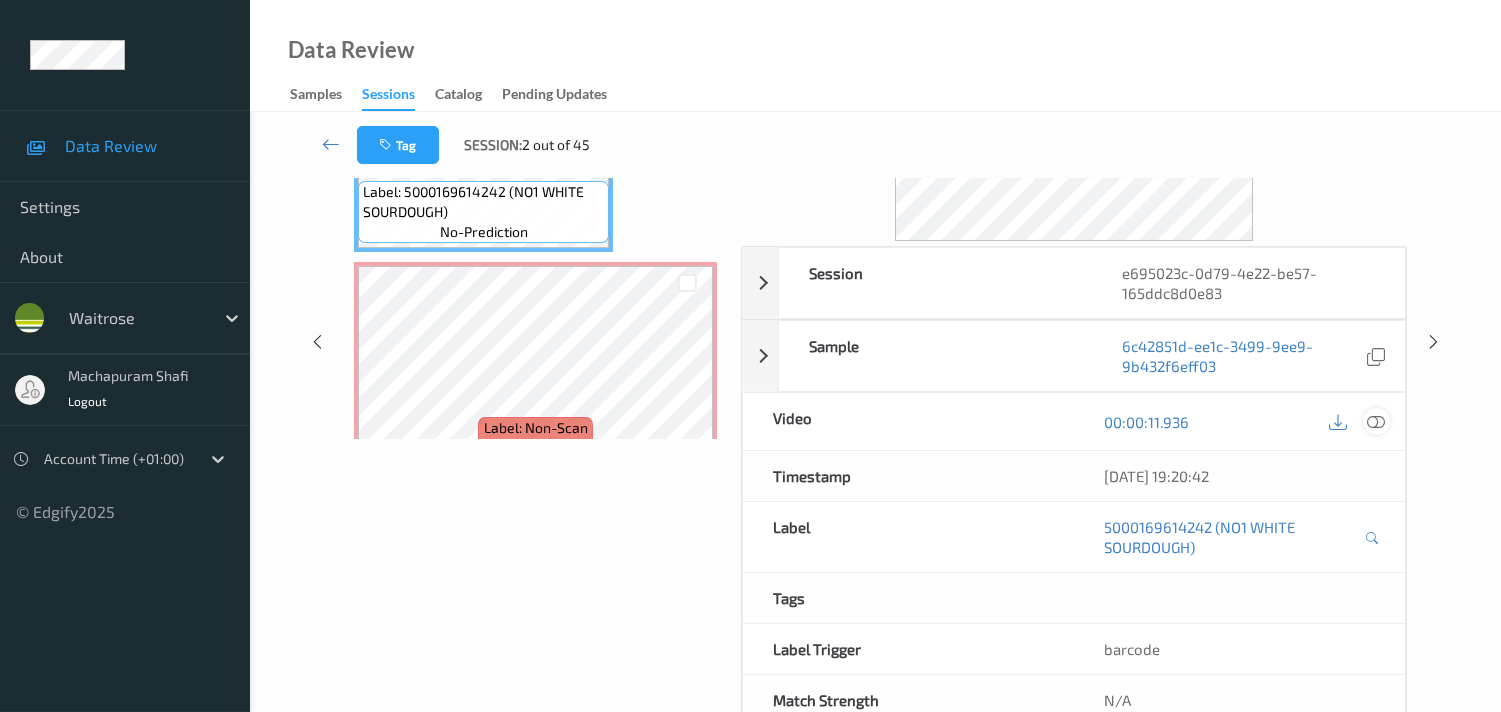 click at bounding box center [1376, 422] 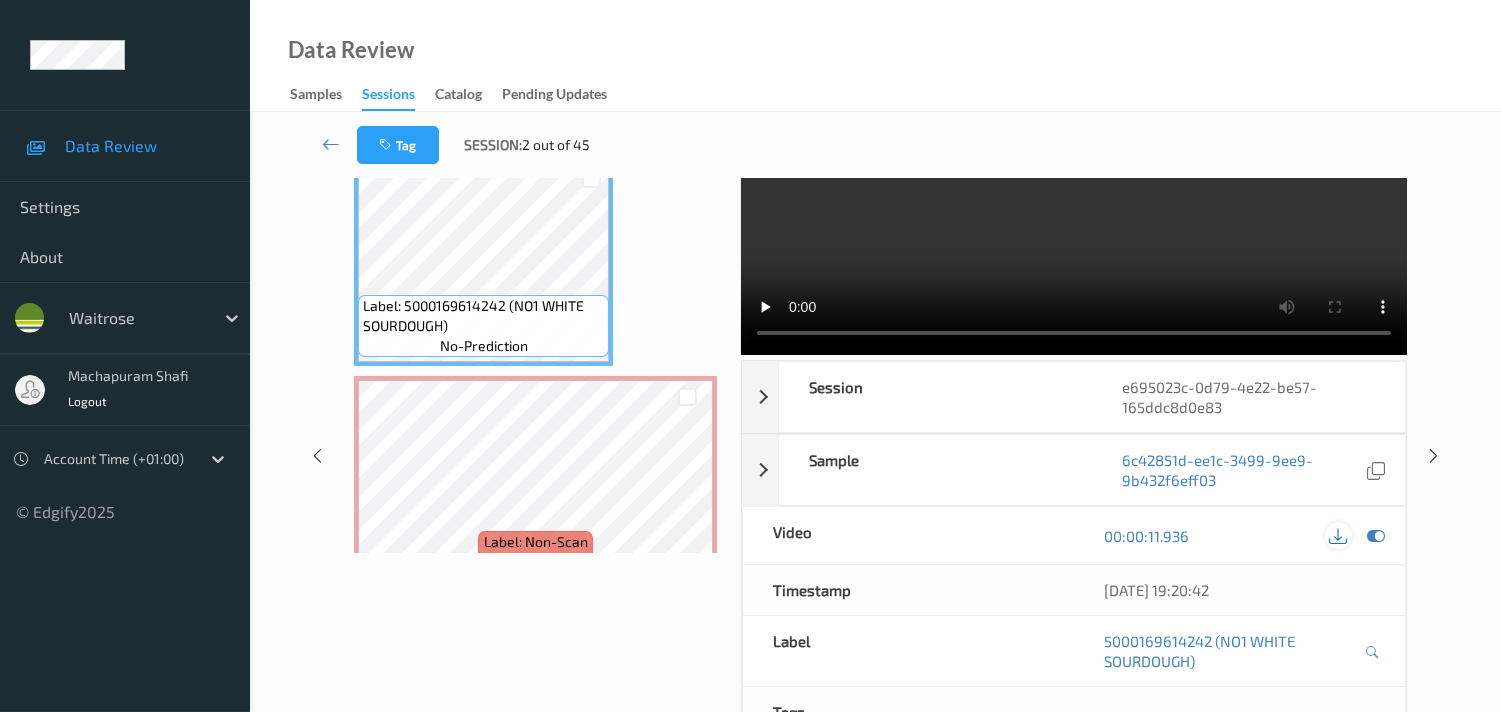 scroll, scrollTop: 0, scrollLeft: 0, axis: both 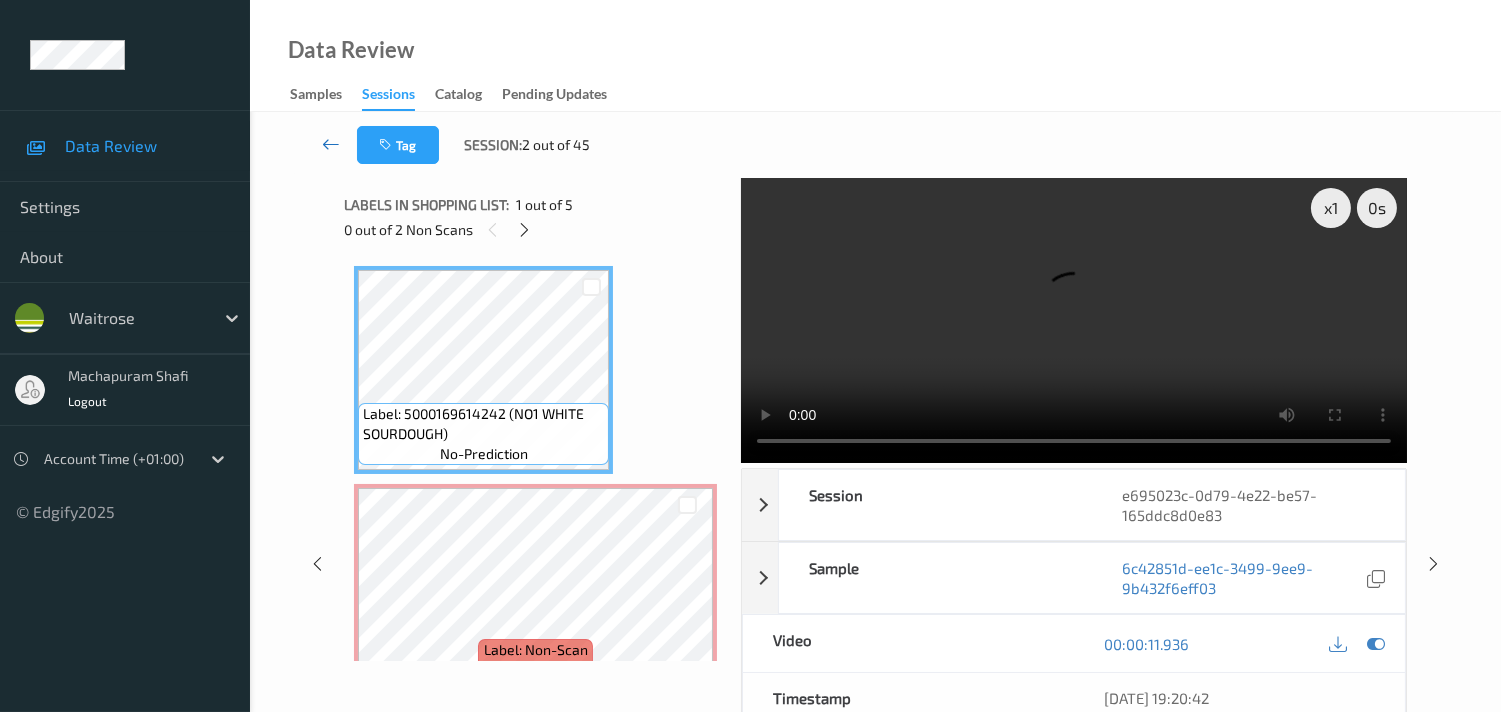 click at bounding box center (331, 144) 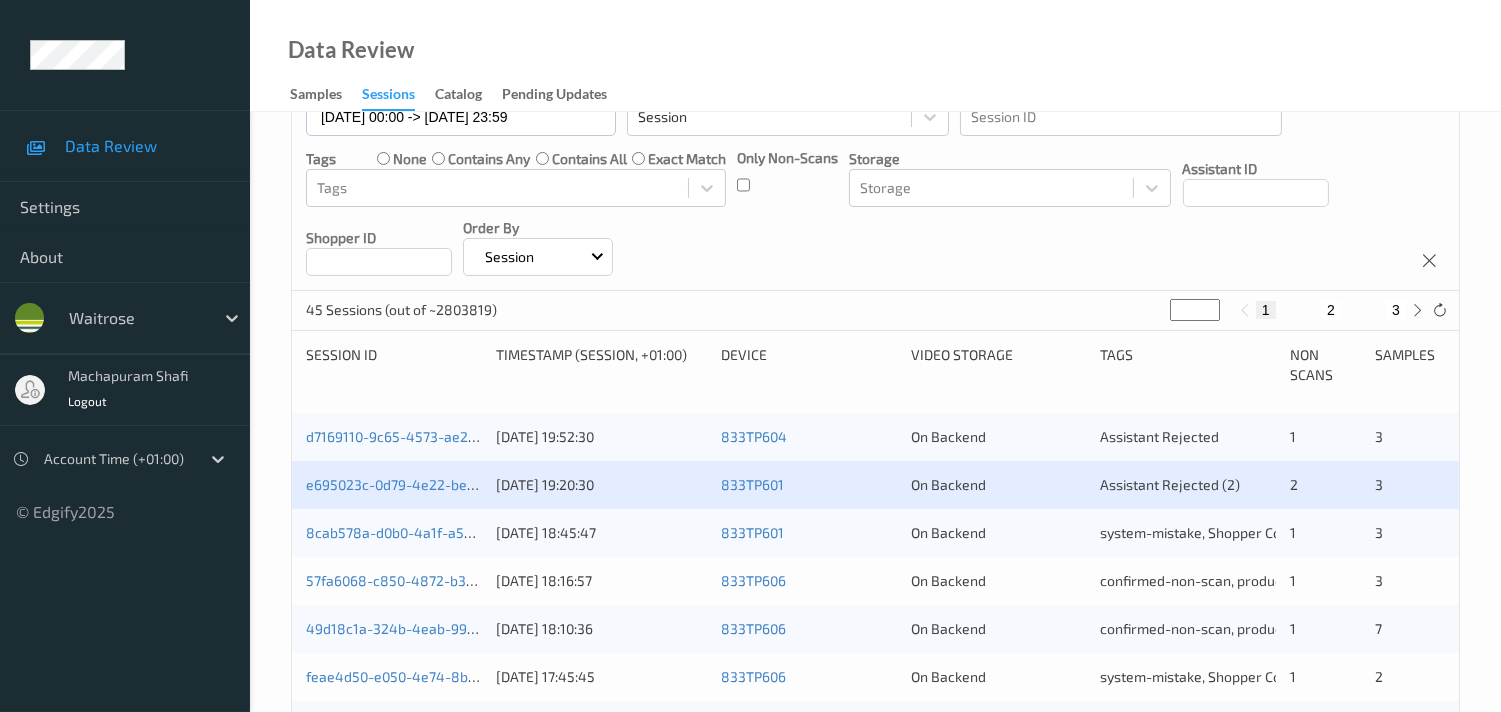 scroll, scrollTop: 222, scrollLeft: 0, axis: vertical 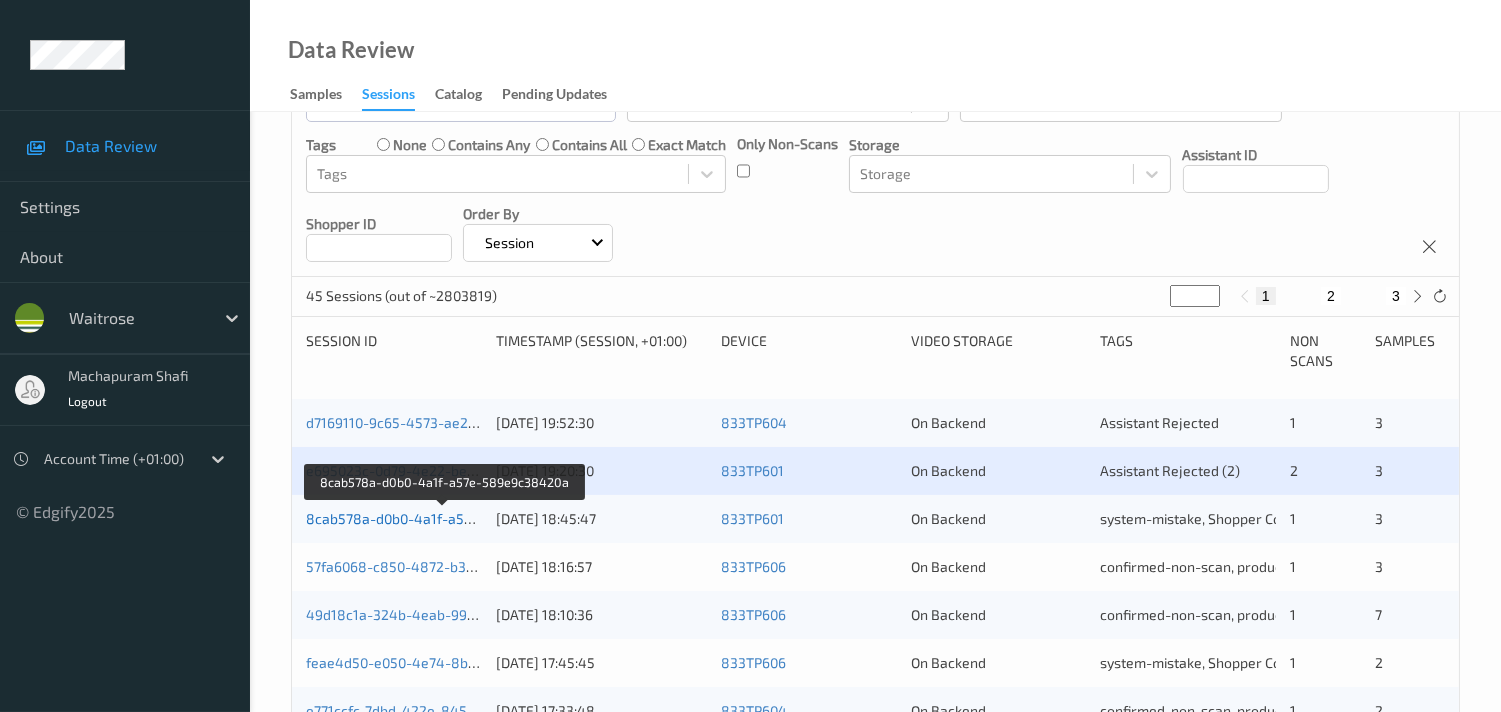 click on "8cab578a-d0b0-4a1f-a57e-589e9c38420a" at bounding box center (444, 518) 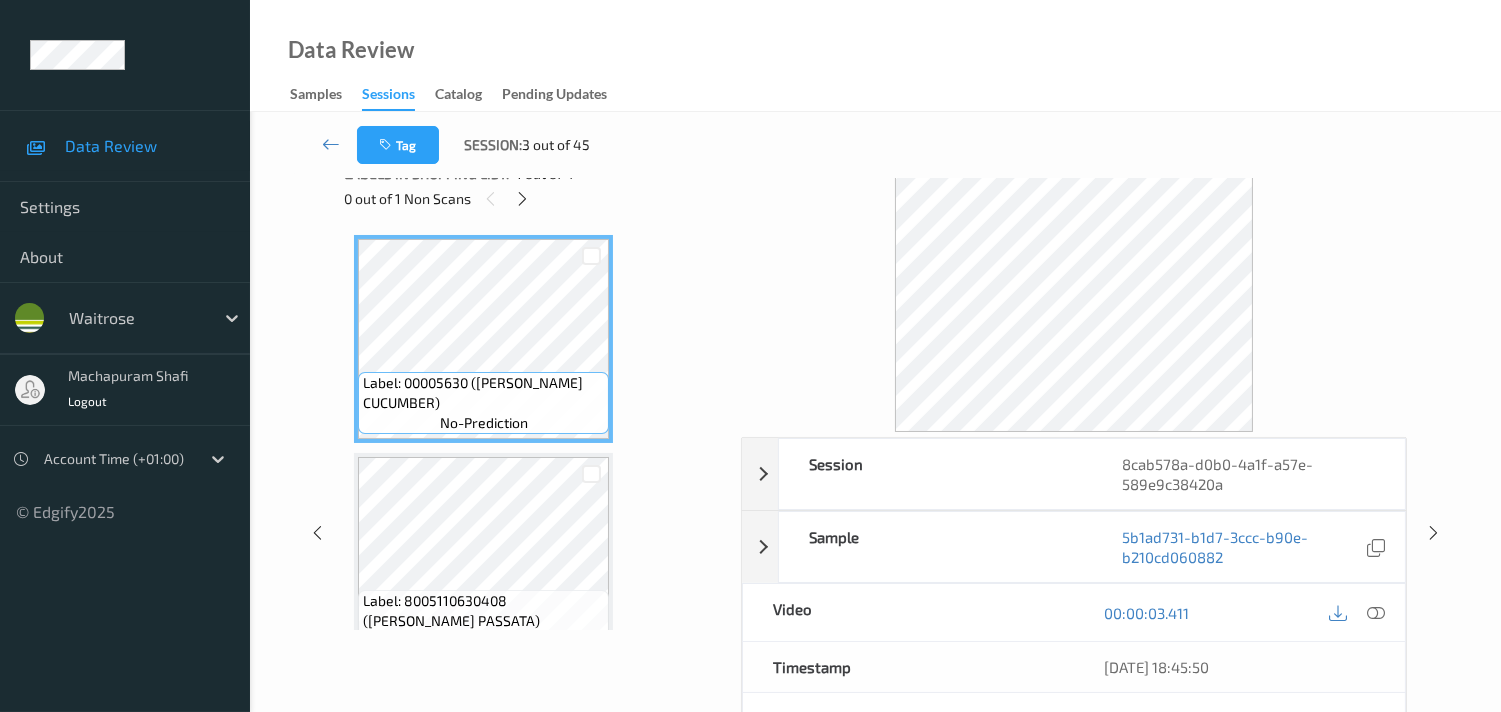 scroll, scrollTop: 0, scrollLeft: 0, axis: both 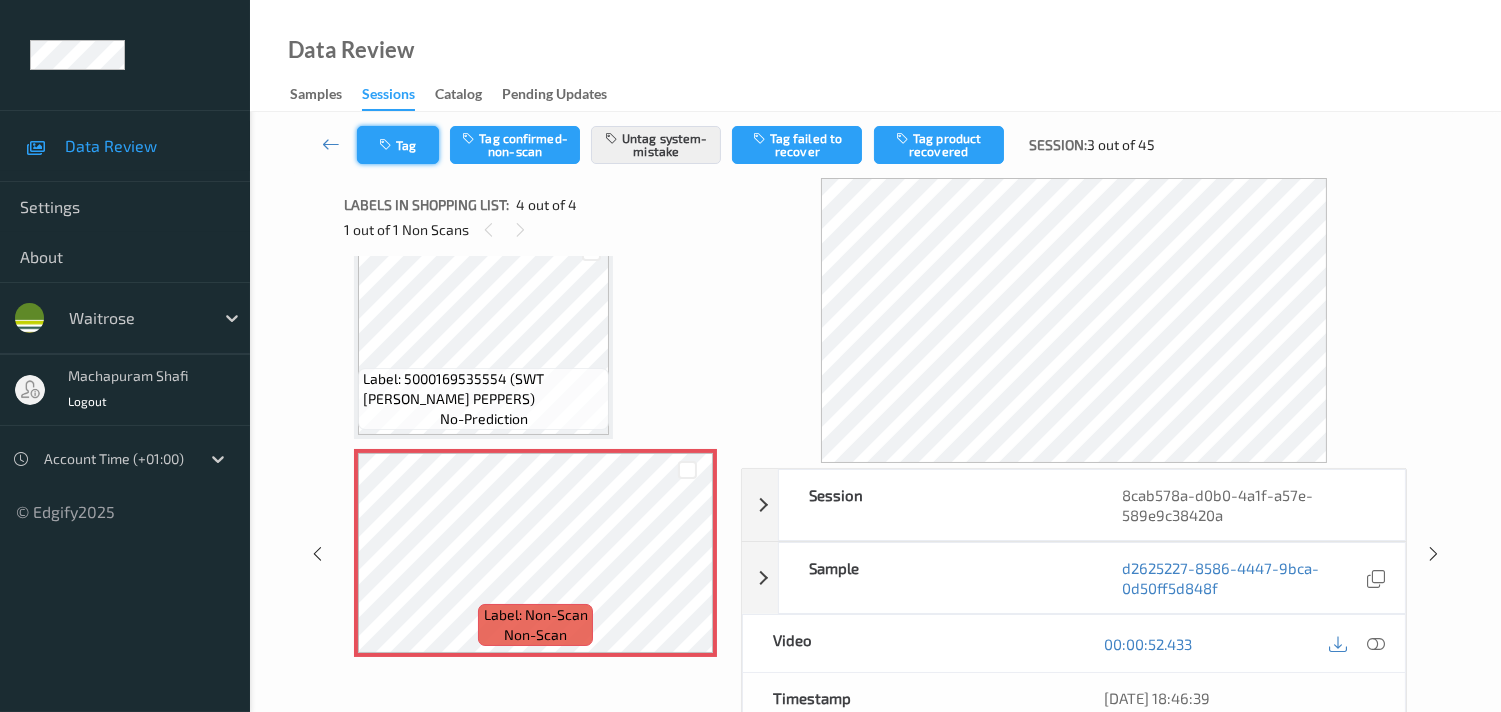 click on "Tag" at bounding box center (398, 145) 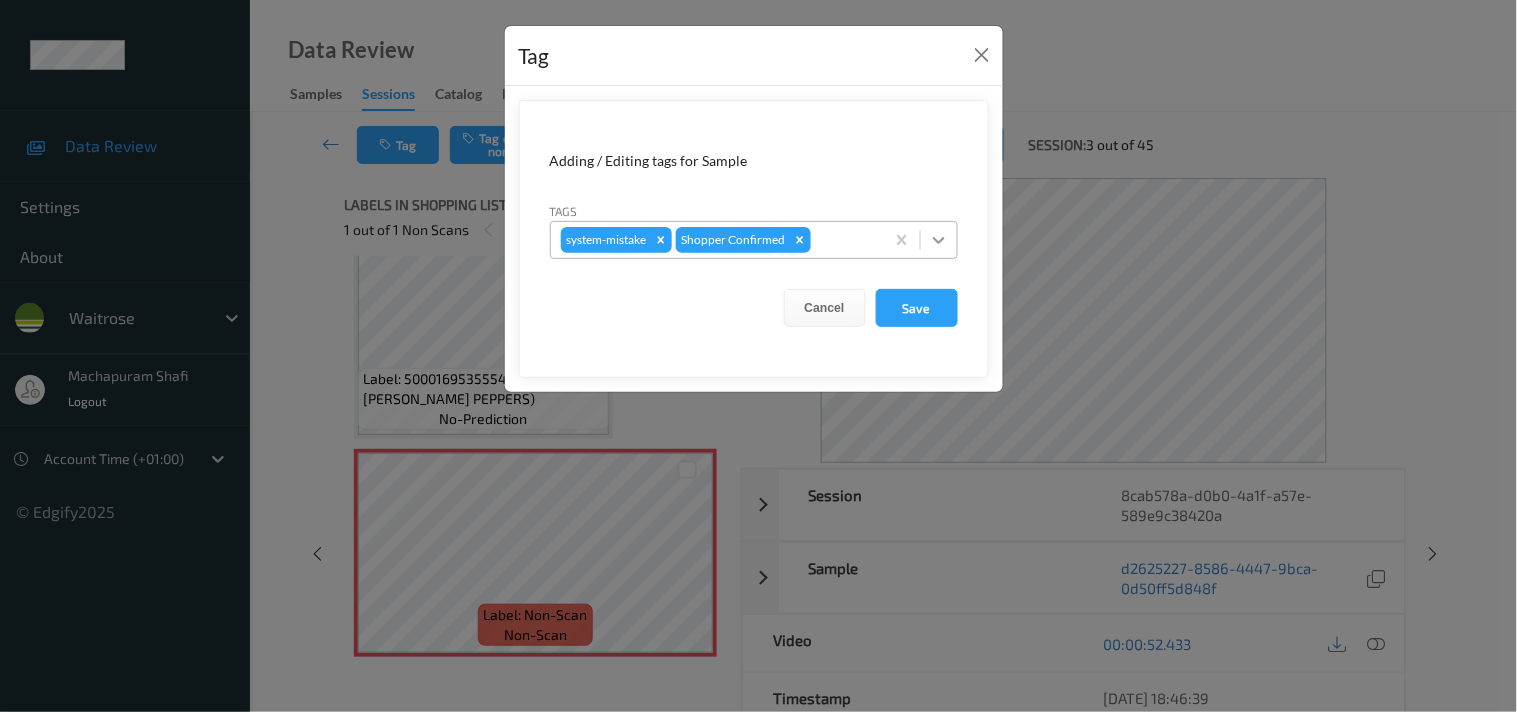 click 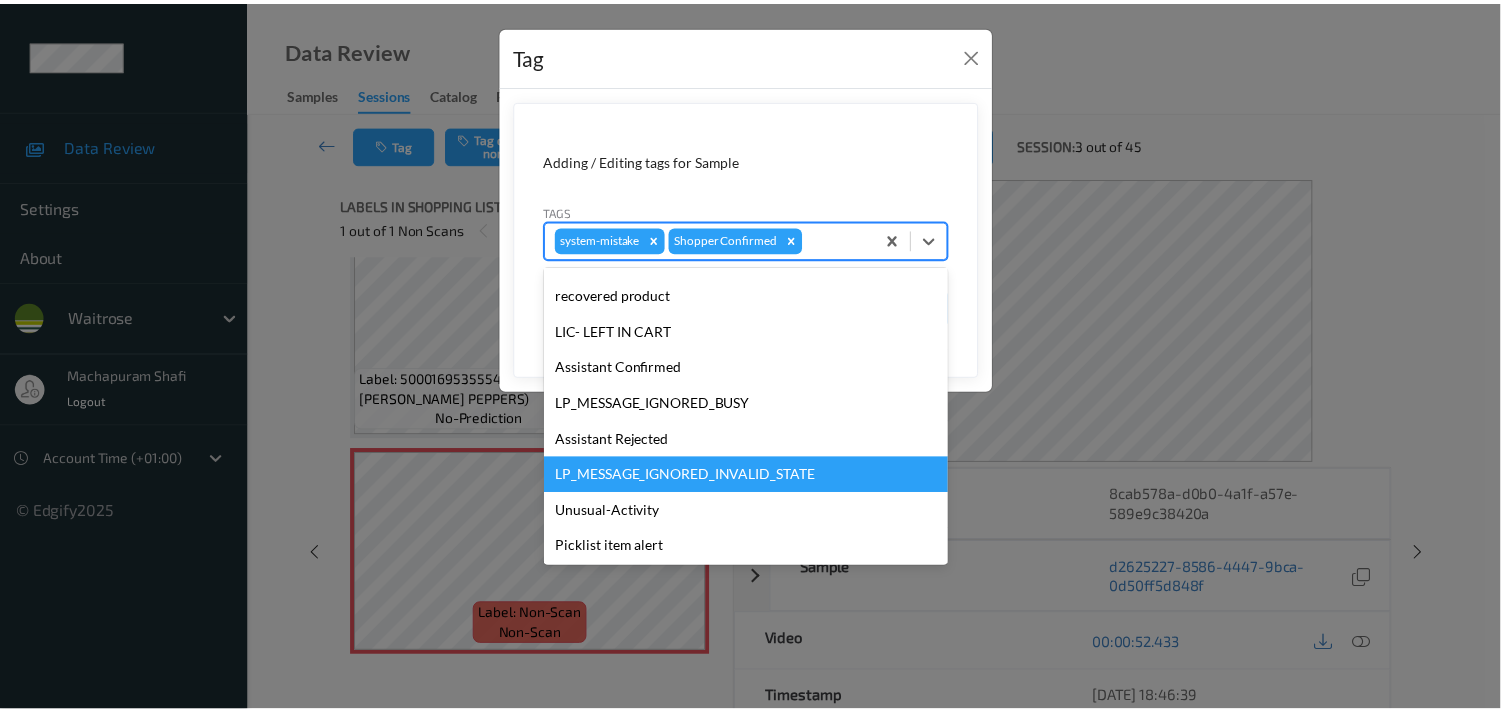 scroll, scrollTop: 320, scrollLeft: 0, axis: vertical 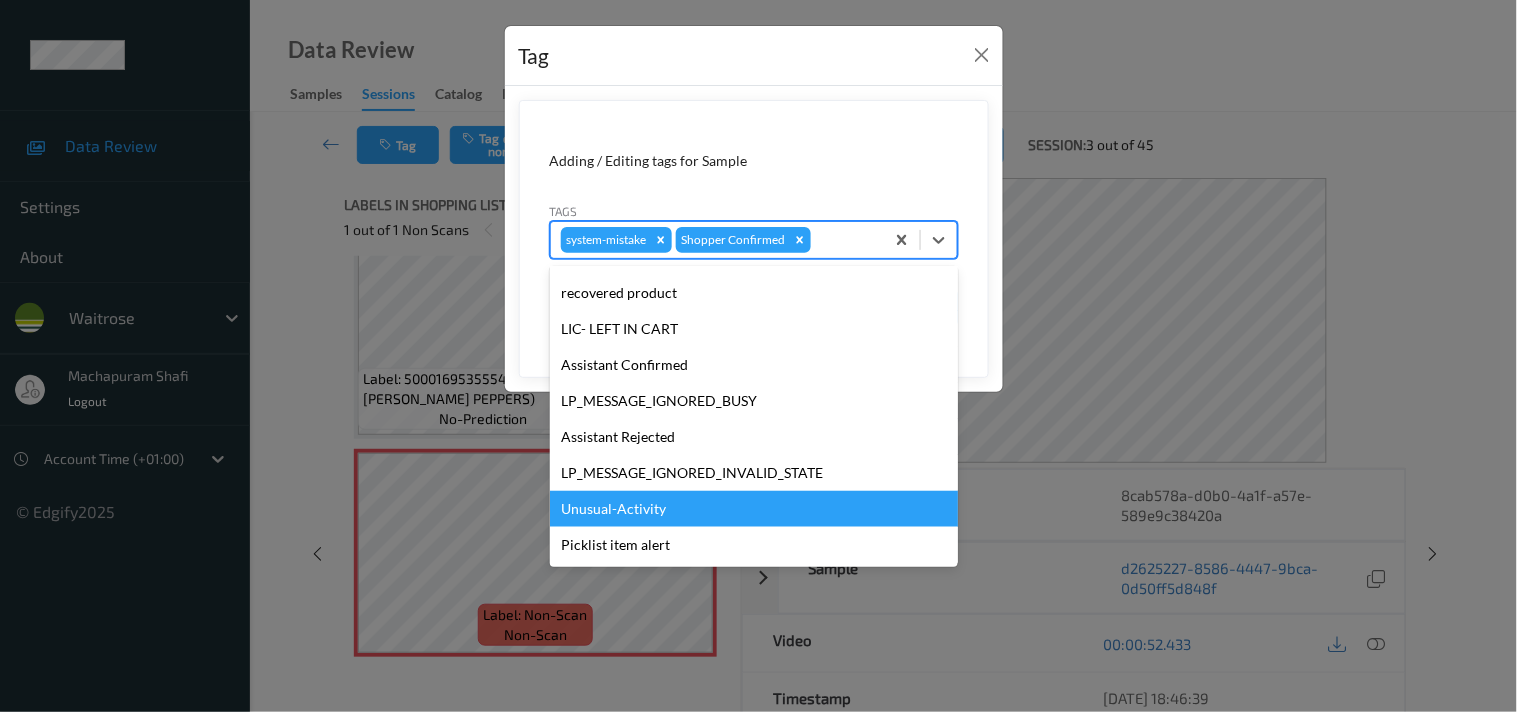 click on "Unusual-Activity" at bounding box center [754, 509] 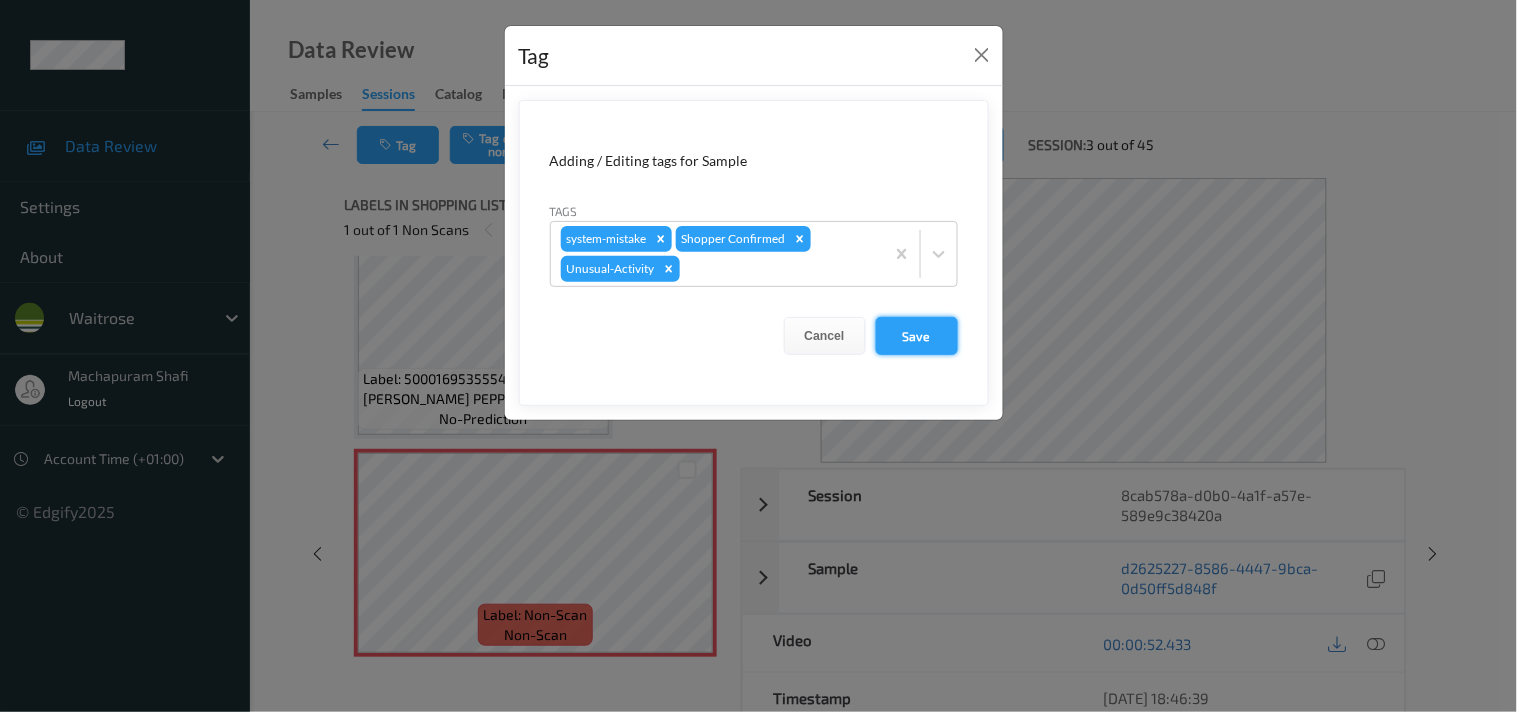 click on "Save" at bounding box center [917, 336] 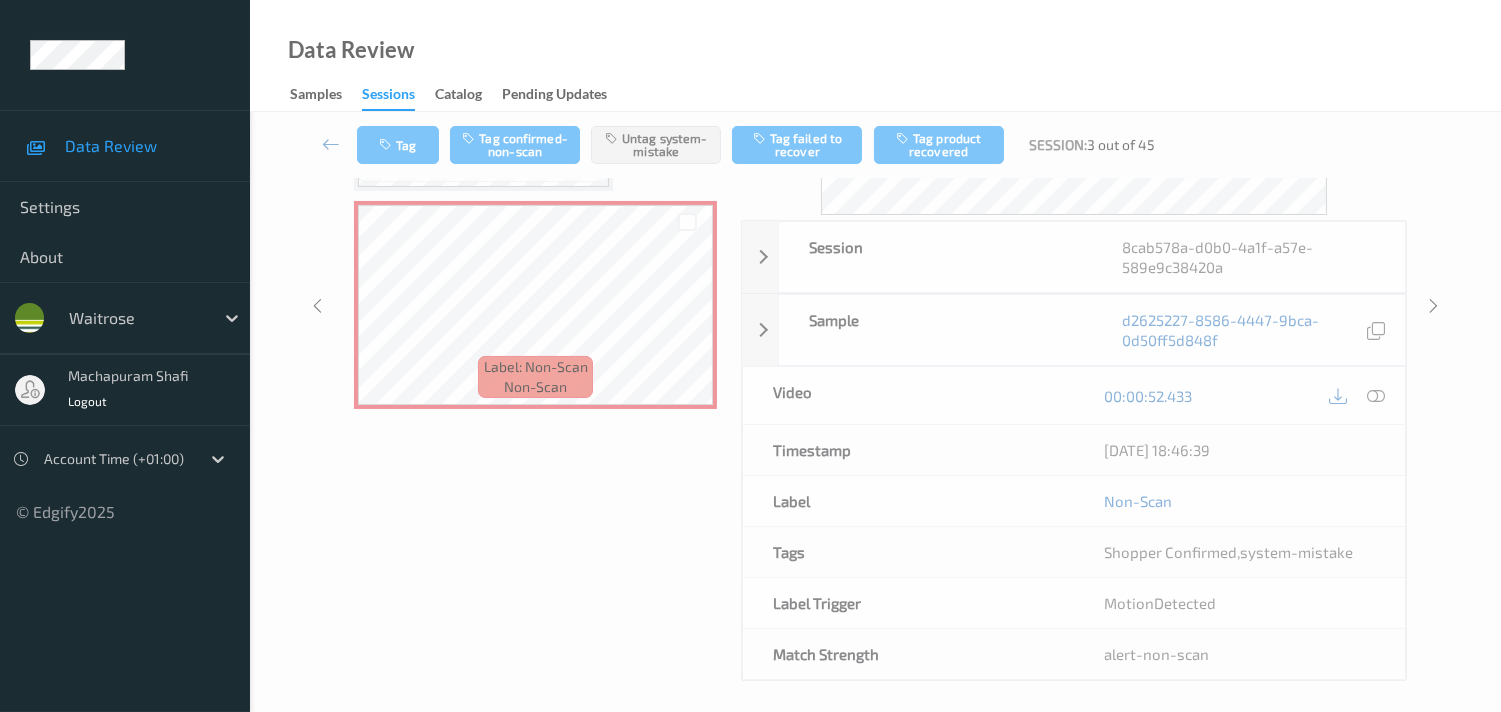 scroll, scrollTop: 290, scrollLeft: 0, axis: vertical 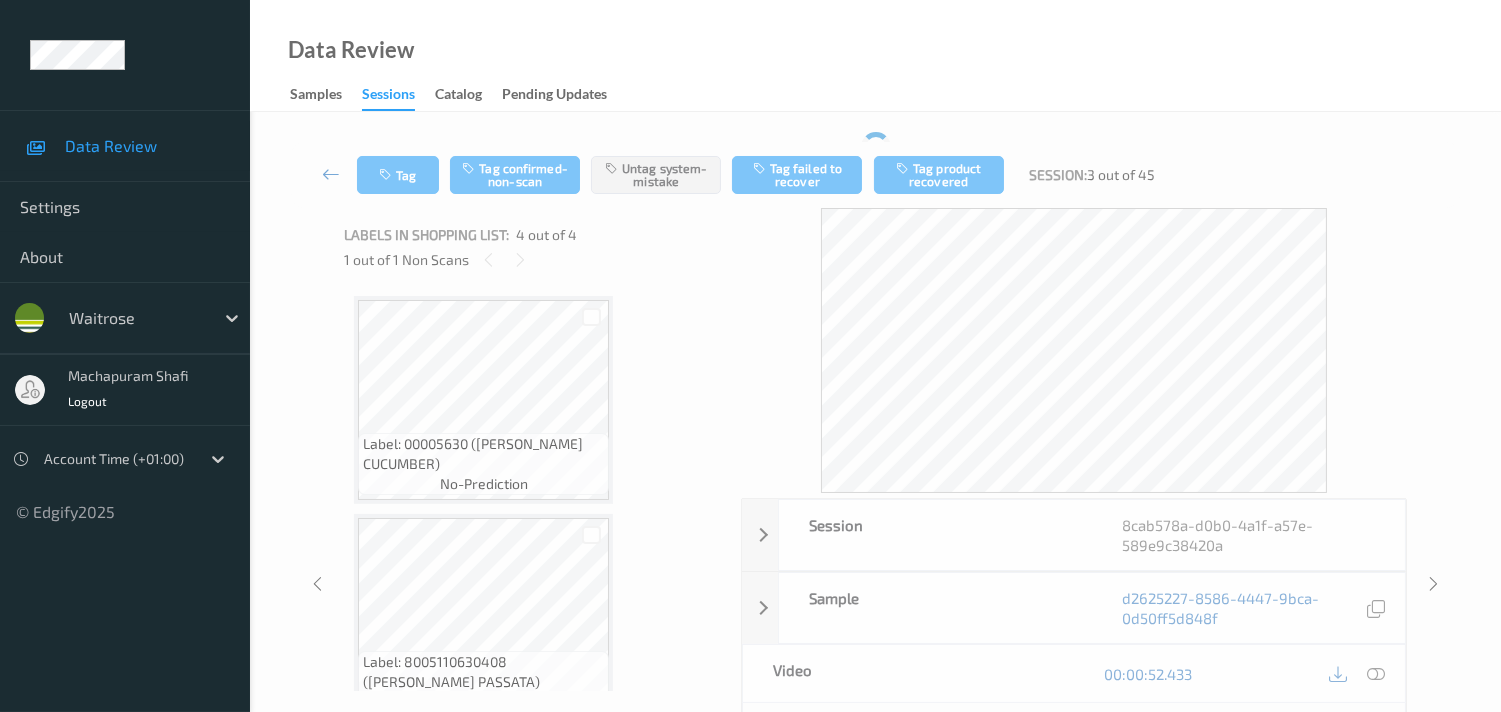 click at bounding box center (331, 174) 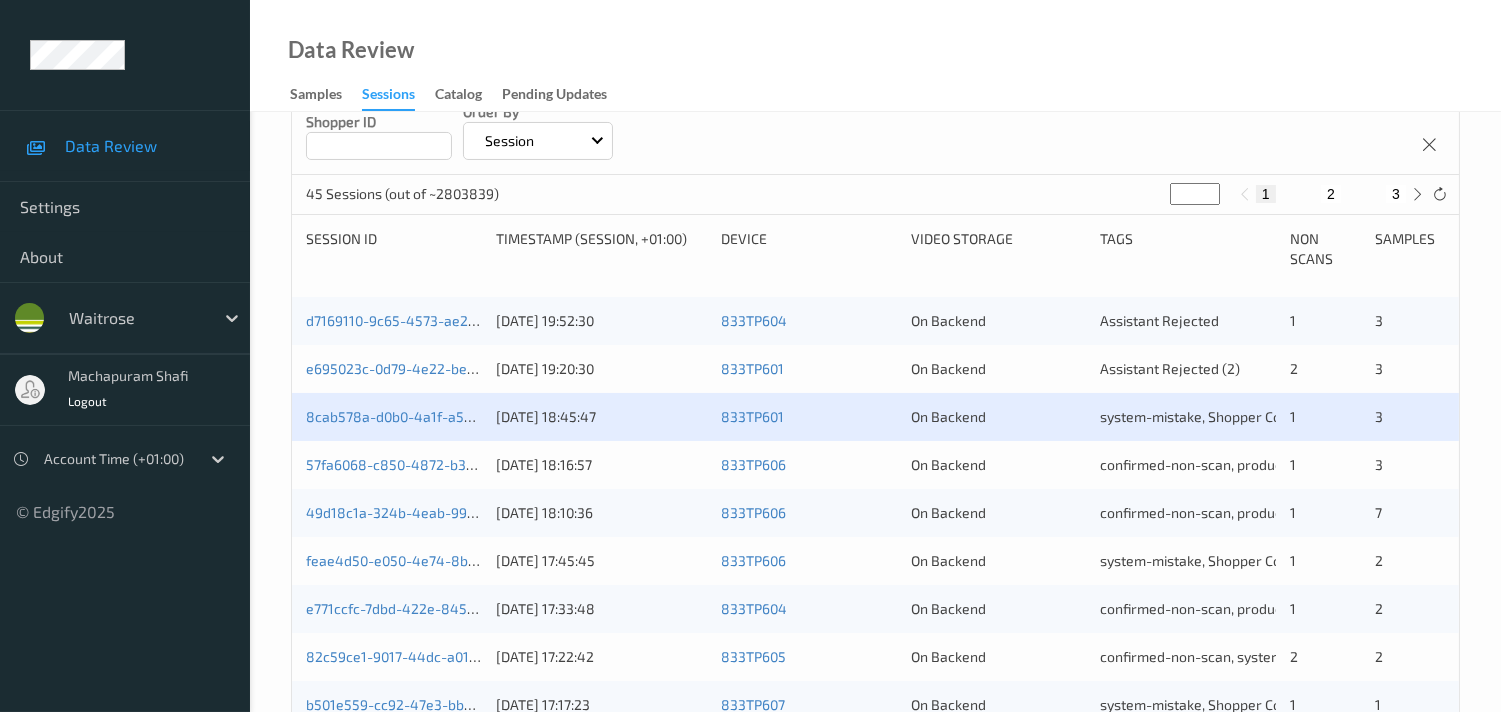 scroll, scrollTop: 333, scrollLeft: 0, axis: vertical 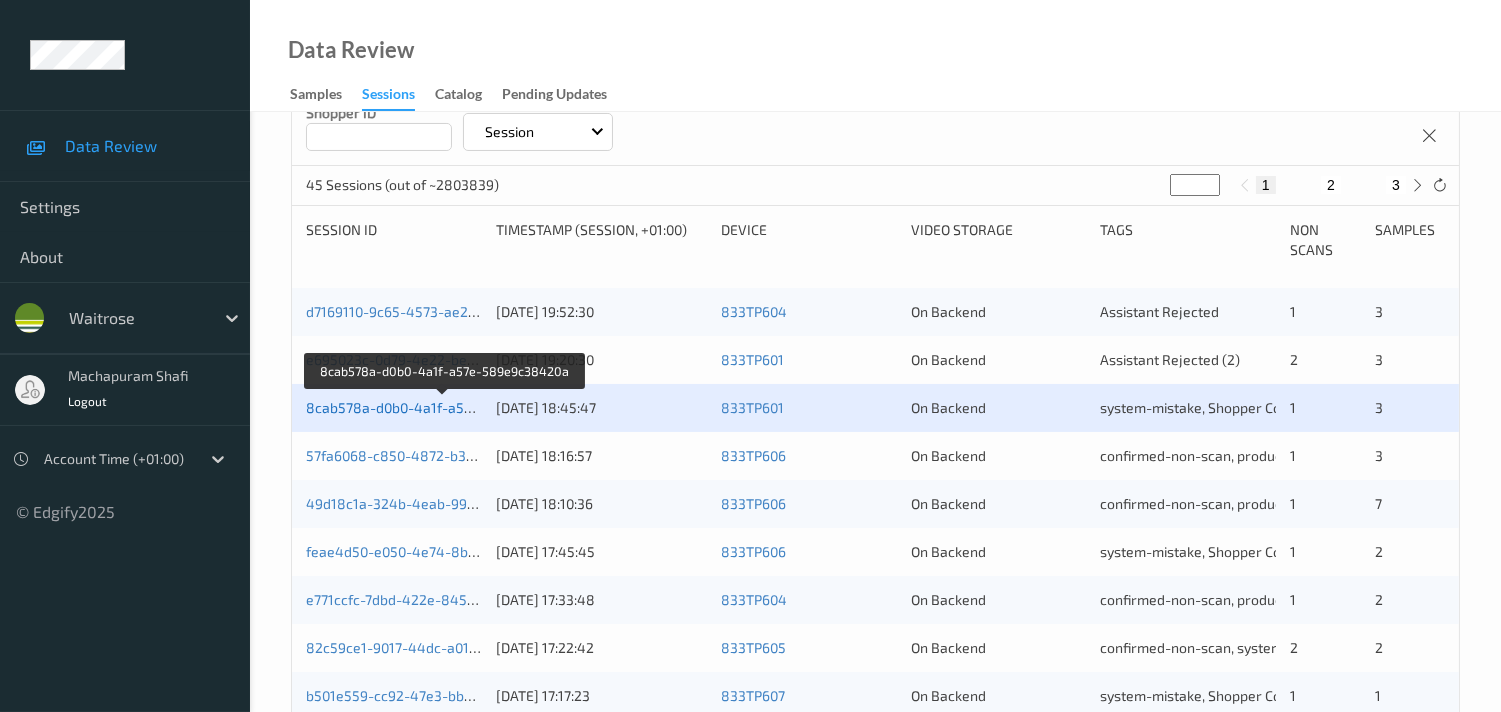 click on "8cab578a-d0b0-4a1f-a57e-589e9c38420a" at bounding box center (444, 407) 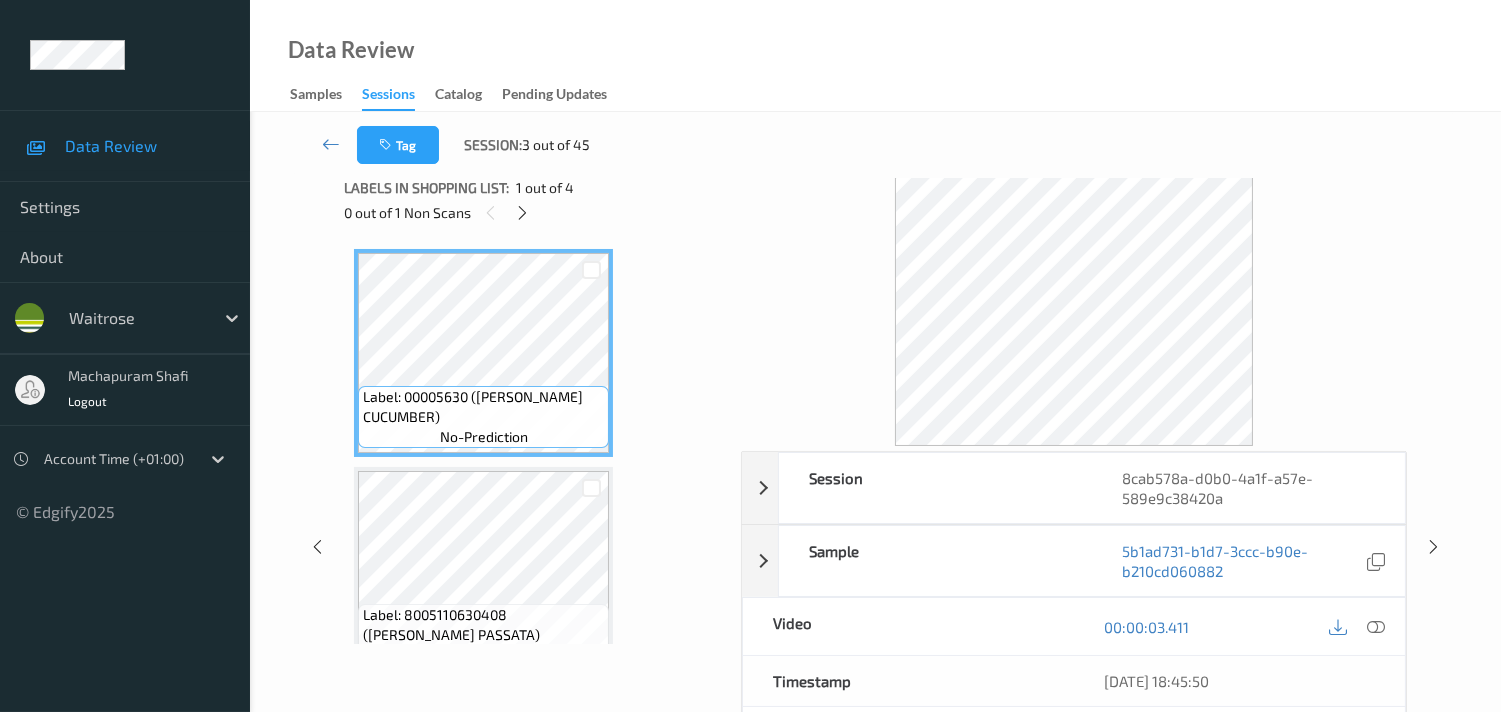 scroll, scrollTop: 0, scrollLeft: 0, axis: both 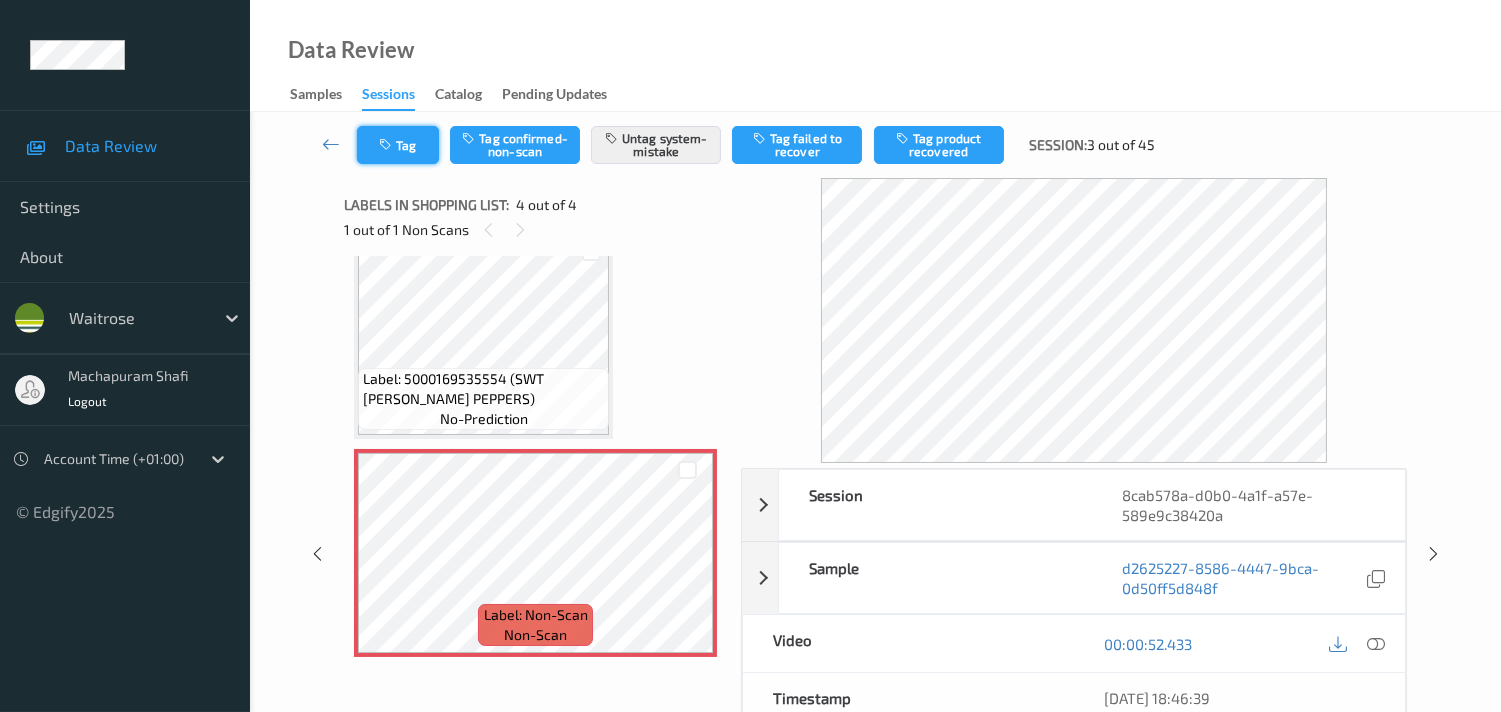 click on "Tag" at bounding box center [398, 145] 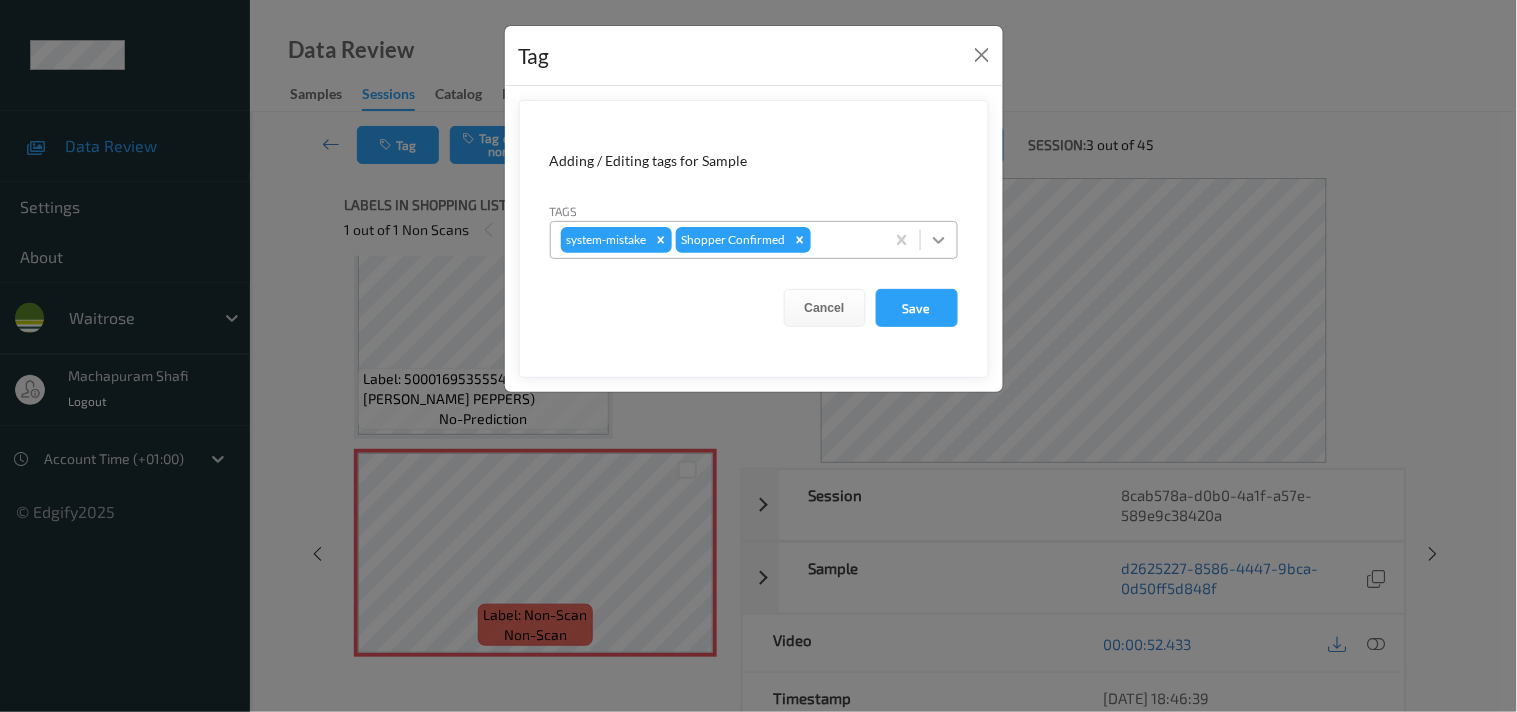 click 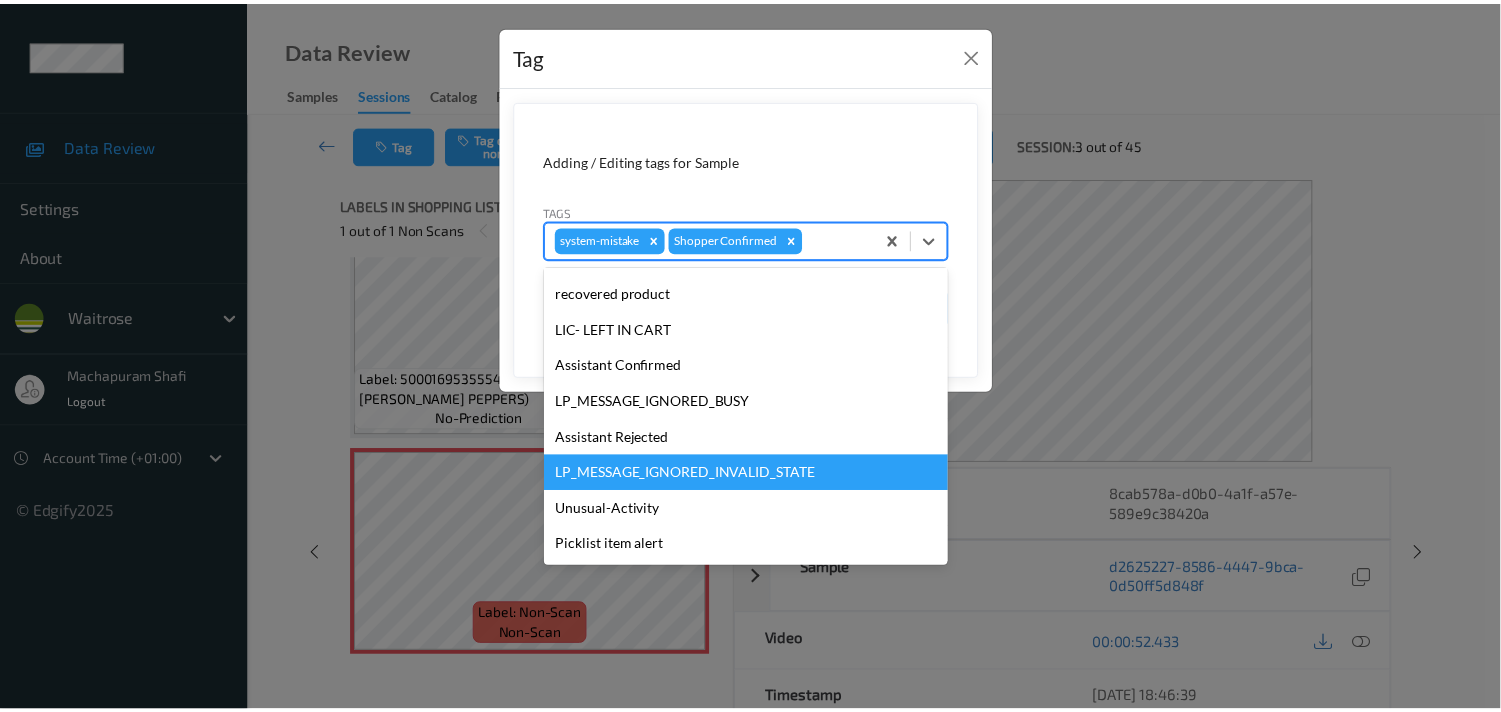 scroll, scrollTop: 318, scrollLeft: 0, axis: vertical 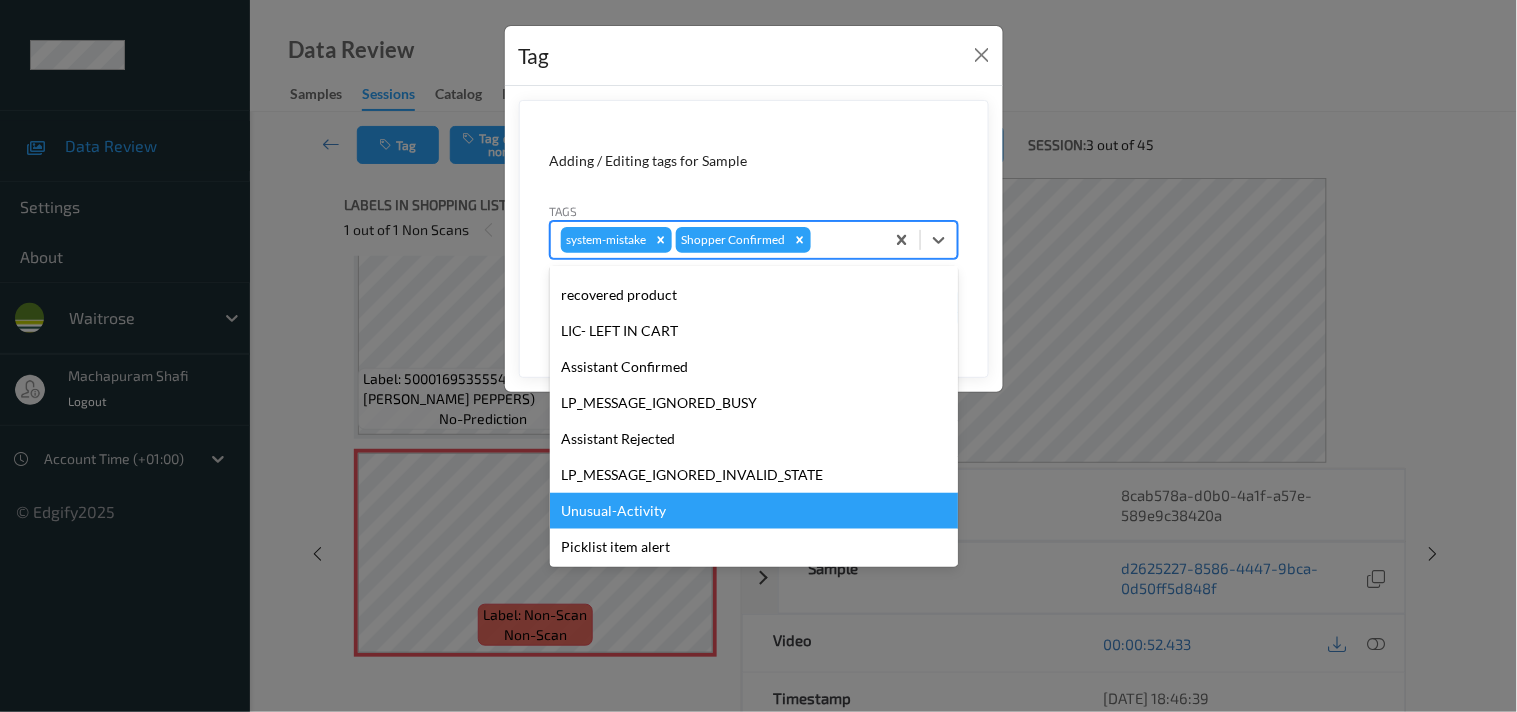 click on "Unusual-Activity" at bounding box center [754, 511] 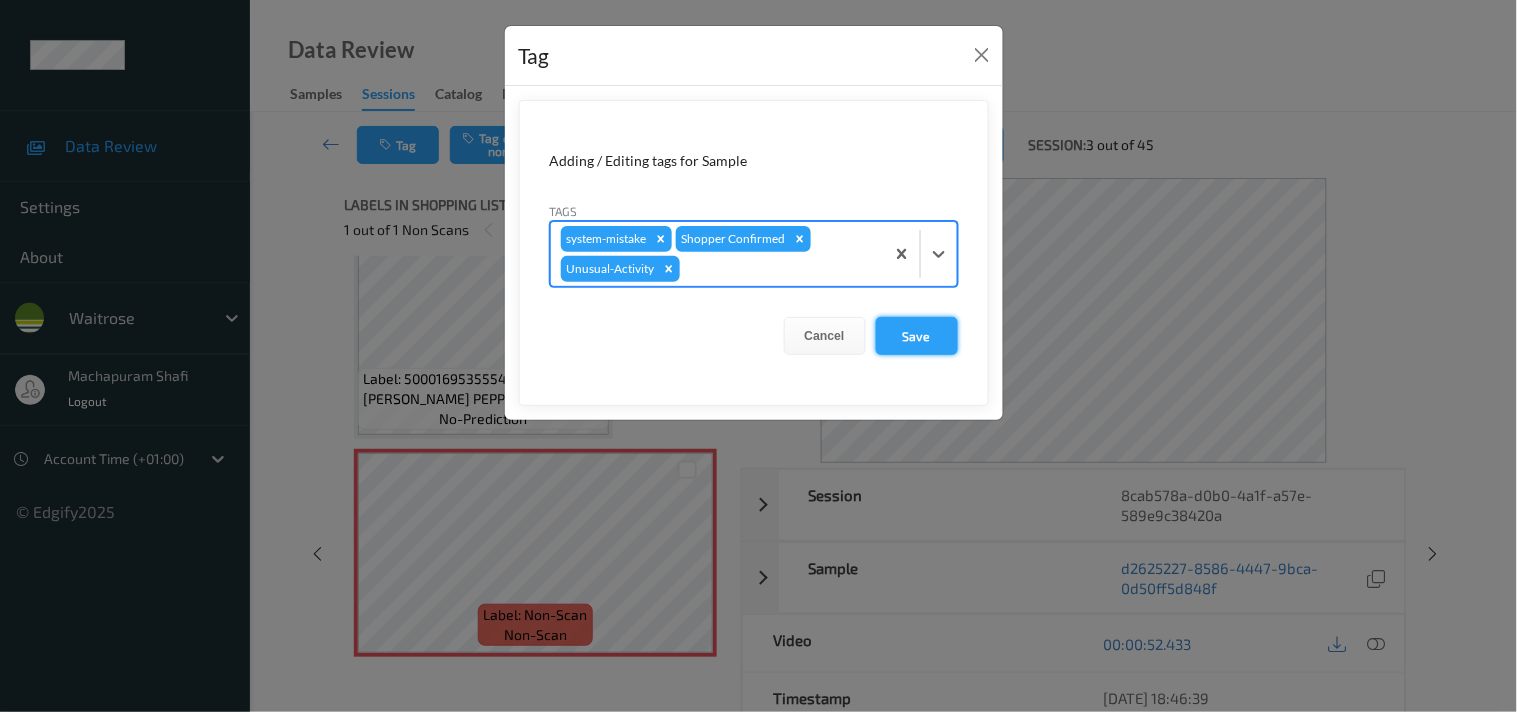 click on "Save" at bounding box center (917, 336) 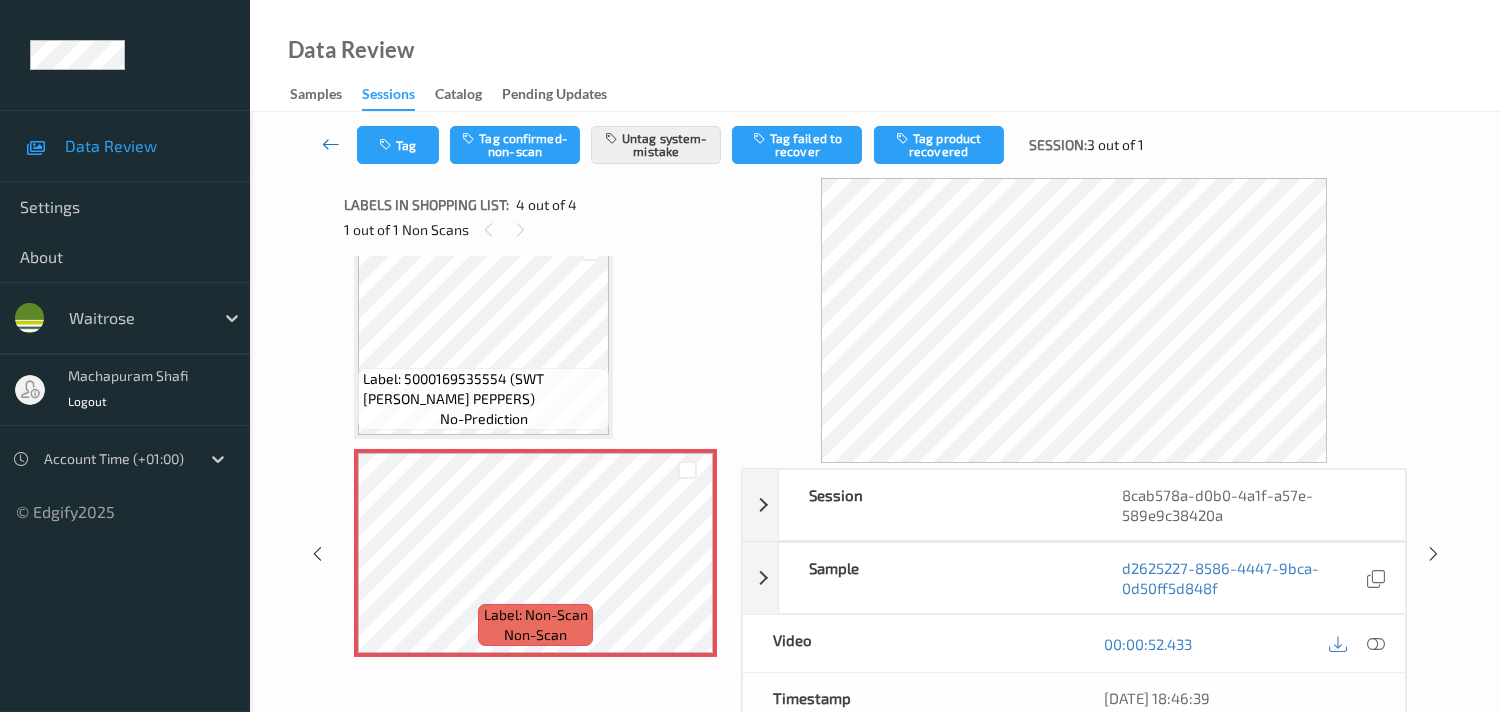 click at bounding box center [331, 144] 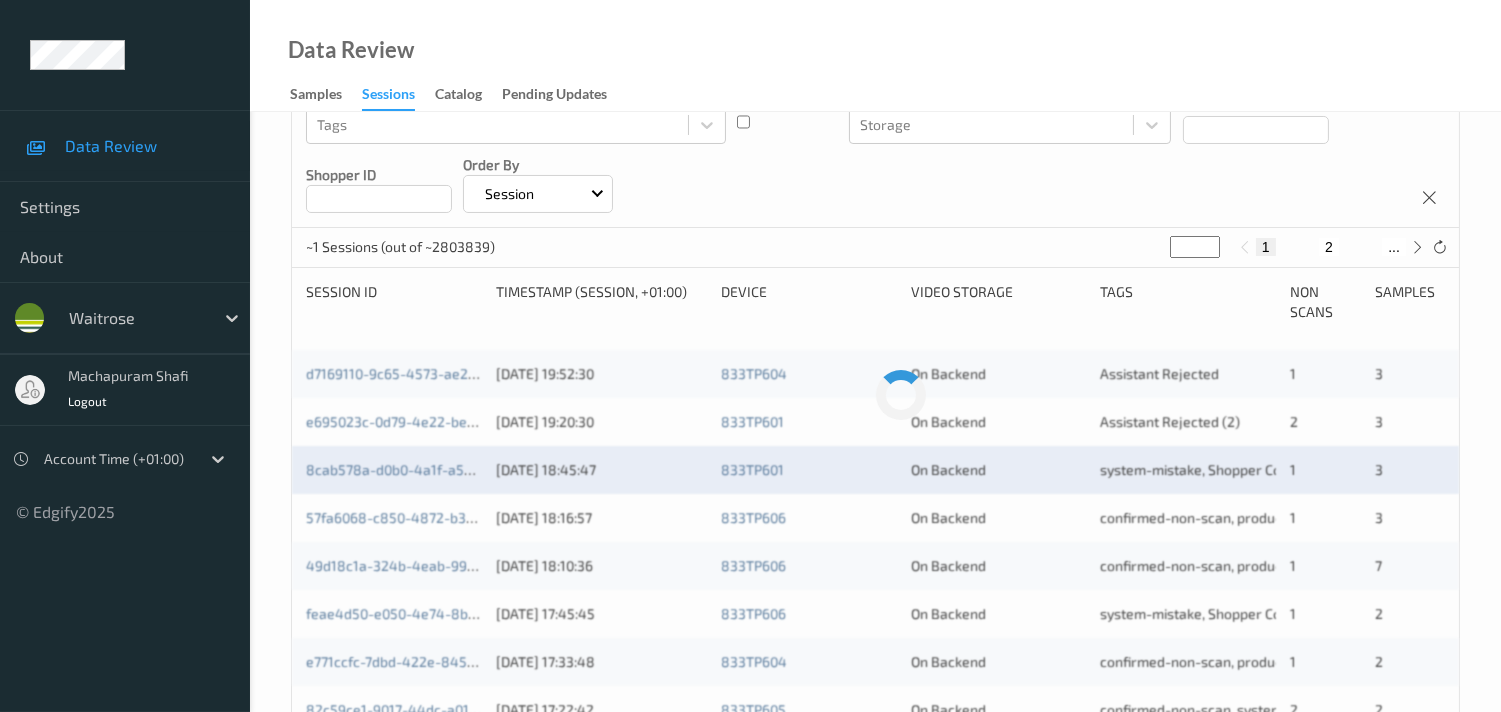 scroll, scrollTop: 222, scrollLeft: 0, axis: vertical 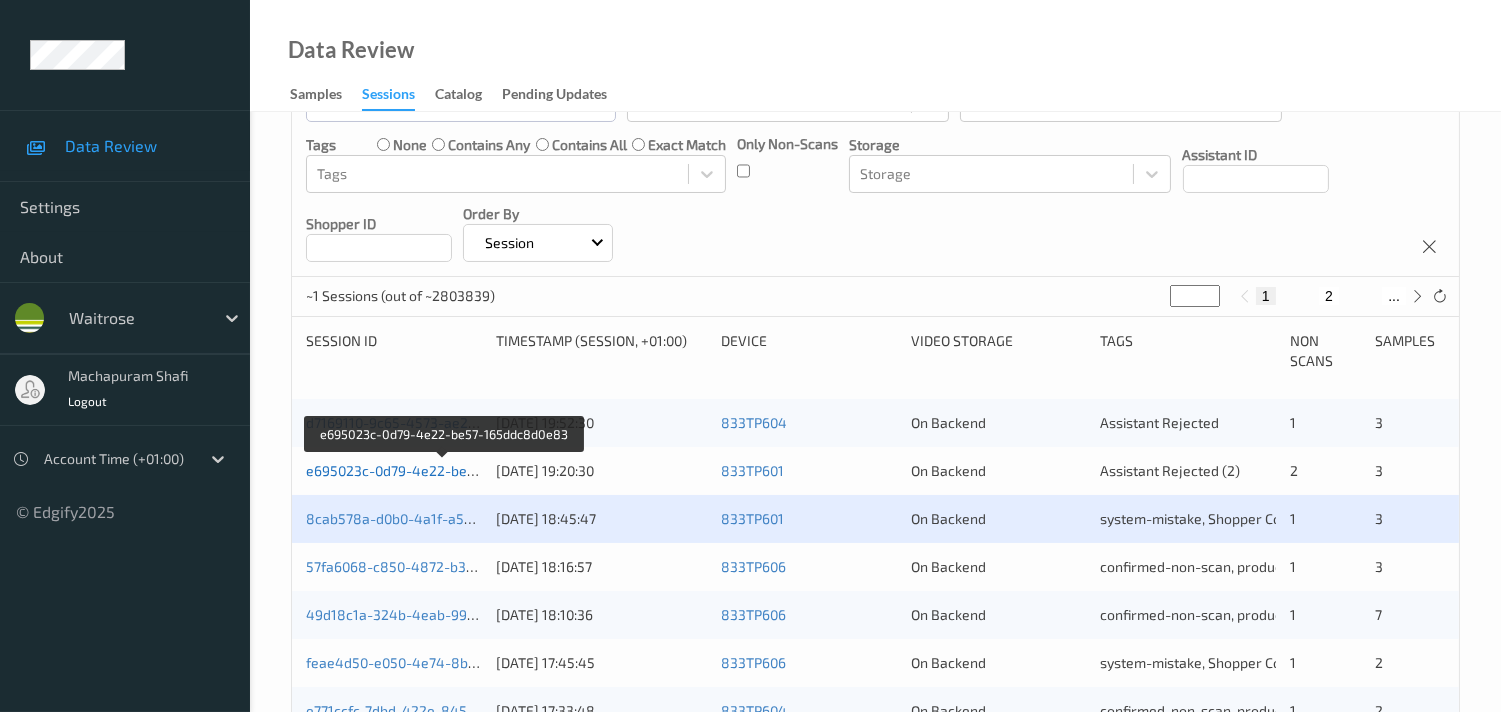 click on "e695023c-0d79-4e22-be57-165ddc8d0e83" at bounding box center [444, 470] 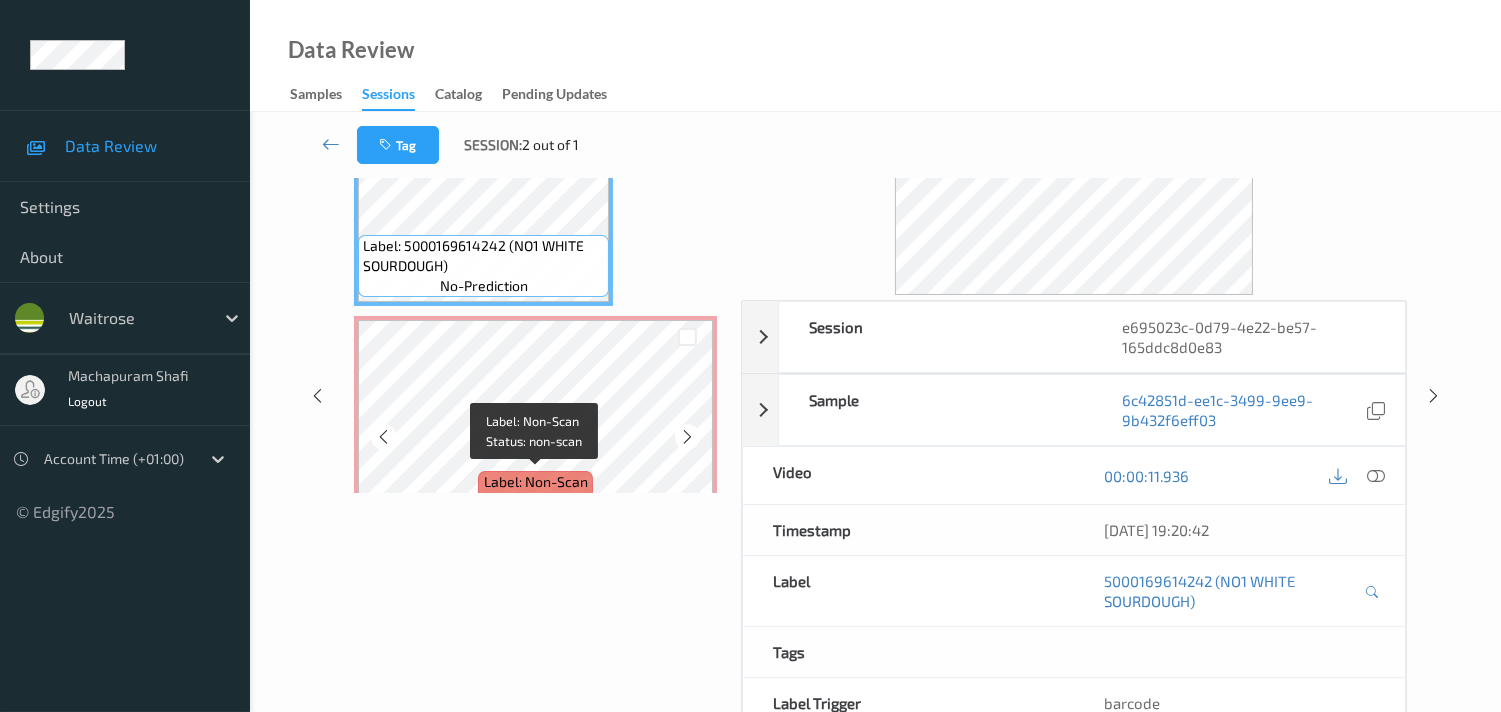 scroll, scrollTop: 0, scrollLeft: 0, axis: both 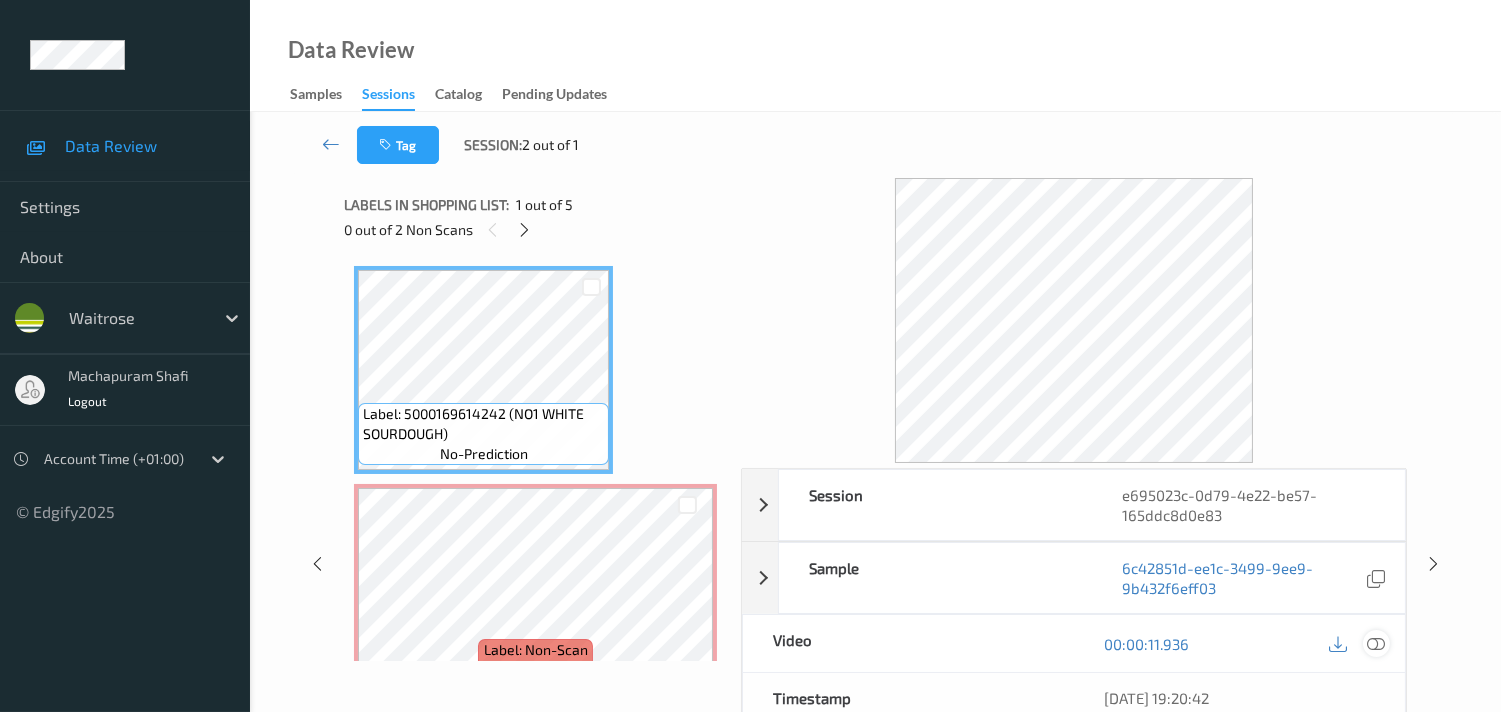 click at bounding box center (1376, 644) 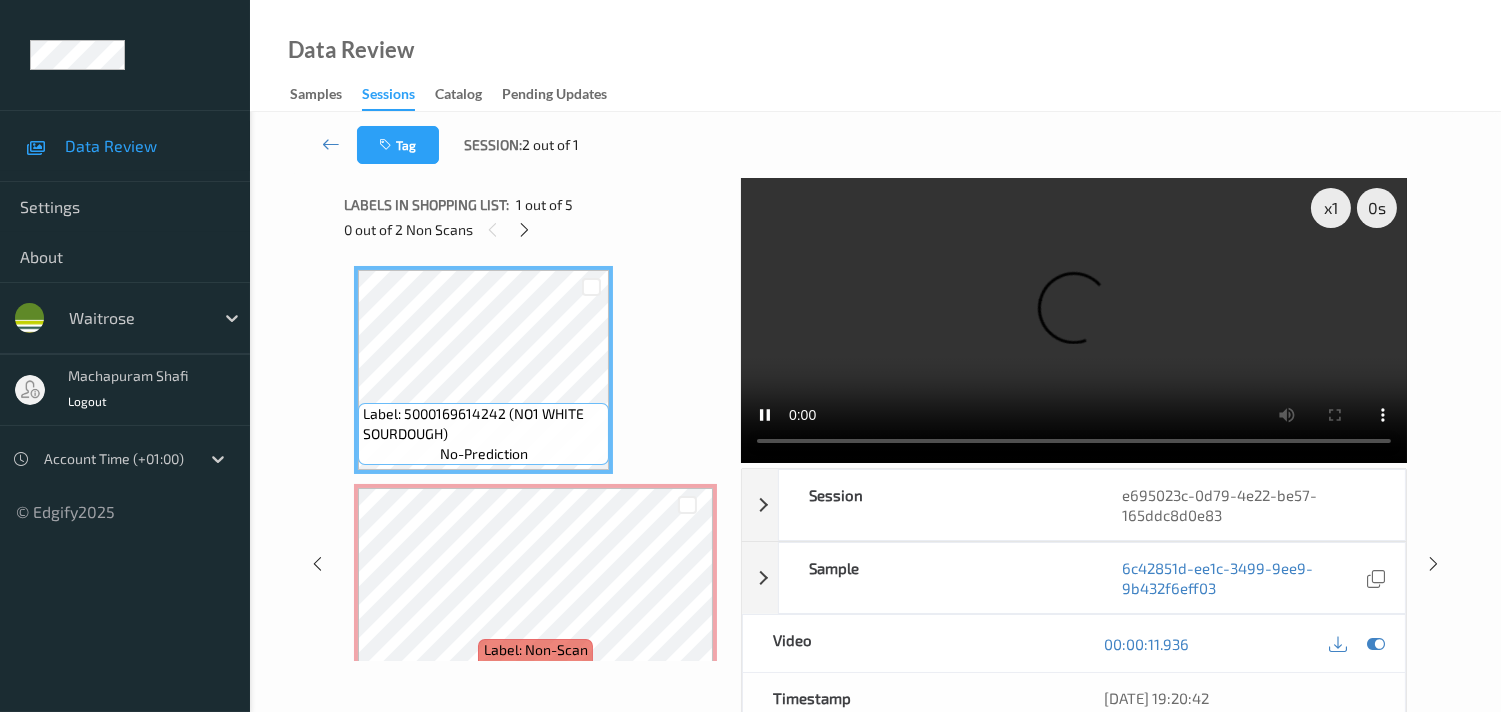 type 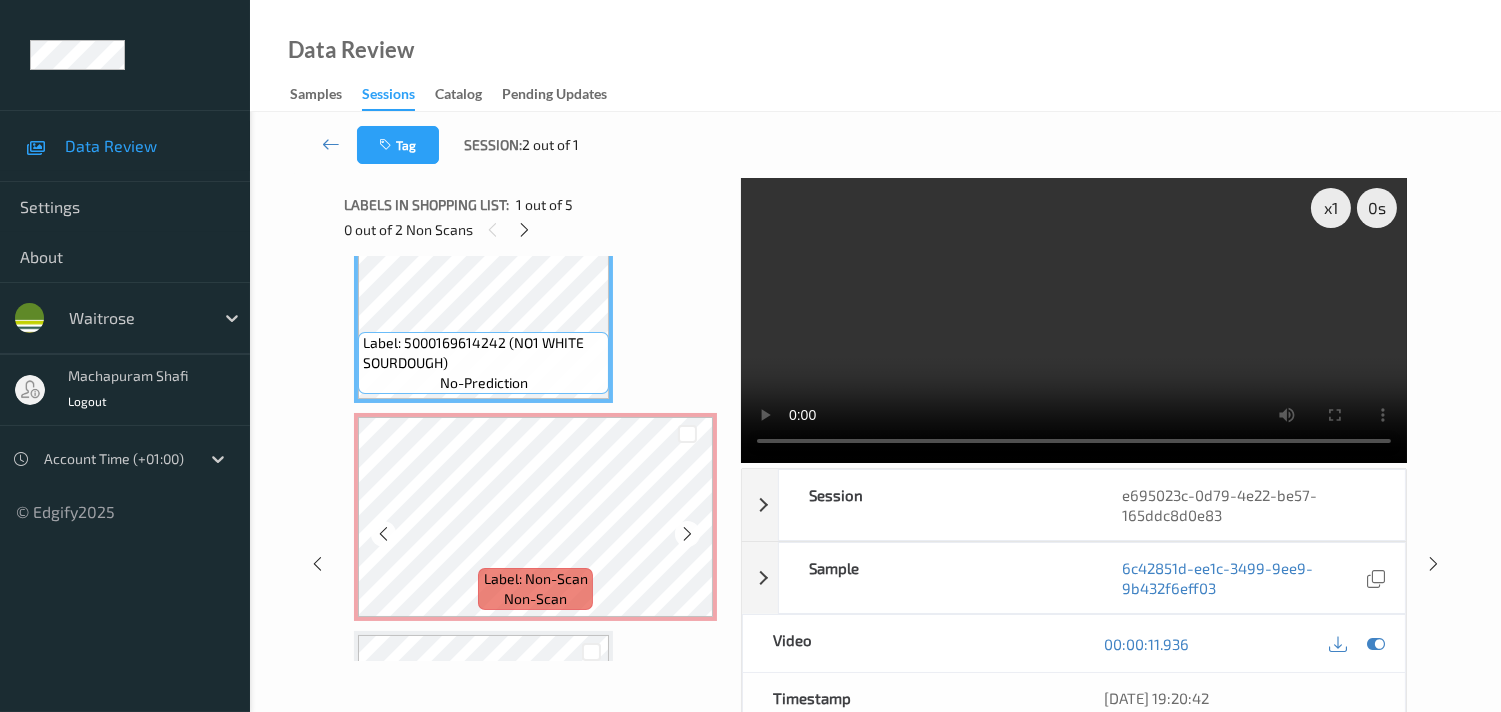 scroll, scrollTop: 0, scrollLeft: 0, axis: both 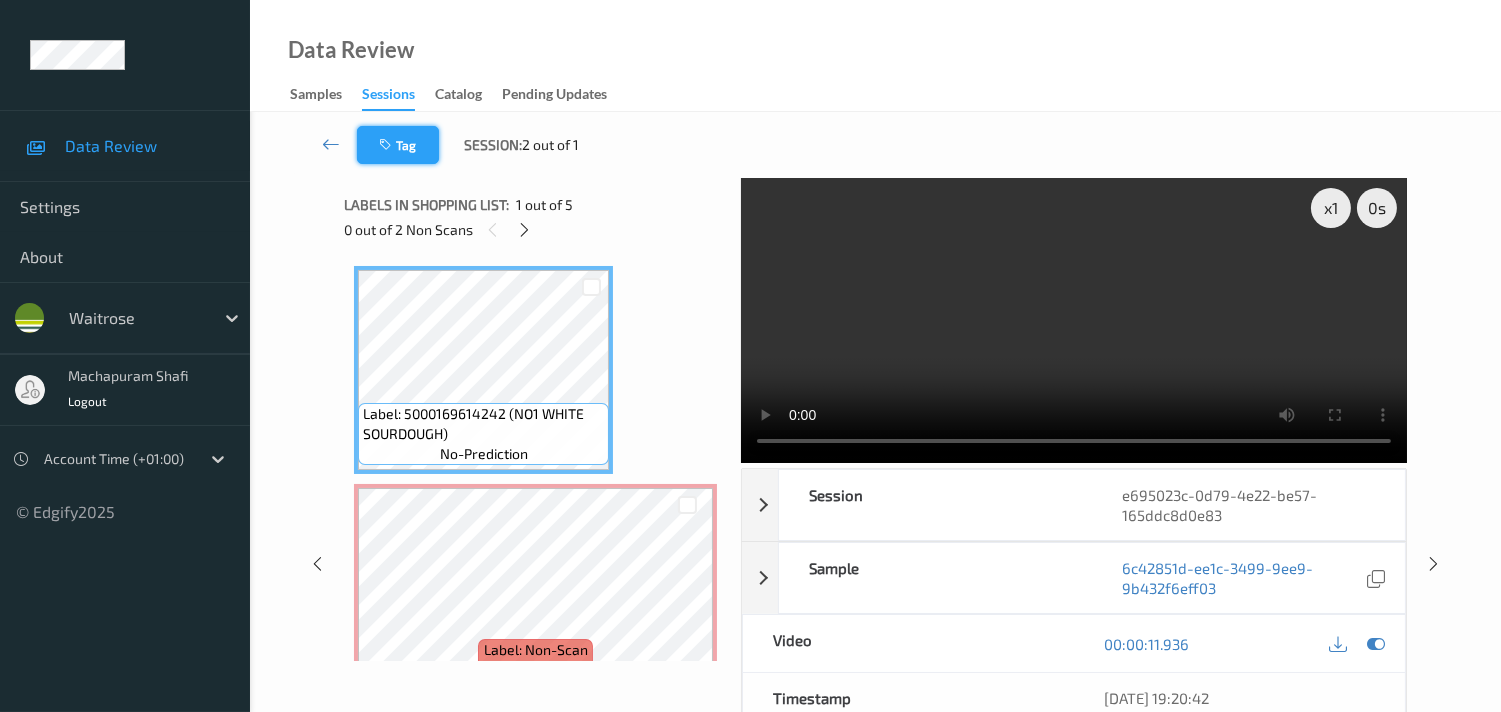 click on "Tag" at bounding box center [398, 145] 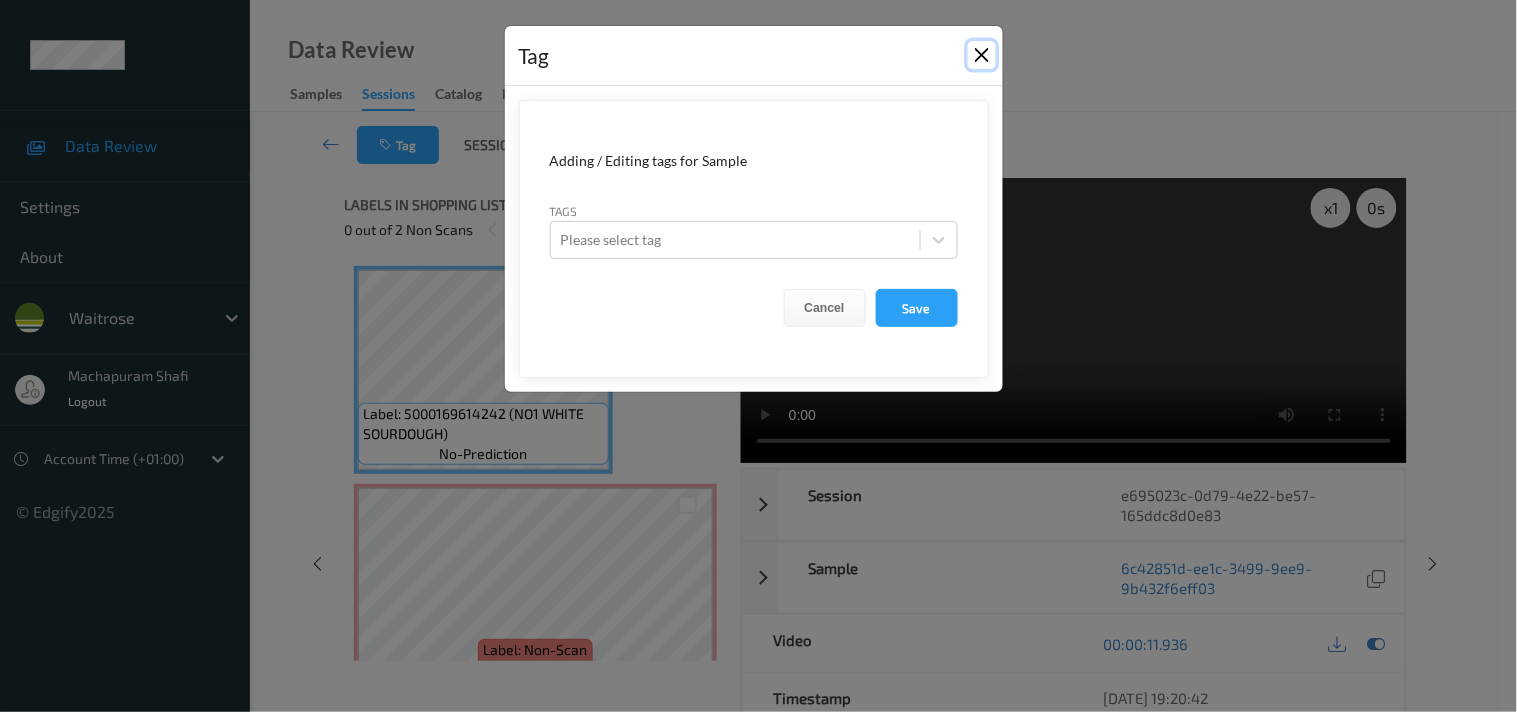 click at bounding box center (982, 55) 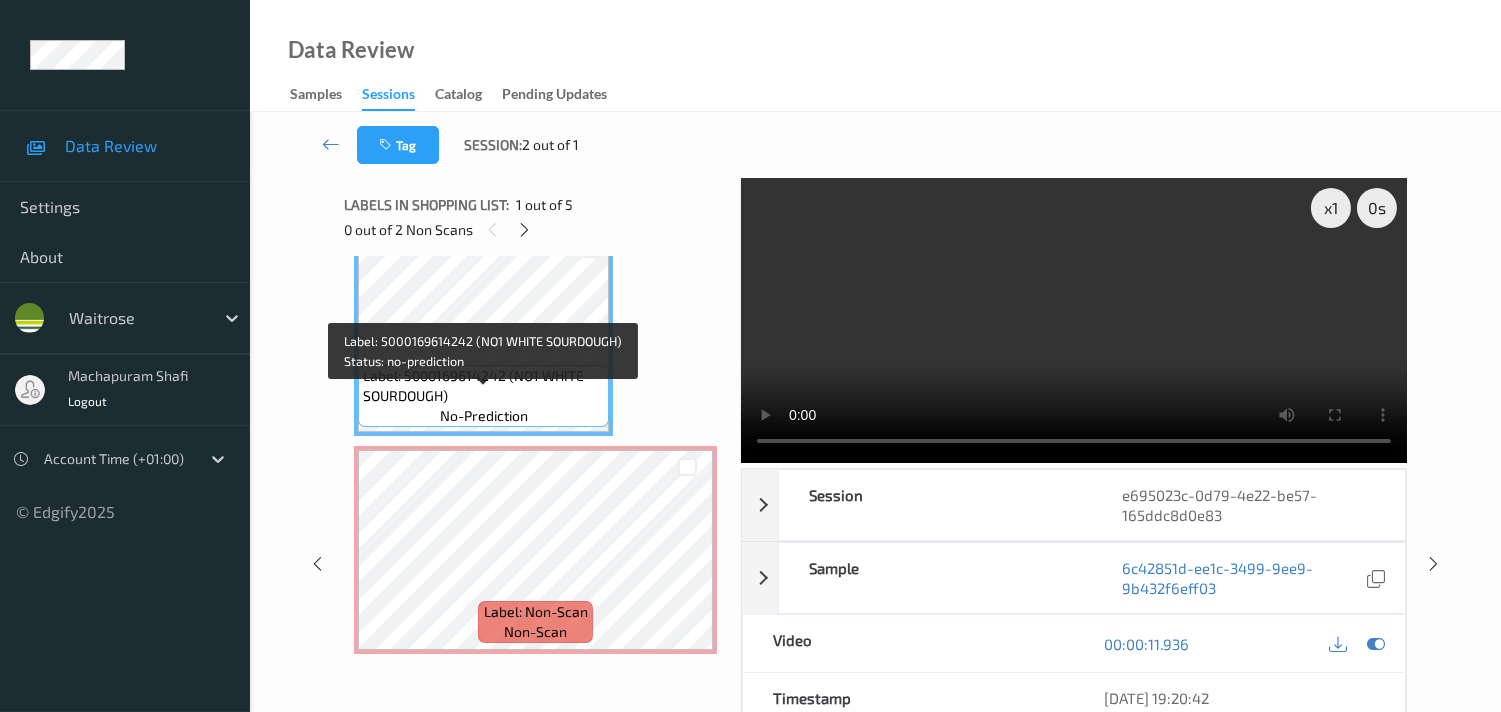 scroll, scrollTop: 0, scrollLeft: 0, axis: both 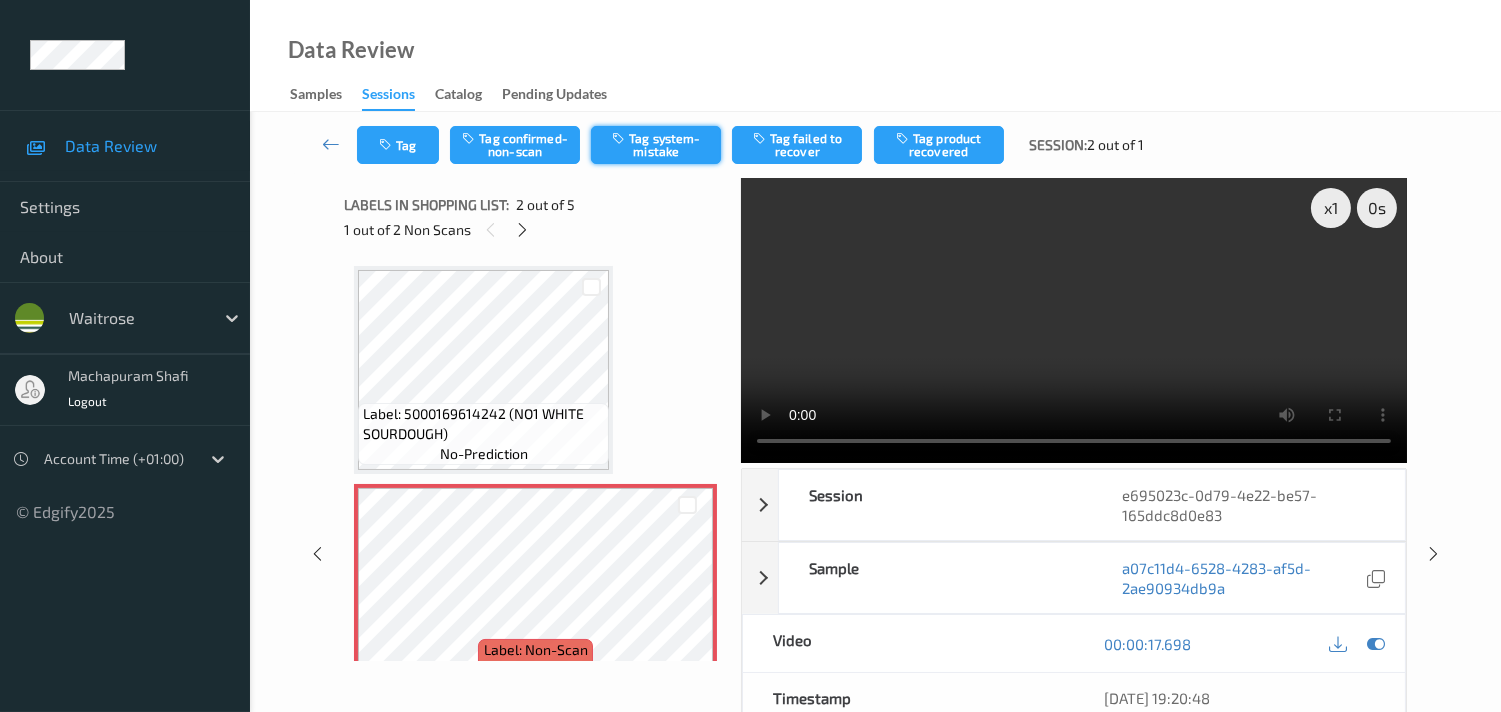 click on "Tag   system-mistake" at bounding box center (656, 145) 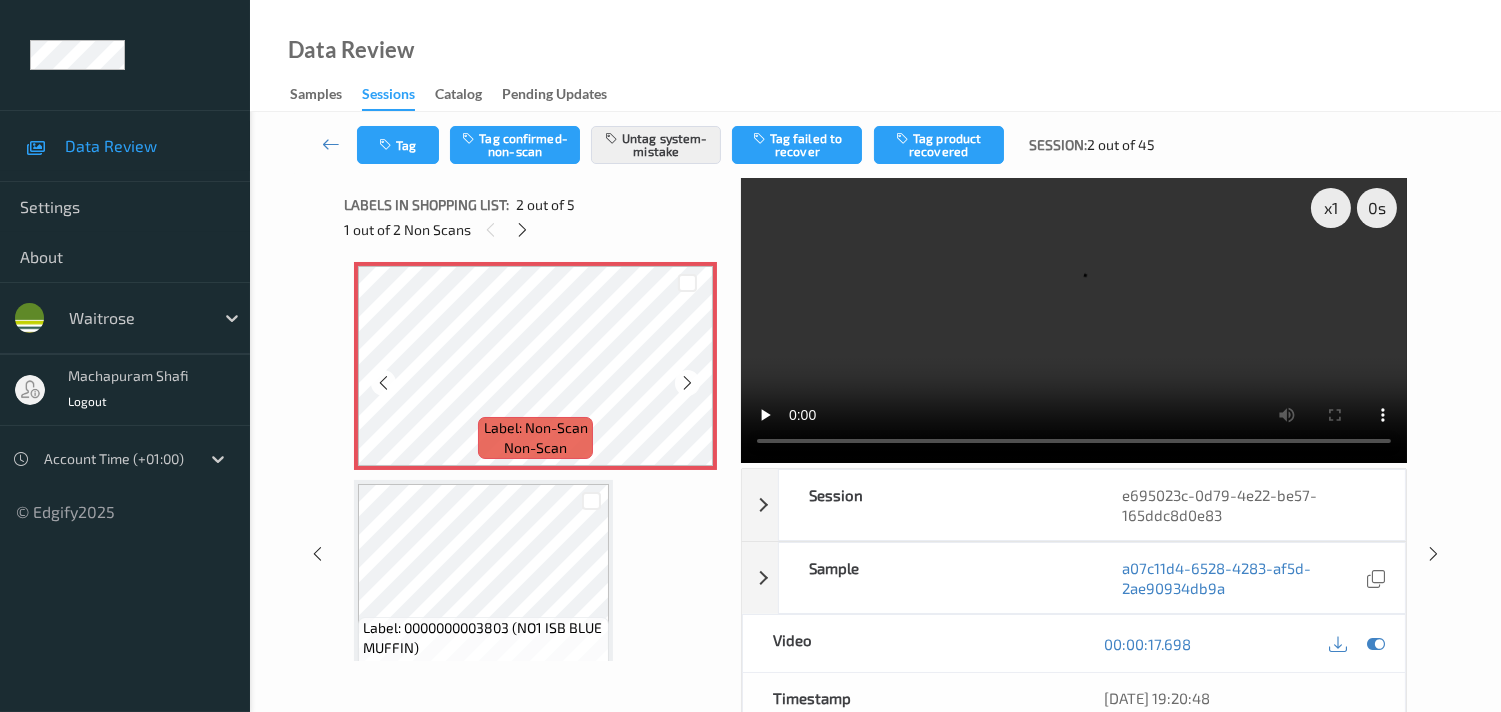 scroll, scrollTop: 0, scrollLeft: 0, axis: both 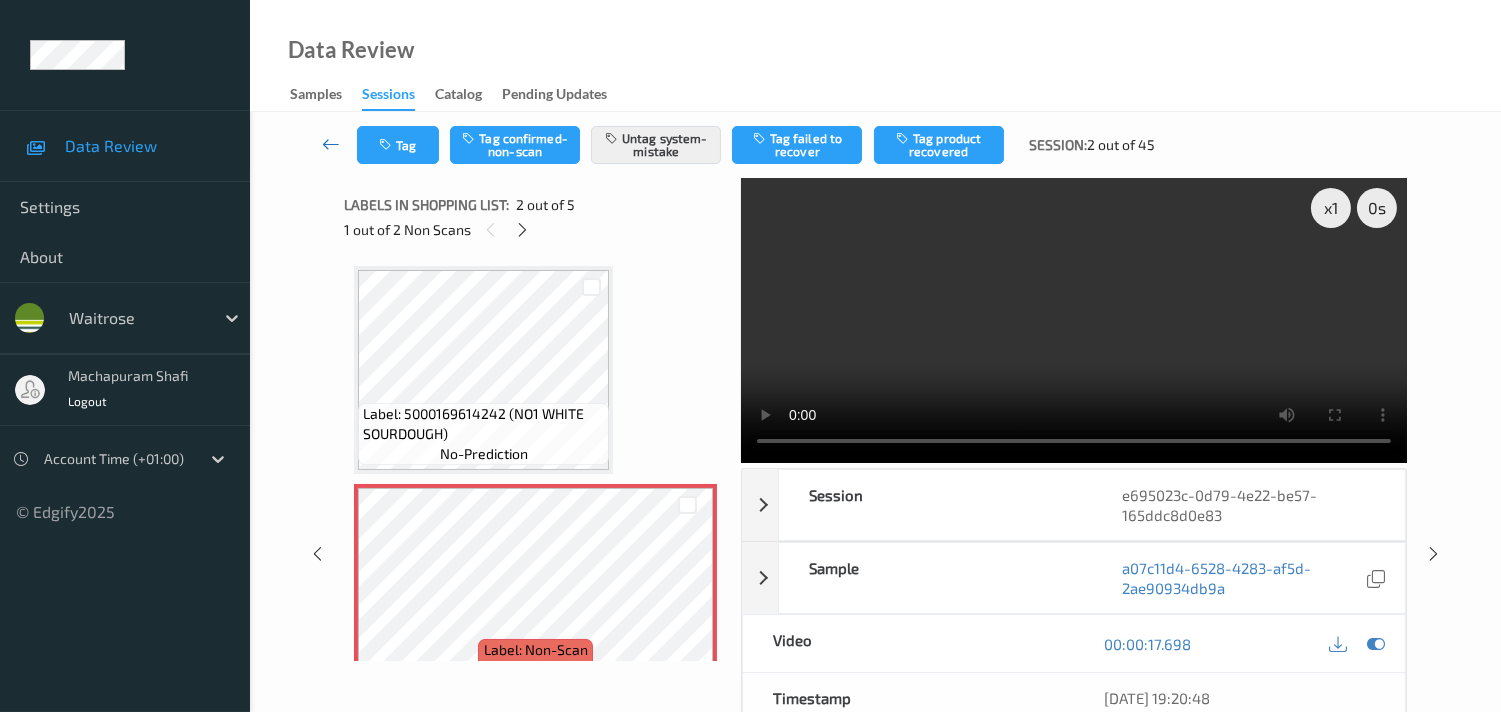 click at bounding box center (331, 144) 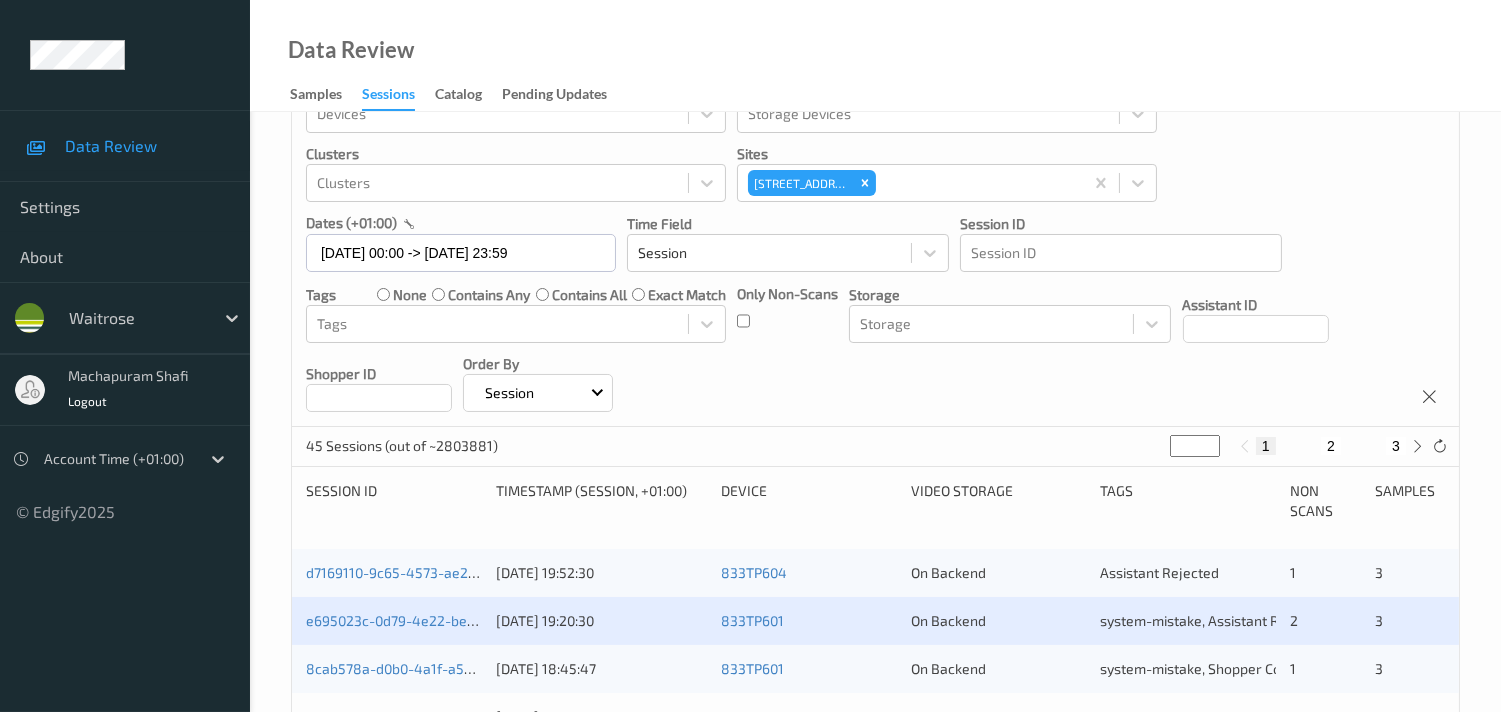 scroll, scrollTop: 111, scrollLeft: 0, axis: vertical 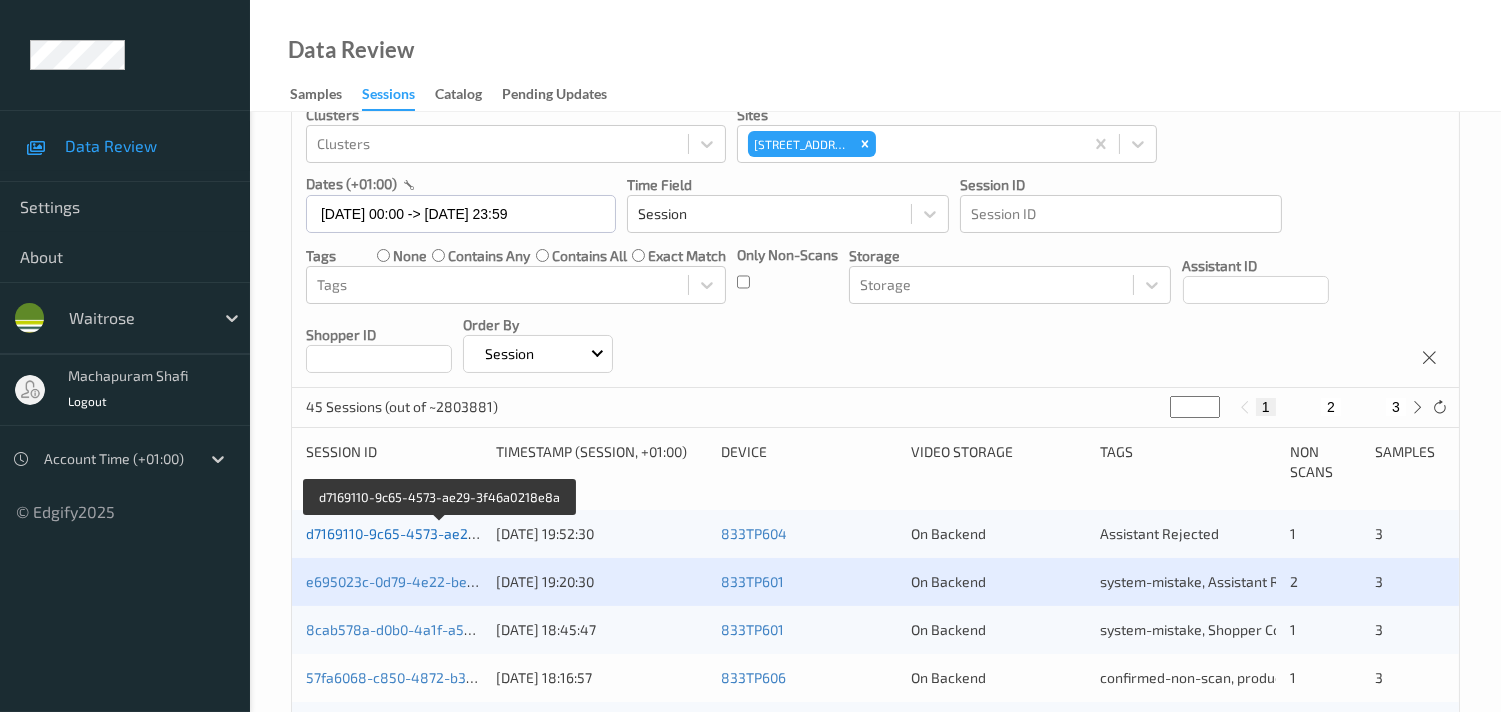 click on "d7169110-9c65-4573-ae29-3f46a0218e8a" at bounding box center (441, 533) 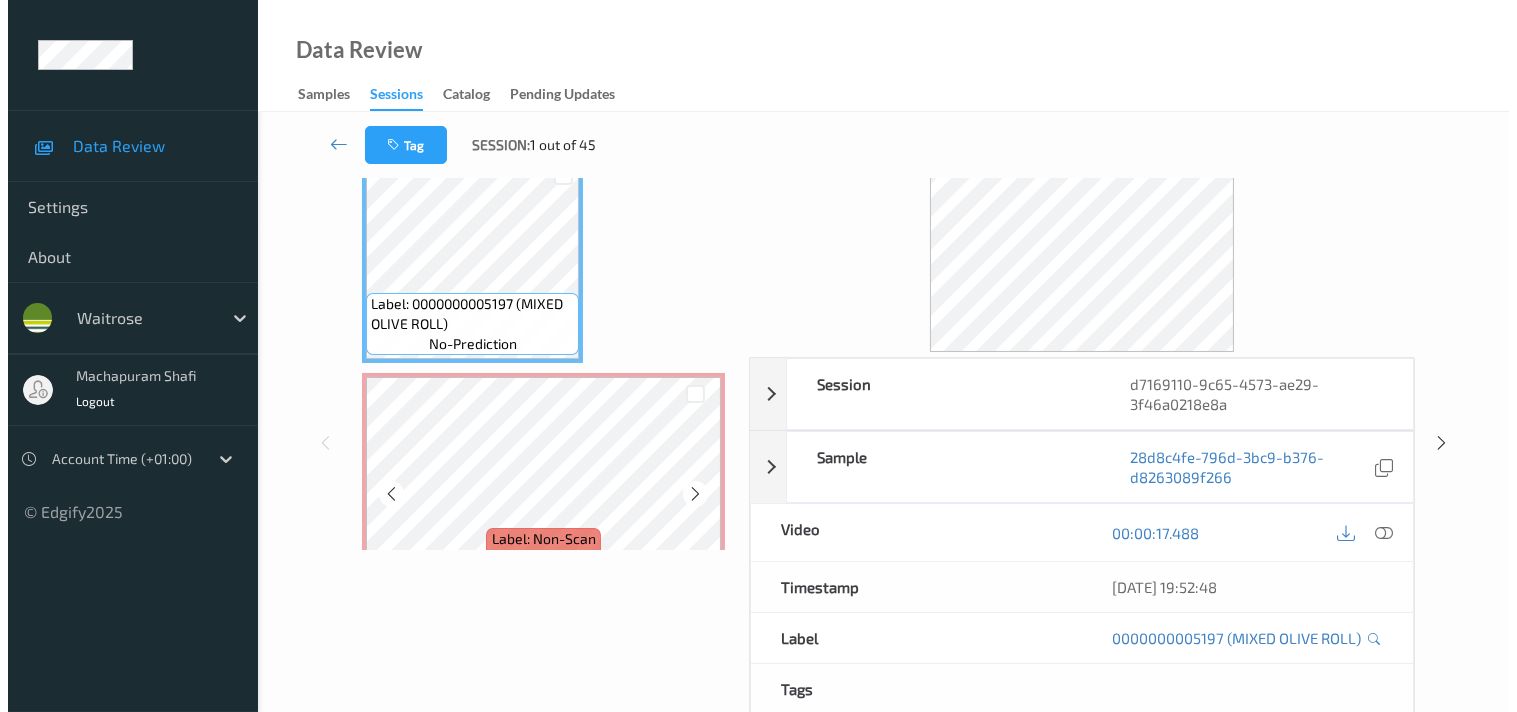 scroll, scrollTop: 0, scrollLeft: 0, axis: both 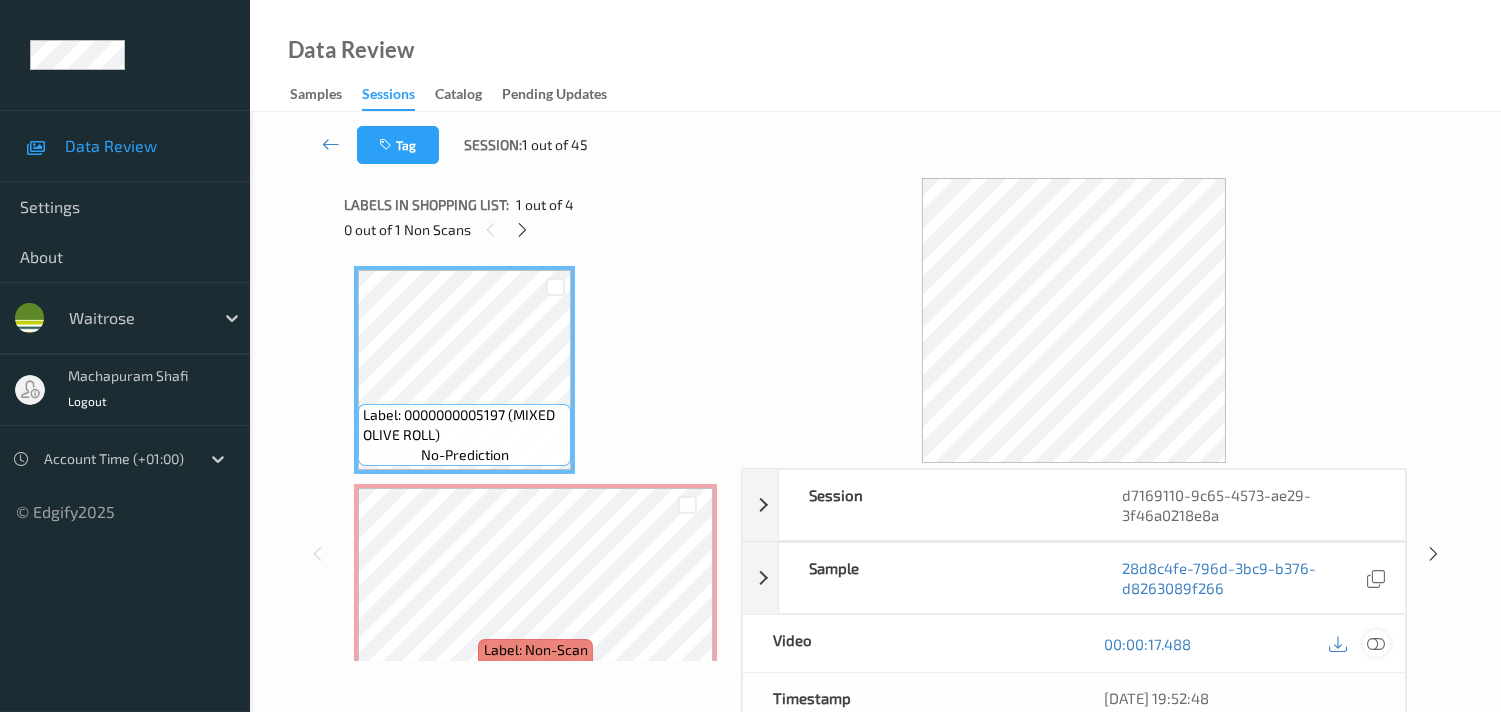 click at bounding box center (1376, 644) 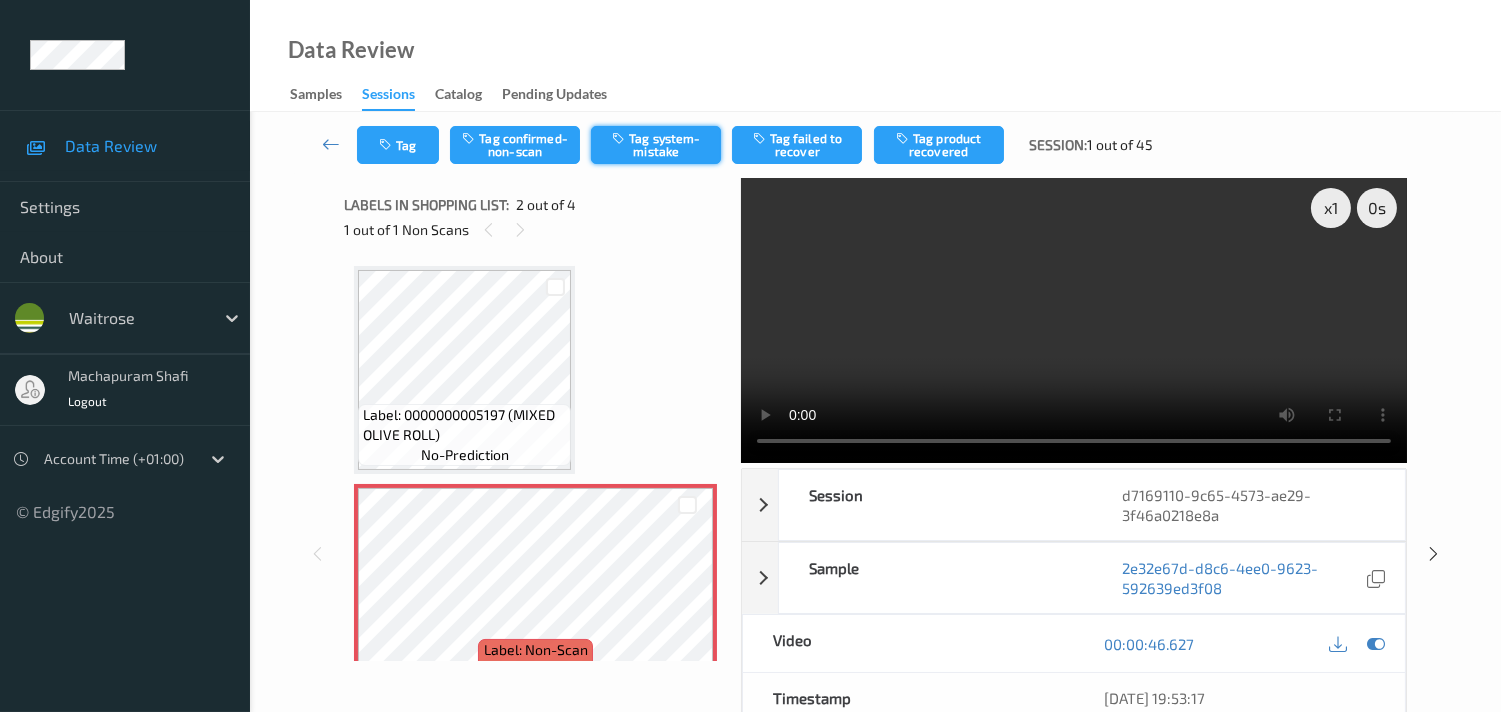 click on "Tag   system-mistake" at bounding box center (656, 145) 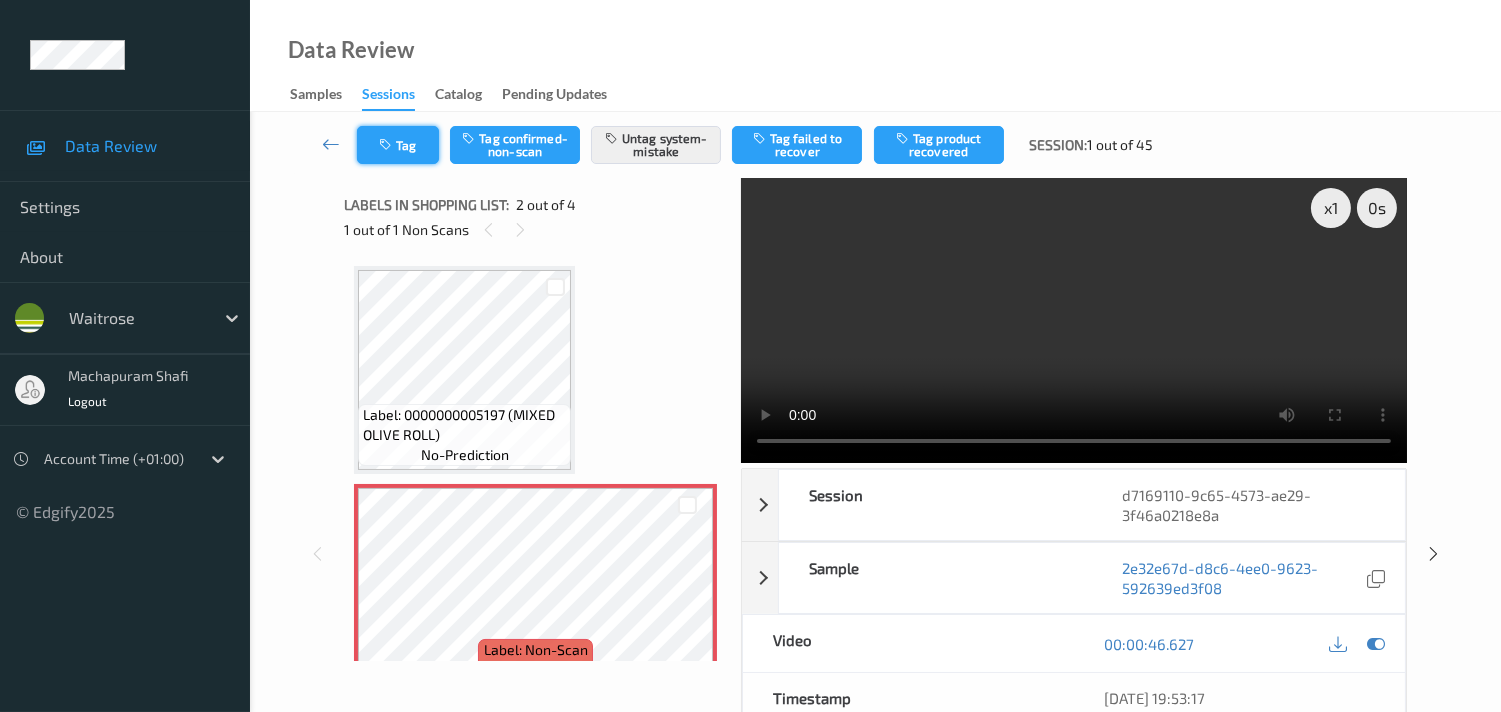 click at bounding box center (387, 145) 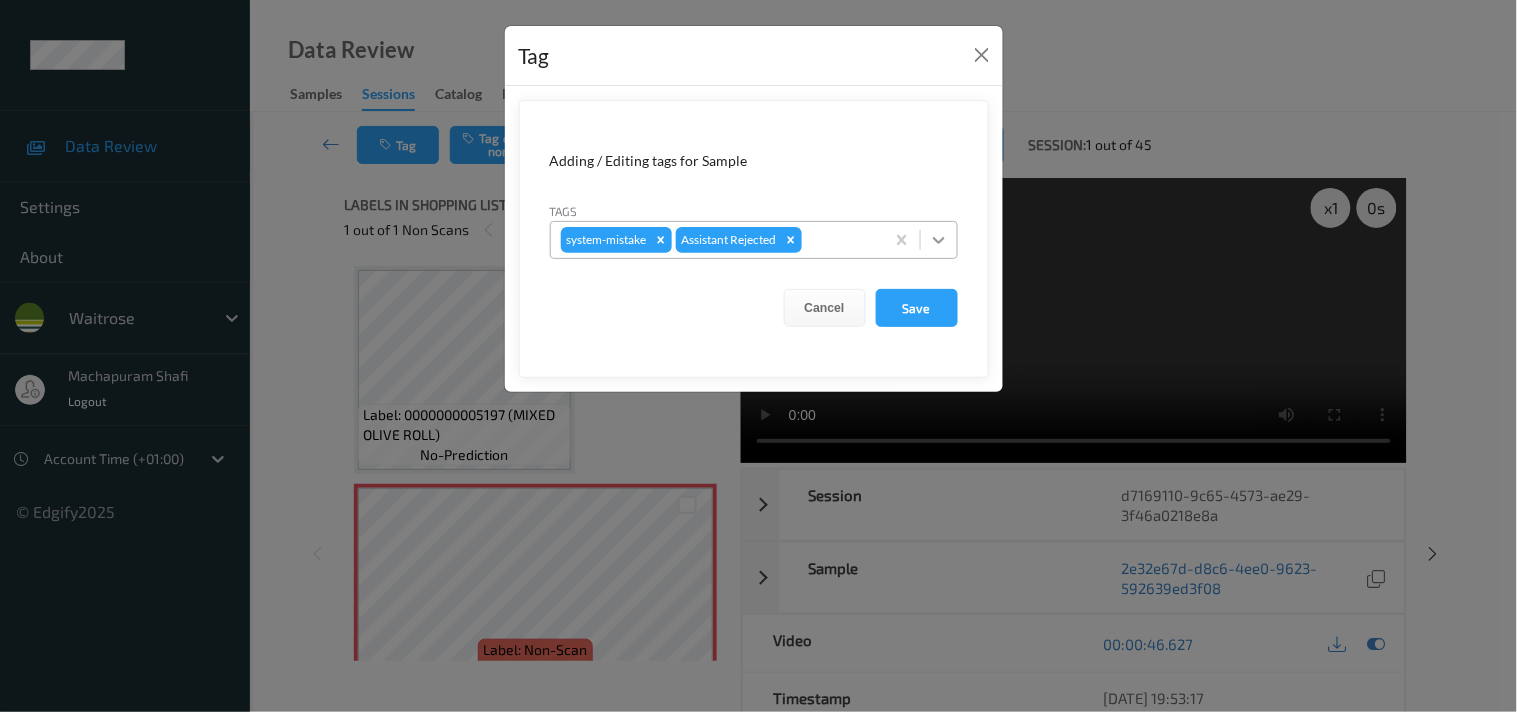 click 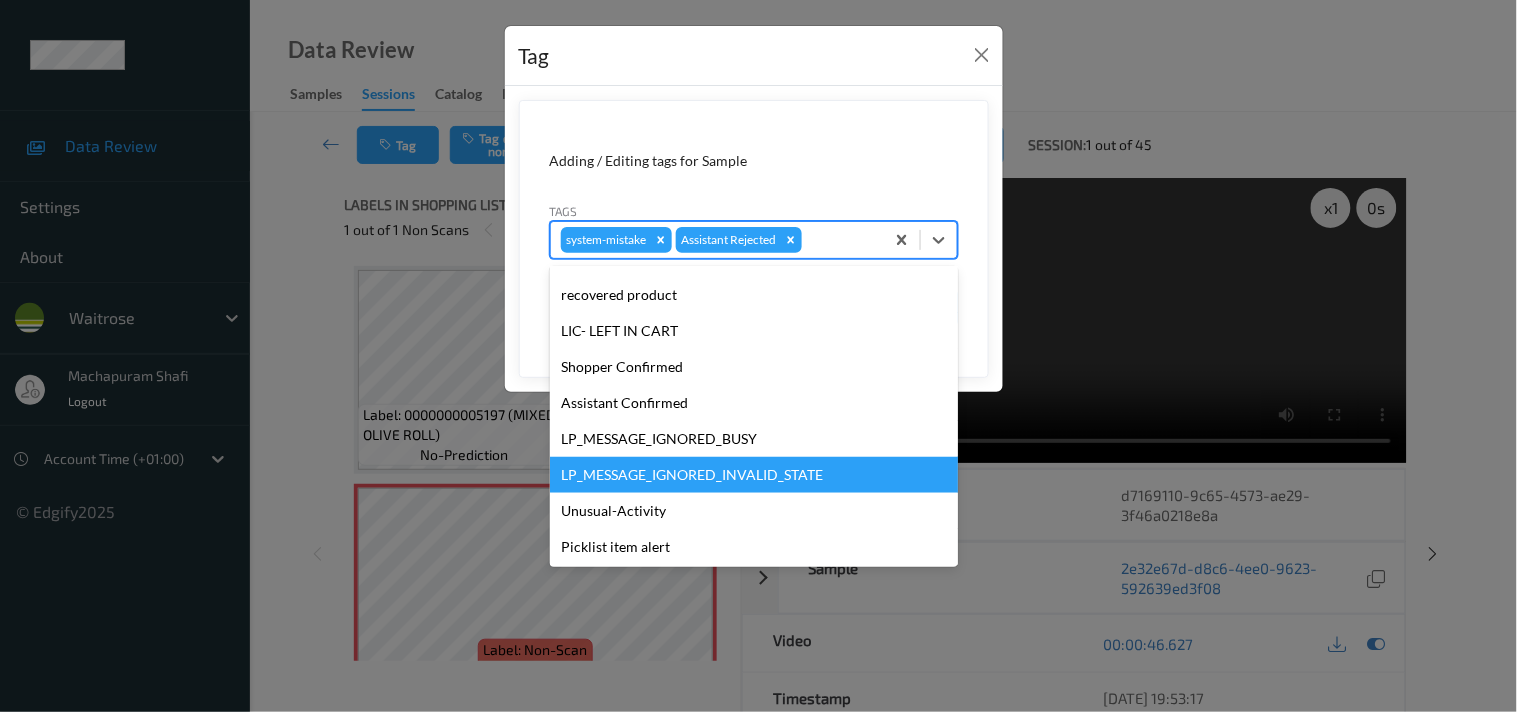 scroll, scrollTop: 318, scrollLeft: 0, axis: vertical 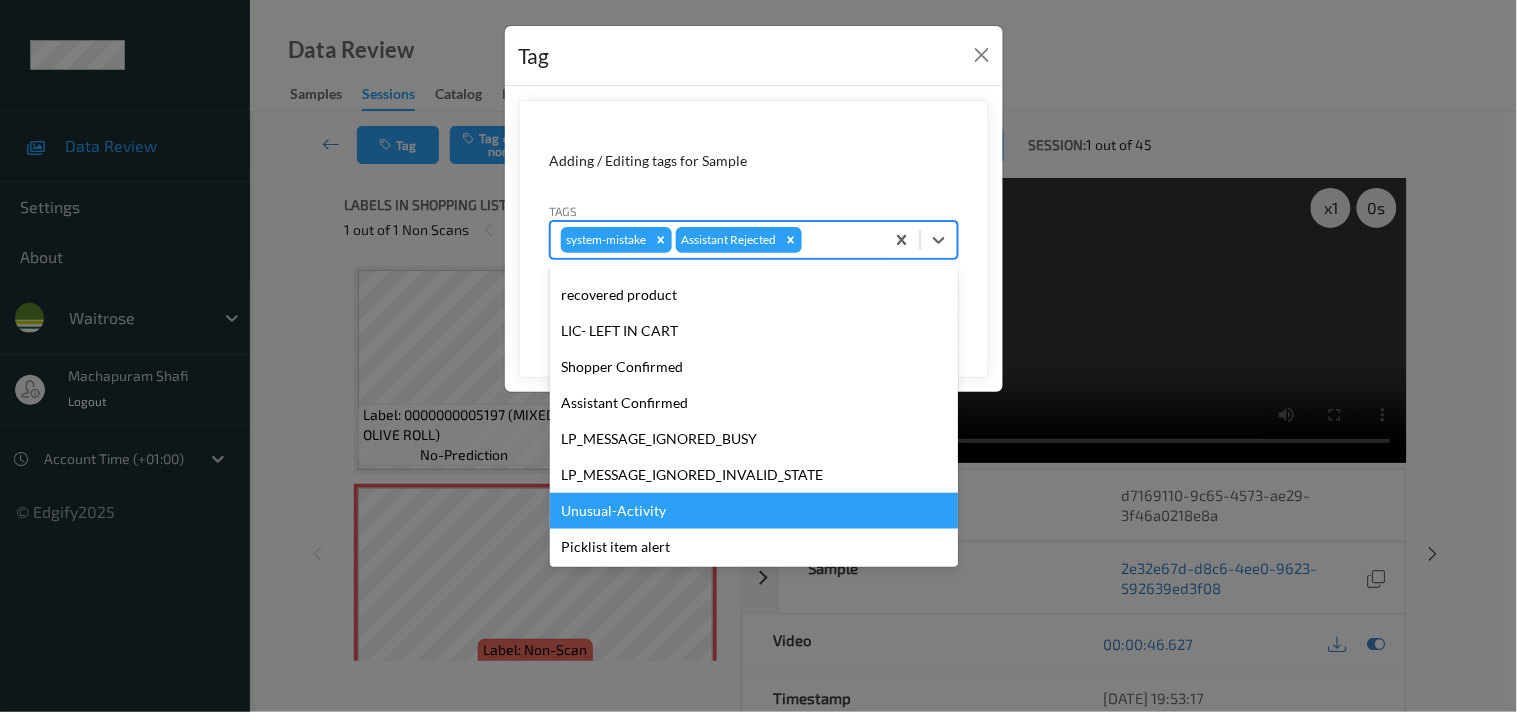 click on "Unusual-Activity" at bounding box center [754, 511] 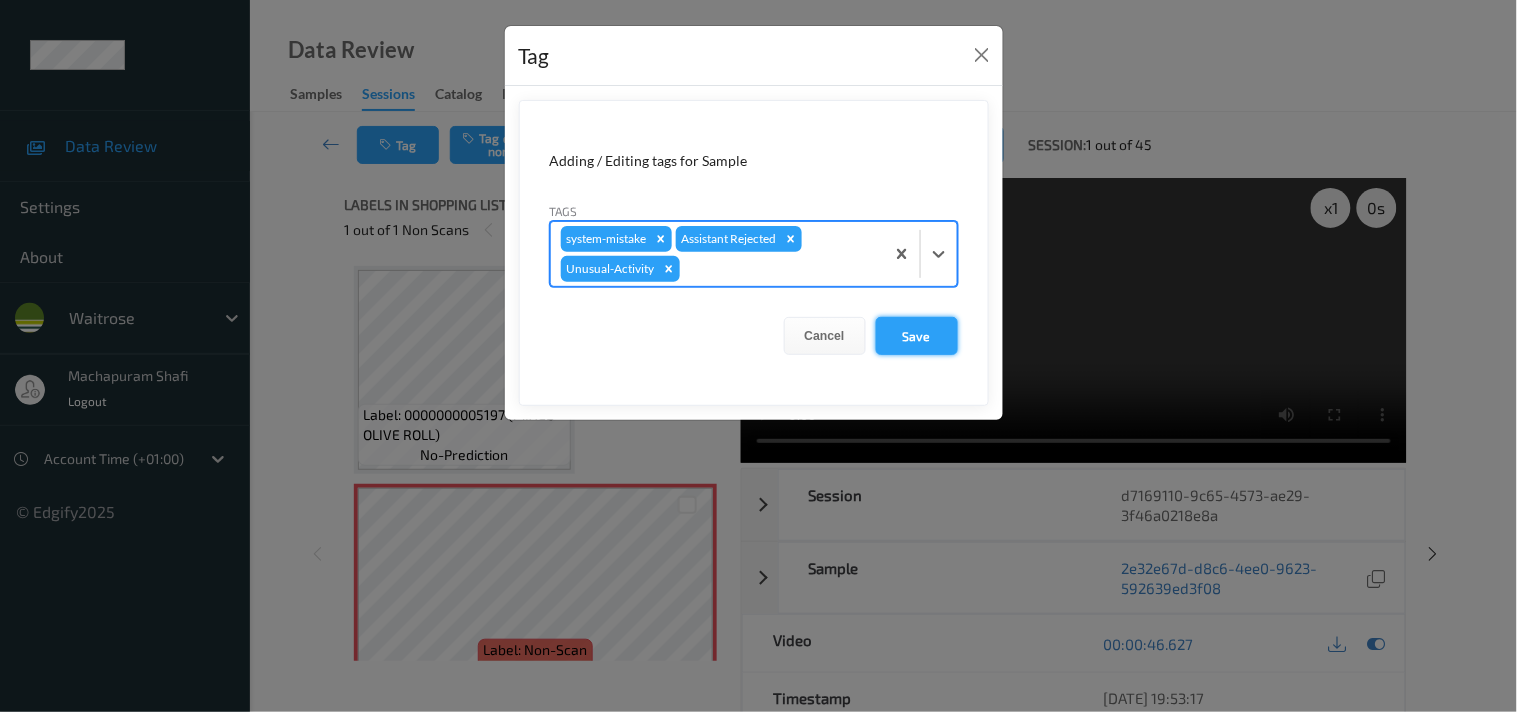 click on "Save" at bounding box center [917, 336] 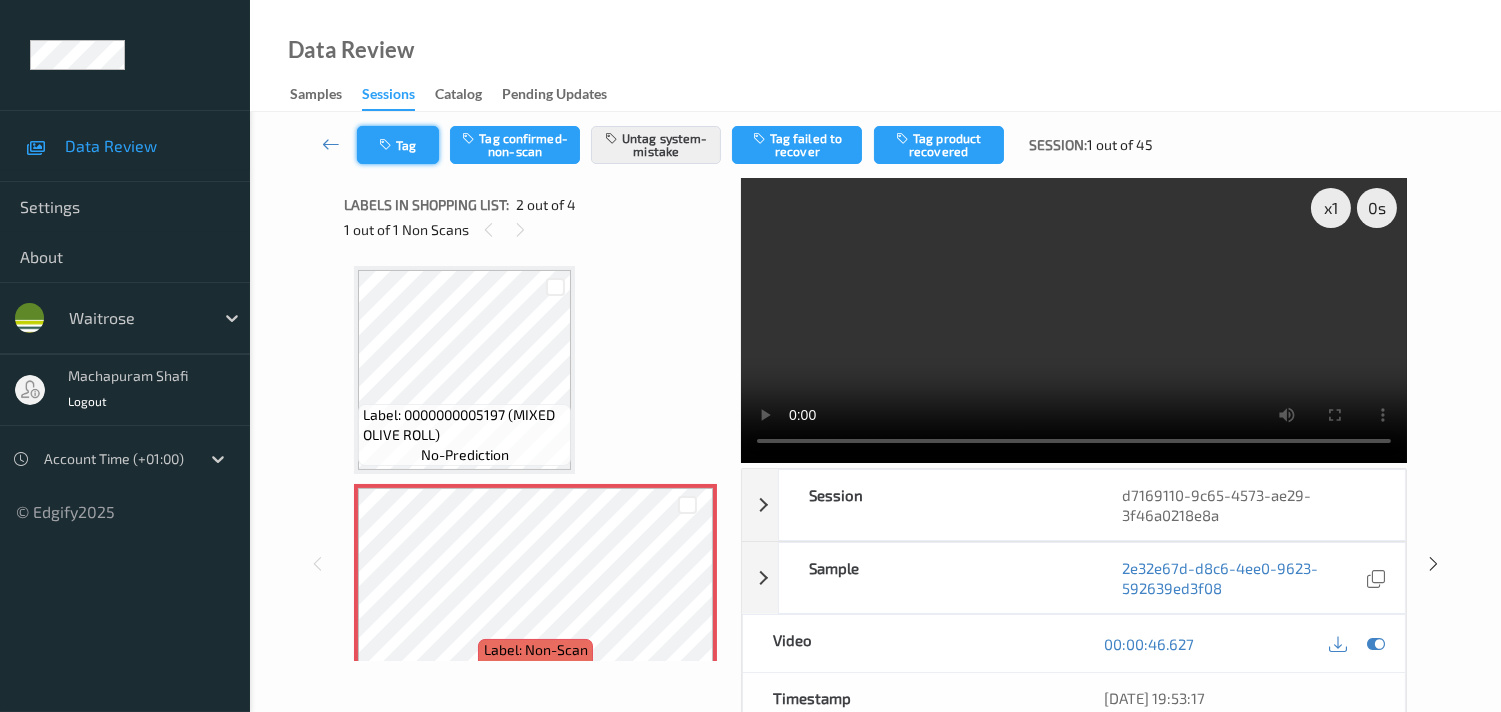 click on "Tag" at bounding box center (398, 145) 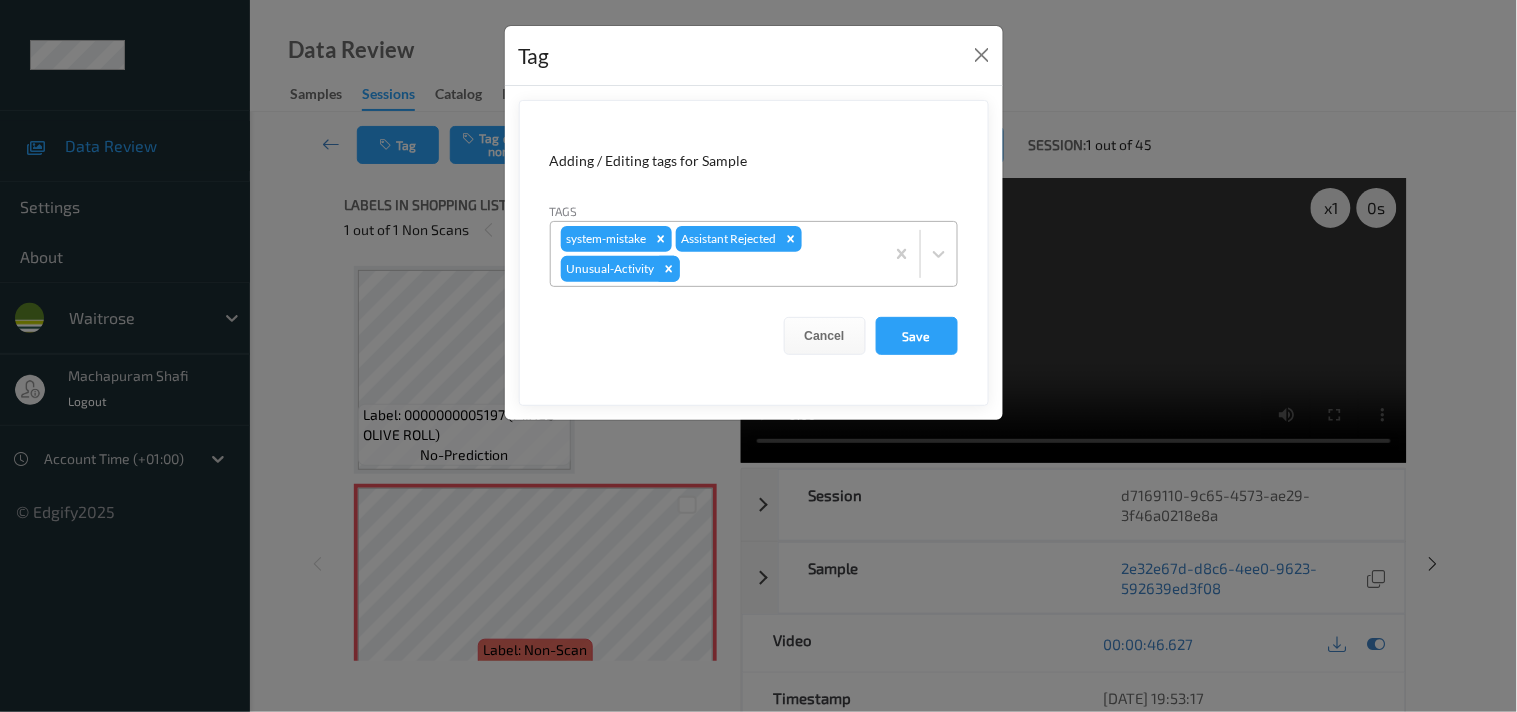 click 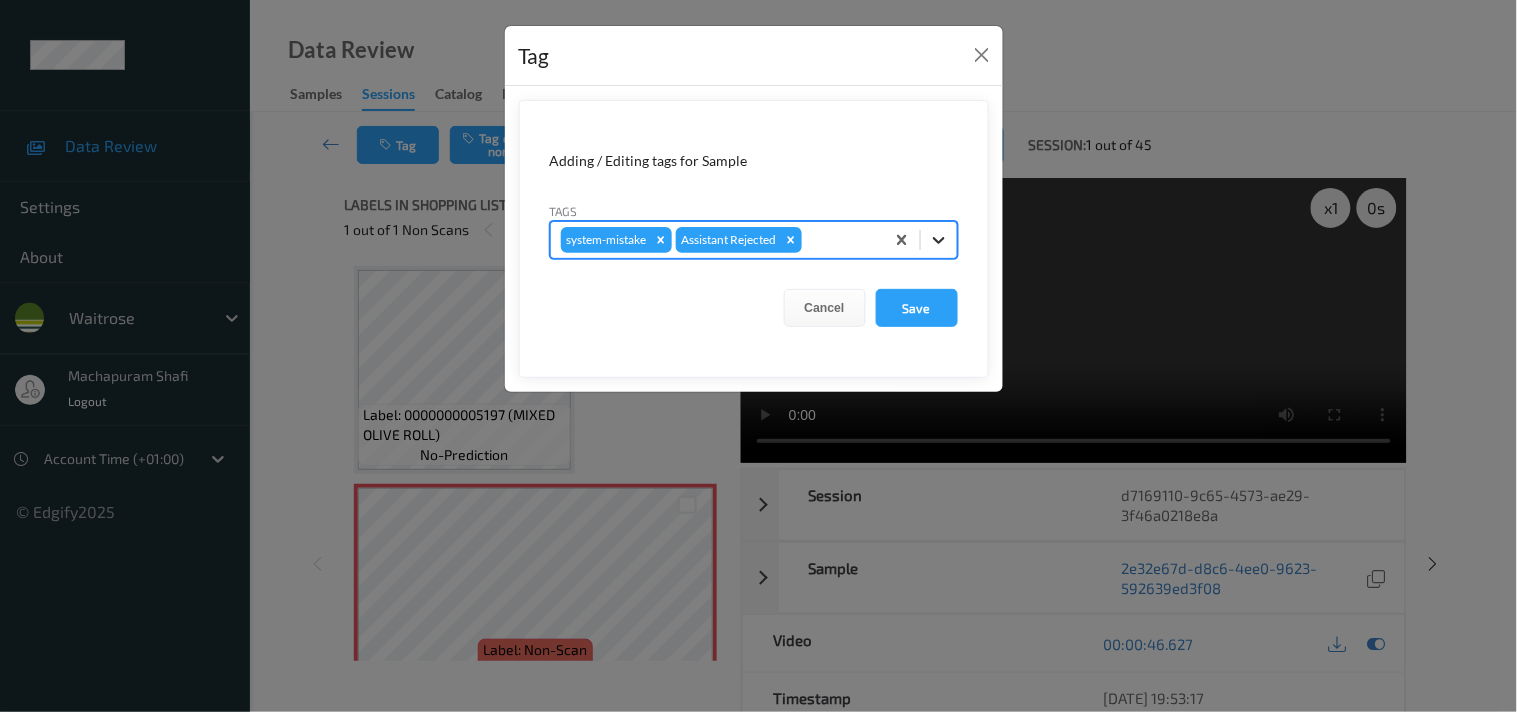 click 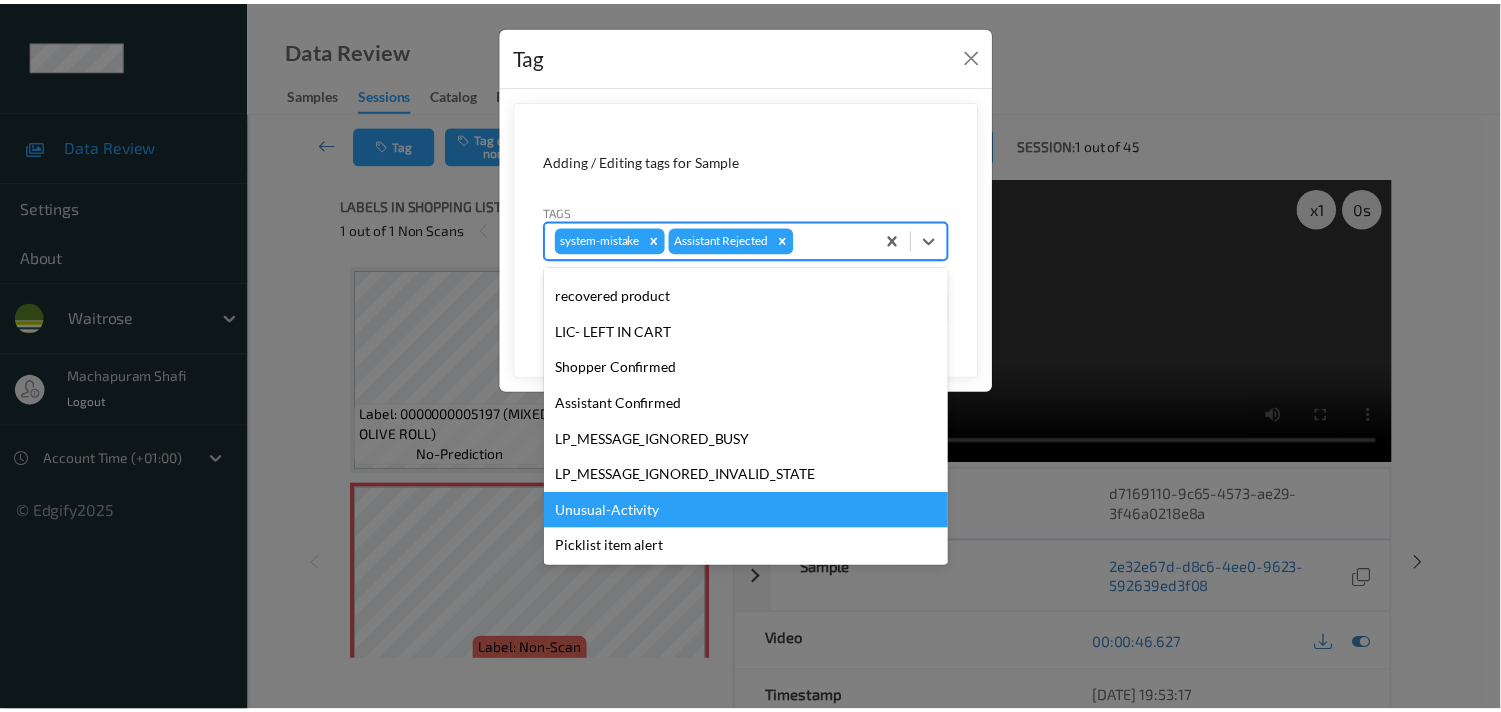 scroll, scrollTop: 320, scrollLeft: 0, axis: vertical 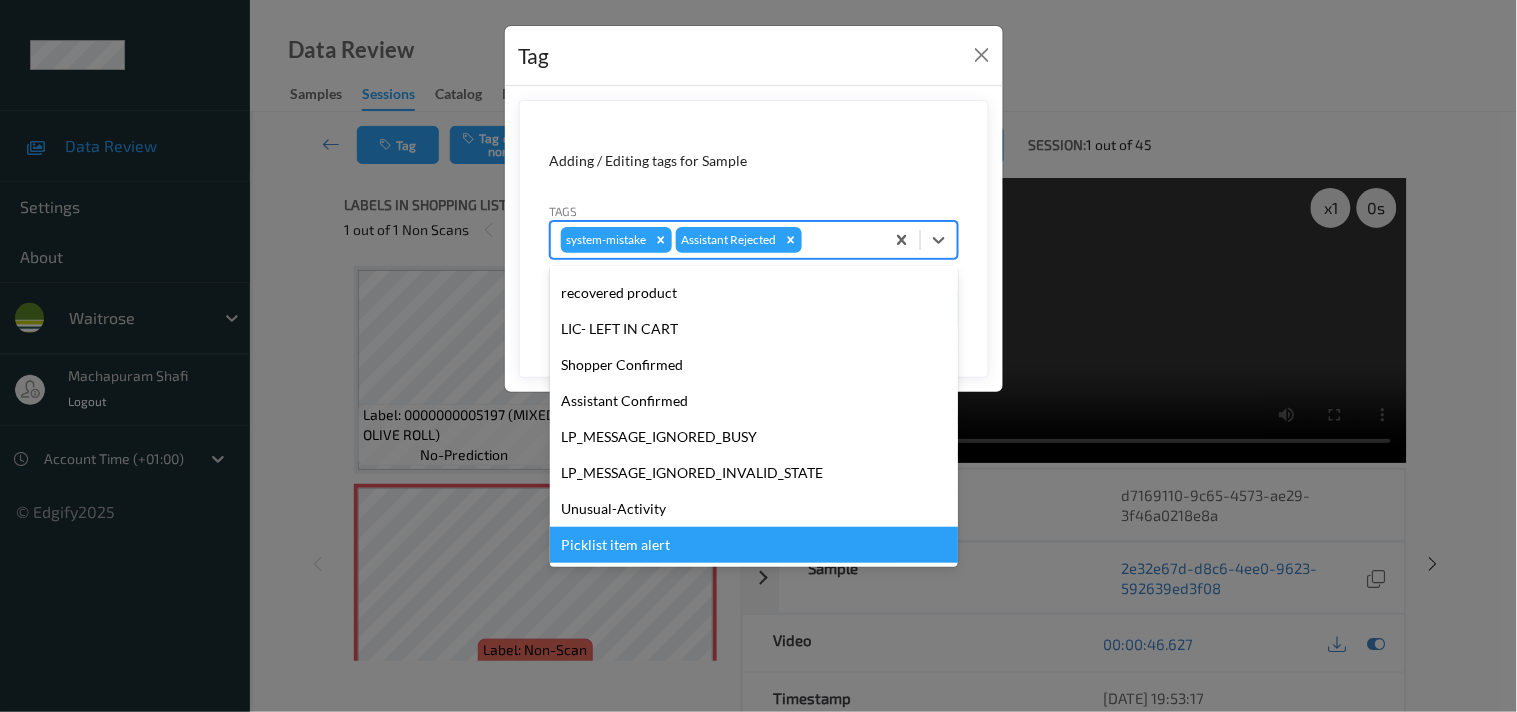 click on "Picklist item alert" at bounding box center (754, 545) 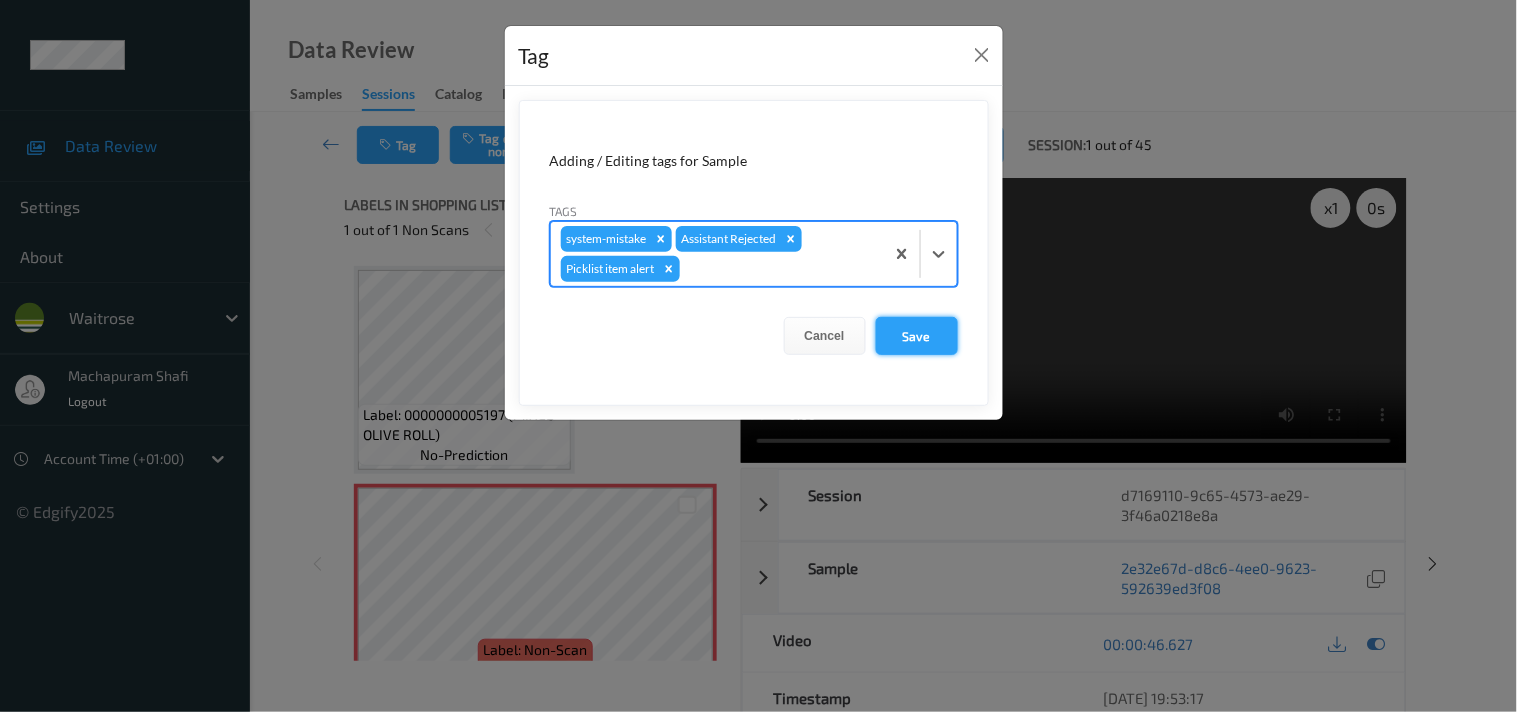 click on "Save" at bounding box center [917, 336] 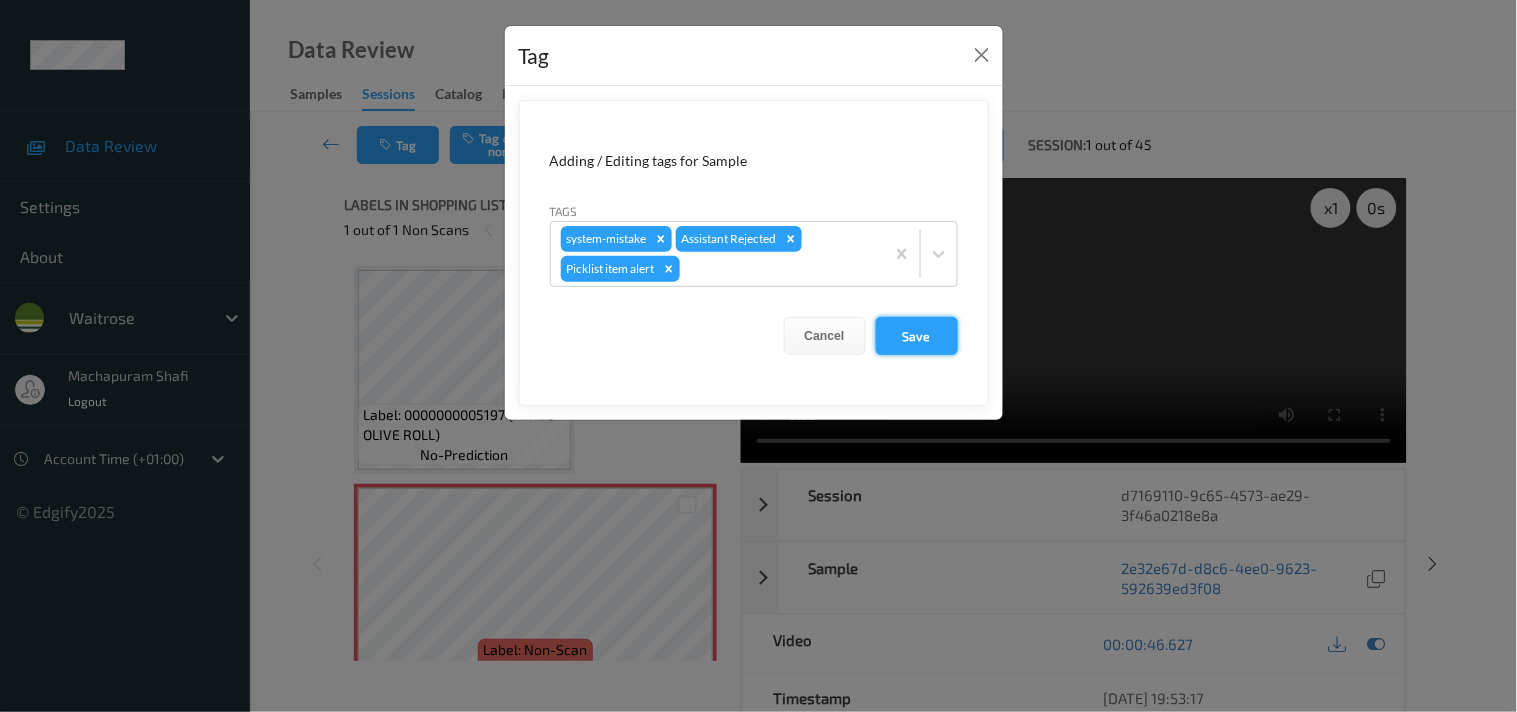 click on "Save" at bounding box center [917, 336] 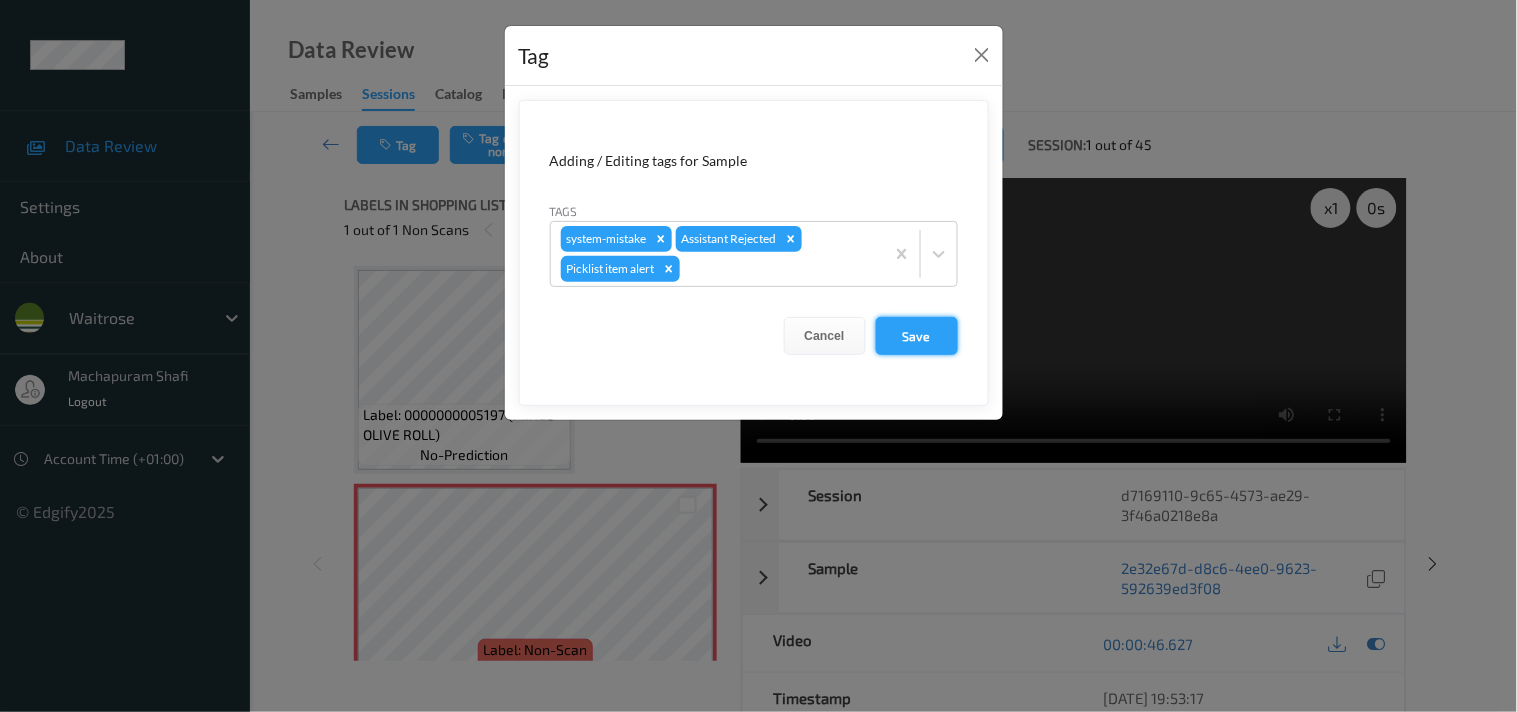 click on "Save" at bounding box center (917, 336) 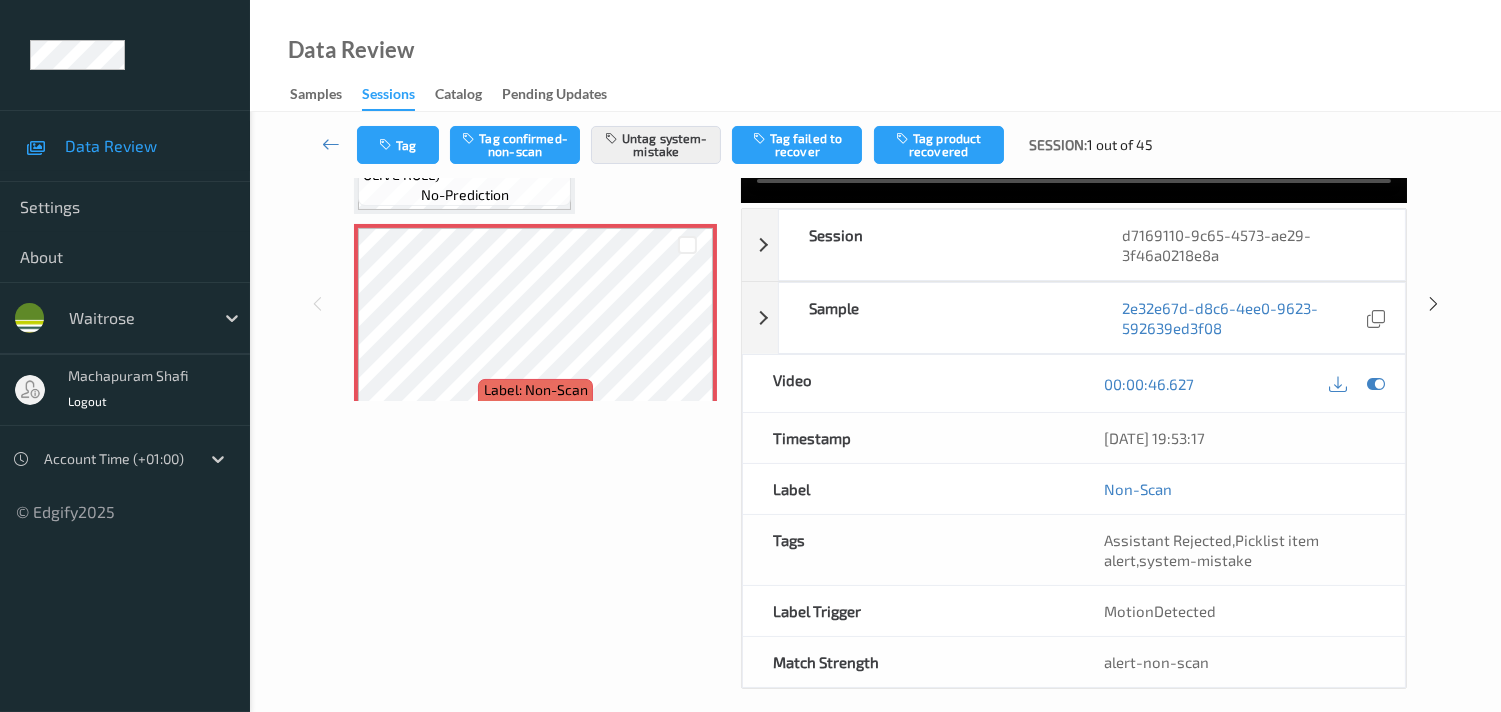 scroll, scrollTop: 280, scrollLeft: 0, axis: vertical 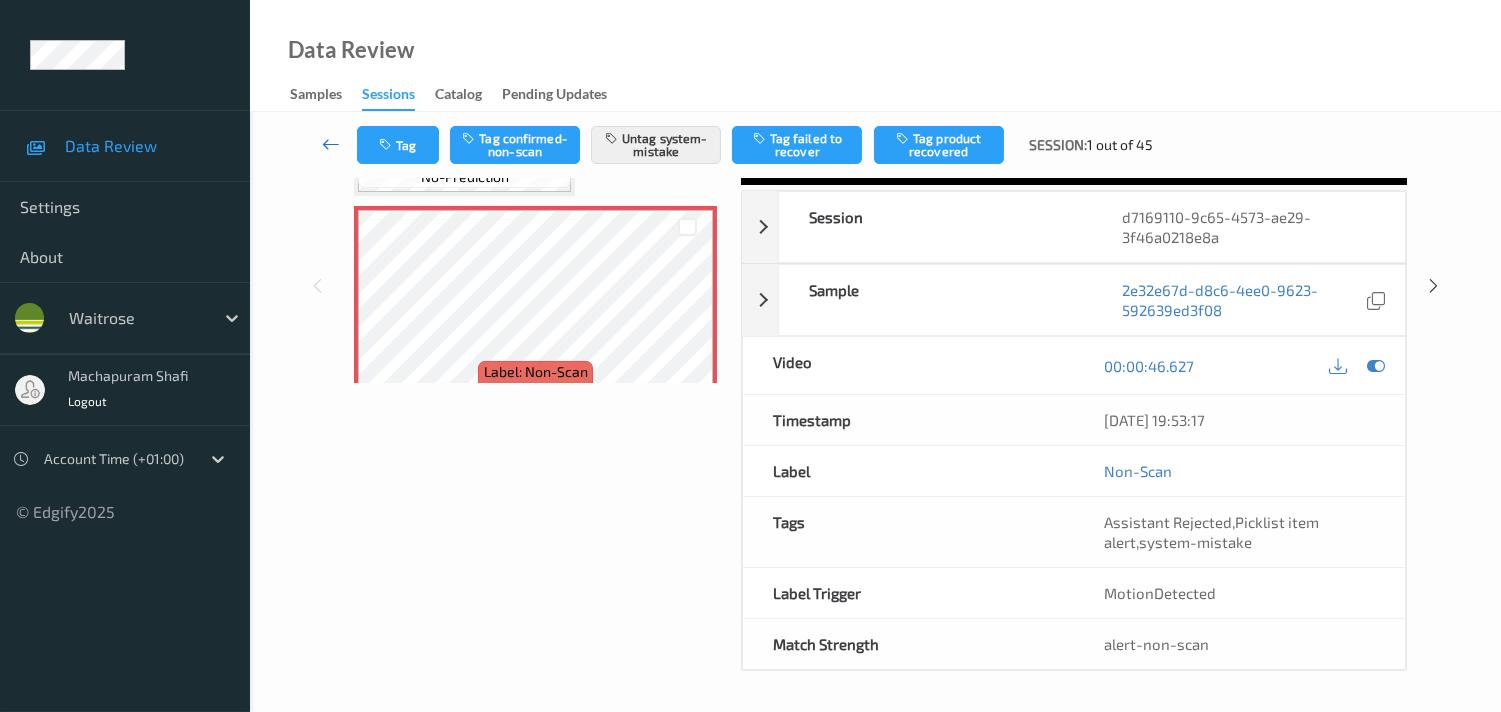 click at bounding box center (331, 144) 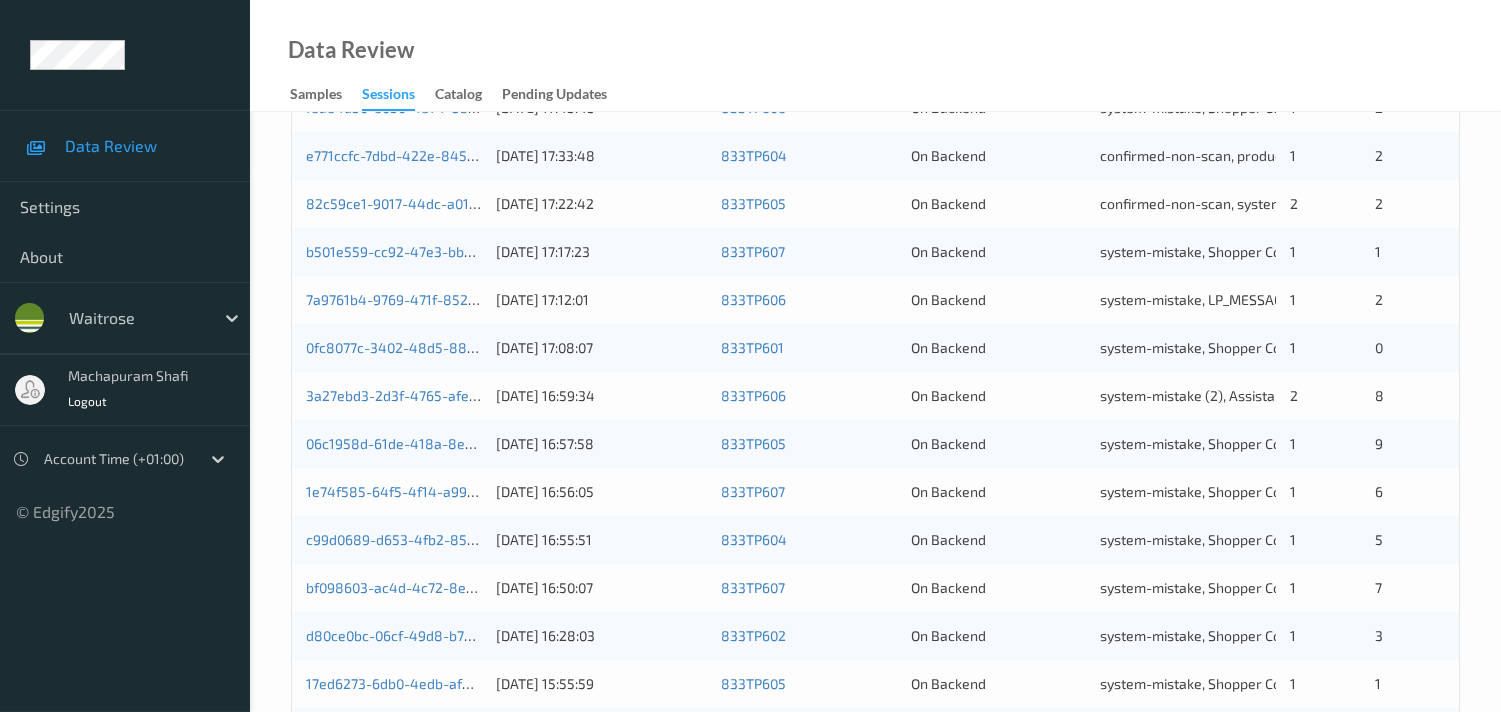 scroll, scrollTop: 951, scrollLeft: 0, axis: vertical 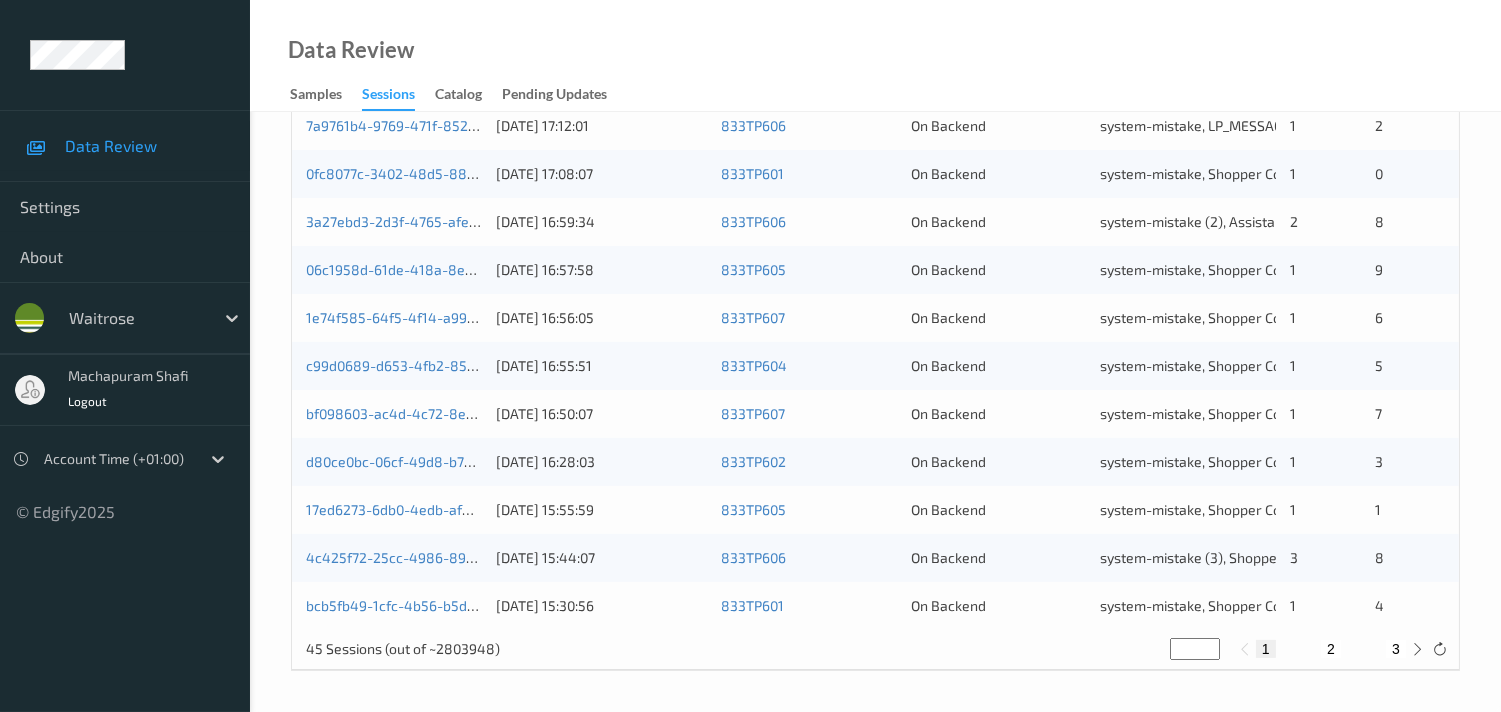 click on "2" at bounding box center [1331, 649] 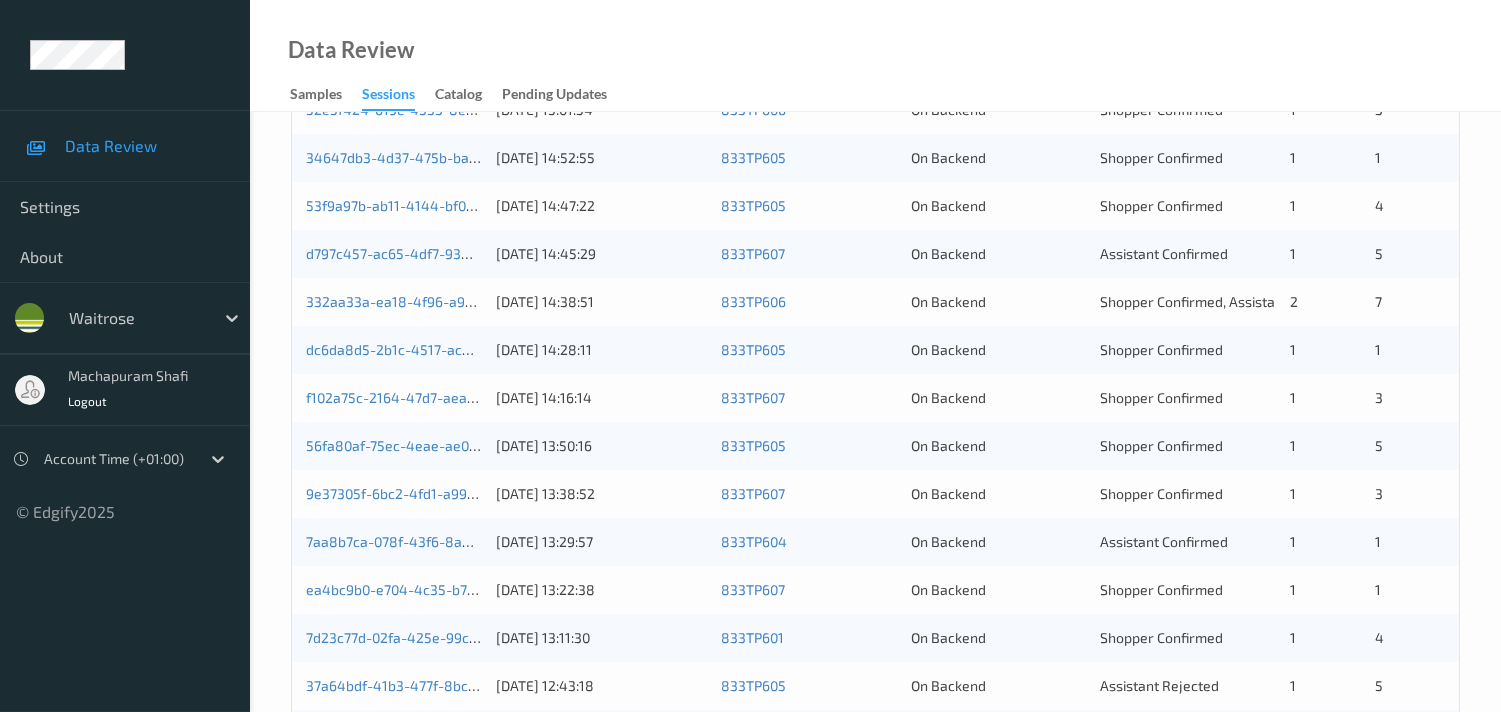 scroll, scrollTop: 951, scrollLeft: 0, axis: vertical 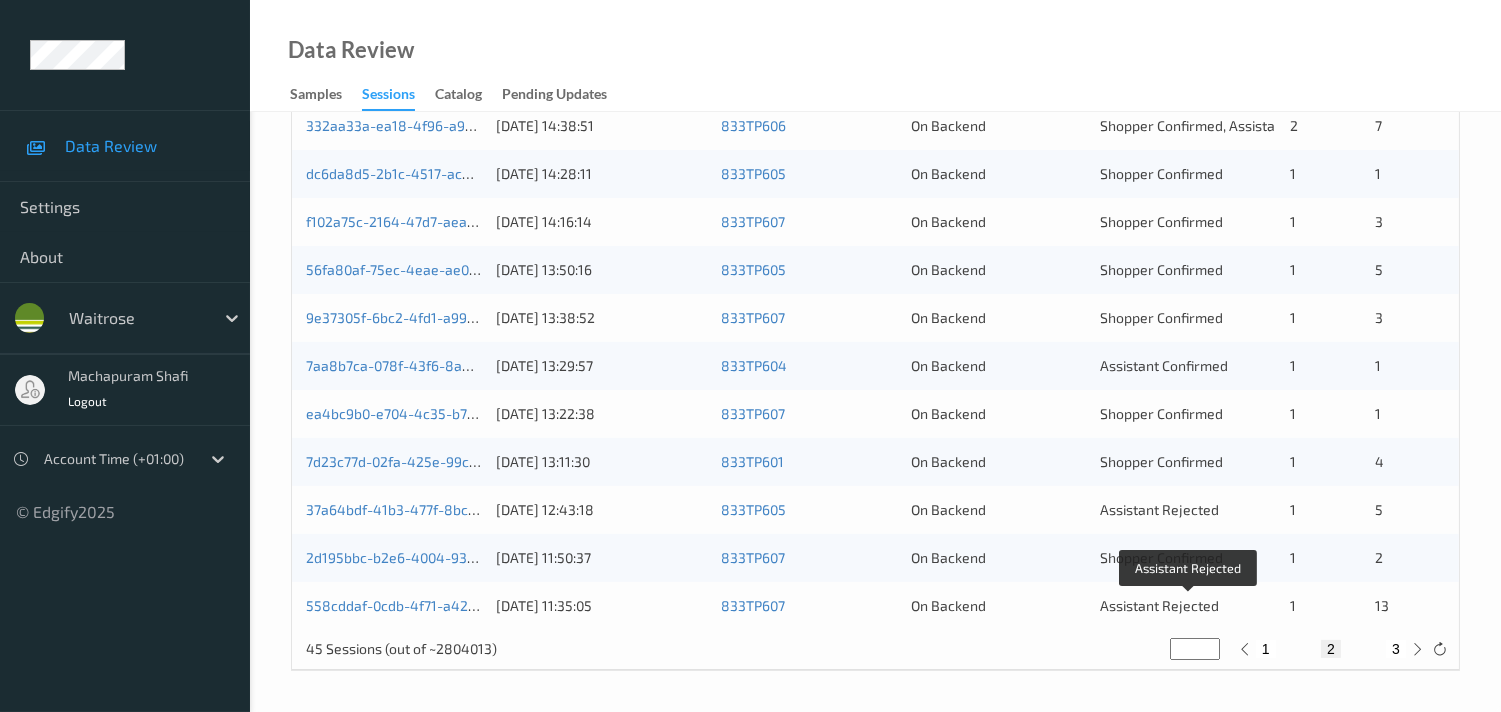 type 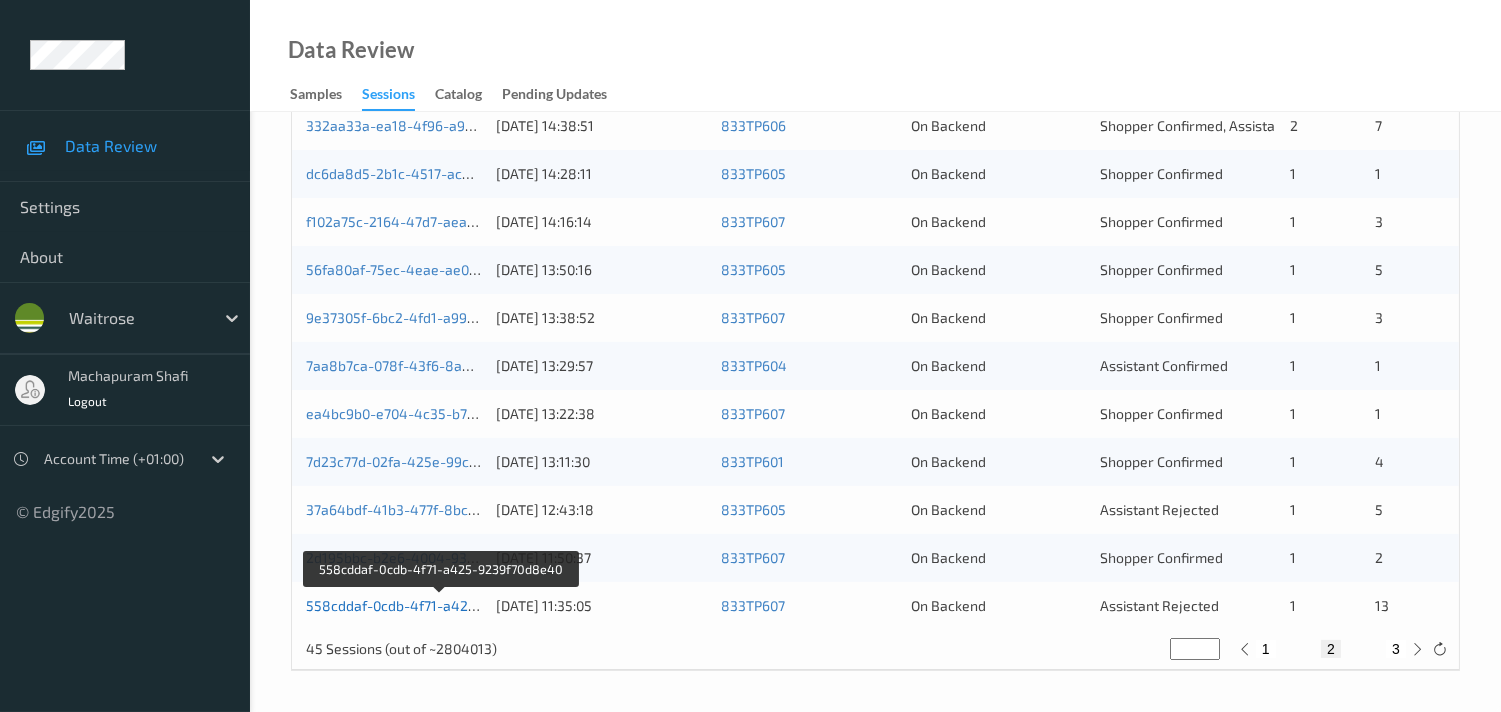 click on "558cddaf-0cdb-4f71-a425-9239f70d8e40" at bounding box center (441, 605) 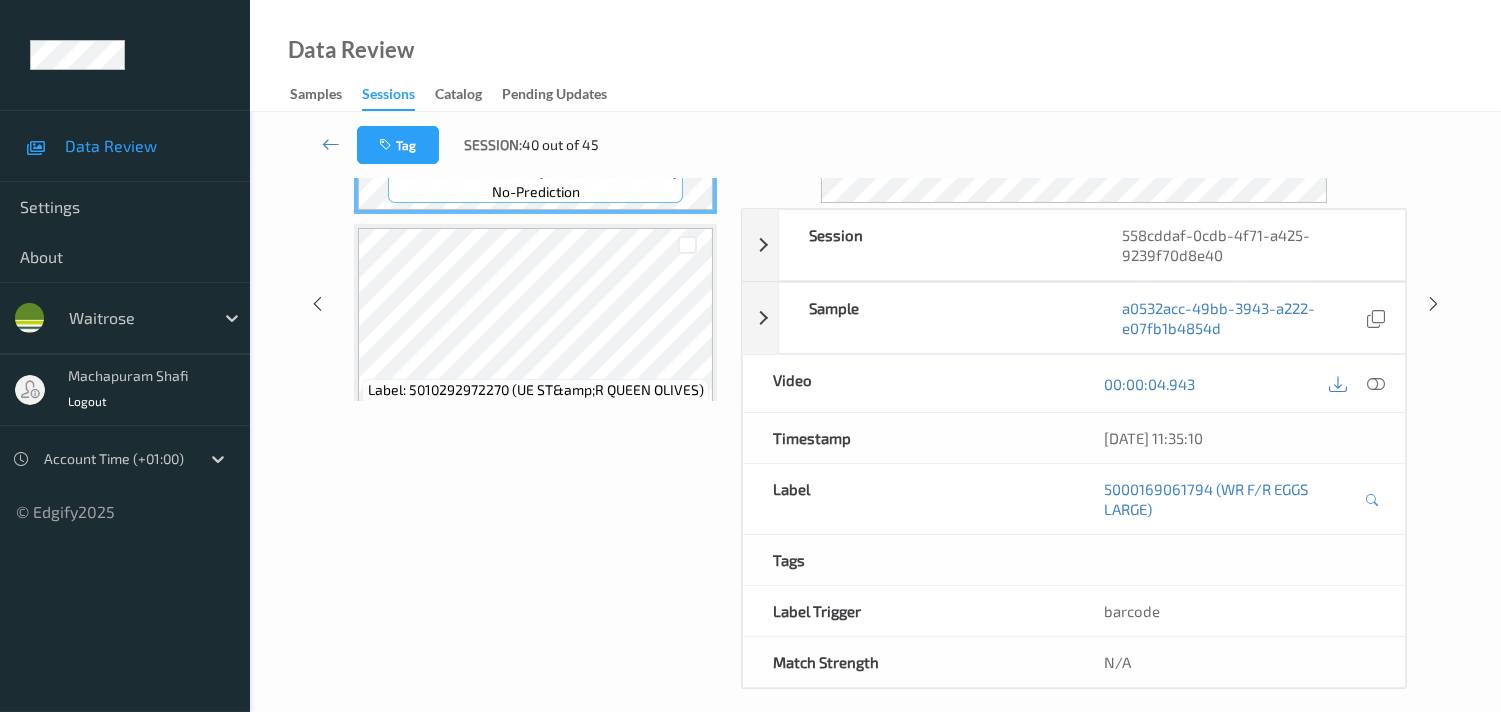 scroll, scrollTop: 280, scrollLeft: 0, axis: vertical 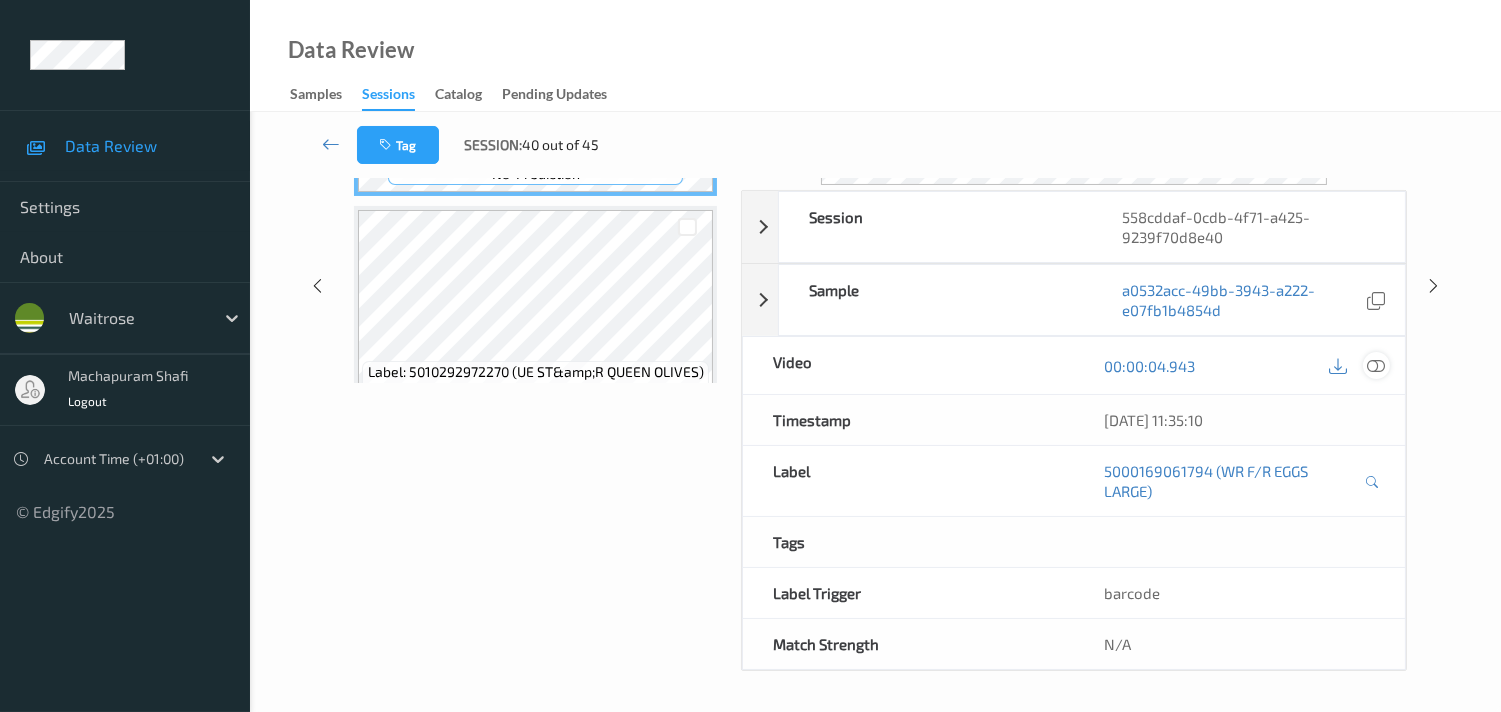 click at bounding box center (1376, 366) 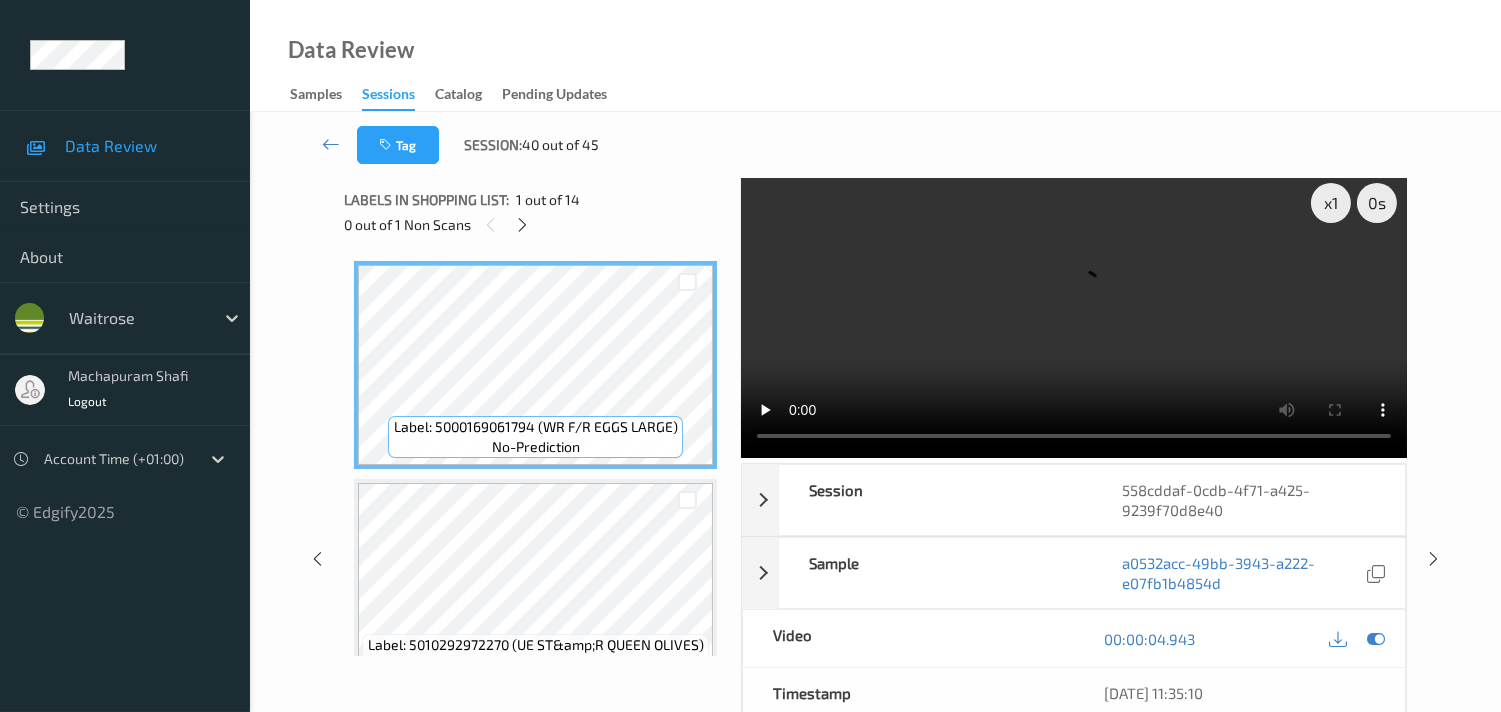 scroll, scrollTop: 0, scrollLeft: 0, axis: both 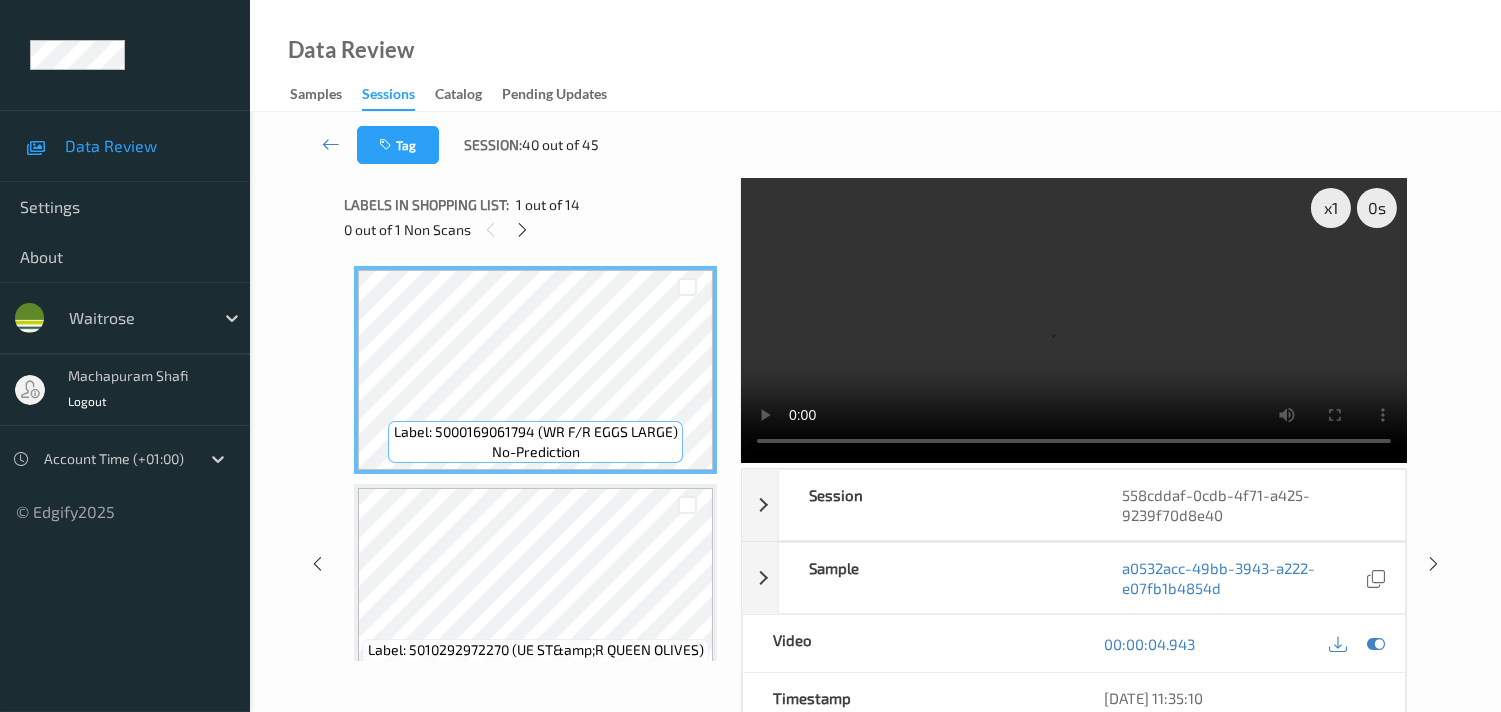 type 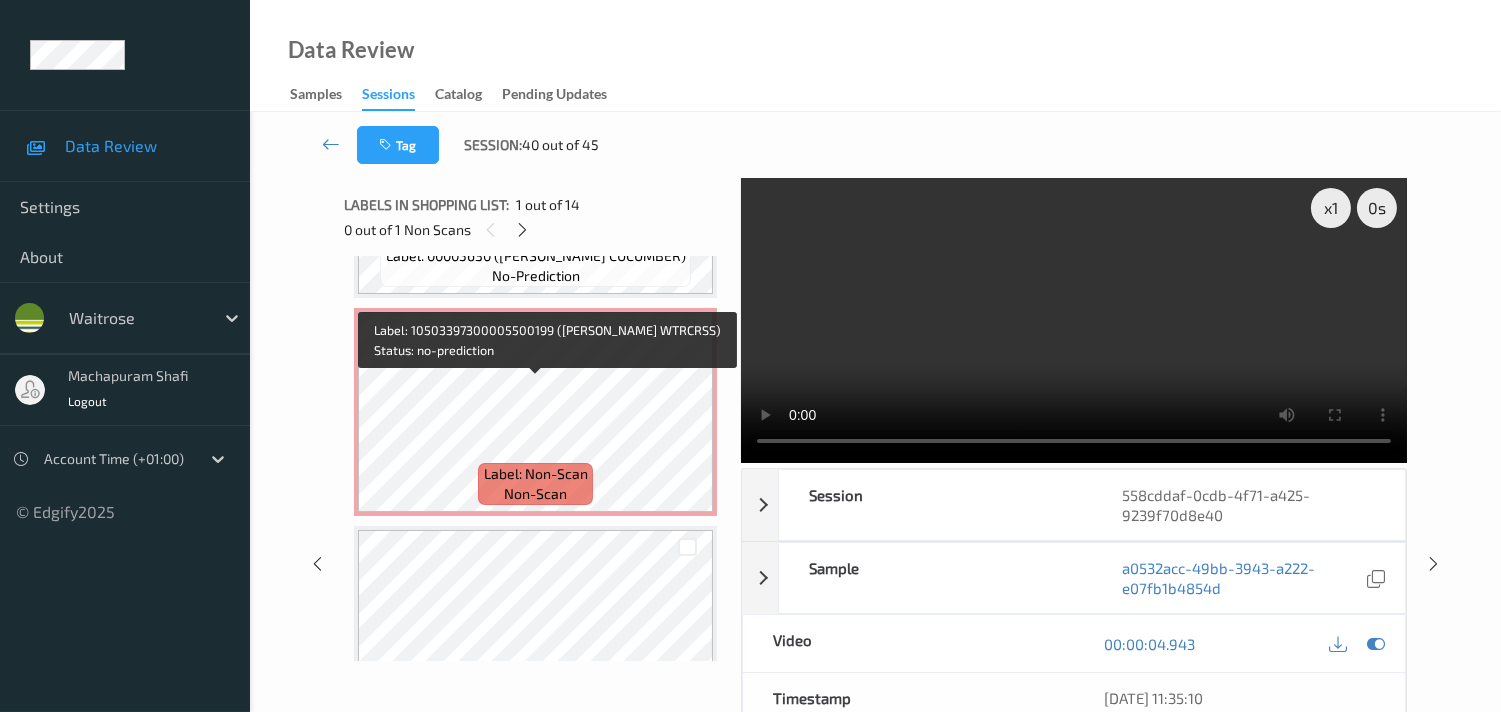 scroll, scrollTop: 555, scrollLeft: 0, axis: vertical 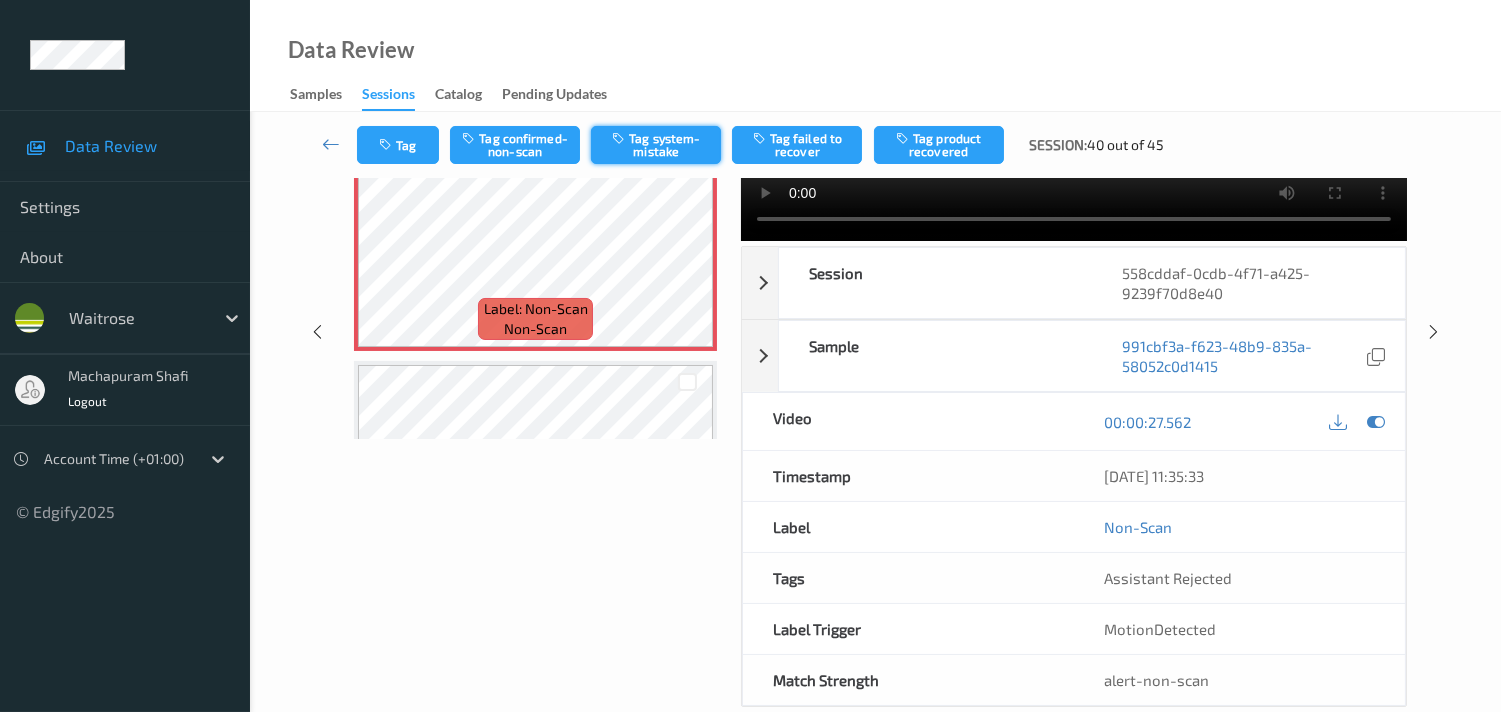 click on "Tag   system-mistake" at bounding box center (656, 145) 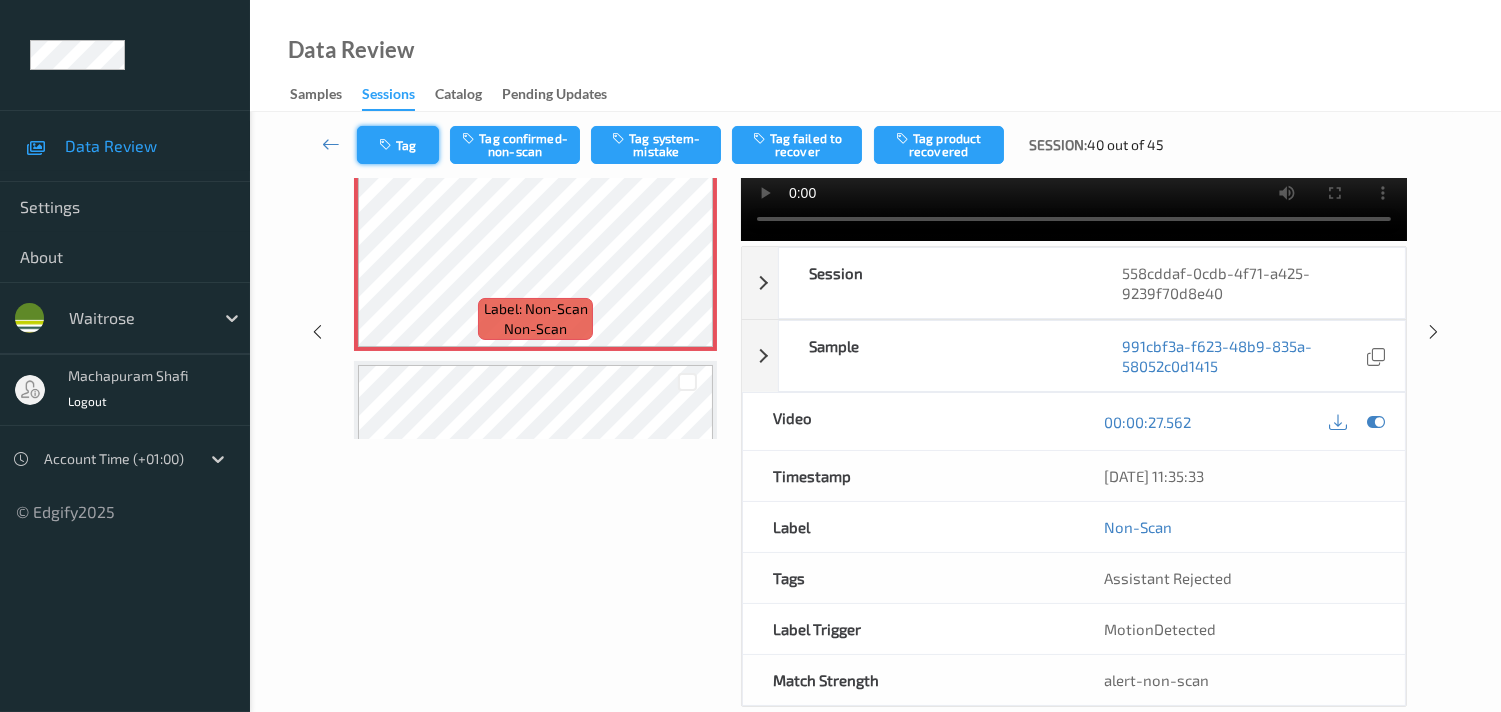 click on "Tag" at bounding box center [398, 145] 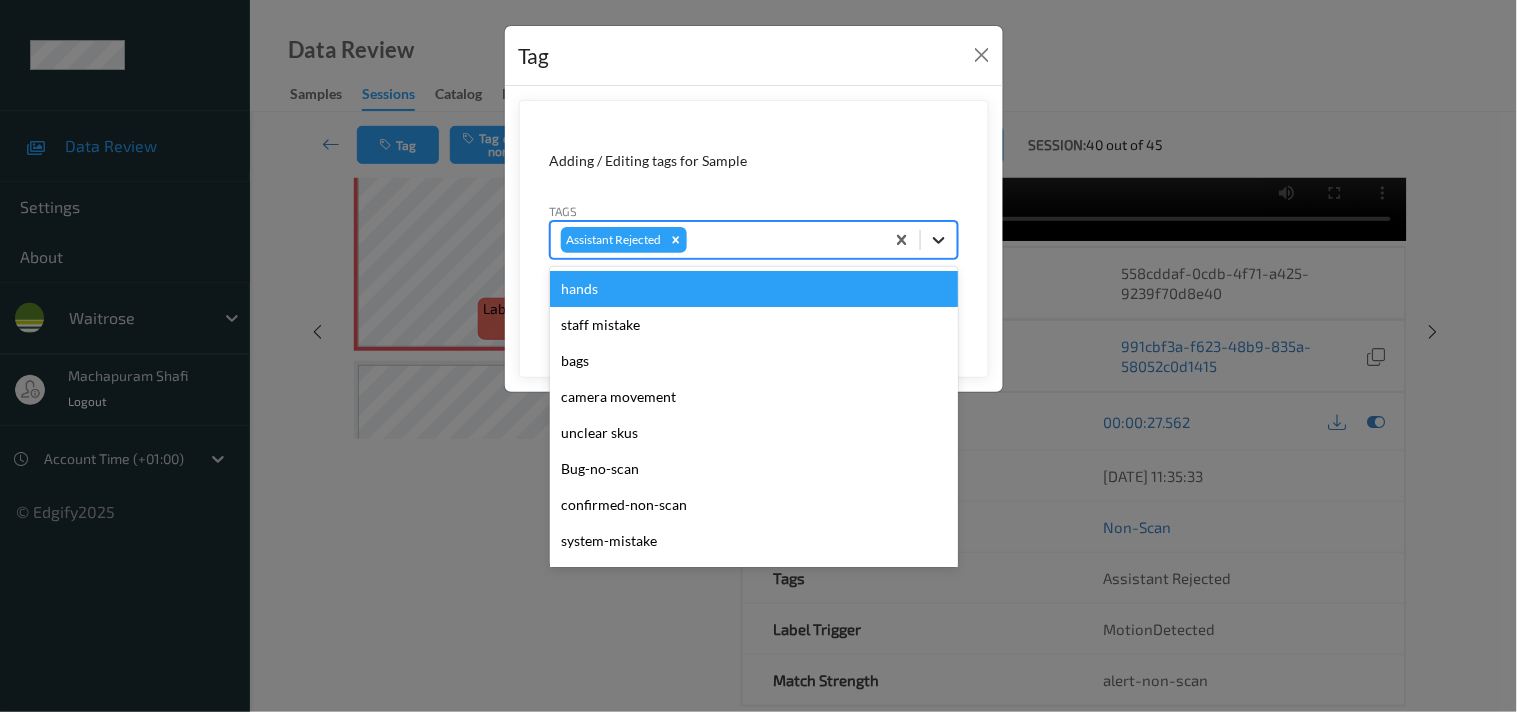click 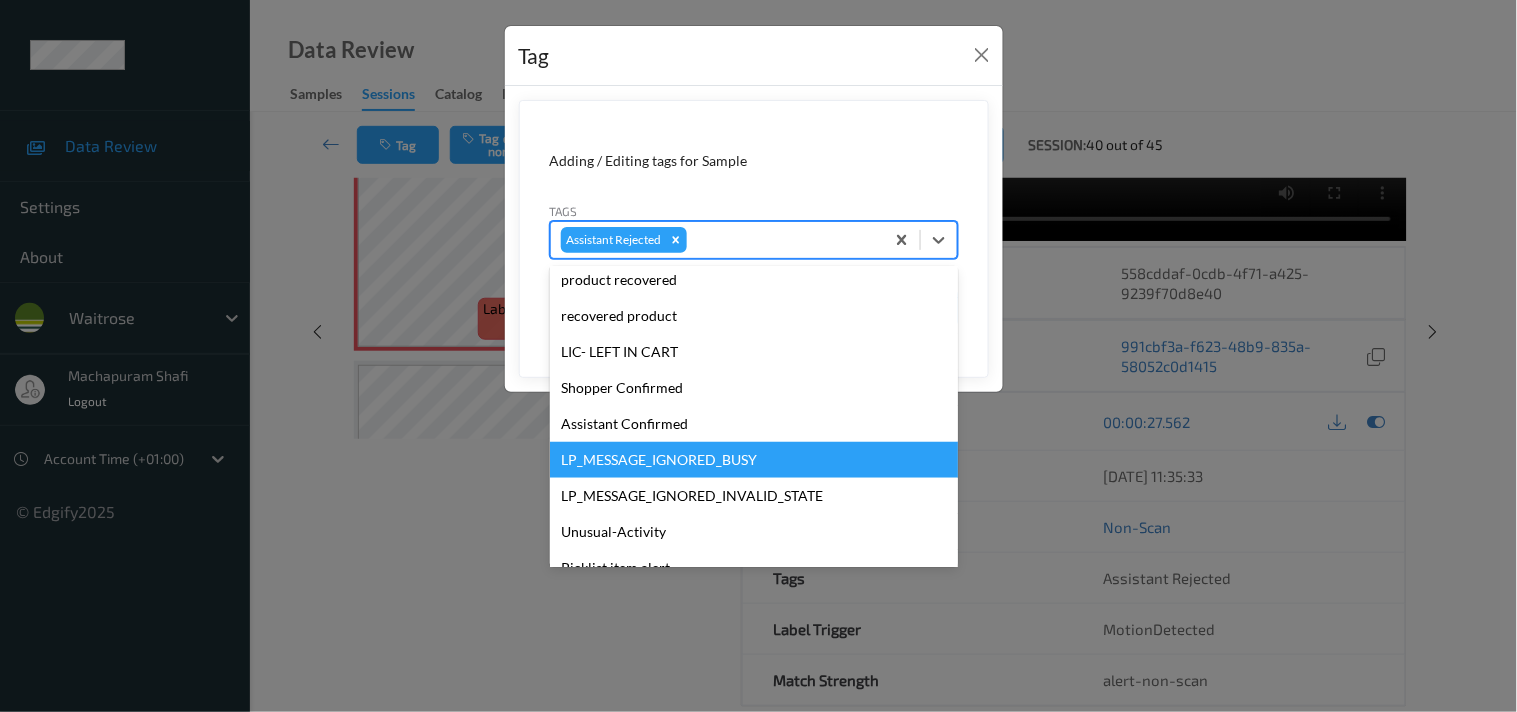 scroll, scrollTop: 355, scrollLeft: 0, axis: vertical 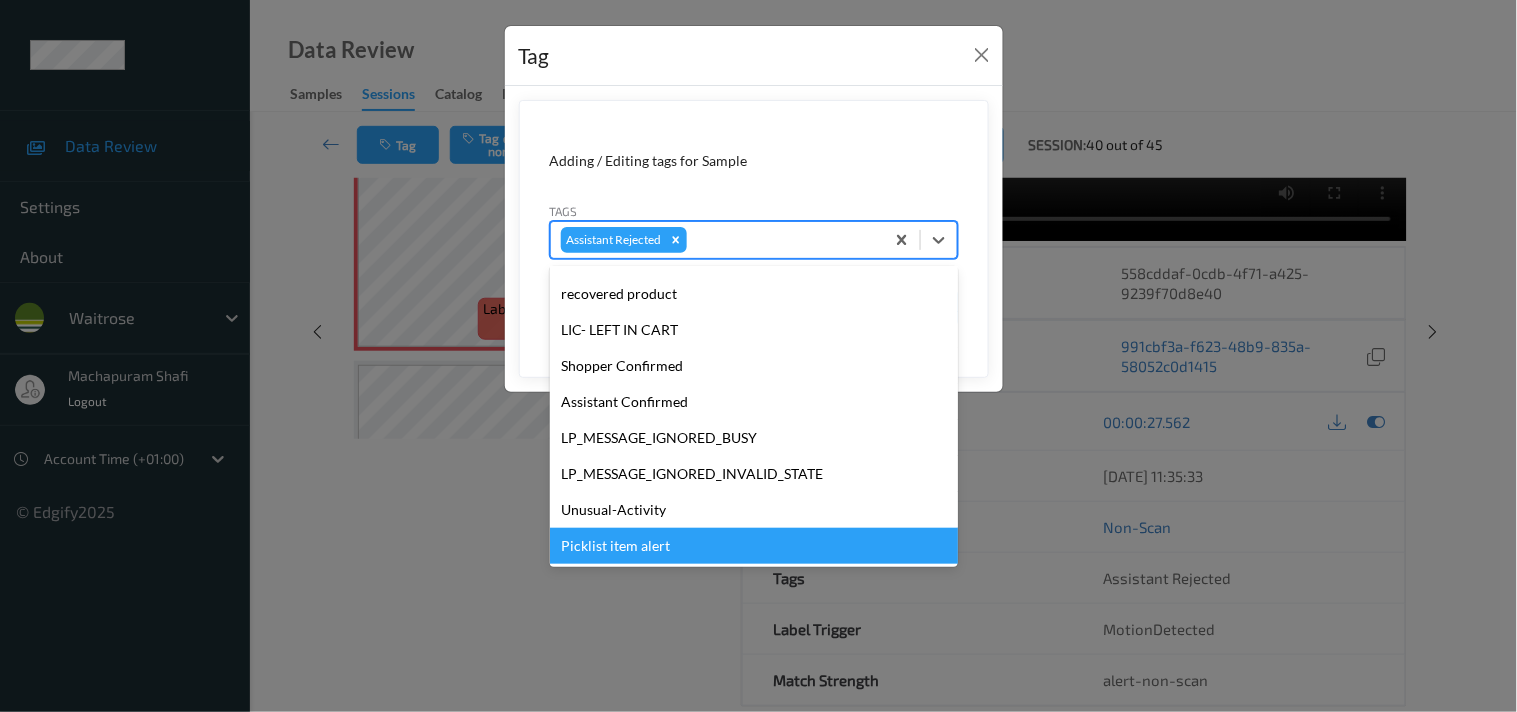 click on "Picklist item alert" at bounding box center (754, 546) 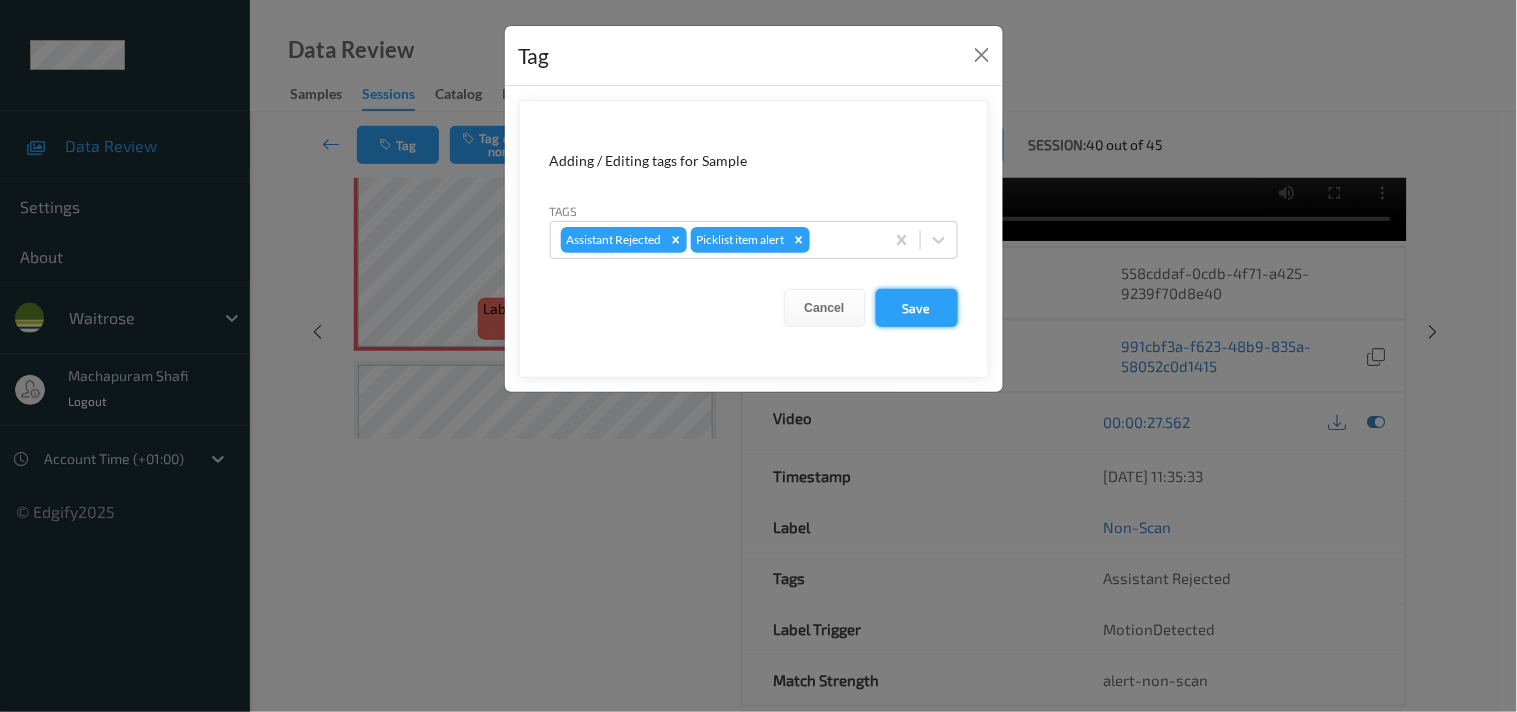 click on "Save" at bounding box center [917, 308] 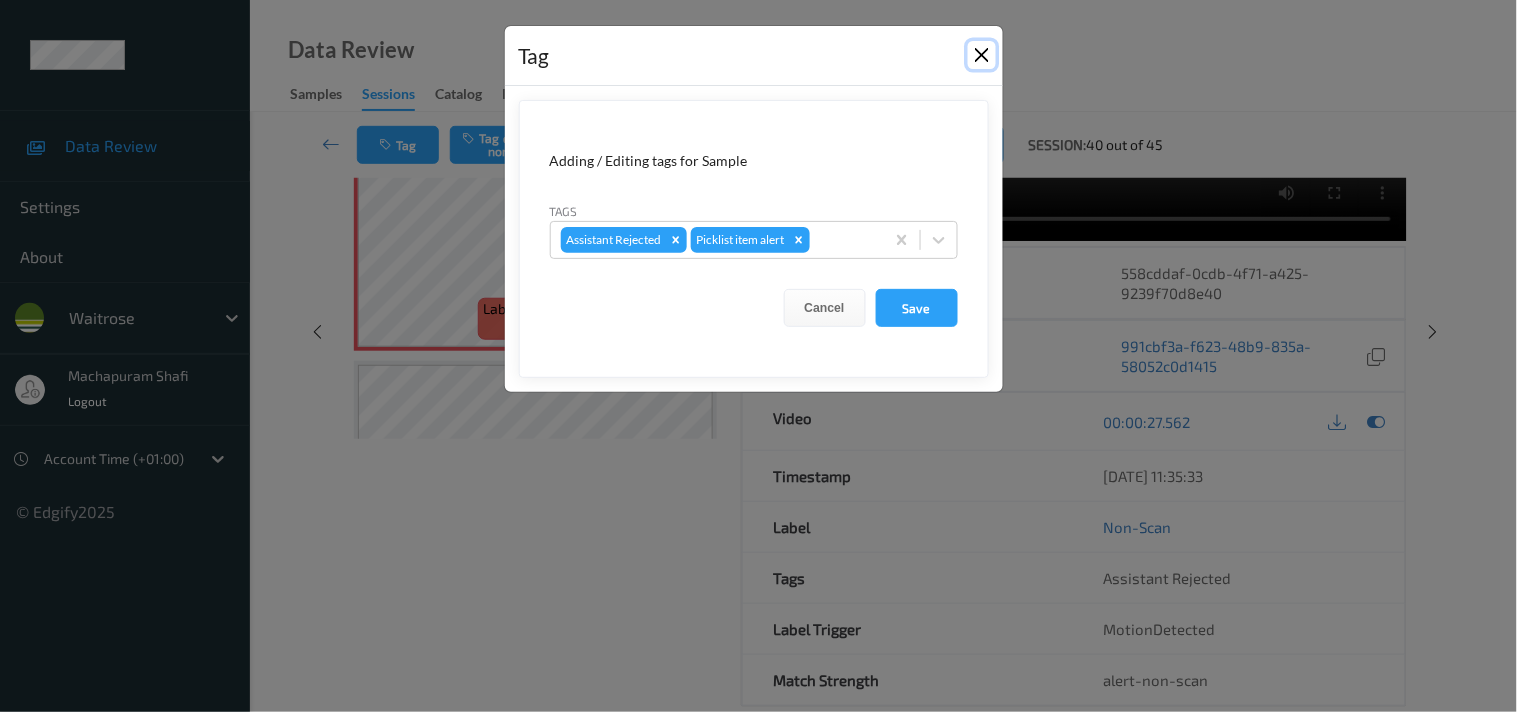 click at bounding box center (982, 55) 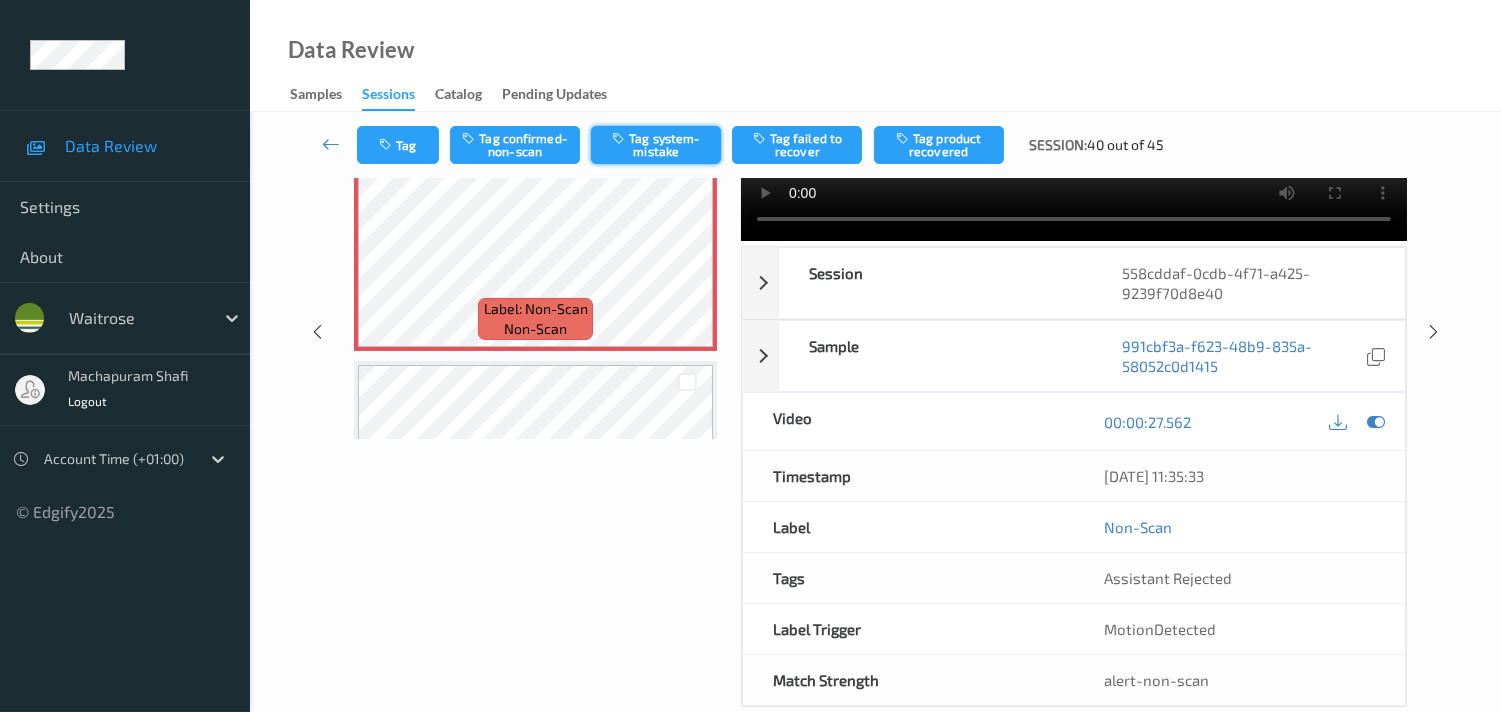 click on "Tag   system-mistake" at bounding box center [656, 145] 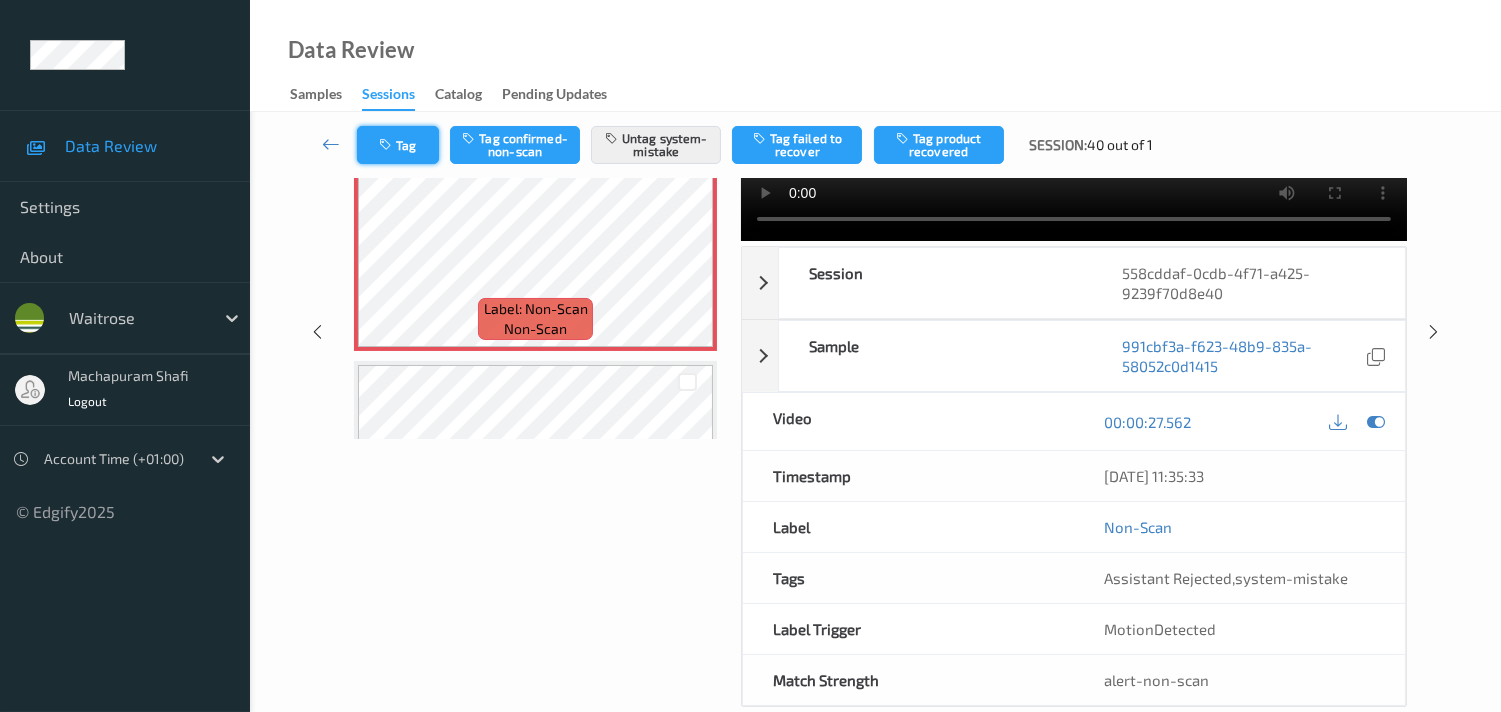 click on "Tag" at bounding box center [398, 145] 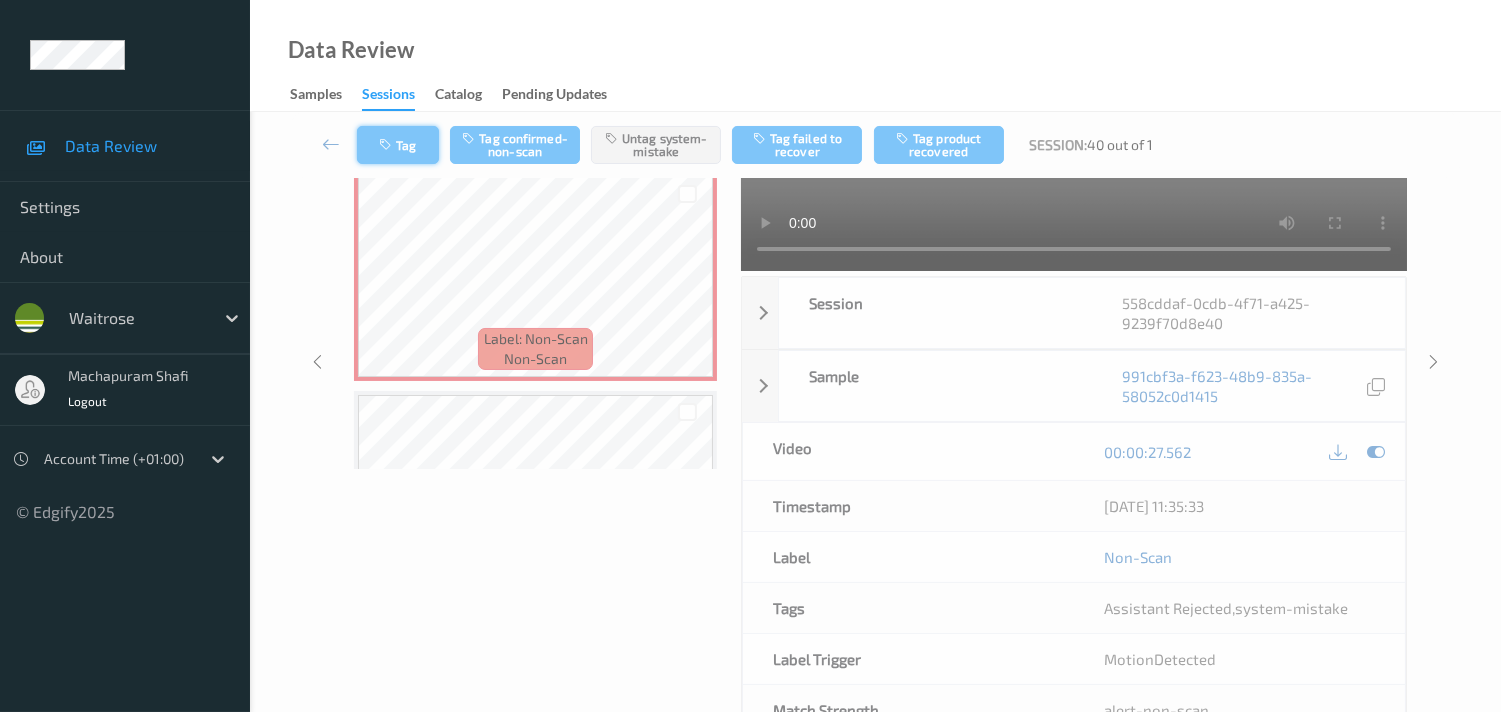 click at bounding box center (387, 145) 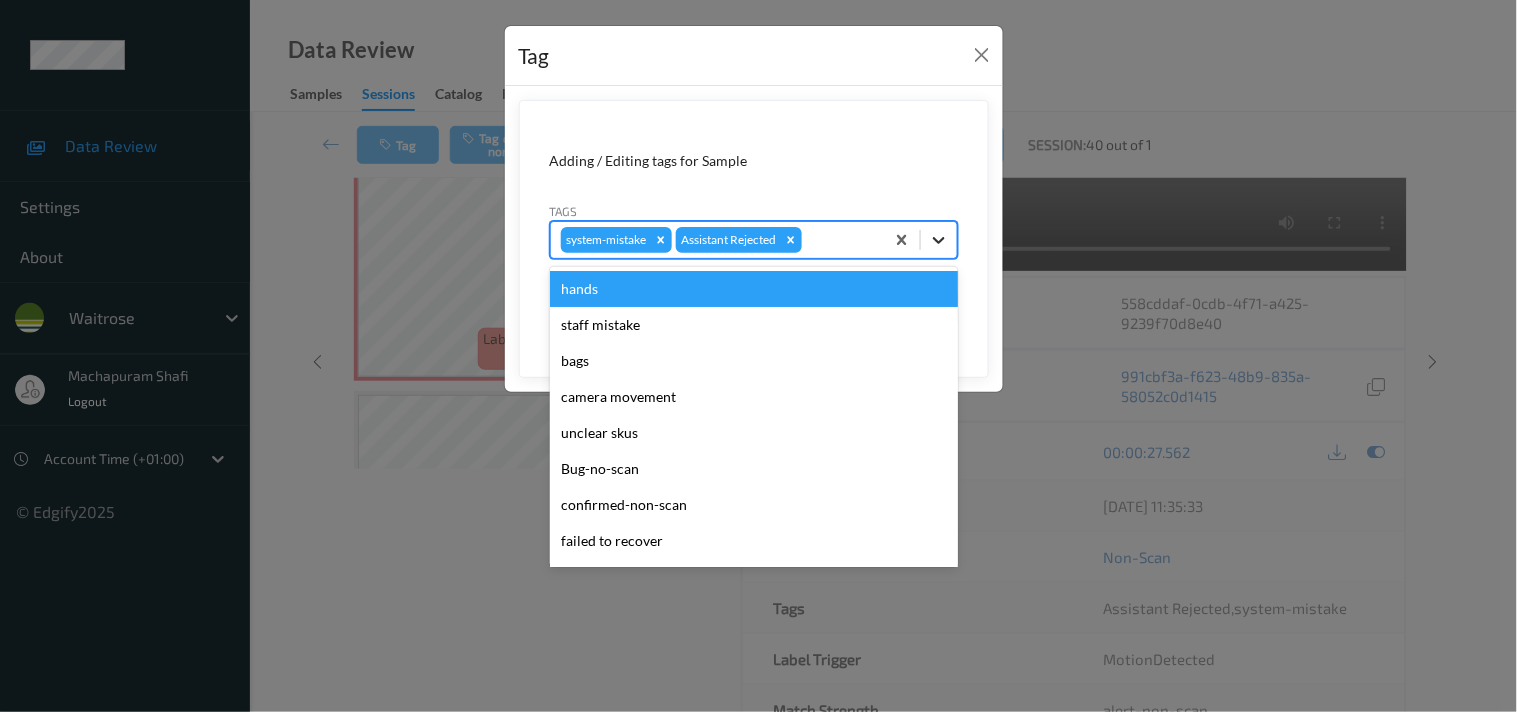 click 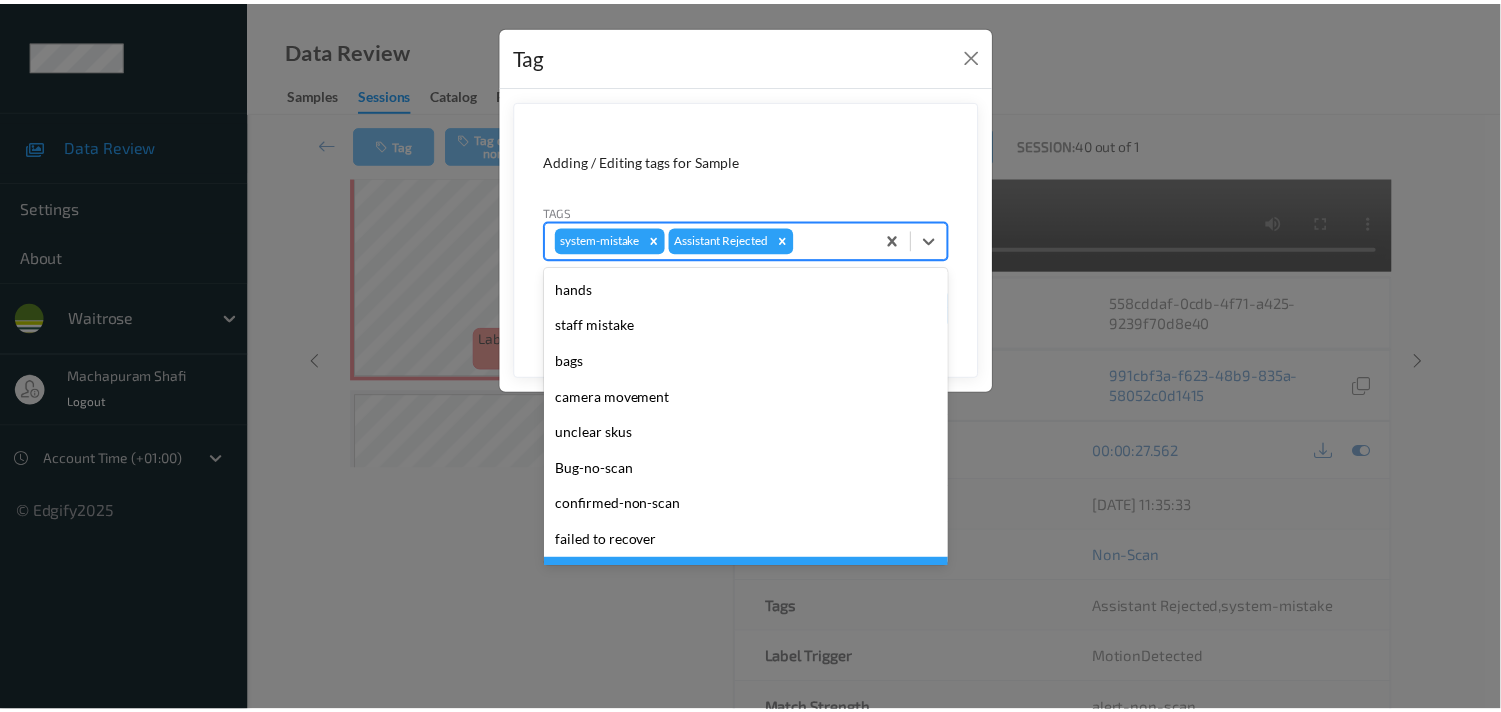 scroll, scrollTop: 320, scrollLeft: 0, axis: vertical 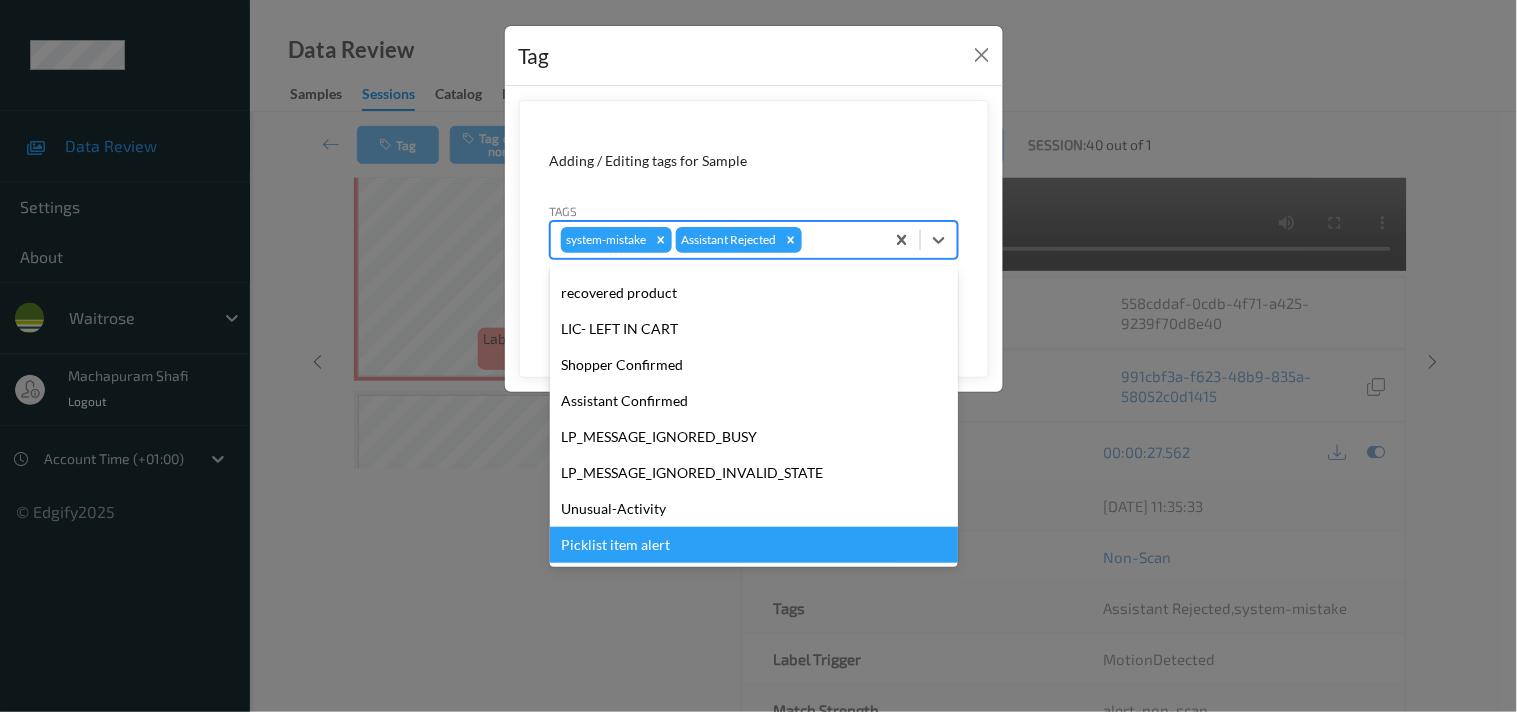 click on "Picklist item alert" at bounding box center [754, 545] 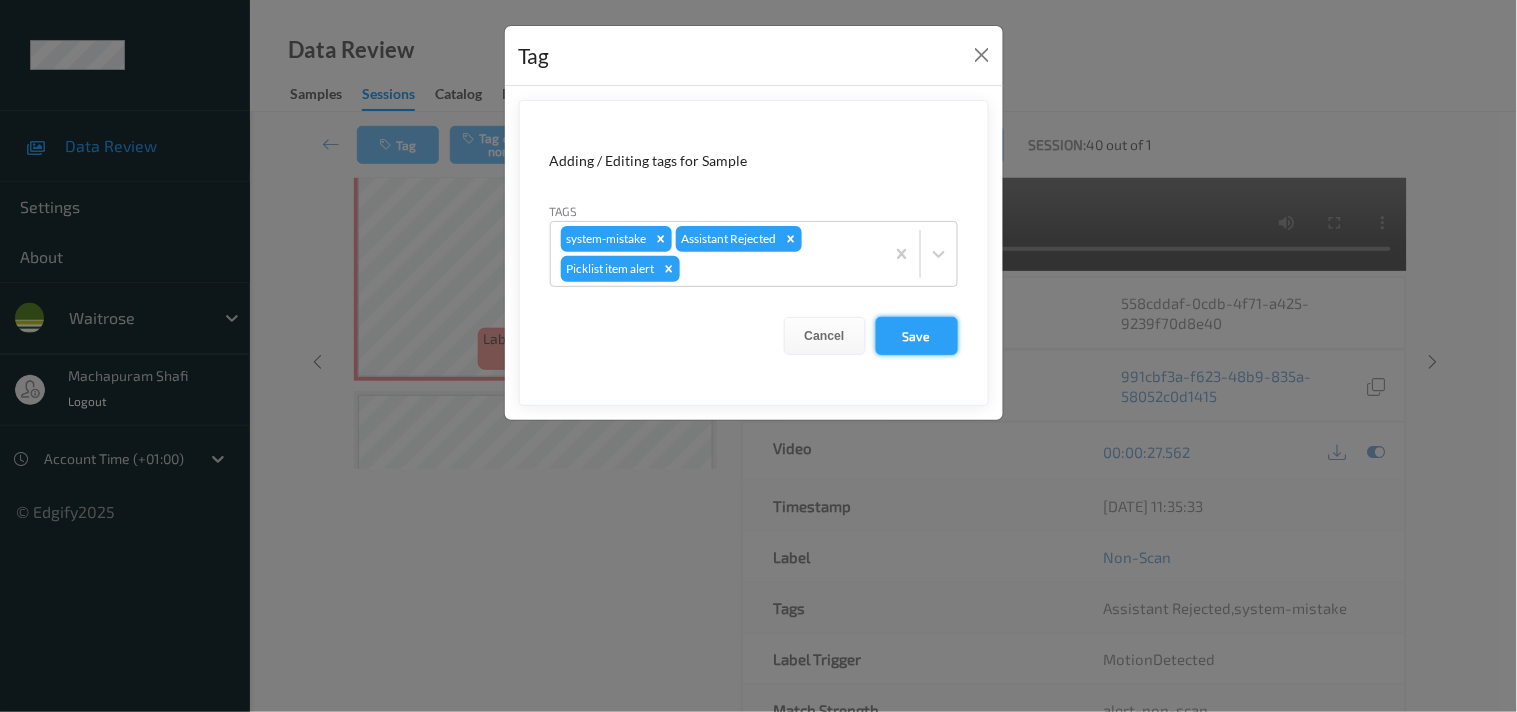 click on "Save" at bounding box center (917, 336) 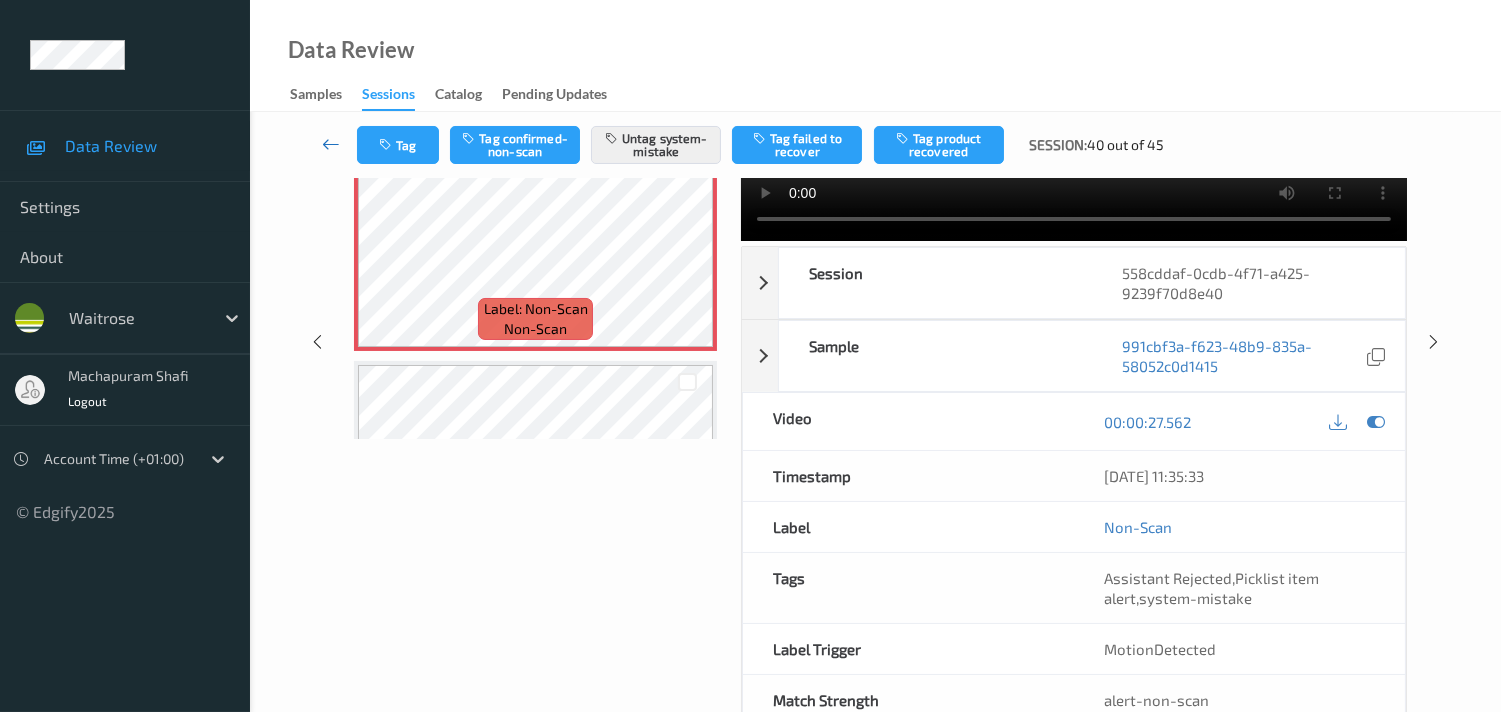 click at bounding box center [331, 145] 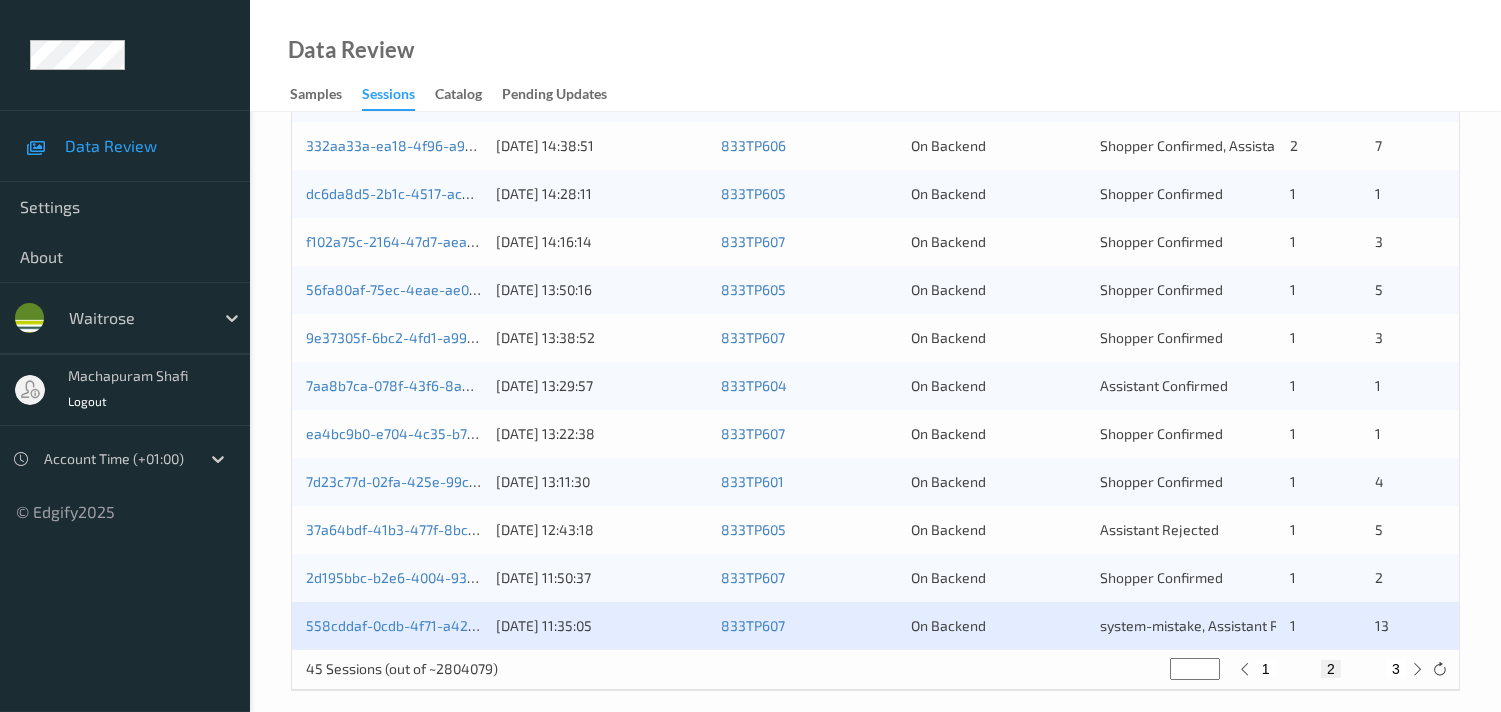 scroll, scrollTop: 951, scrollLeft: 0, axis: vertical 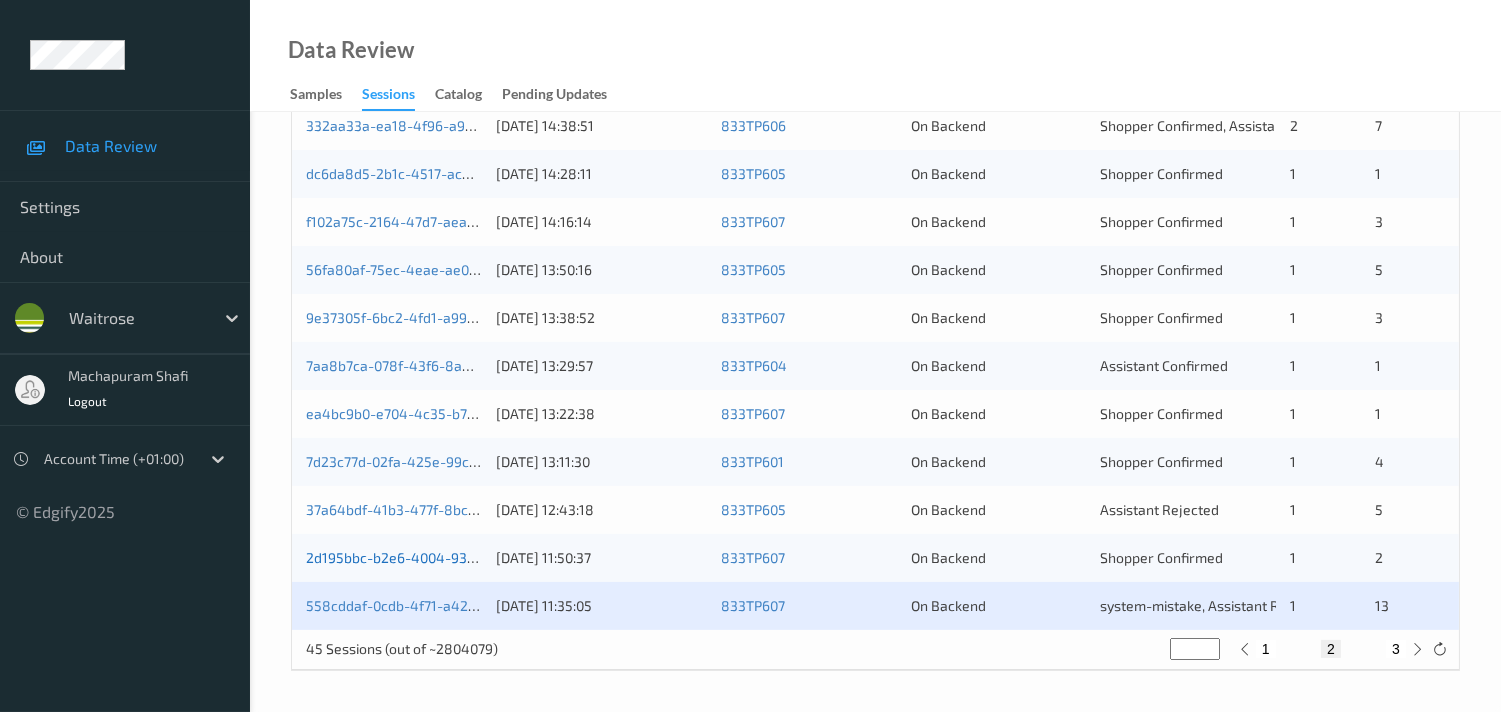 click on "2d195bbc-b2e6-4004-9395-e11c5c900351" at bounding box center (441, 557) 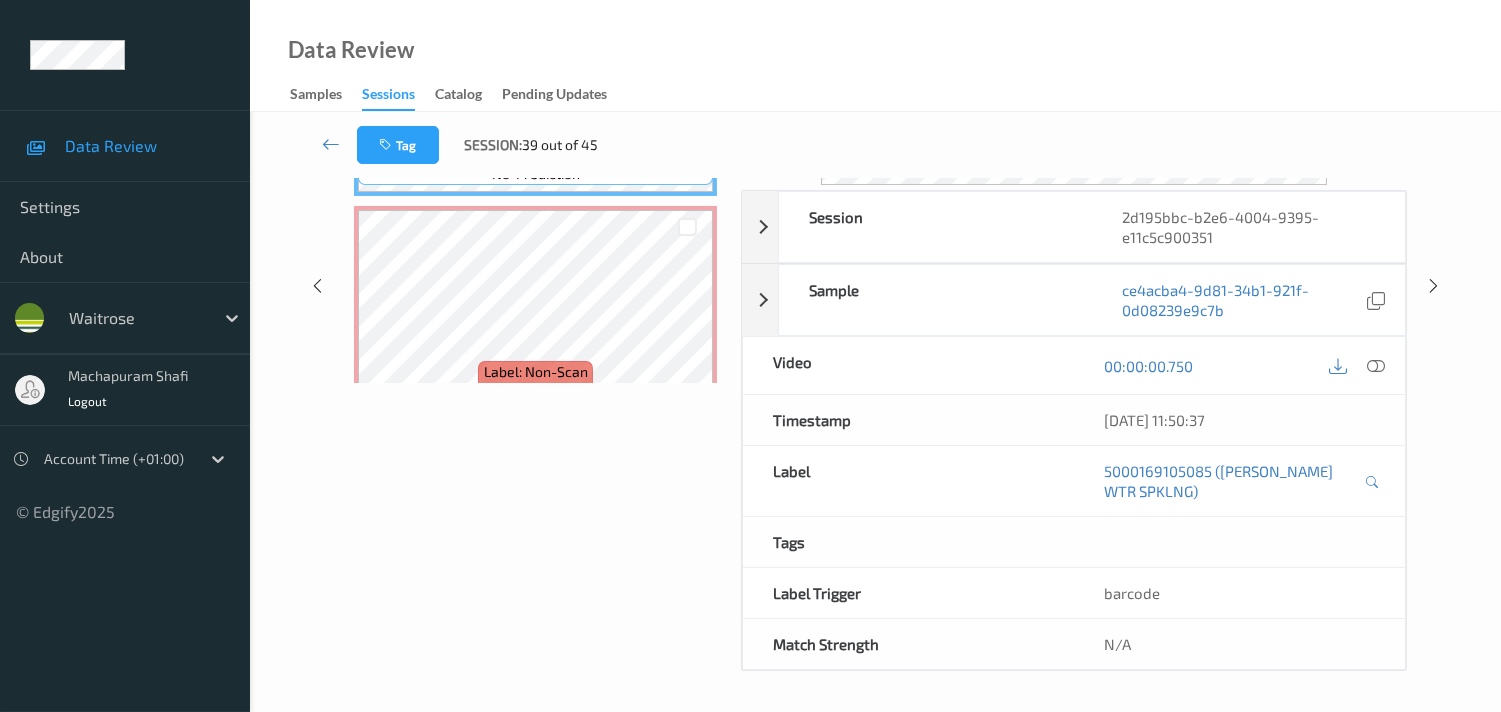 scroll, scrollTop: 280, scrollLeft: 0, axis: vertical 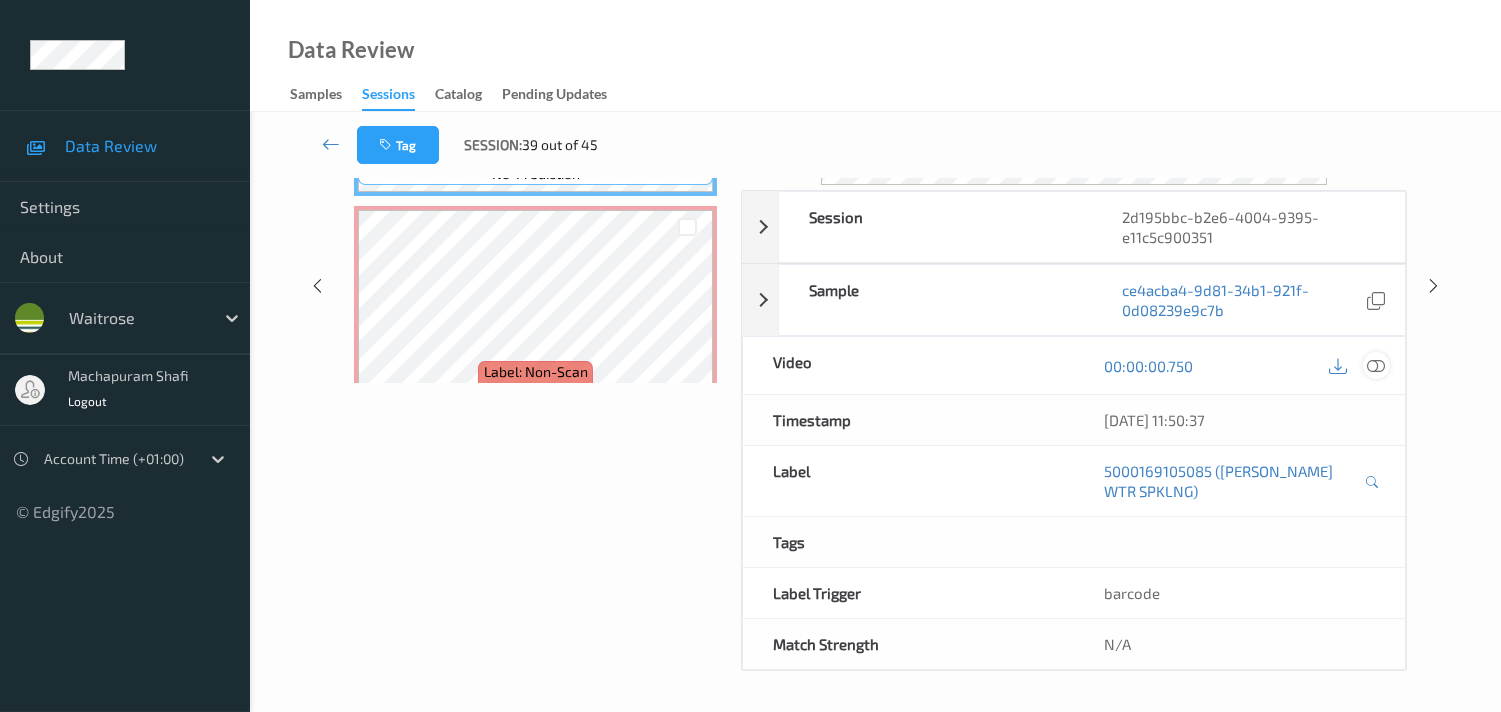 click at bounding box center [1376, 366] 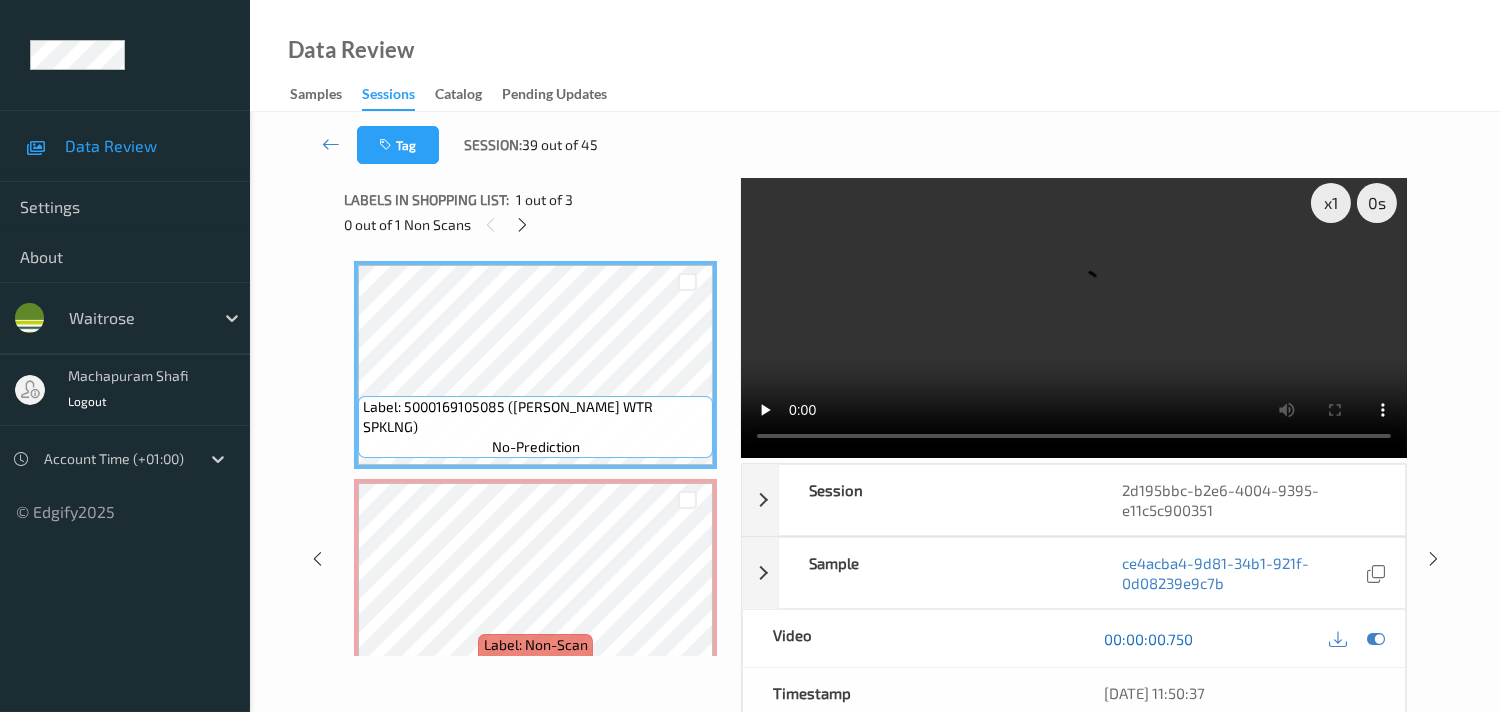 scroll, scrollTop: 0, scrollLeft: 0, axis: both 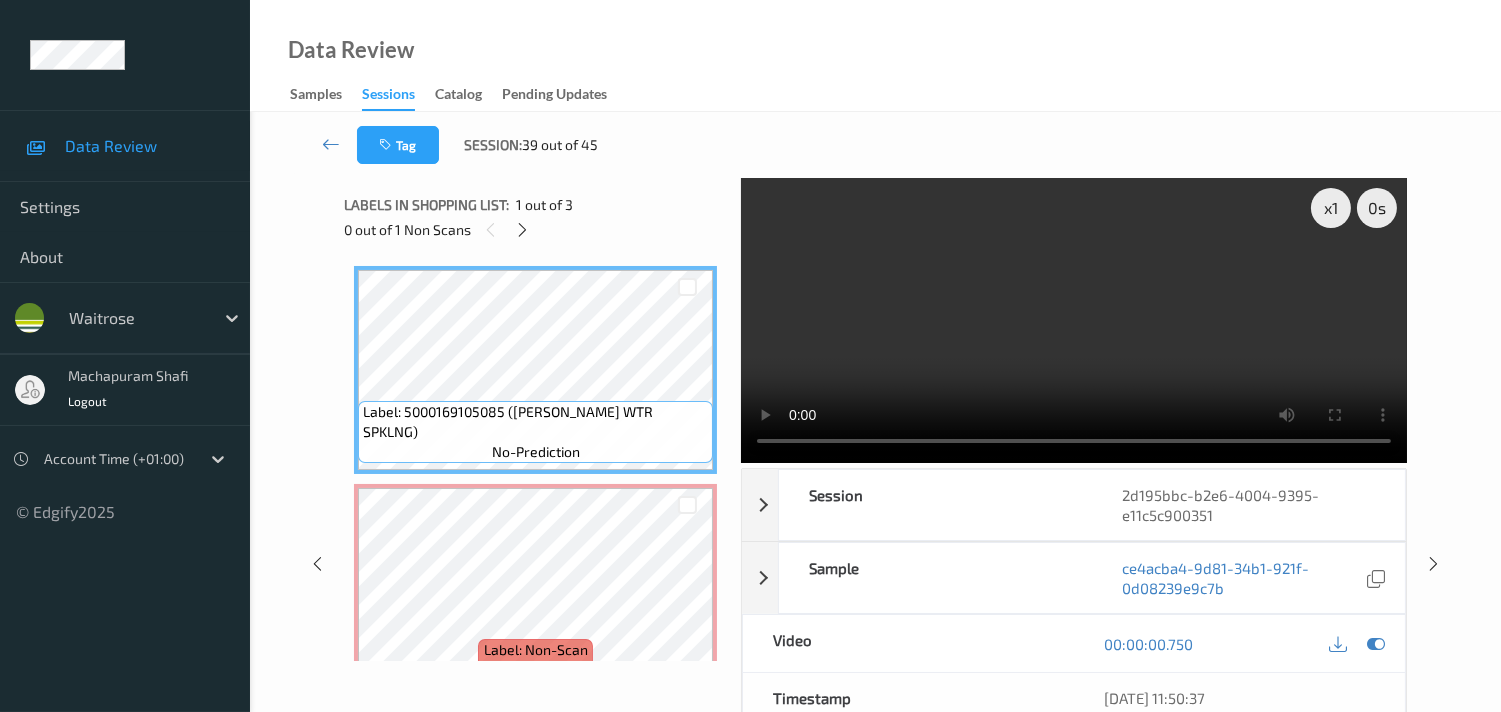 type 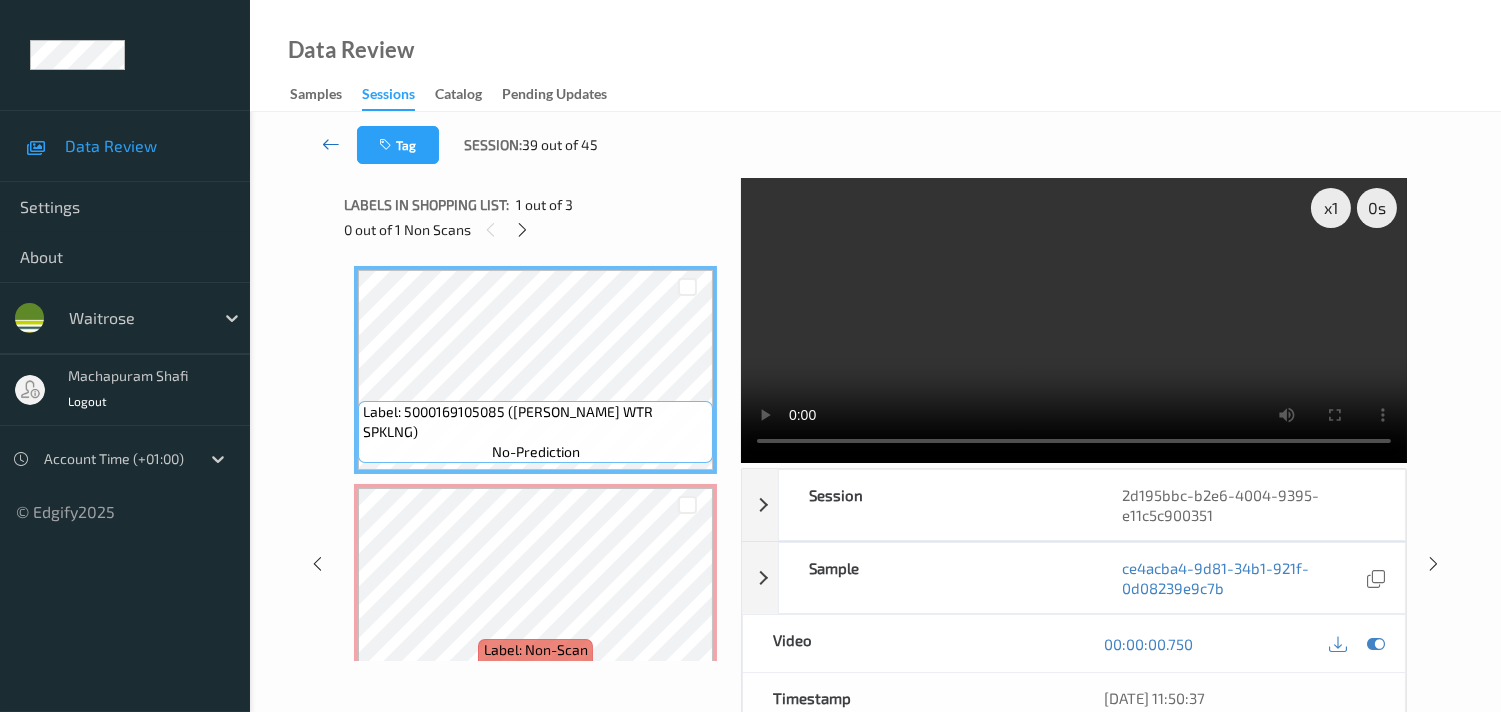 click at bounding box center (331, 145) 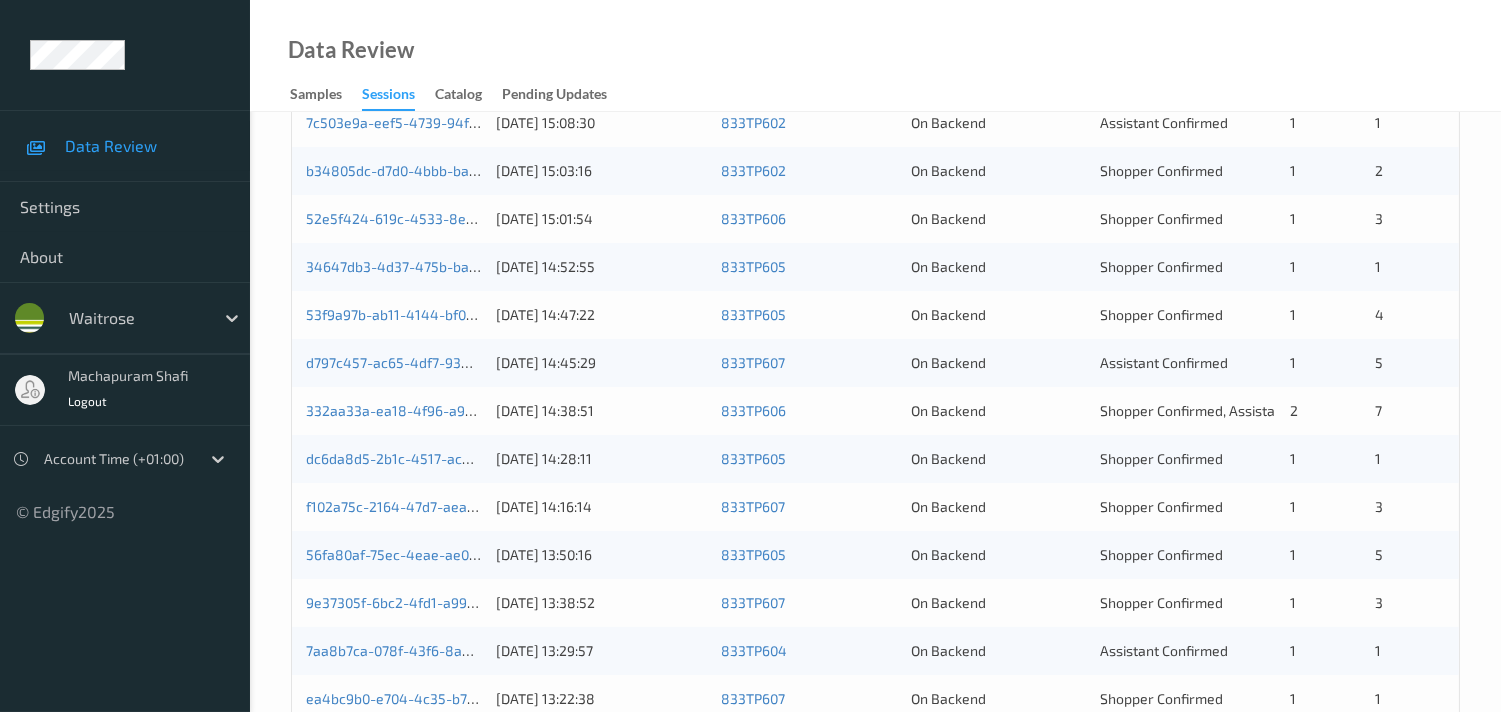scroll, scrollTop: 951, scrollLeft: 0, axis: vertical 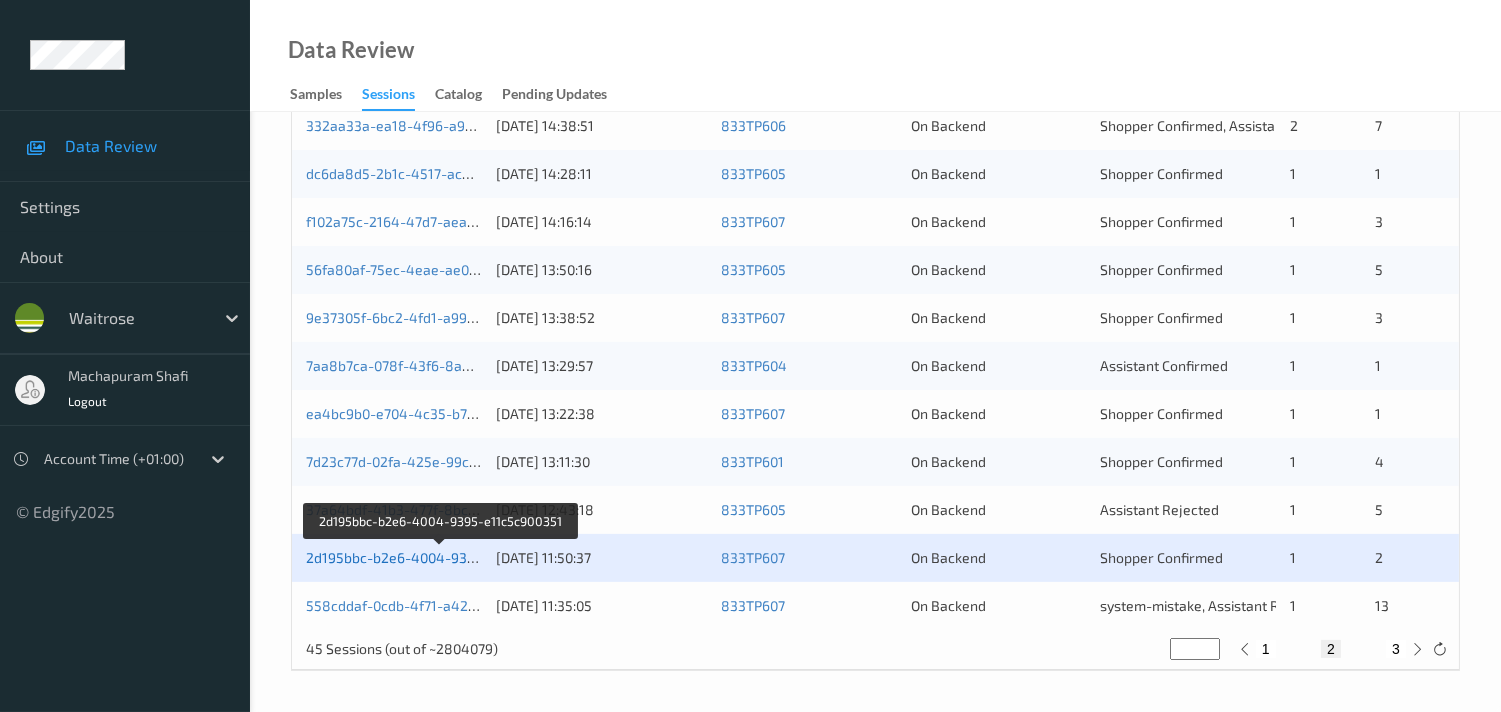 click on "2d195bbc-b2e6-4004-9395-e11c5c900351" at bounding box center [441, 557] 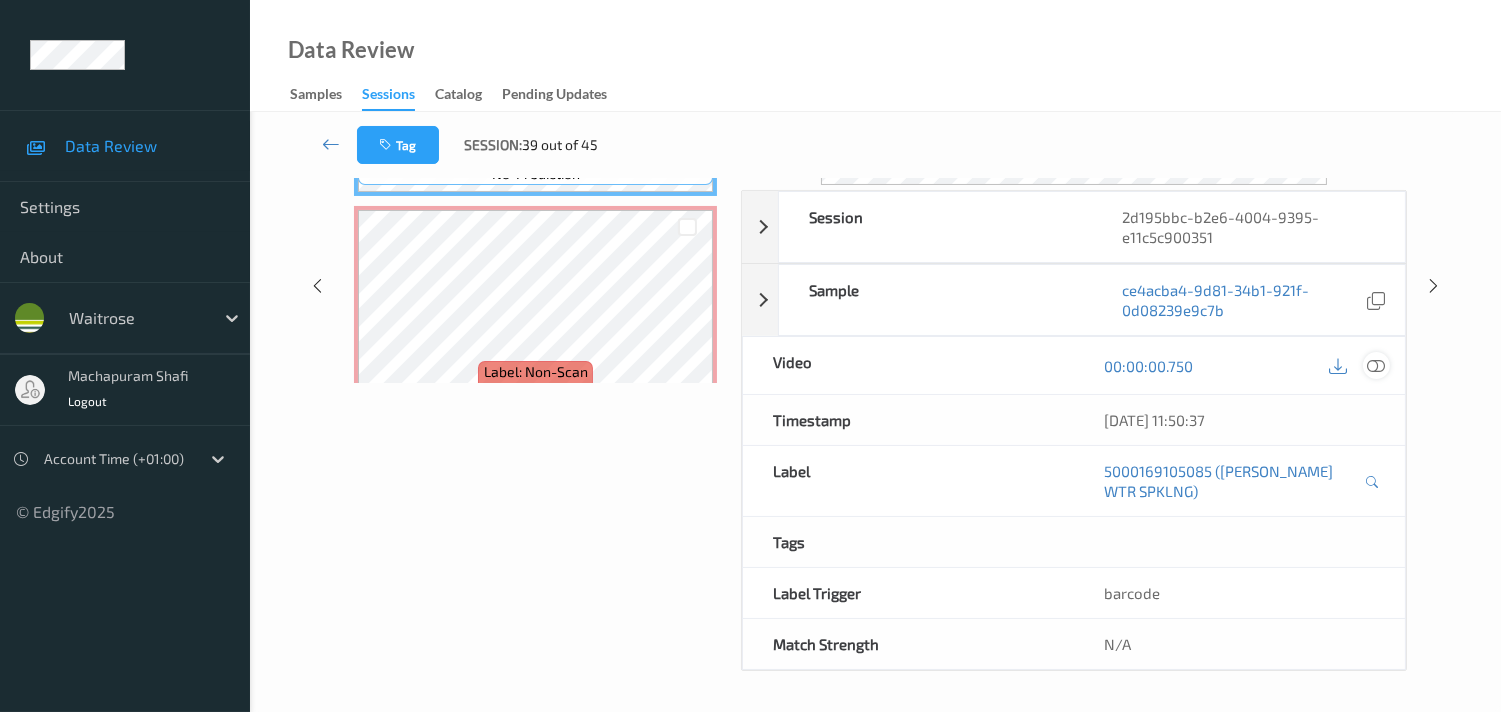 click at bounding box center (1376, 366) 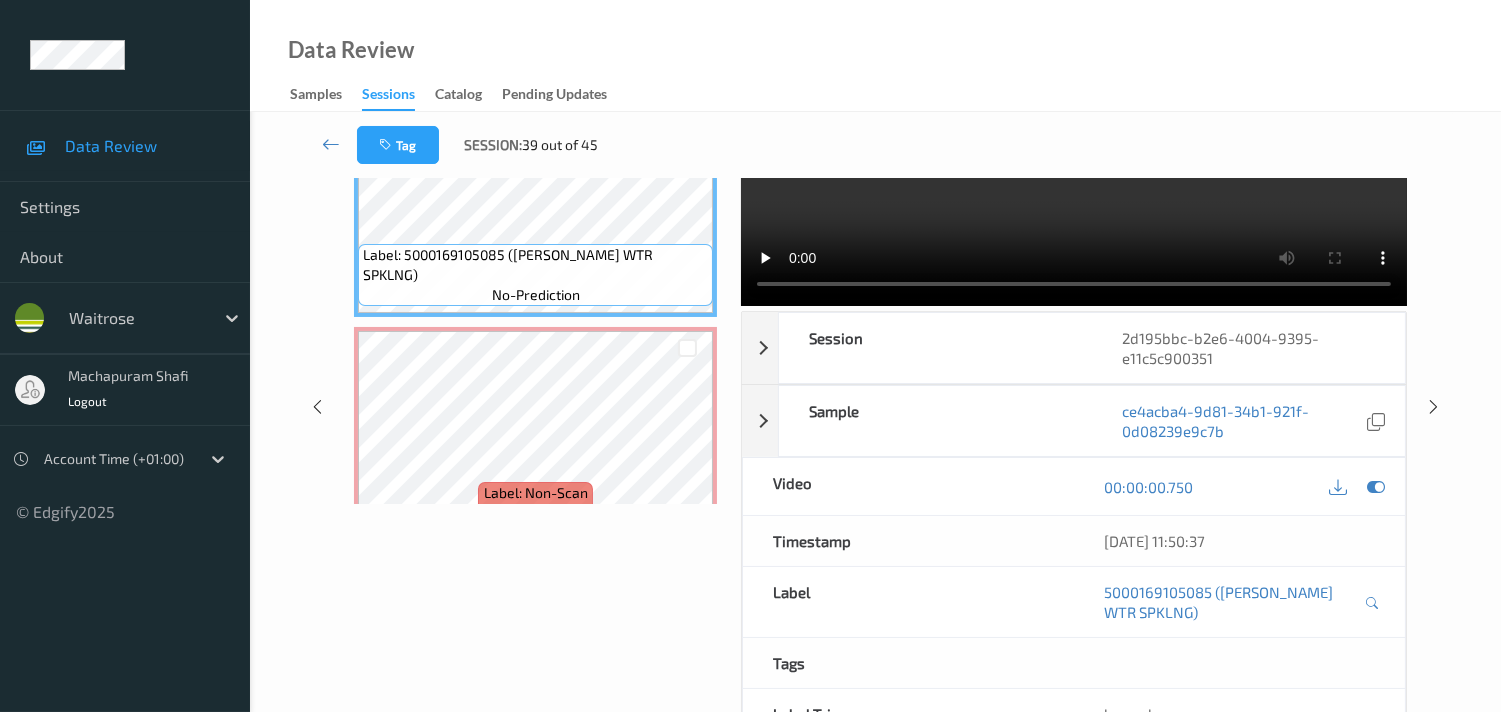 scroll, scrollTop: 0, scrollLeft: 0, axis: both 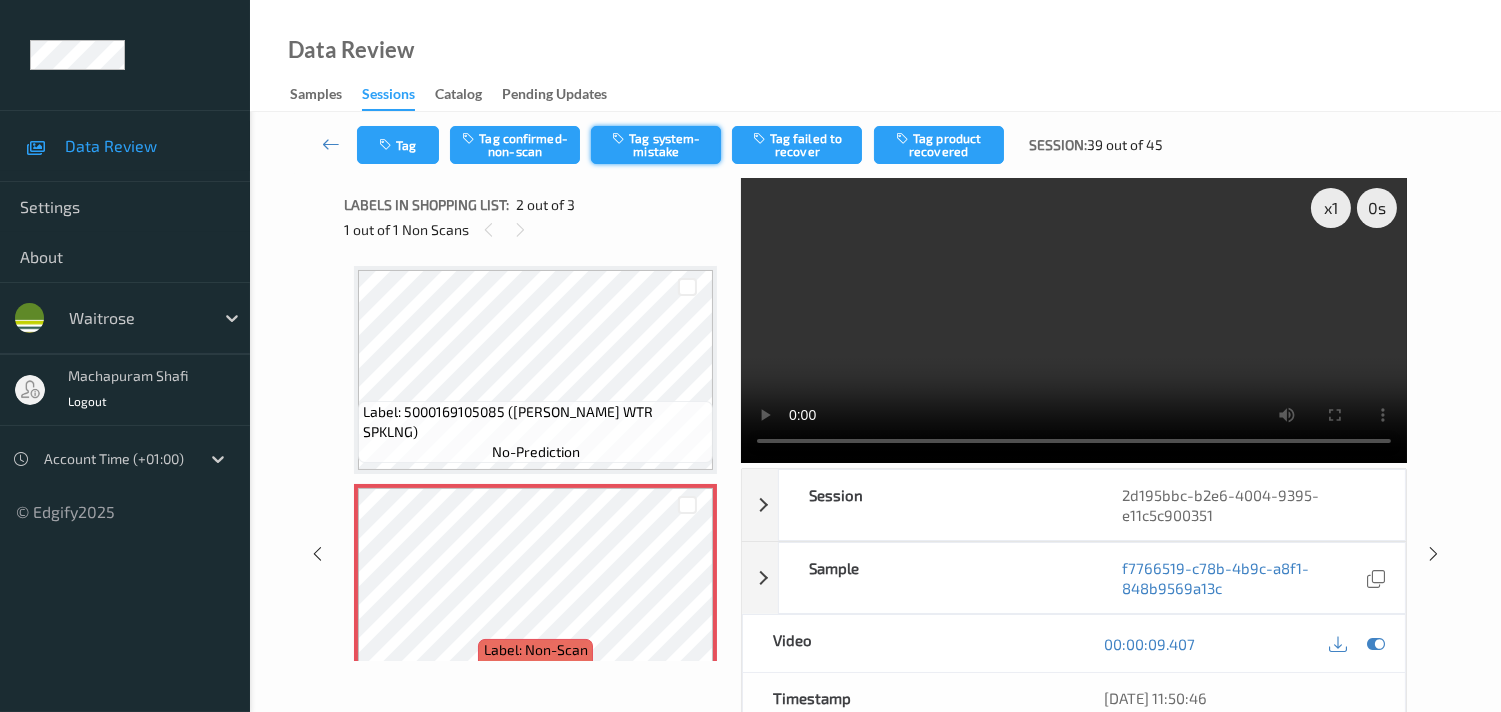 click on "Tag   system-mistake" at bounding box center [656, 145] 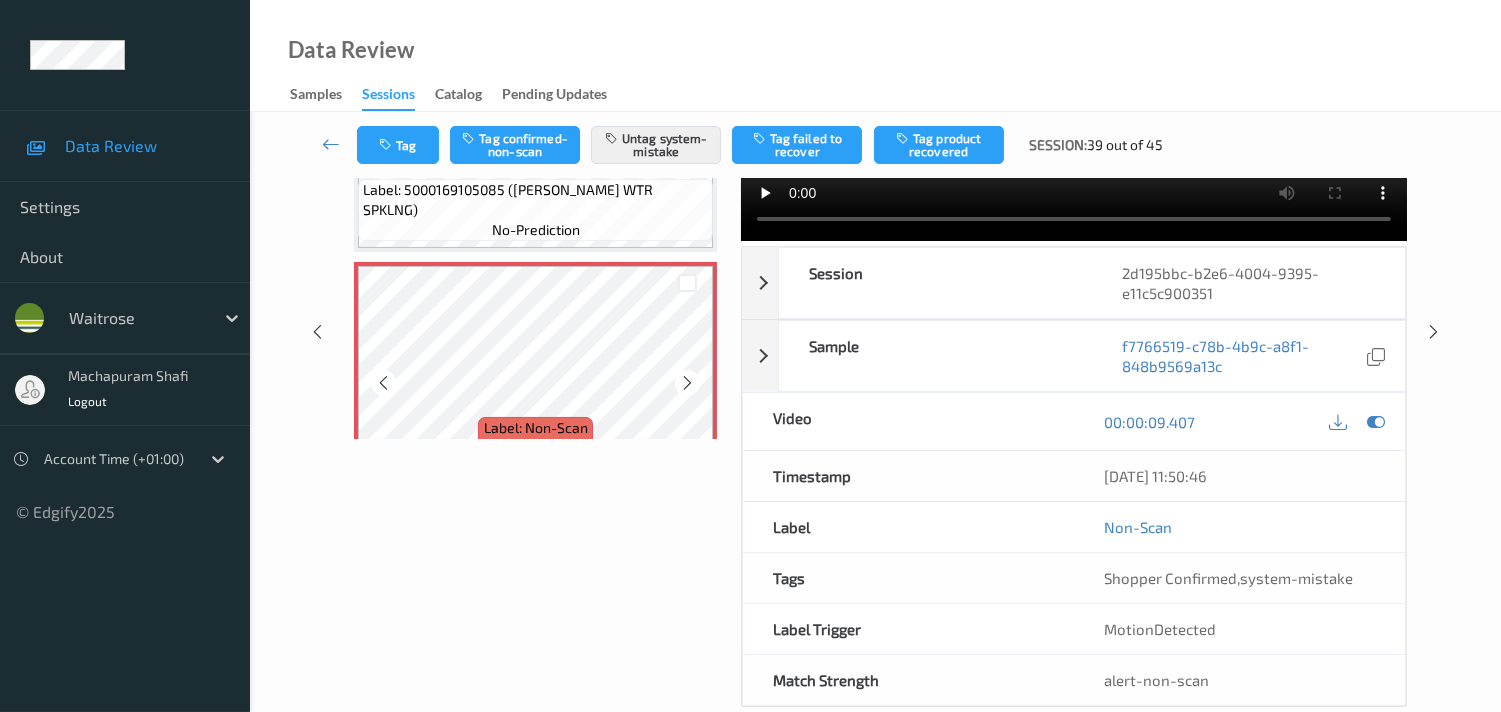 scroll, scrollTop: 0, scrollLeft: 0, axis: both 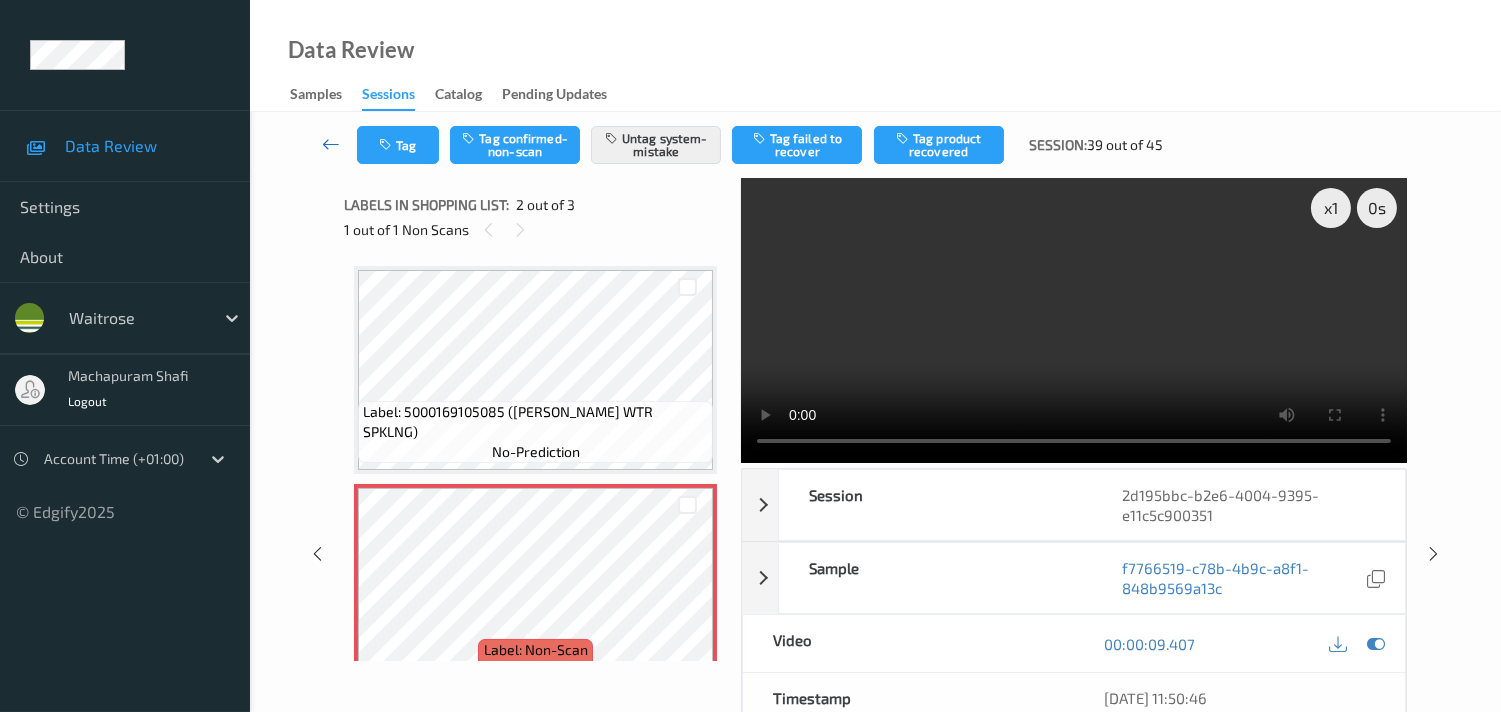 click at bounding box center [331, 144] 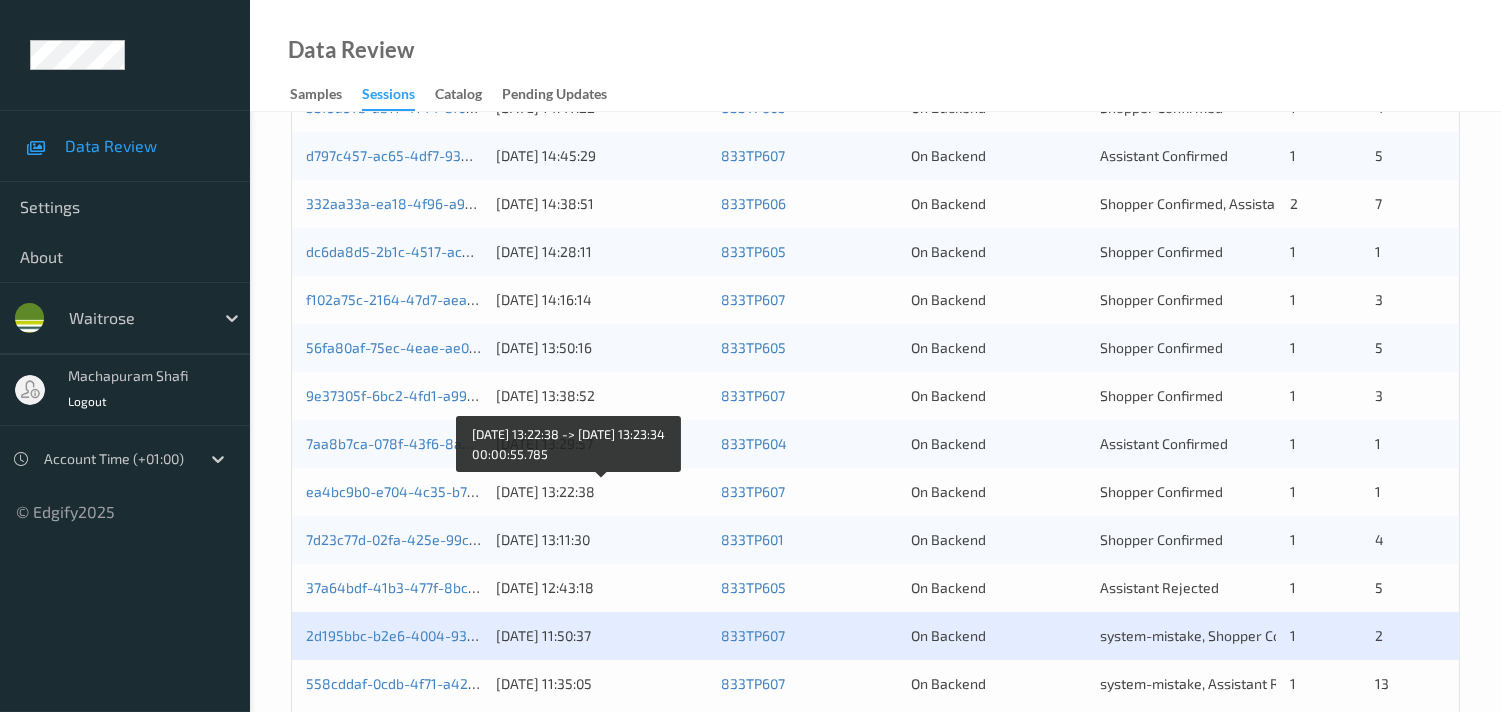 scroll, scrollTop: 951, scrollLeft: 0, axis: vertical 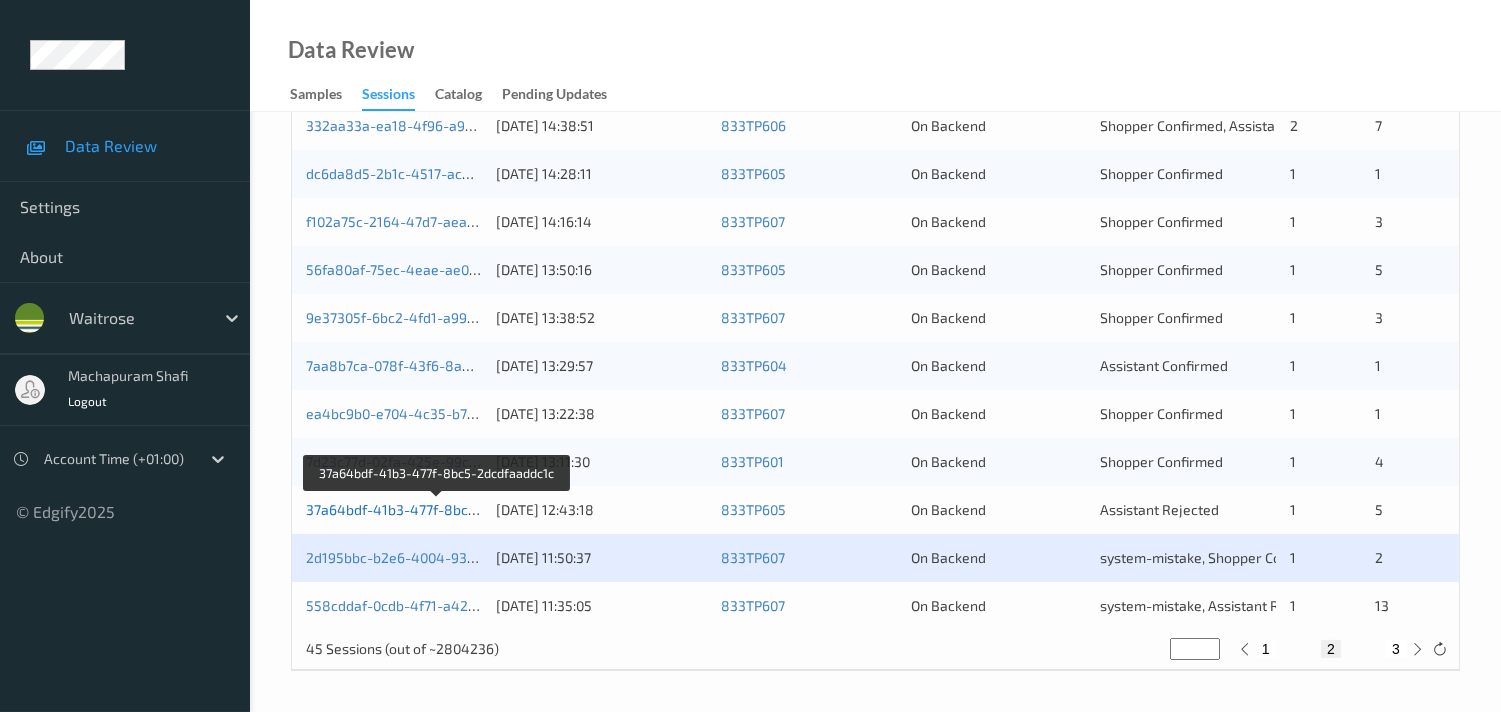 click on "37a64bdf-41b3-477f-8bc5-2dcdfaaddc1c" at bounding box center [438, 509] 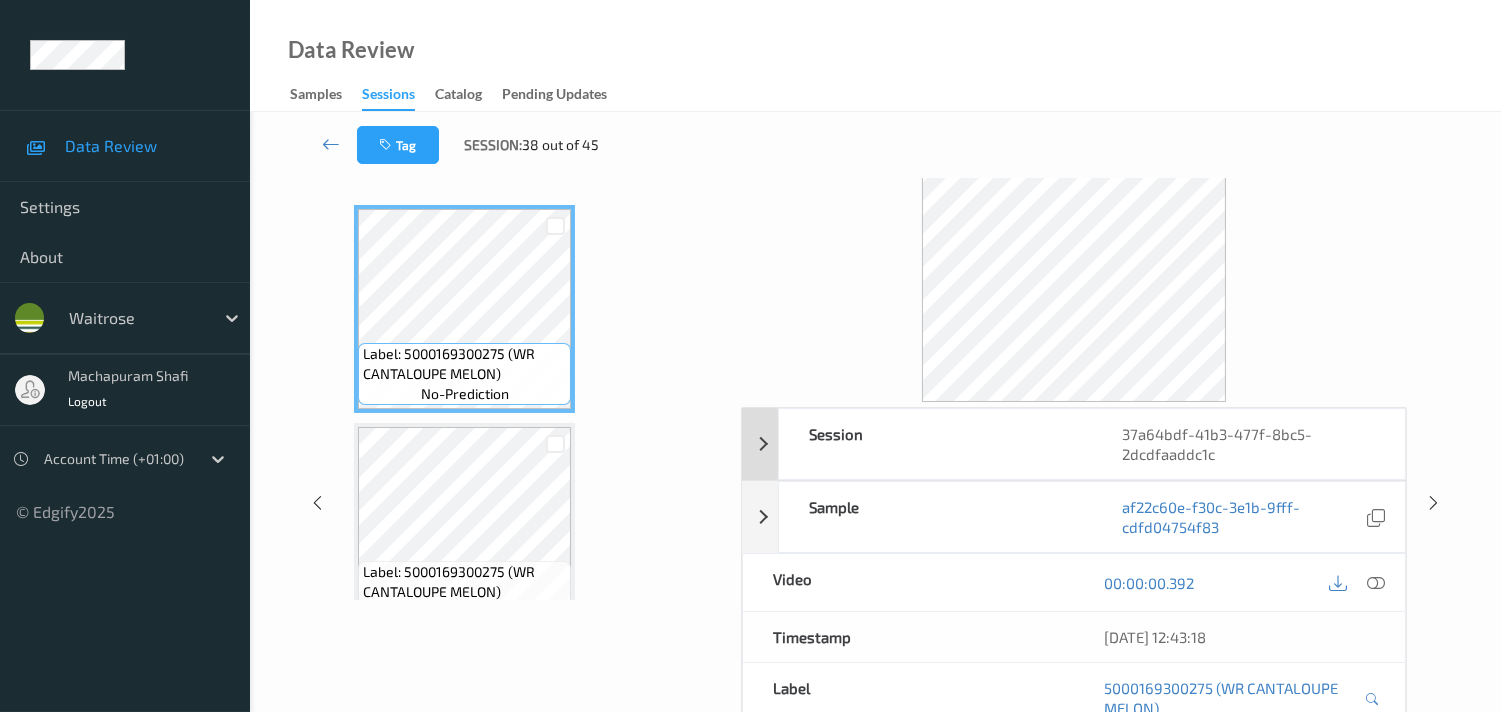 scroll, scrollTop: 57, scrollLeft: 0, axis: vertical 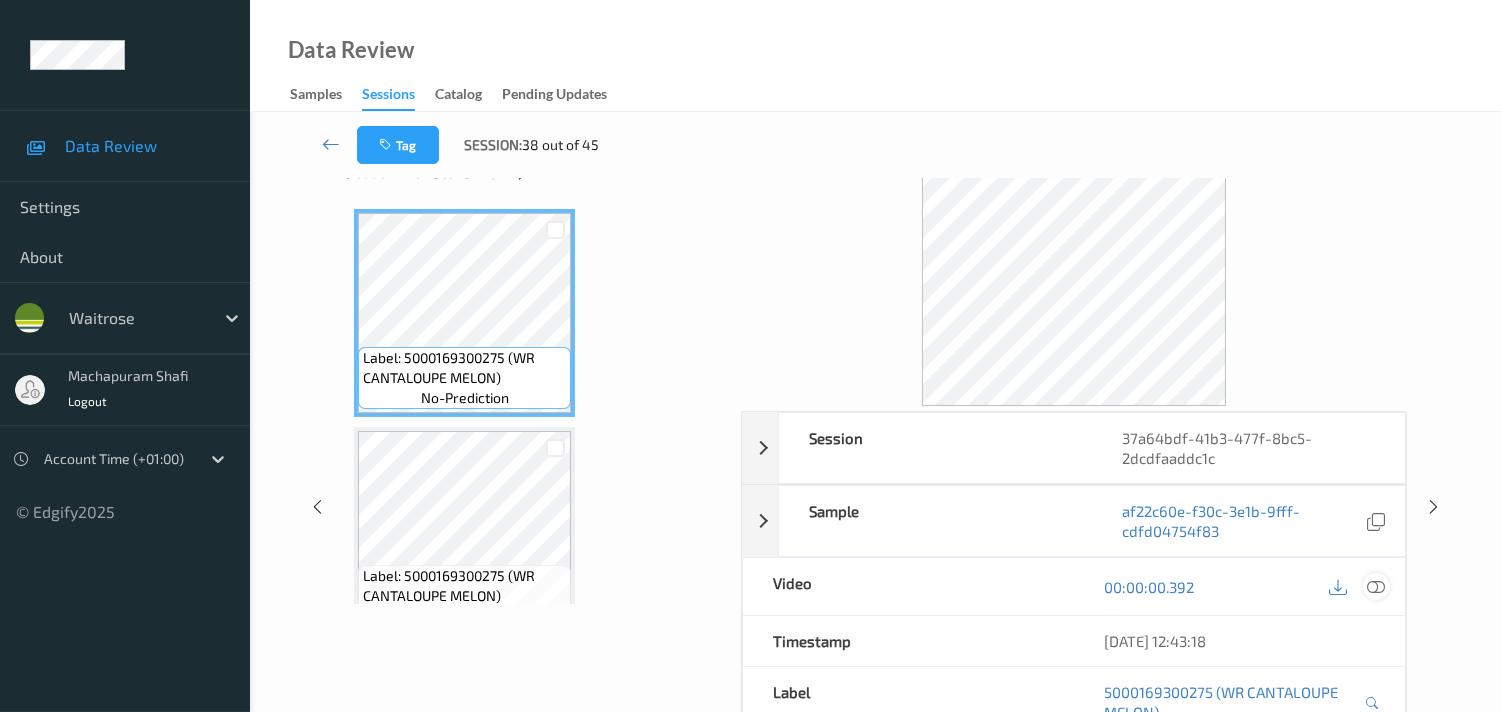 click at bounding box center [1376, 587] 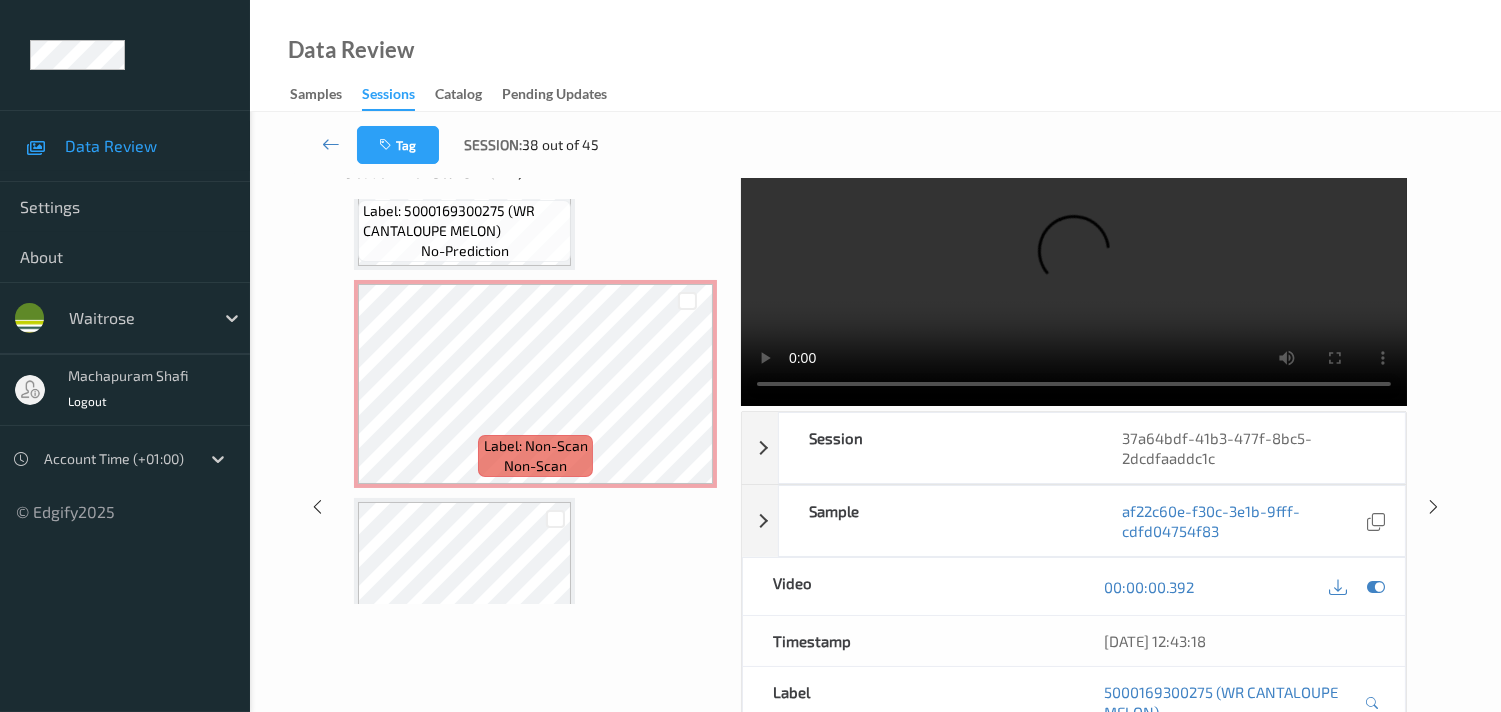 scroll, scrollTop: 238, scrollLeft: 0, axis: vertical 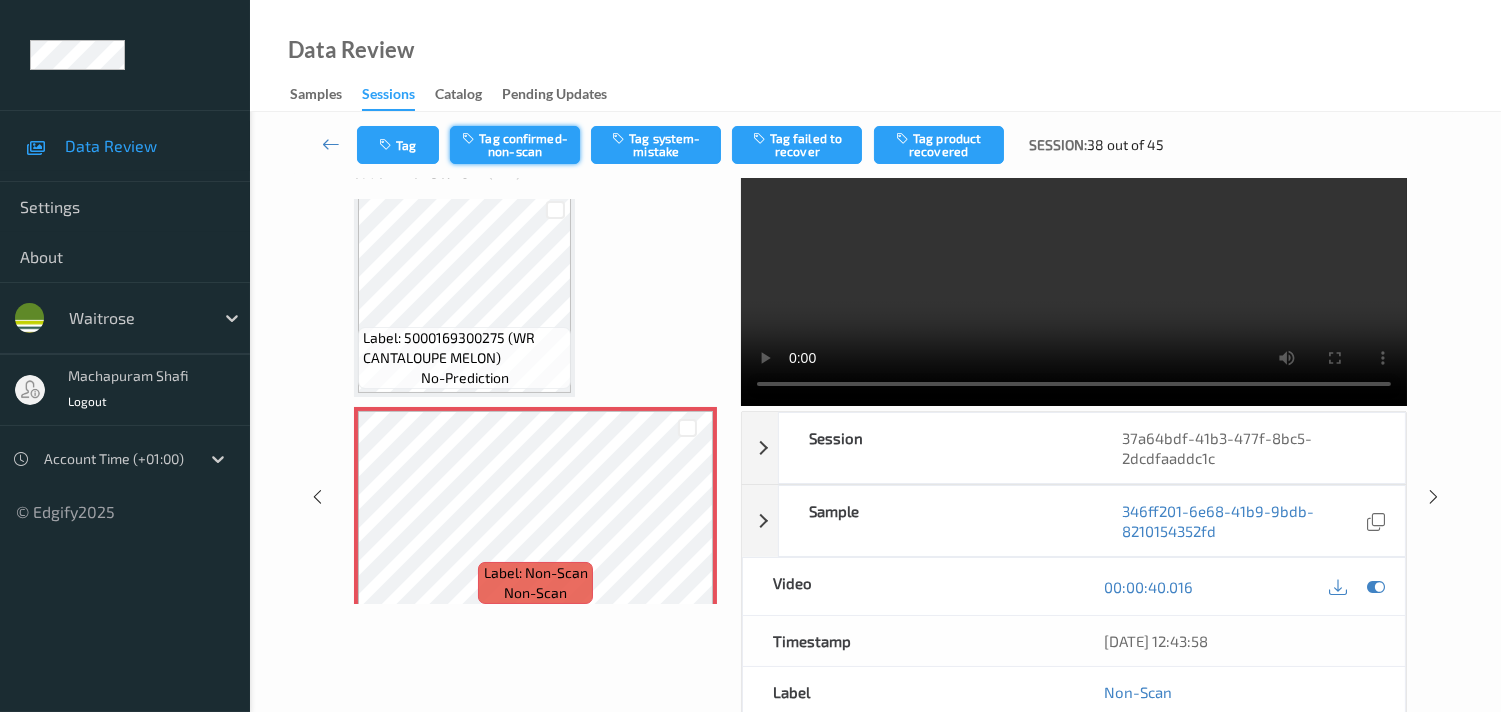 click on "Tag   confirmed-non-scan" at bounding box center (515, 145) 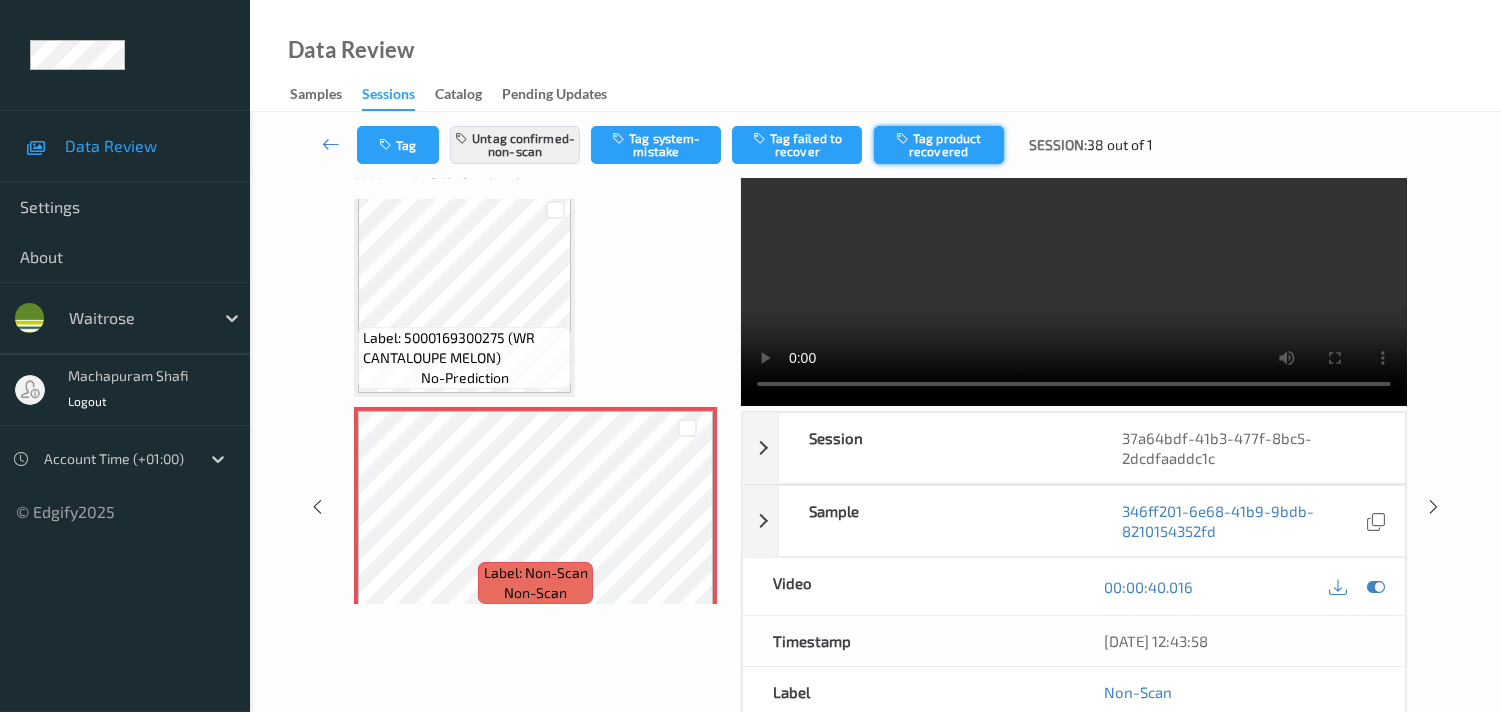 click on "Tag   product recovered" at bounding box center (939, 145) 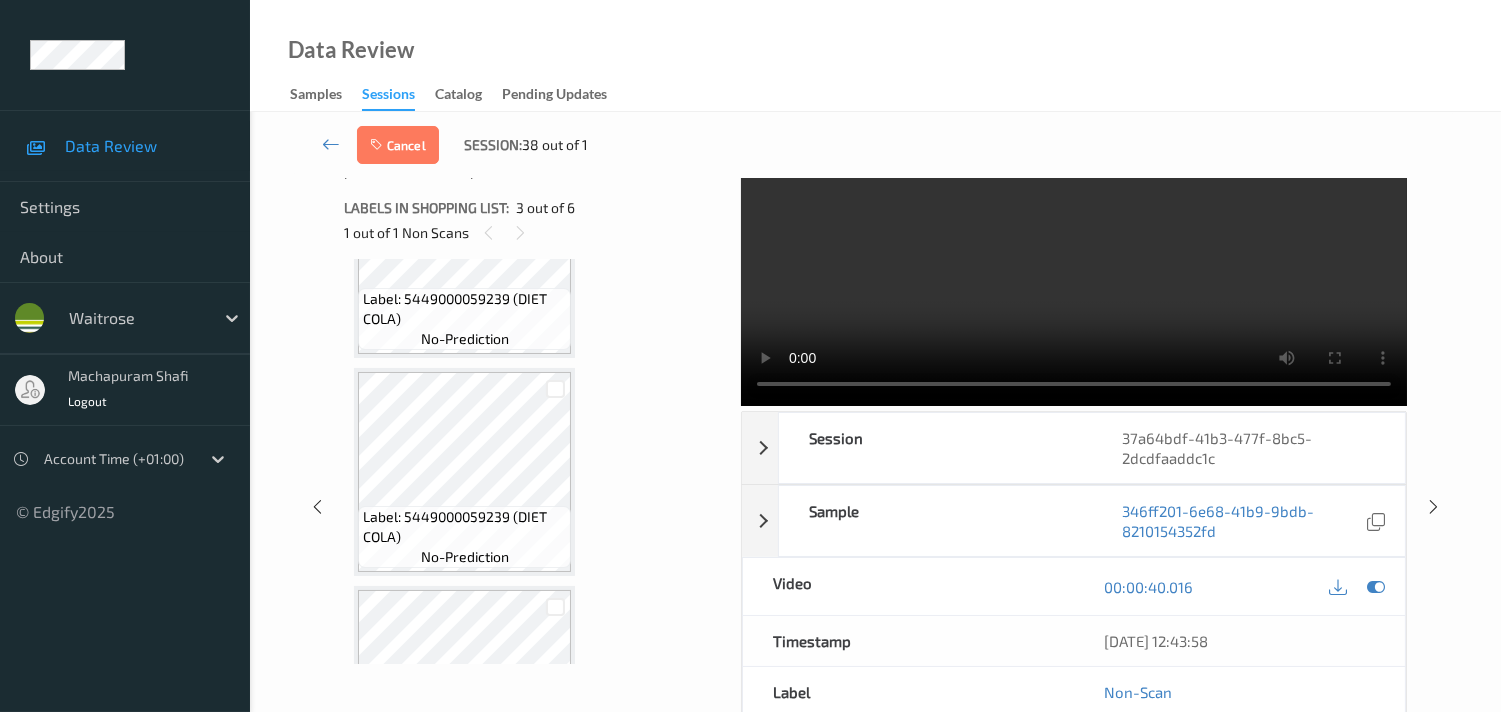 scroll, scrollTop: 904, scrollLeft: 0, axis: vertical 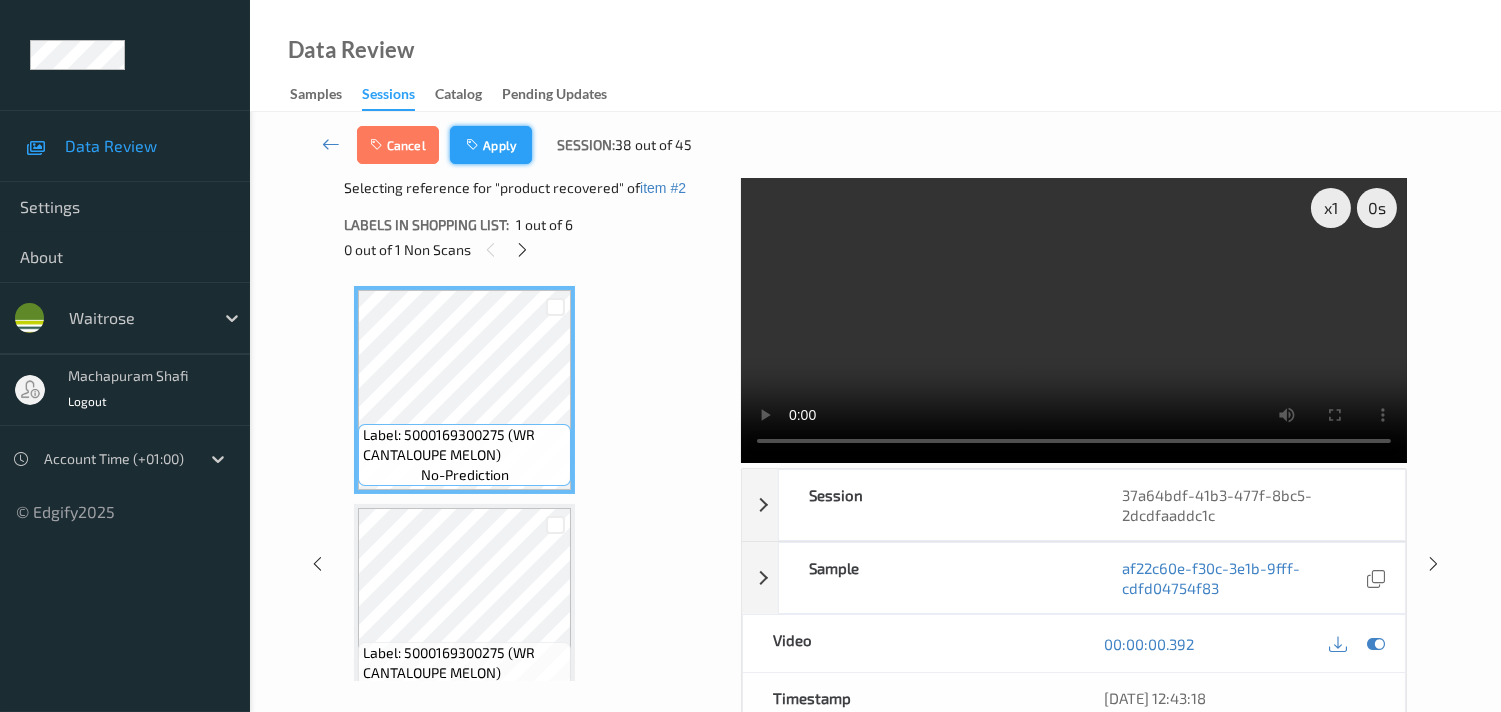 click on "Apply" at bounding box center [491, 145] 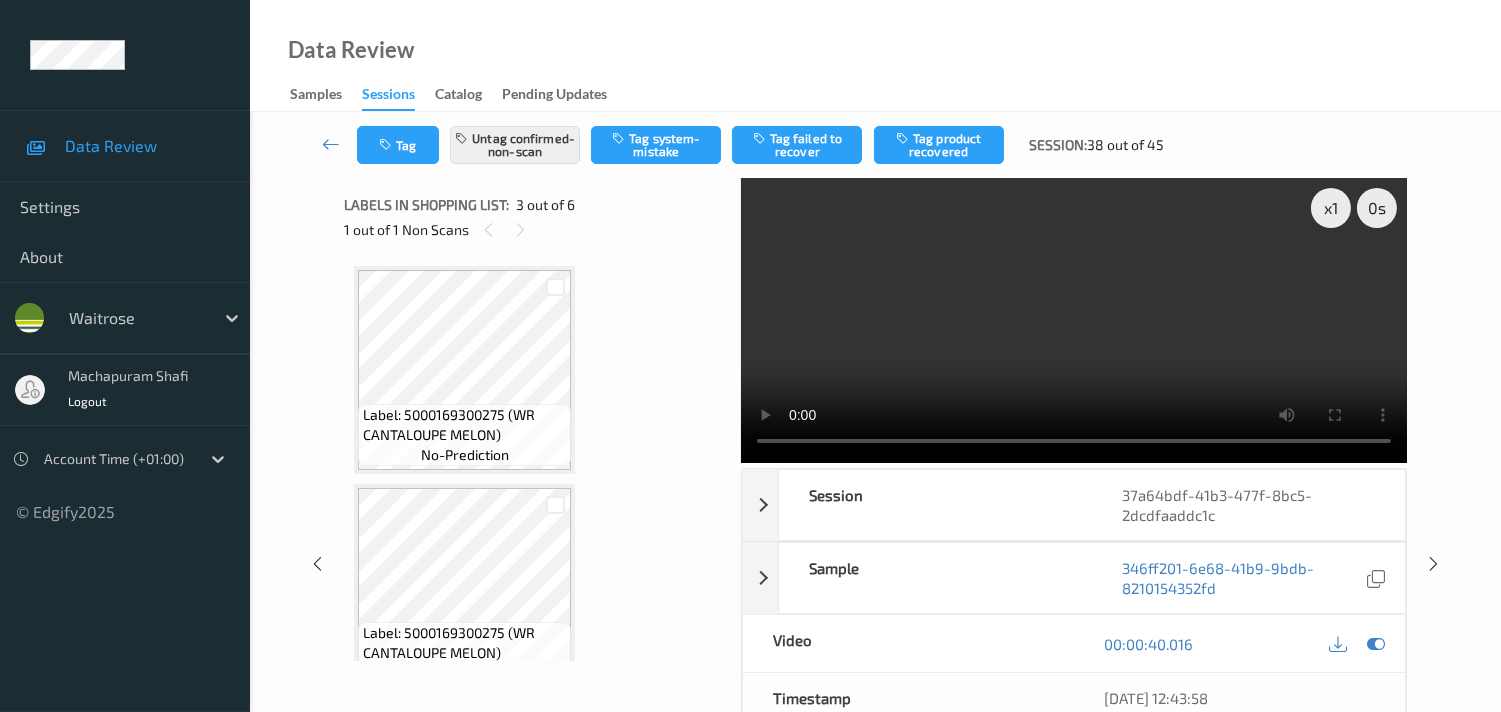scroll, scrollTop: 226, scrollLeft: 0, axis: vertical 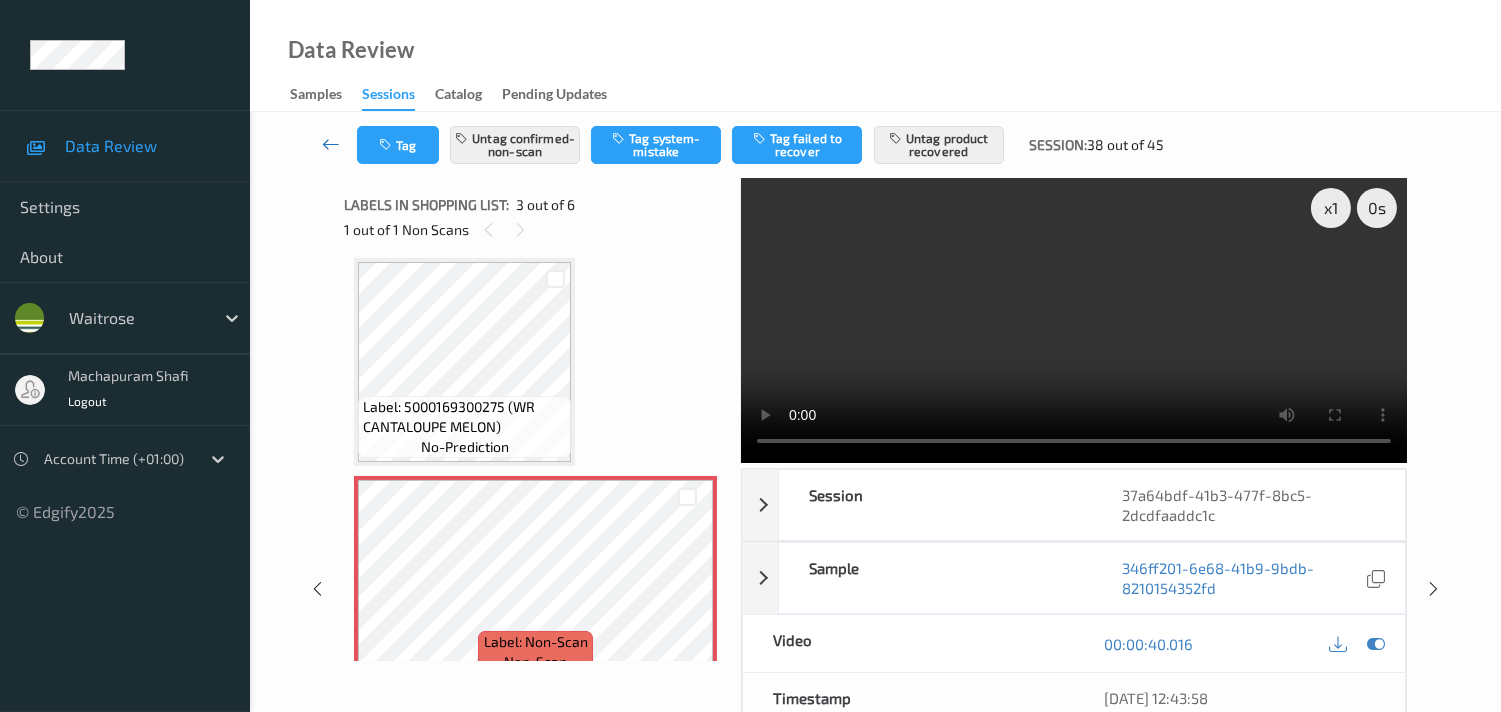 click at bounding box center (331, 144) 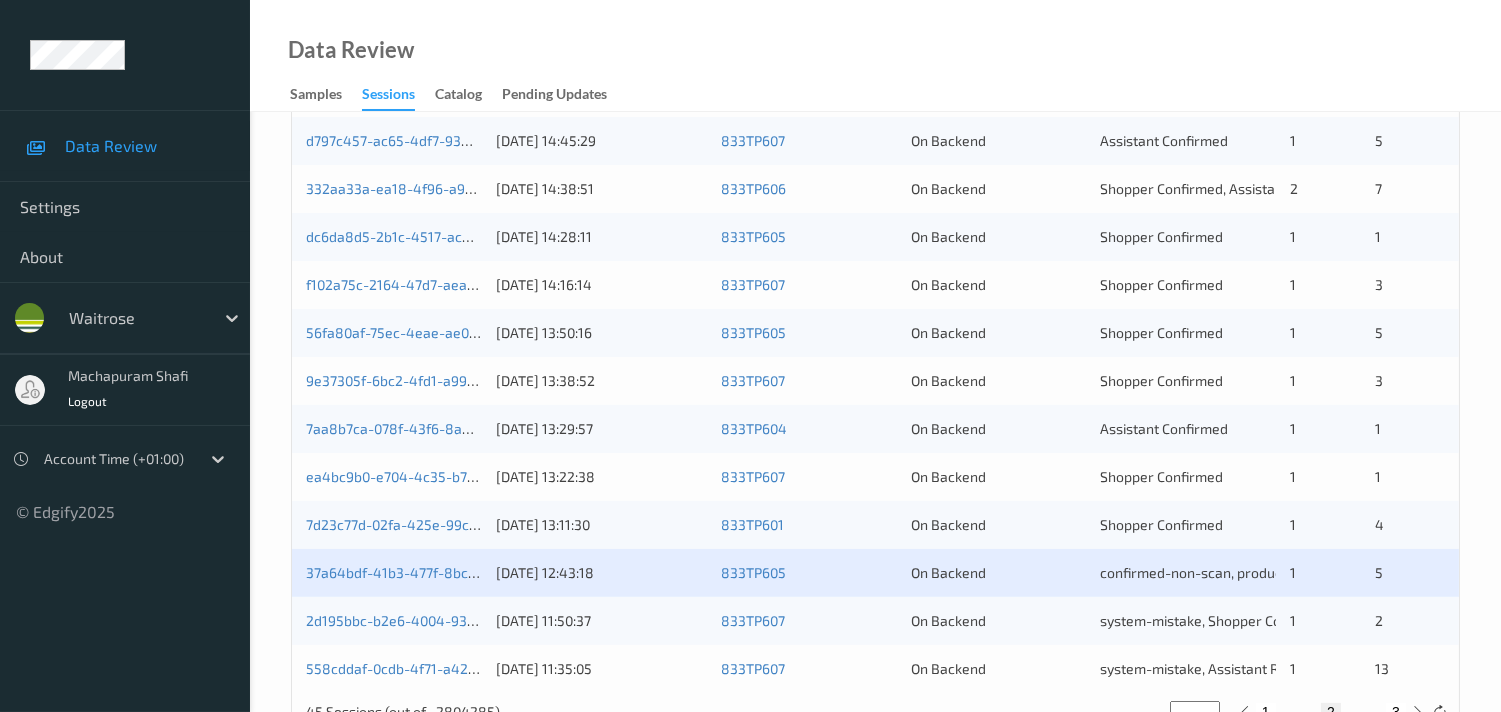 scroll, scrollTop: 951, scrollLeft: 0, axis: vertical 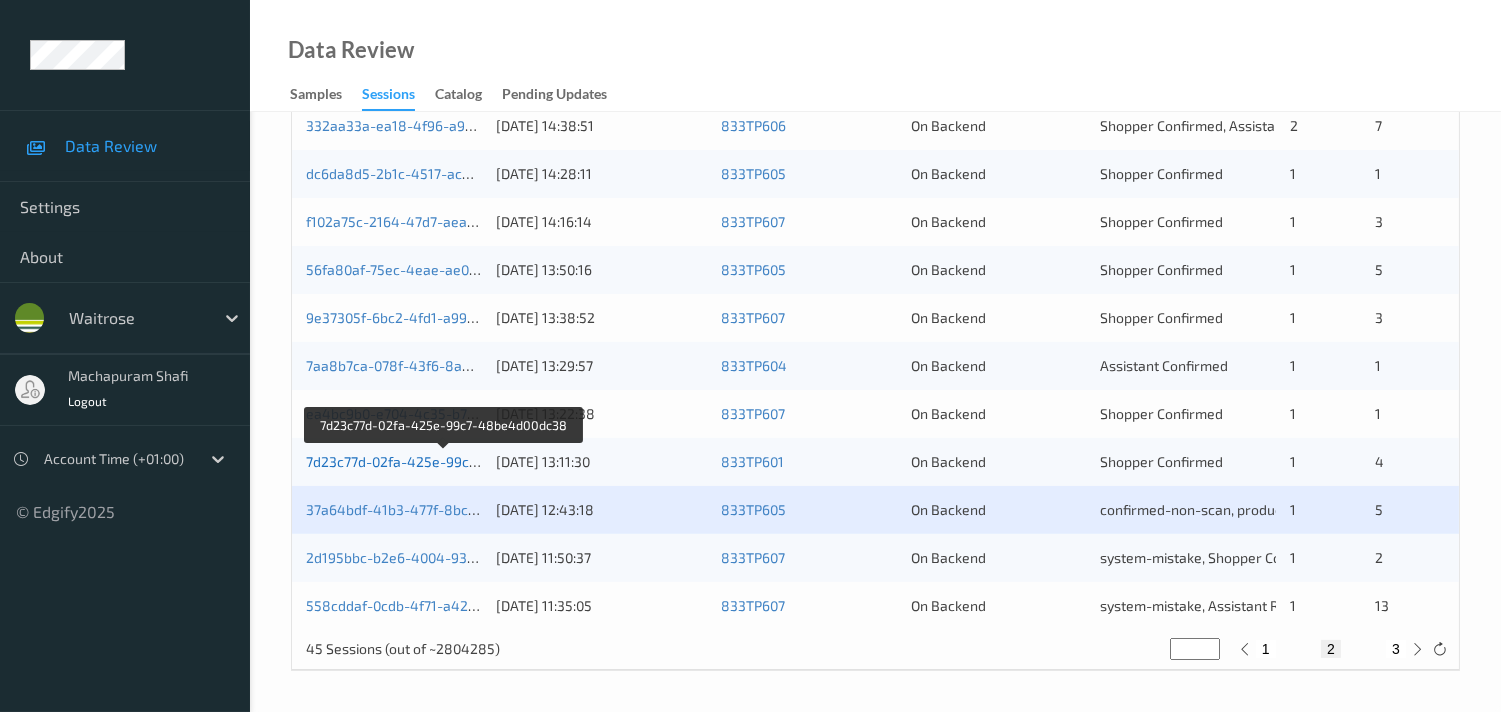 click on "7d23c77d-02fa-425e-99c7-48be4d00dc38" at bounding box center (443, 461) 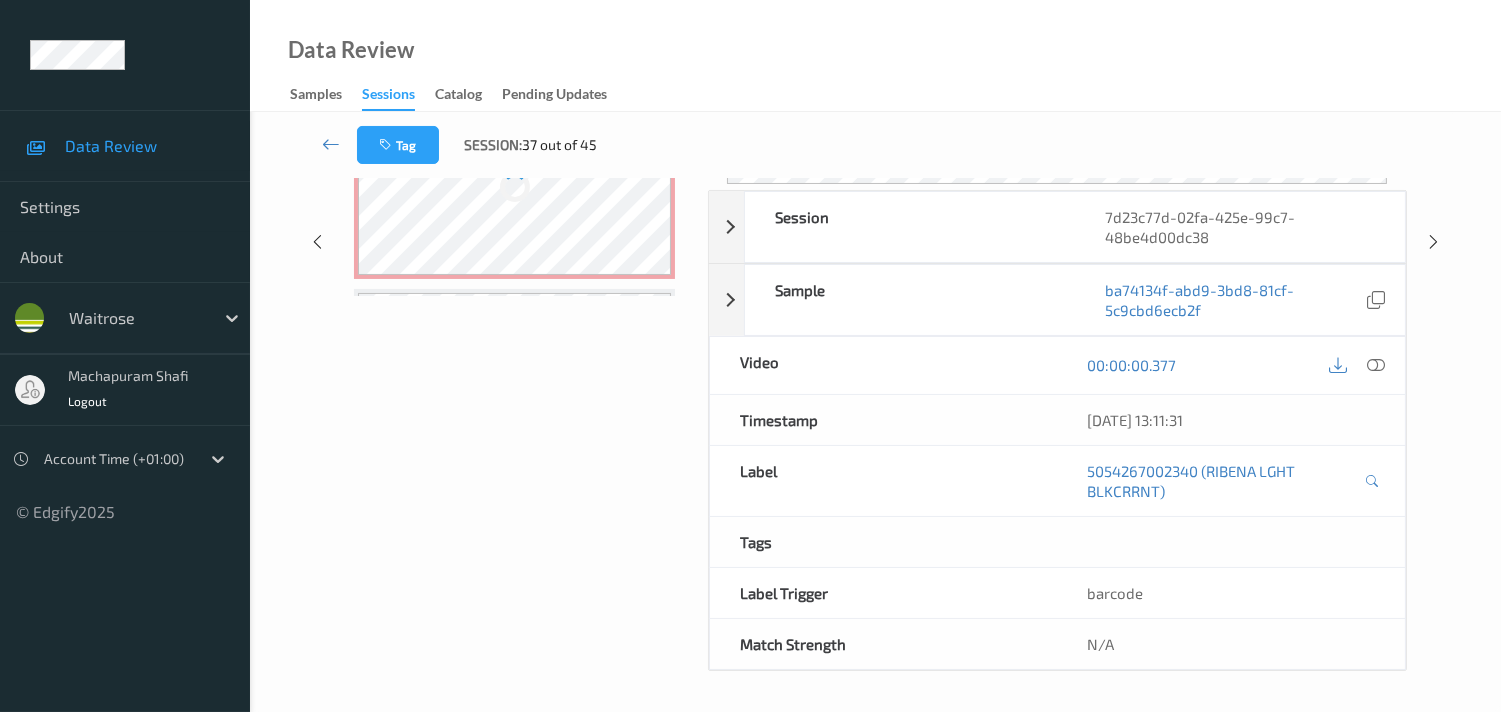 scroll, scrollTop: 280, scrollLeft: 0, axis: vertical 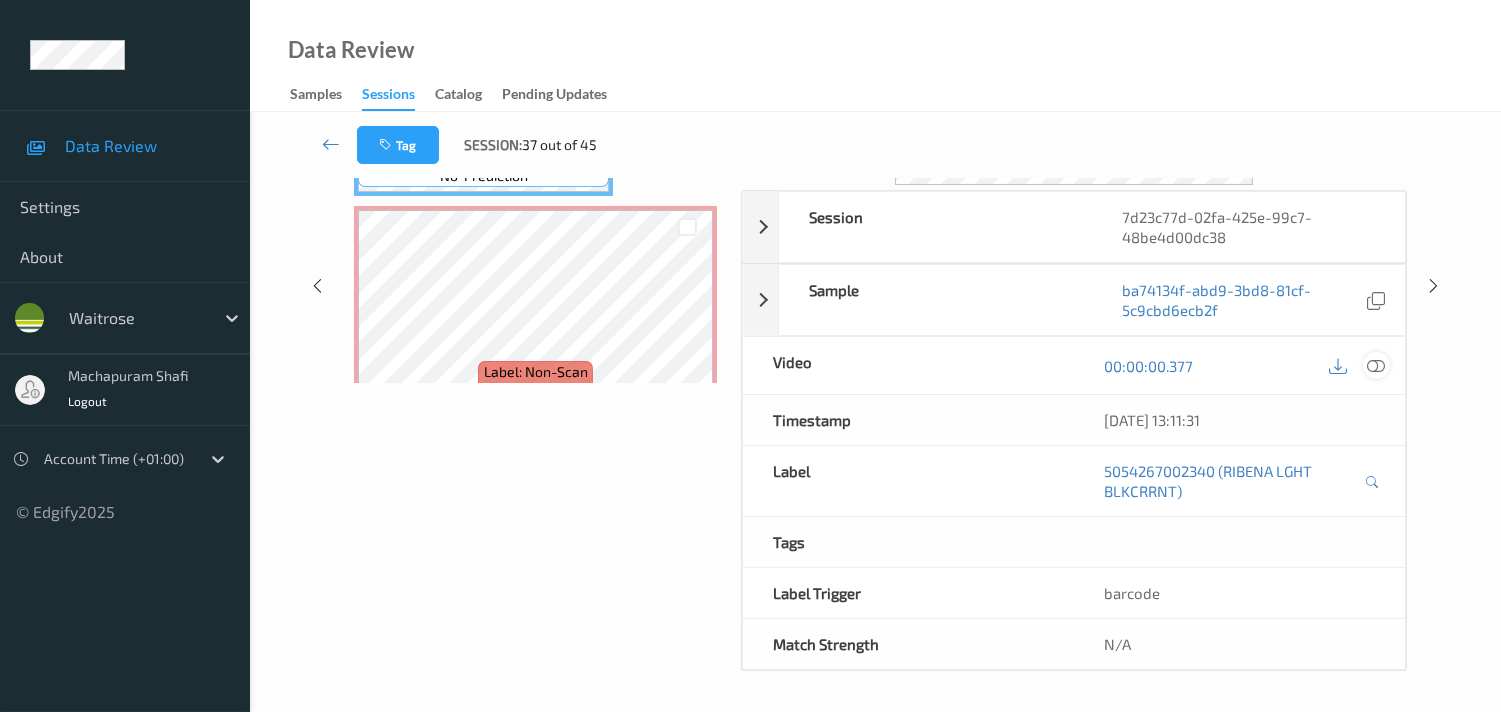 click at bounding box center [1376, 366] 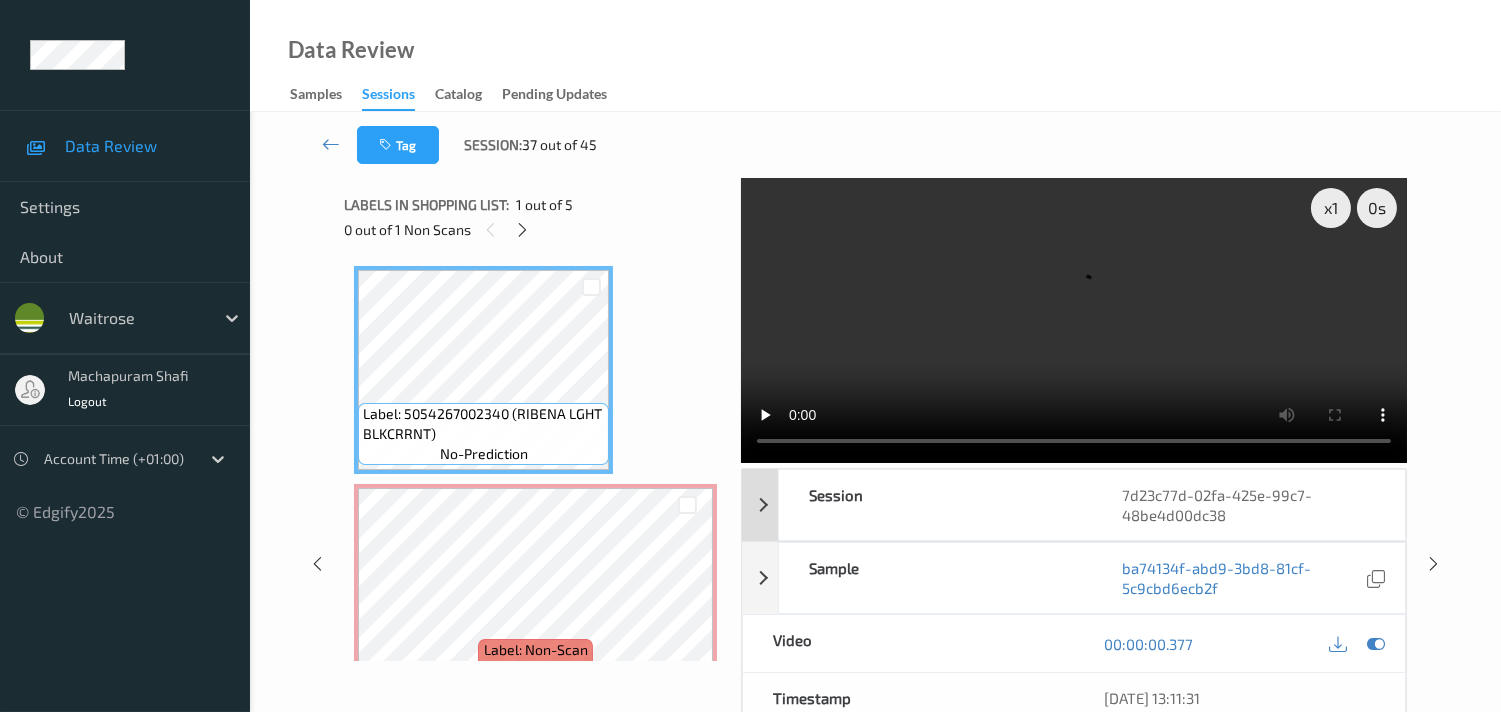 scroll, scrollTop: 111, scrollLeft: 0, axis: vertical 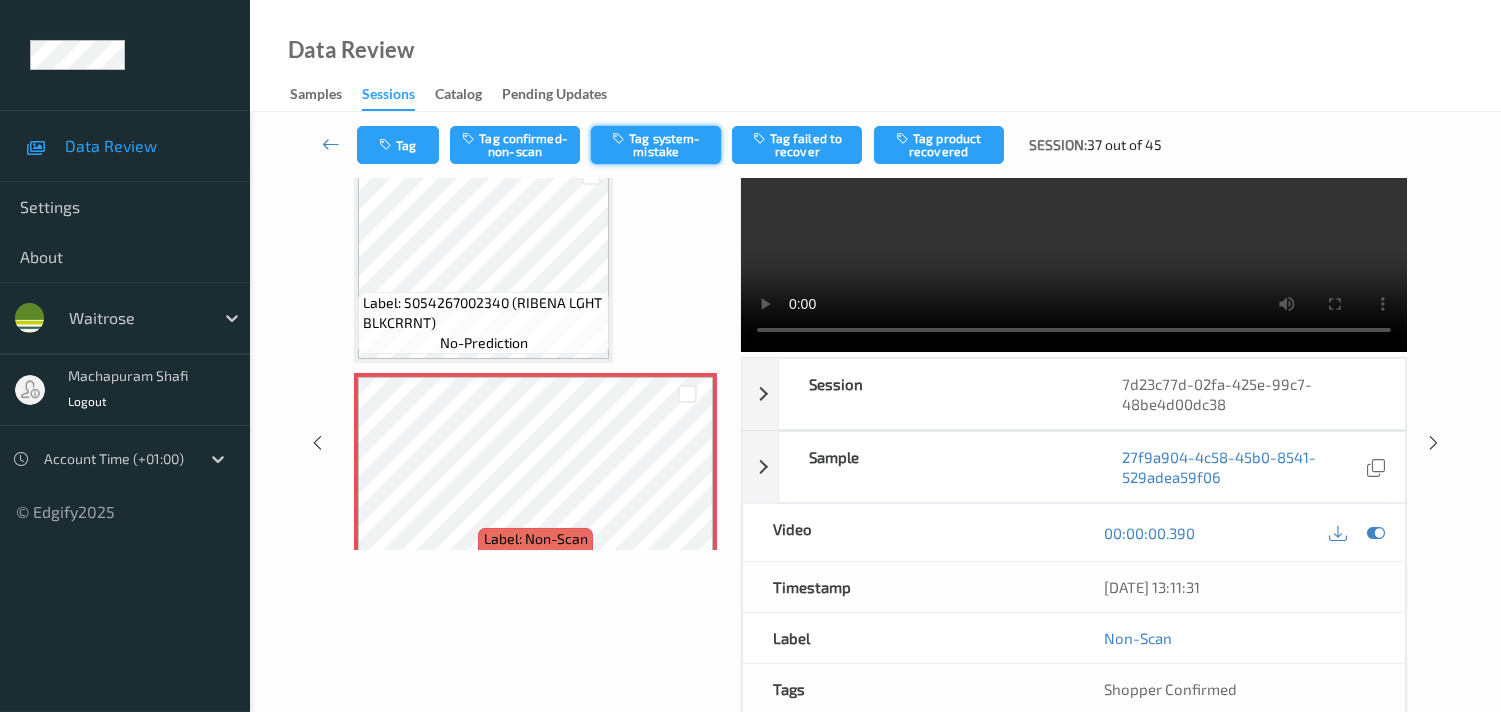 click on "Tag   system-mistake" at bounding box center (656, 145) 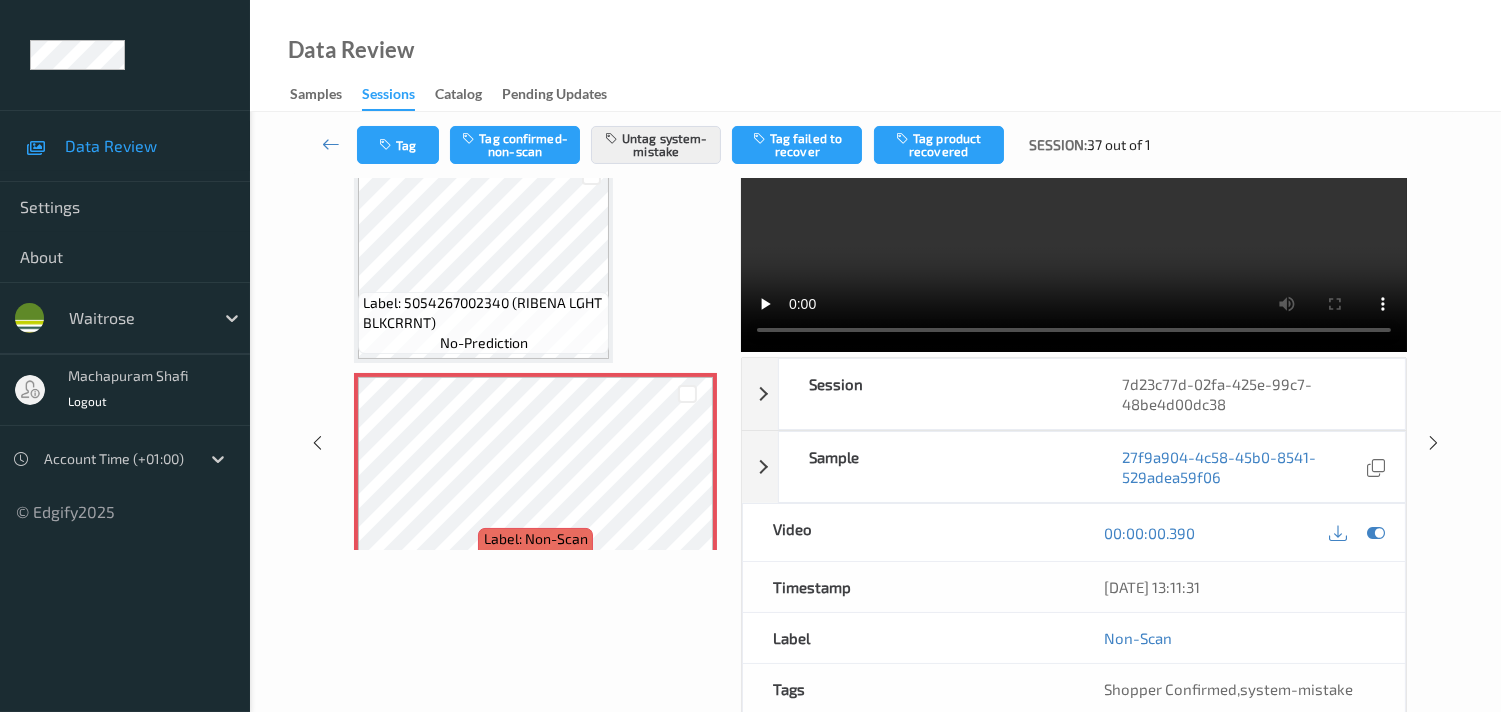 scroll, scrollTop: 0, scrollLeft: 0, axis: both 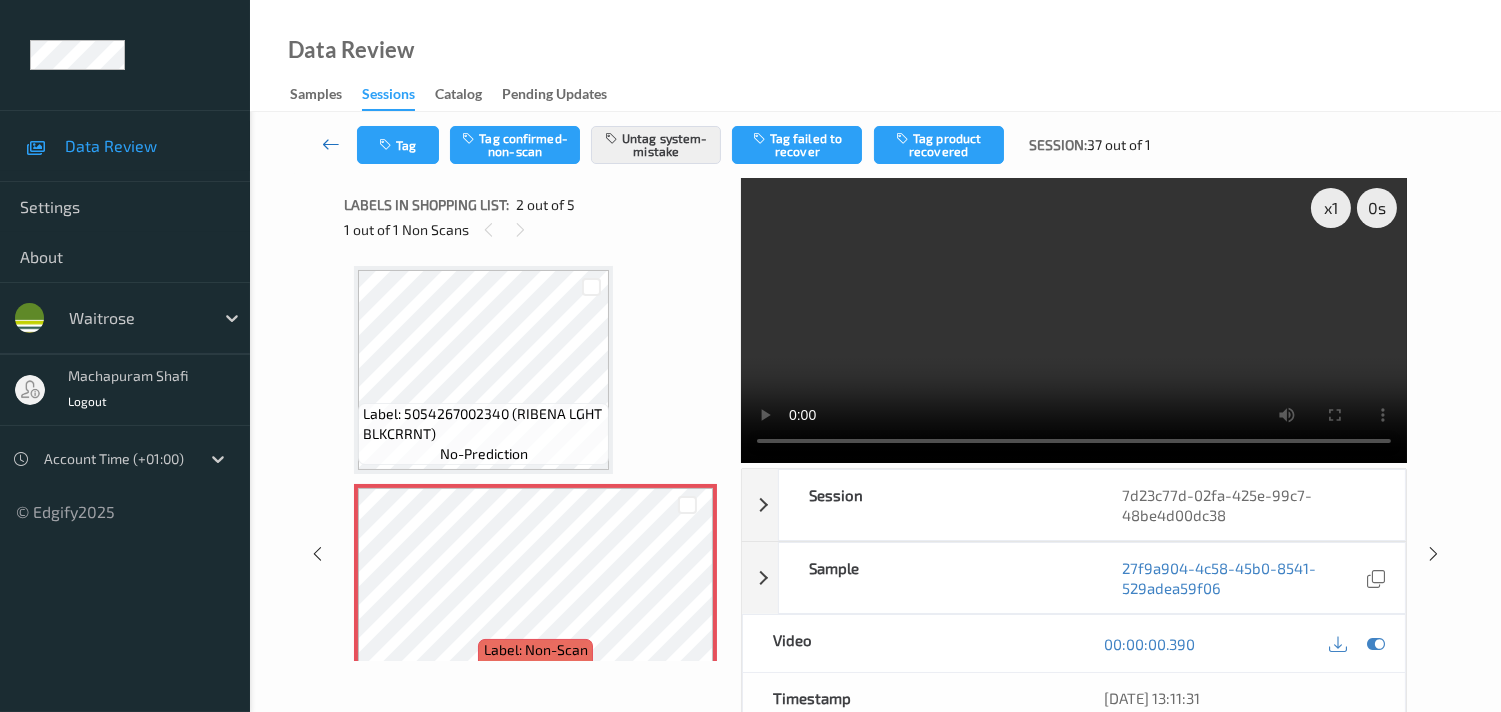 click at bounding box center (331, 144) 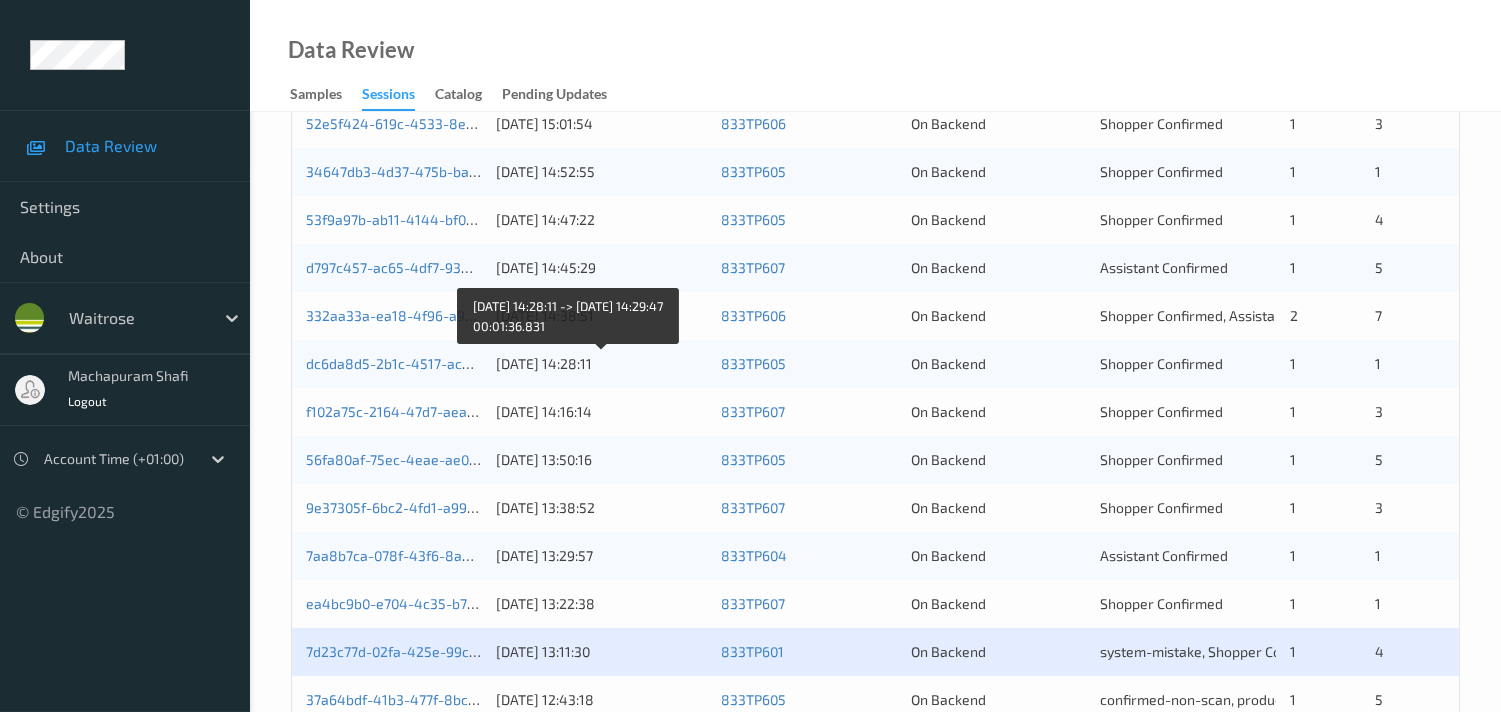 scroll, scrollTop: 951, scrollLeft: 0, axis: vertical 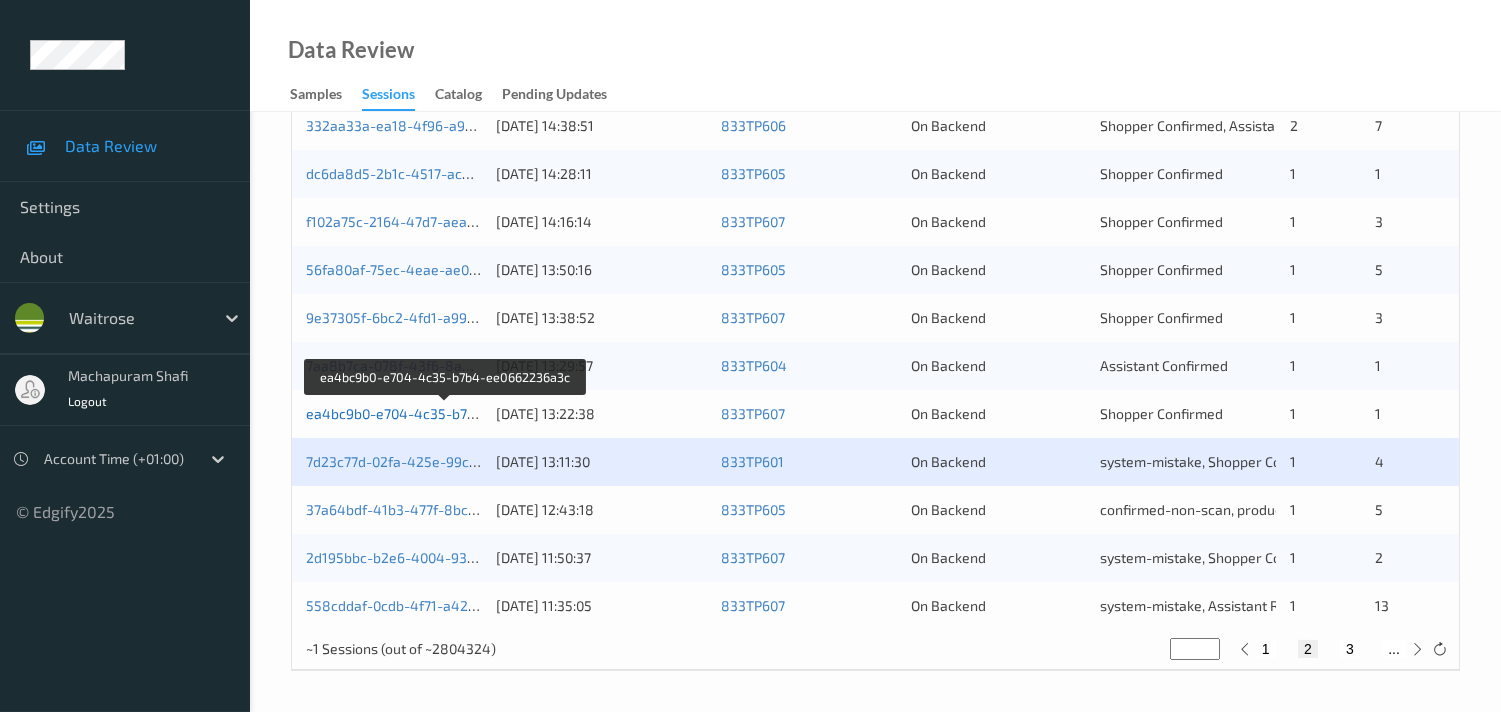click on "ea4bc9b0-e704-4c35-b7b4-ee0662236a3c" at bounding box center [445, 413] 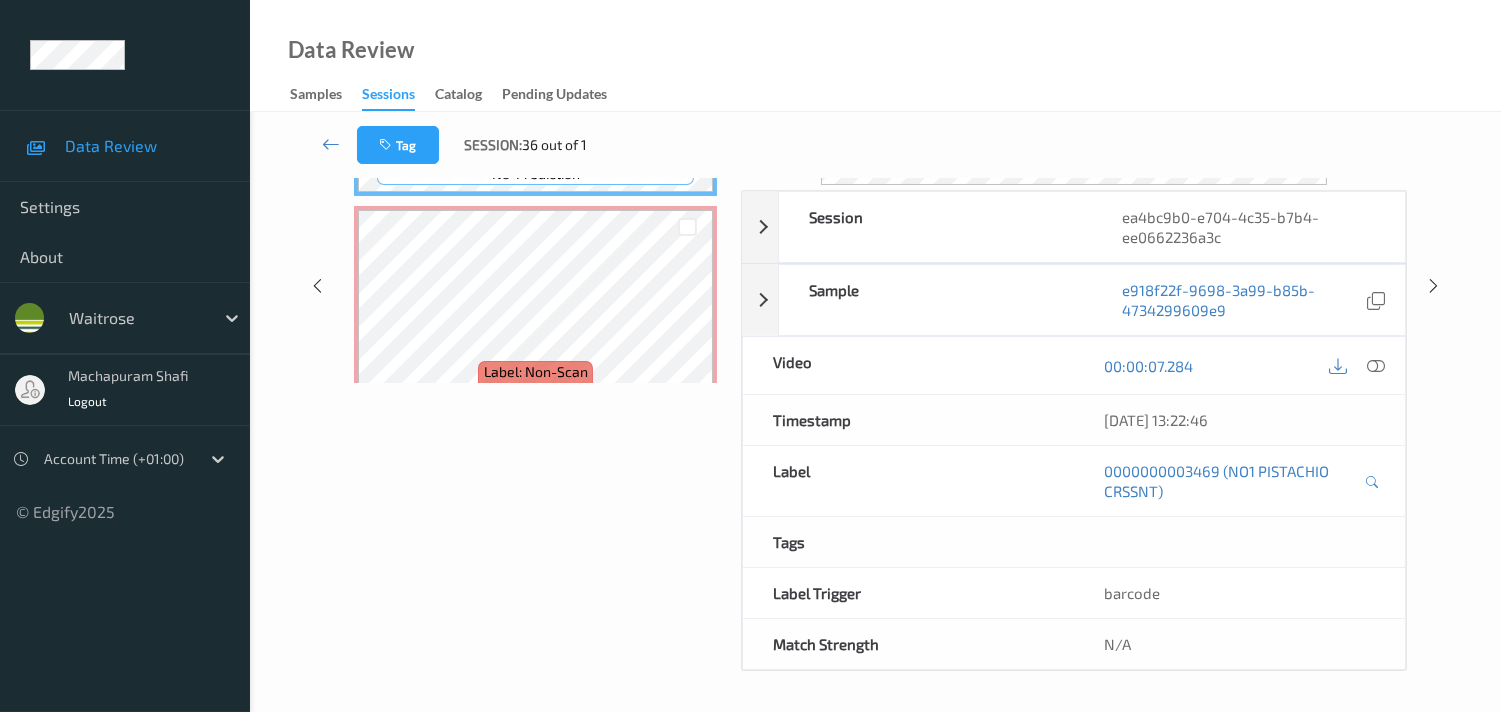 scroll, scrollTop: 280, scrollLeft: 0, axis: vertical 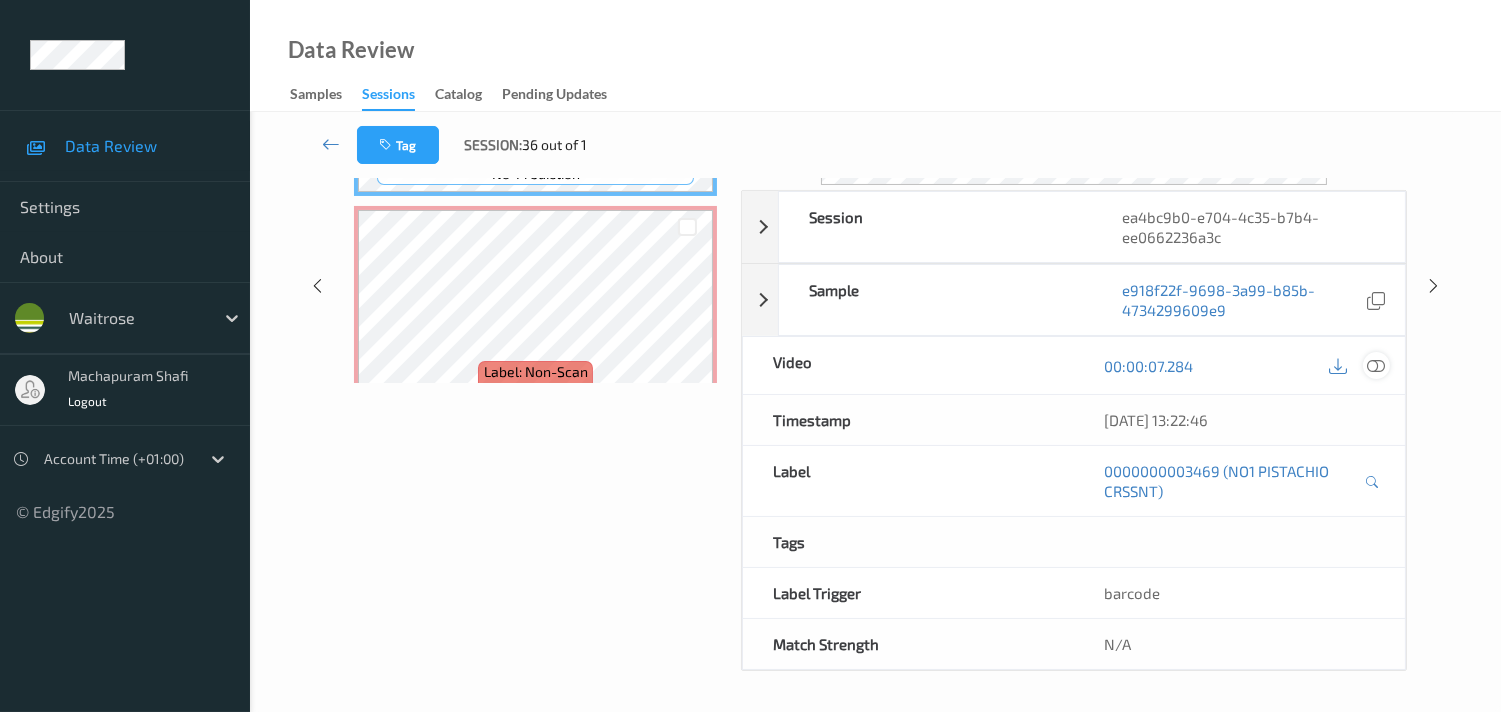 click at bounding box center [1376, 366] 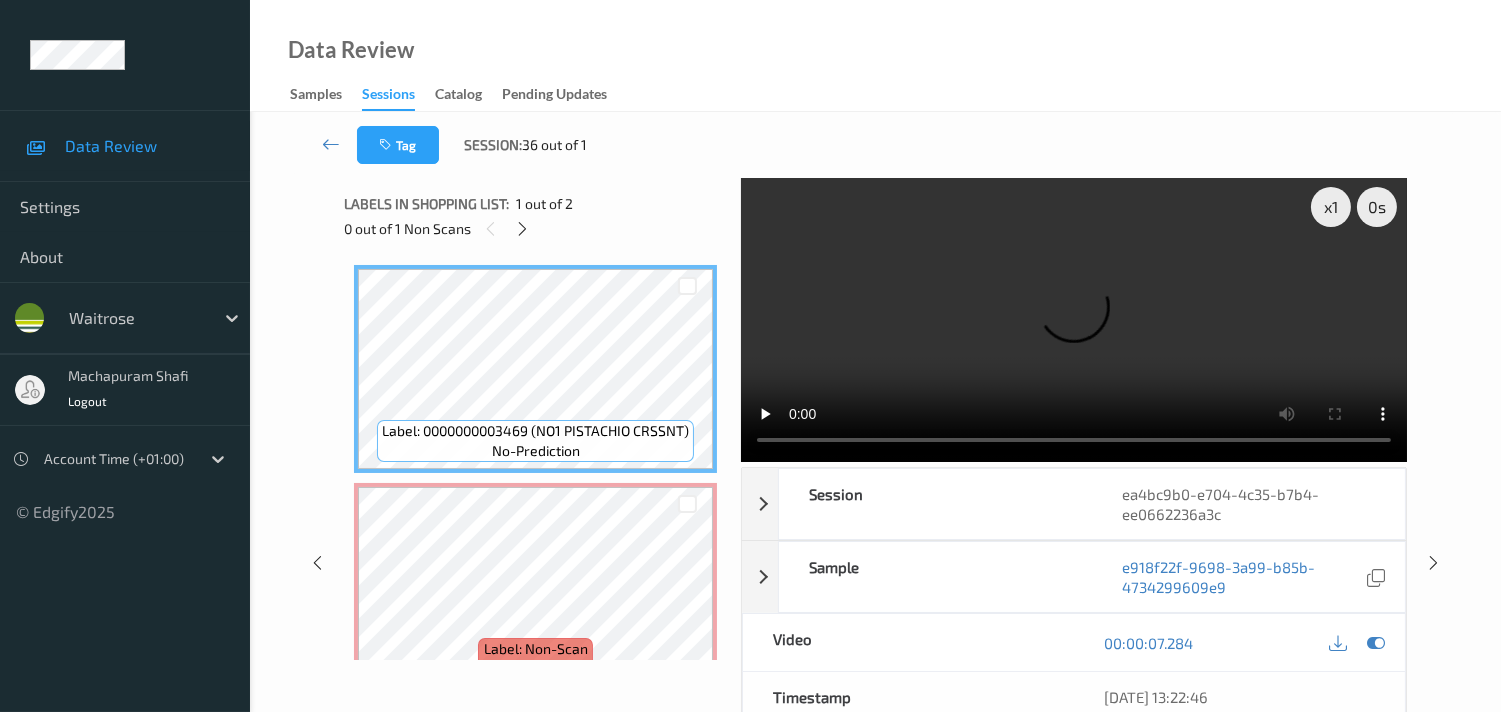 scroll, scrollTop: 0, scrollLeft: 0, axis: both 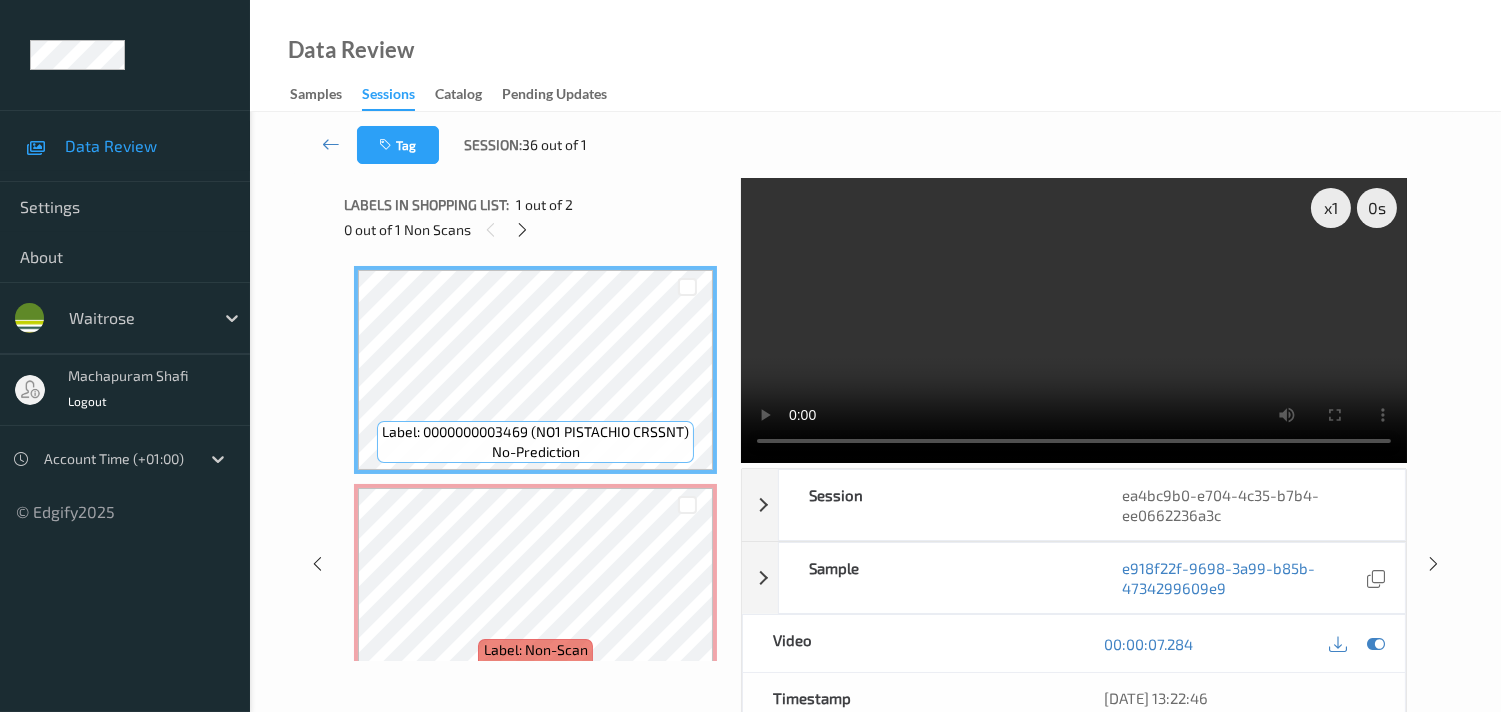 click on "Tag Session: 36 out of 1" at bounding box center [875, 145] 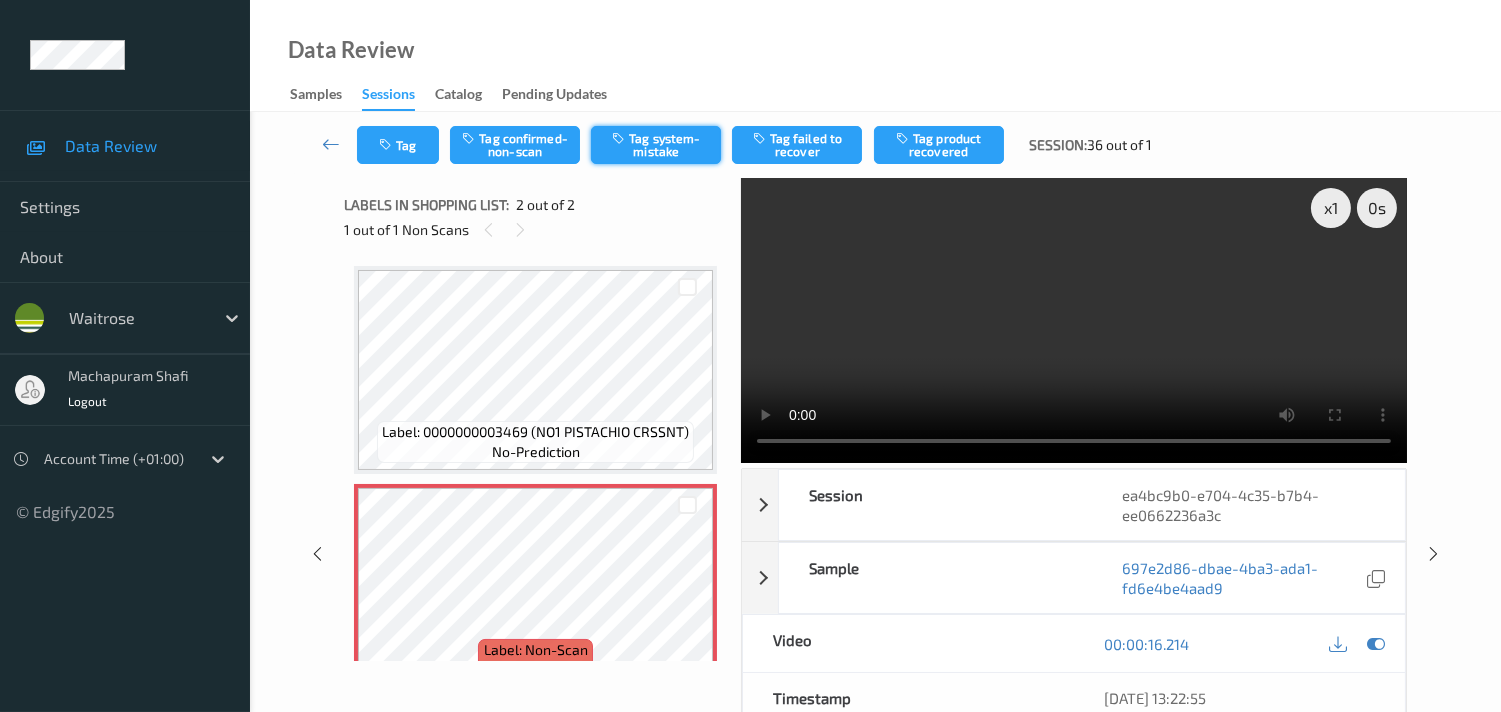 click on "Tag   system-mistake" at bounding box center [656, 145] 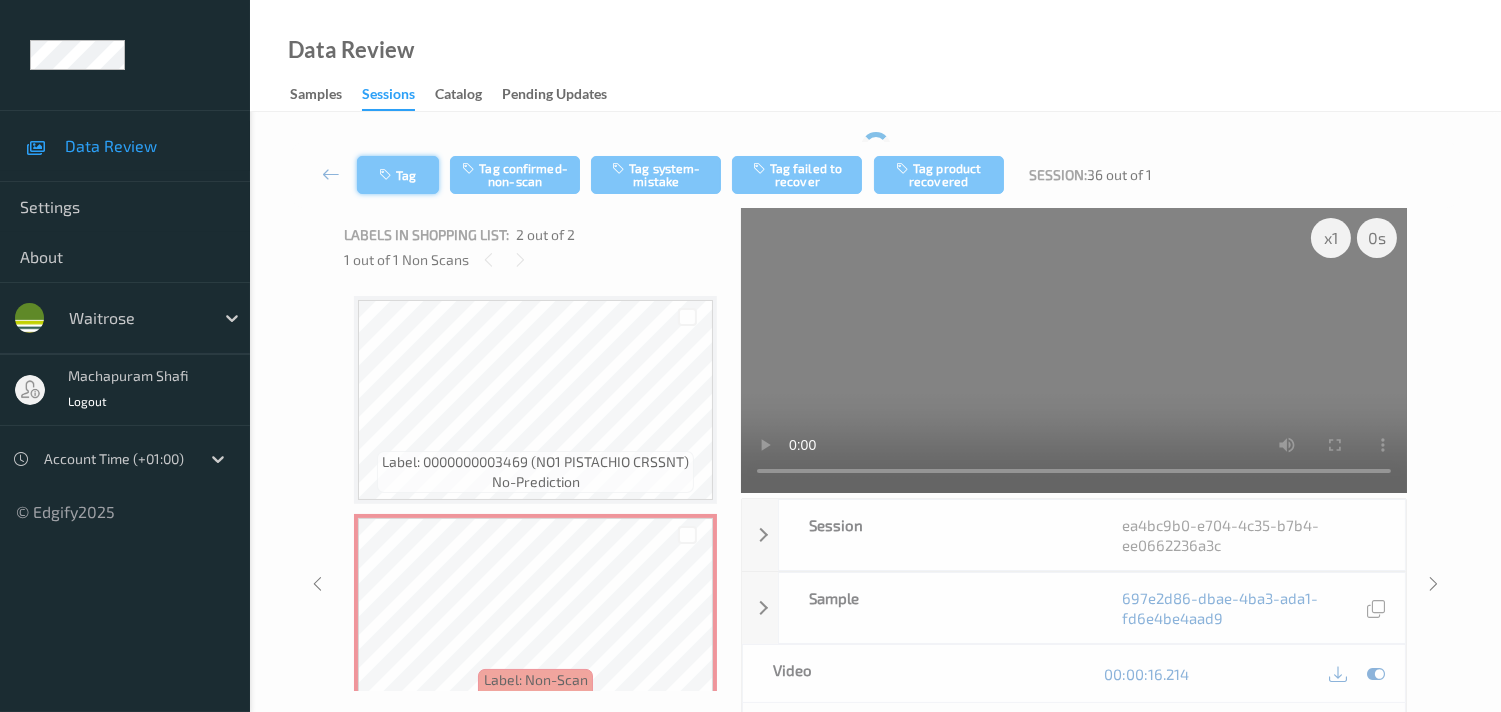 click on "Tag" at bounding box center (398, 175) 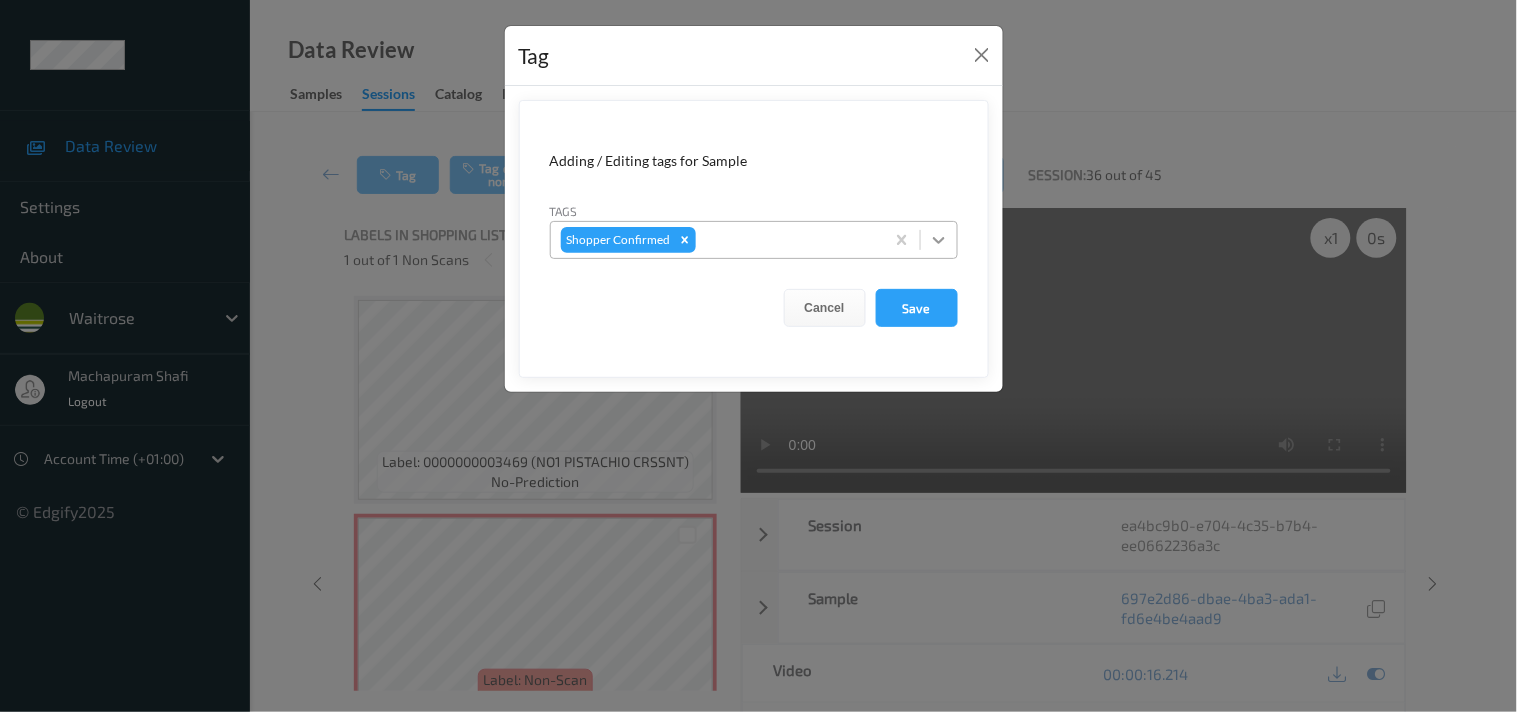 click at bounding box center [939, 240] 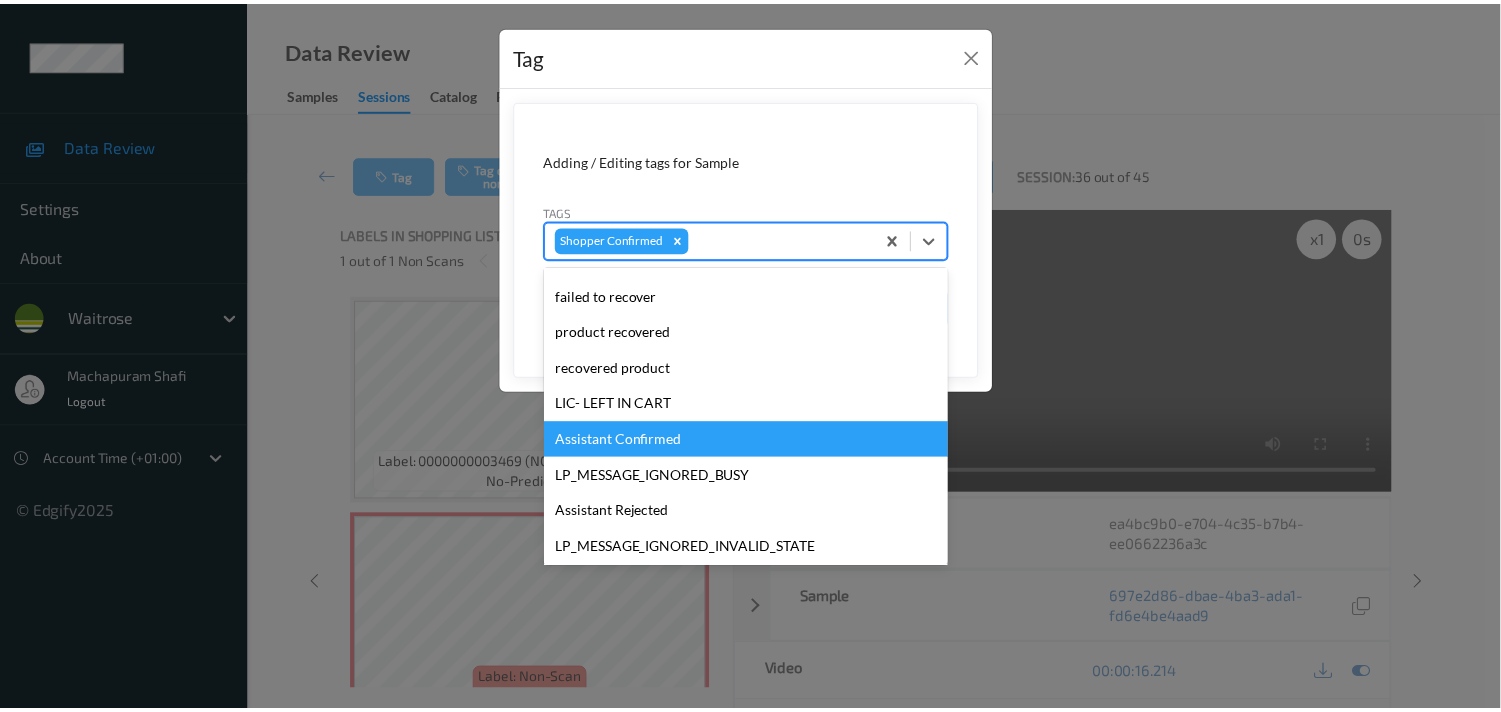 scroll, scrollTop: 355, scrollLeft: 0, axis: vertical 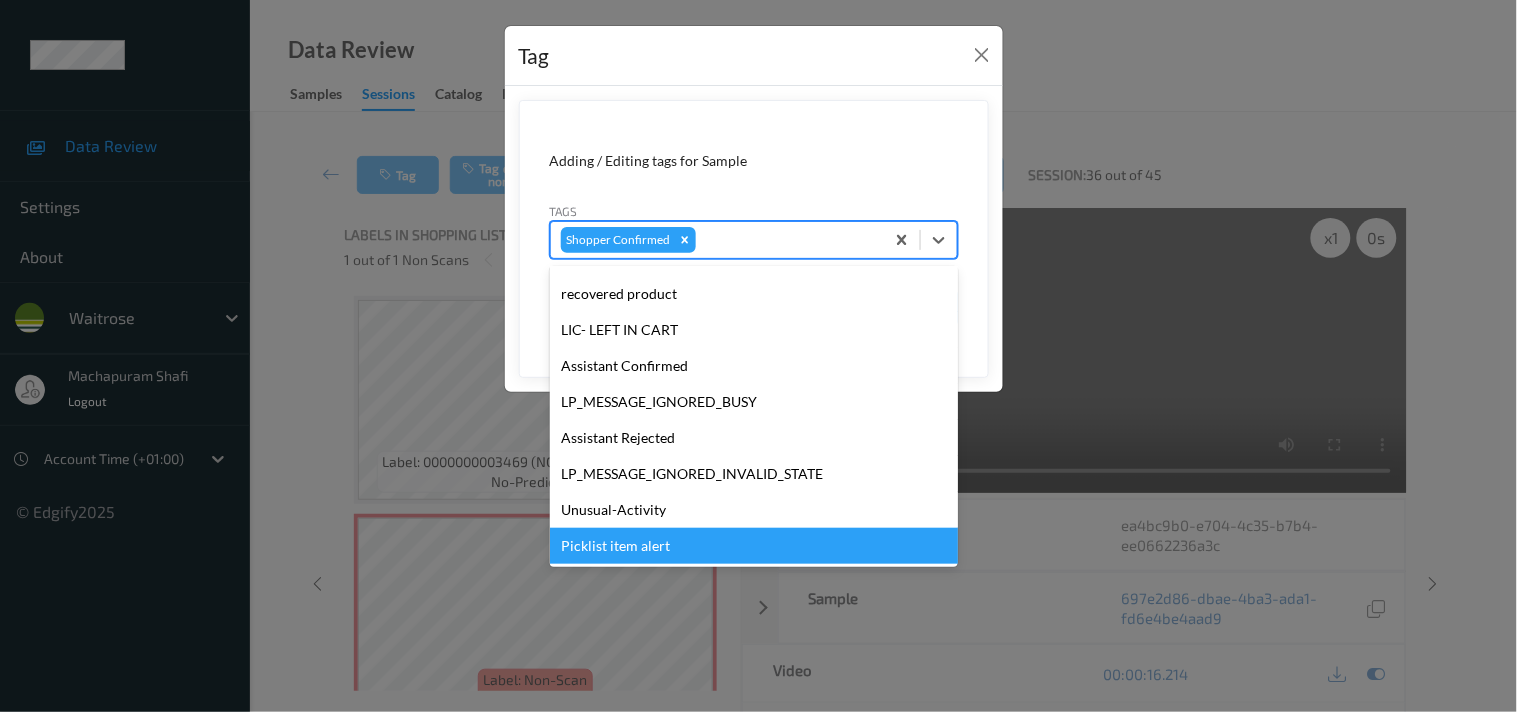 click on "Picklist item alert" at bounding box center [754, 546] 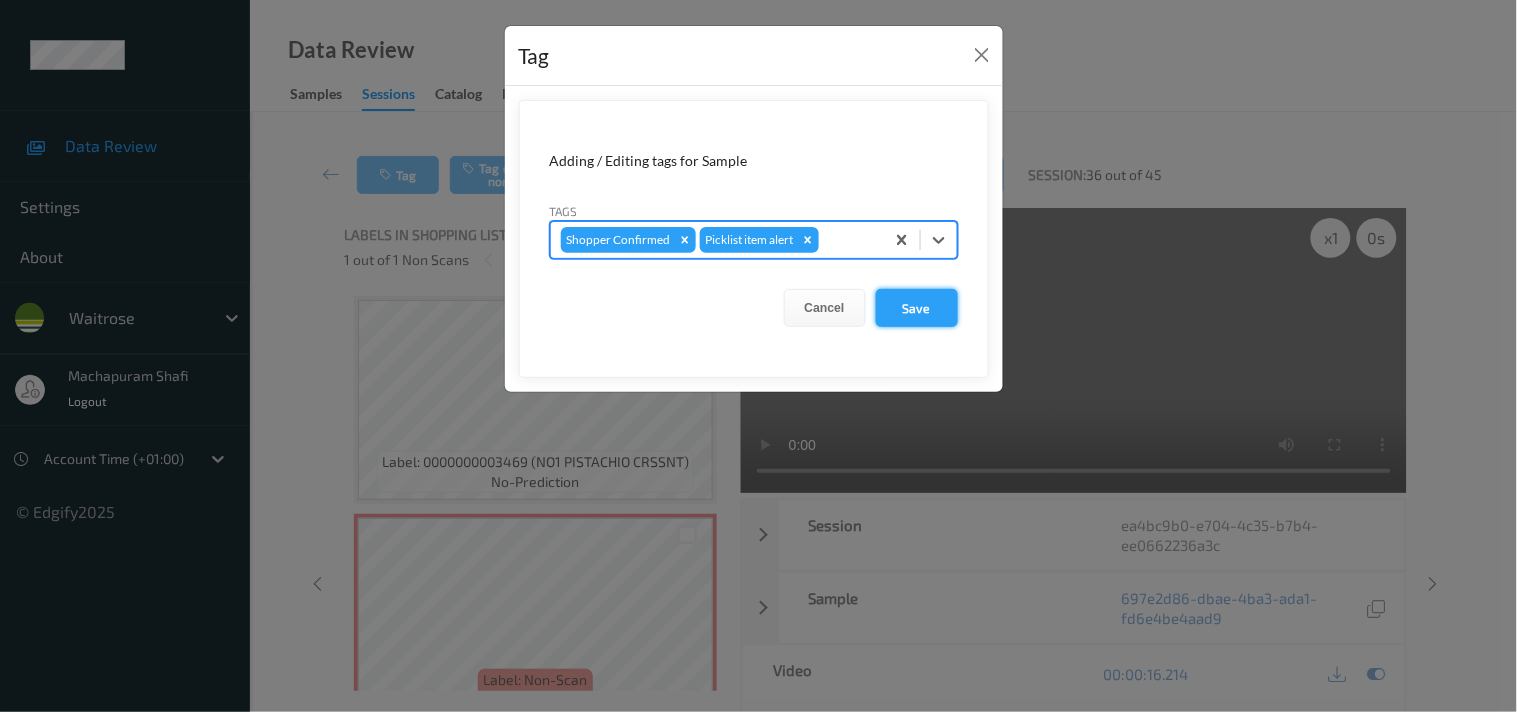 click on "Save" at bounding box center [917, 308] 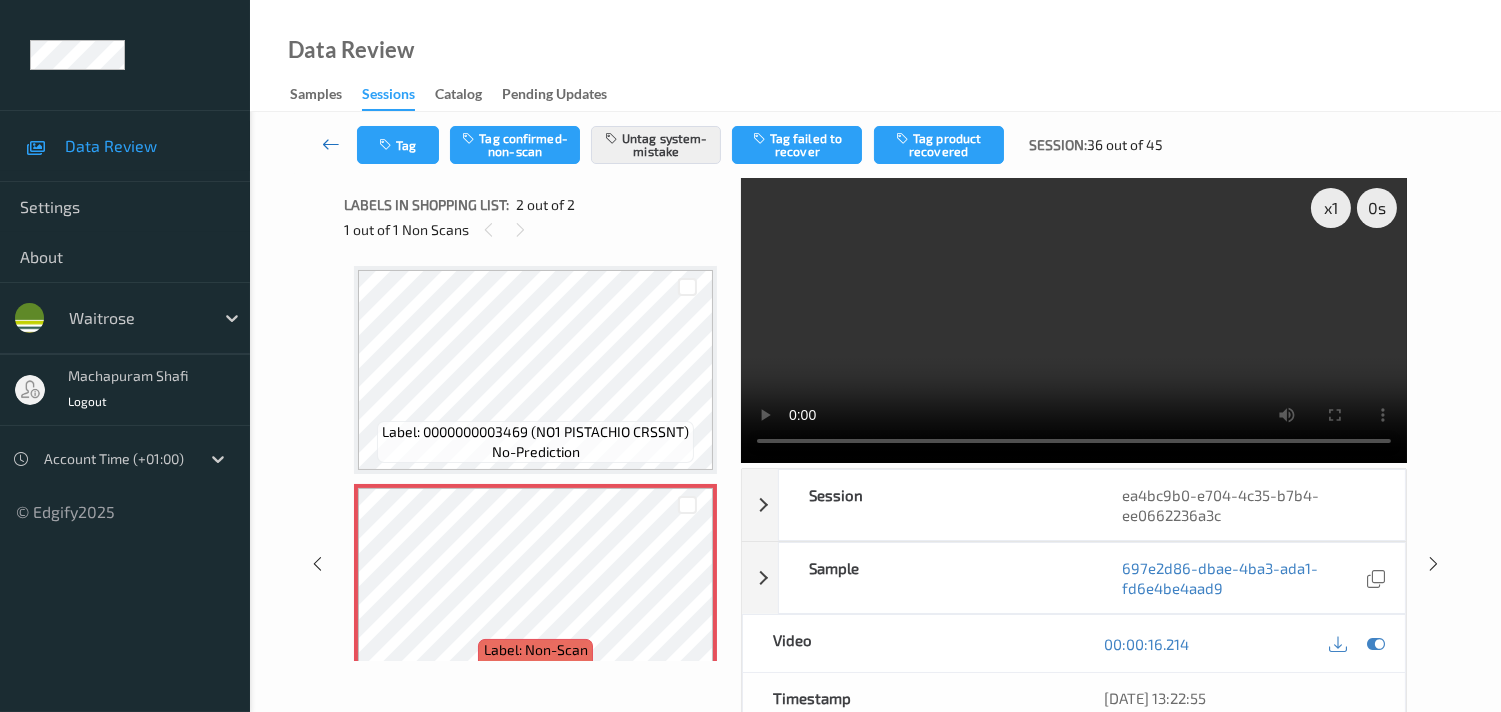 click at bounding box center (331, 144) 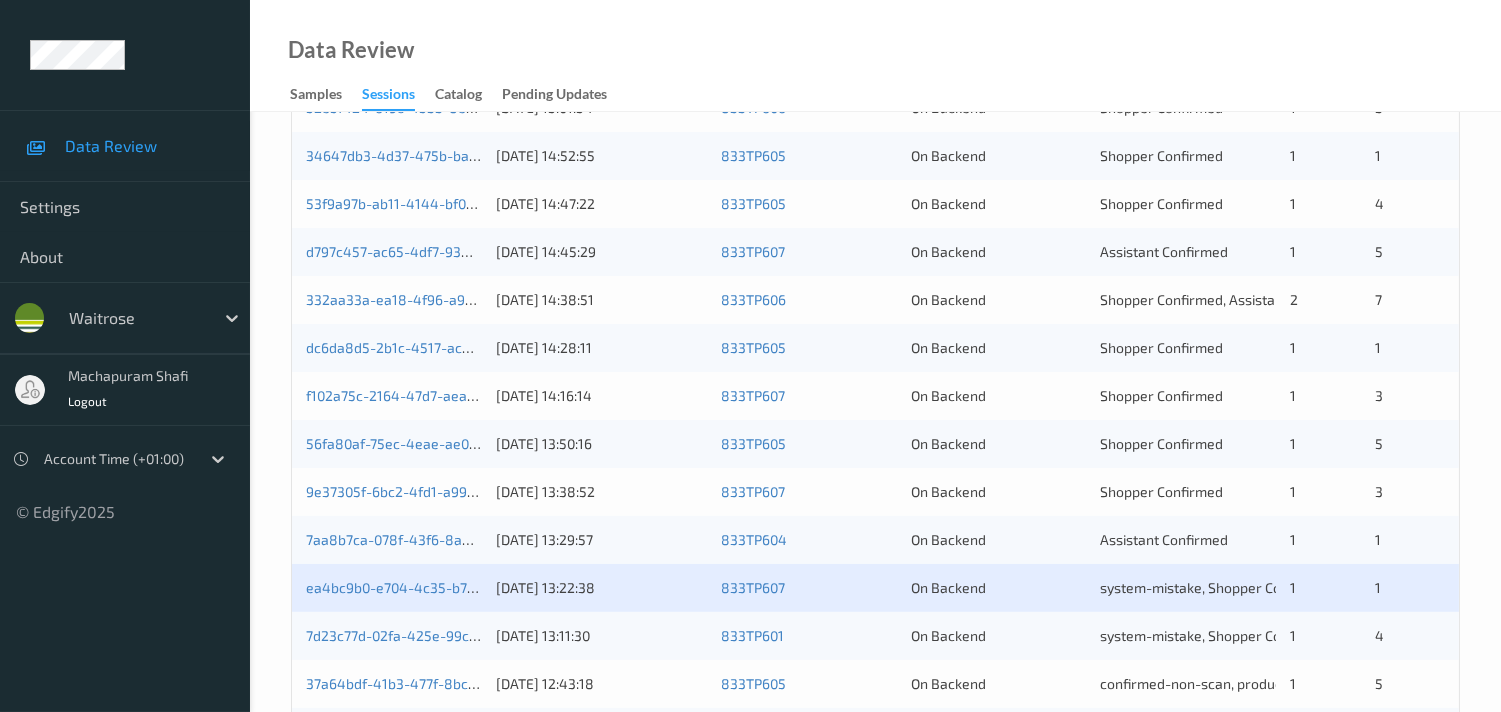 scroll, scrollTop: 951, scrollLeft: 0, axis: vertical 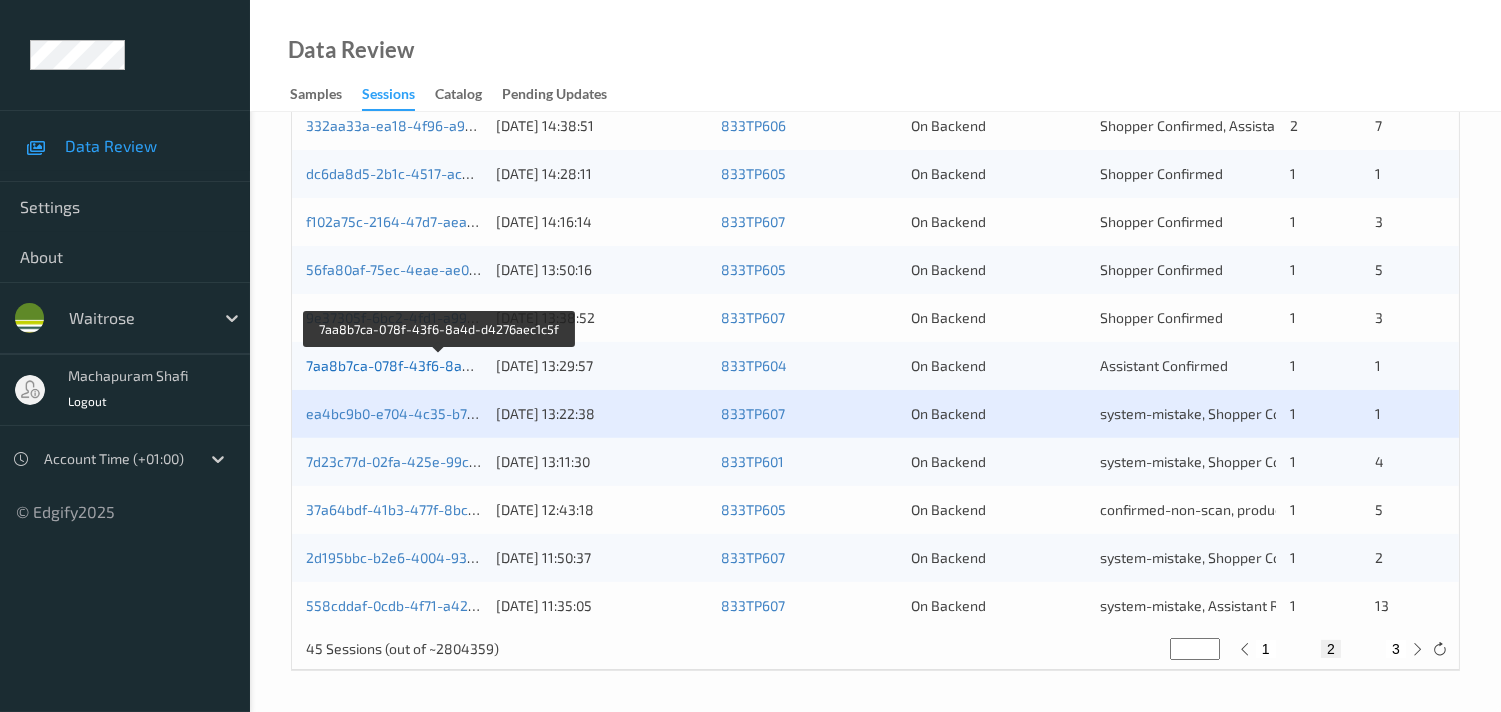 click on "7aa8b7ca-078f-43f6-8a4d-d4276aec1c5f" at bounding box center [440, 365] 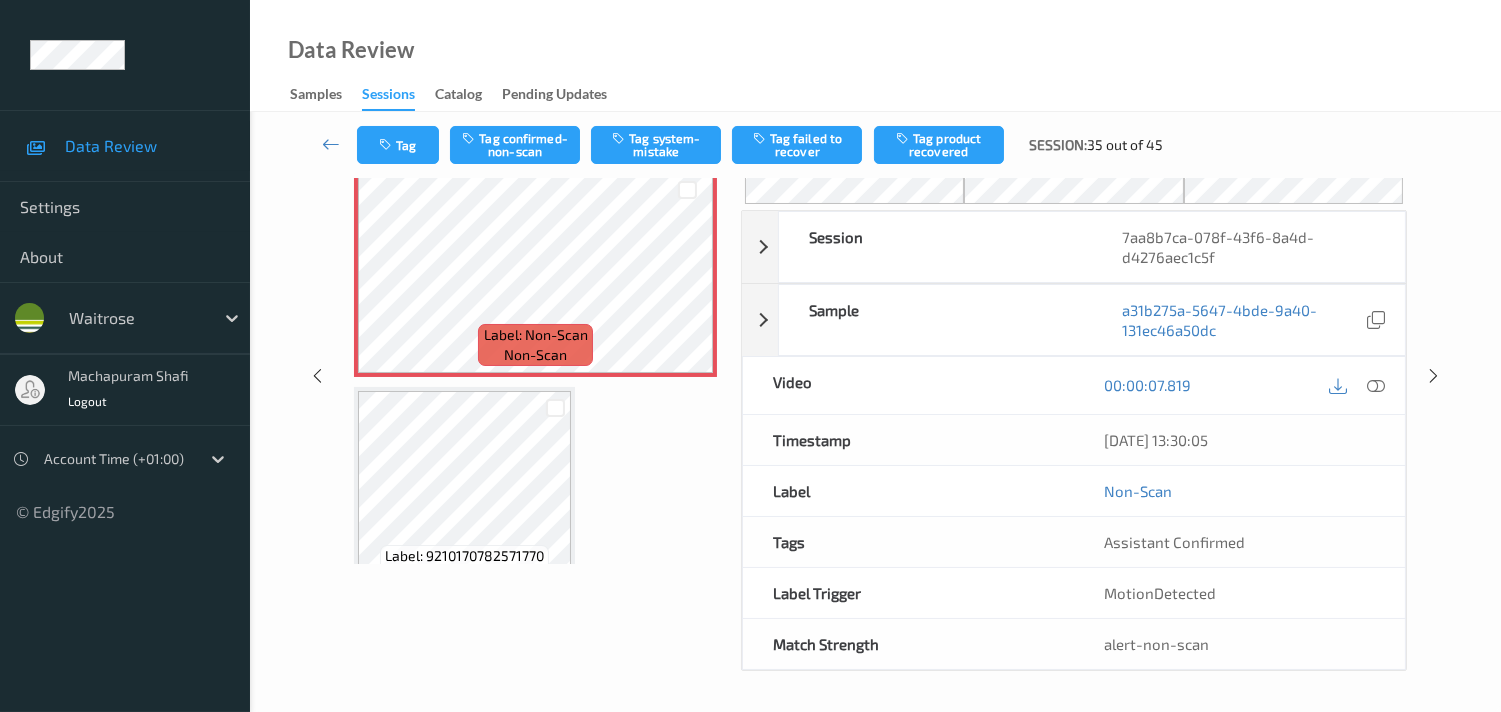 scroll, scrollTop: 97, scrollLeft: 0, axis: vertical 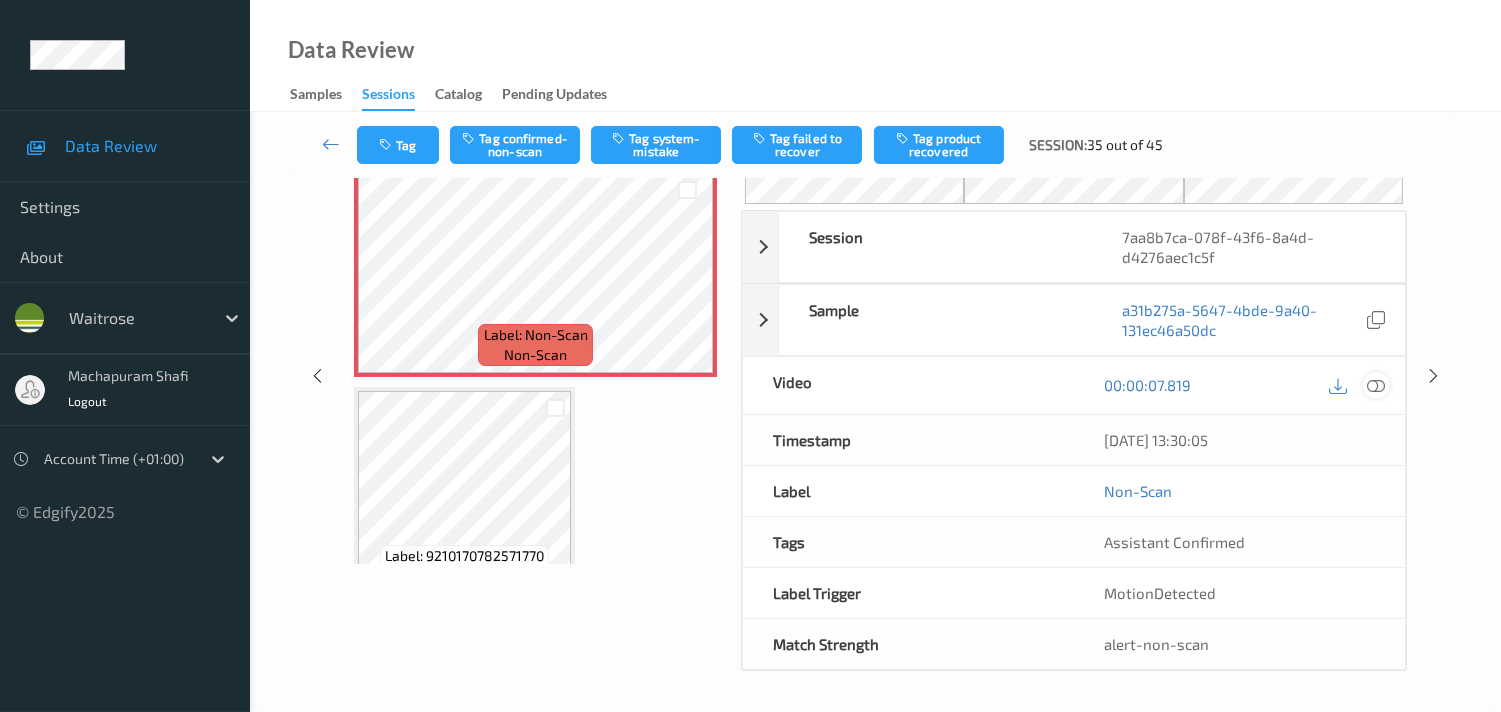 click at bounding box center (1376, 385) 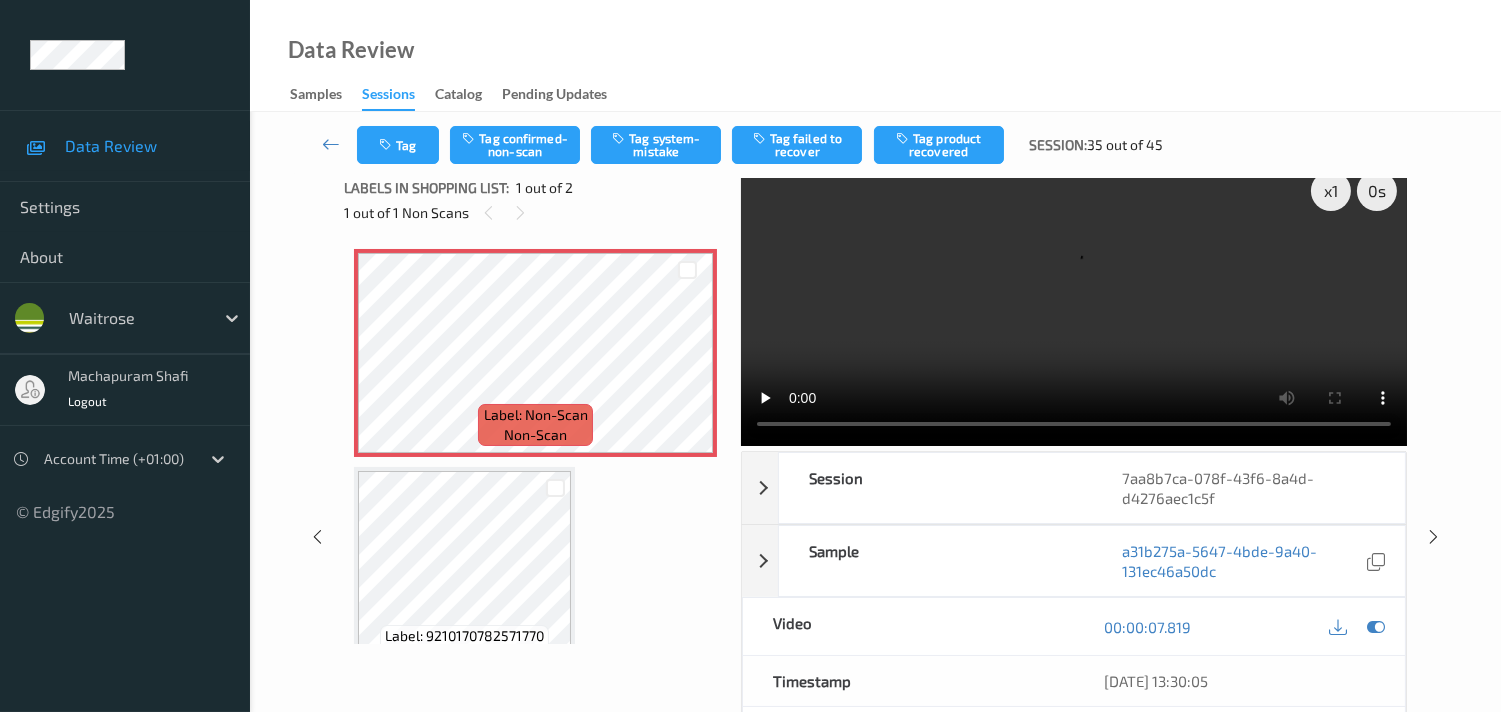 scroll, scrollTop: 0, scrollLeft: 0, axis: both 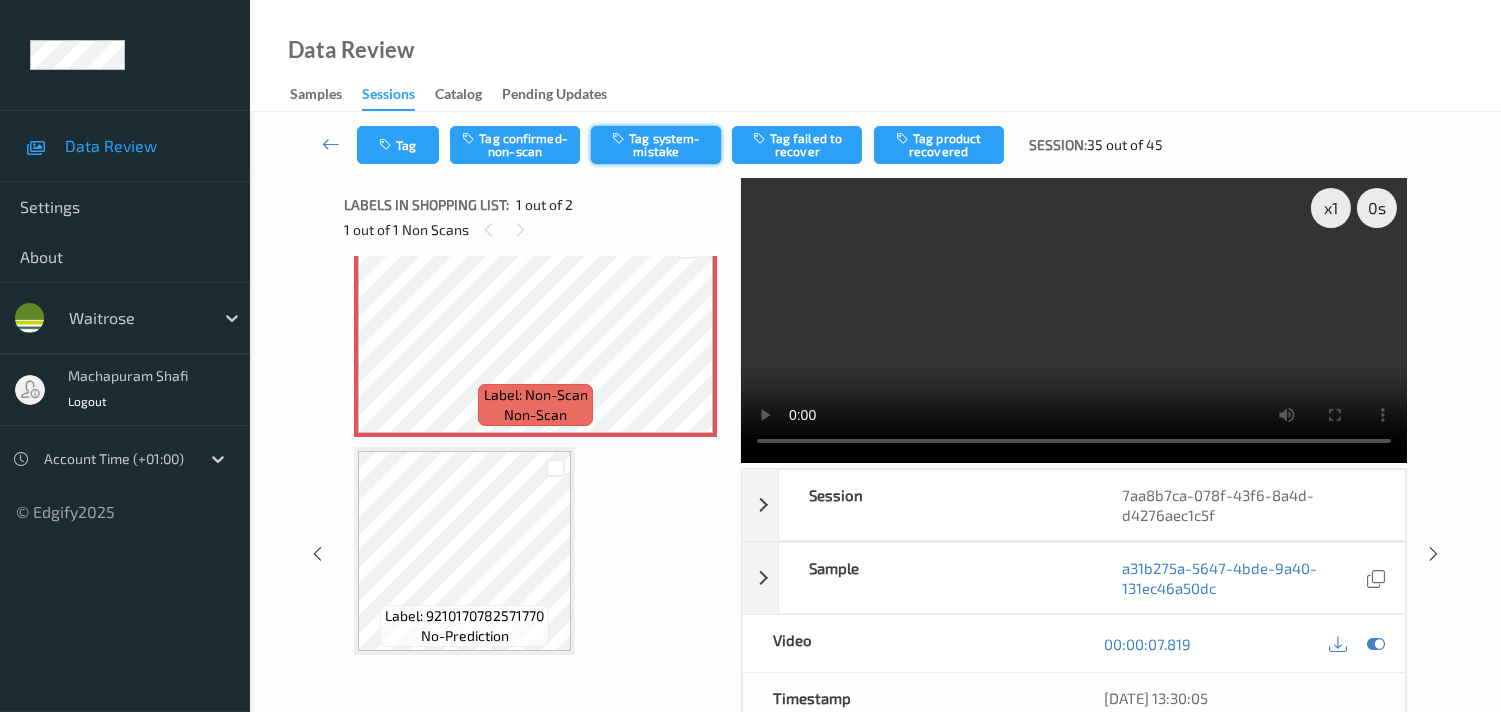 click on "Tag   system-mistake" at bounding box center [656, 145] 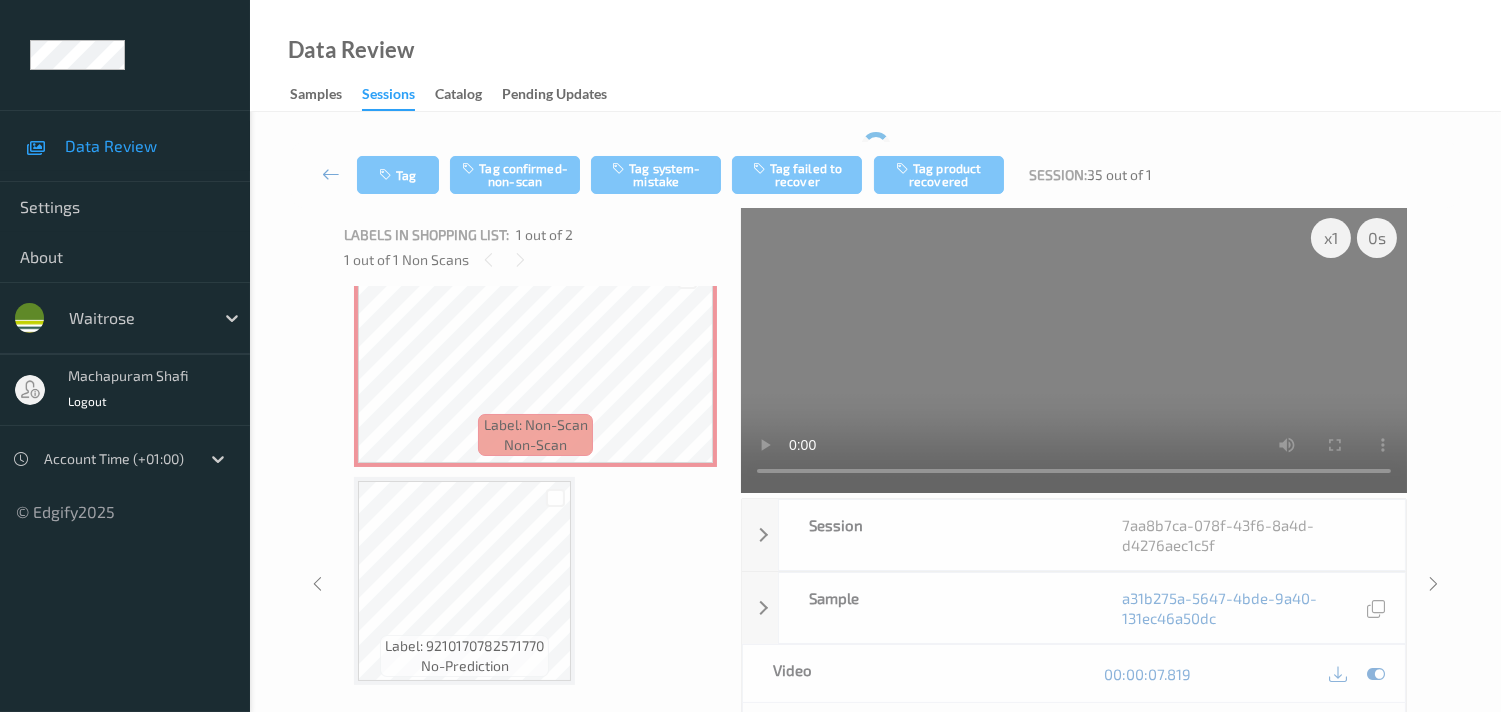 click on "Tag Tag   confirmed-non-scan Tag   system-mistake Tag   failed to recover Tag   product recovered Session: 35 out of 1" at bounding box center [875, 175] 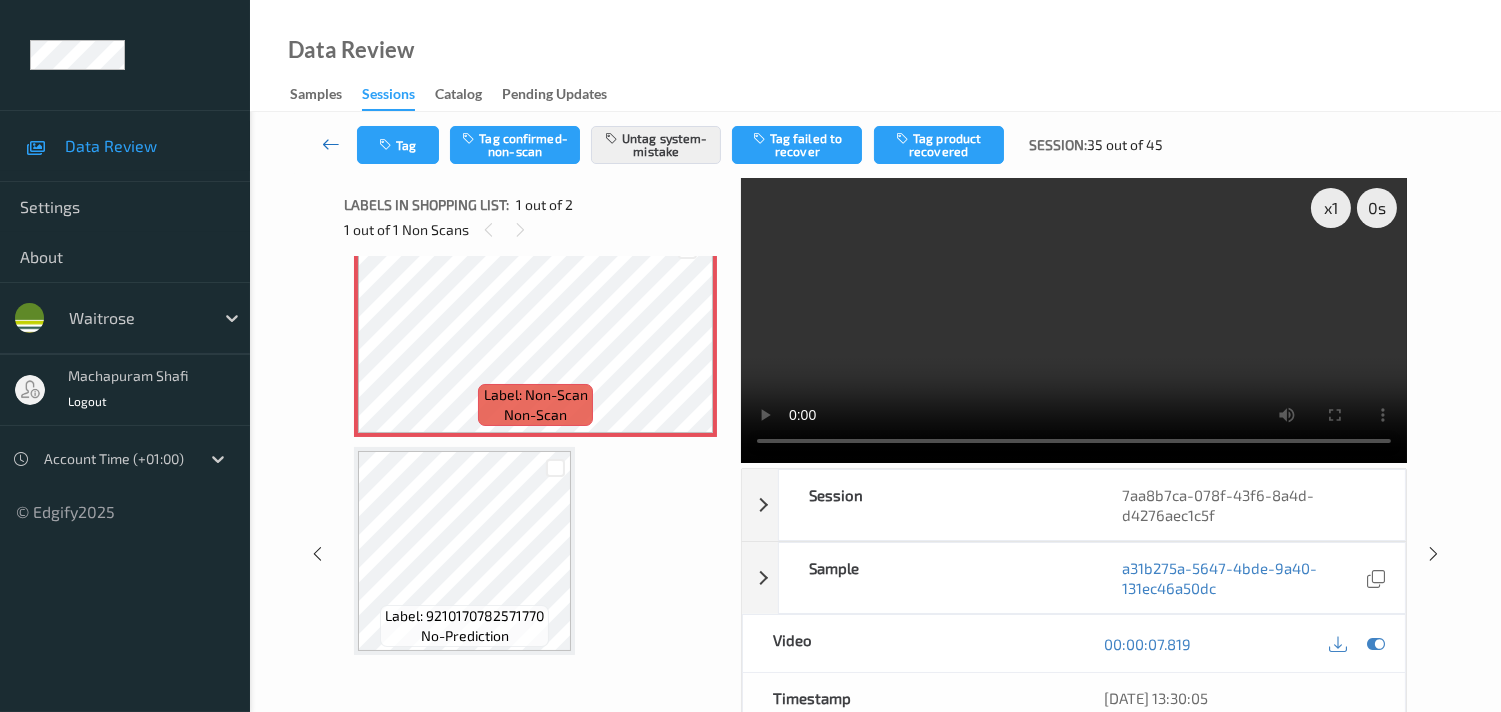 click at bounding box center [331, 144] 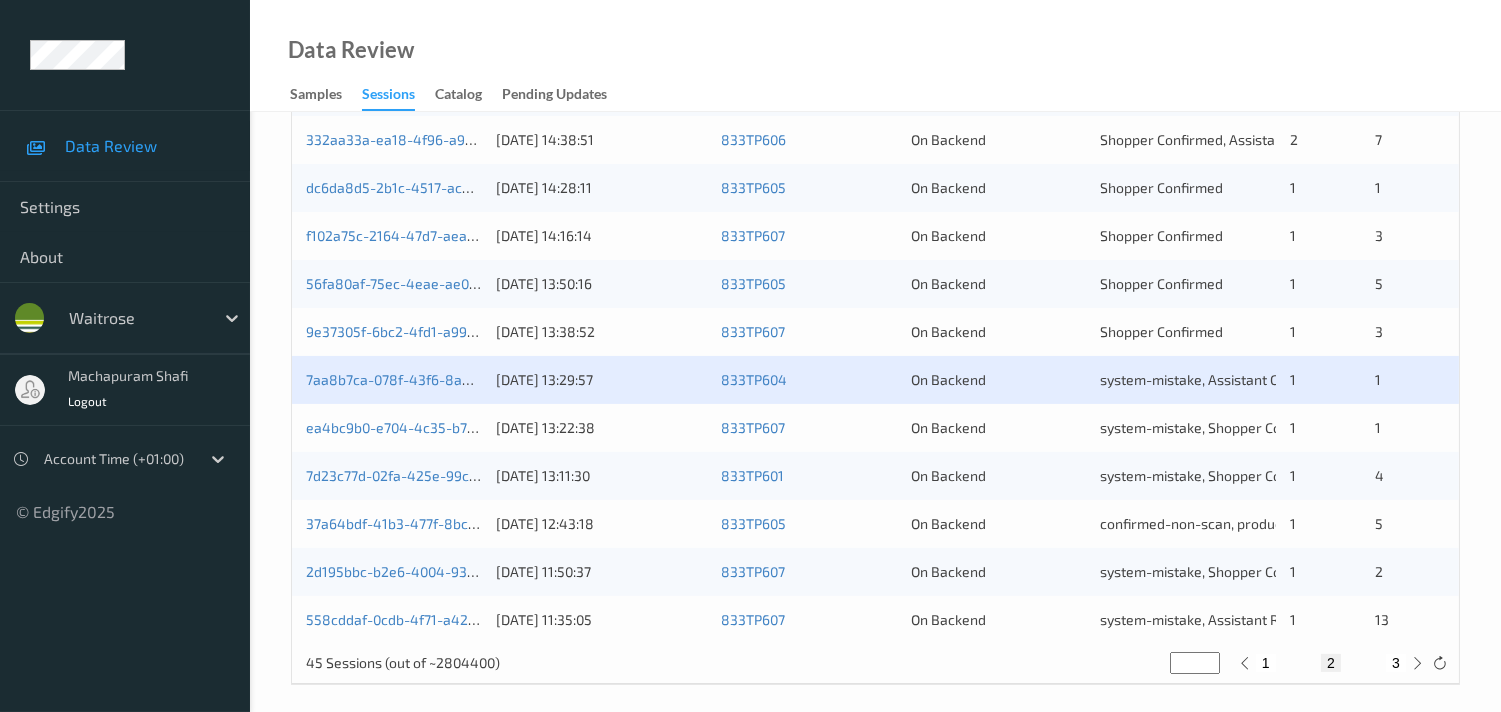 scroll, scrollTop: 951, scrollLeft: 0, axis: vertical 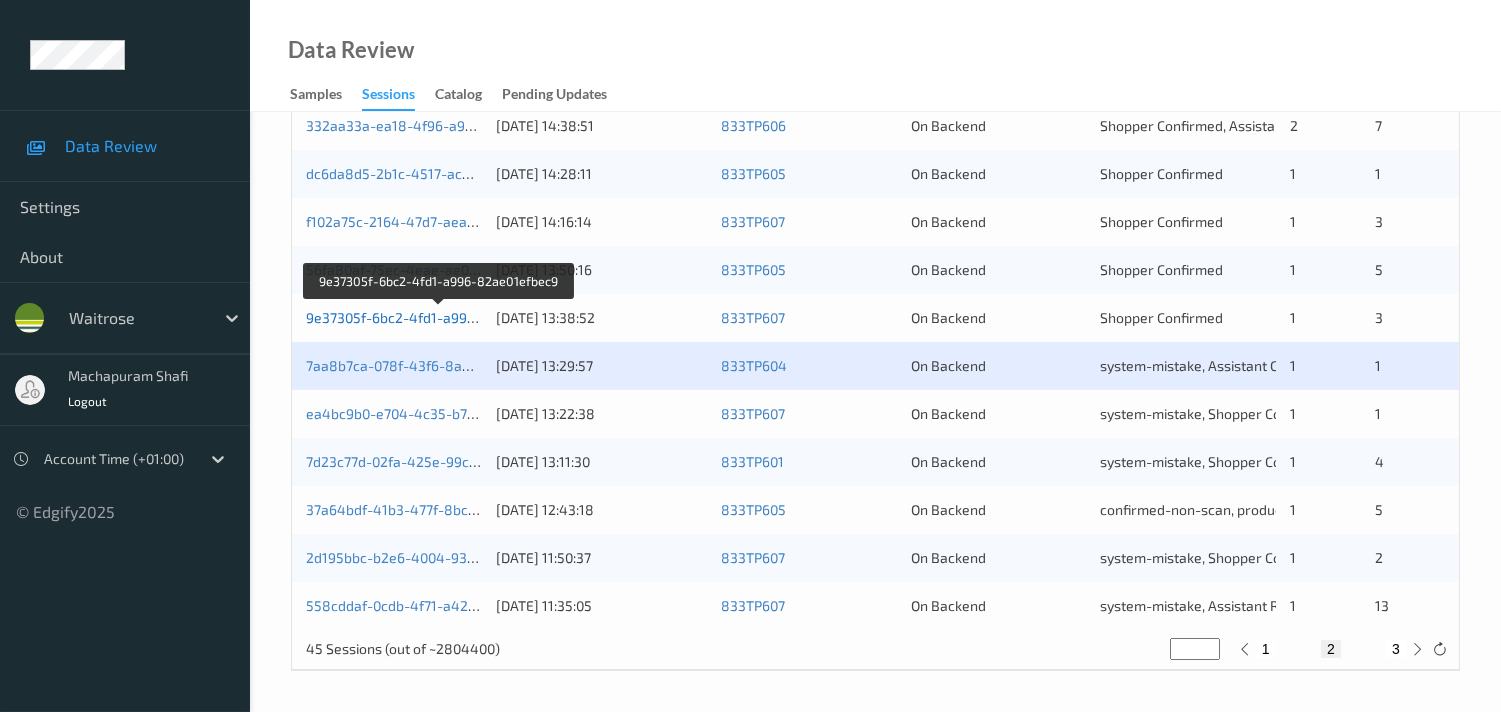 click on "9e37305f-6bc2-4fd1-a996-82ae01efbec9" at bounding box center (439, 317) 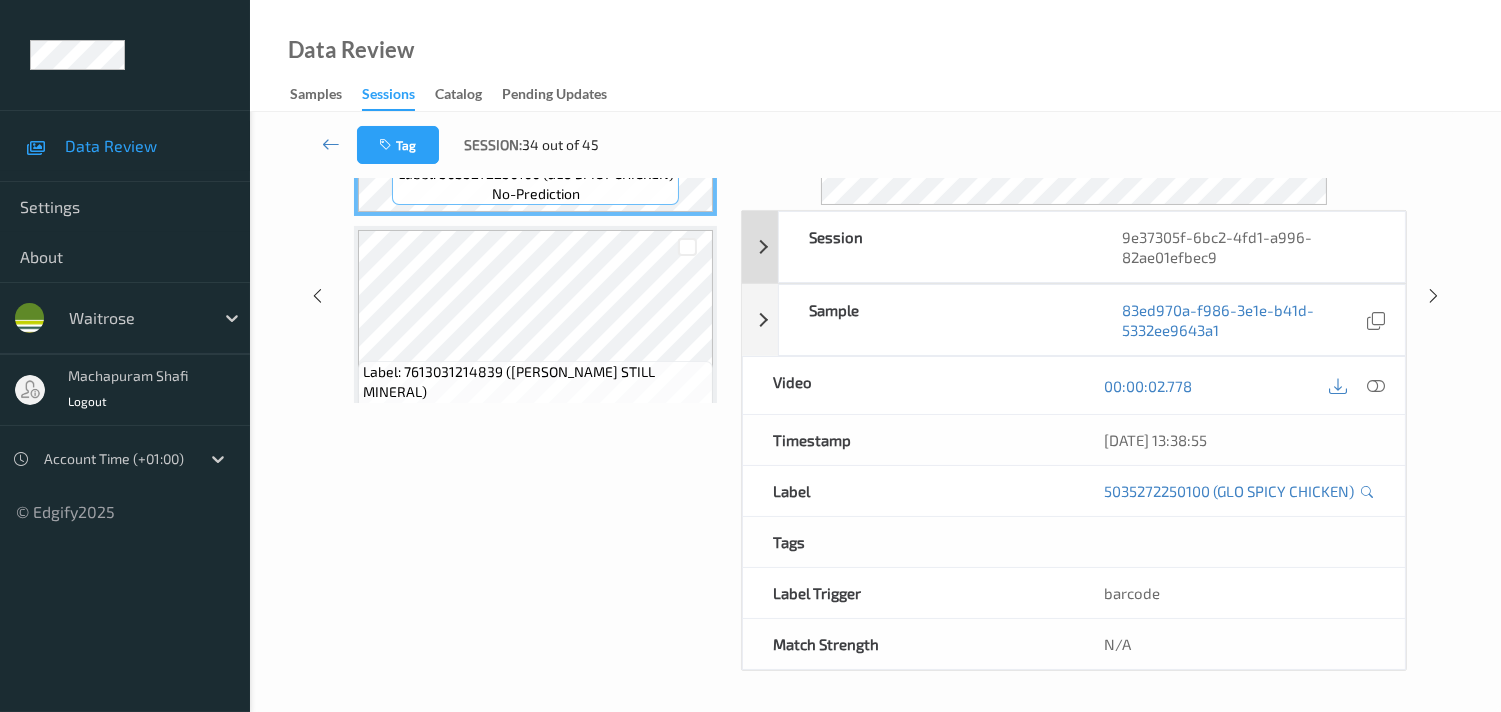 scroll, scrollTop: 280, scrollLeft: 0, axis: vertical 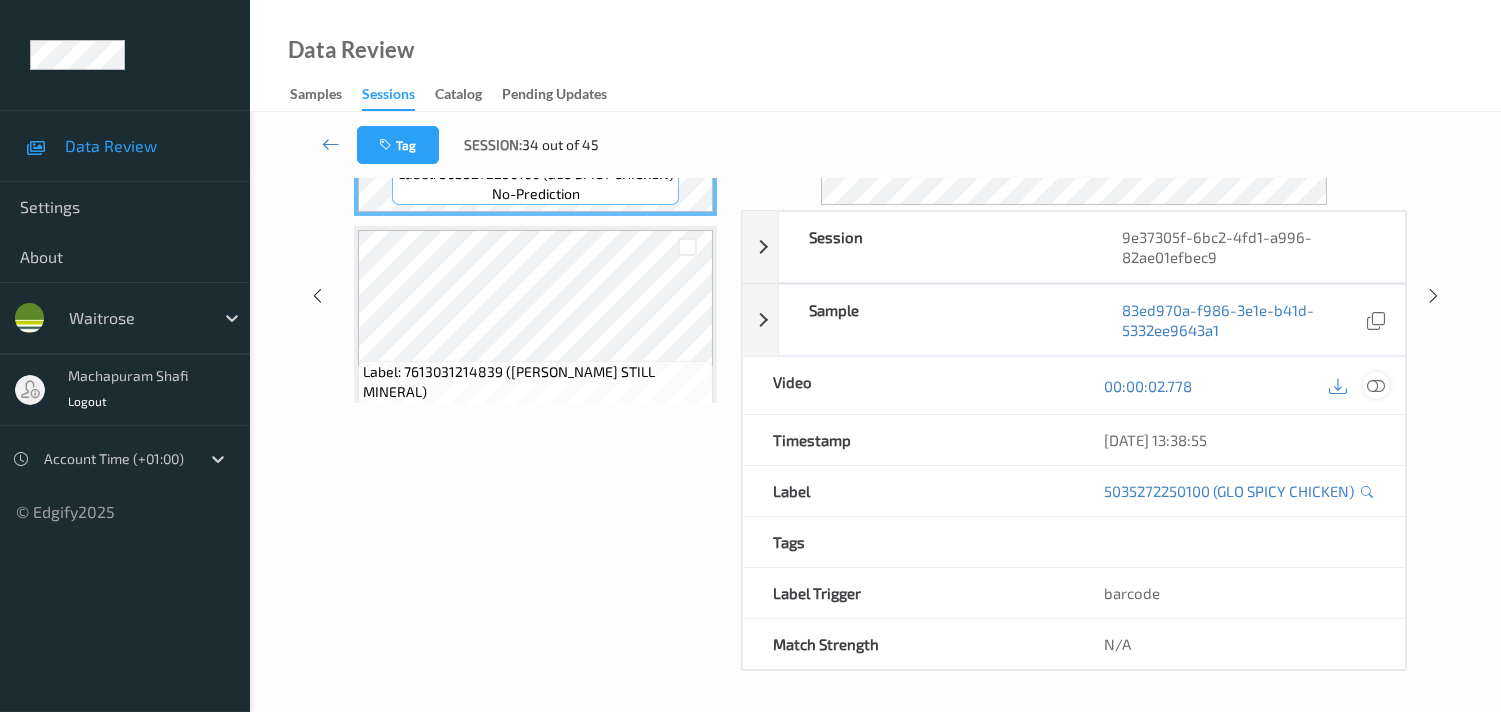 click at bounding box center (1376, 386) 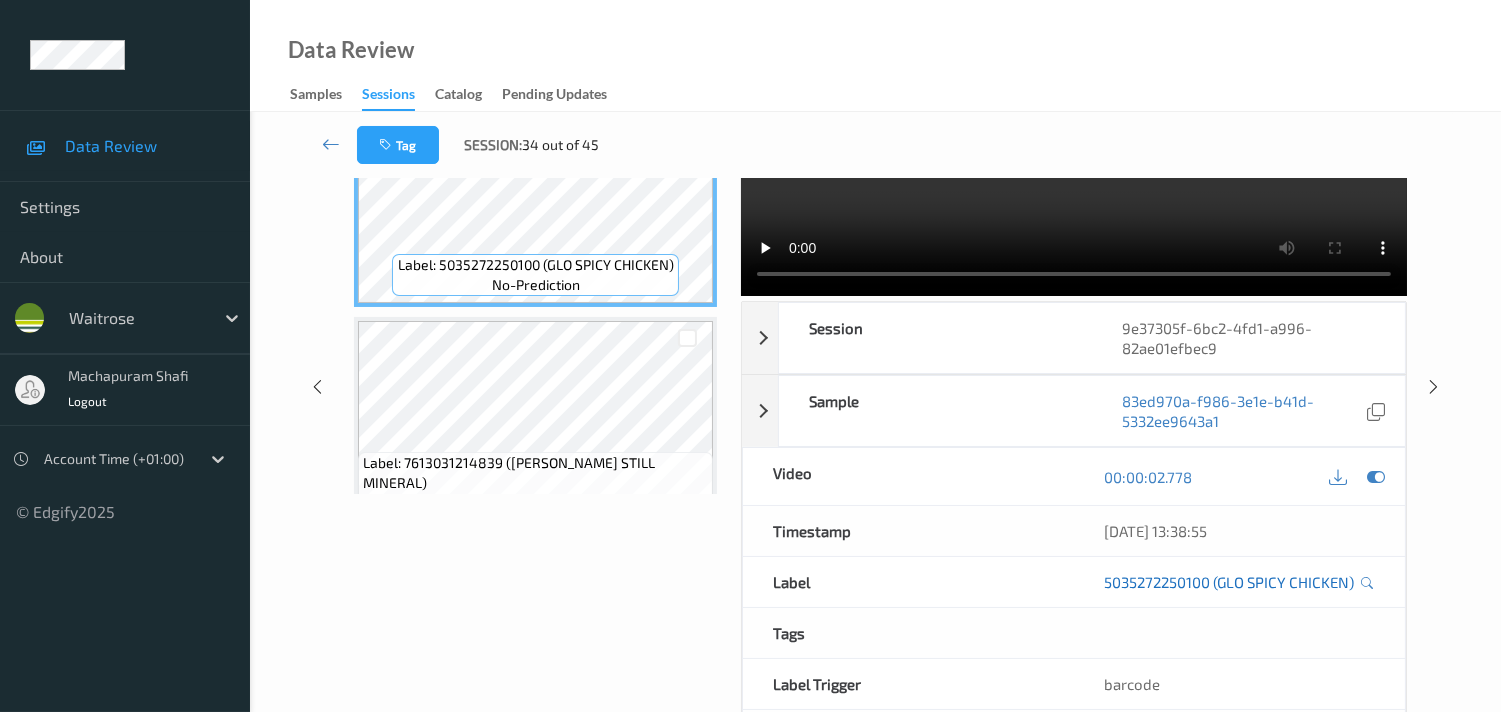 scroll, scrollTop: 0, scrollLeft: 0, axis: both 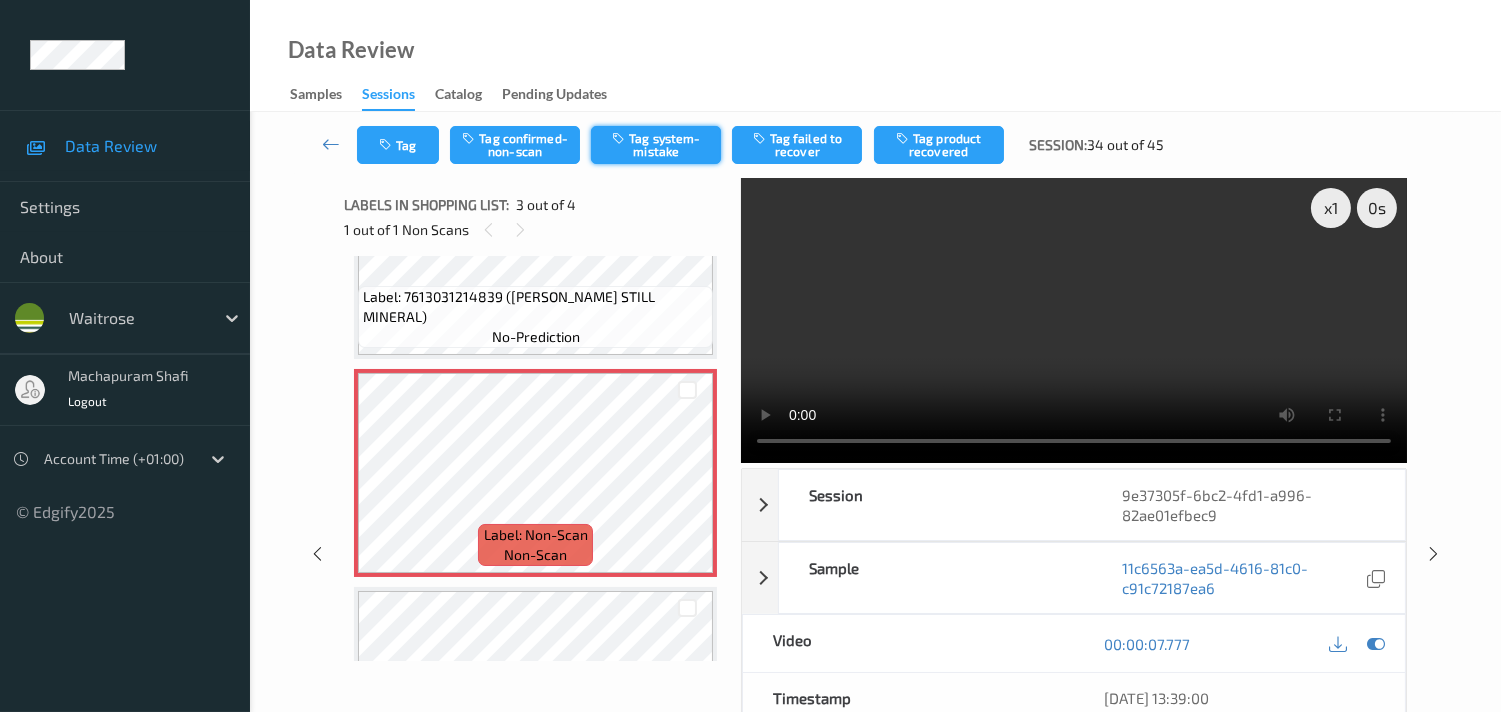click on "Tag   system-mistake" at bounding box center [656, 145] 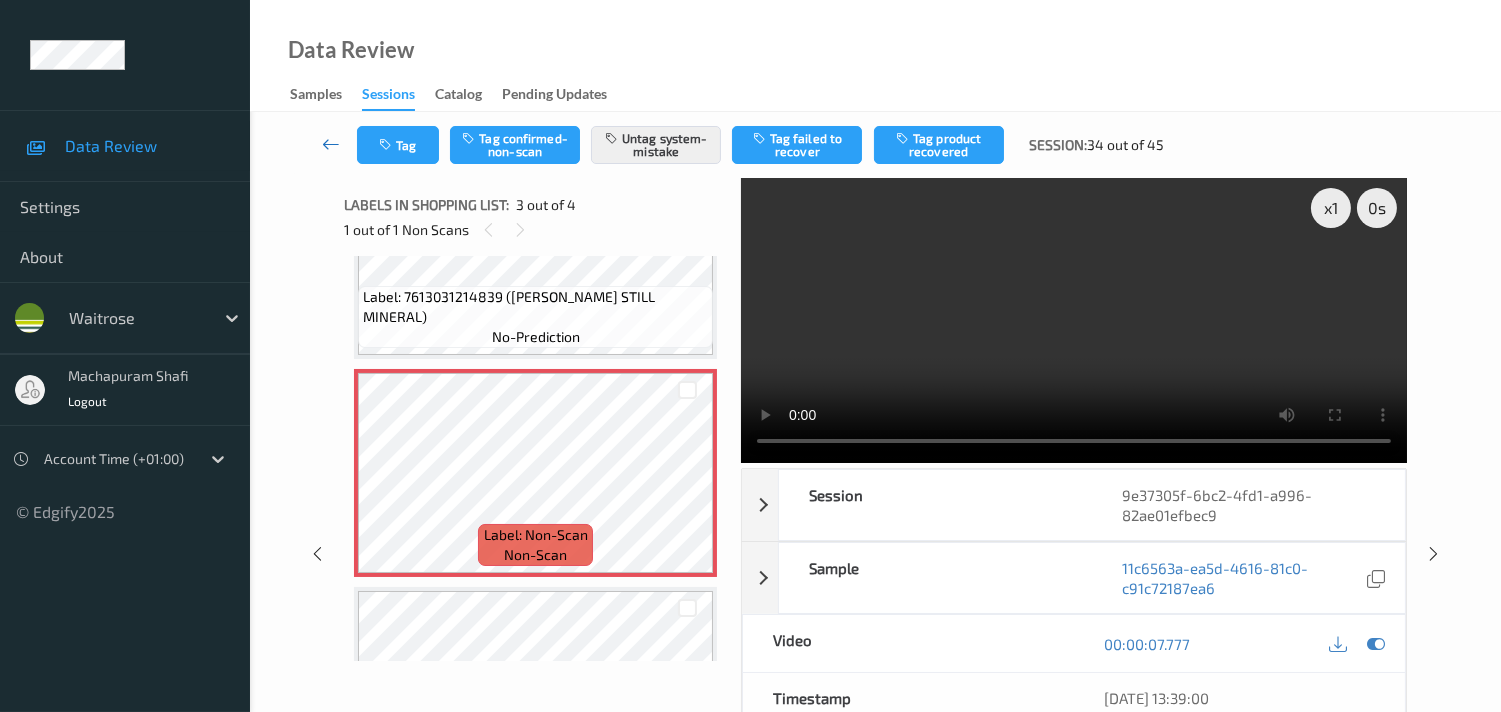 click at bounding box center [331, 144] 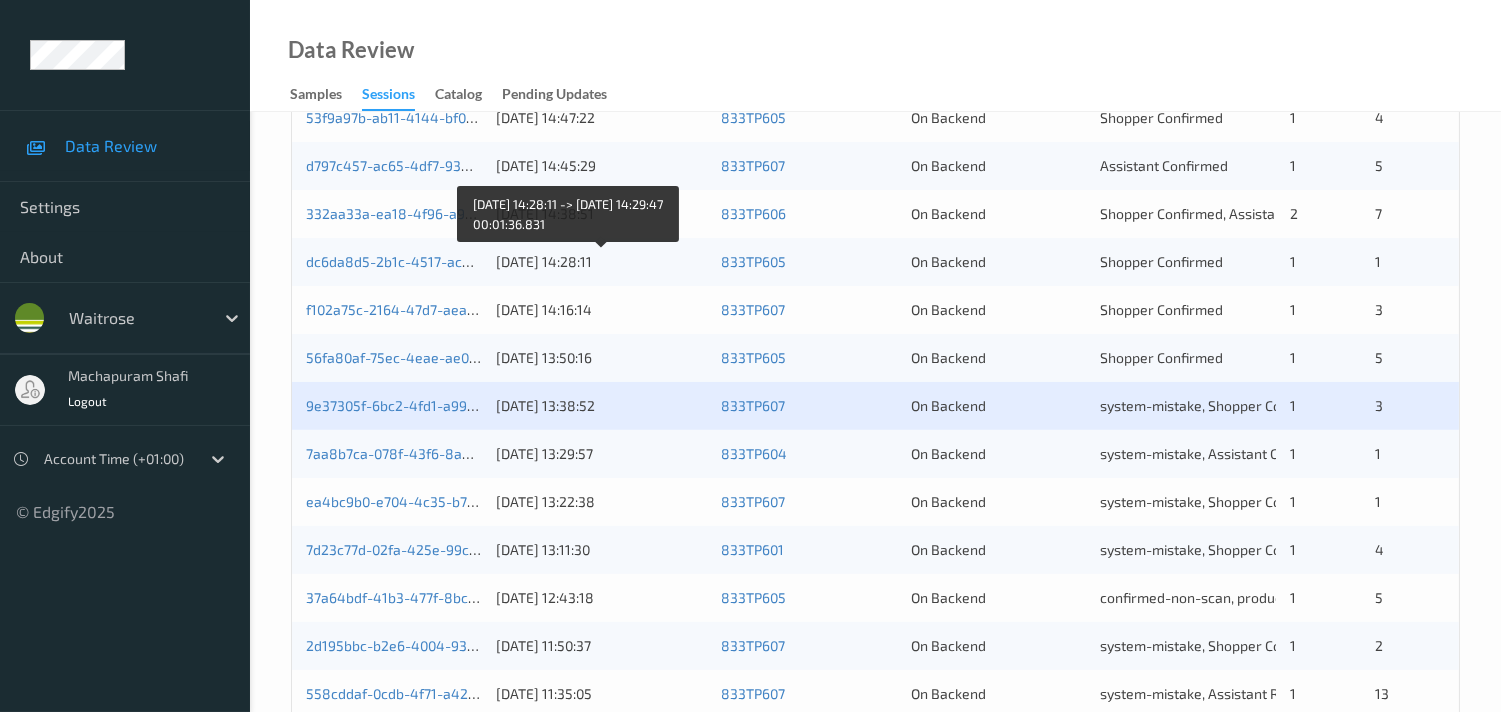 scroll, scrollTop: 951, scrollLeft: 0, axis: vertical 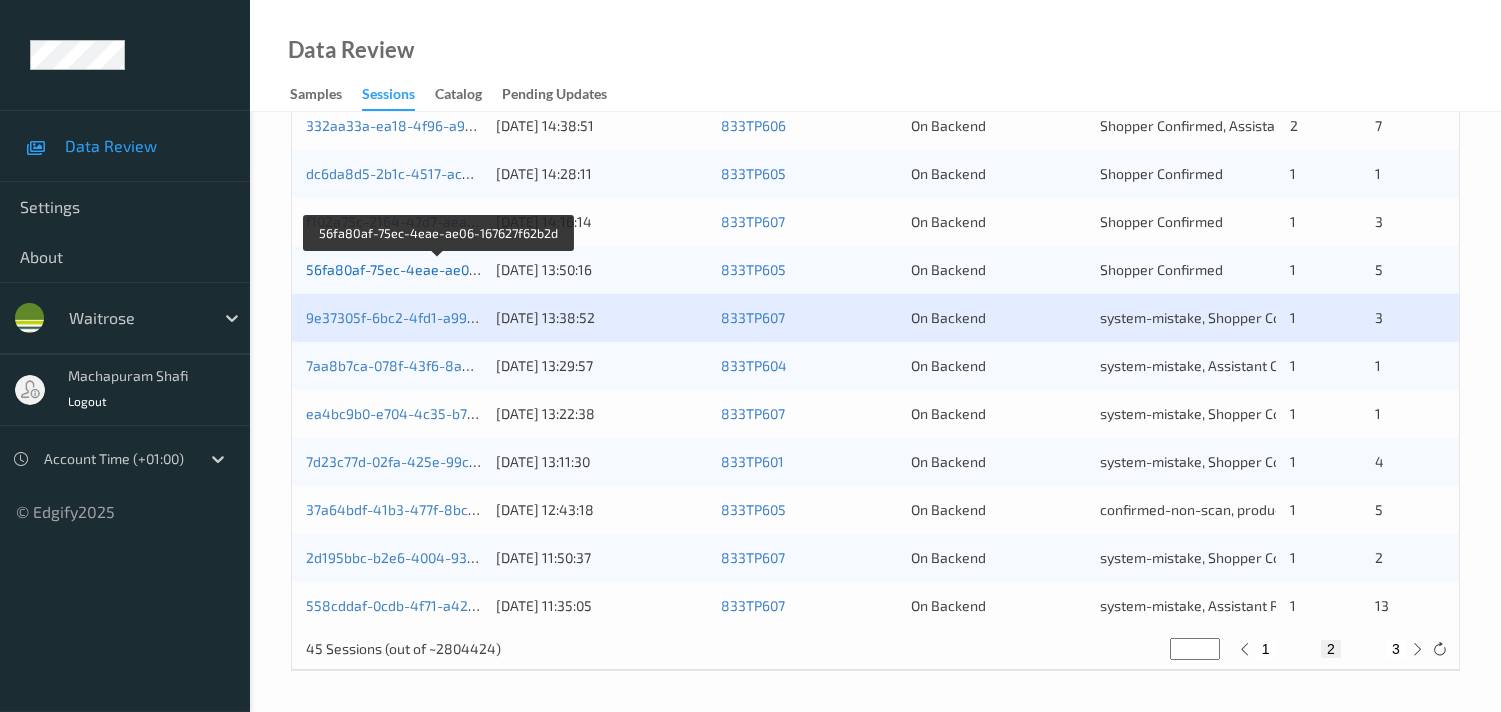click on "56fa80af-75ec-4eae-ae06-167627f62b2d" at bounding box center (439, 269) 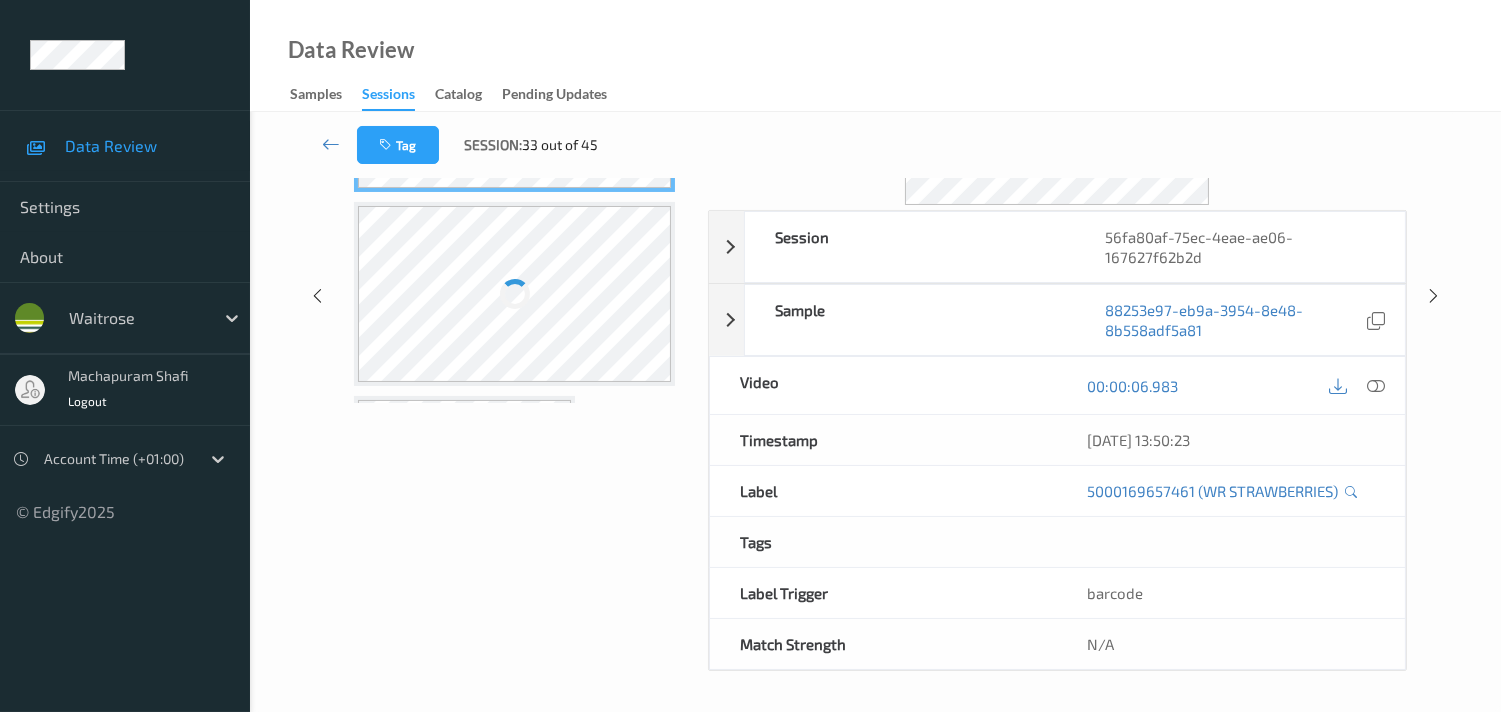 scroll, scrollTop: 280, scrollLeft: 0, axis: vertical 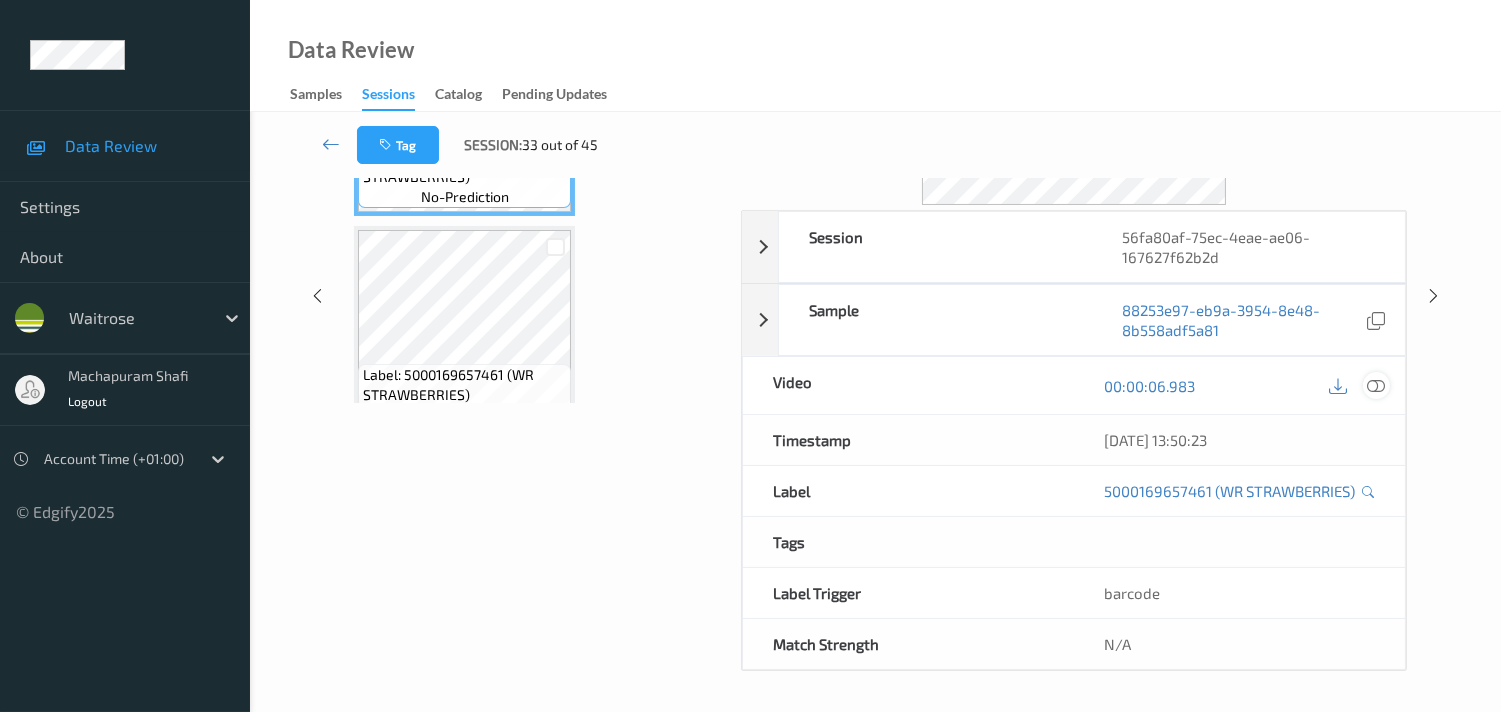 click at bounding box center (1376, 386) 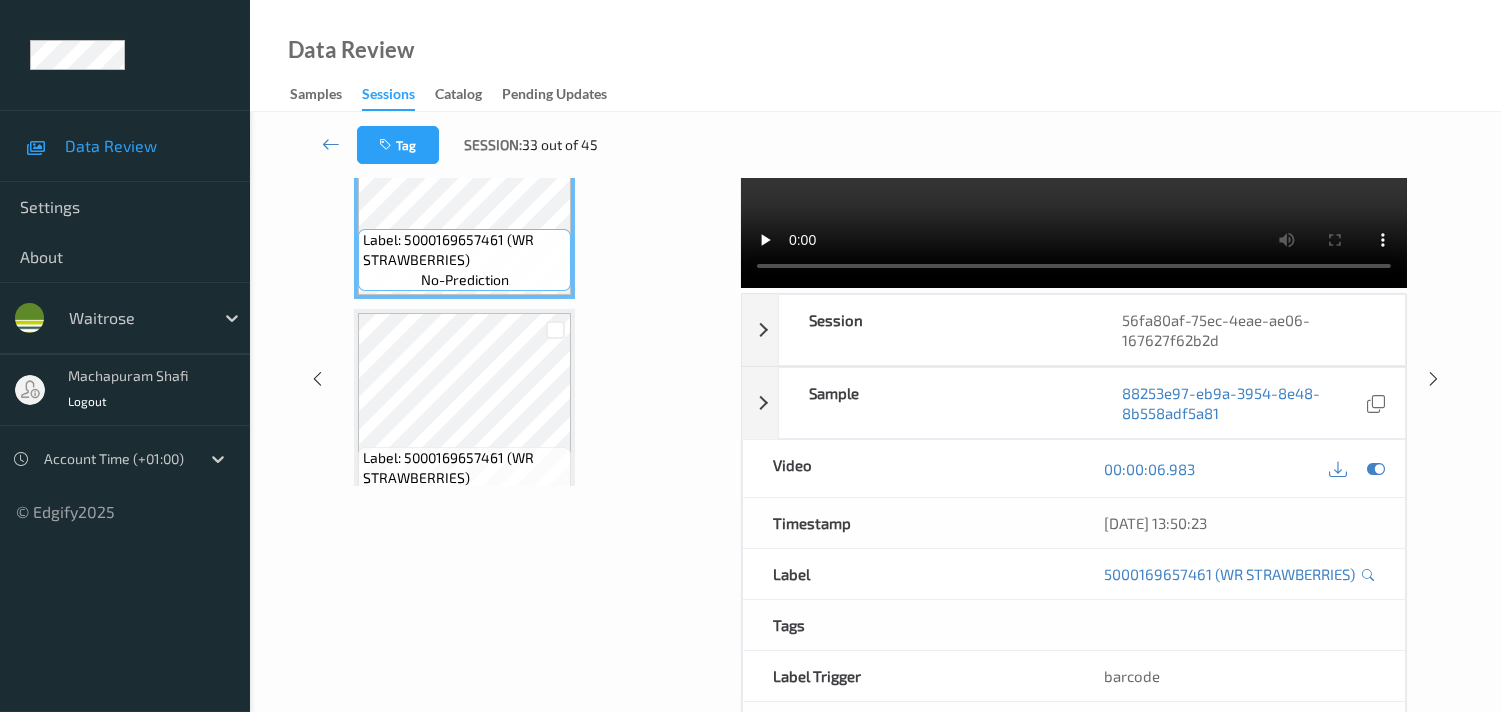 scroll, scrollTop: 0, scrollLeft: 0, axis: both 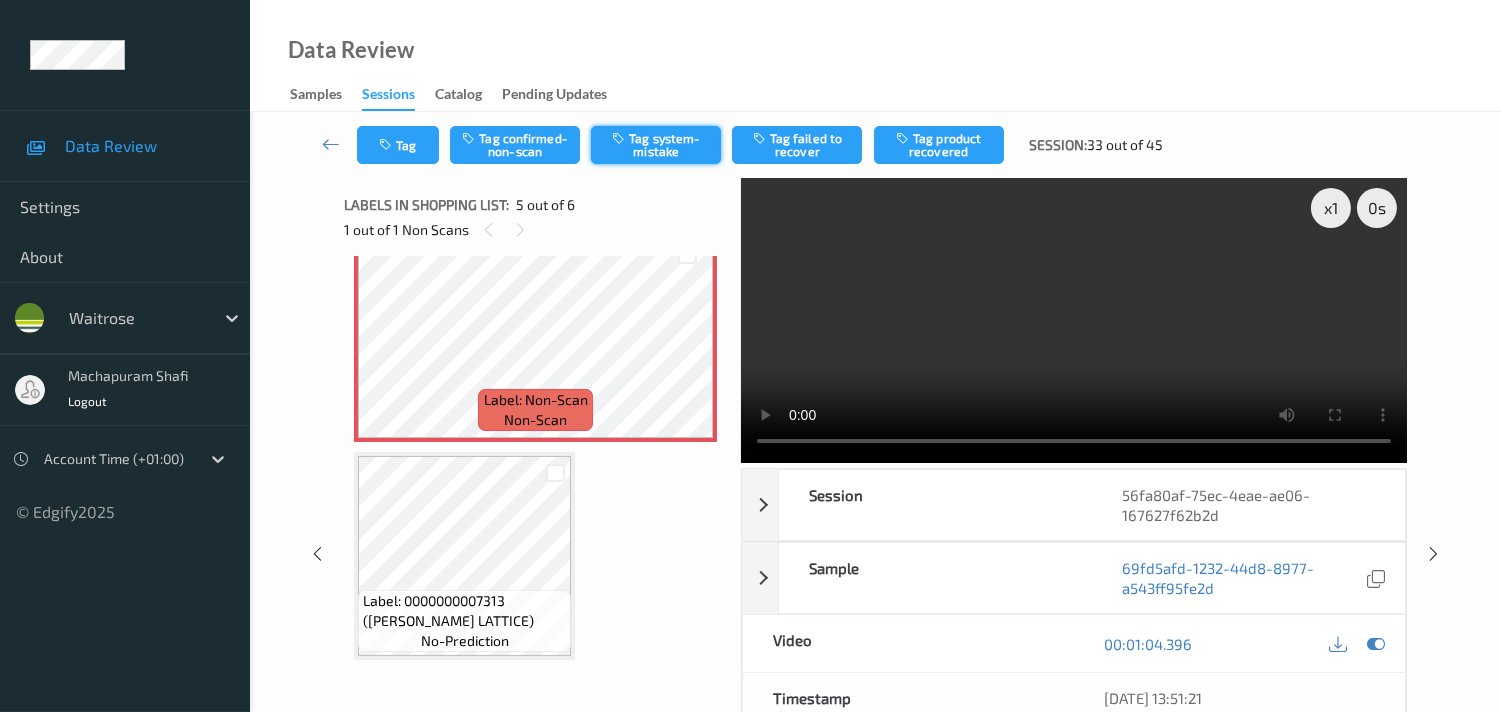click on "Tag   system-mistake" at bounding box center (656, 145) 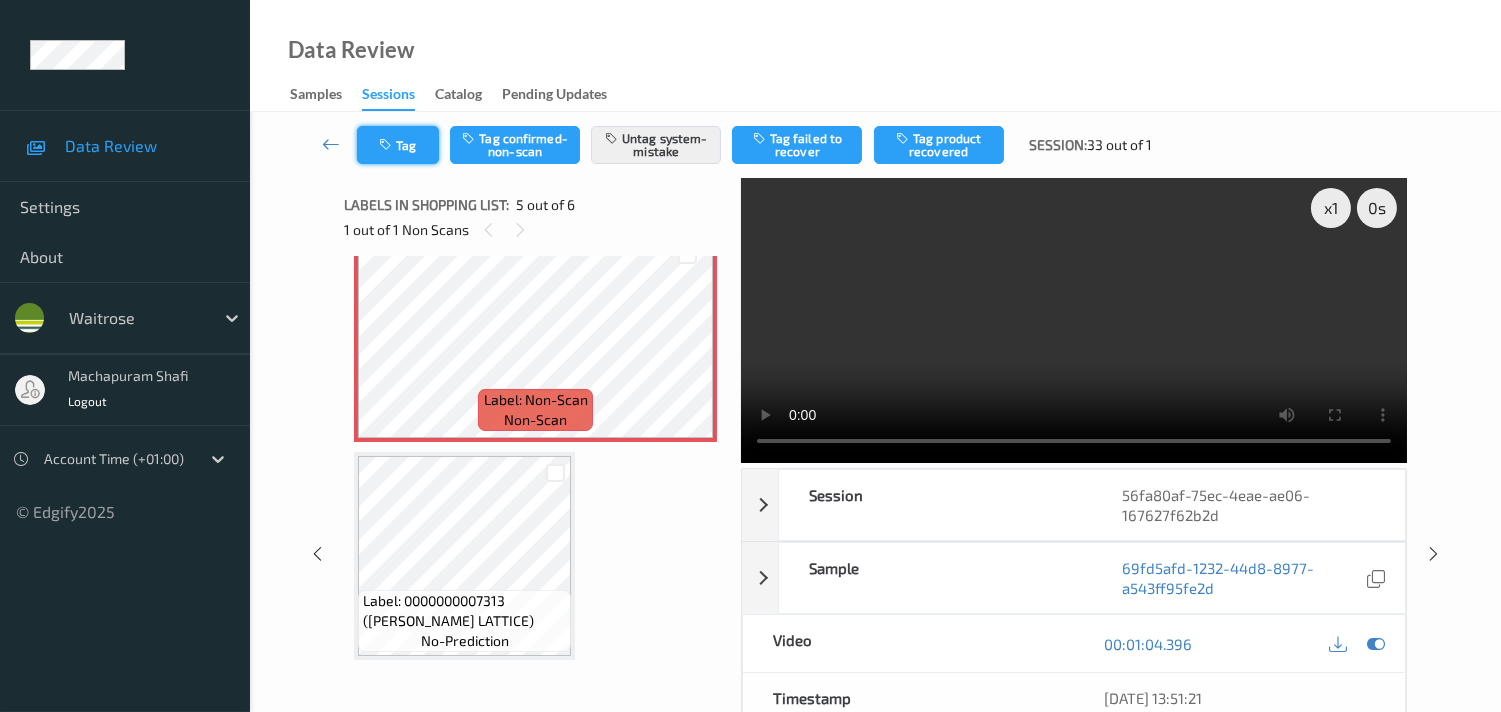 click on "Tag" at bounding box center [398, 145] 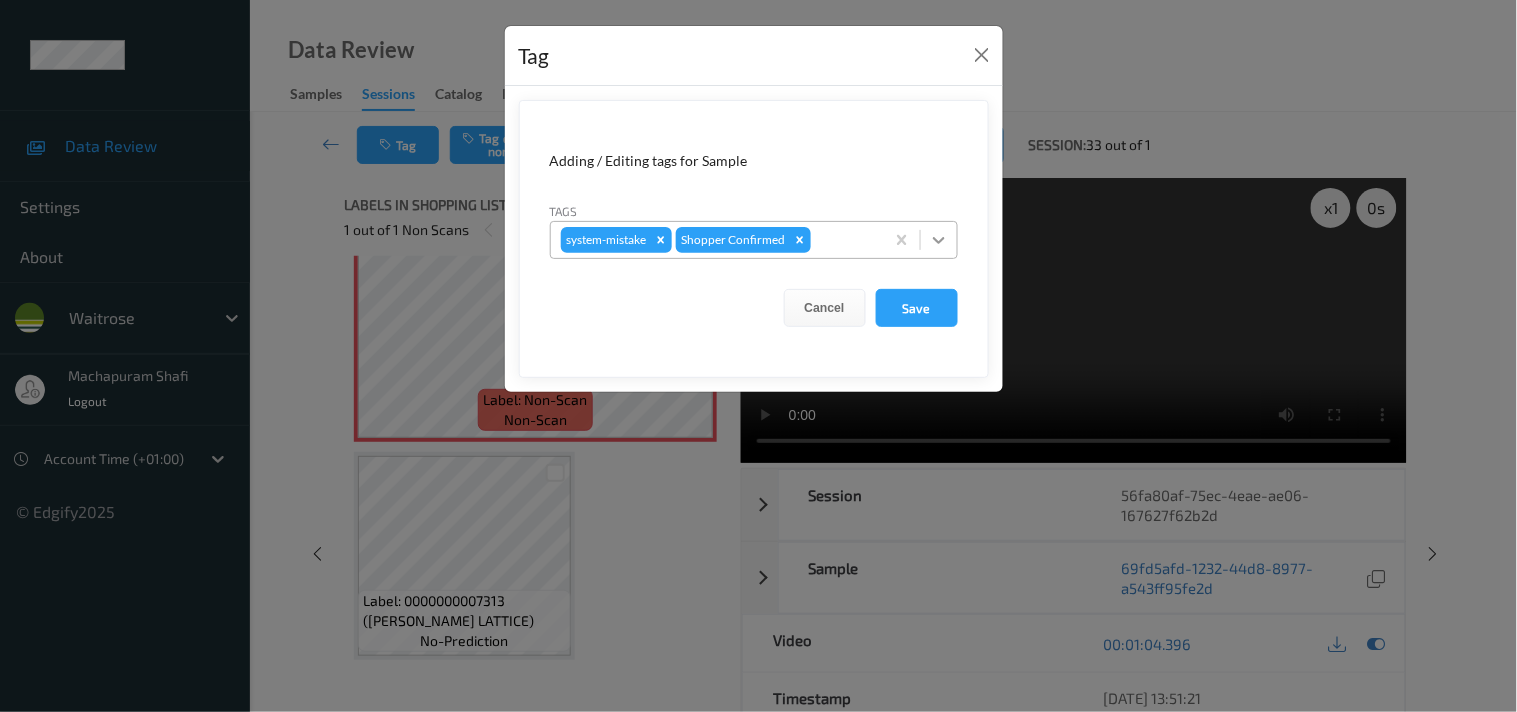 click 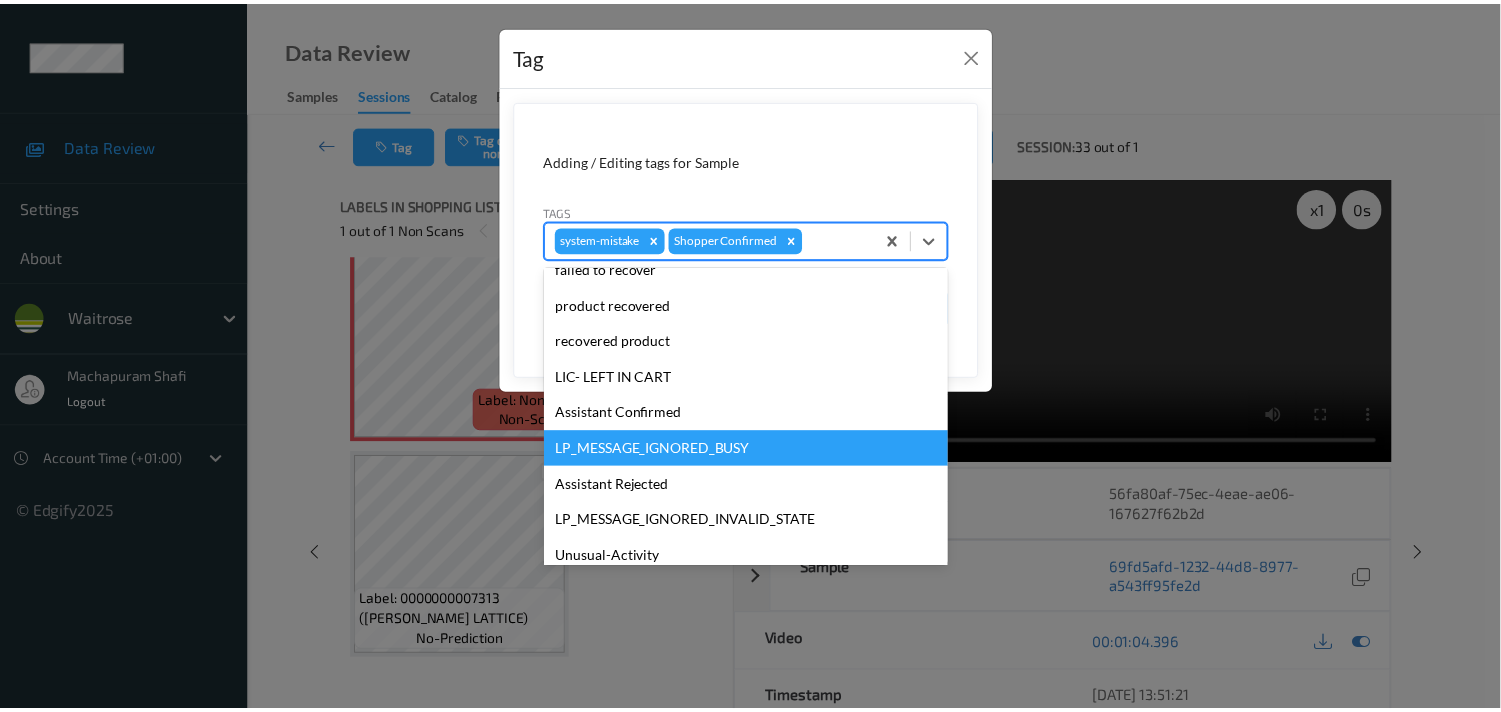 scroll, scrollTop: 320, scrollLeft: 0, axis: vertical 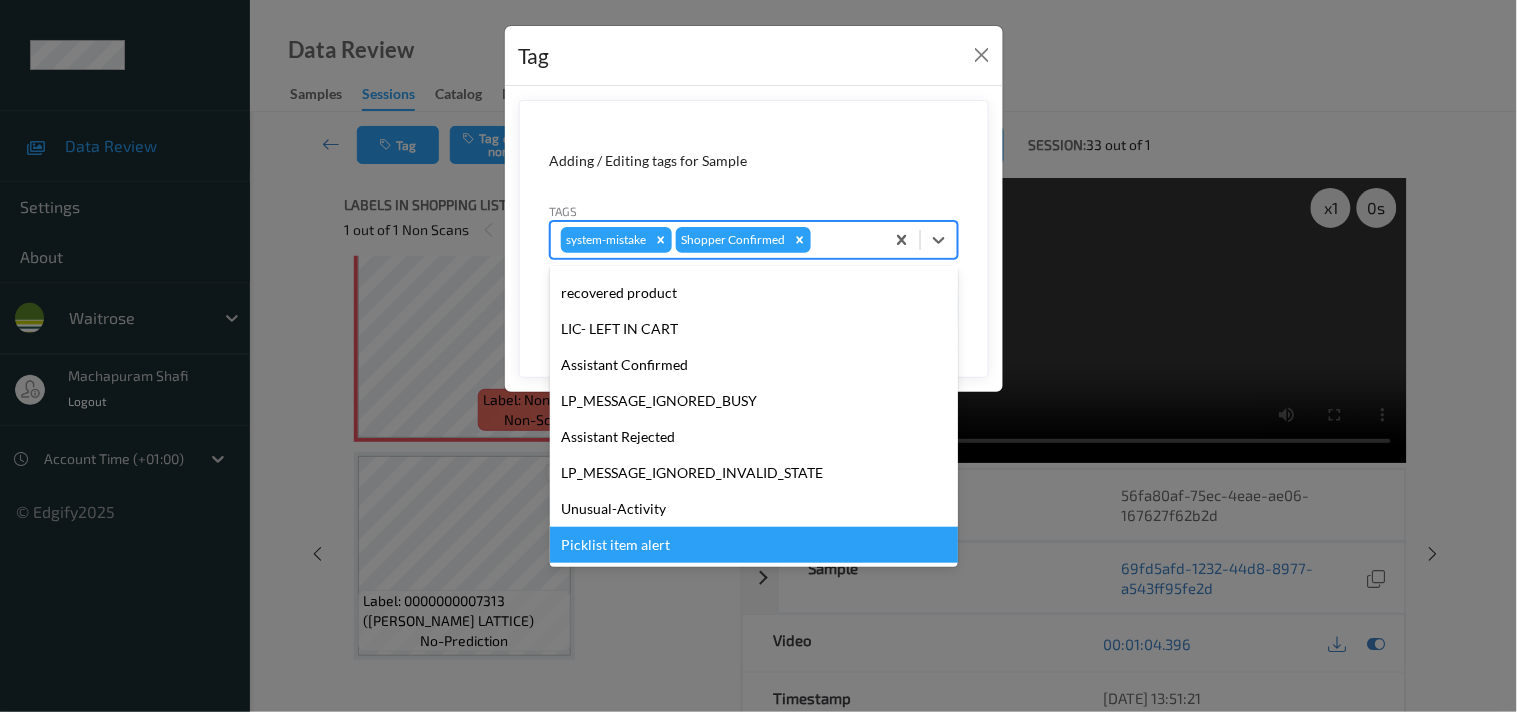 click on "Picklist item alert" at bounding box center [754, 545] 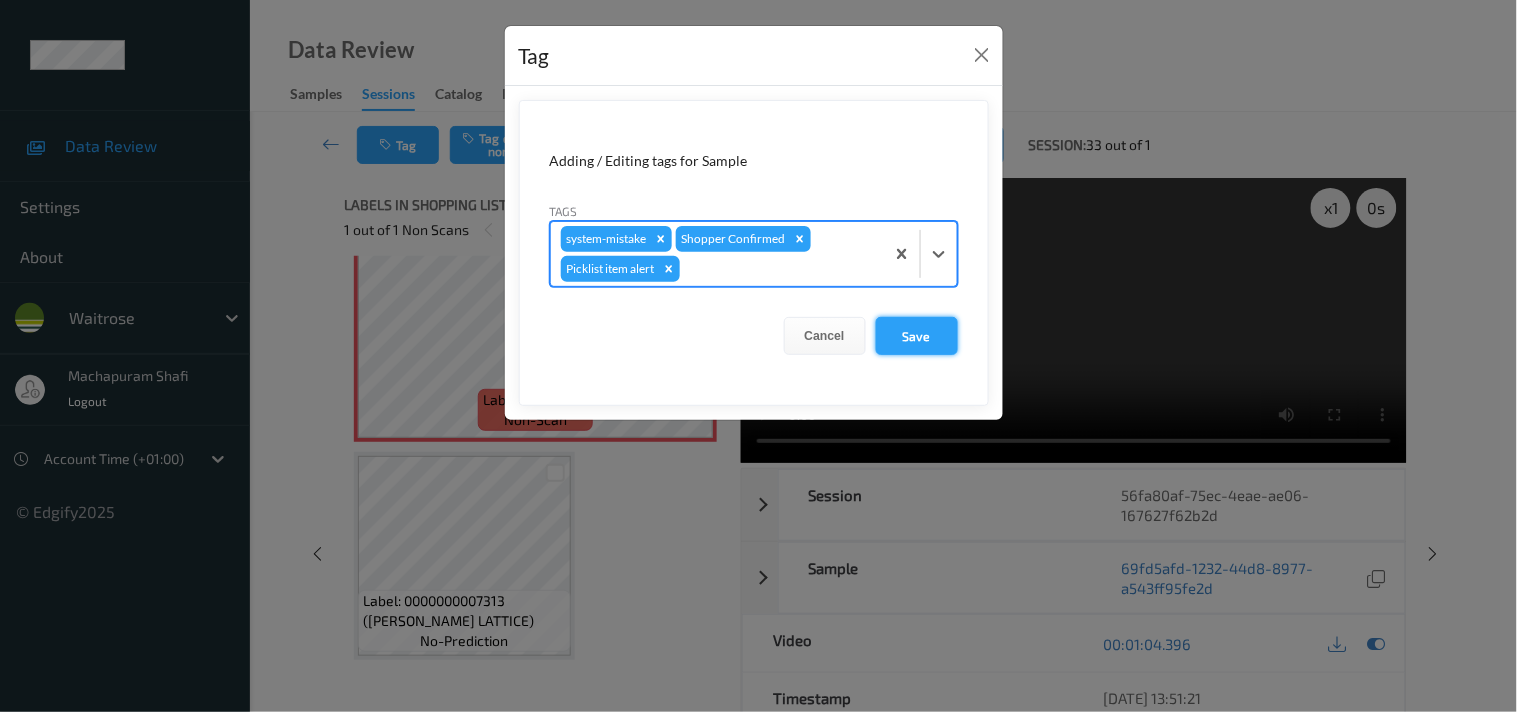 click on "Save" at bounding box center (917, 336) 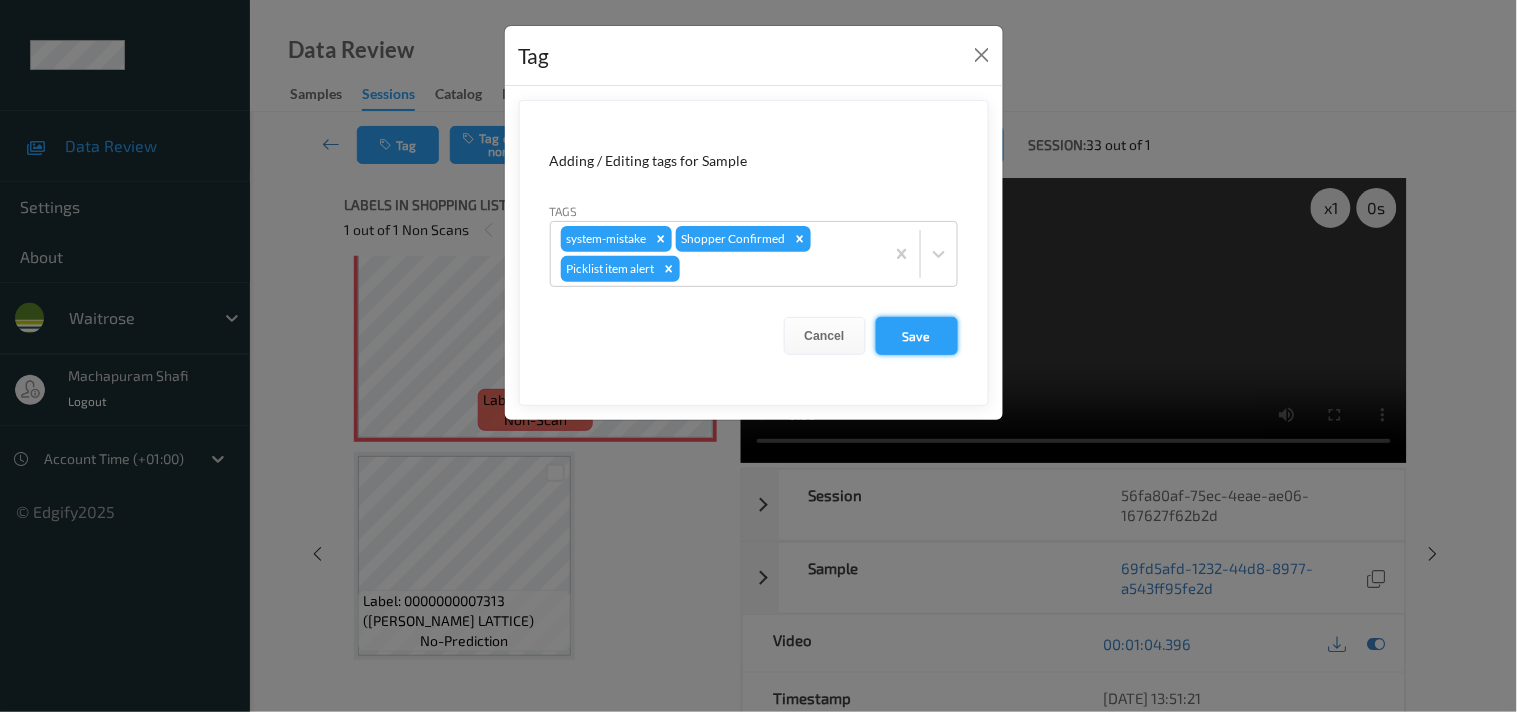 click on "Save" at bounding box center [917, 336] 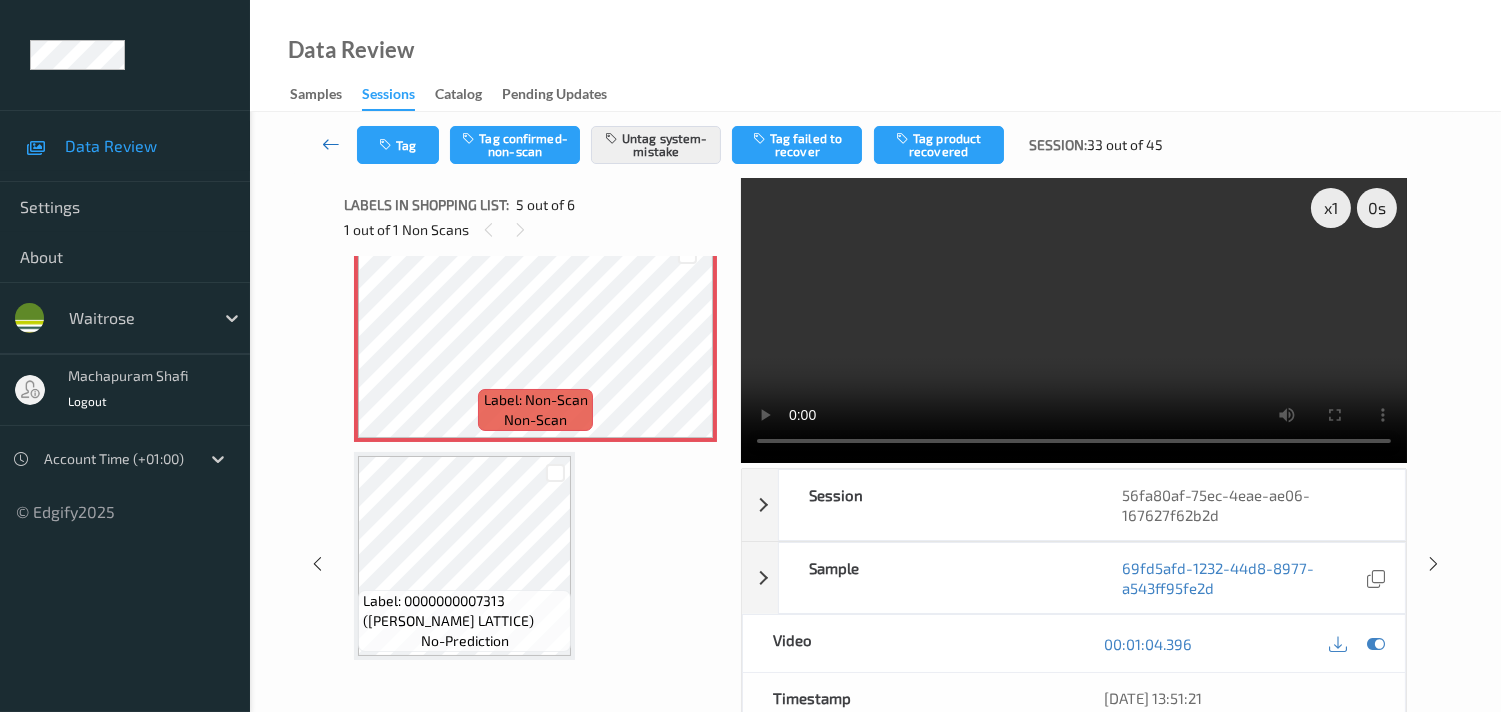 click at bounding box center [331, 144] 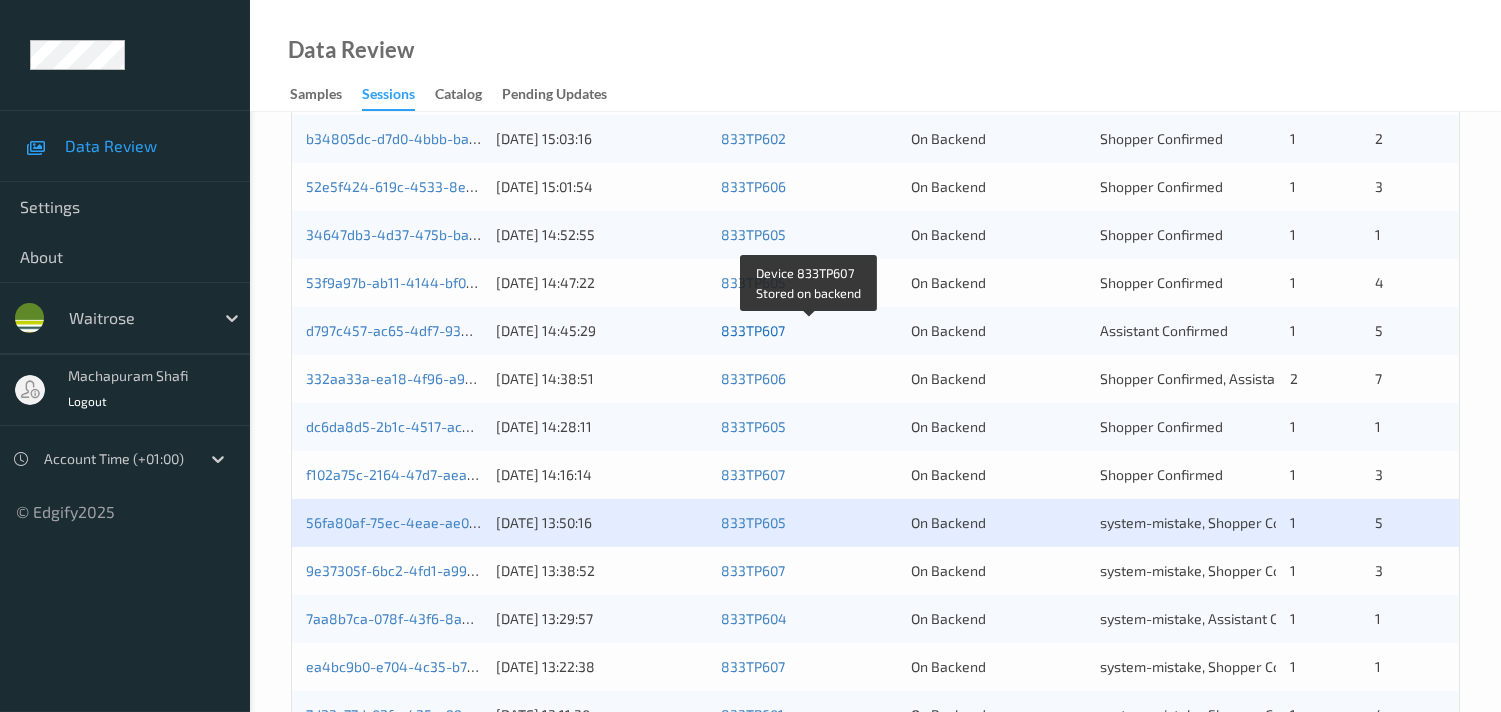 scroll, scrollTop: 951, scrollLeft: 0, axis: vertical 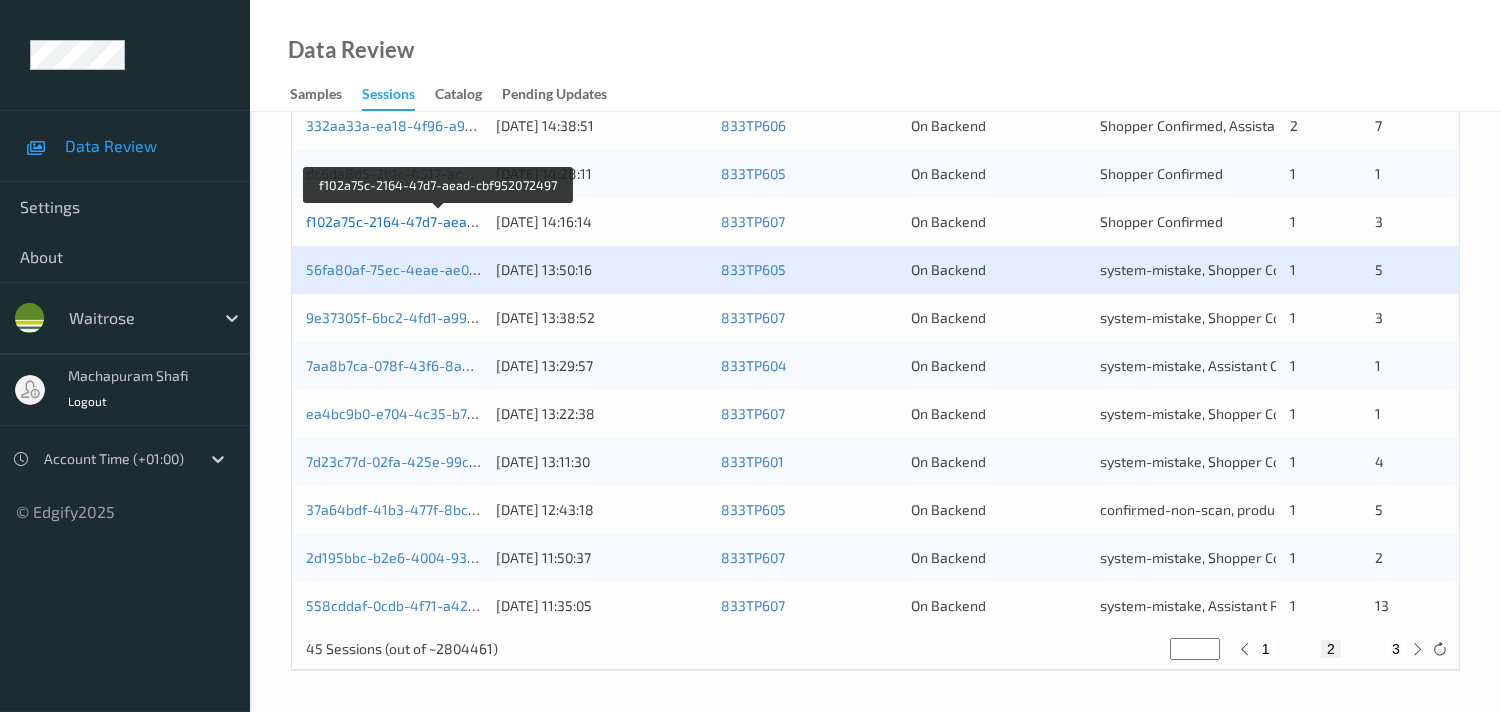 click on "f102a75c-2164-47d7-aead-cbf952072497" at bounding box center (439, 221) 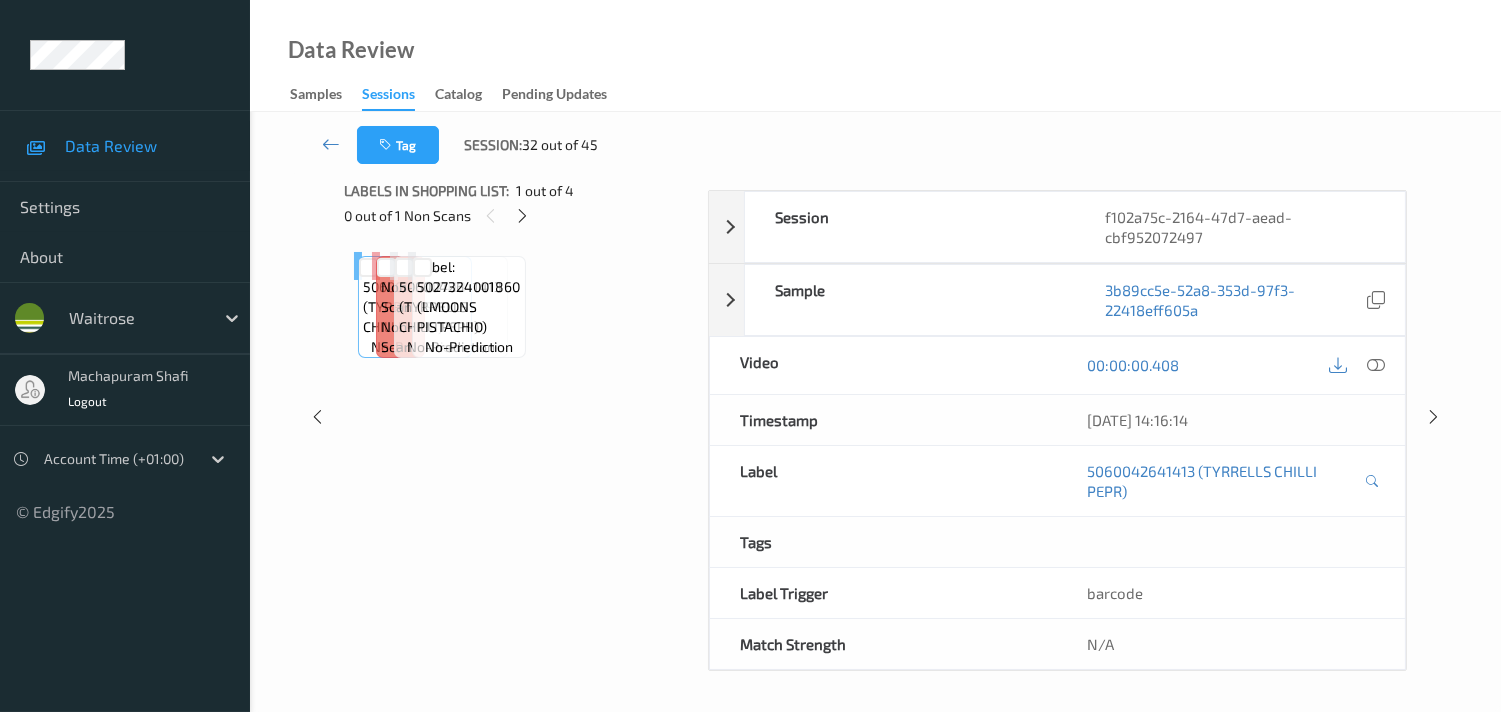 scroll, scrollTop: 280, scrollLeft: 0, axis: vertical 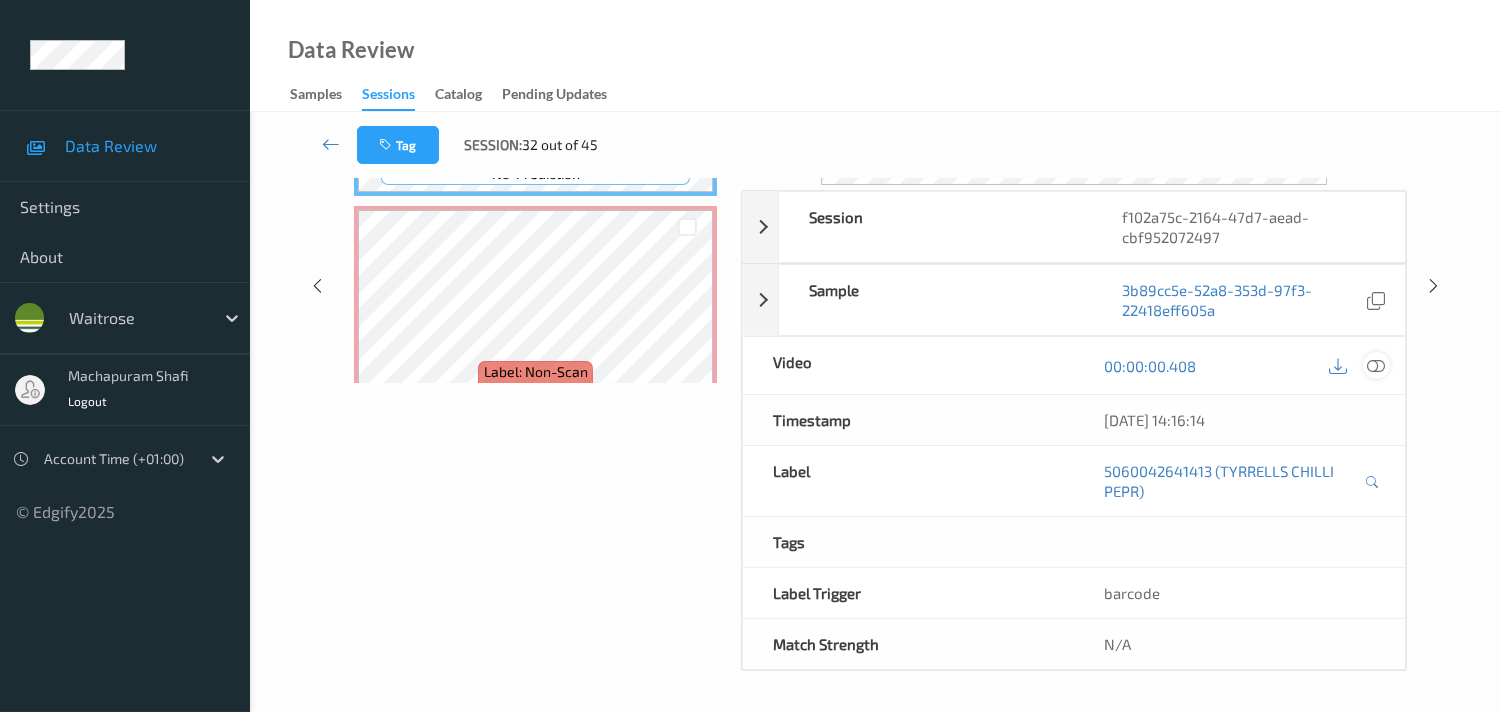 click at bounding box center [1376, 366] 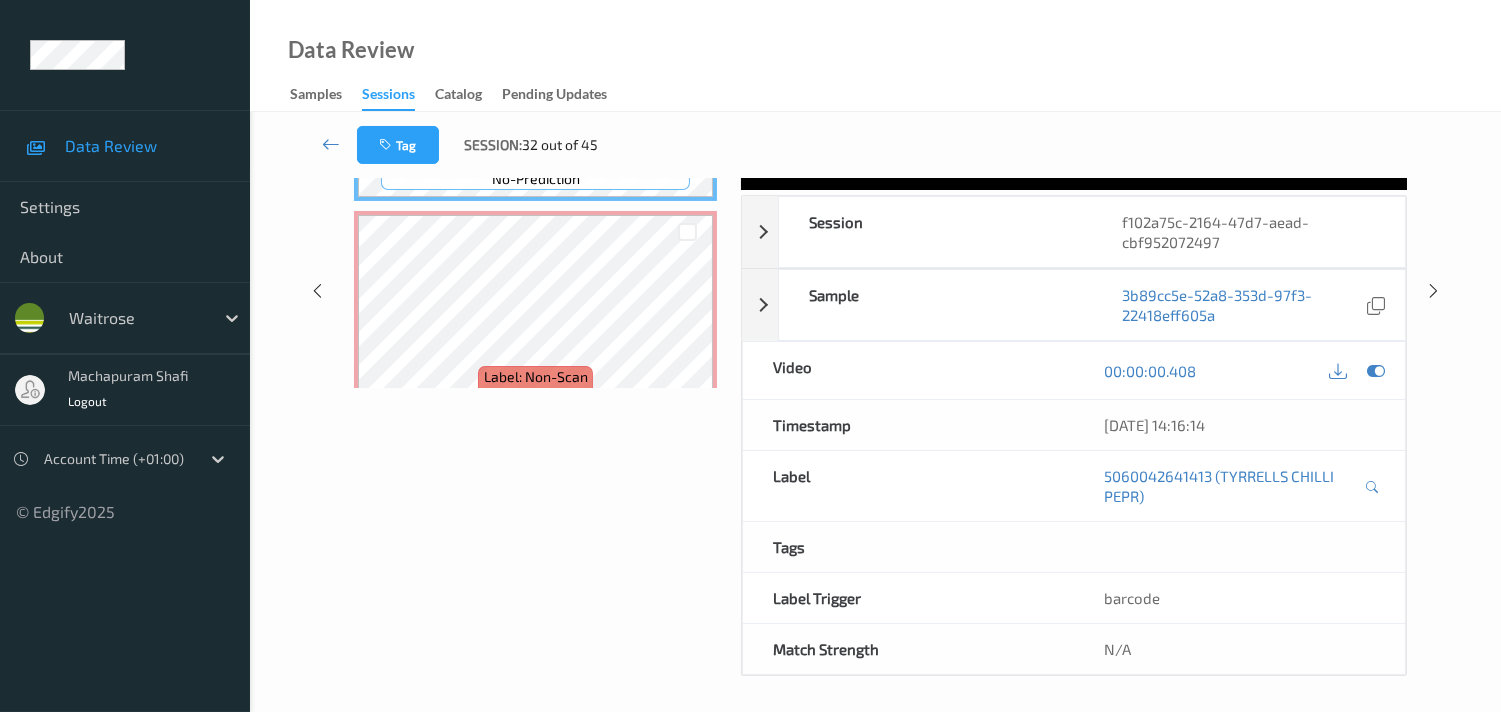 scroll, scrollTop: 0, scrollLeft: 0, axis: both 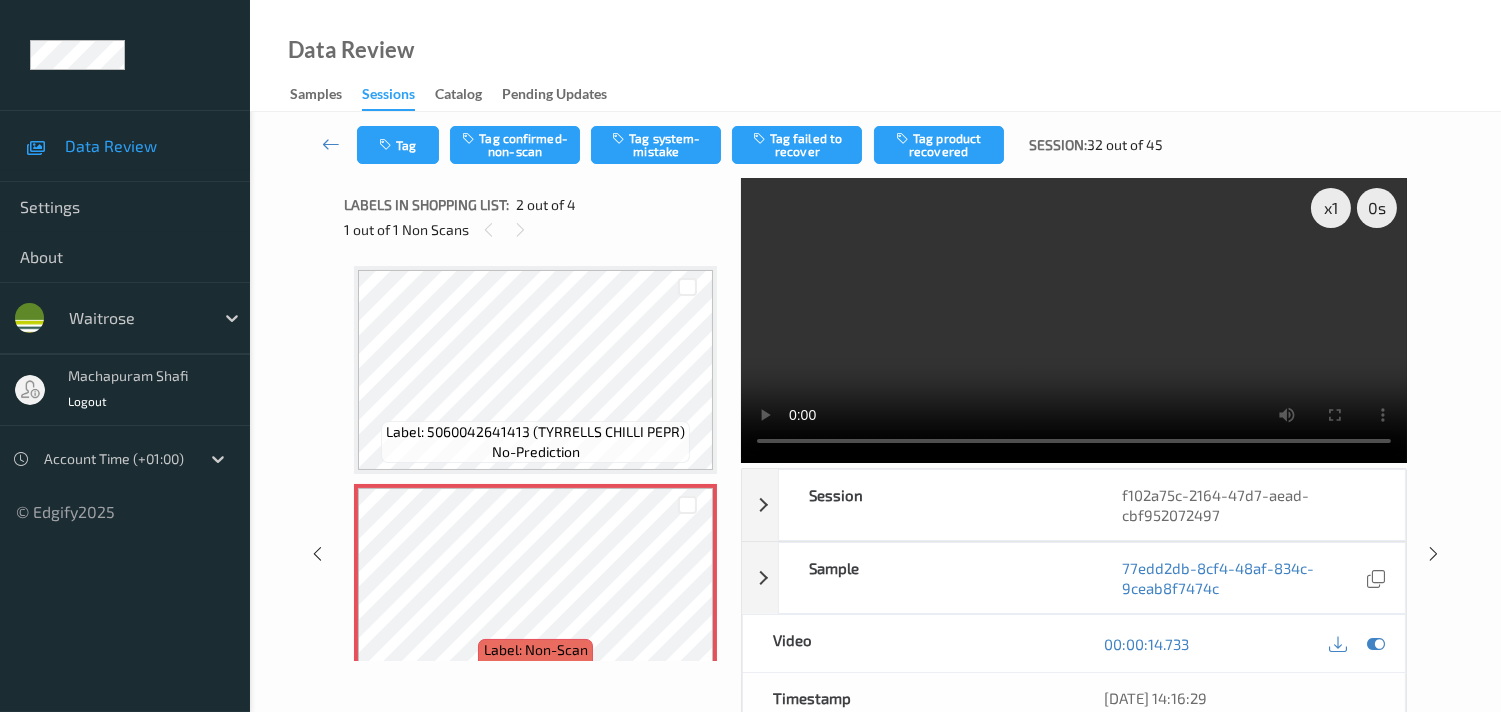 type 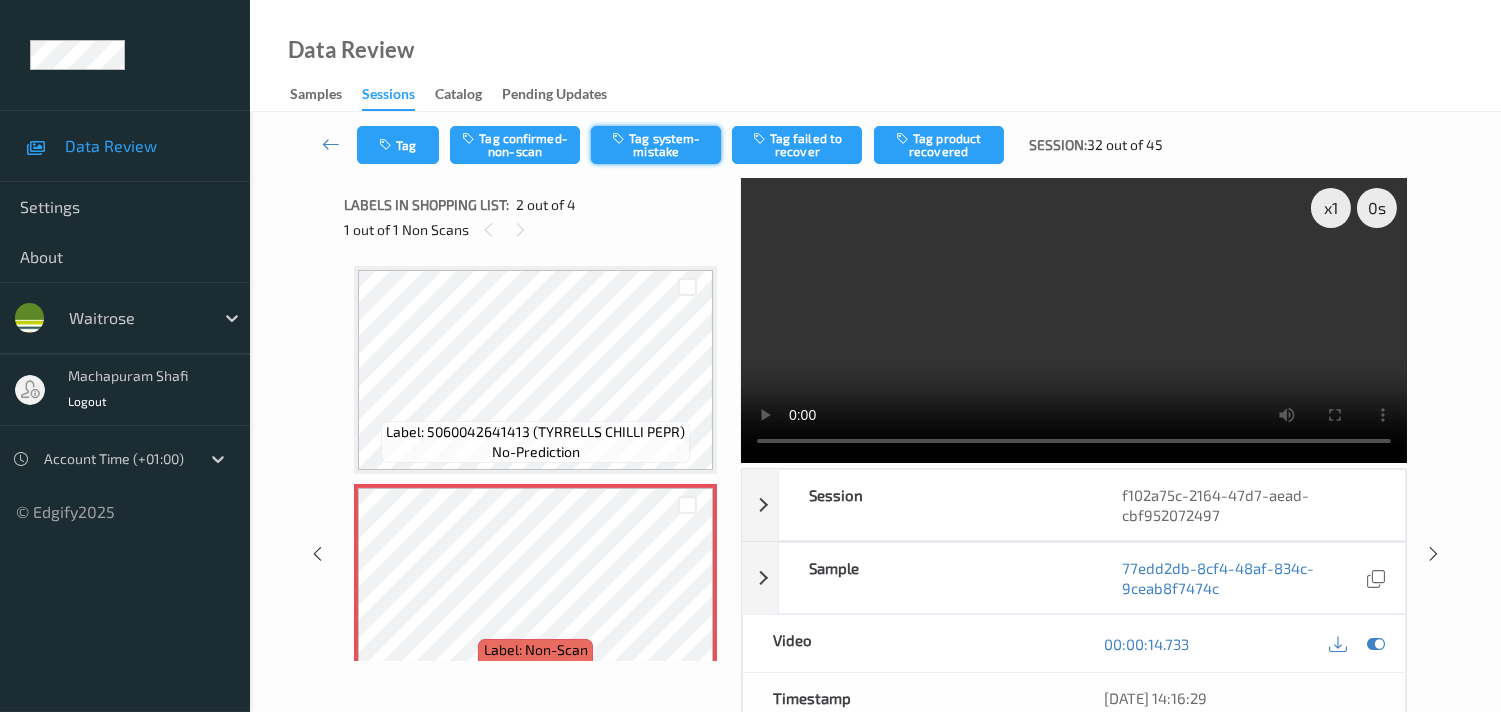 click on "Tag   system-mistake" at bounding box center (656, 145) 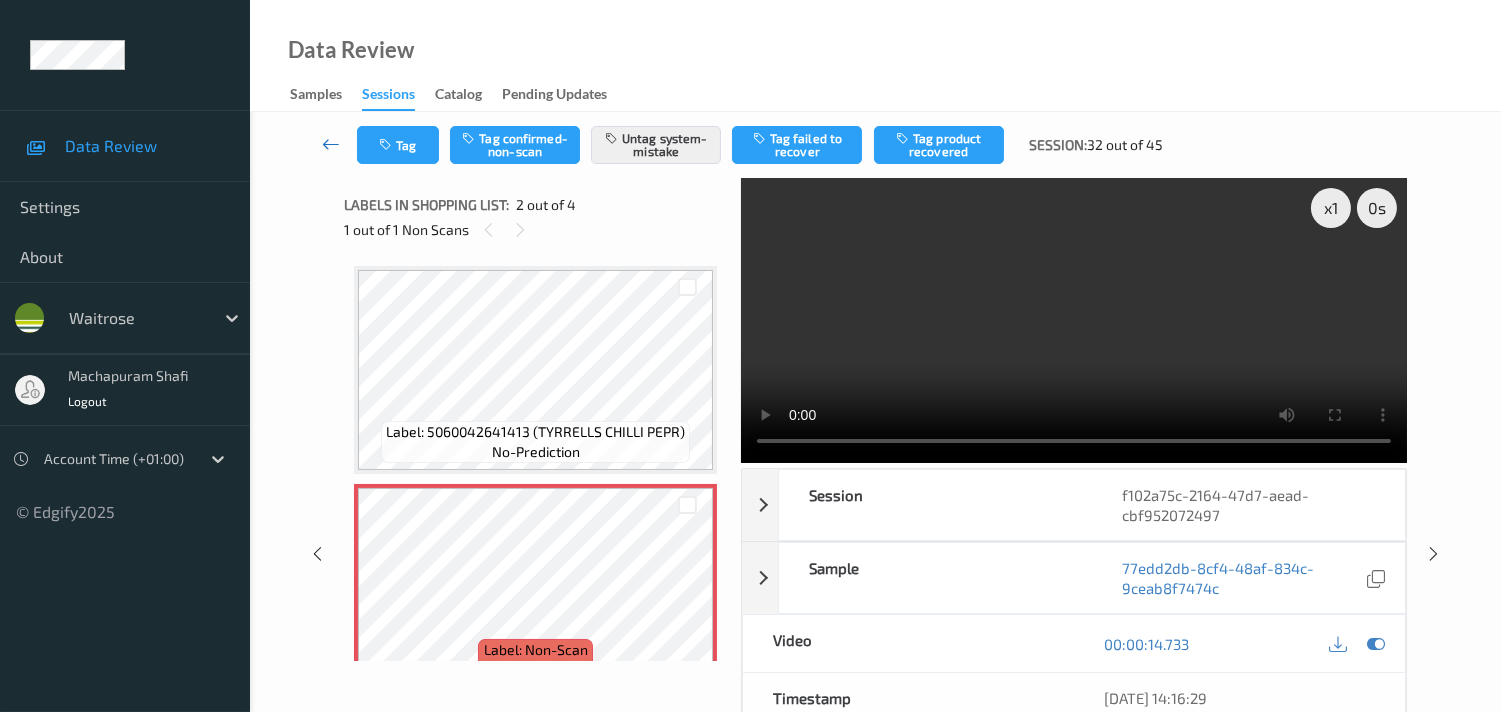 click at bounding box center [331, 144] 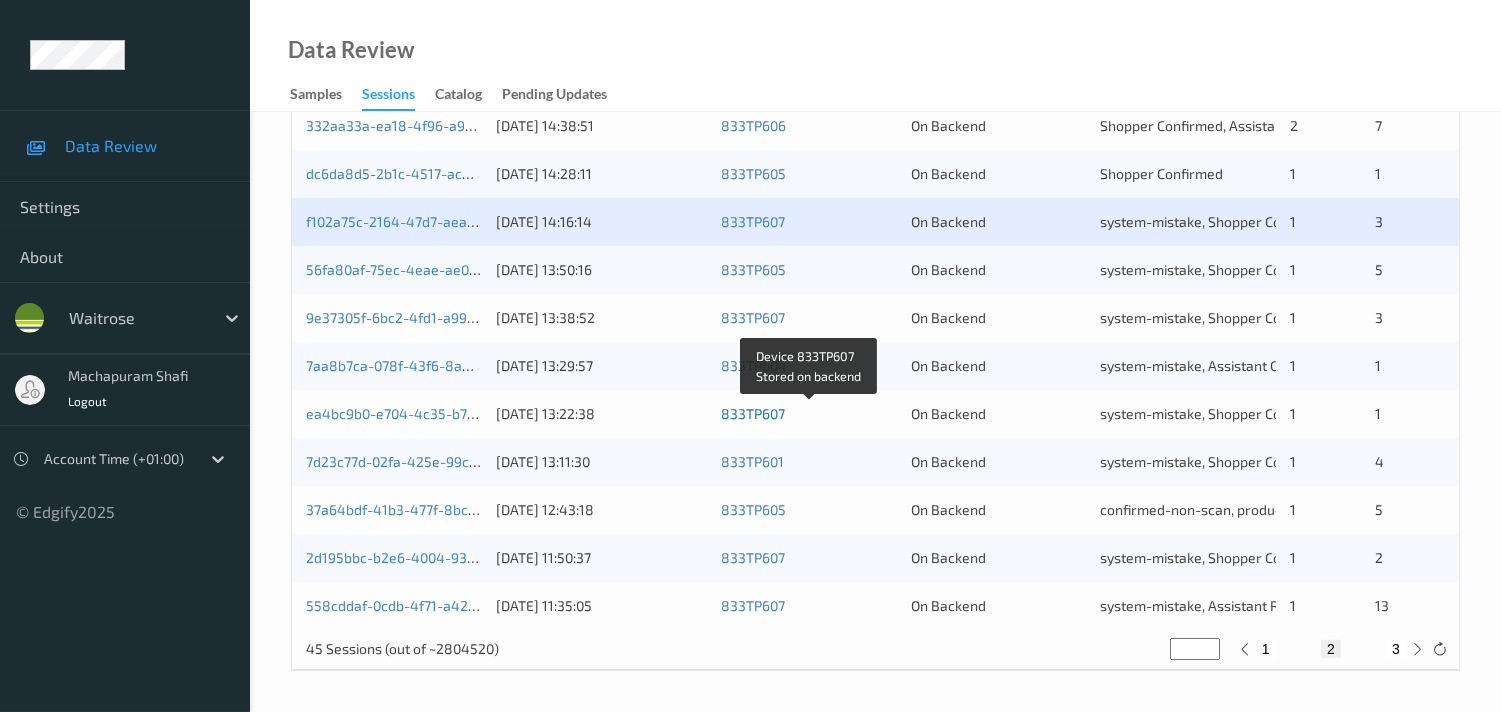 scroll, scrollTop: 506, scrollLeft: 0, axis: vertical 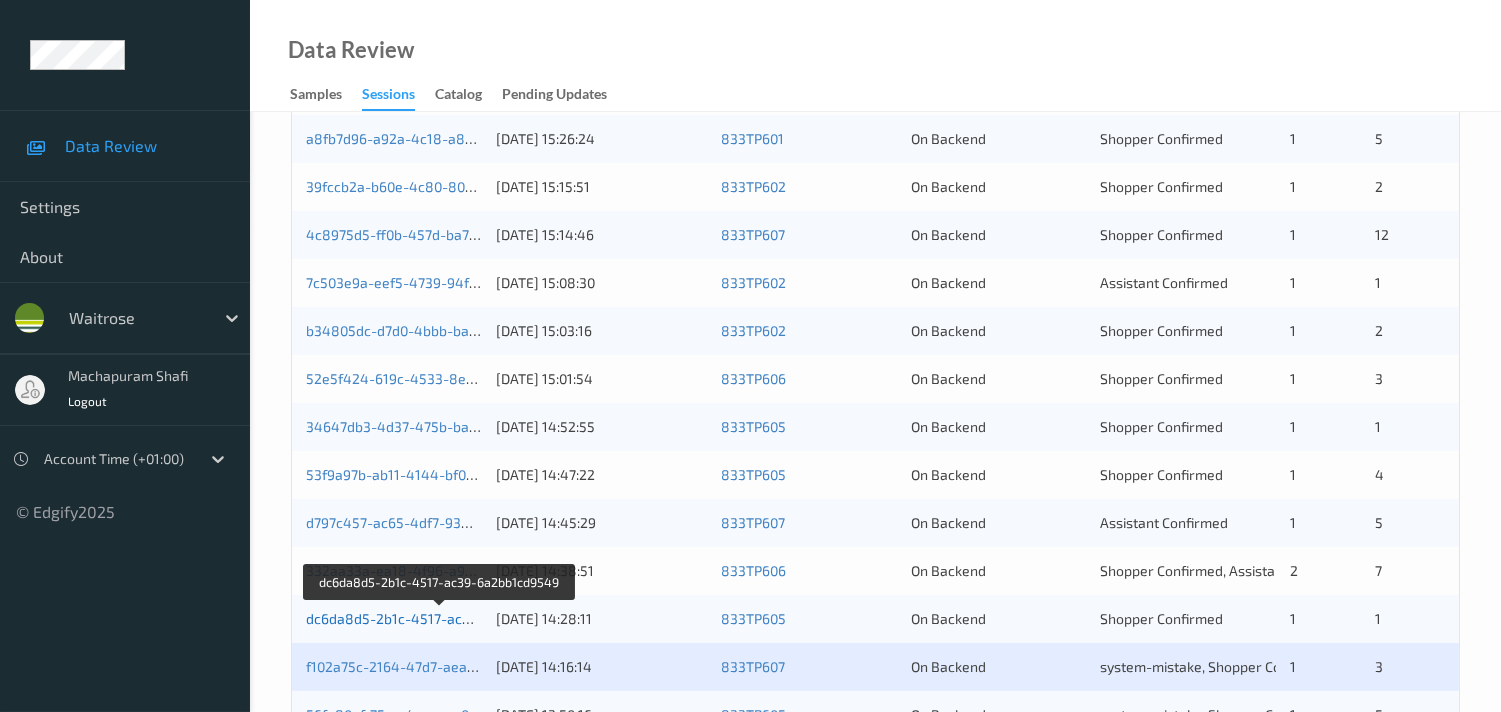 click on "dc6da8d5-2b1c-4517-ac39-6a2bb1cd9549" at bounding box center [442, 618] 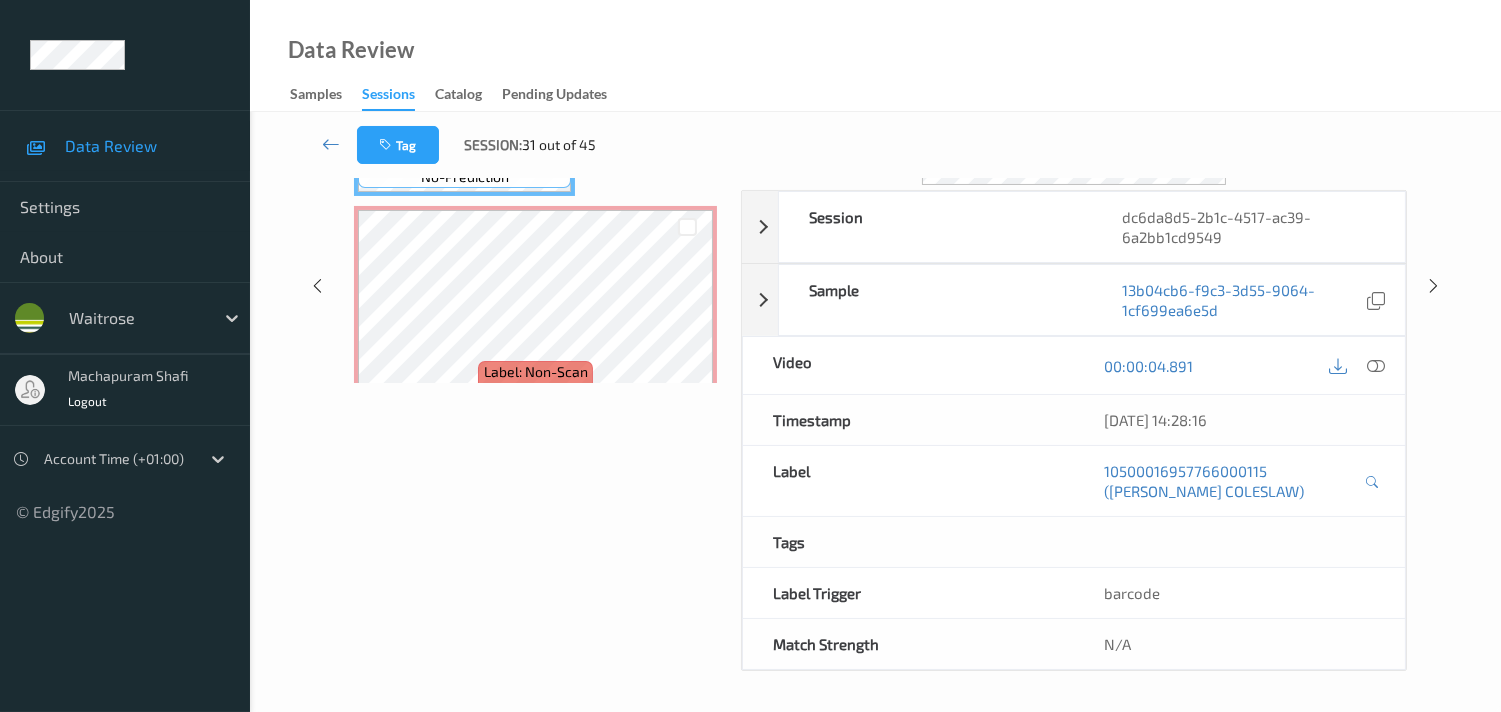 scroll, scrollTop: 280, scrollLeft: 0, axis: vertical 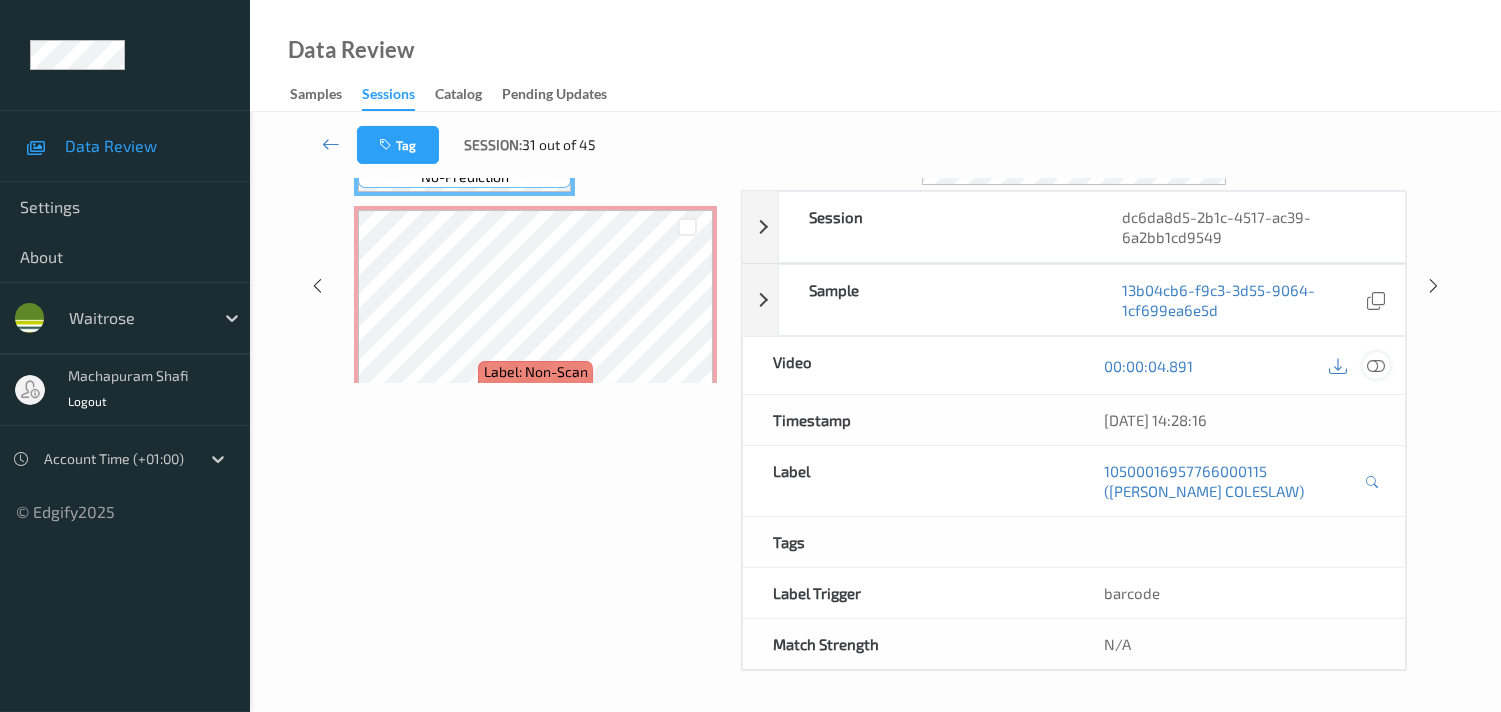 click at bounding box center (1376, 366) 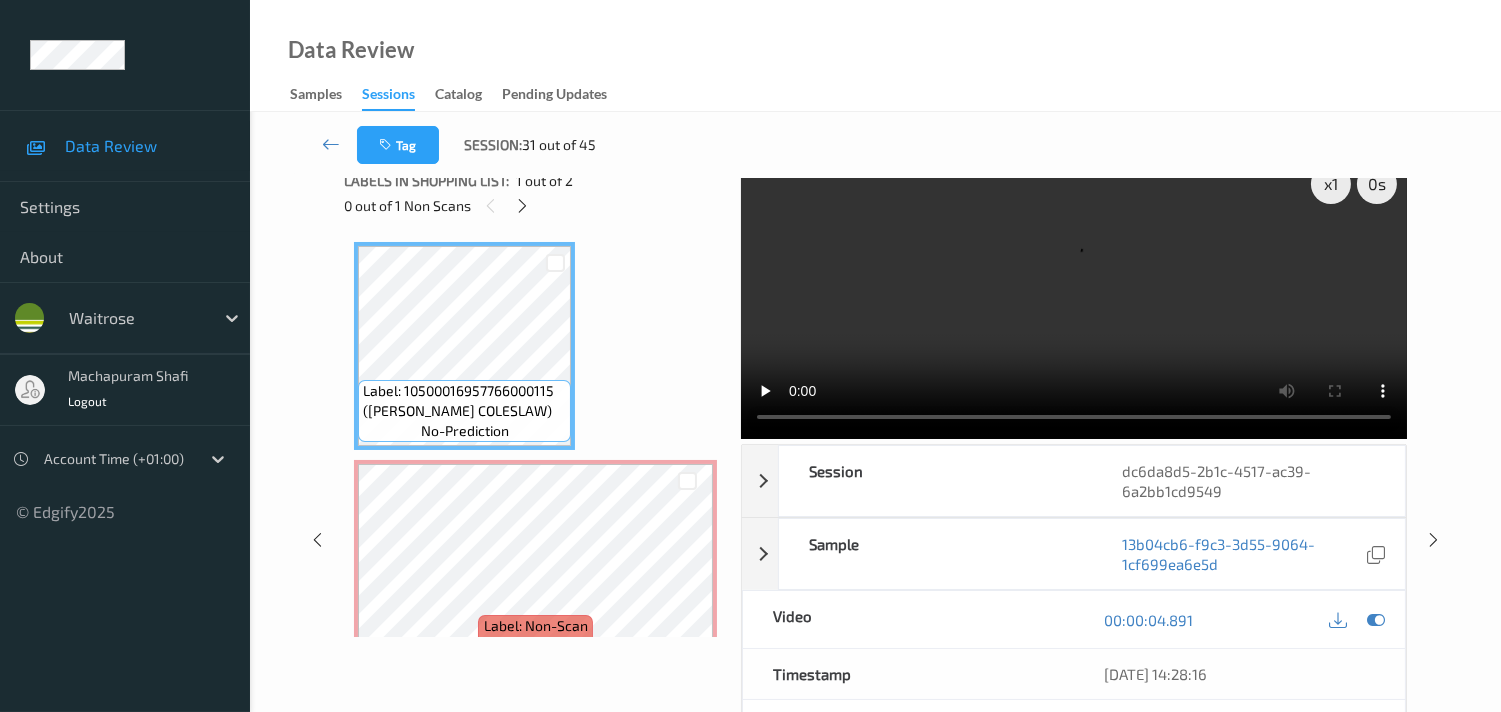 scroll, scrollTop: 0, scrollLeft: 0, axis: both 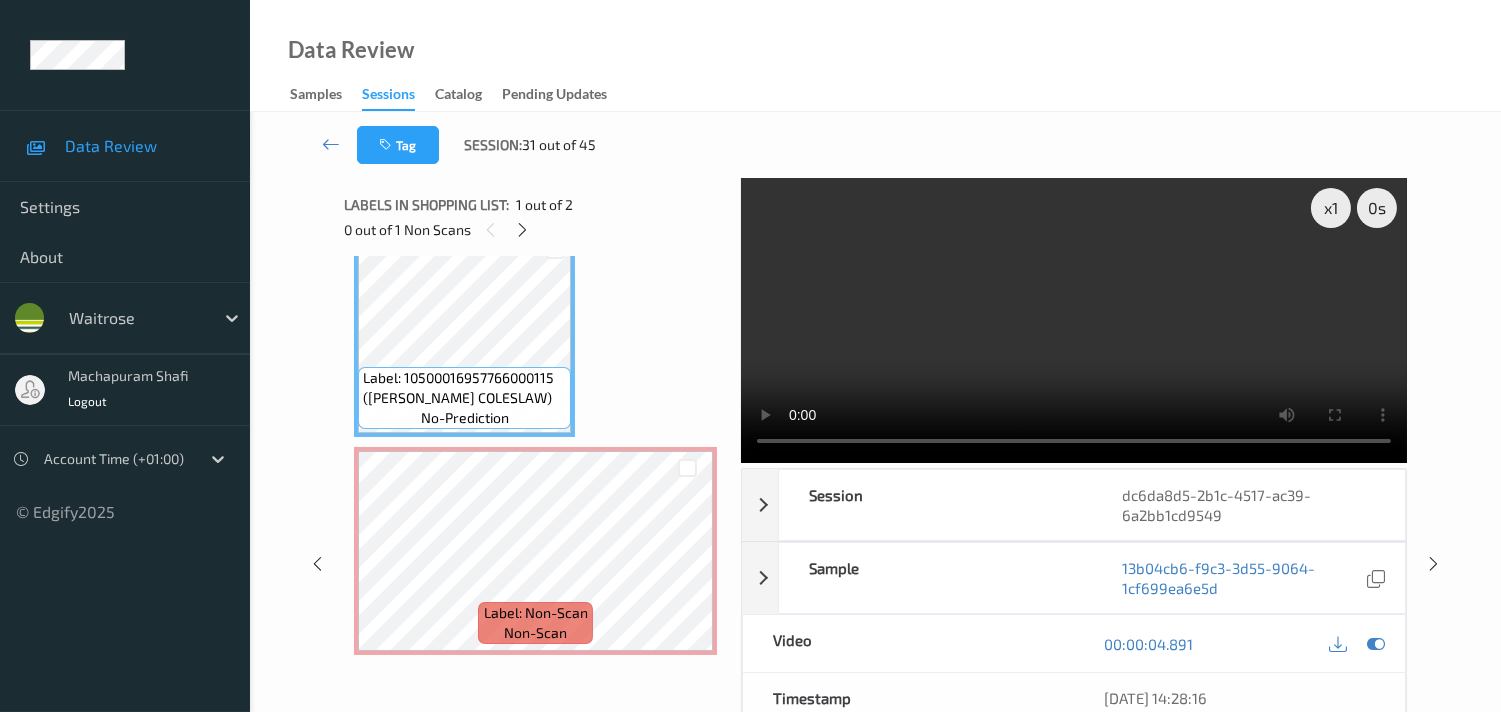 click at bounding box center [1074, 320] 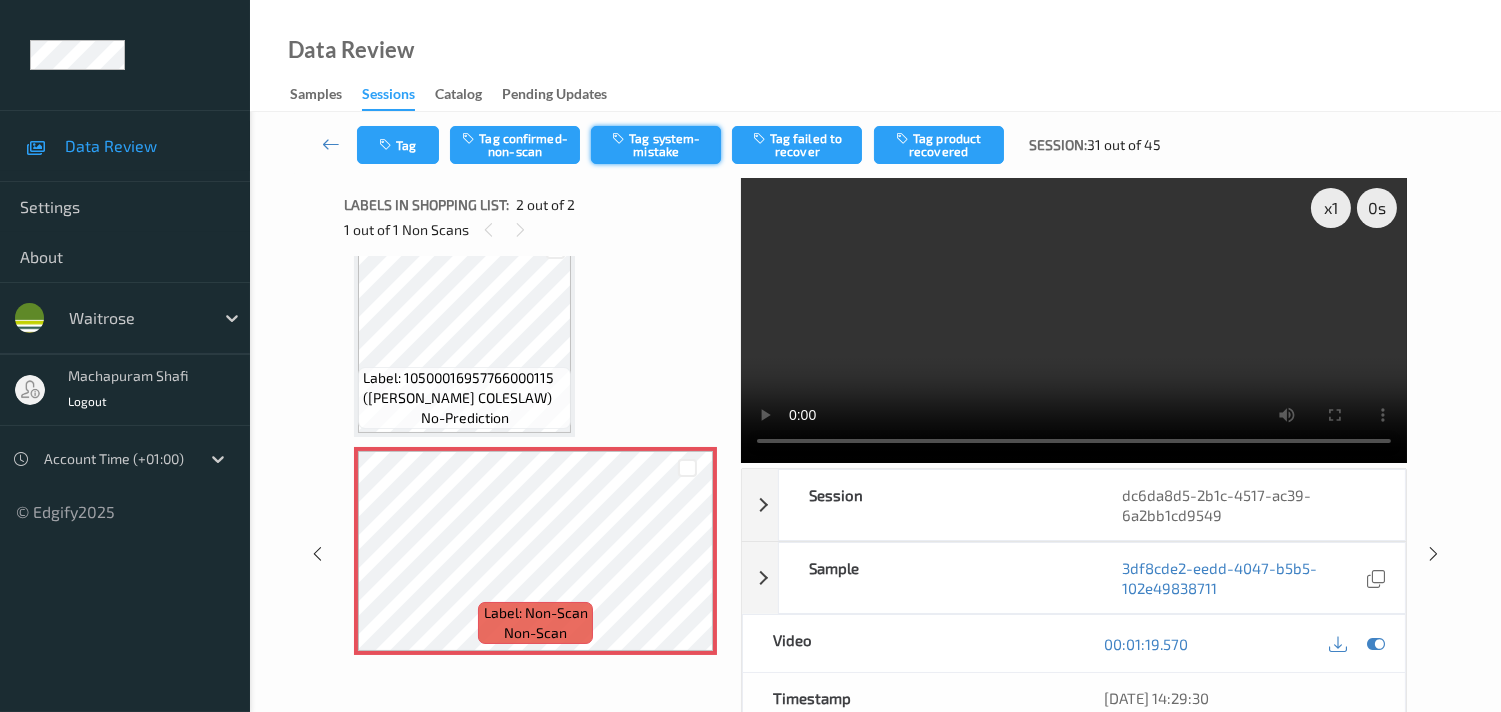 click on "Tag   system-mistake" at bounding box center (656, 145) 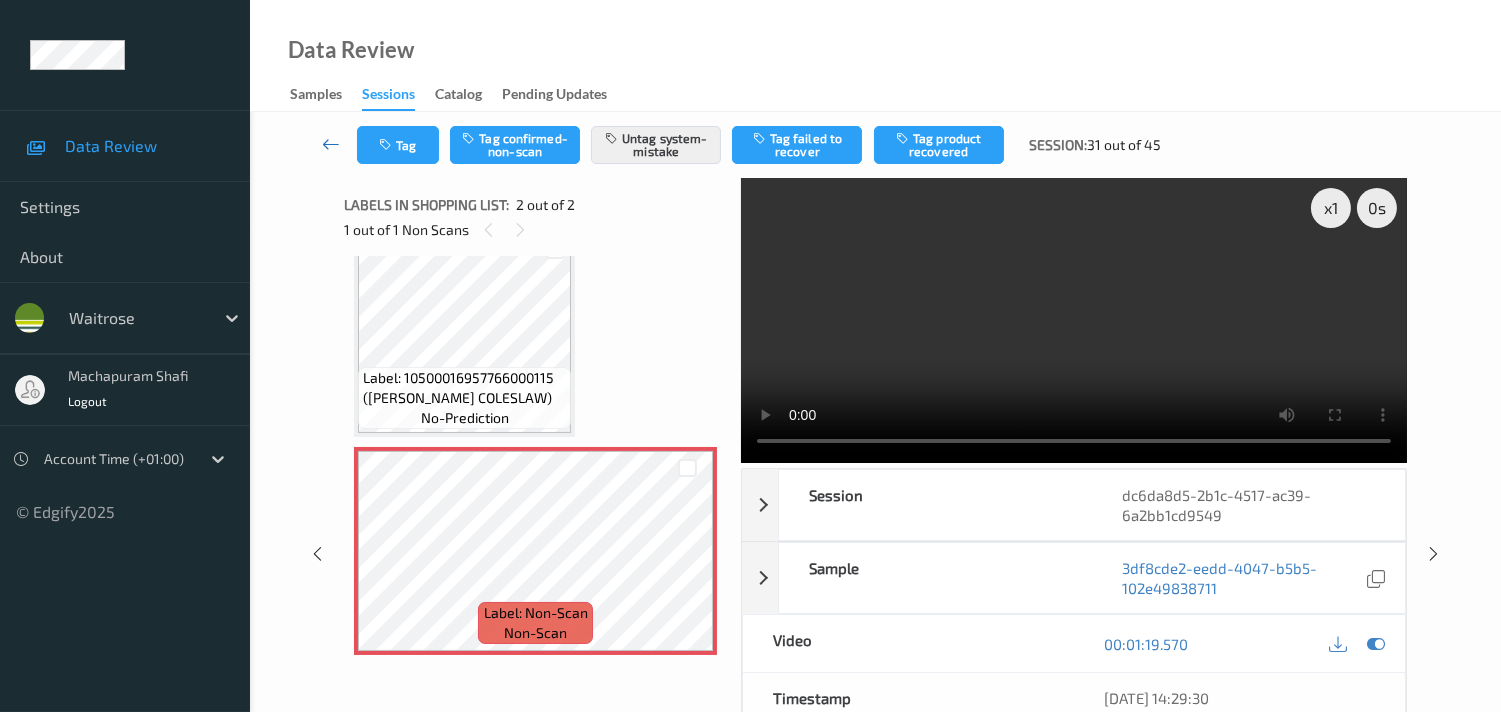 click at bounding box center [331, 144] 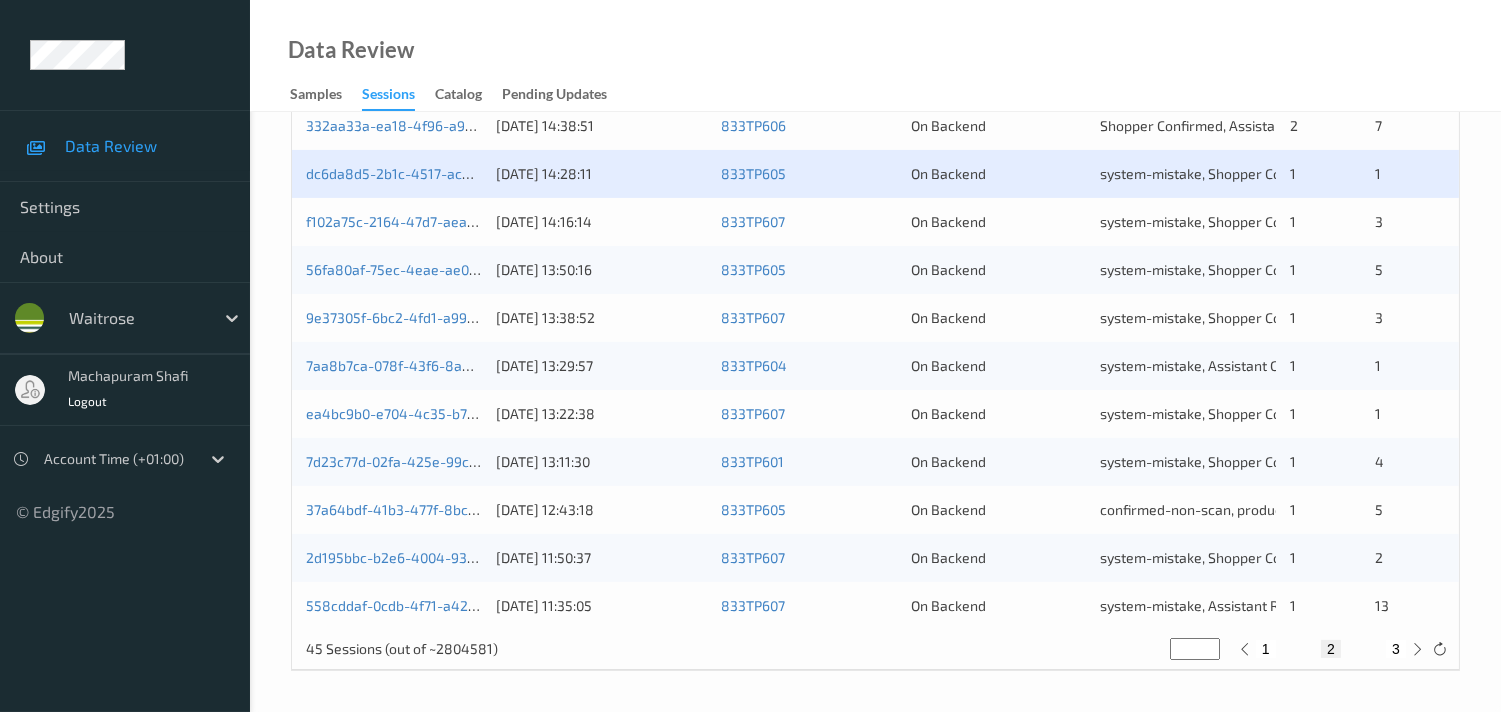 scroll, scrollTop: 617, scrollLeft: 0, axis: vertical 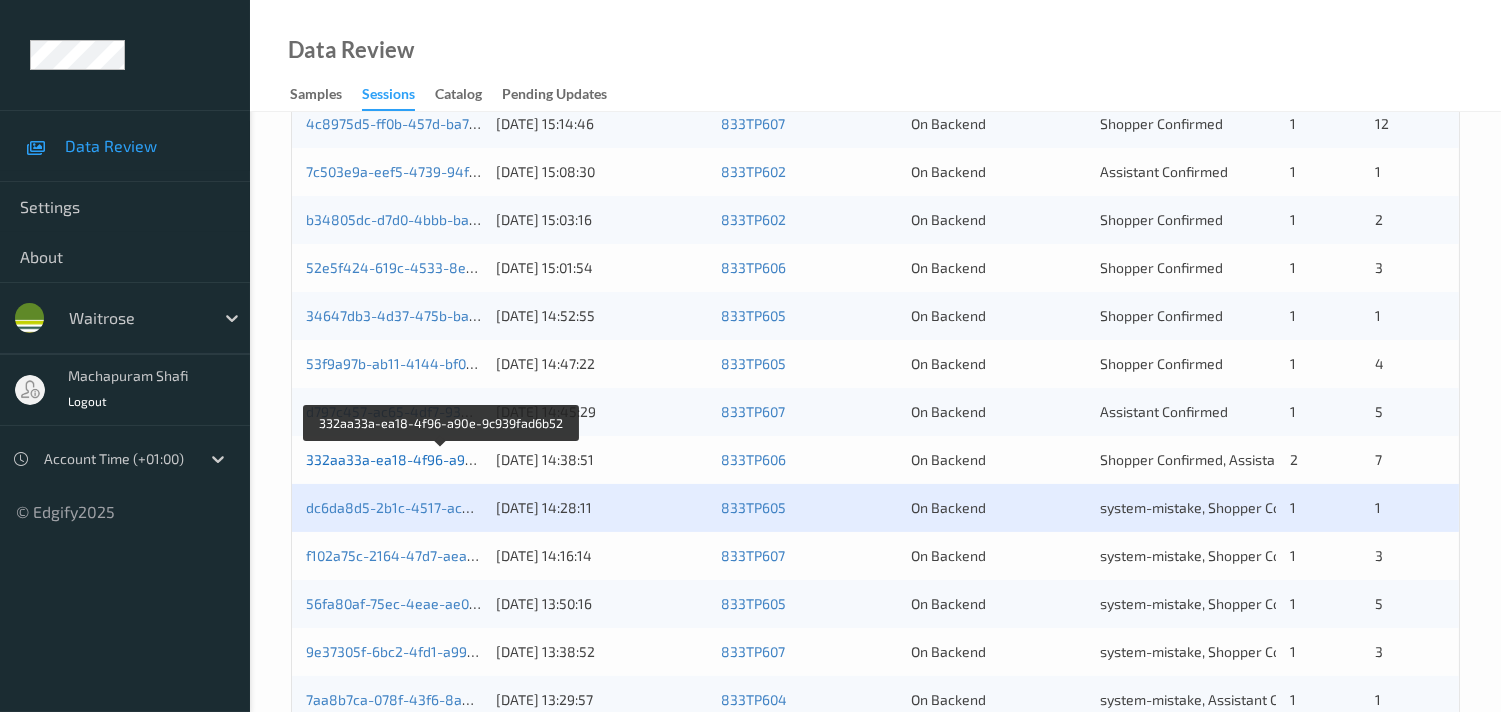 click on "332aa33a-ea18-4f96-a90e-9c939fad6b52" at bounding box center [442, 459] 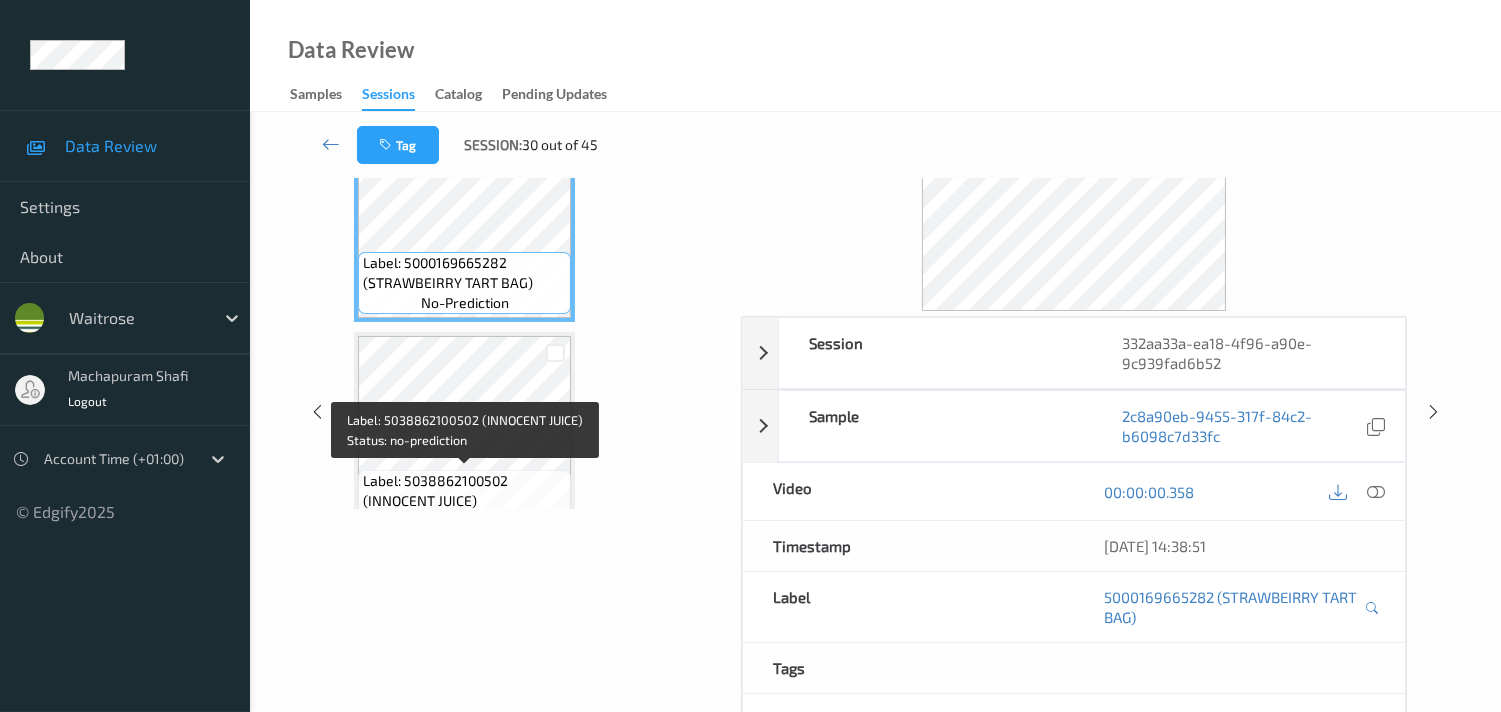 scroll, scrollTop: 0, scrollLeft: 0, axis: both 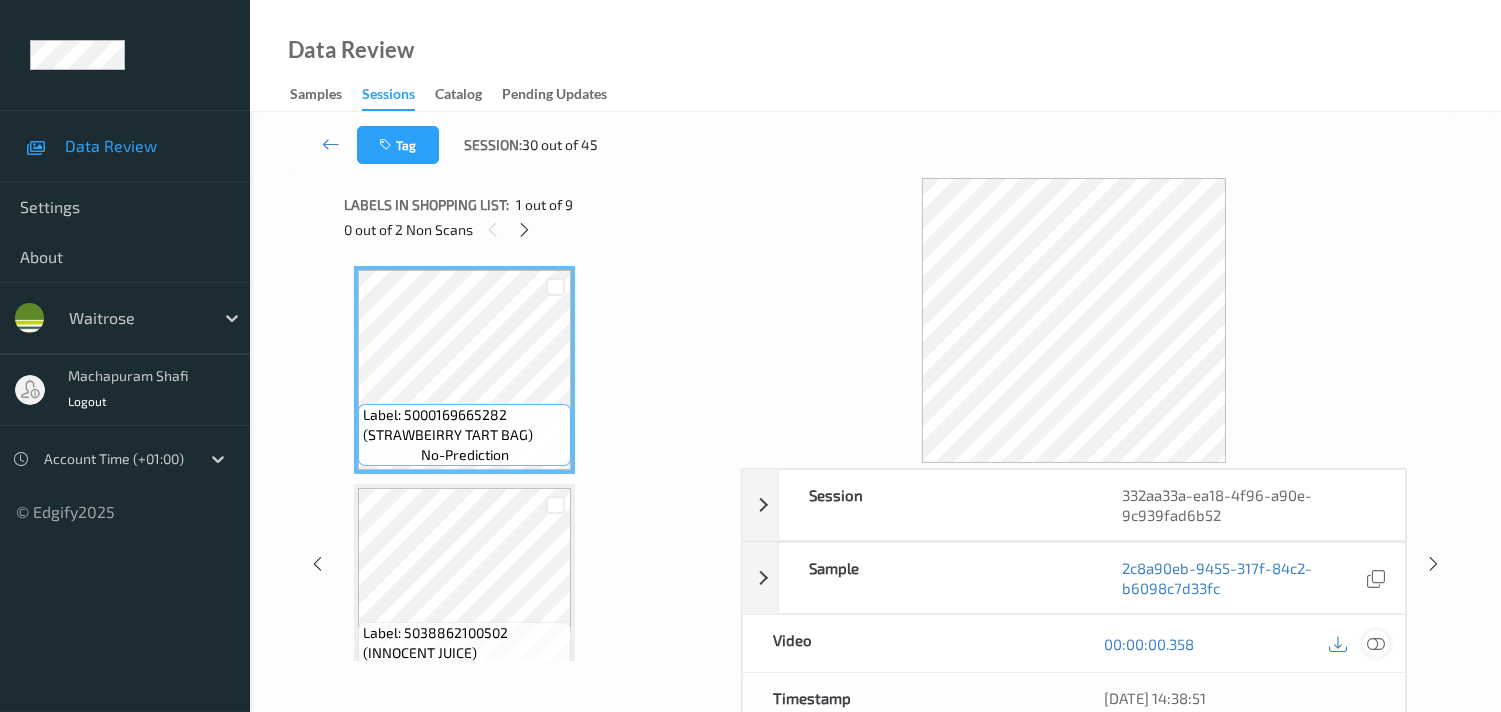 click at bounding box center (1376, 643) 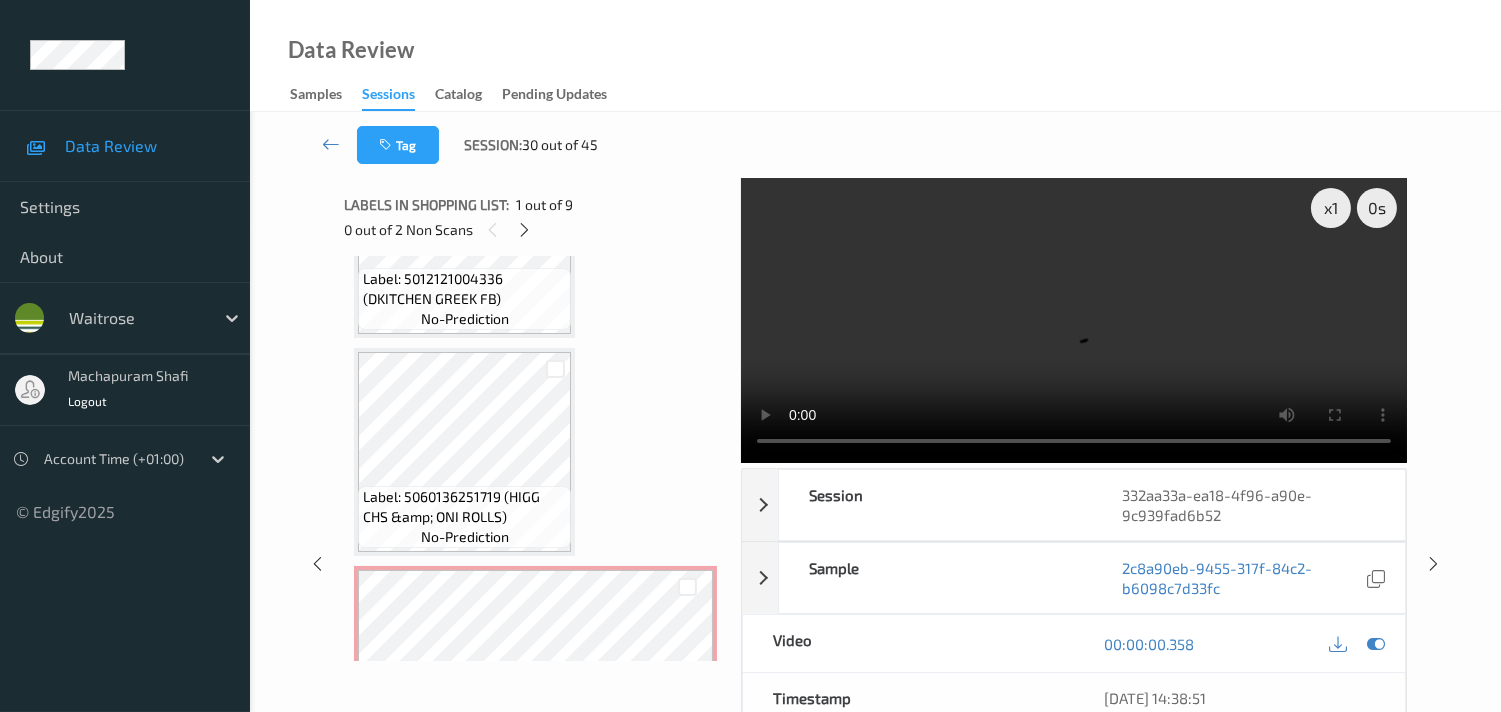 scroll, scrollTop: 666, scrollLeft: 0, axis: vertical 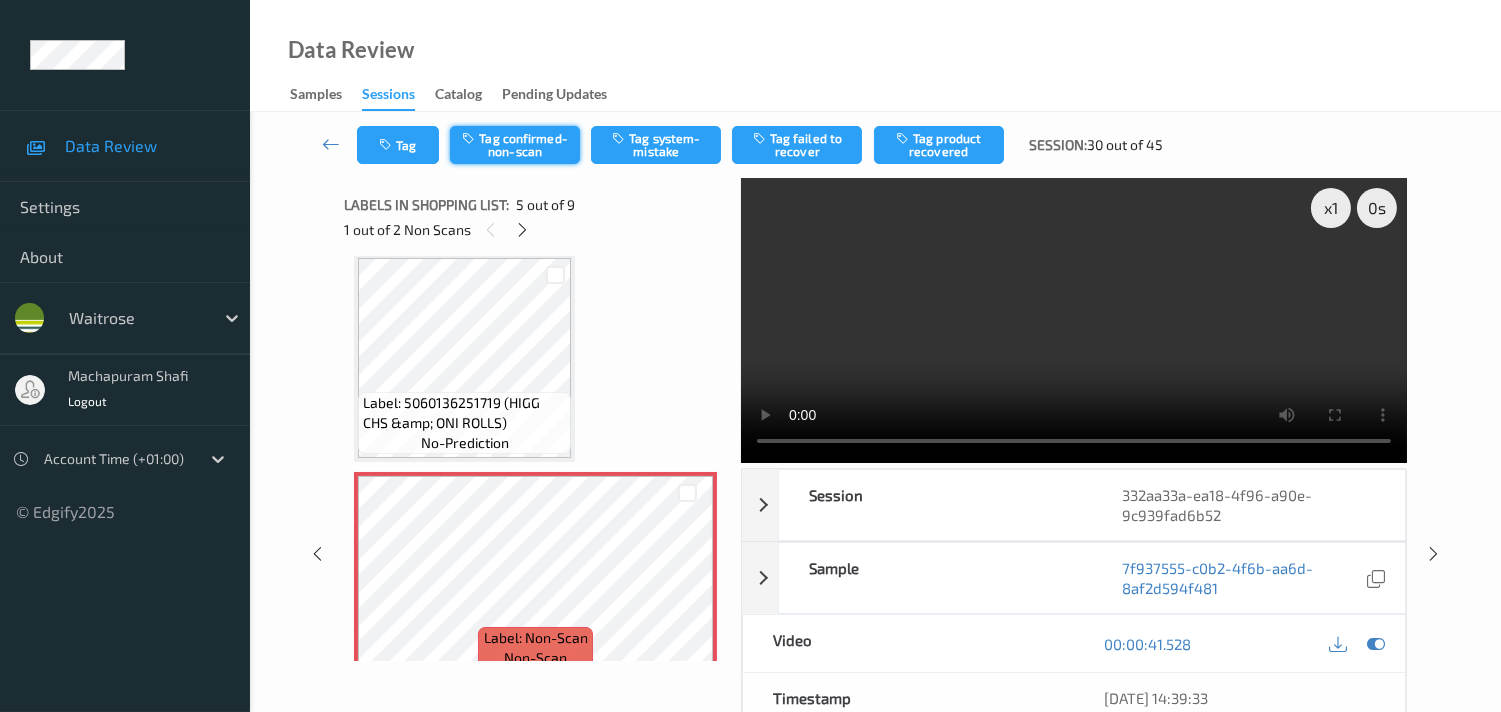 click on "Tag   confirmed-non-scan" at bounding box center [515, 145] 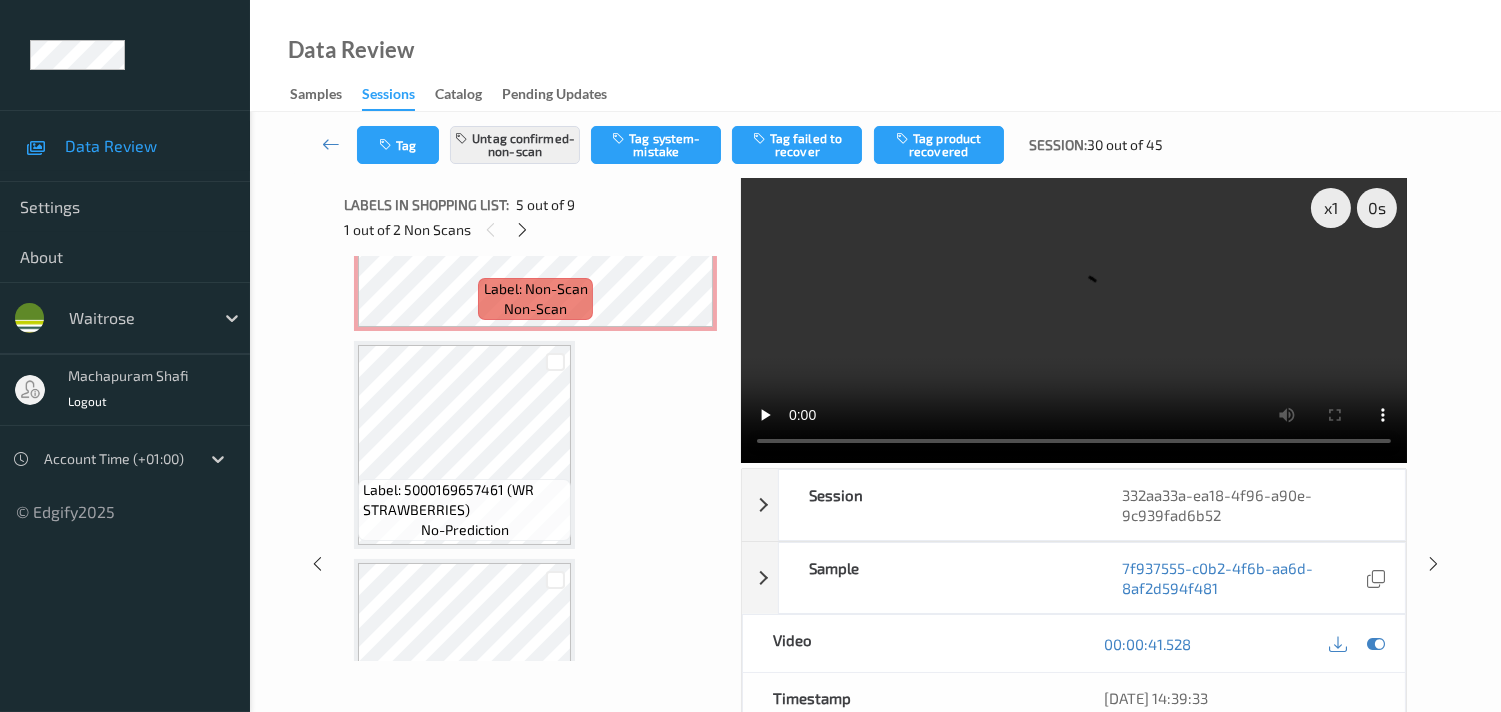 scroll, scrollTop: 1554, scrollLeft: 0, axis: vertical 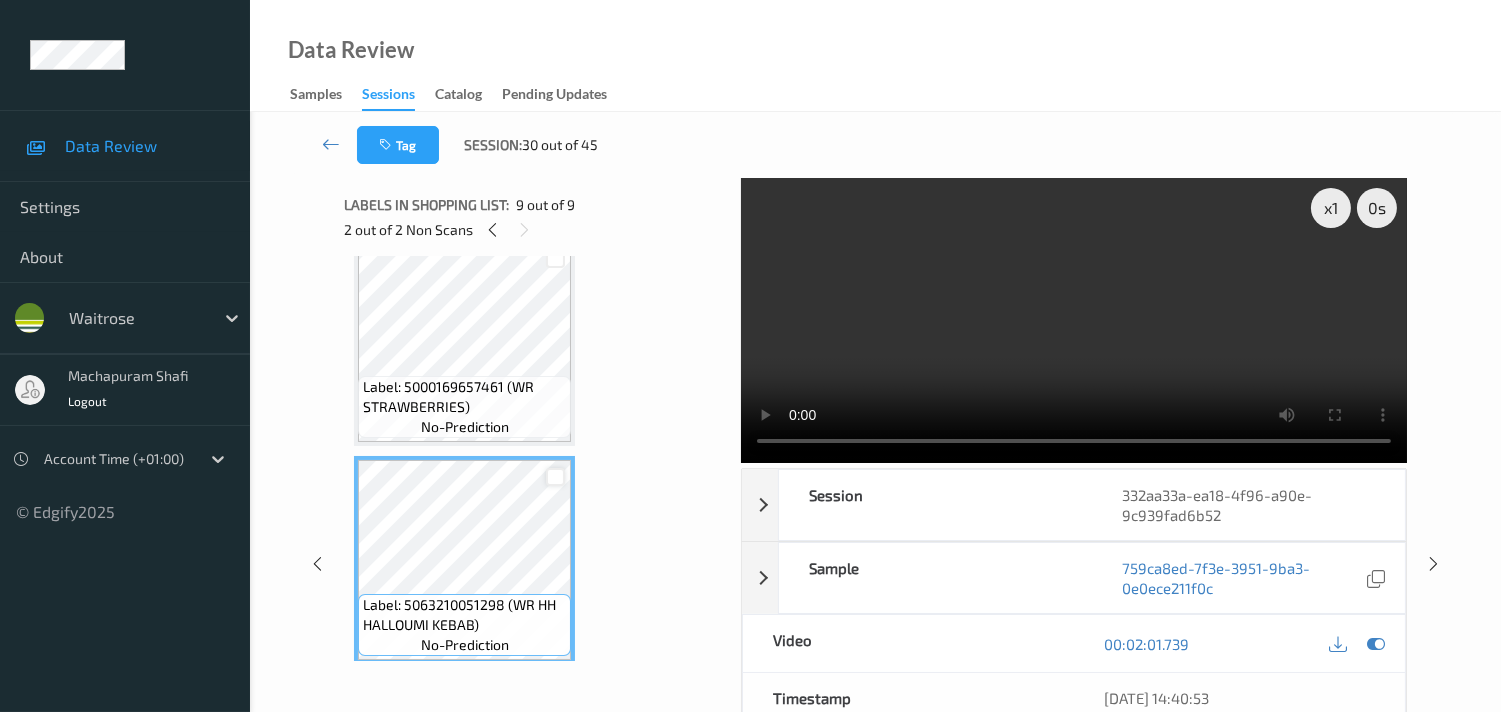 click at bounding box center [555, 477] 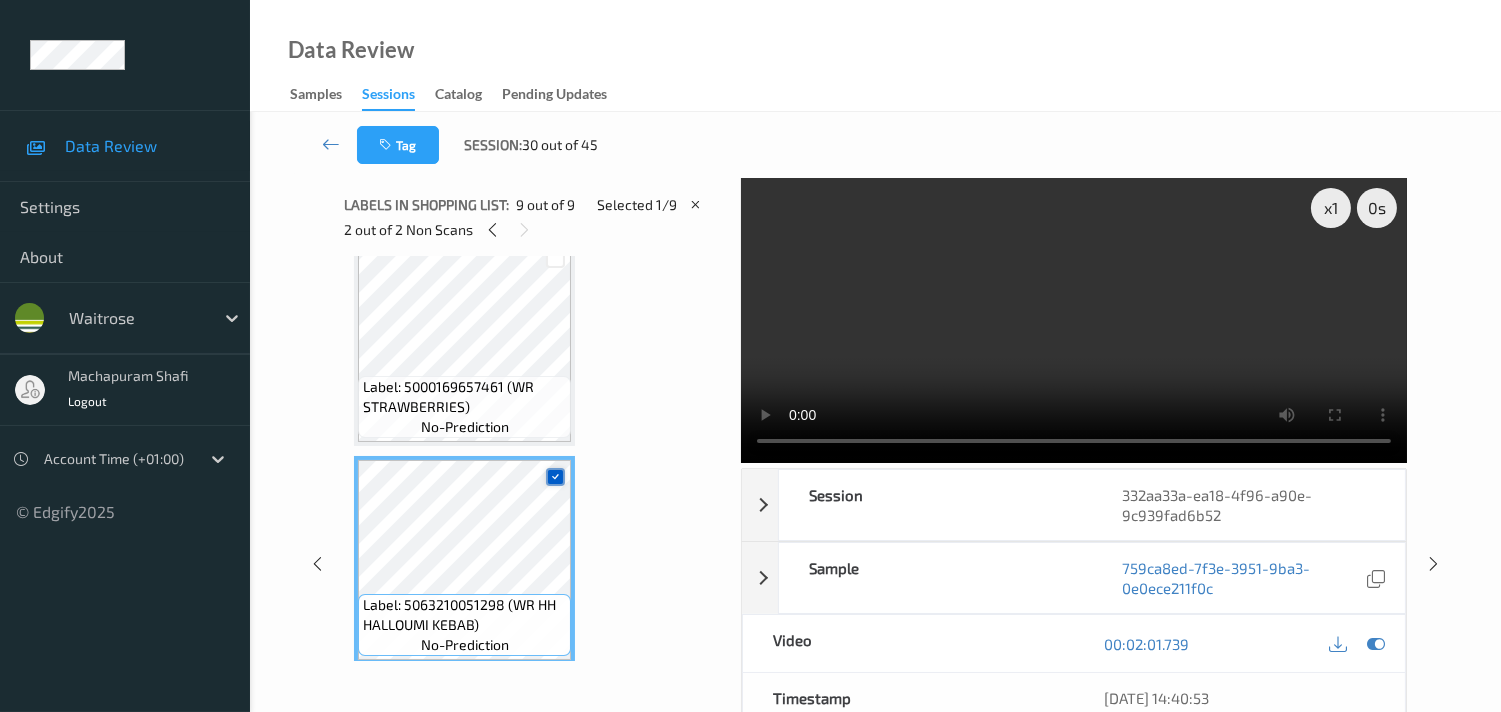 click at bounding box center [555, 476] 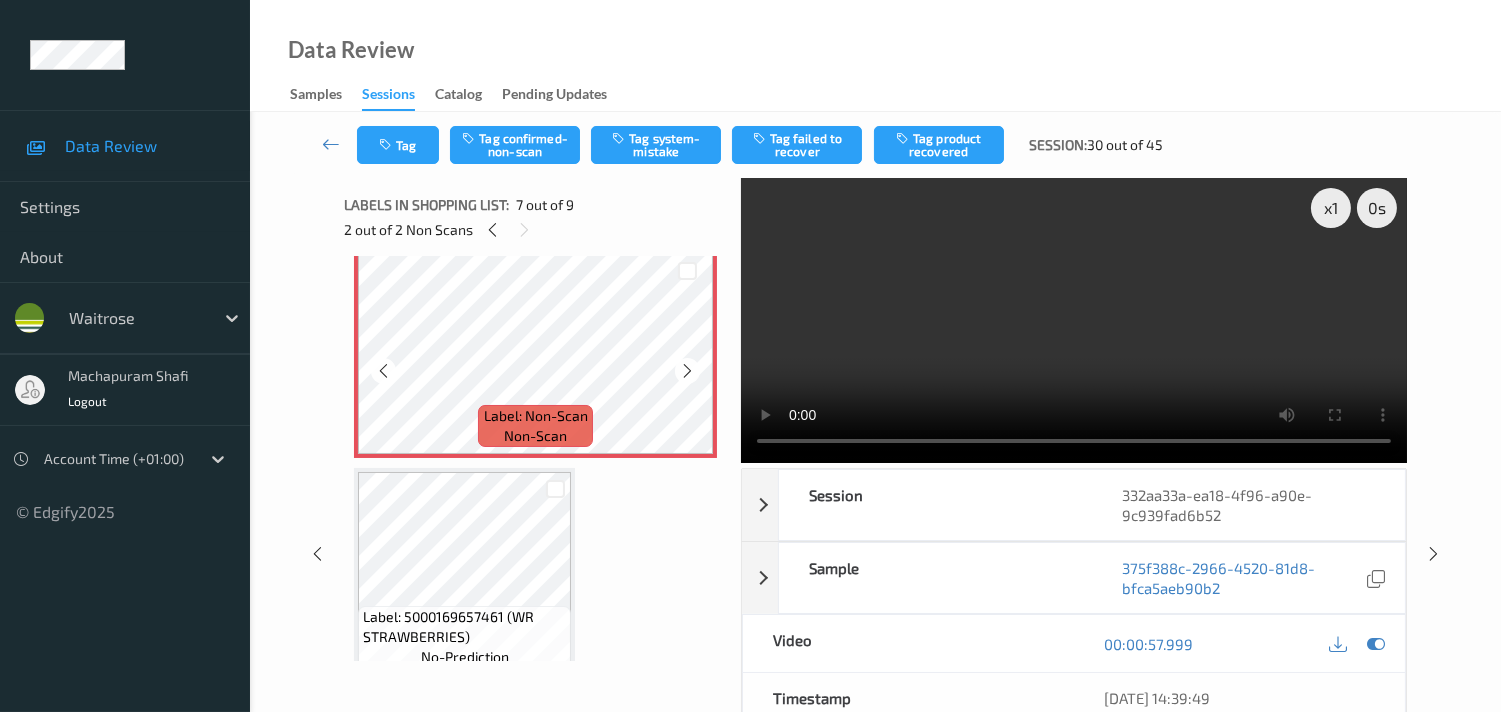 scroll, scrollTop: 1332, scrollLeft: 0, axis: vertical 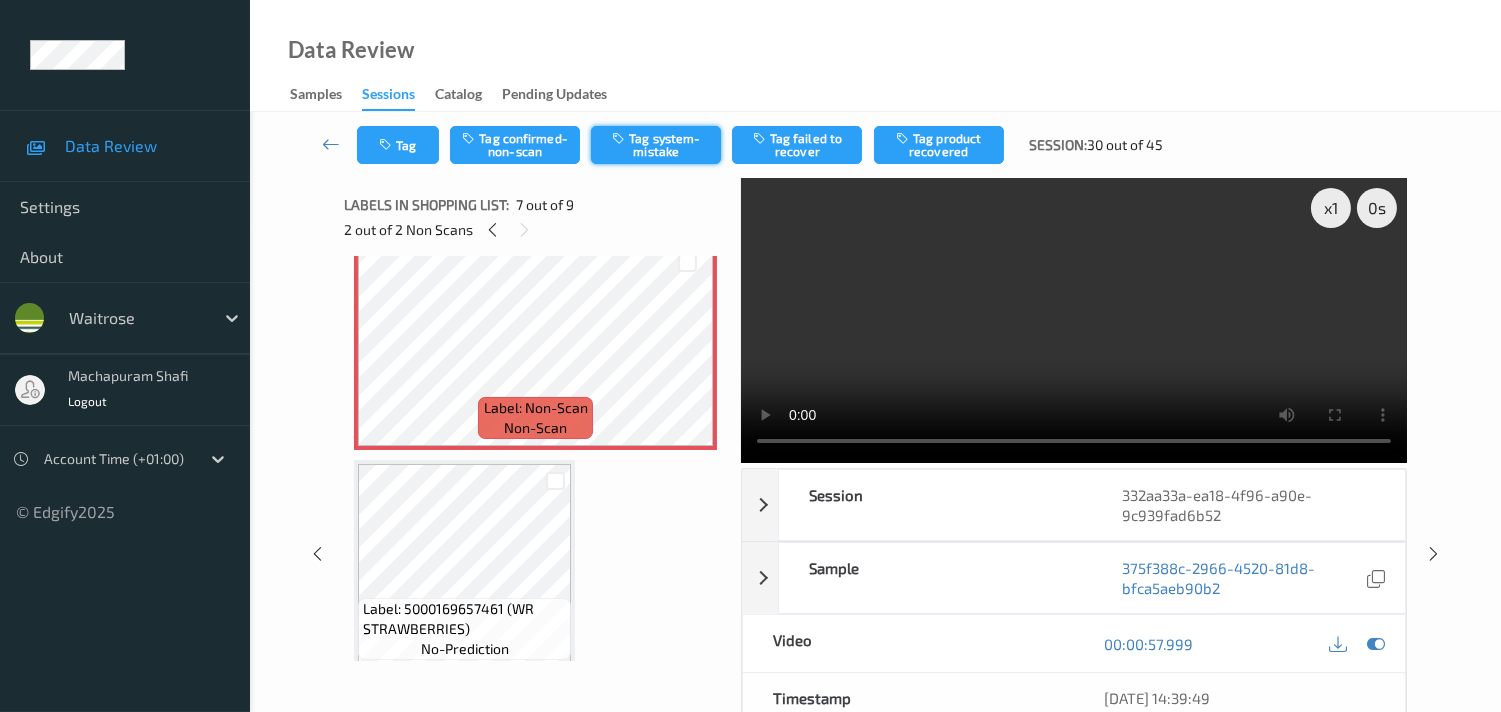 click on "Tag   system-mistake" at bounding box center [656, 145] 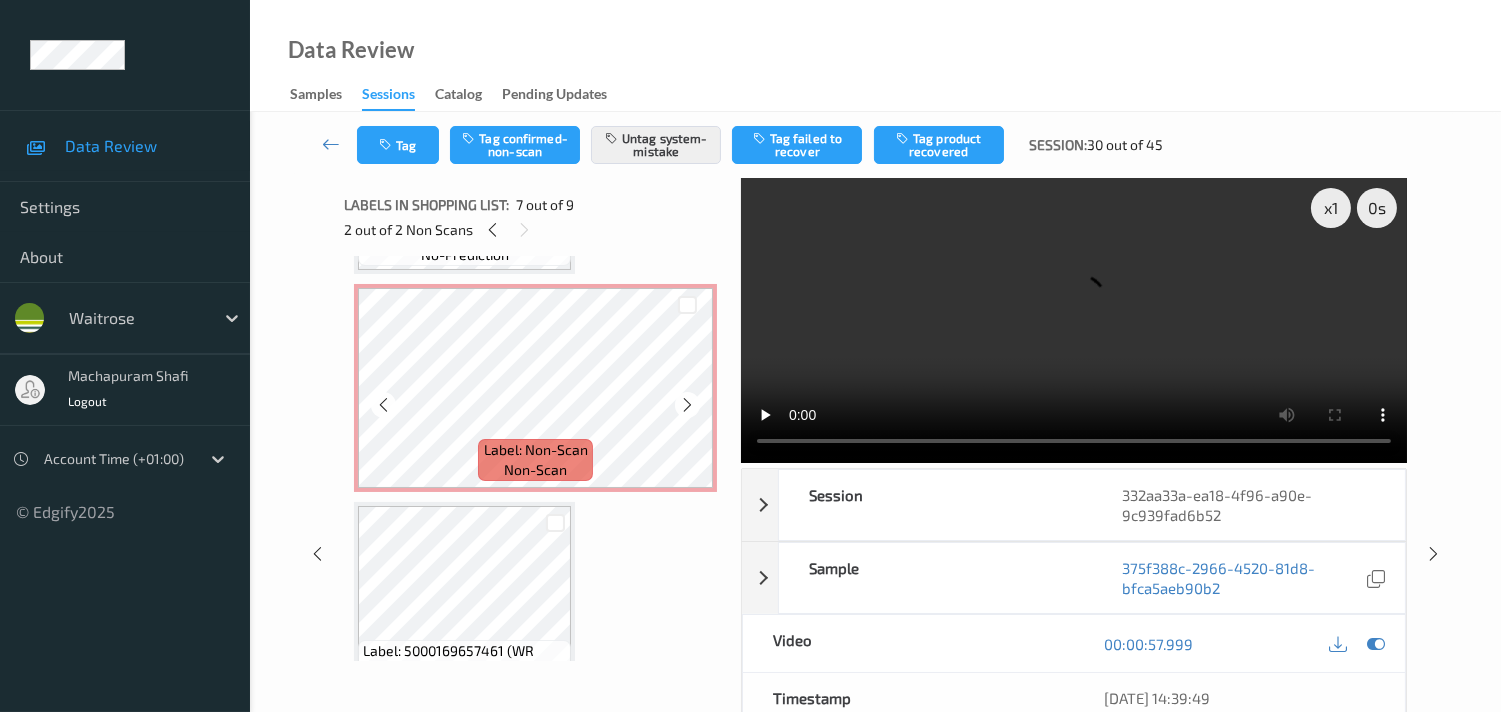 scroll, scrollTop: 776, scrollLeft: 0, axis: vertical 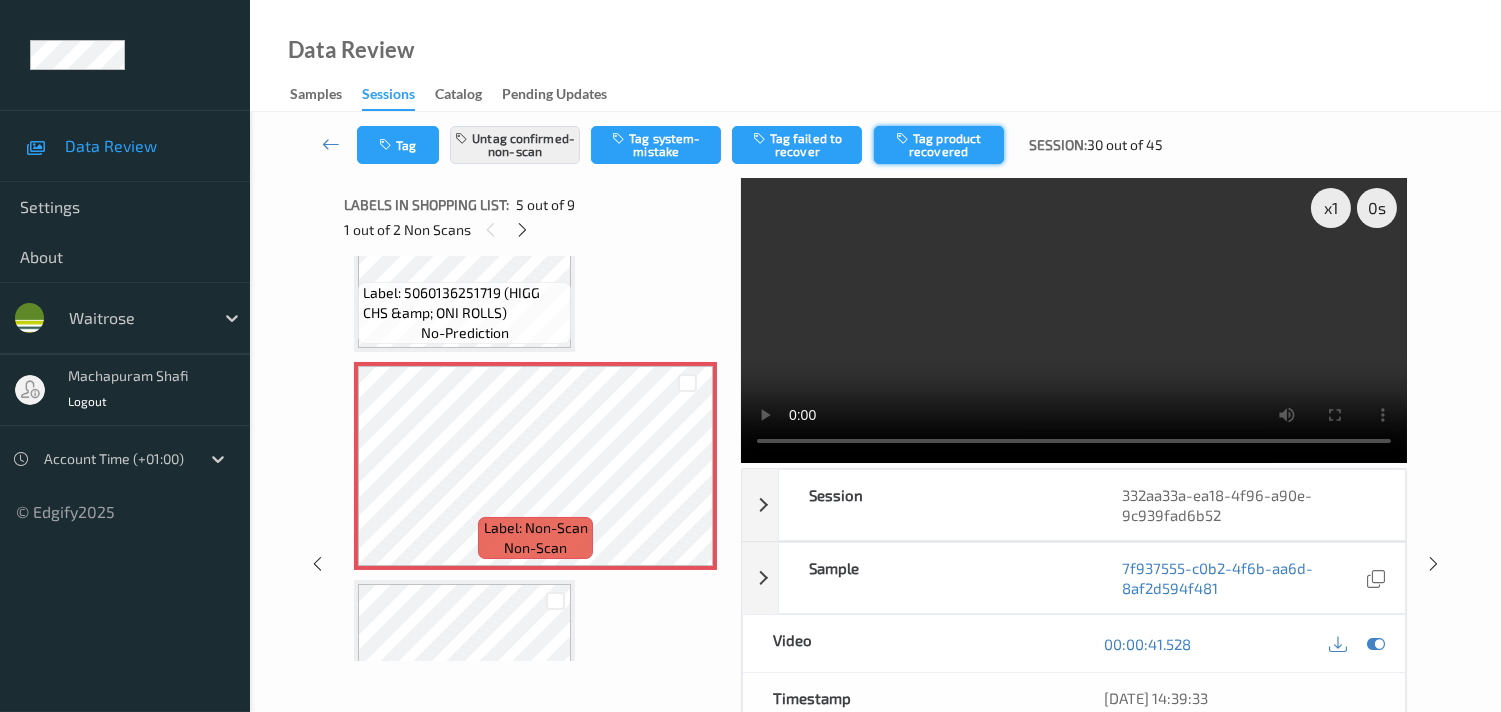 click on "Tag   product recovered" at bounding box center (939, 145) 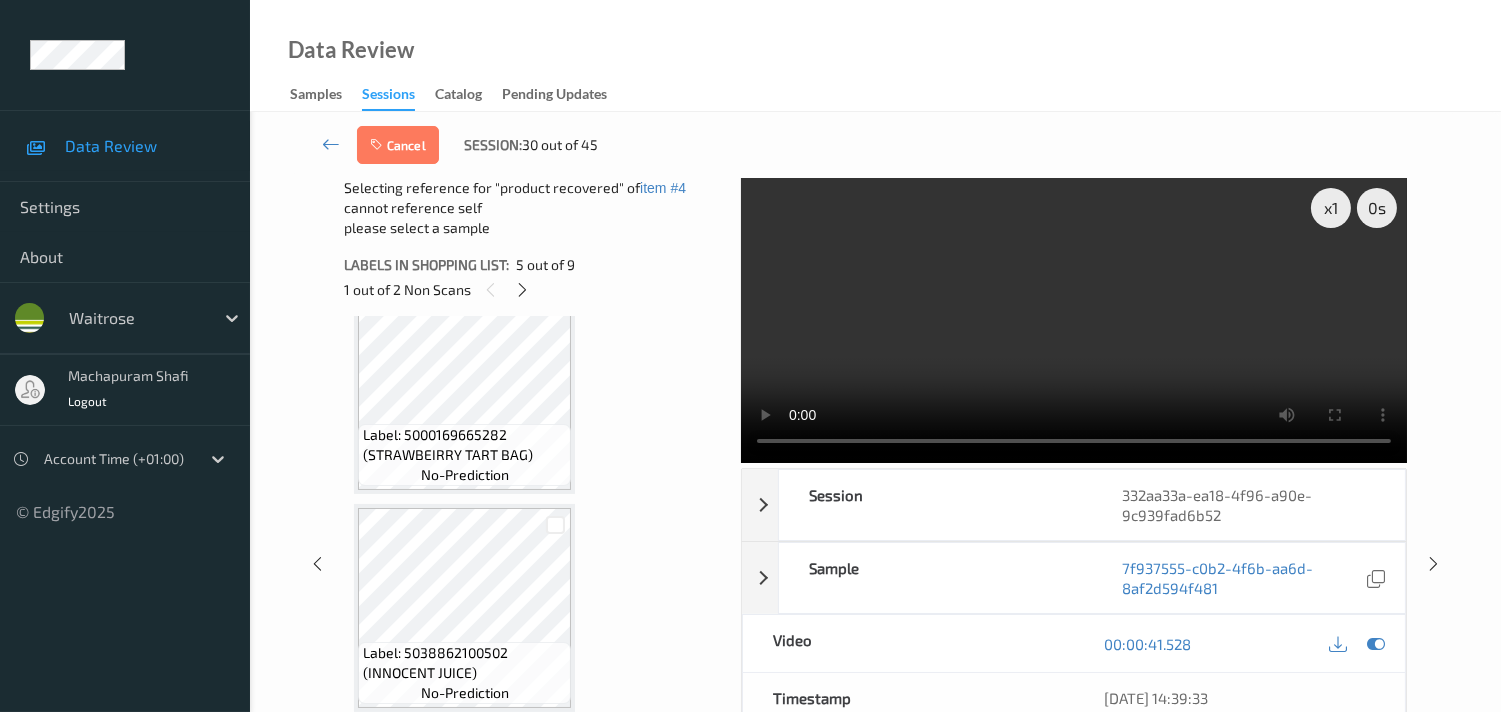 scroll, scrollTop: 0, scrollLeft: 0, axis: both 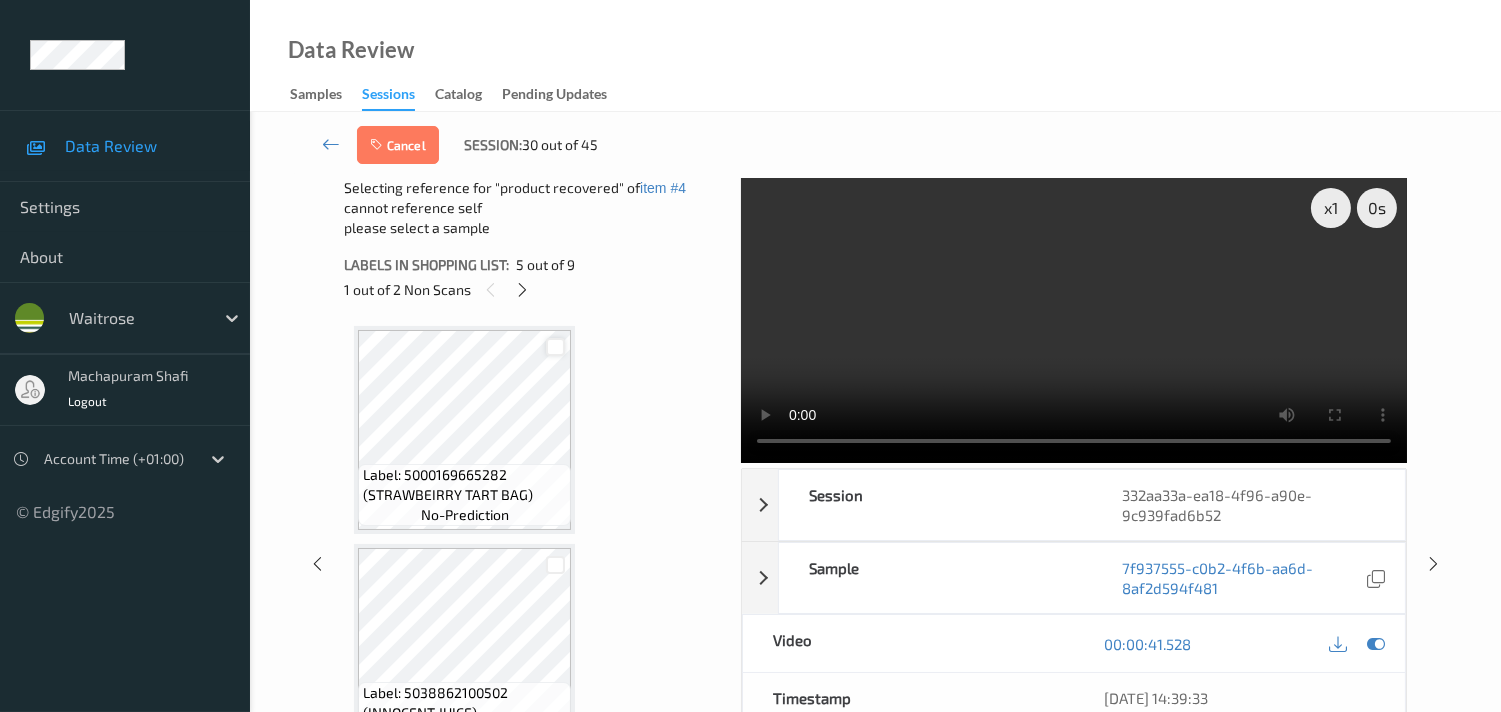 click at bounding box center [555, 347] 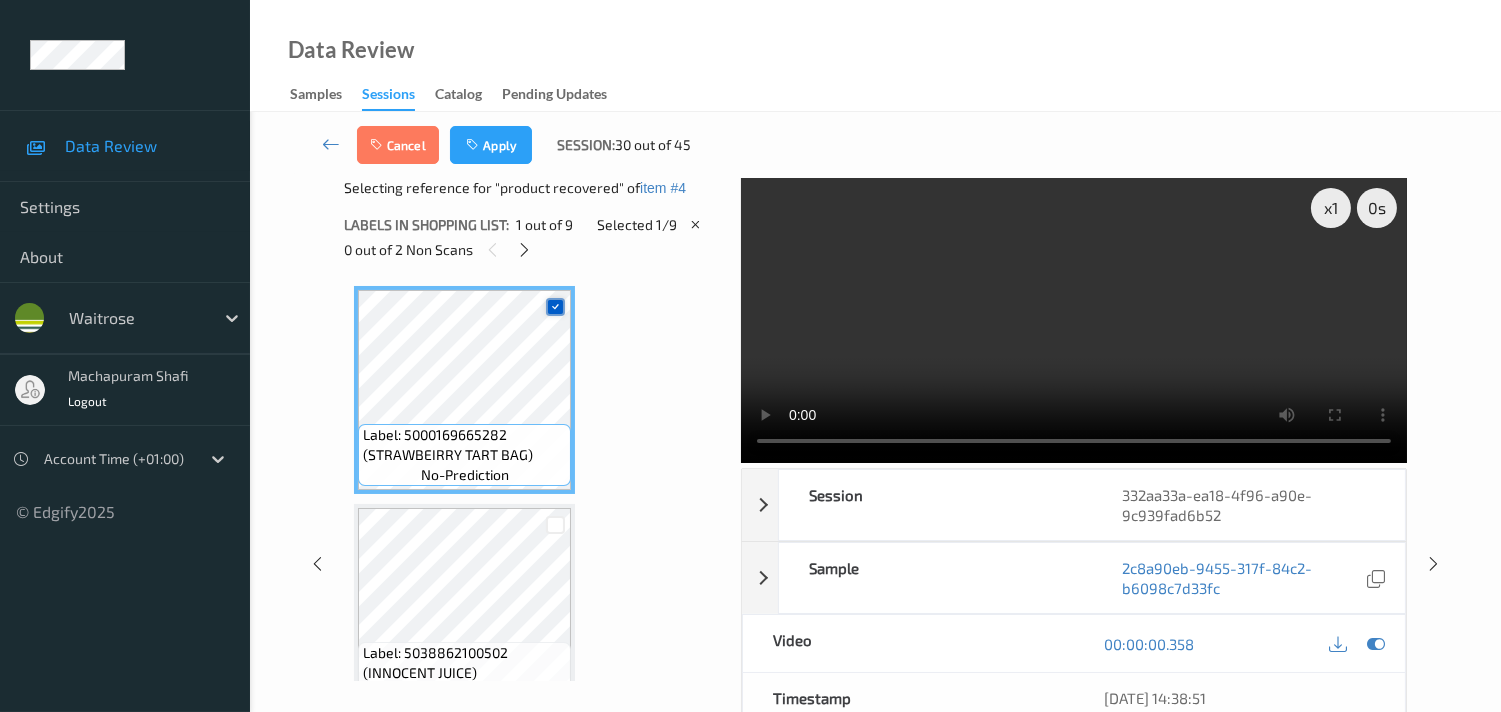 click at bounding box center [555, 306] 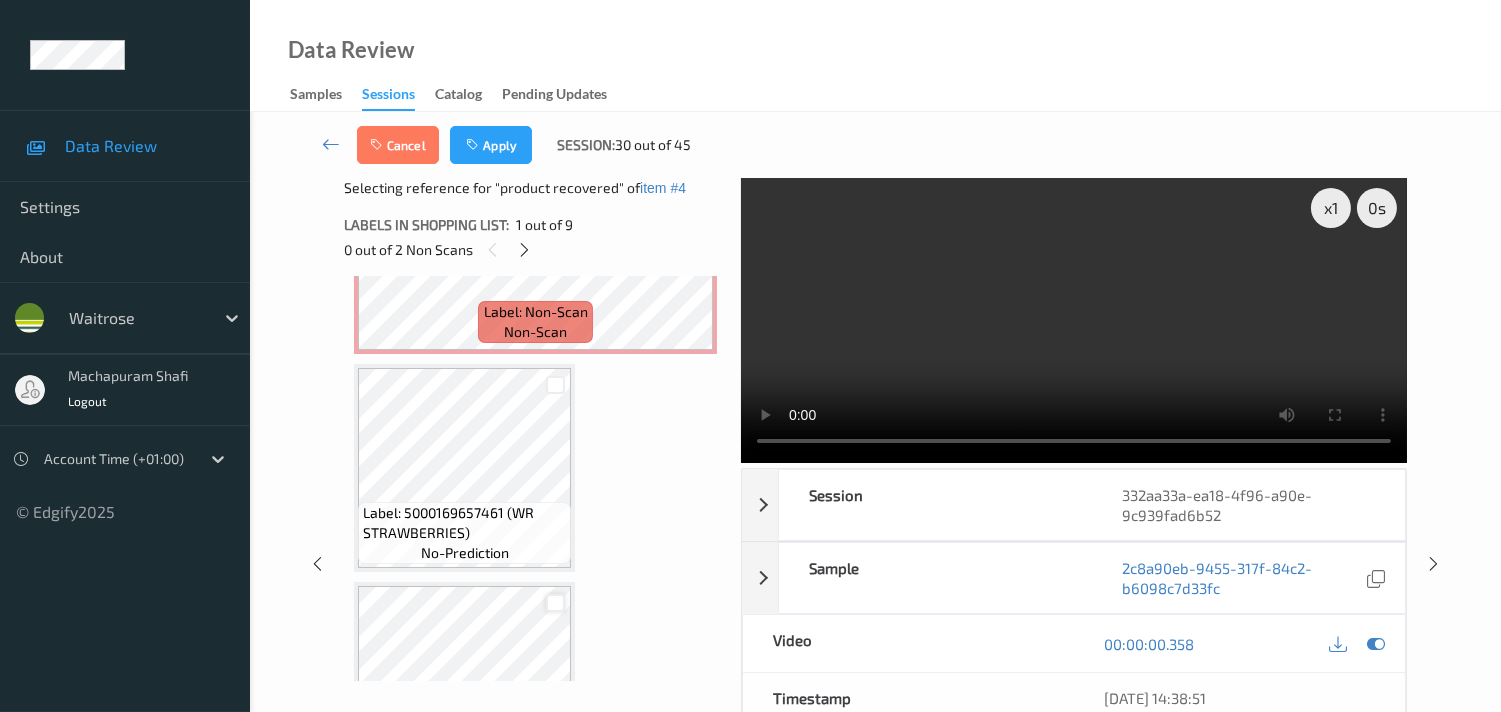 scroll, scrollTop: 1554, scrollLeft: 0, axis: vertical 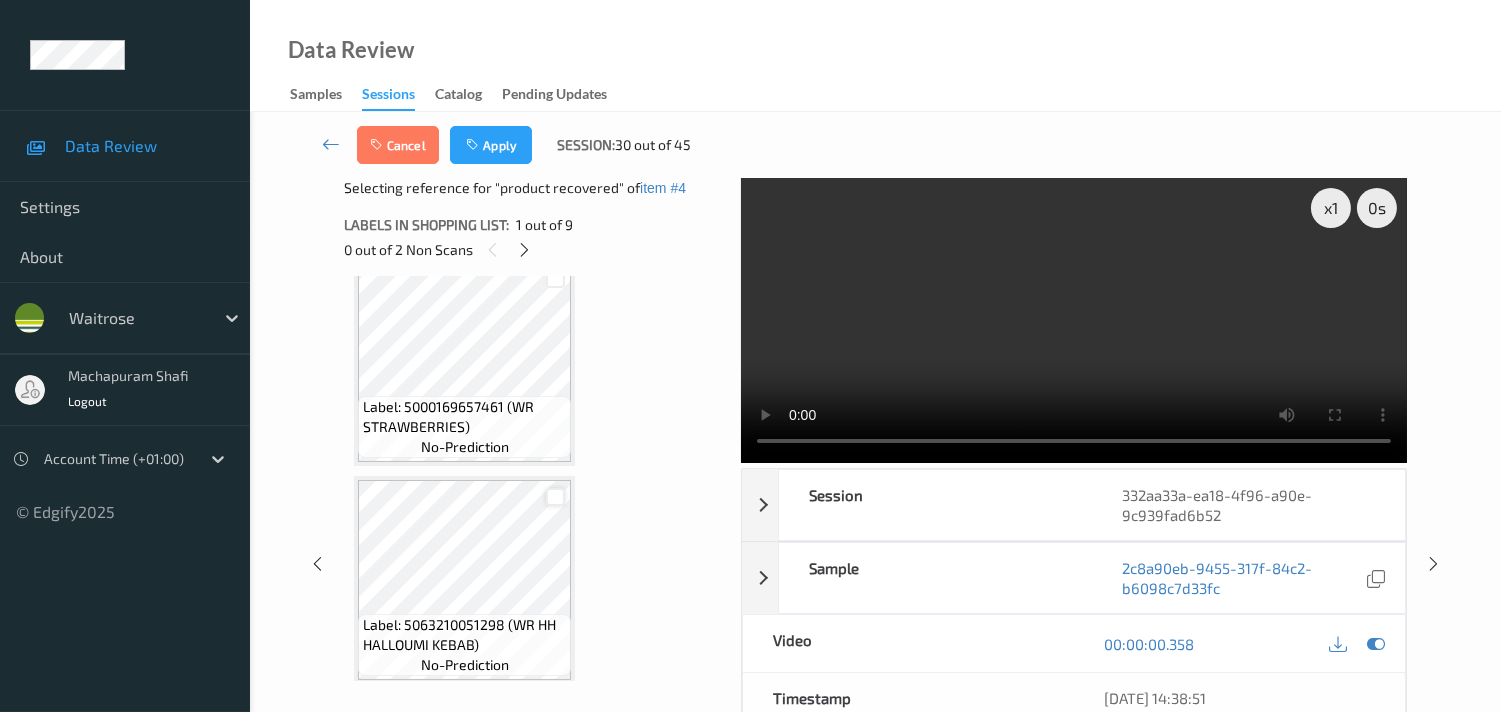 click at bounding box center (555, 497) 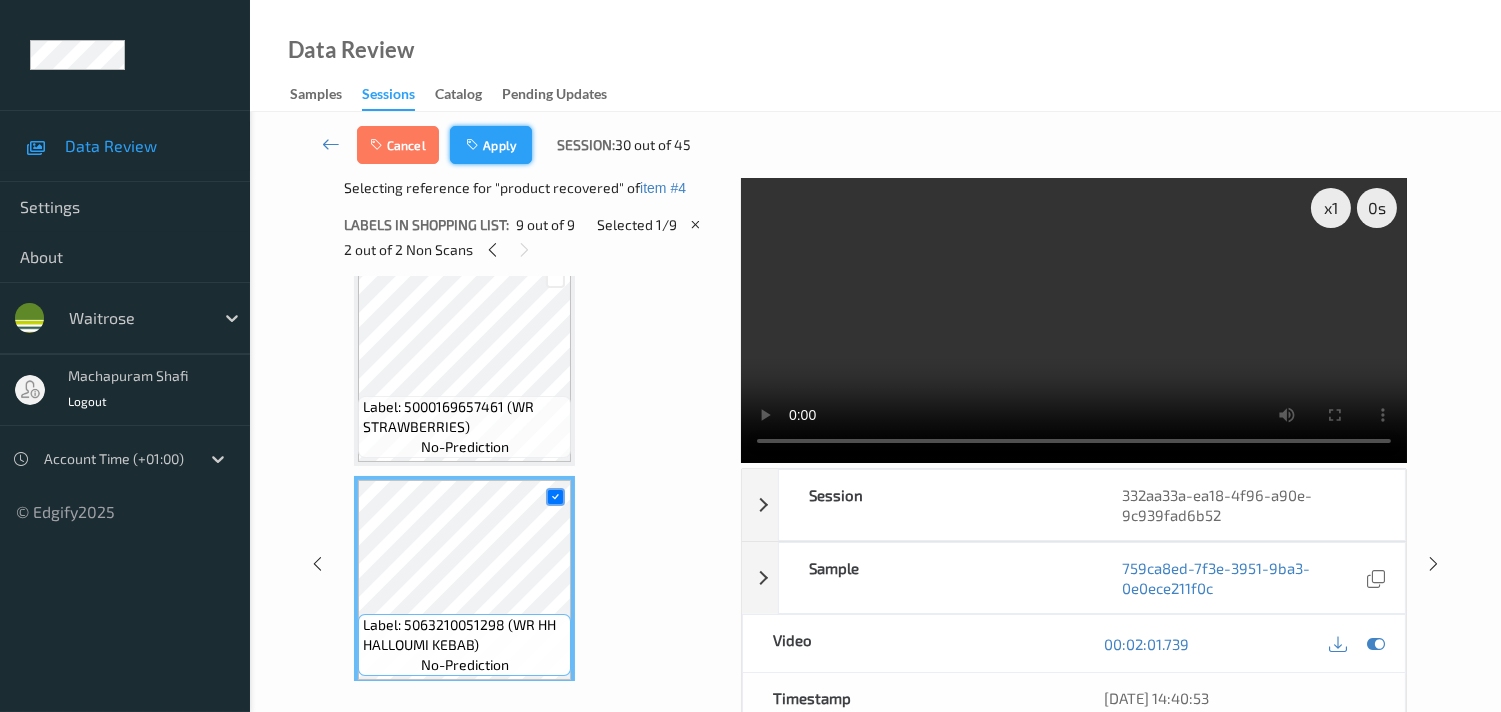 click on "Apply" at bounding box center (491, 145) 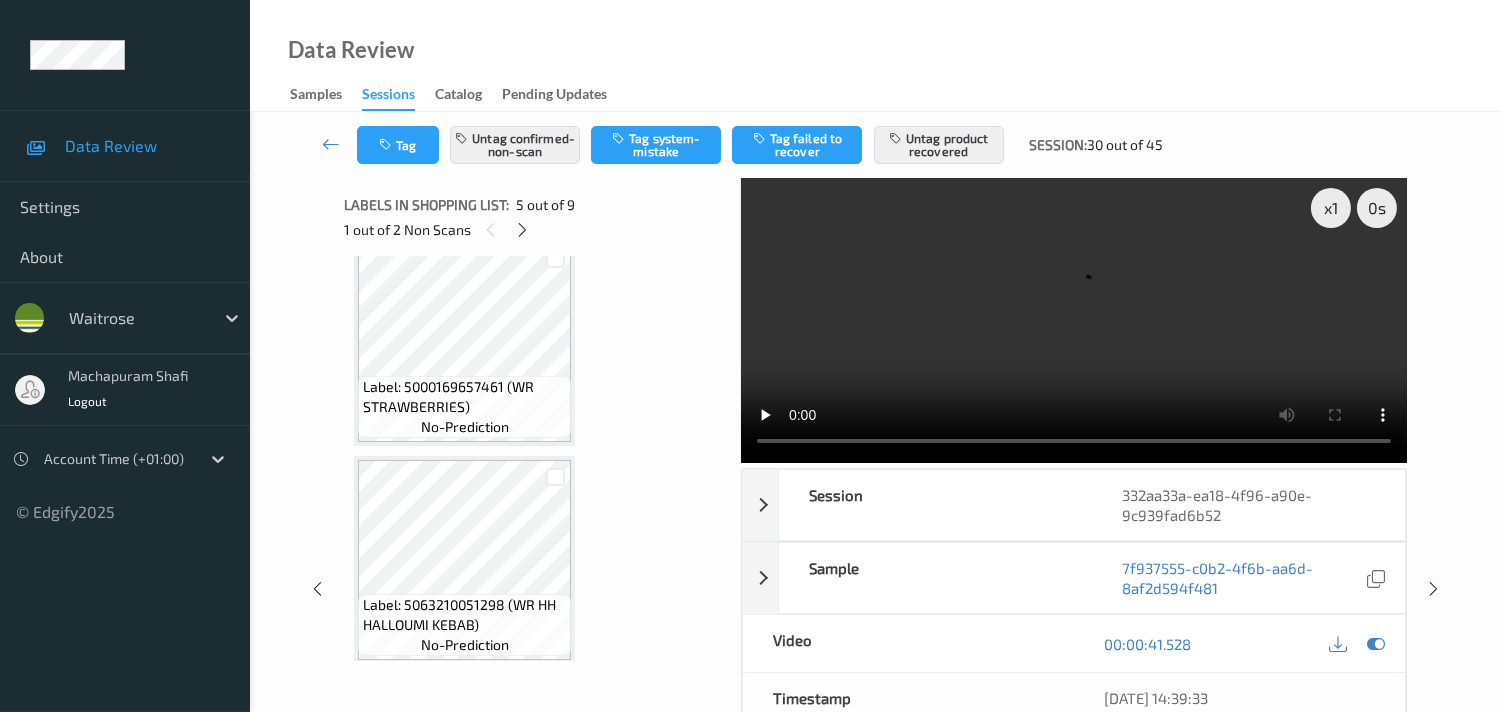scroll, scrollTop: 1221, scrollLeft: 0, axis: vertical 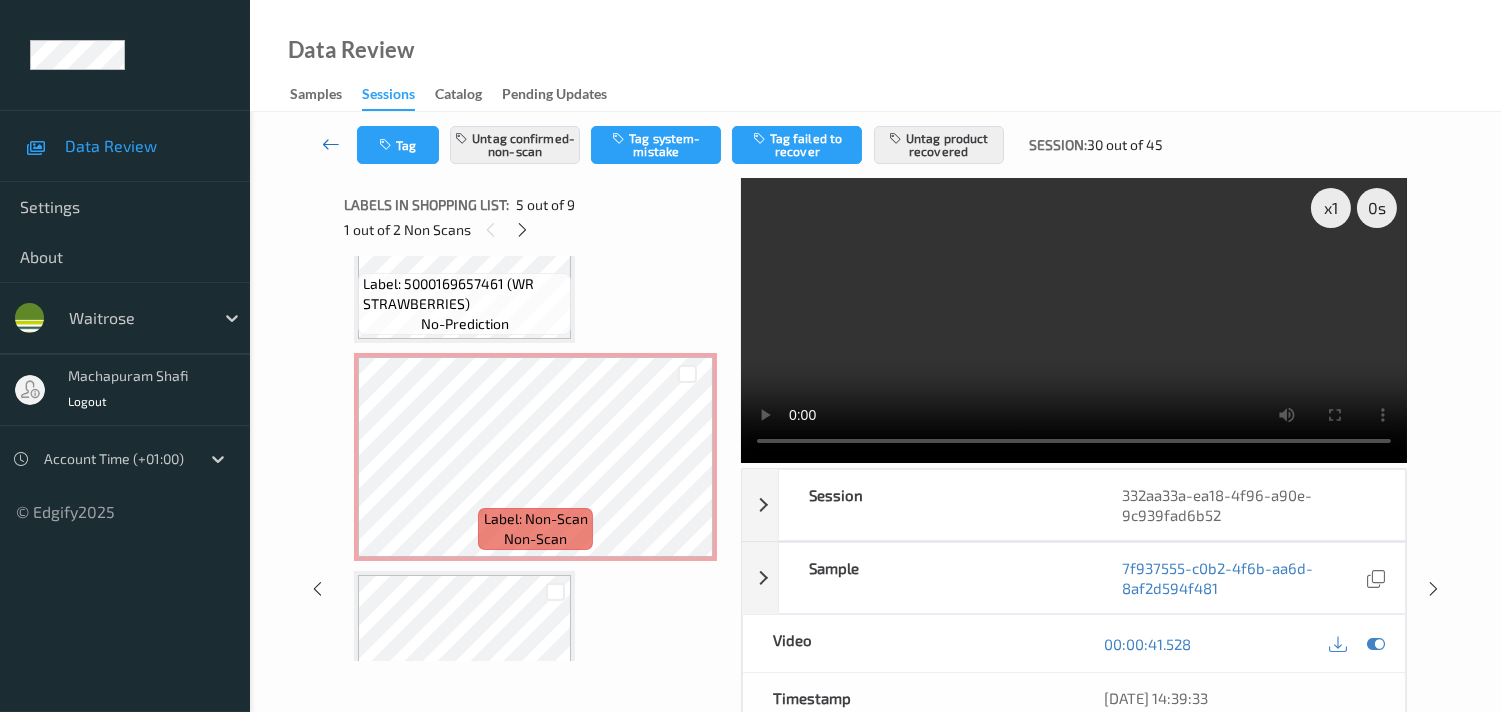 click at bounding box center (331, 144) 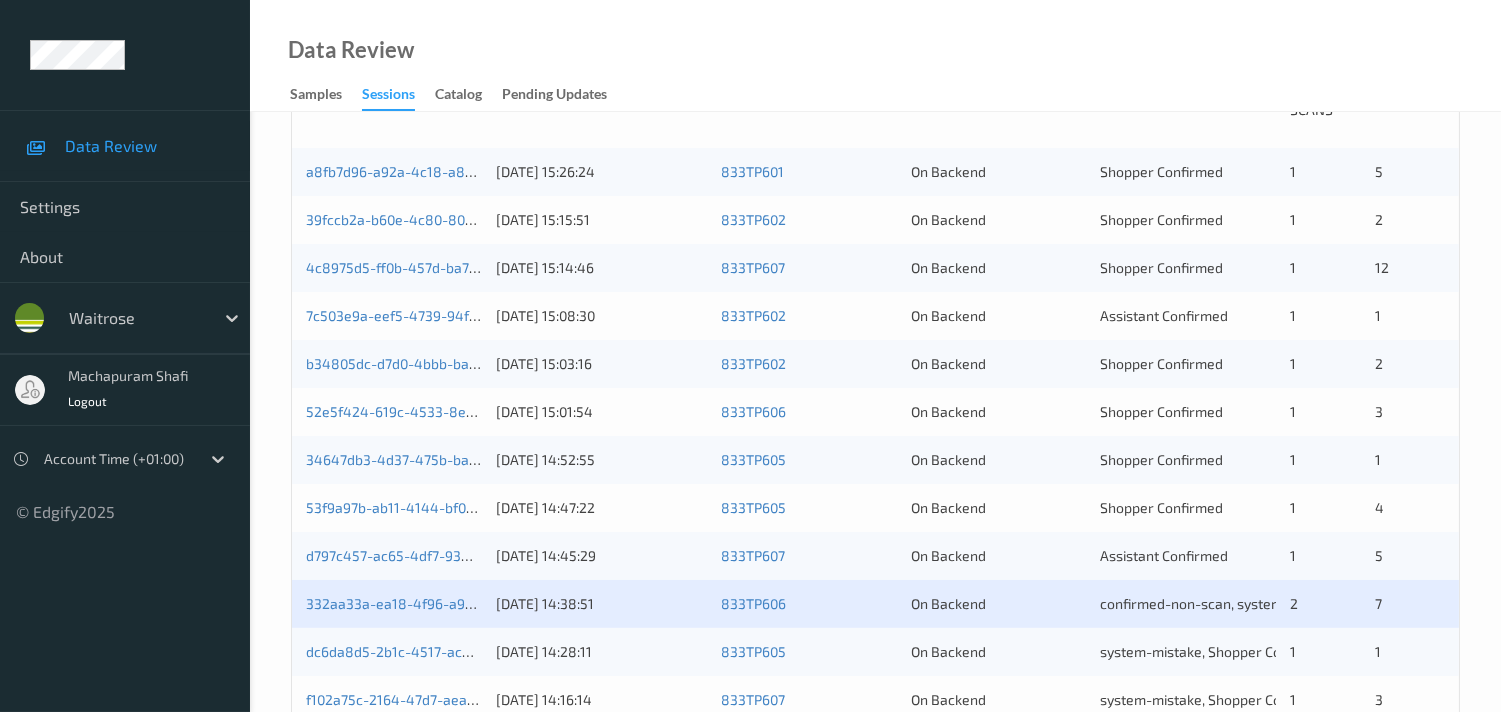 scroll, scrollTop: 666, scrollLeft: 0, axis: vertical 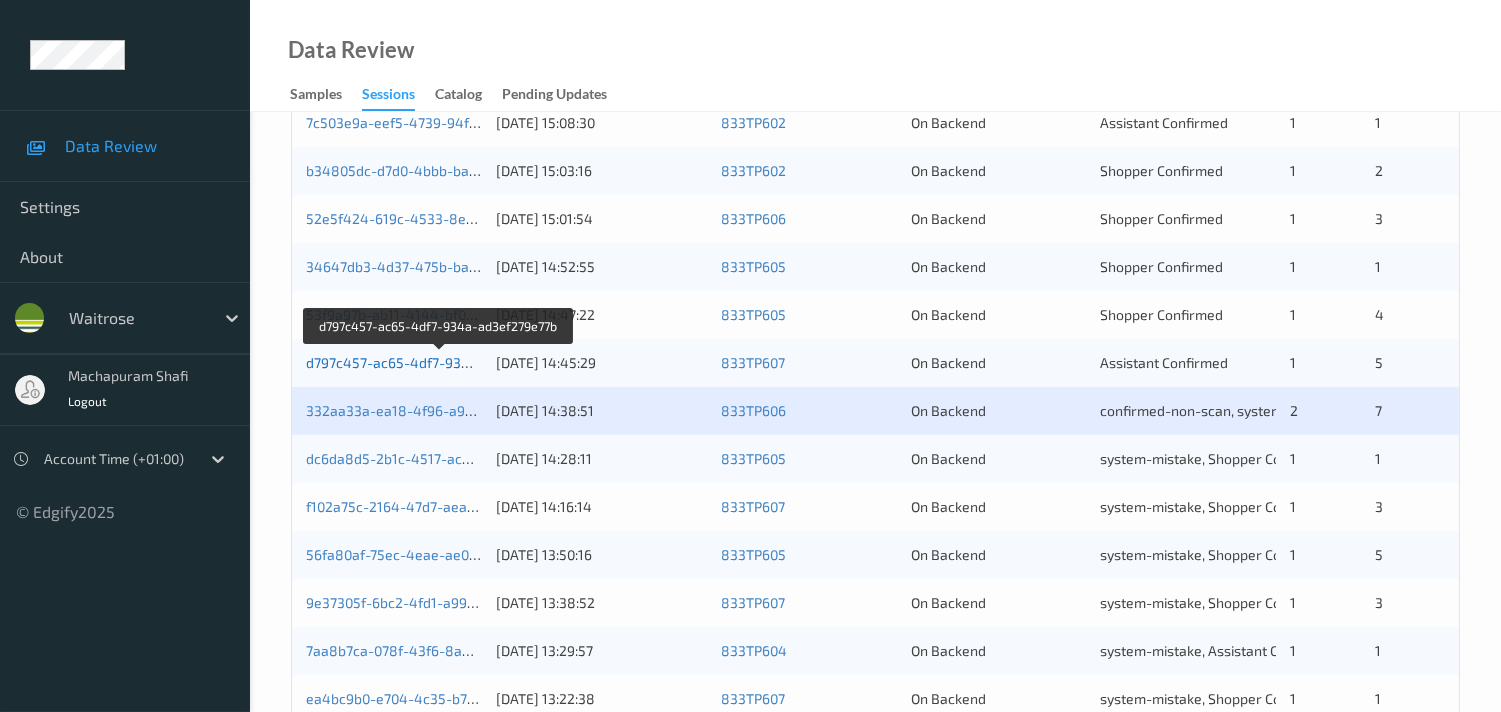 click on "d797c457-ac65-4df7-934a-ad3ef279e77b" at bounding box center (440, 362) 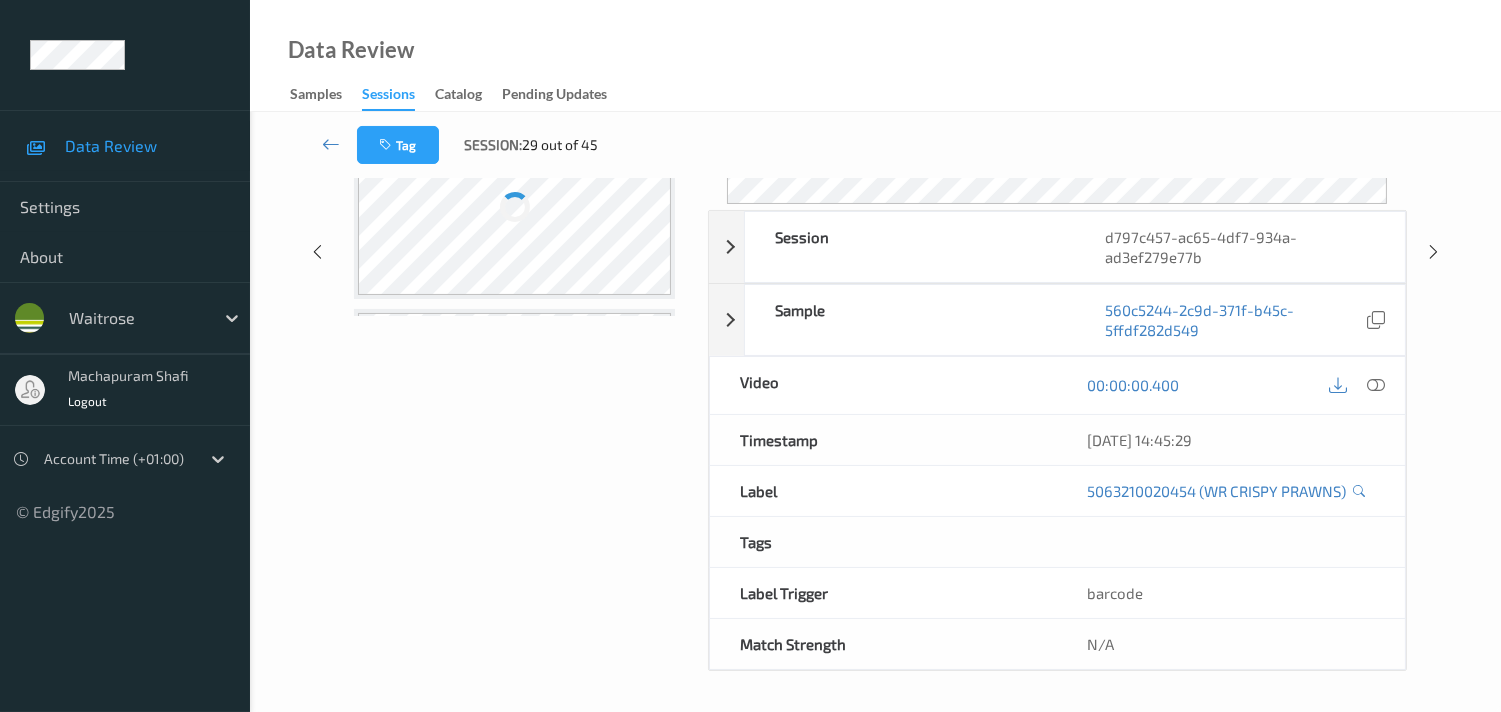 scroll, scrollTop: 280, scrollLeft: 0, axis: vertical 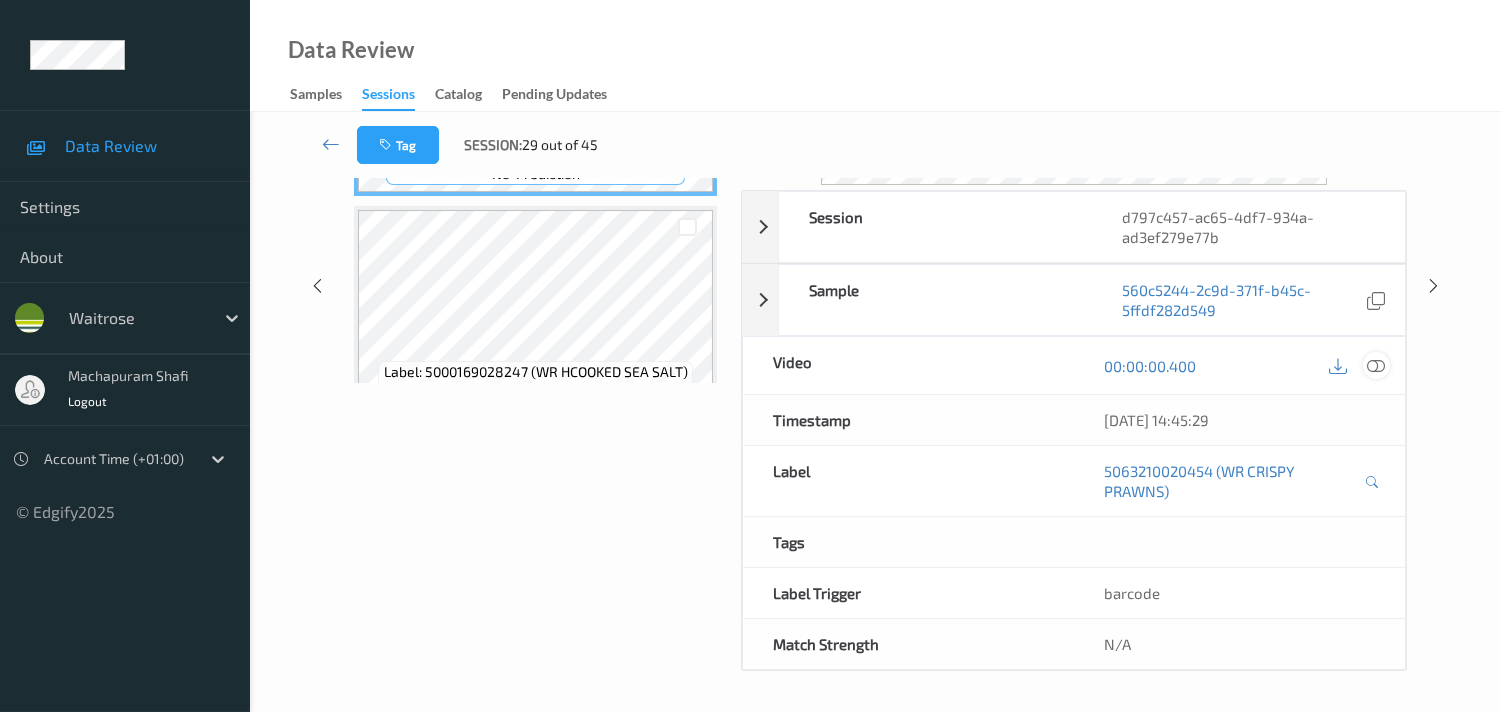 click at bounding box center (1376, 366) 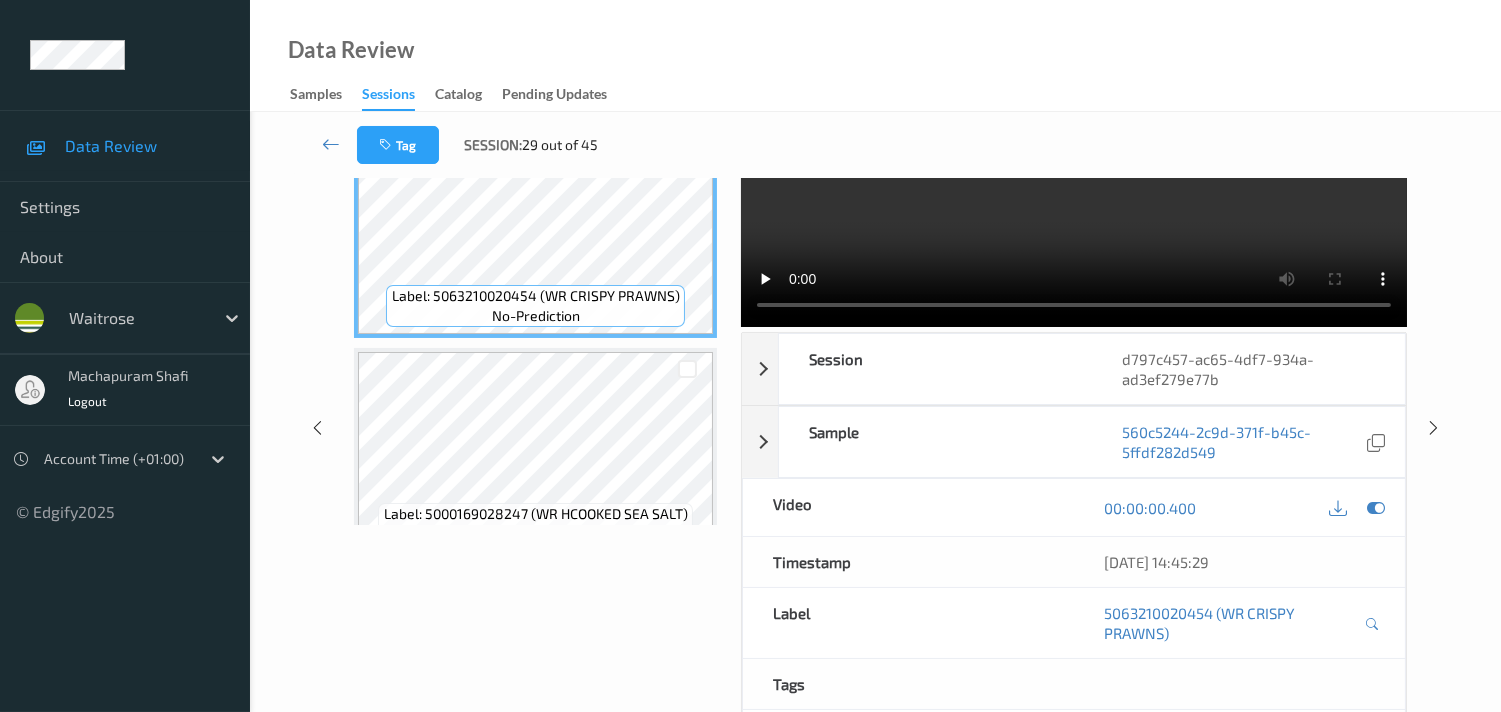 scroll, scrollTop: 0, scrollLeft: 0, axis: both 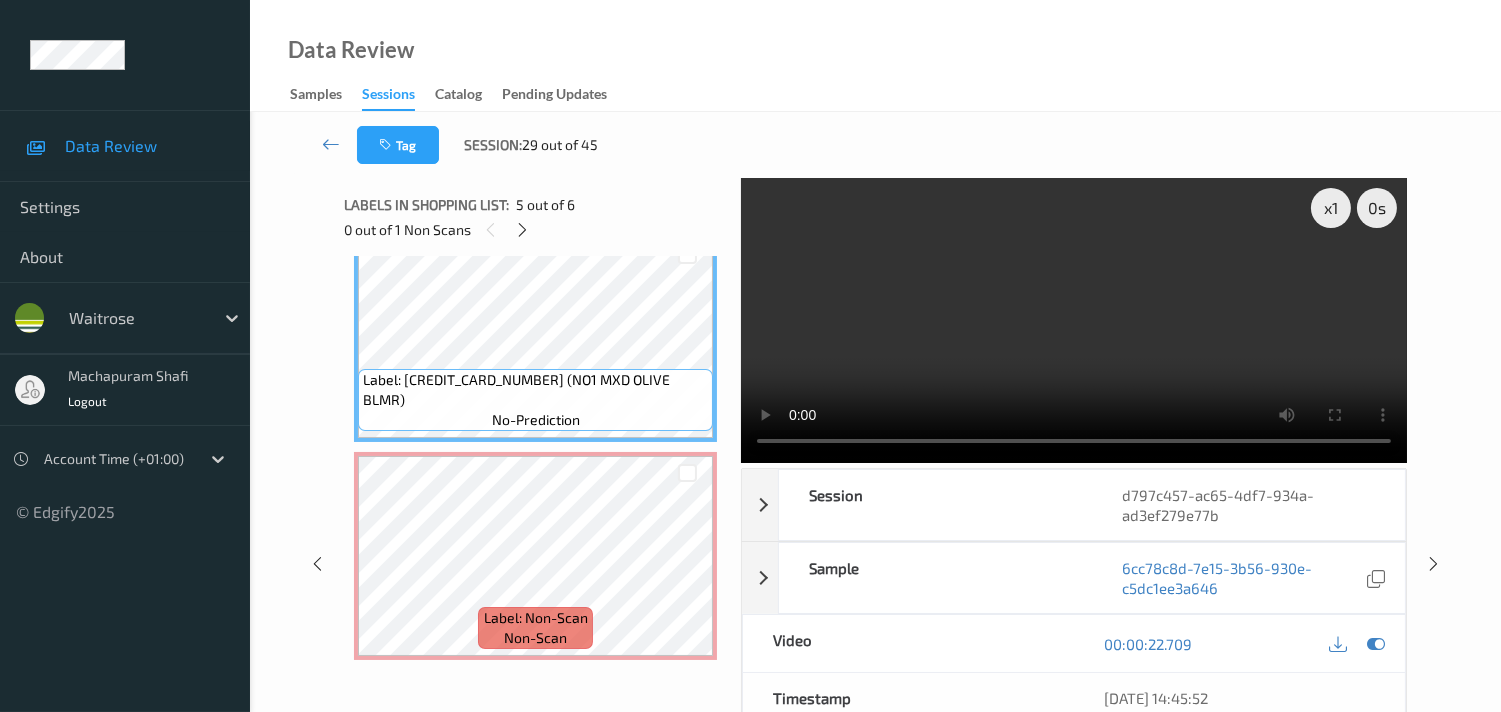 type 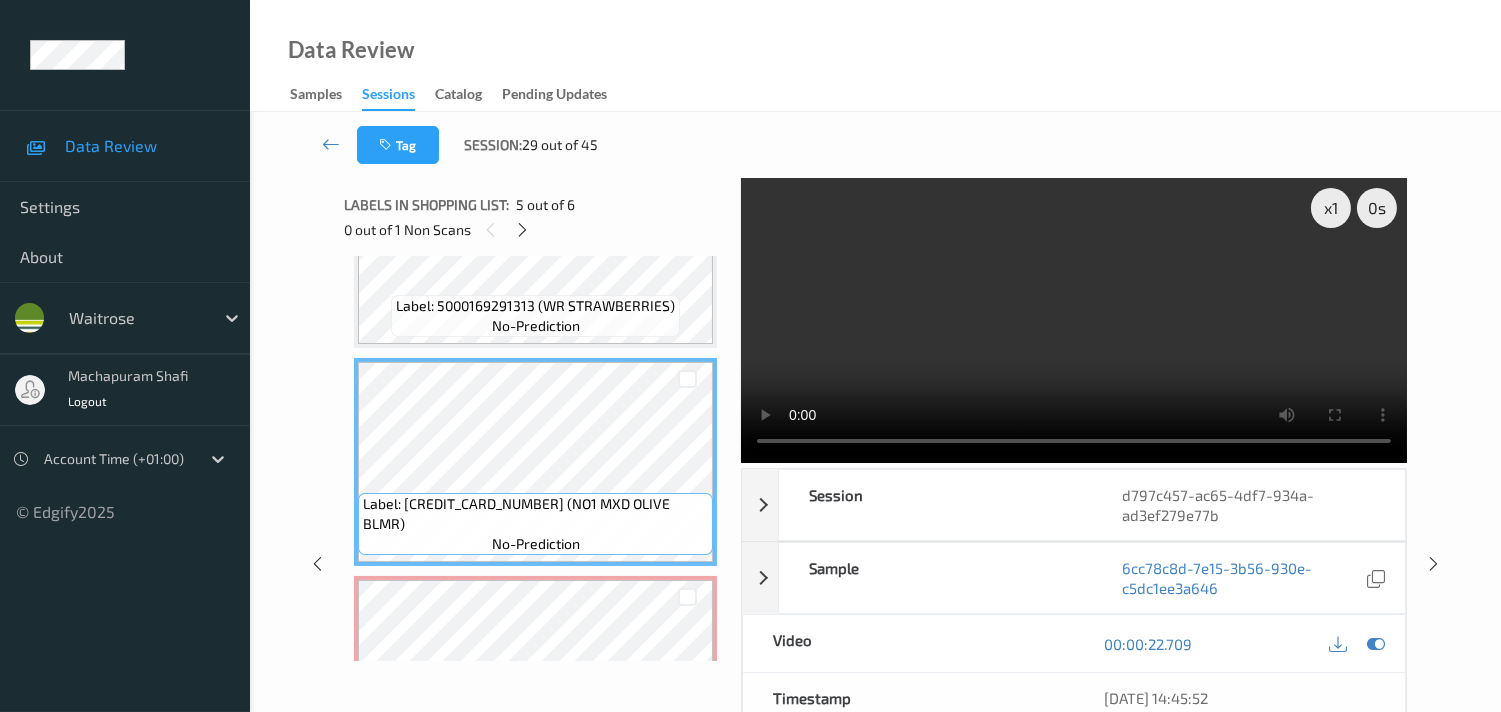 scroll, scrollTop: 904, scrollLeft: 0, axis: vertical 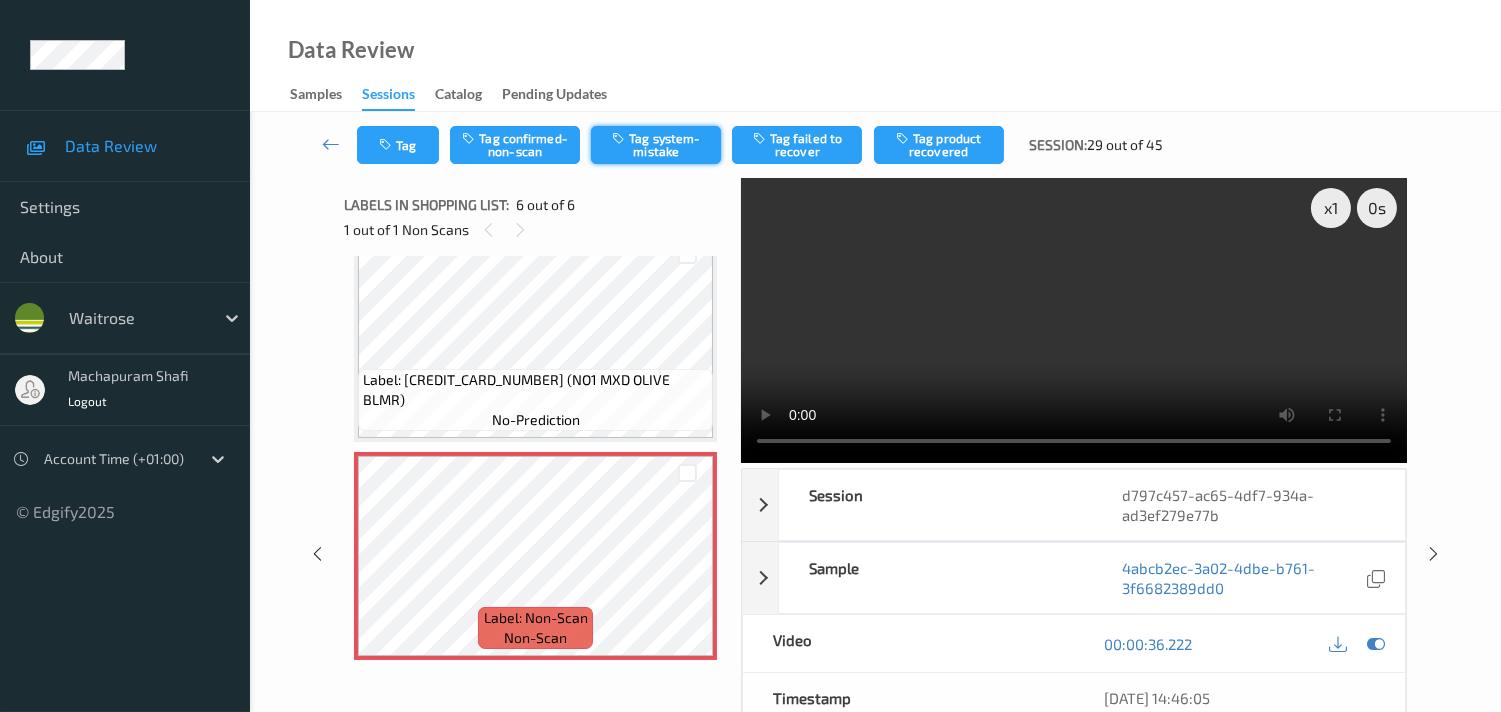 click on "Tag   system-mistake" at bounding box center (656, 145) 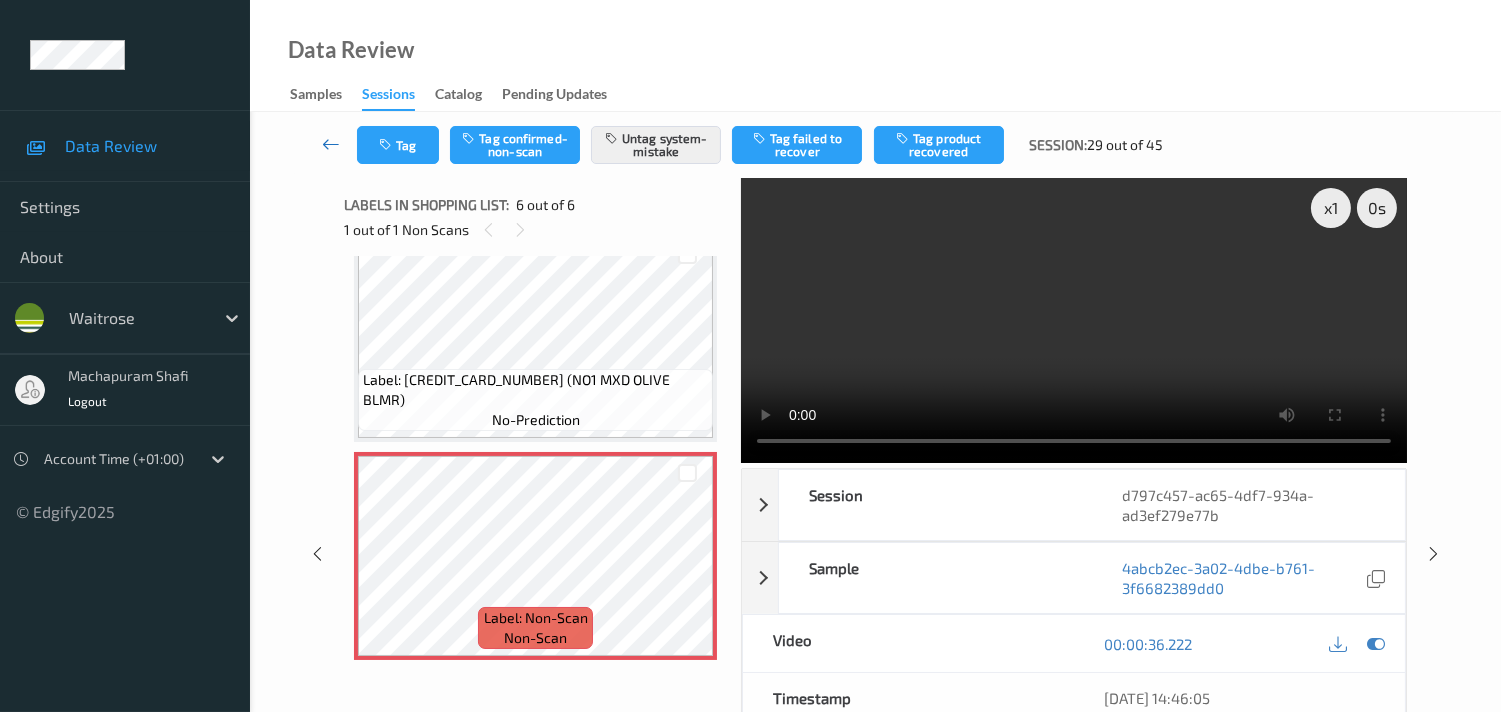 click at bounding box center [331, 144] 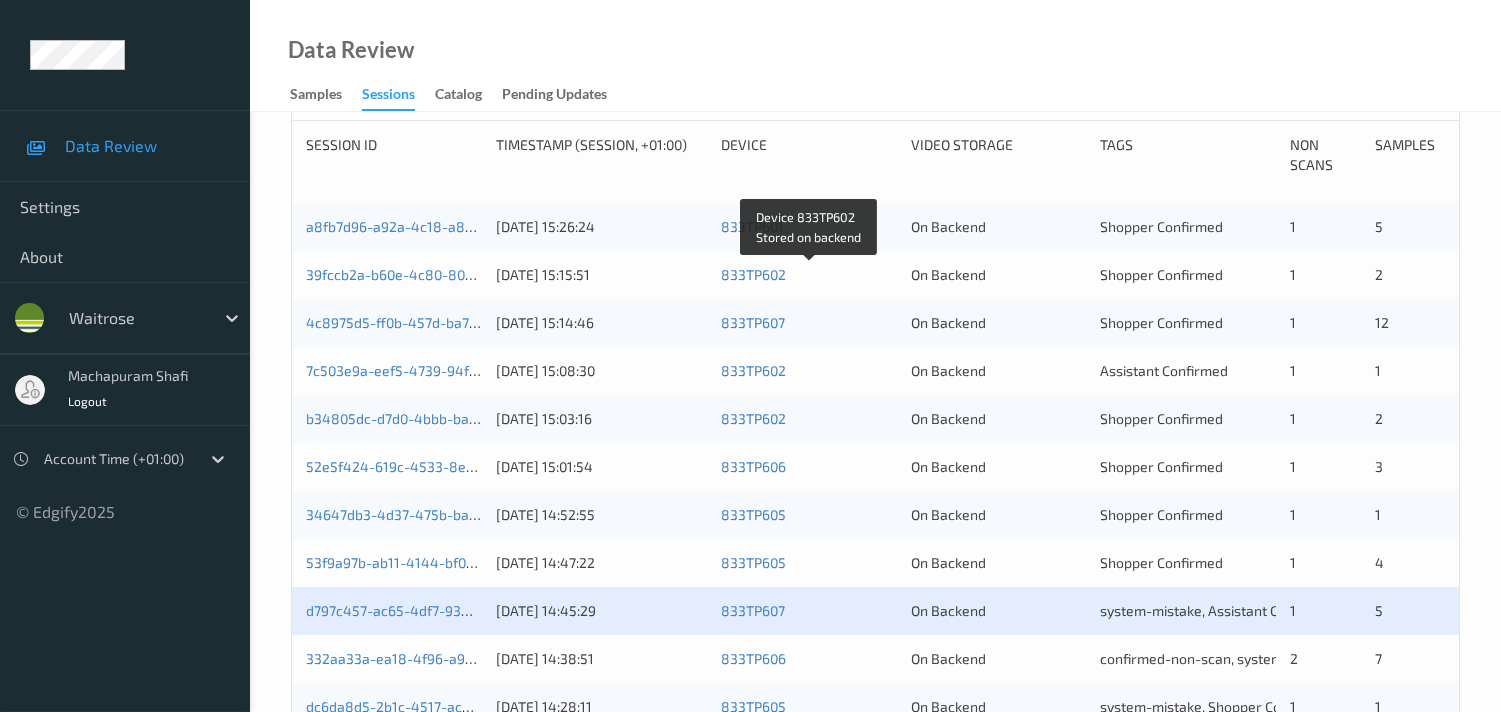 scroll, scrollTop: 444, scrollLeft: 0, axis: vertical 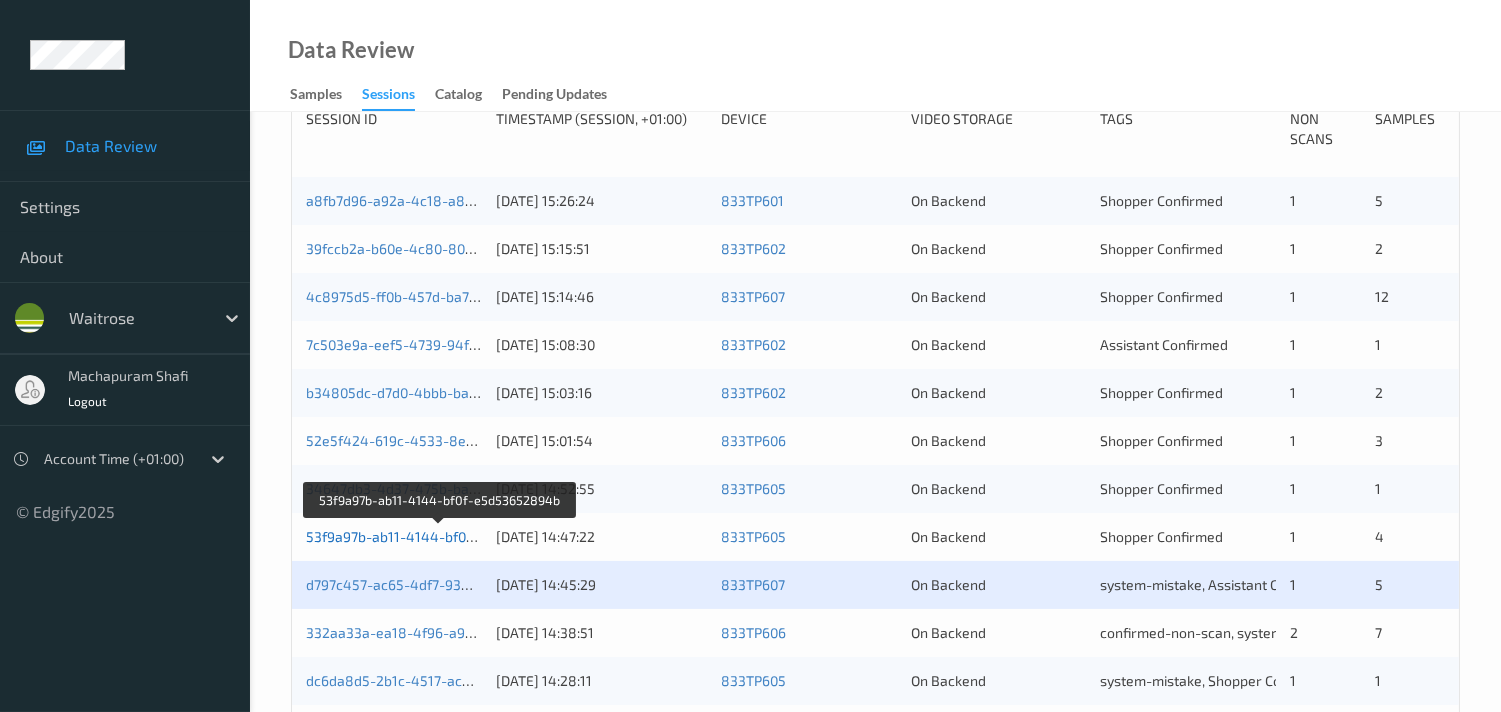 click on "53f9a97b-ab11-4144-bf0f-e5d53652894b" at bounding box center (440, 536) 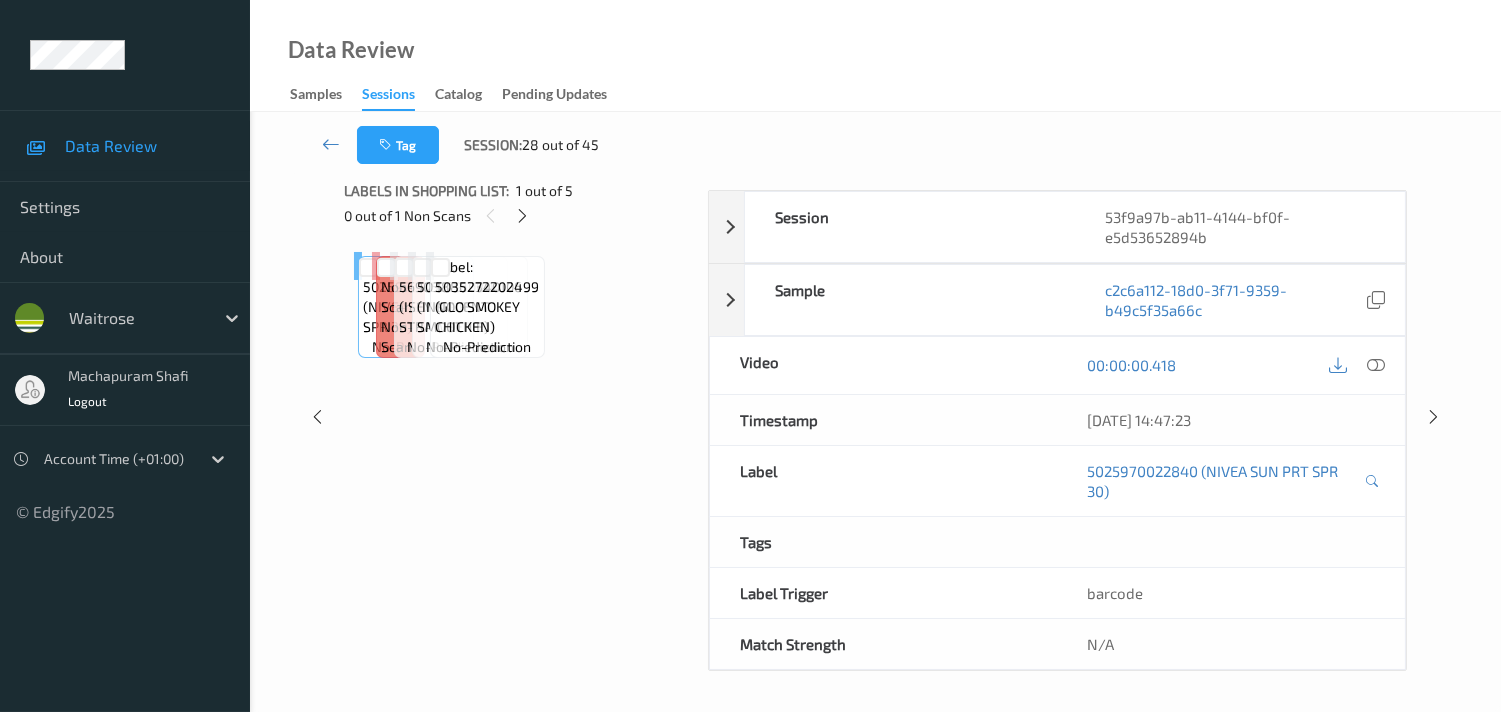 scroll, scrollTop: 280, scrollLeft: 0, axis: vertical 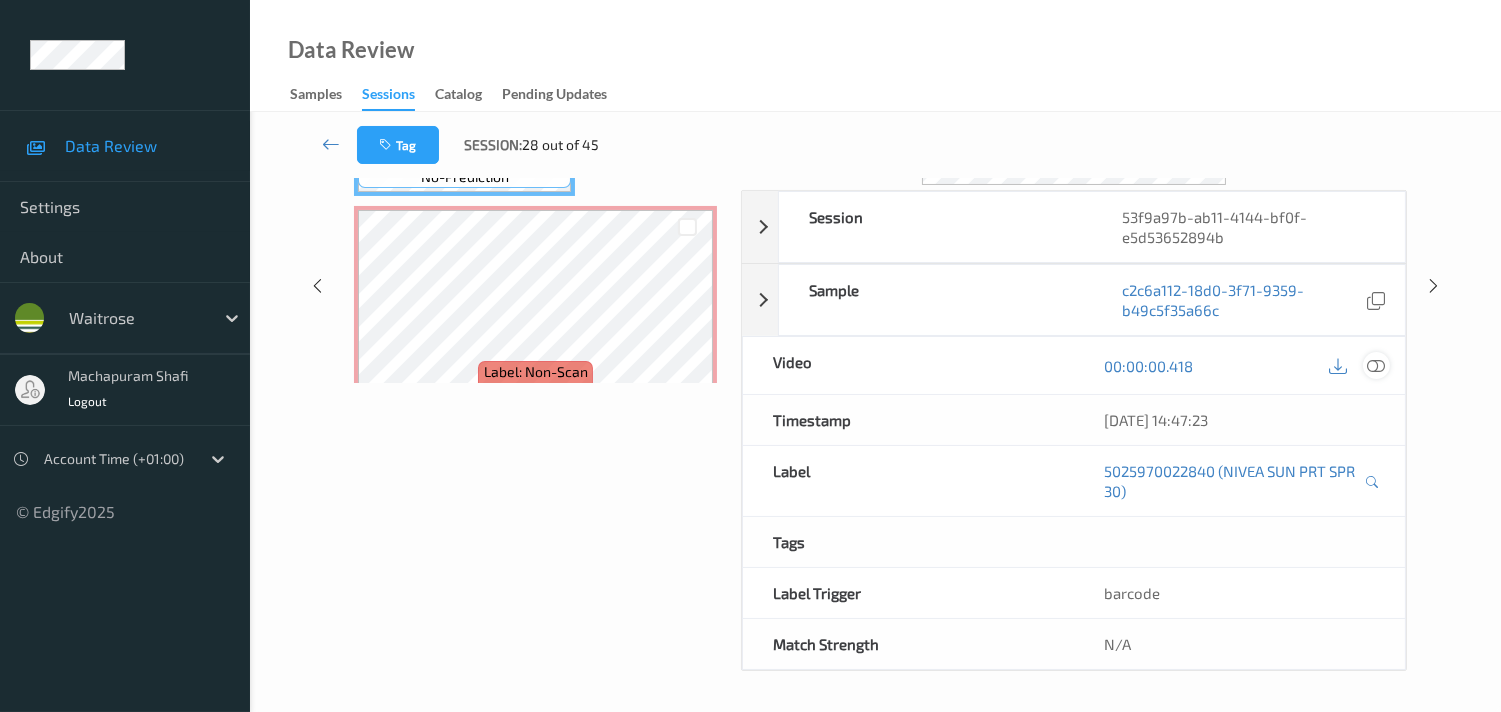 click at bounding box center (1376, 366) 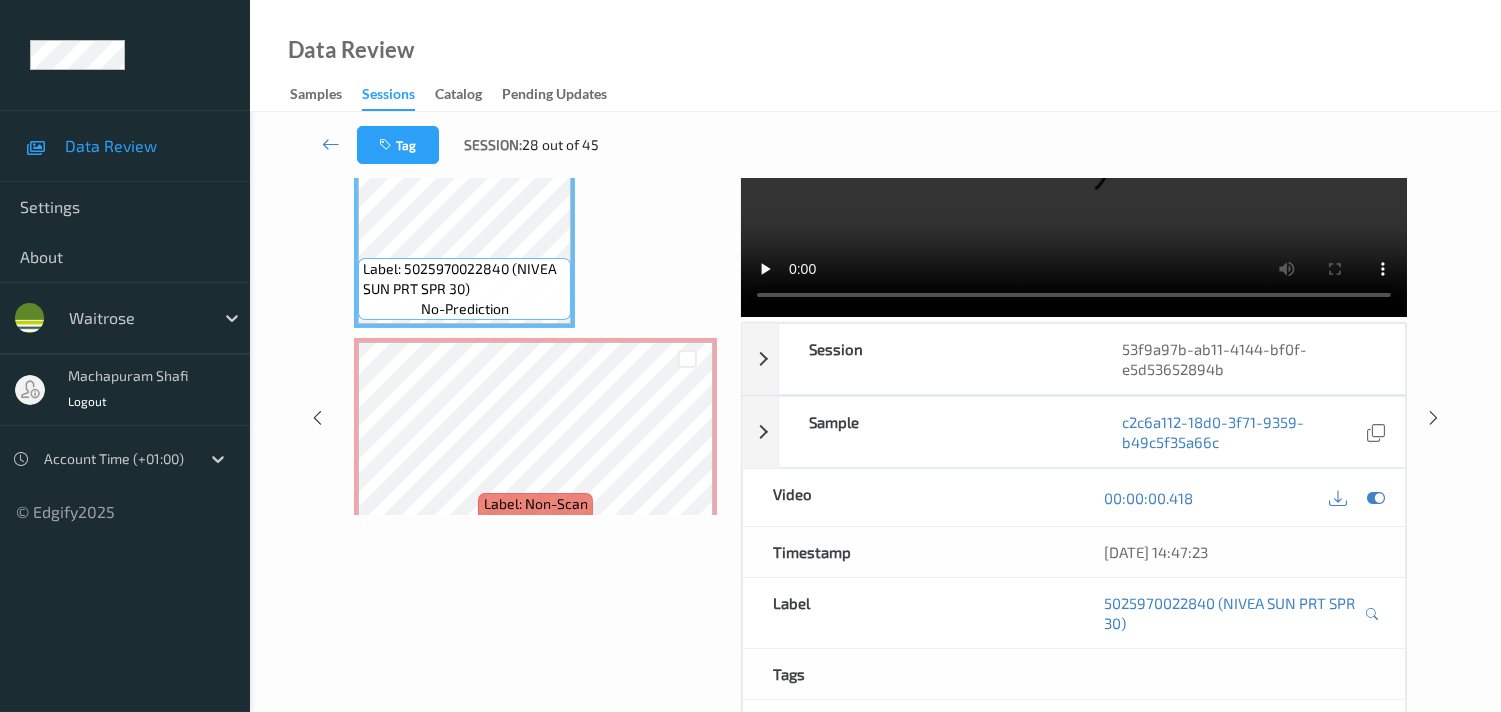 scroll, scrollTop: 0, scrollLeft: 0, axis: both 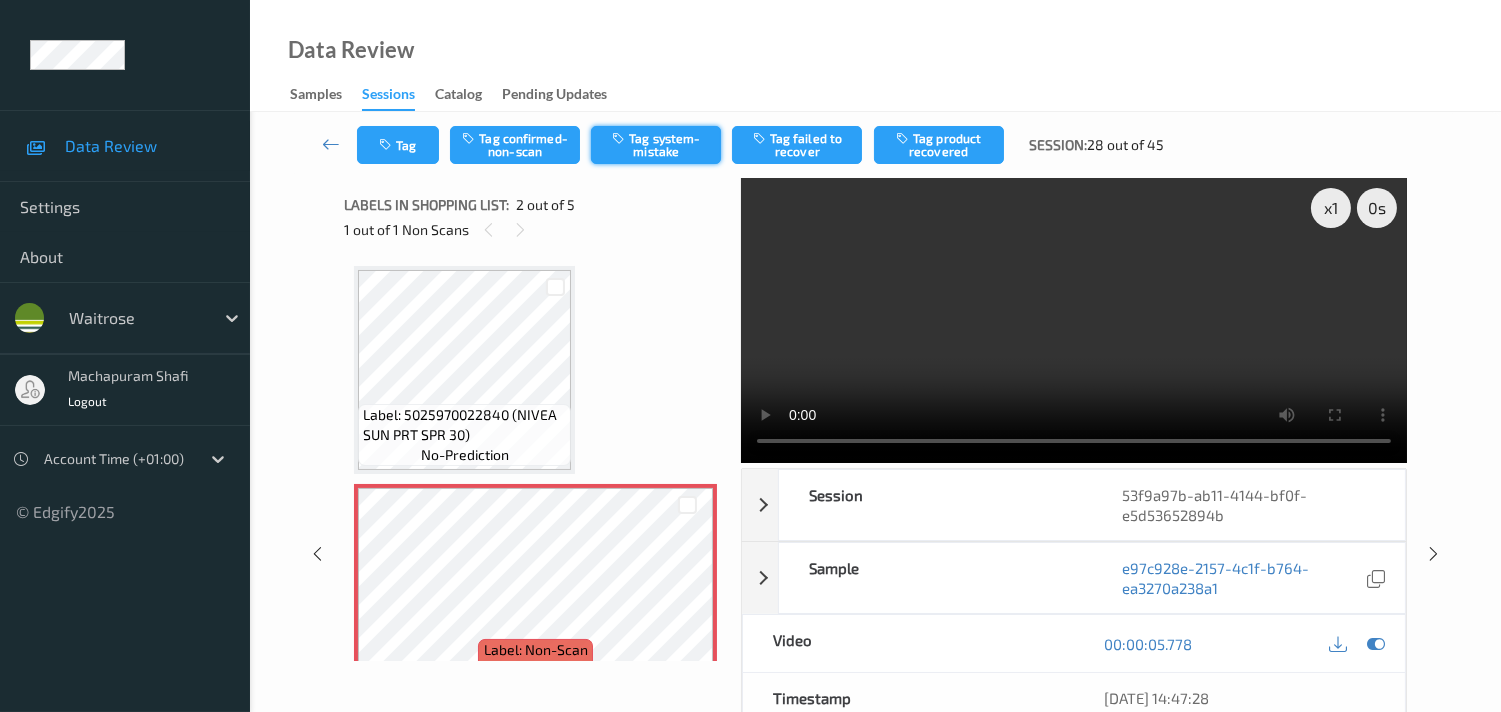 click on "Tag   system-mistake" at bounding box center [656, 145] 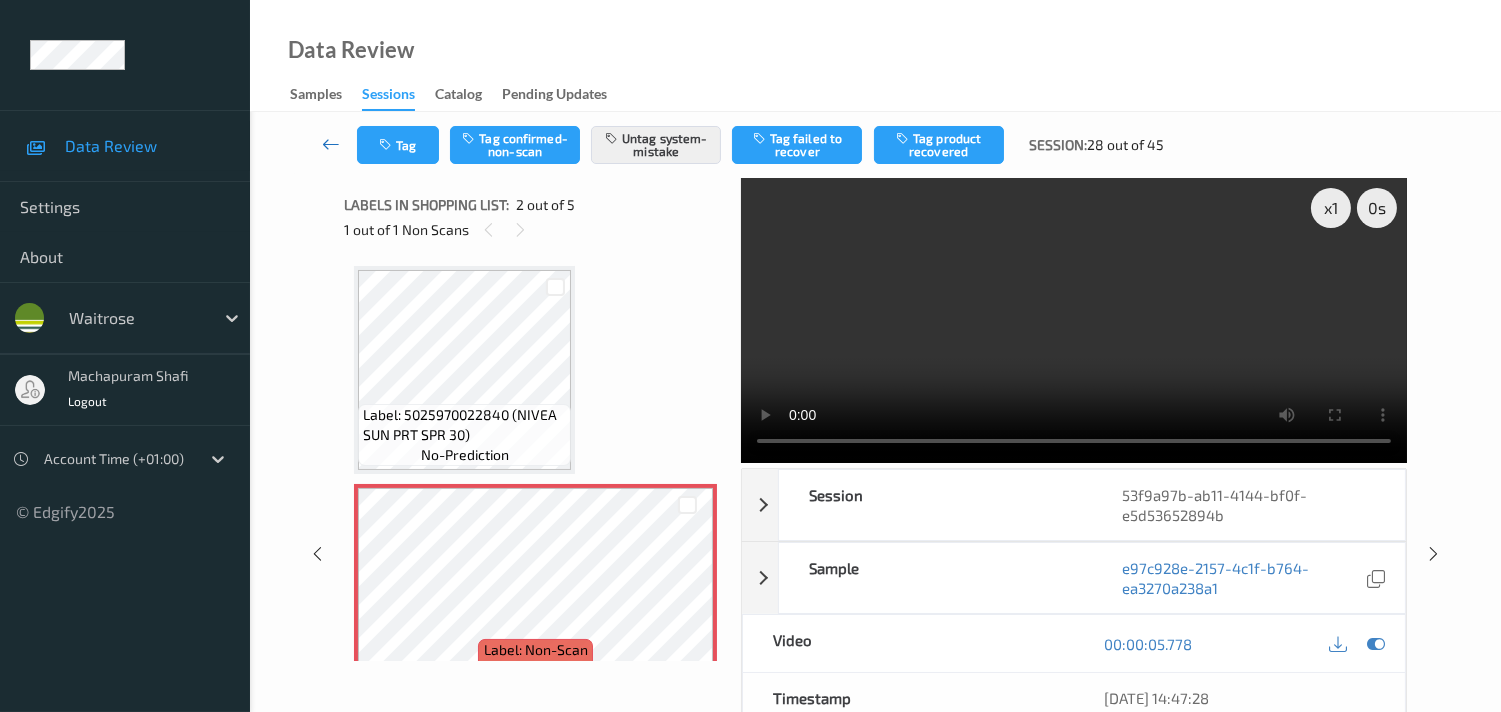 click at bounding box center [331, 144] 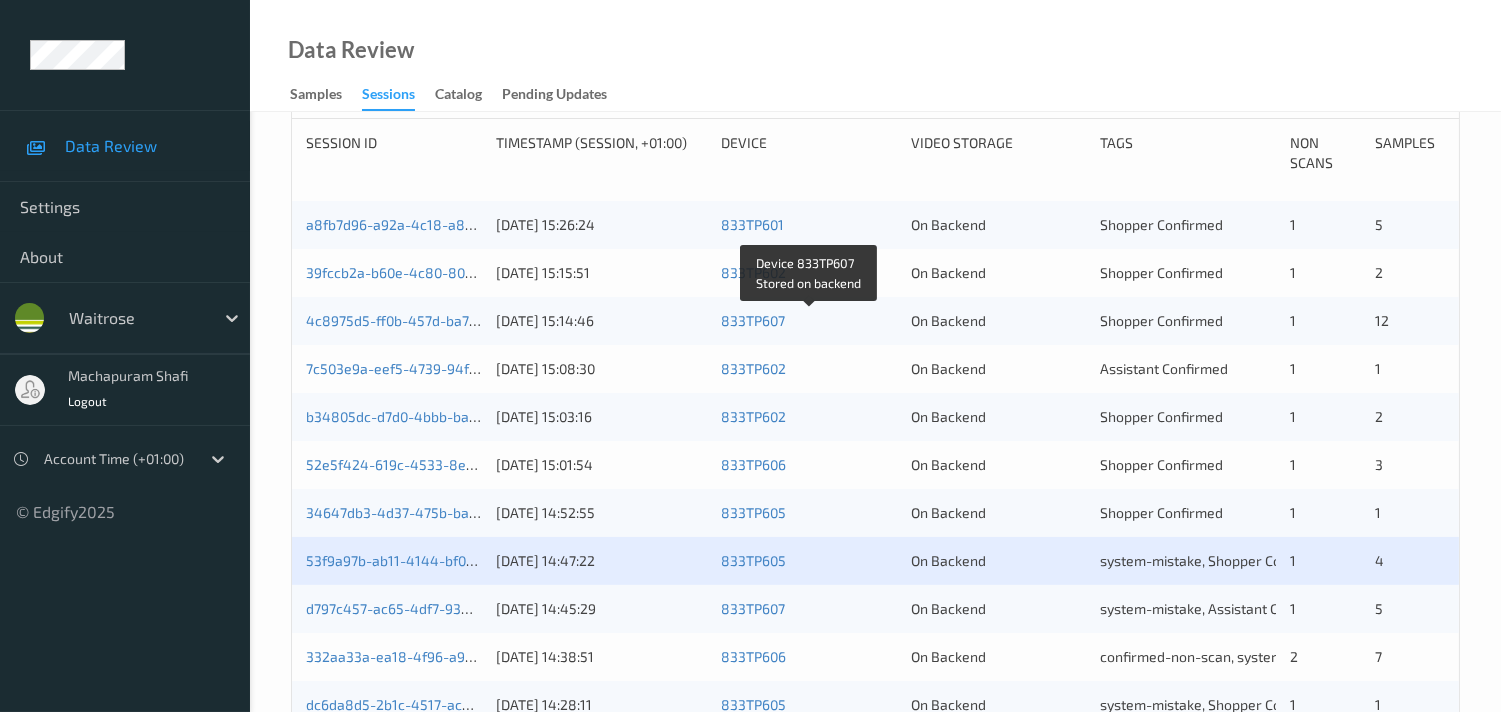 scroll, scrollTop: 444, scrollLeft: 0, axis: vertical 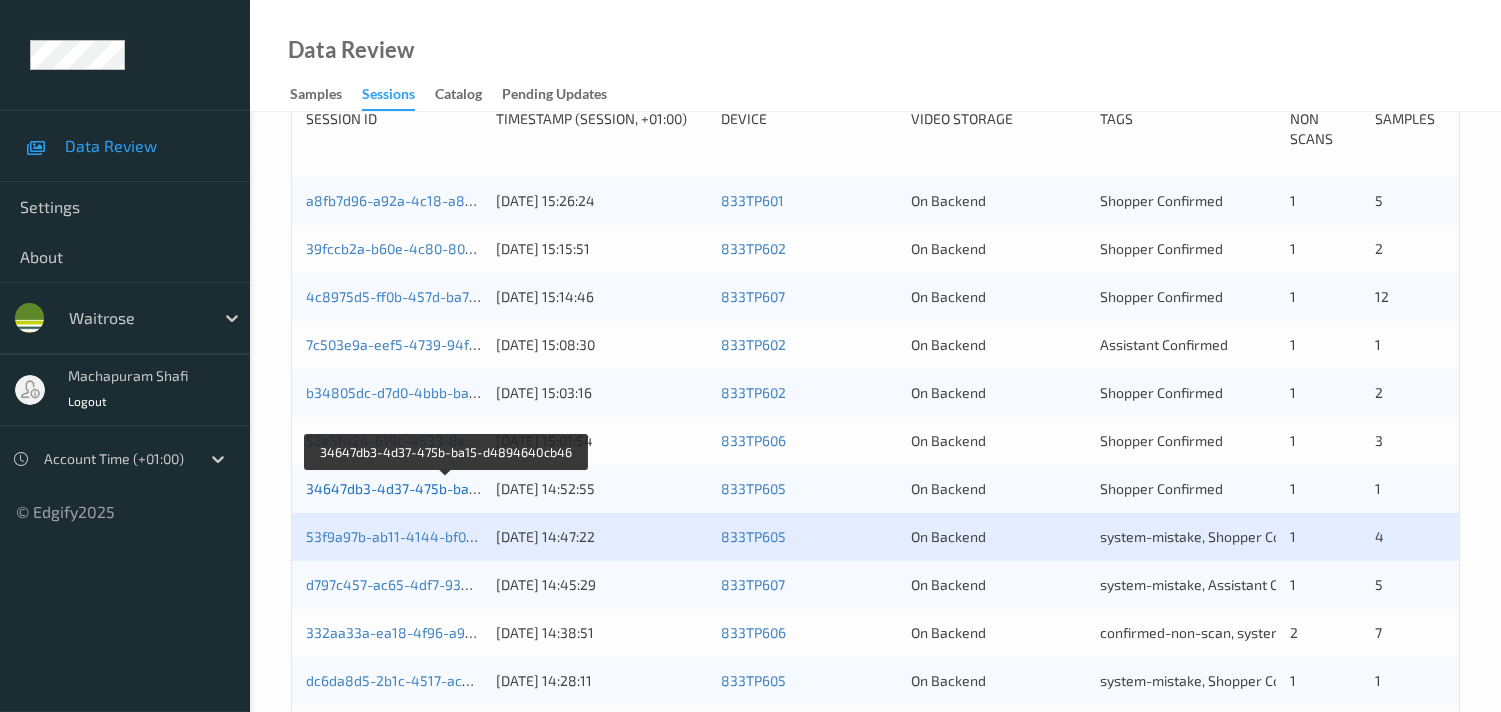 click on "34647db3-4d37-475b-ba15-d4894640cb46" at bounding box center (447, 488) 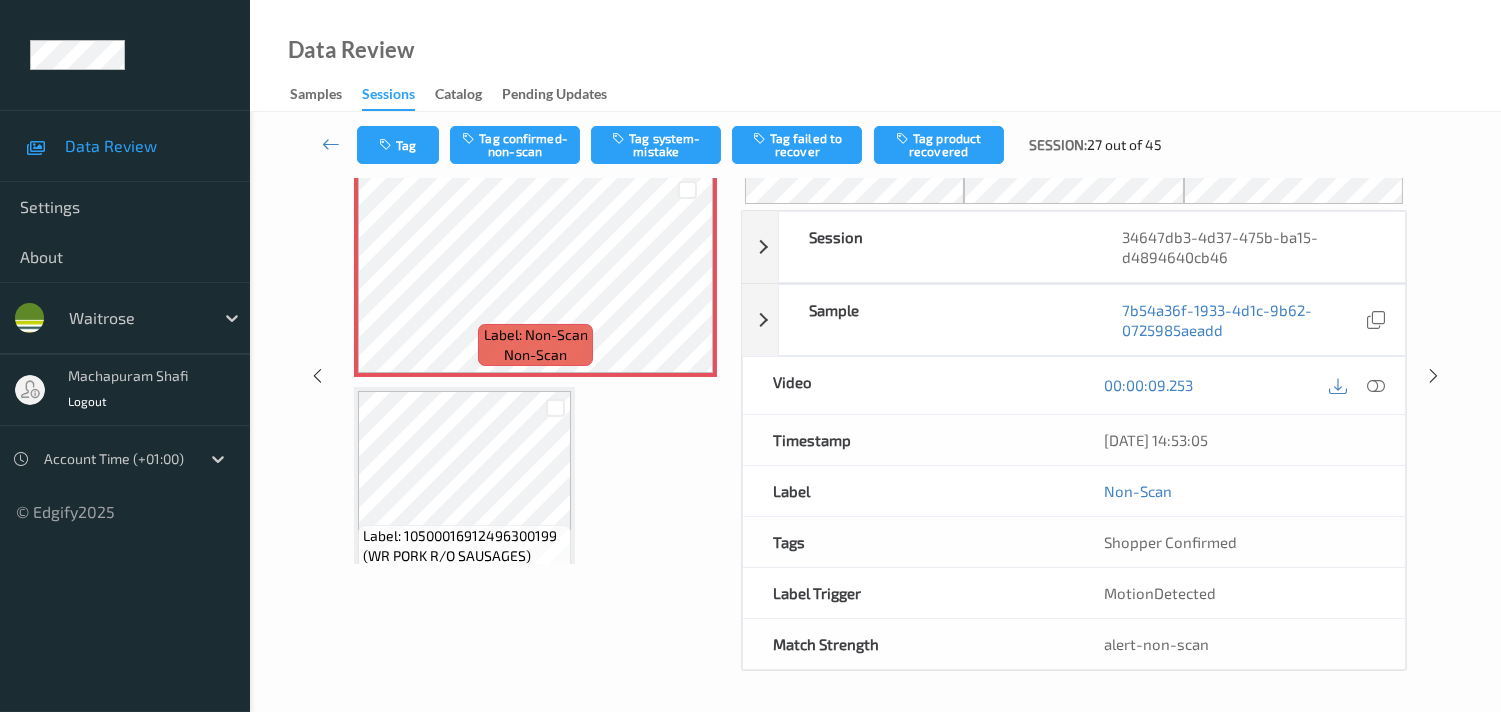 scroll, scrollTop: 97, scrollLeft: 0, axis: vertical 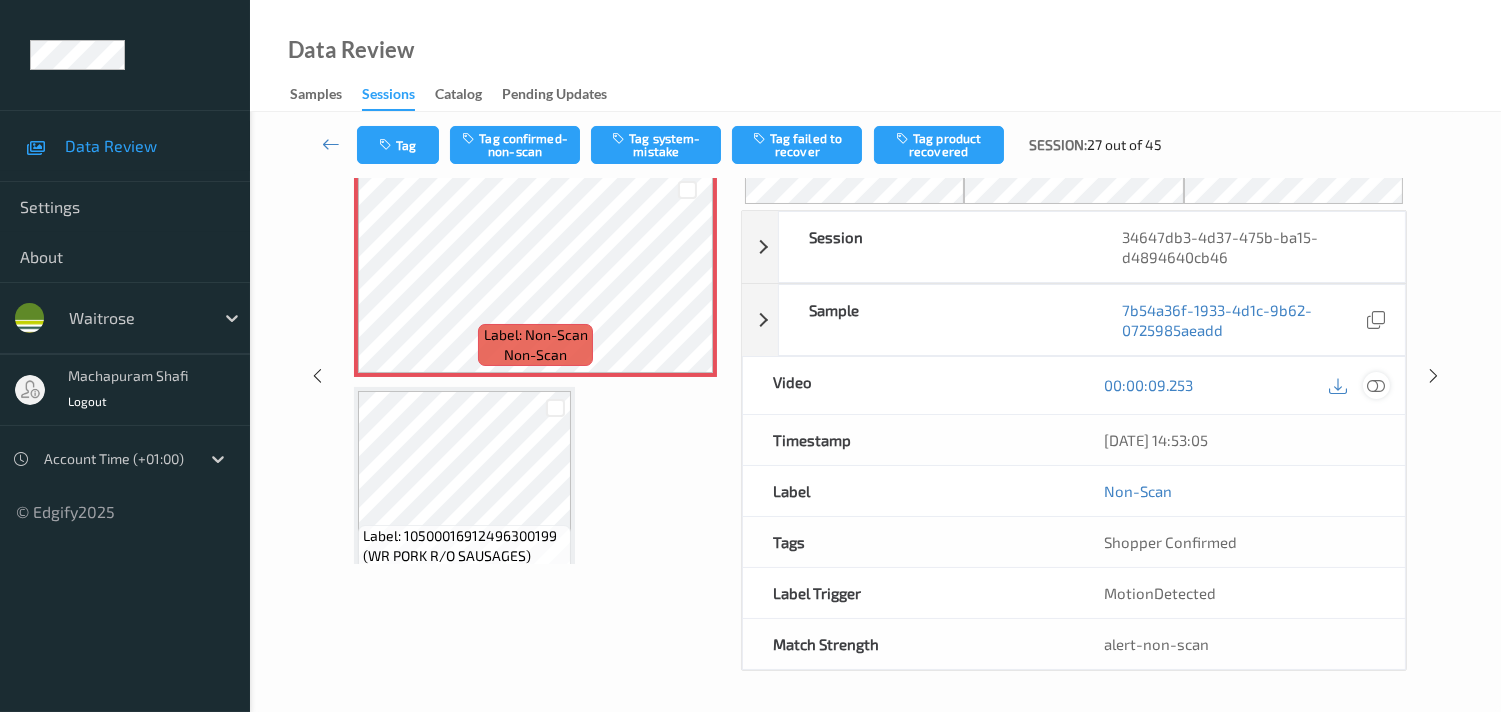 click at bounding box center [1376, 385] 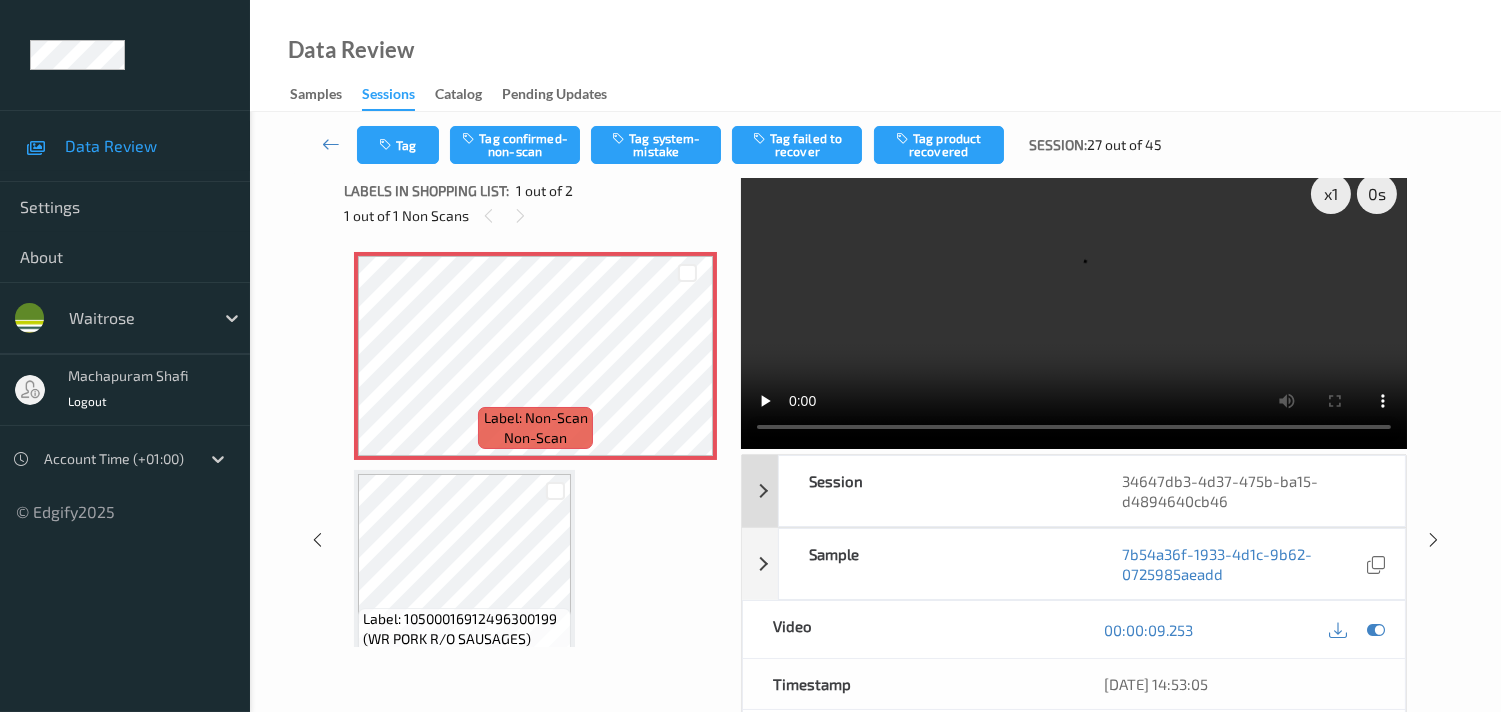 scroll, scrollTop: 0, scrollLeft: 0, axis: both 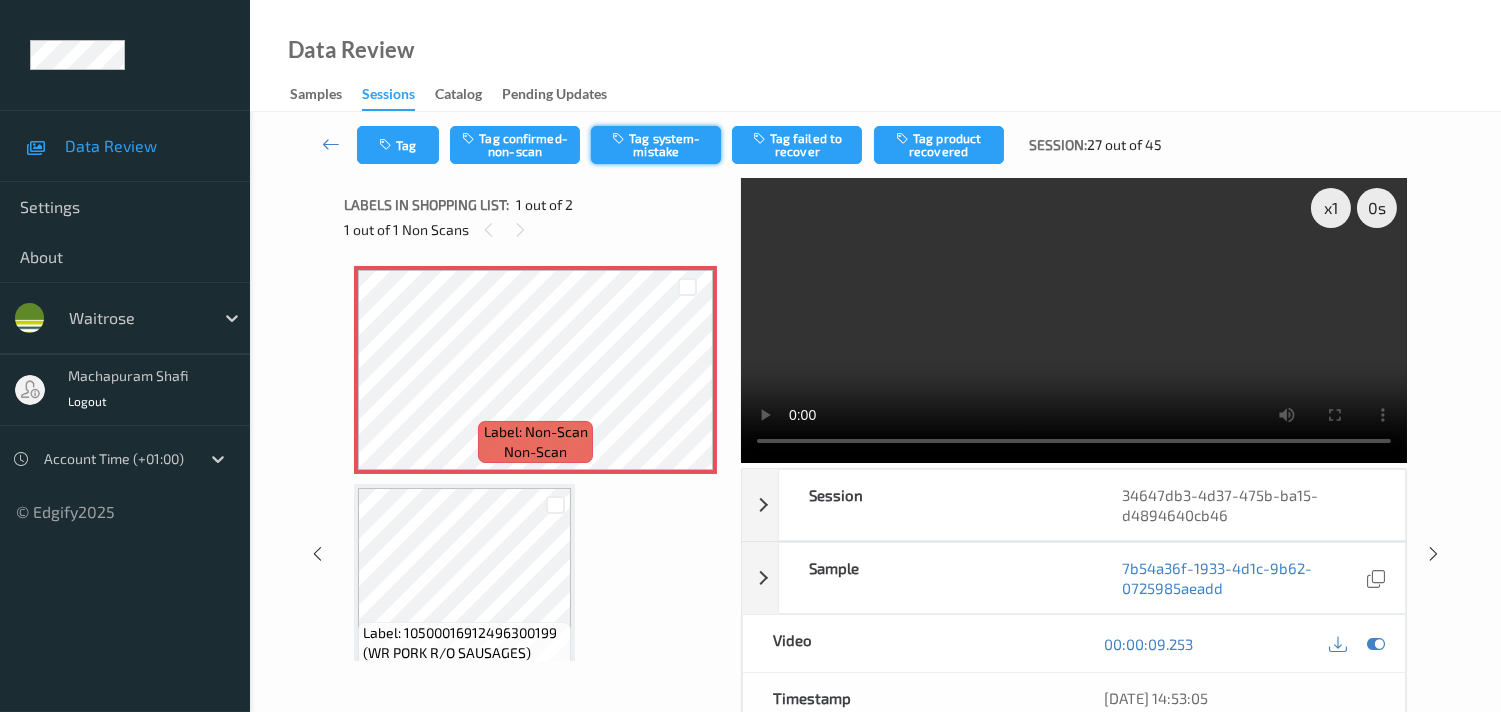 click on "Tag   system-mistake" at bounding box center [656, 145] 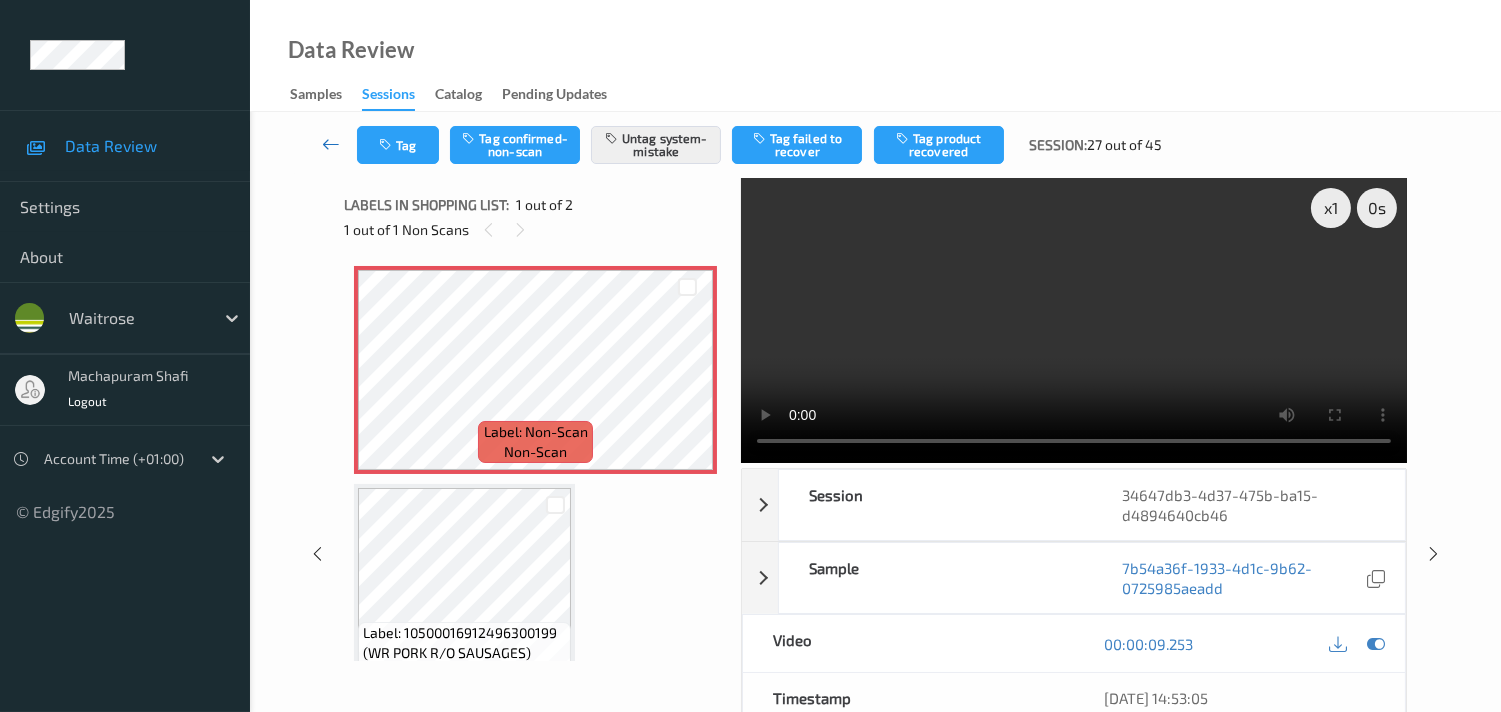 click at bounding box center [331, 144] 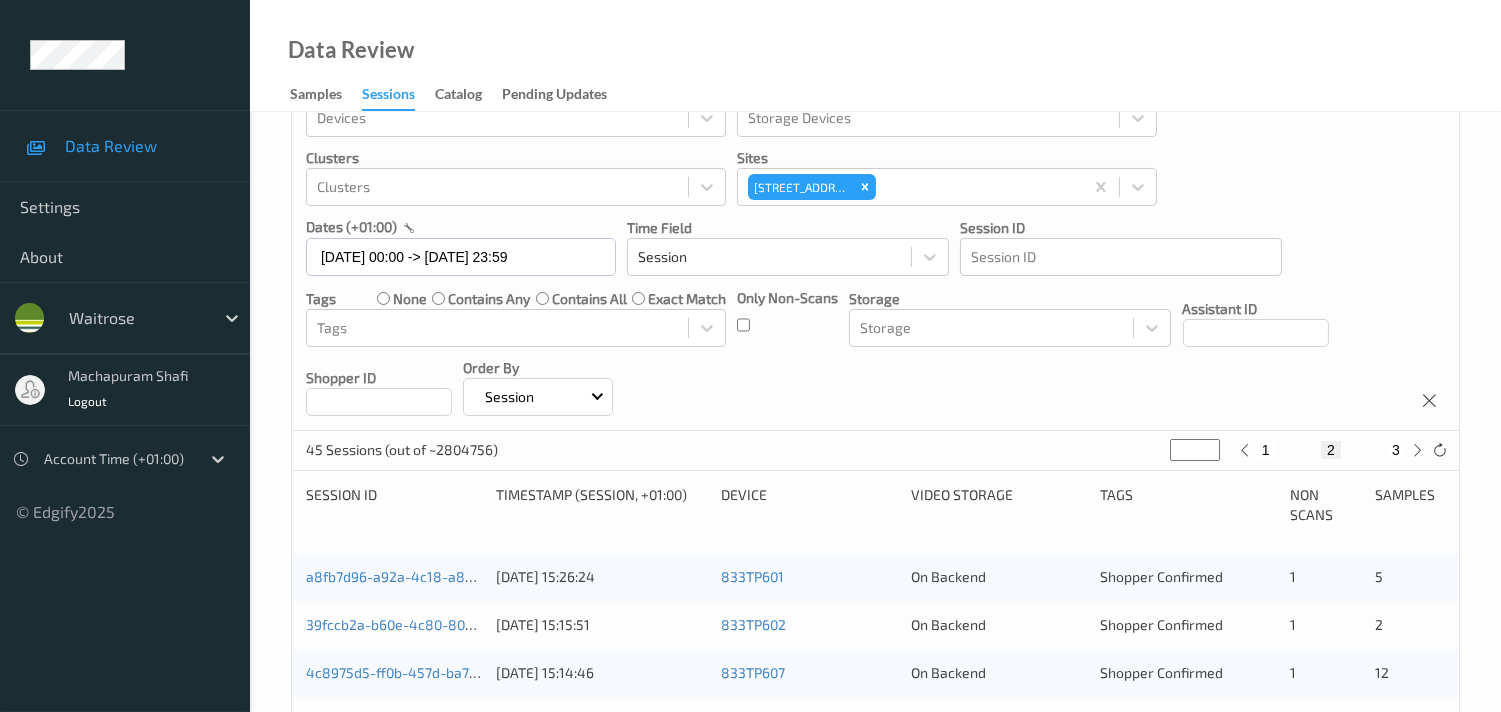 scroll, scrollTop: 333, scrollLeft: 0, axis: vertical 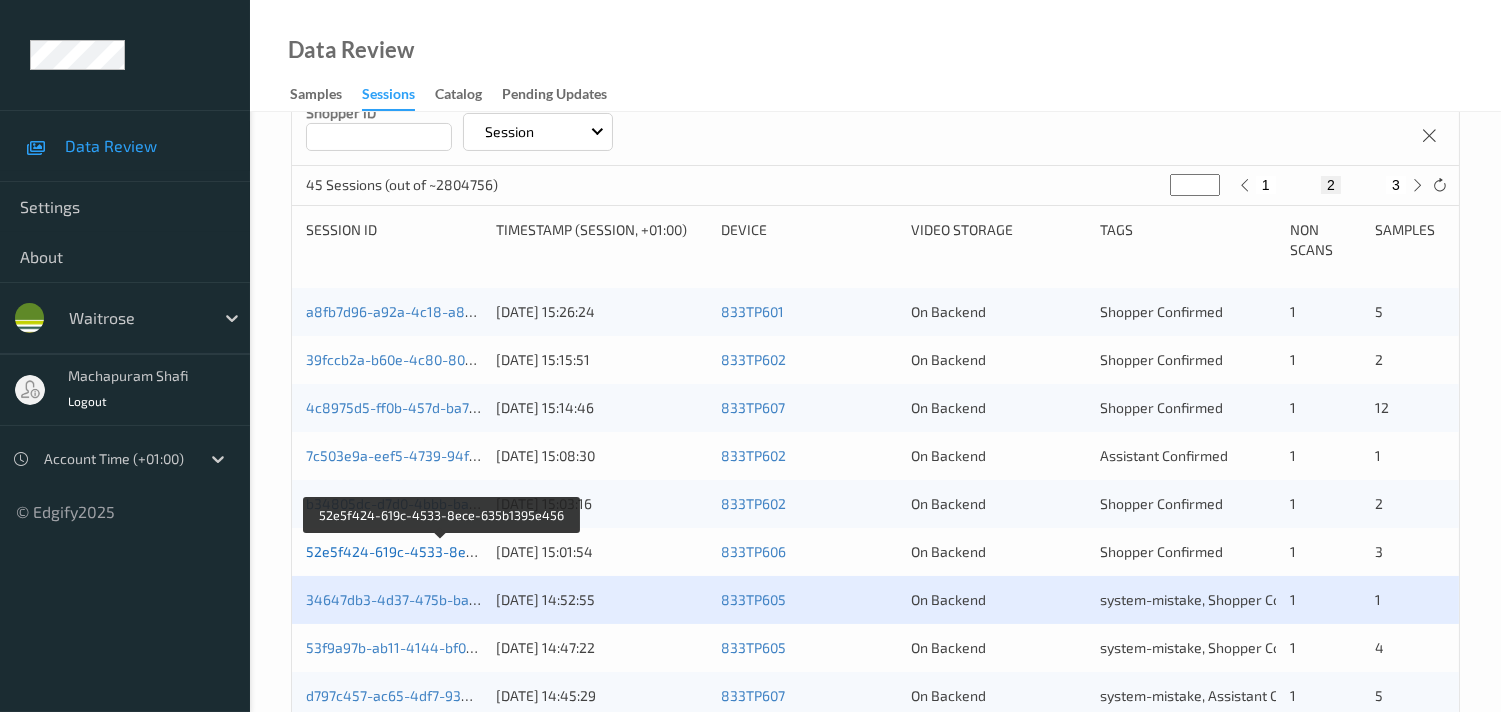 click on "52e5f424-619c-4533-8ece-635b1395e456" at bounding box center (444, 551) 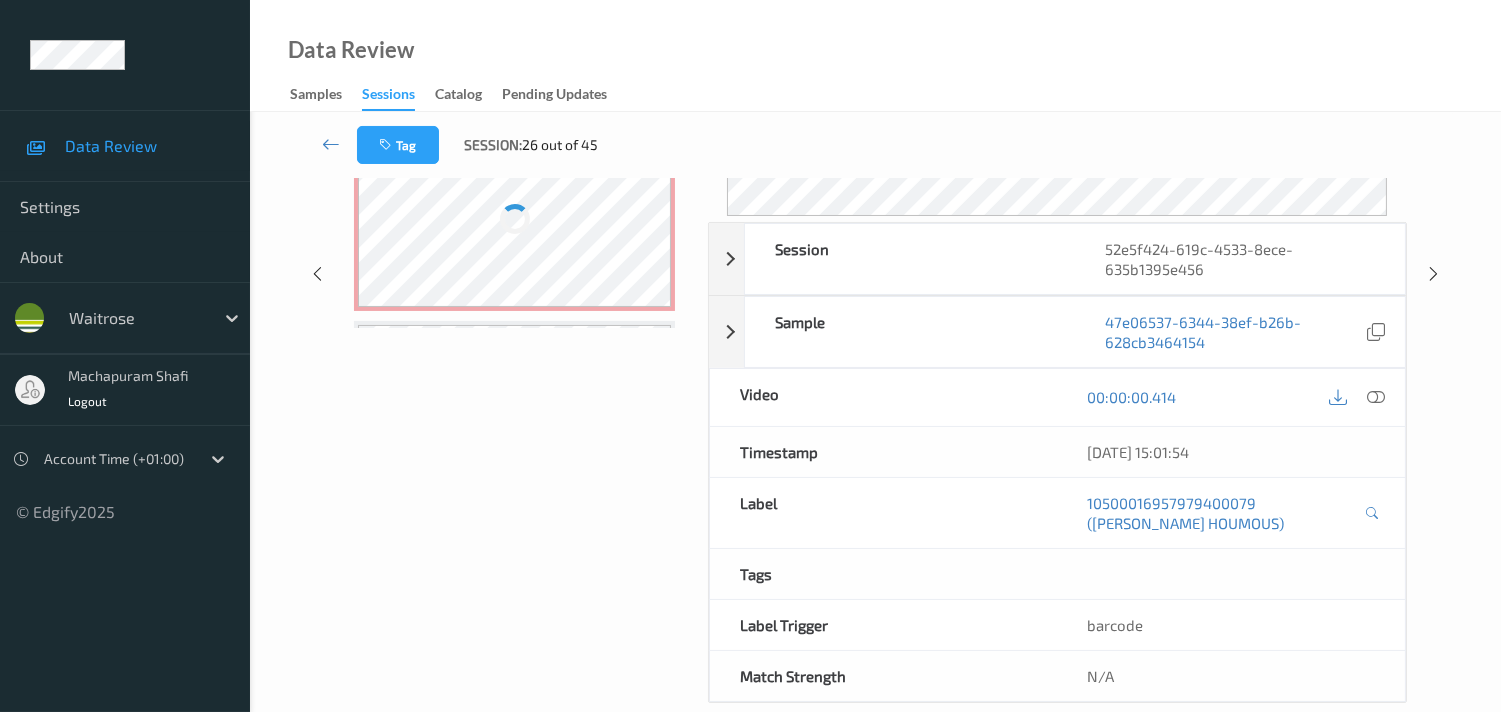 scroll, scrollTop: 280, scrollLeft: 0, axis: vertical 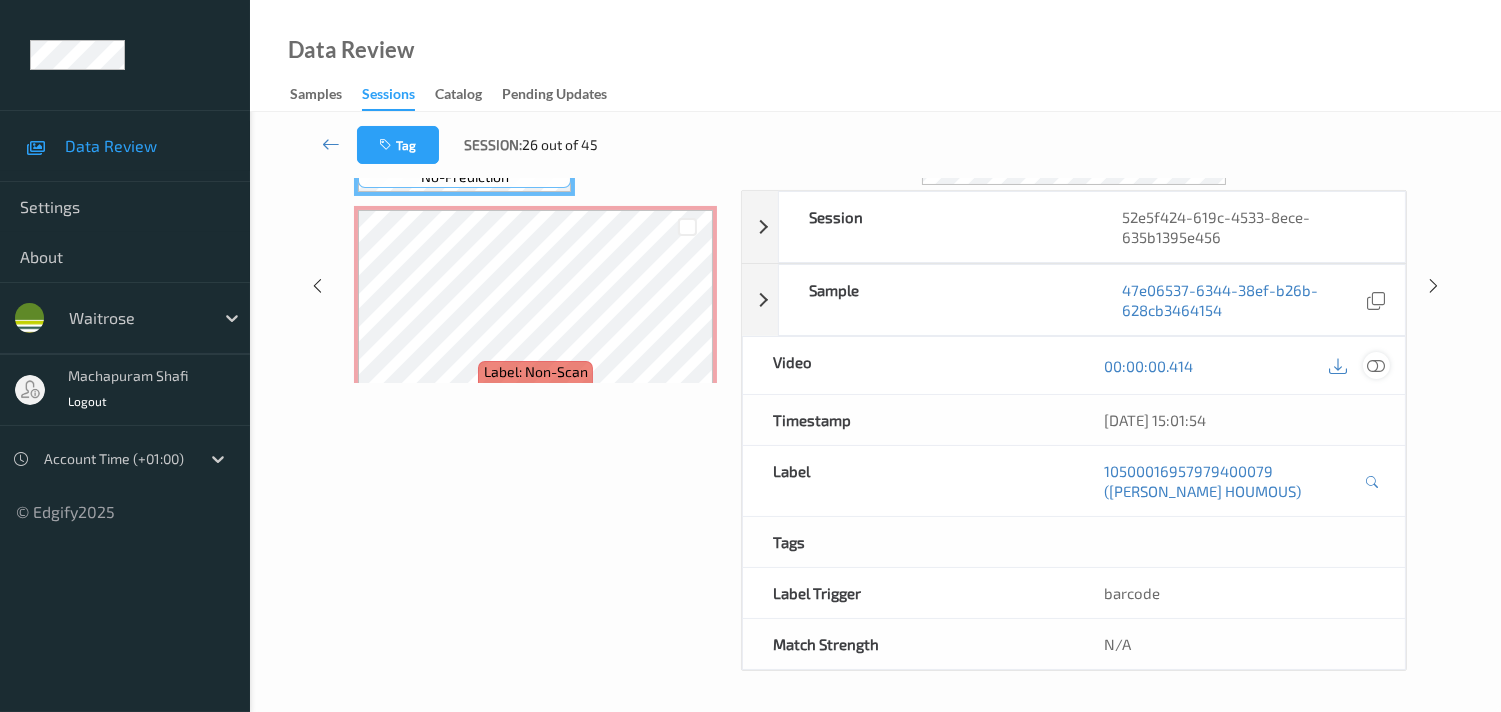 click at bounding box center (1376, 366) 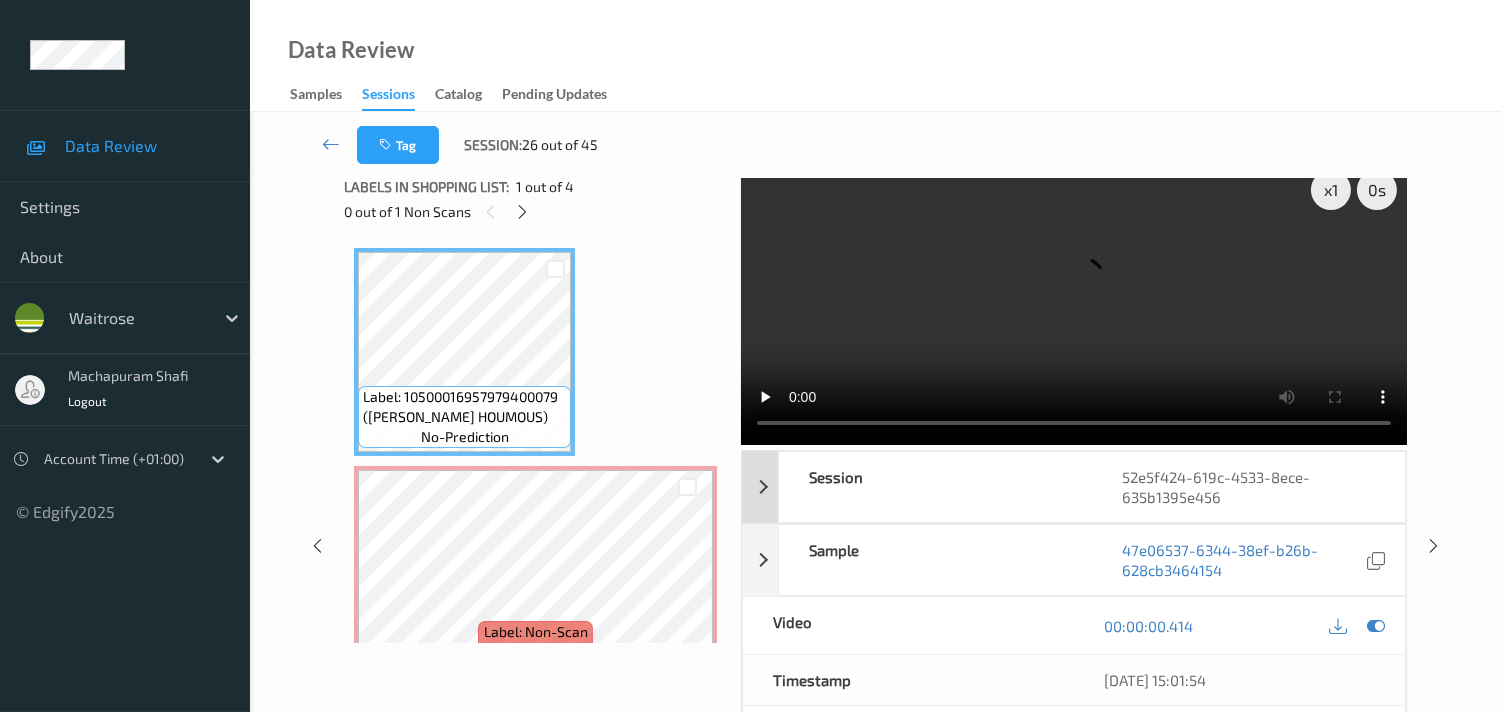 scroll, scrollTop: 0, scrollLeft: 0, axis: both 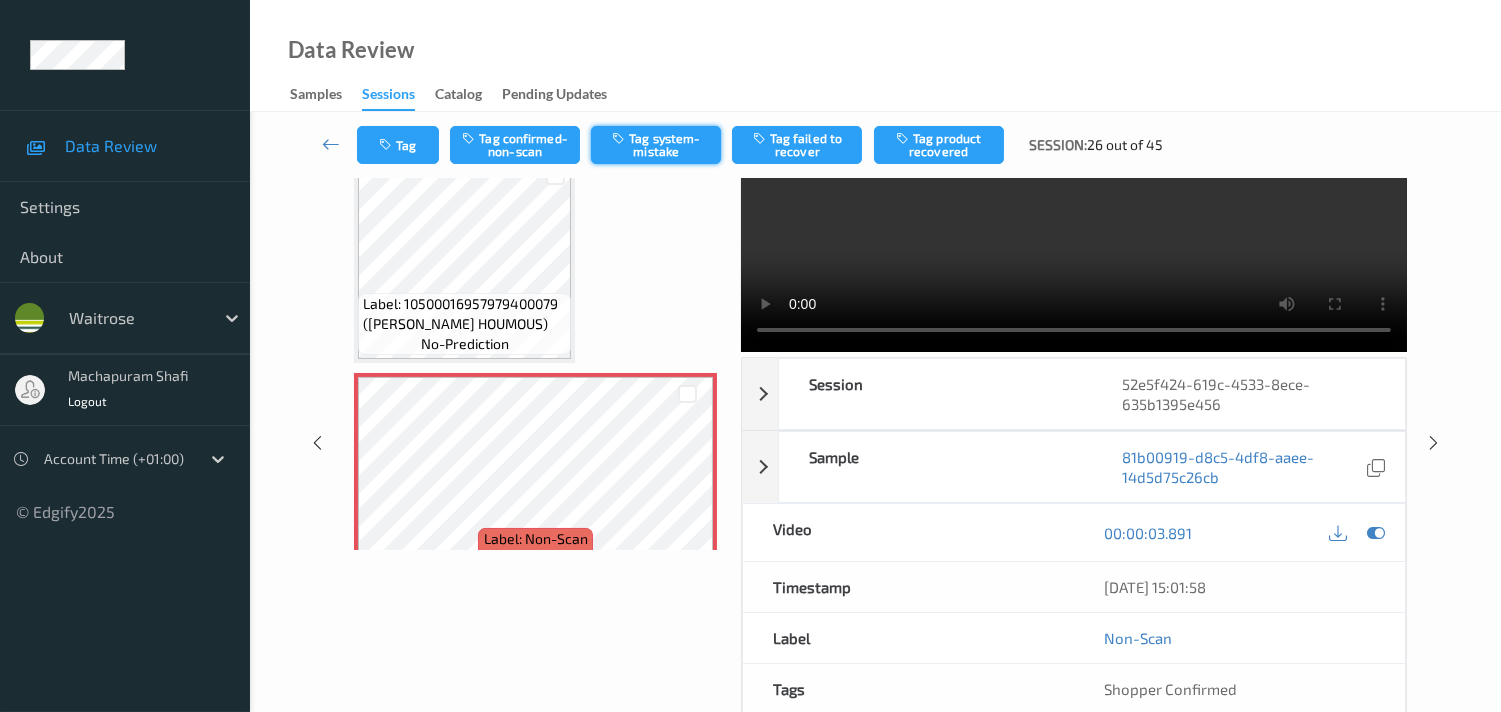 click on "Tag   system-mistake" at bounding box center (656, 145) 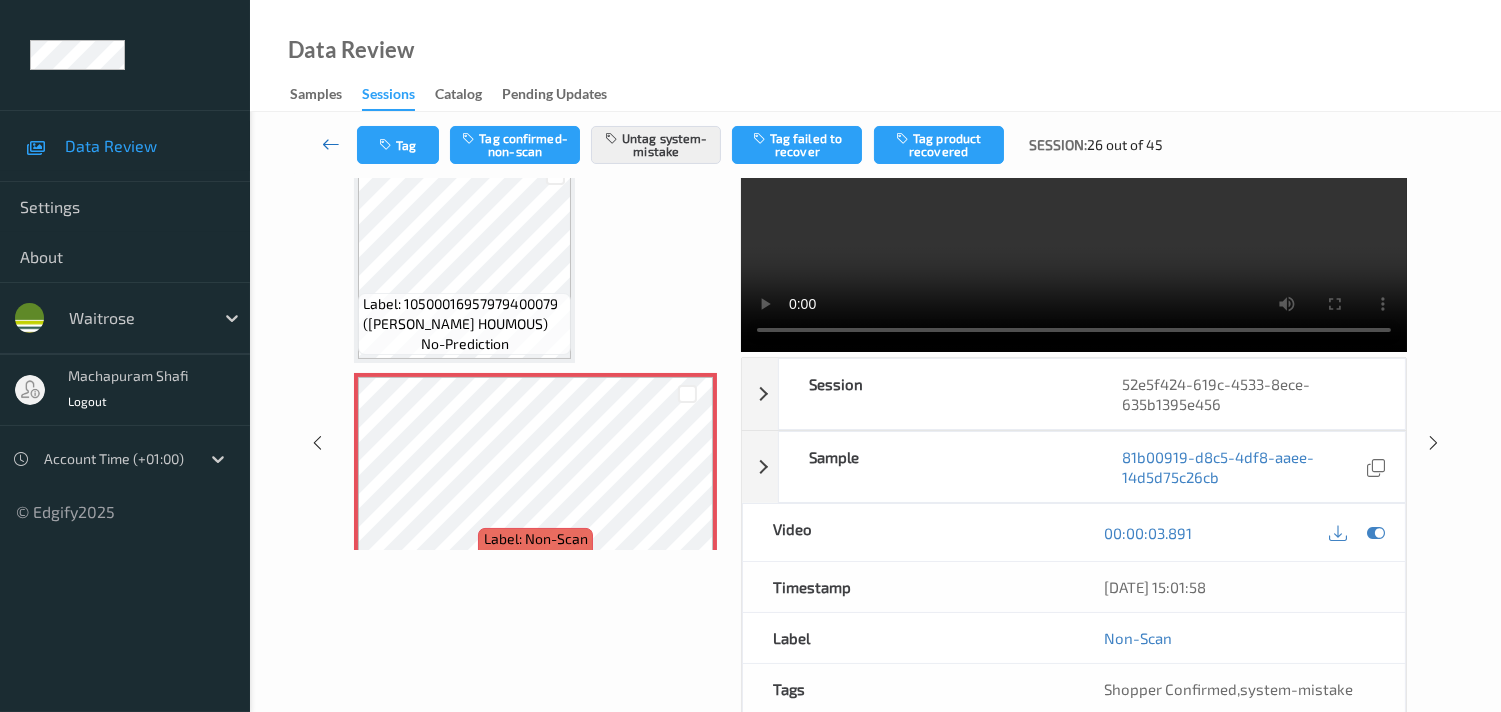 click at bounding box center [331, 144] 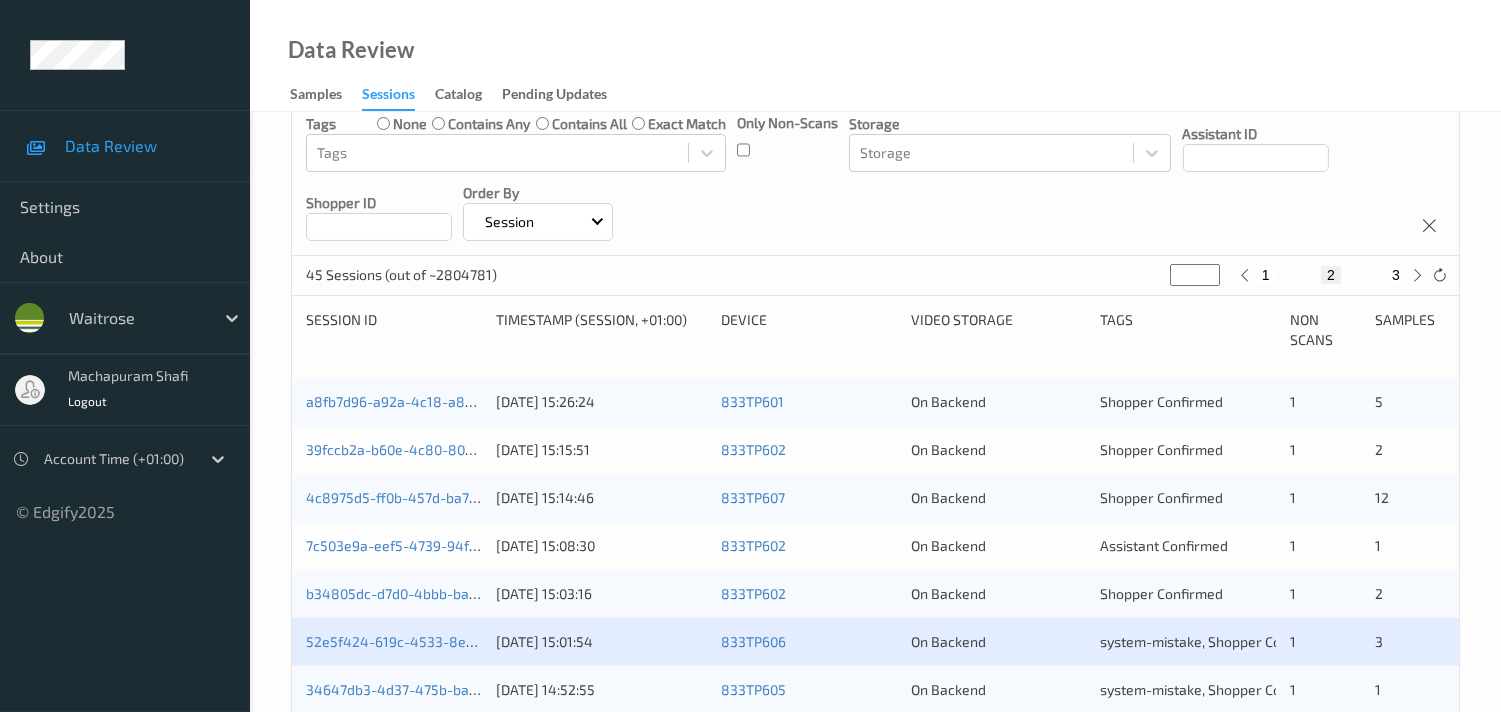 scroll, scrollTop: 333, scrollLeft: 0, axis: vertical 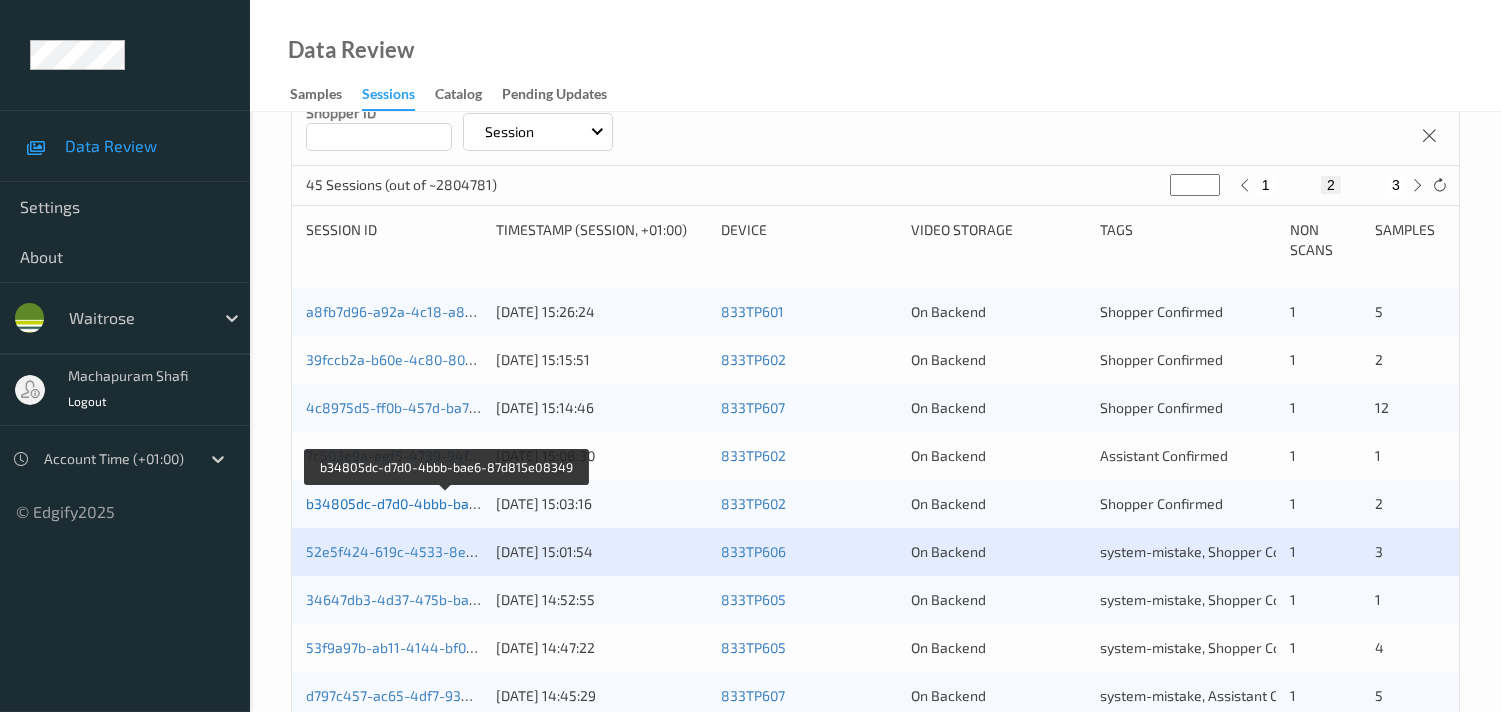 click on "b34805dc-d7d0-4bbb-bae6-87d815e08349" at bounding box center (447, 503) 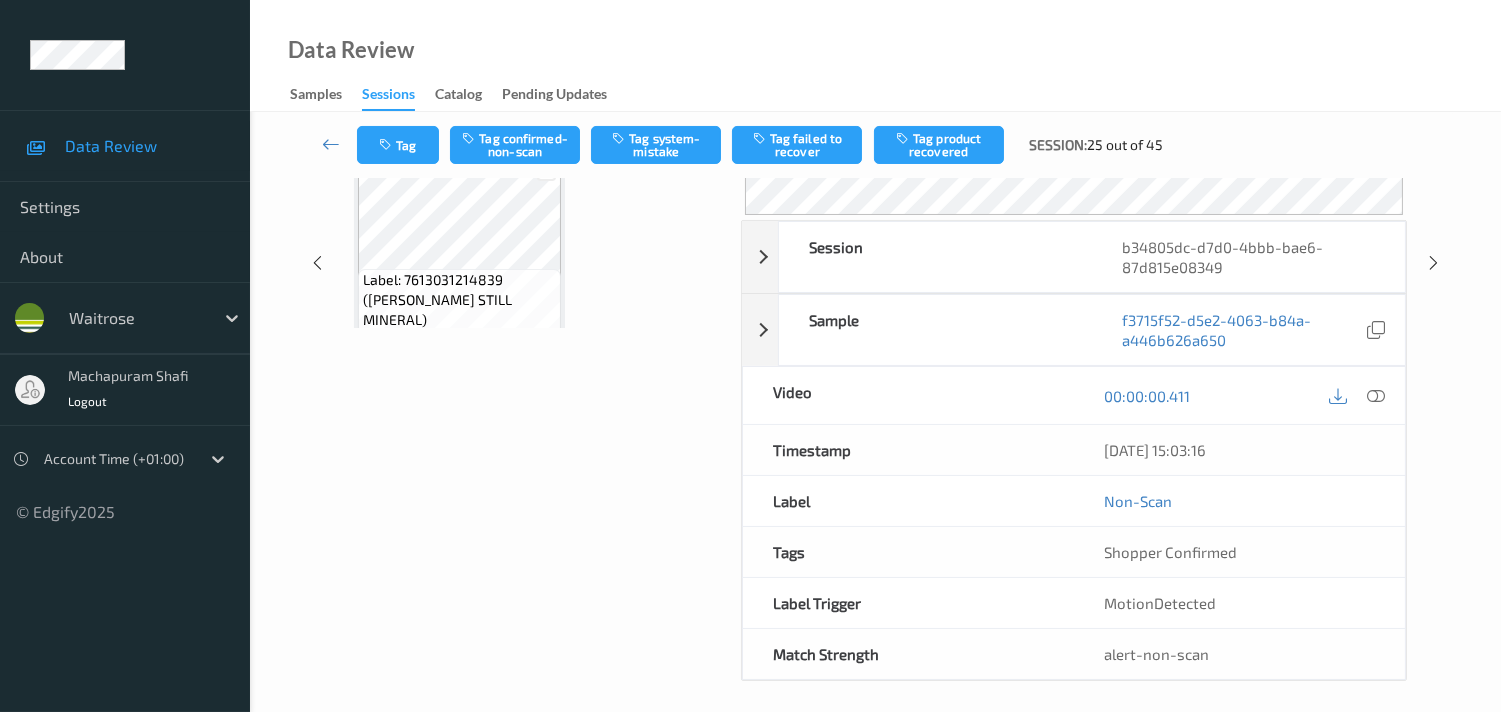 scroll, scrollTop: 260, scrollLeft: 0, axis: vertical 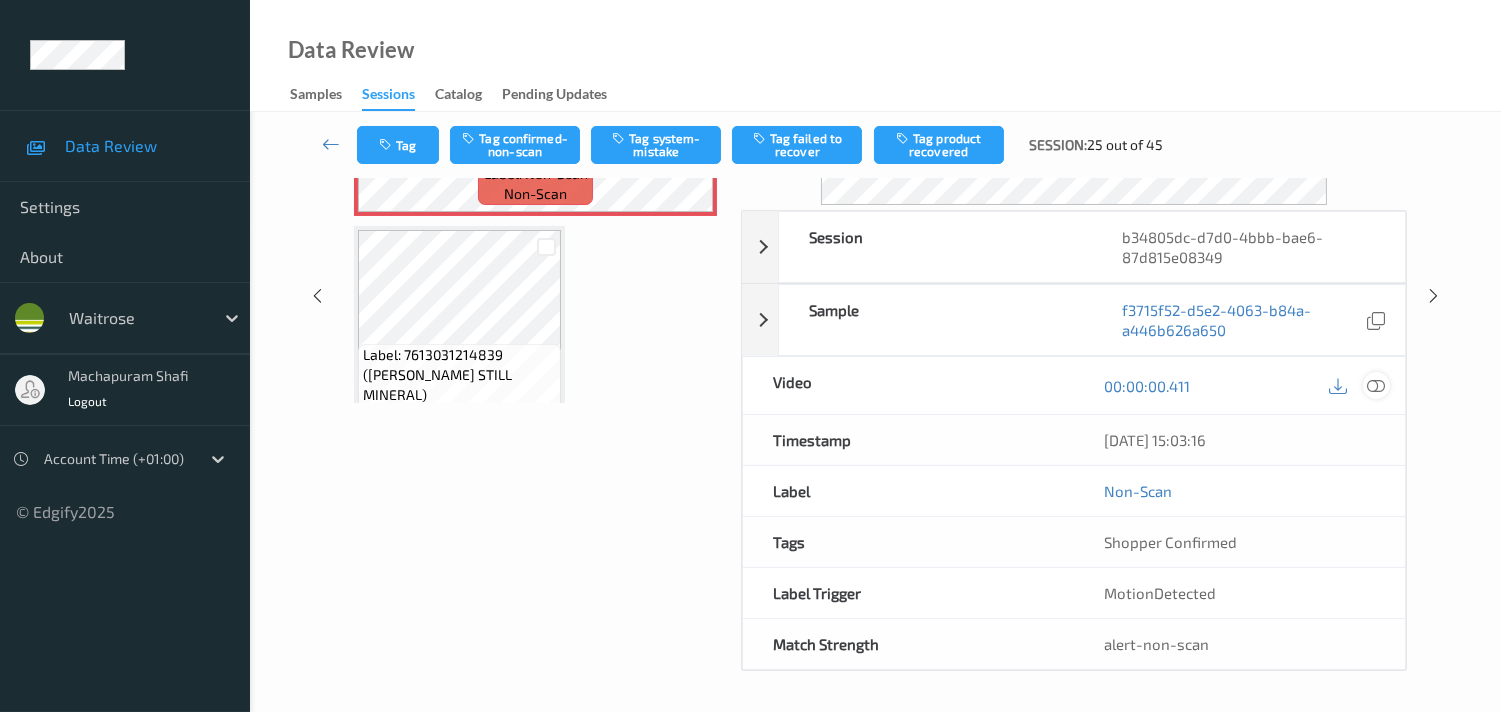 click at bounding box center [1376, 386] 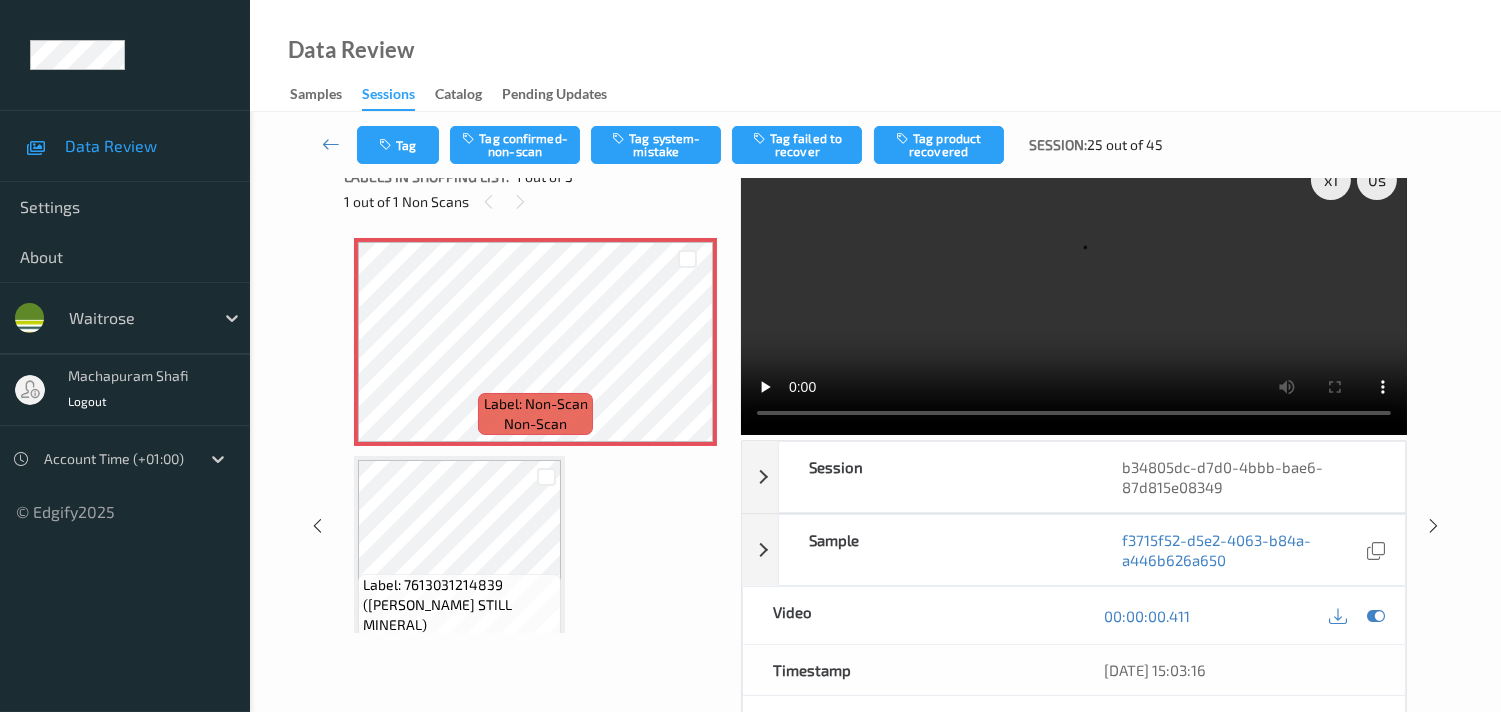 scroll, scrollTop: 0, scrollLeft: 0, axis: both 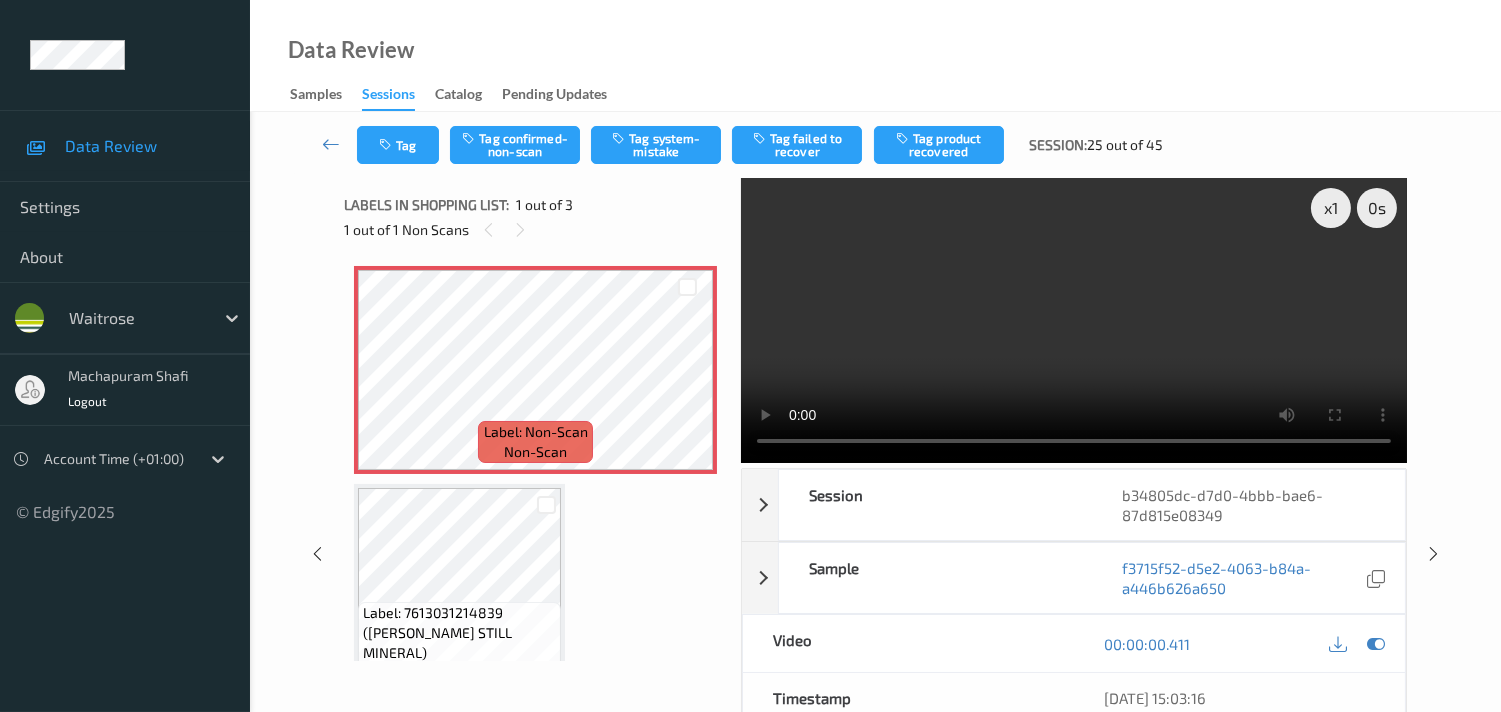 type 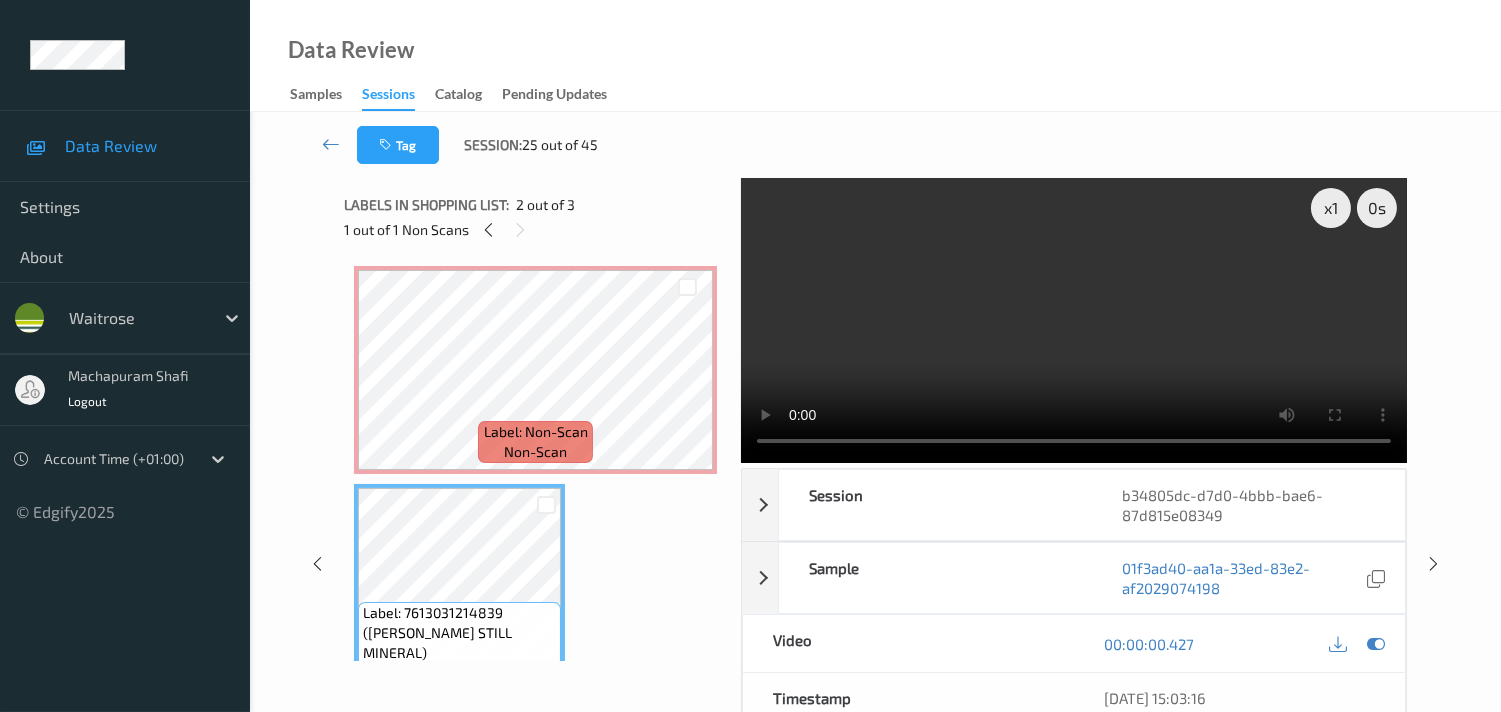 click at bounding box center [1074, 320] 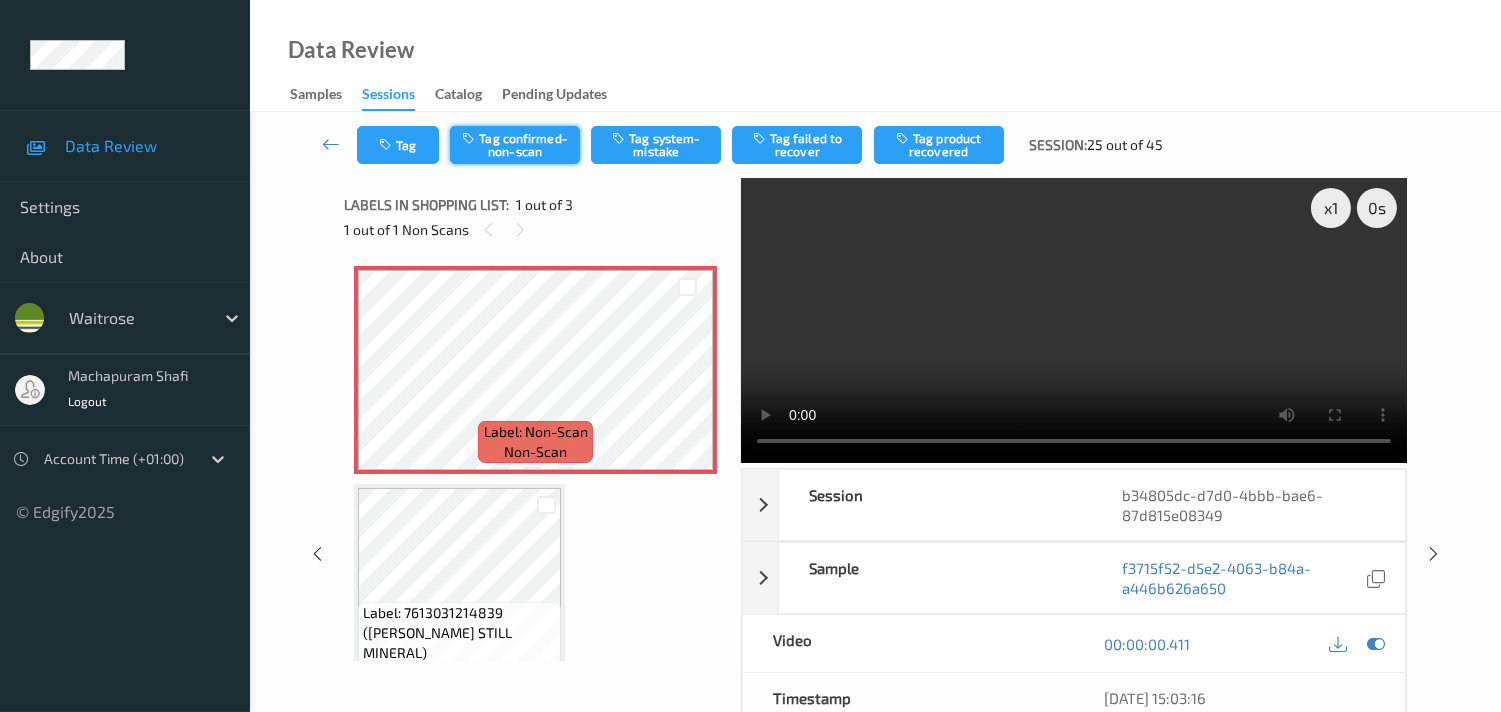 click on "Tag   confirmed-non-scan" at bounding box center (515, 145) 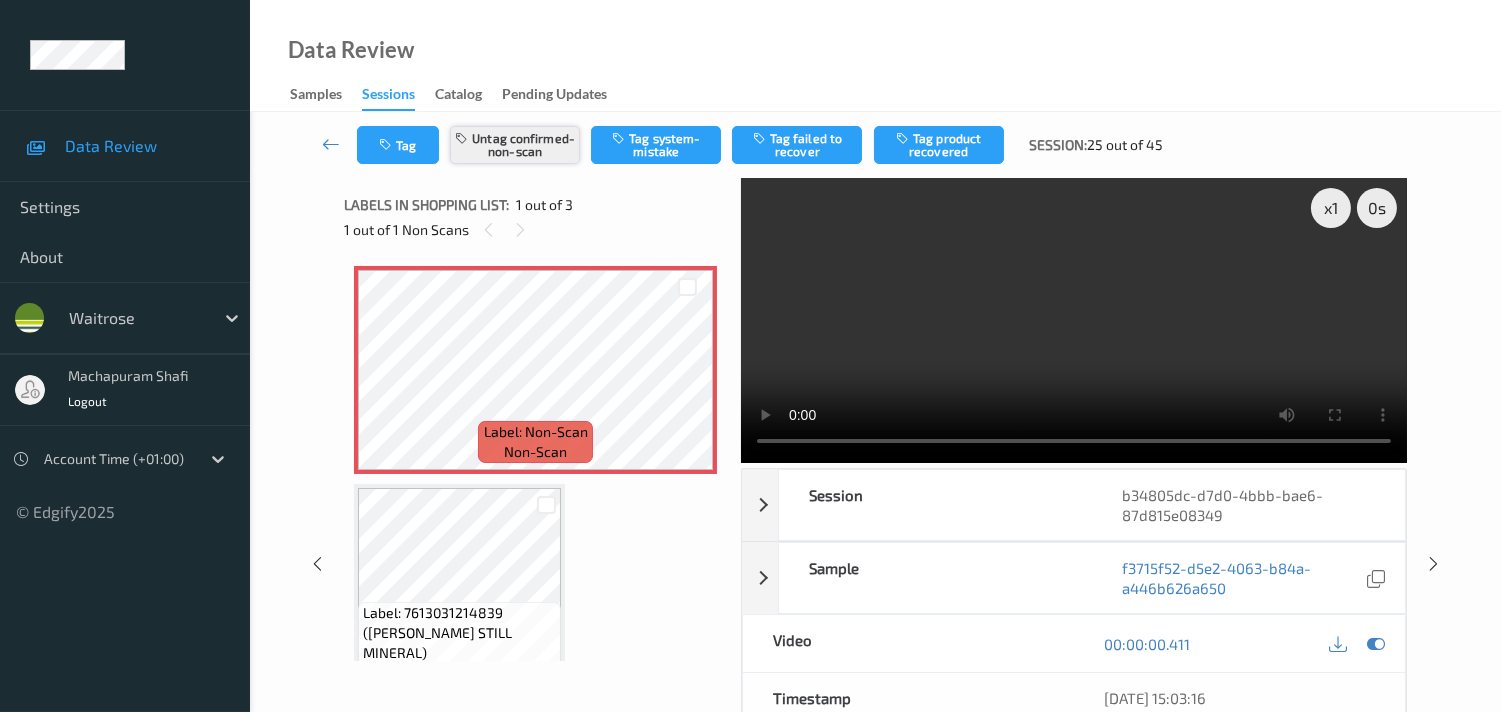 click on "Untag   confirmed-non-scan" at bounding box center (515, 145) 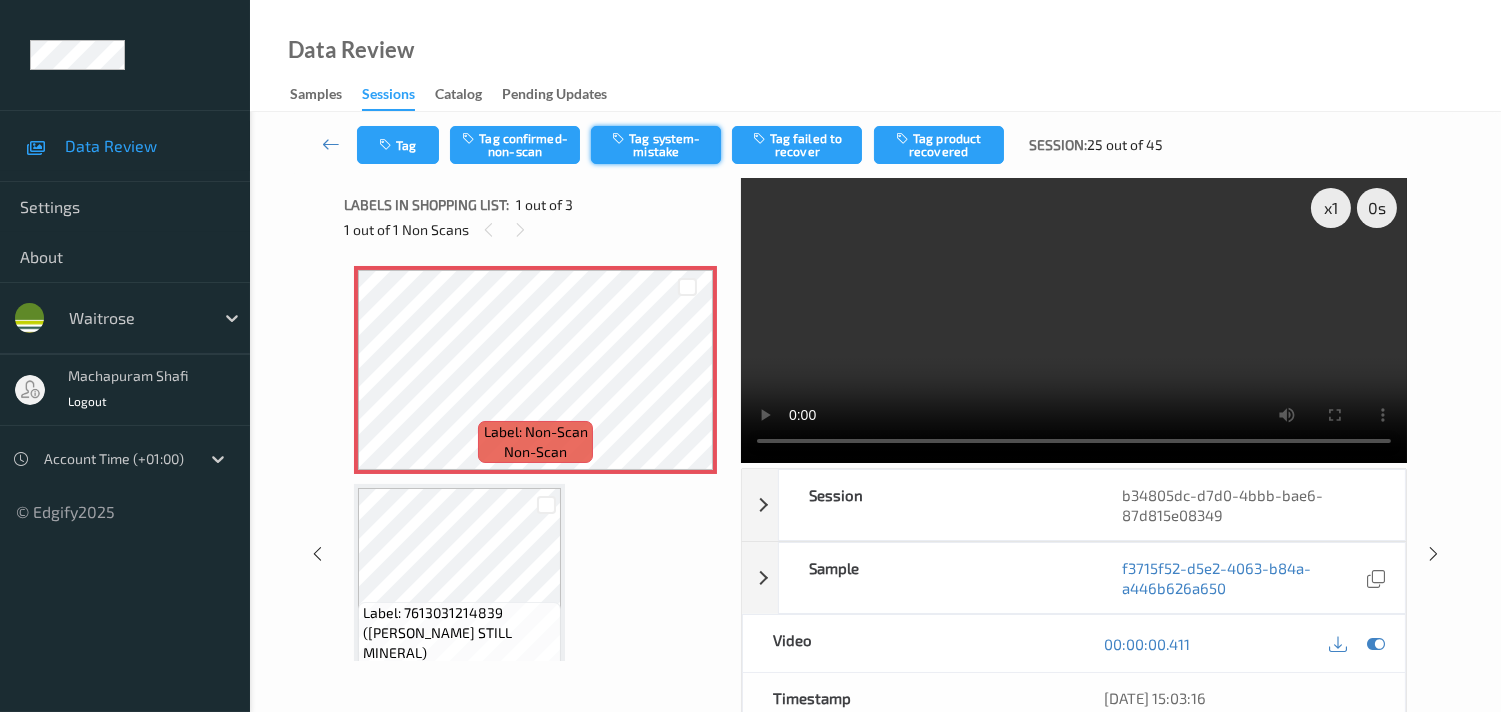 click on "Tag   system-mistake" at bounding box center (656, 145) 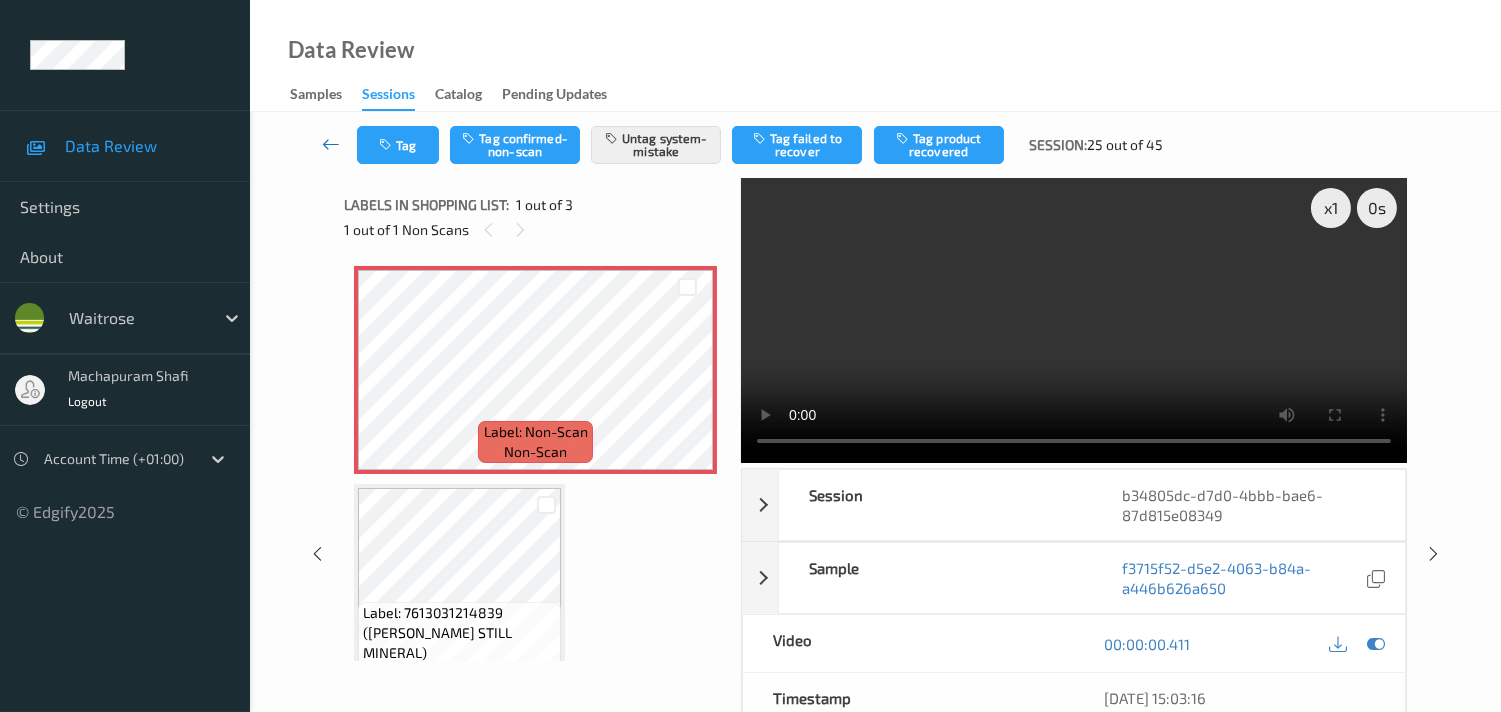 click at bounding box center (331, 144) 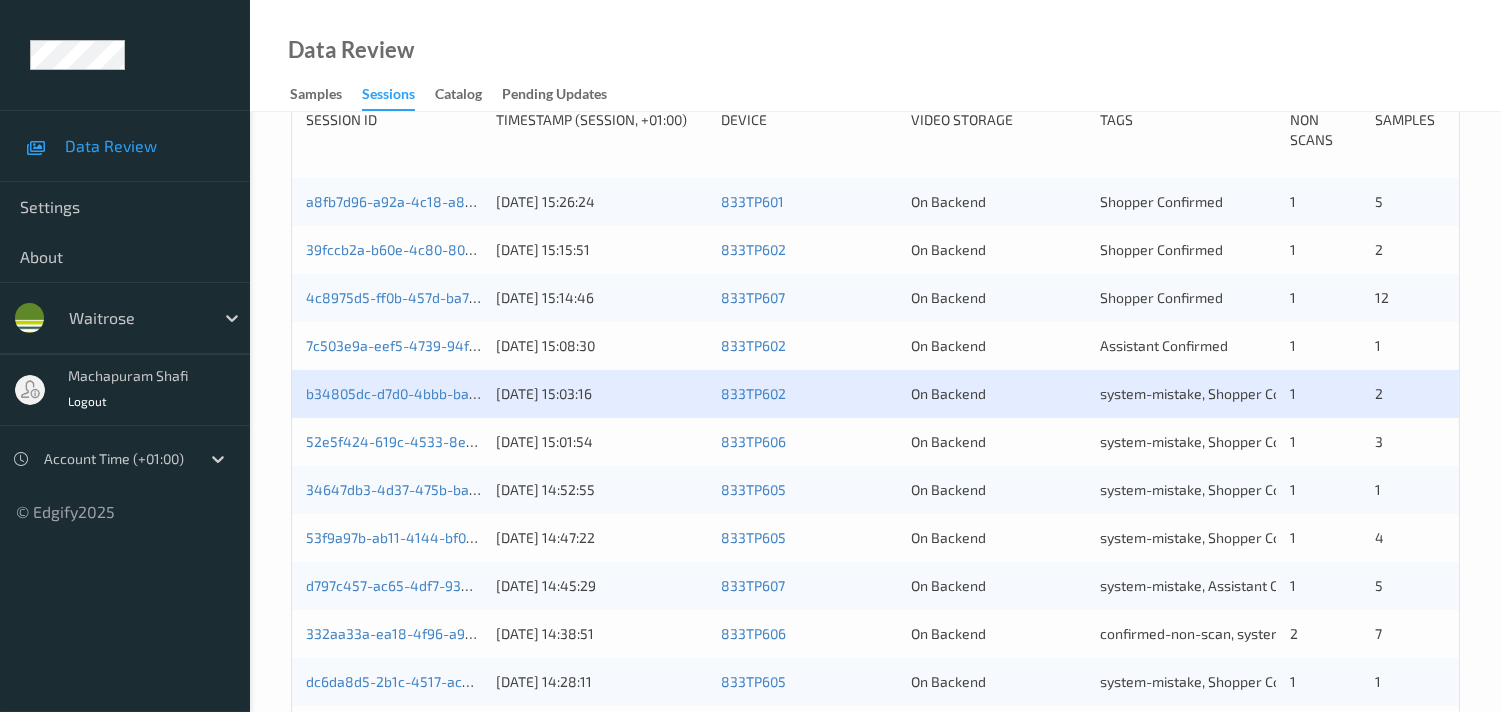 scroll, scrollTop: 444, scrollLeft: 0, axis: vertical 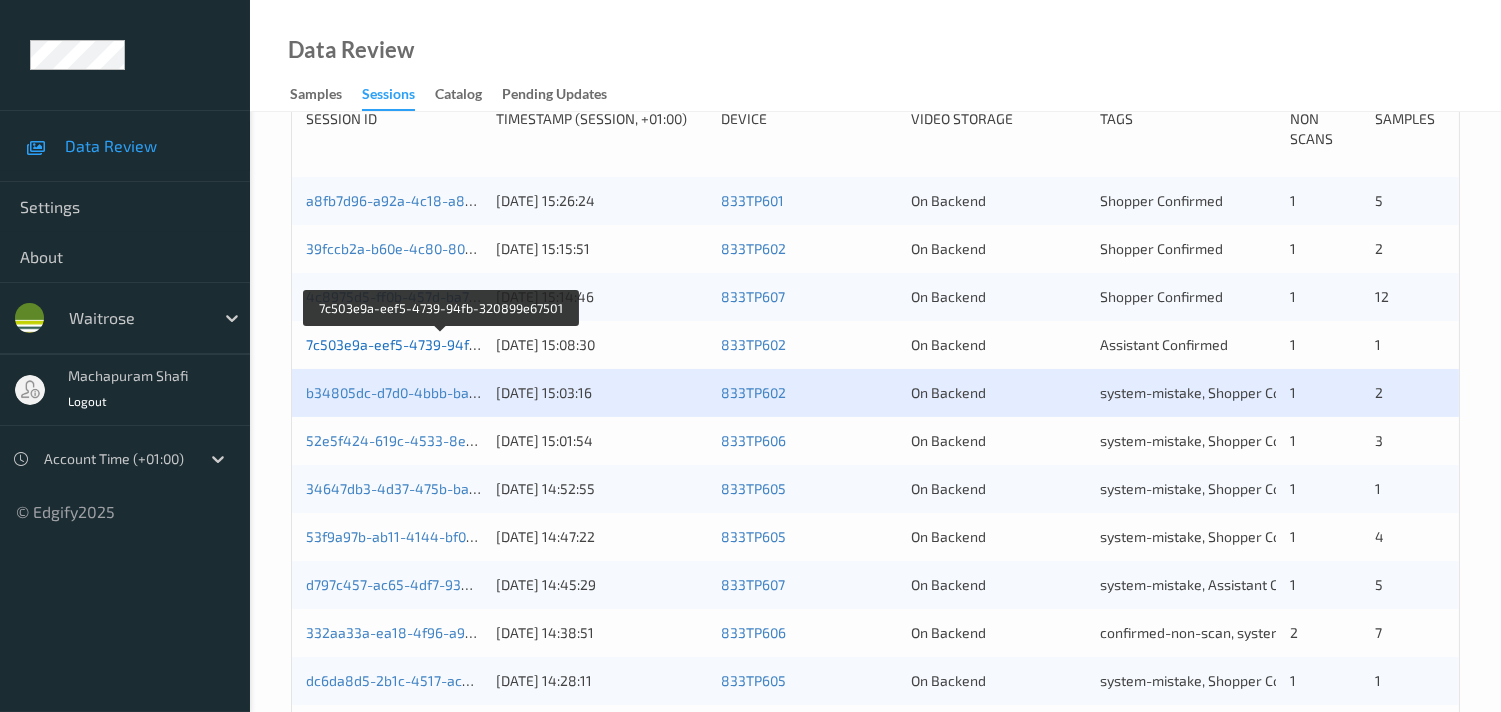 click on "7c503e9a-eef5-4739-94fb-320899e67501" at bounding box center (441, 344) 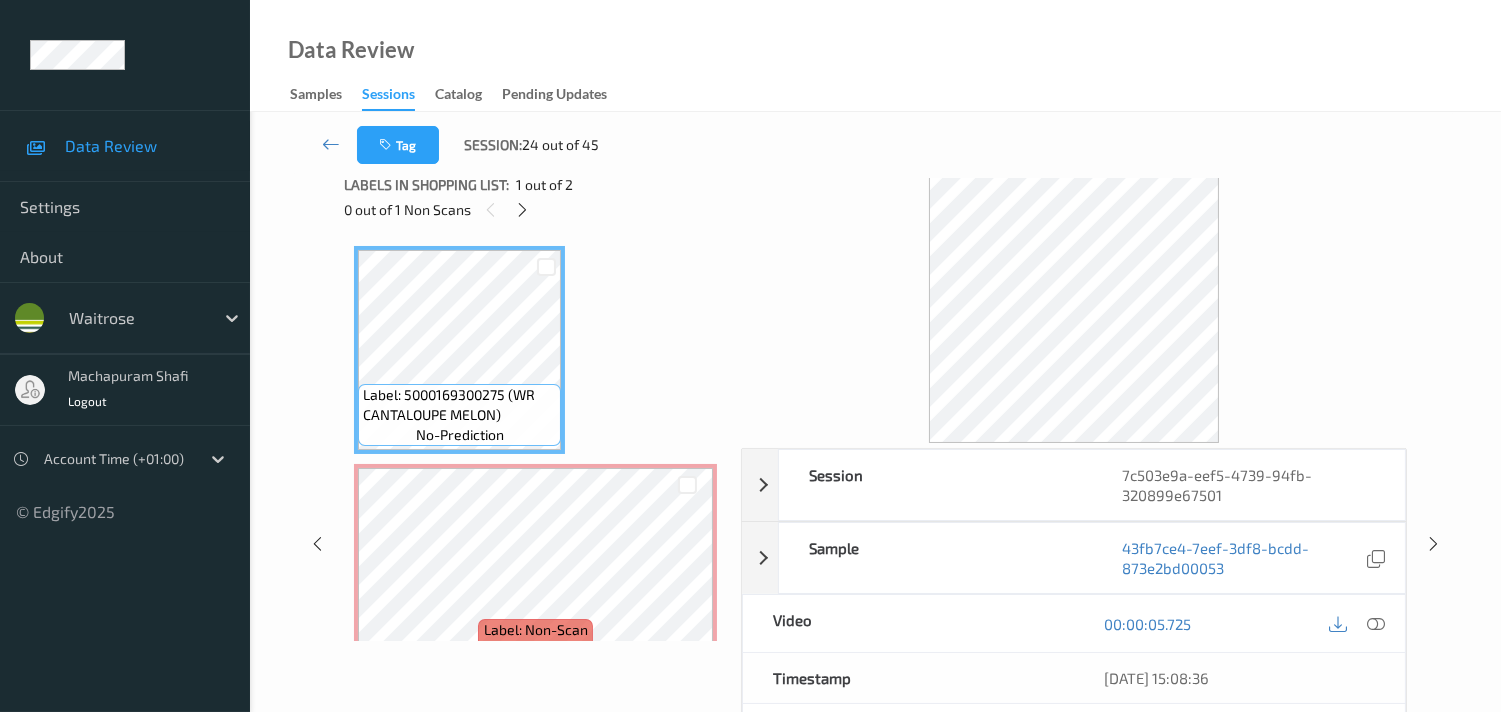 scroll, scrollTop: 0, scrollLeft: 0, axis: both 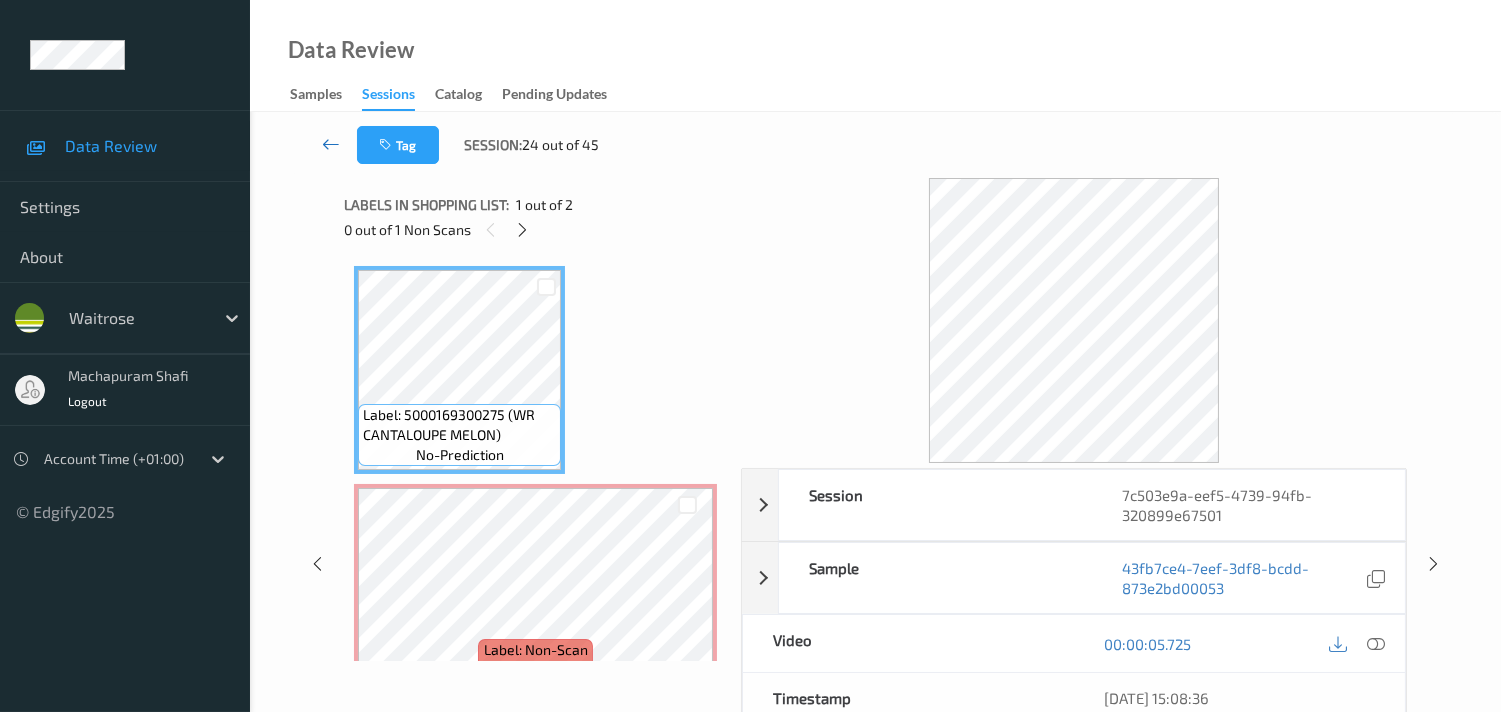 click at bounding box center [331, 144] 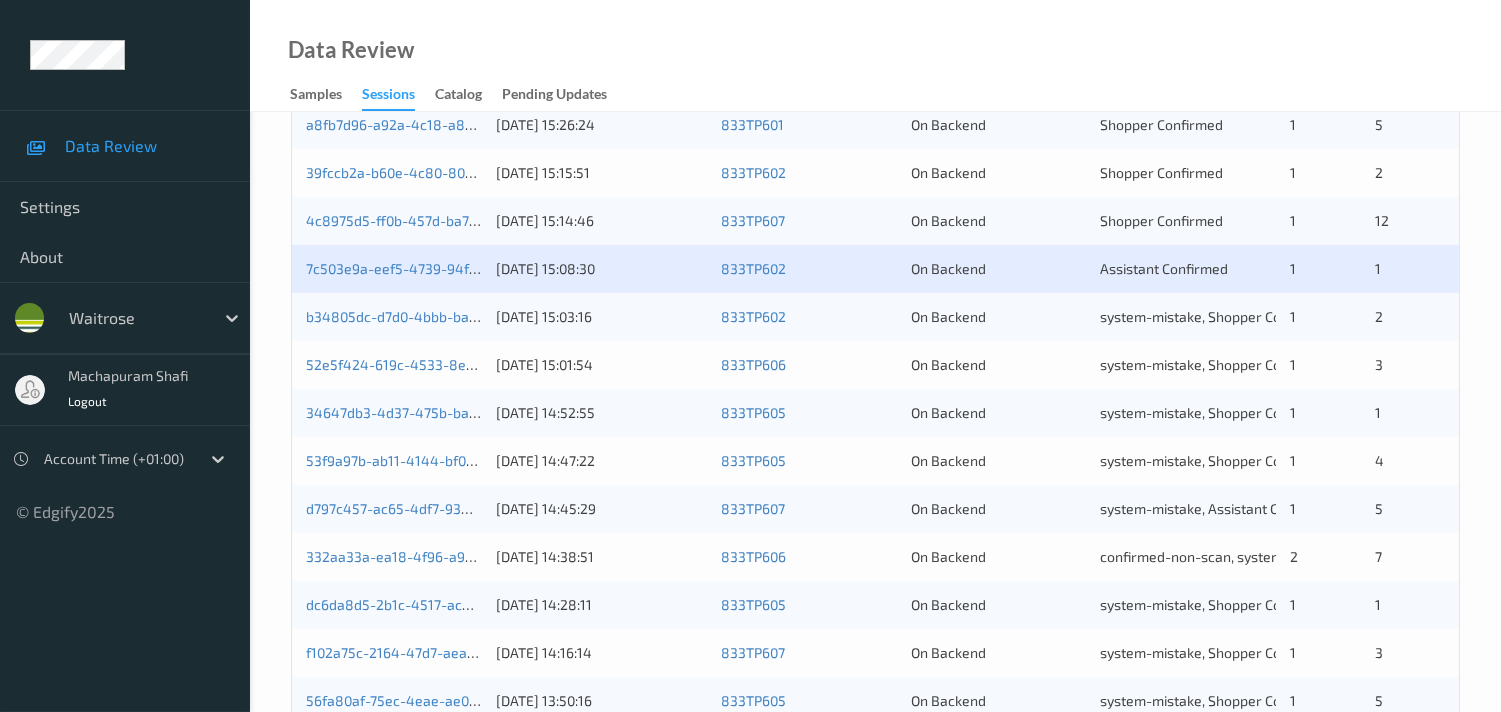 scroll, scrollTop: 444, scrollLeft: 0, axis: vertical 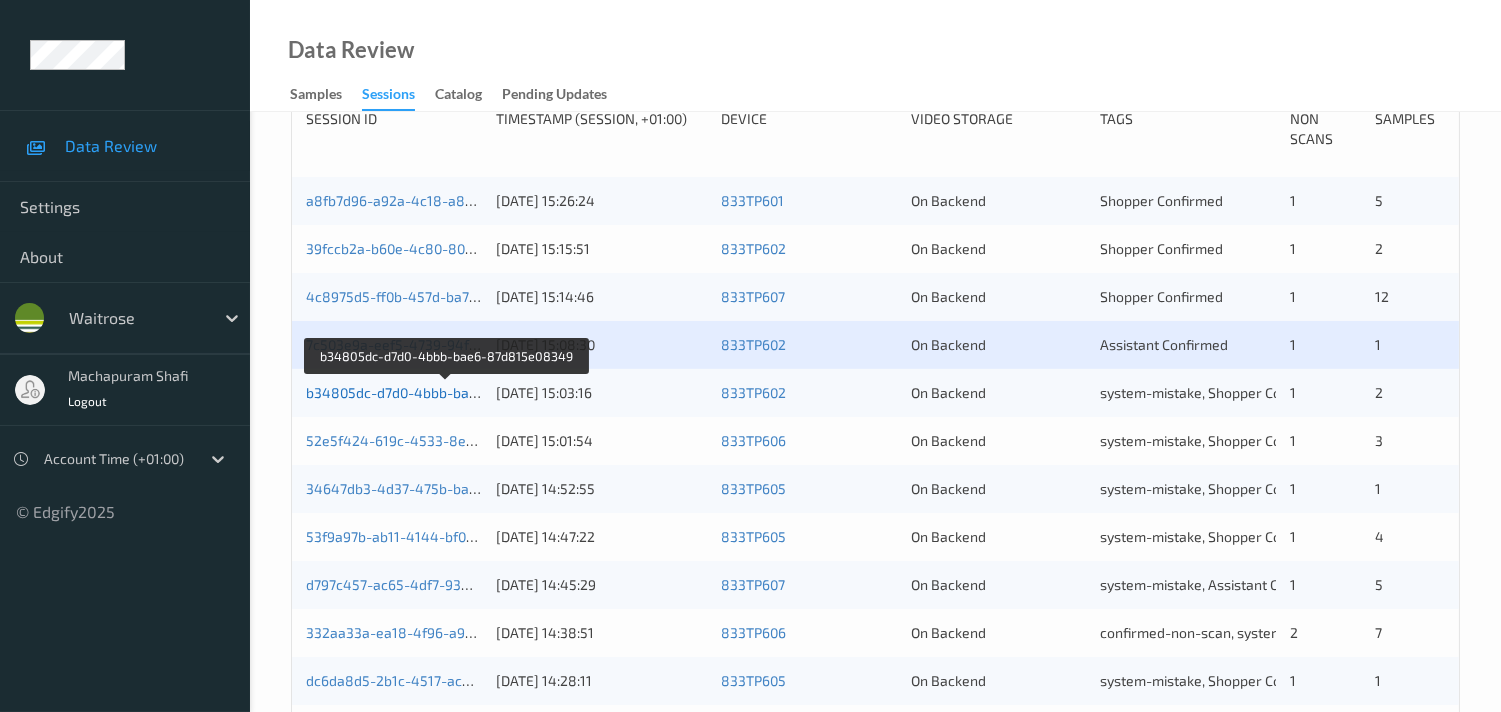 click on "b34805dc-d7d0-4bbb-bae6-87d815e08349" at bounding box center (447, 392) 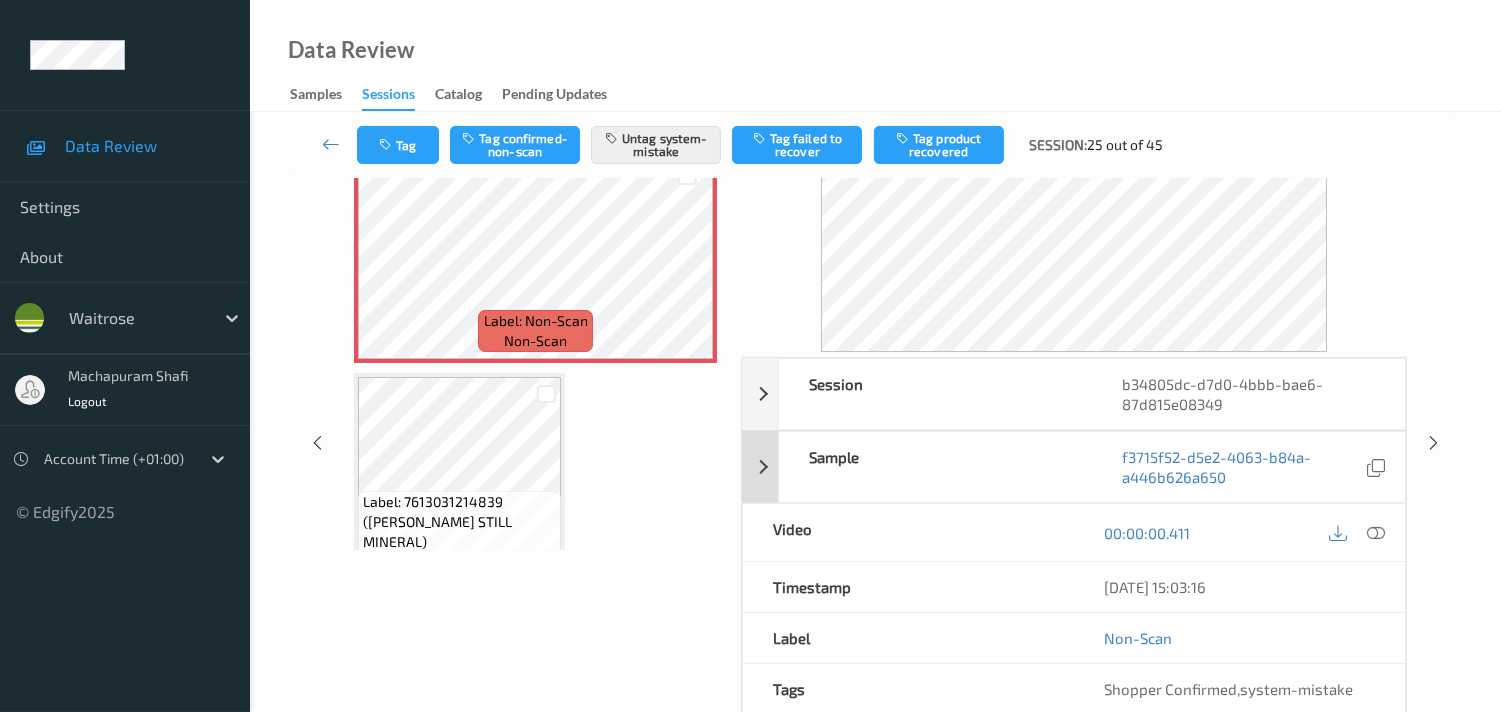 scroll, scrollTop: 0, scrollLeft: 0, axis: both 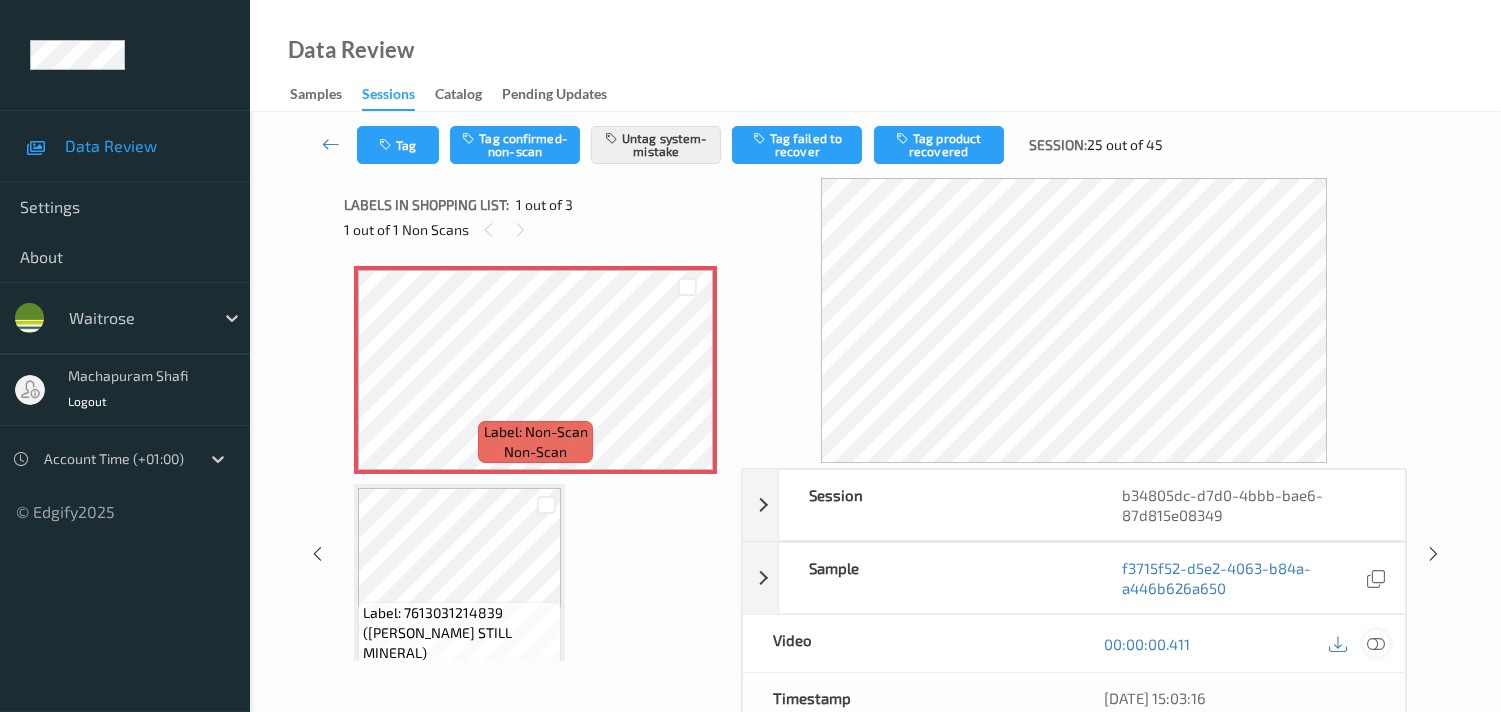 click at bounding box center [1376, 644] 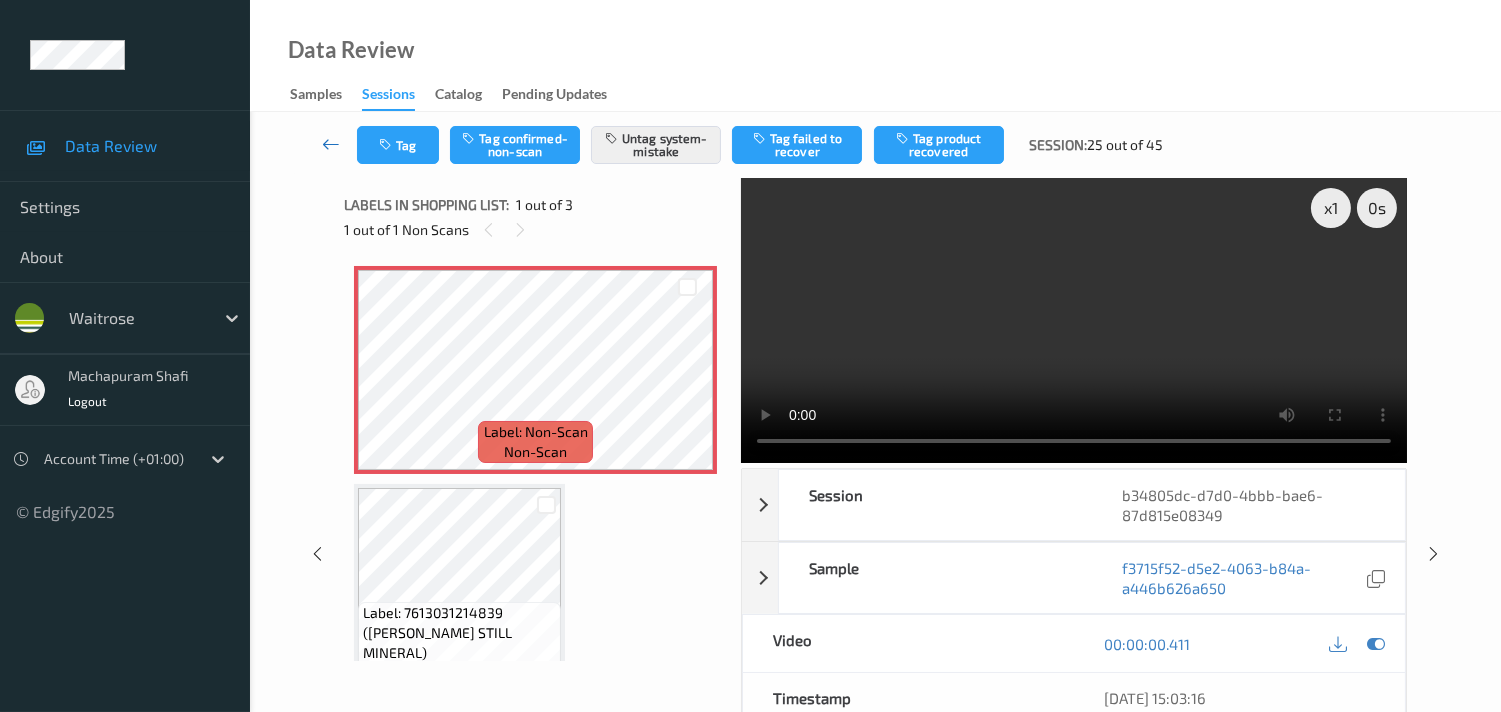 click at bounding box center [331, 144] 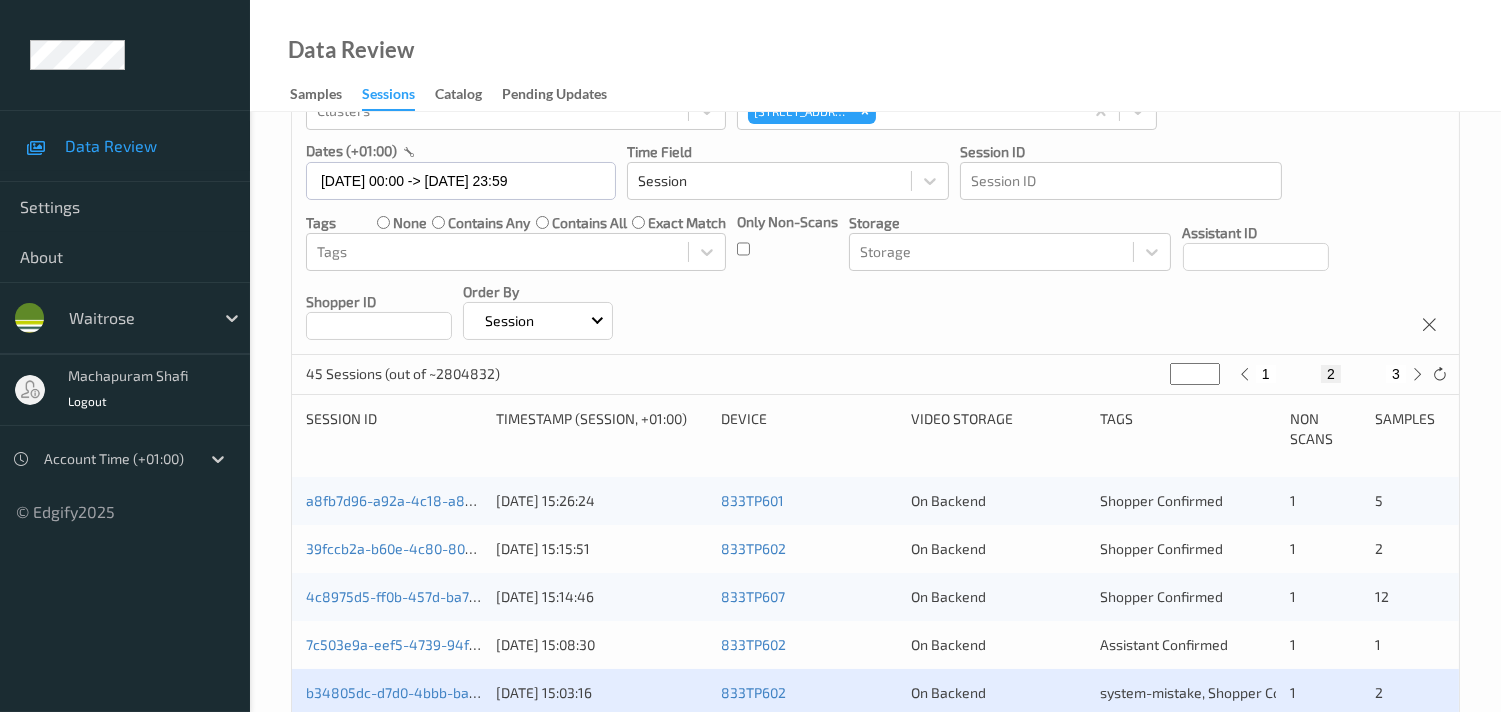 scroll, scrollTop: 222, scrollLeft: 0, axis: vertical 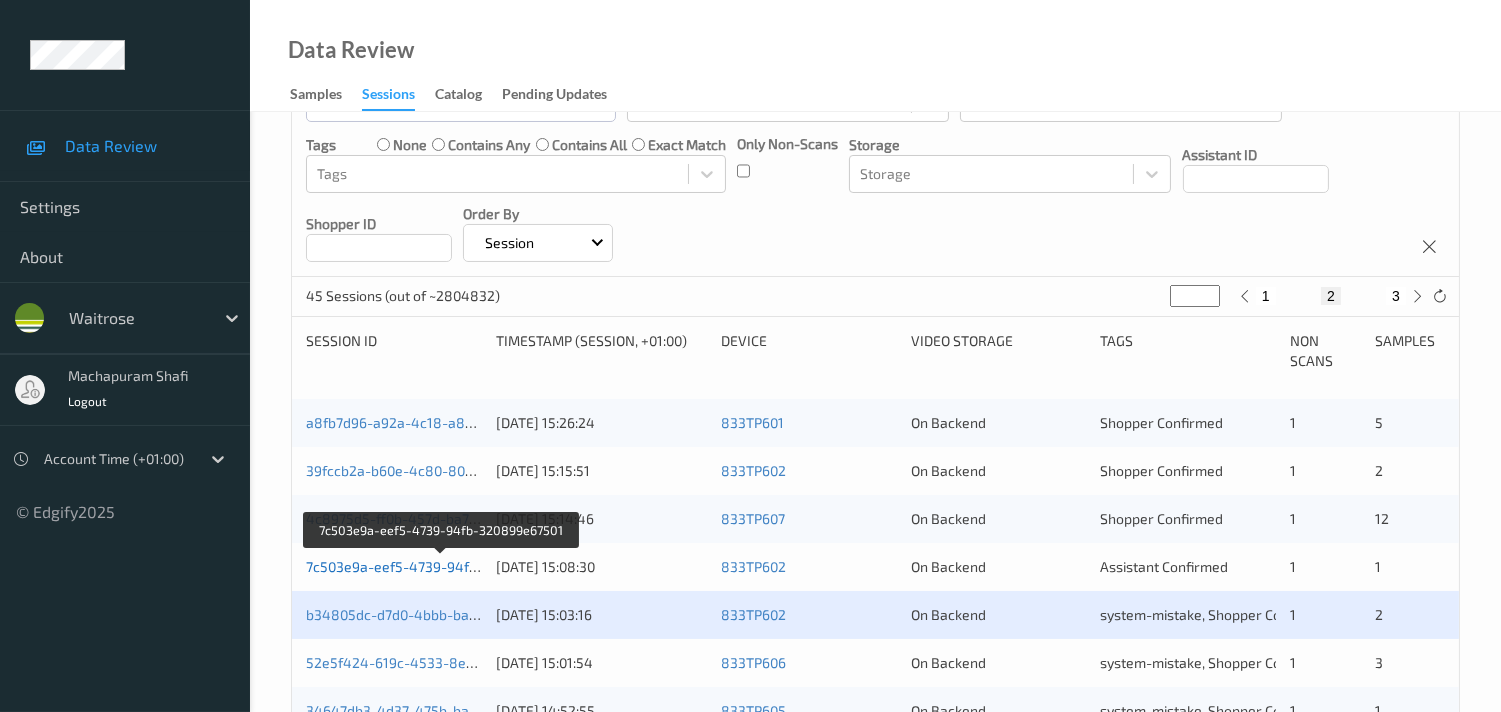click on "7c503e9a-eef5-4739-94fb-320899e67501" at bounding box center (441, 566) 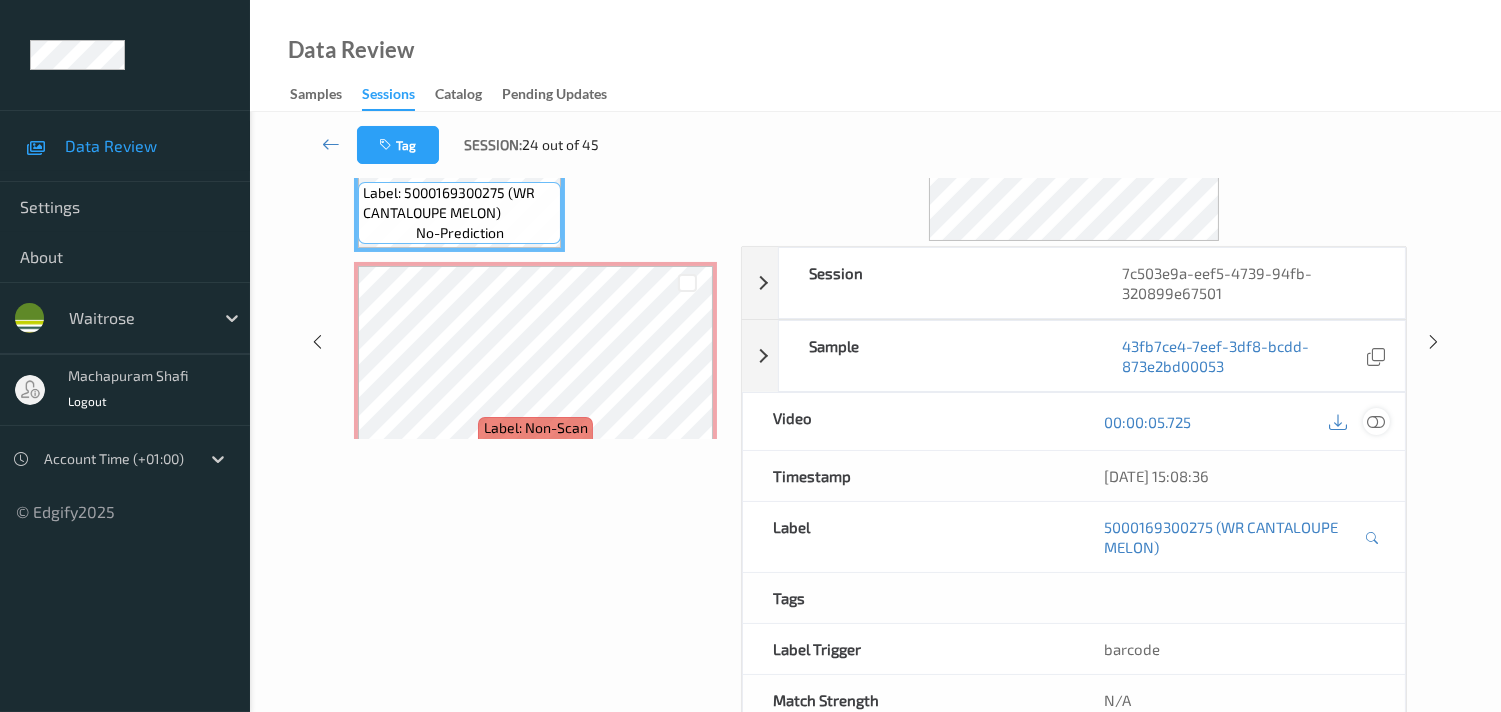 click at bounding box center (1376, 422) 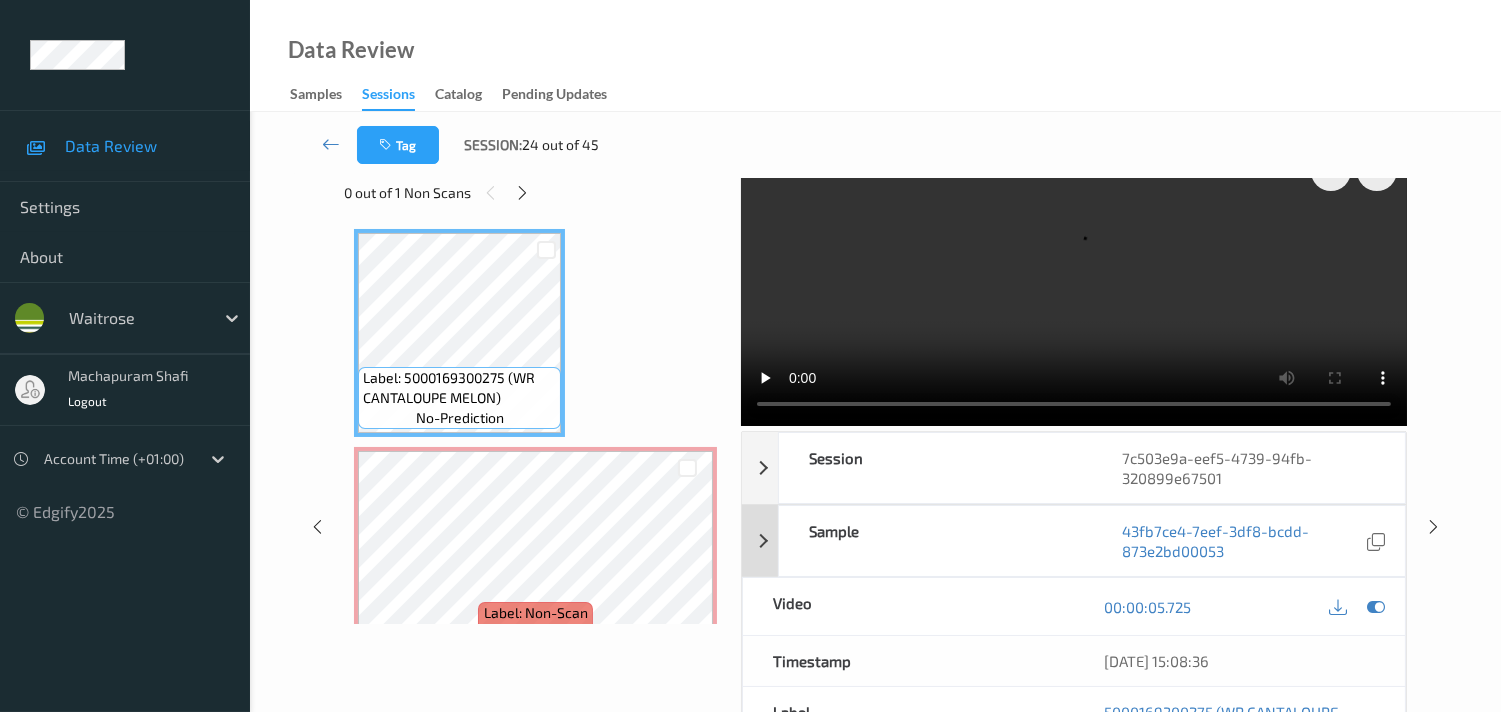 scroll, scrollTop: 0, scrollLeft: 0, axis: both 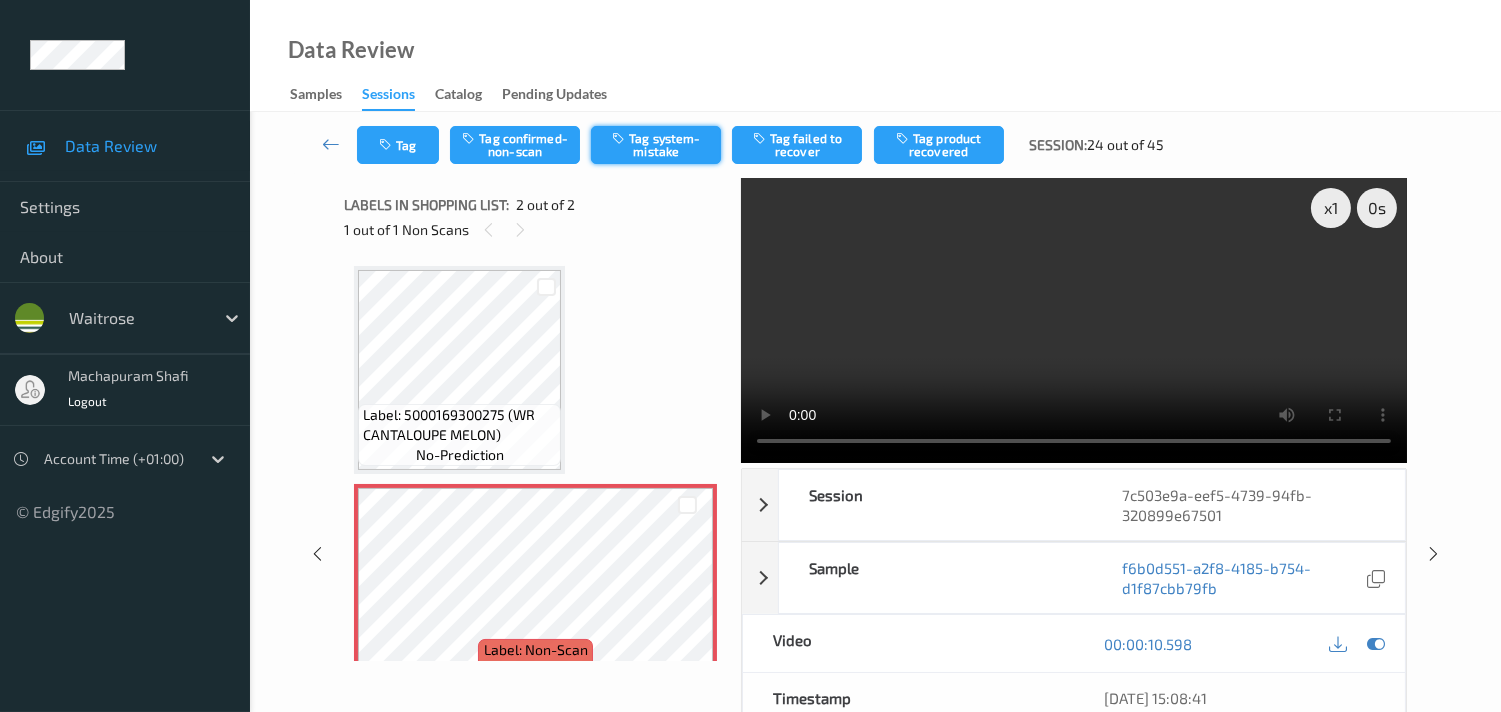 click on "Tag   system-mistake" at bounding box center [656, 145] 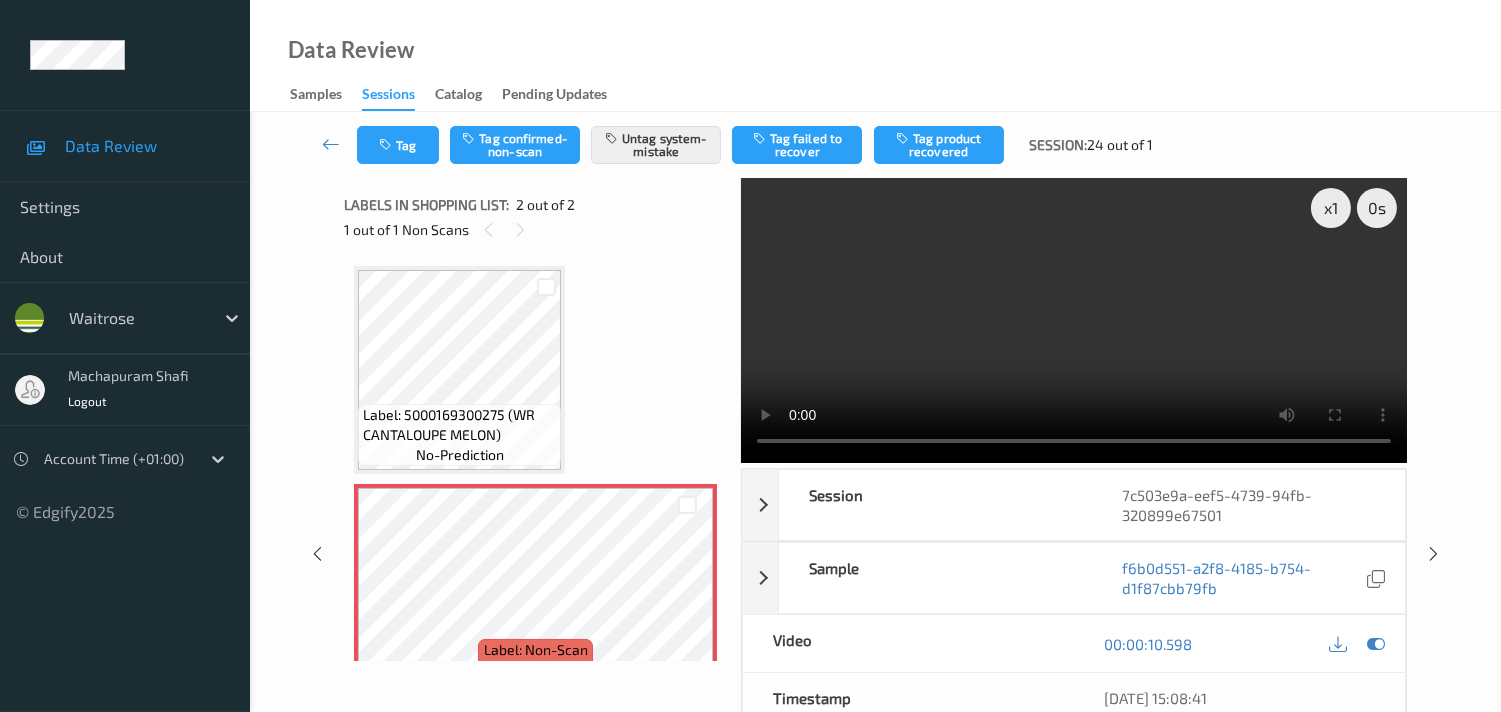 click at bounding box center [331, 144] 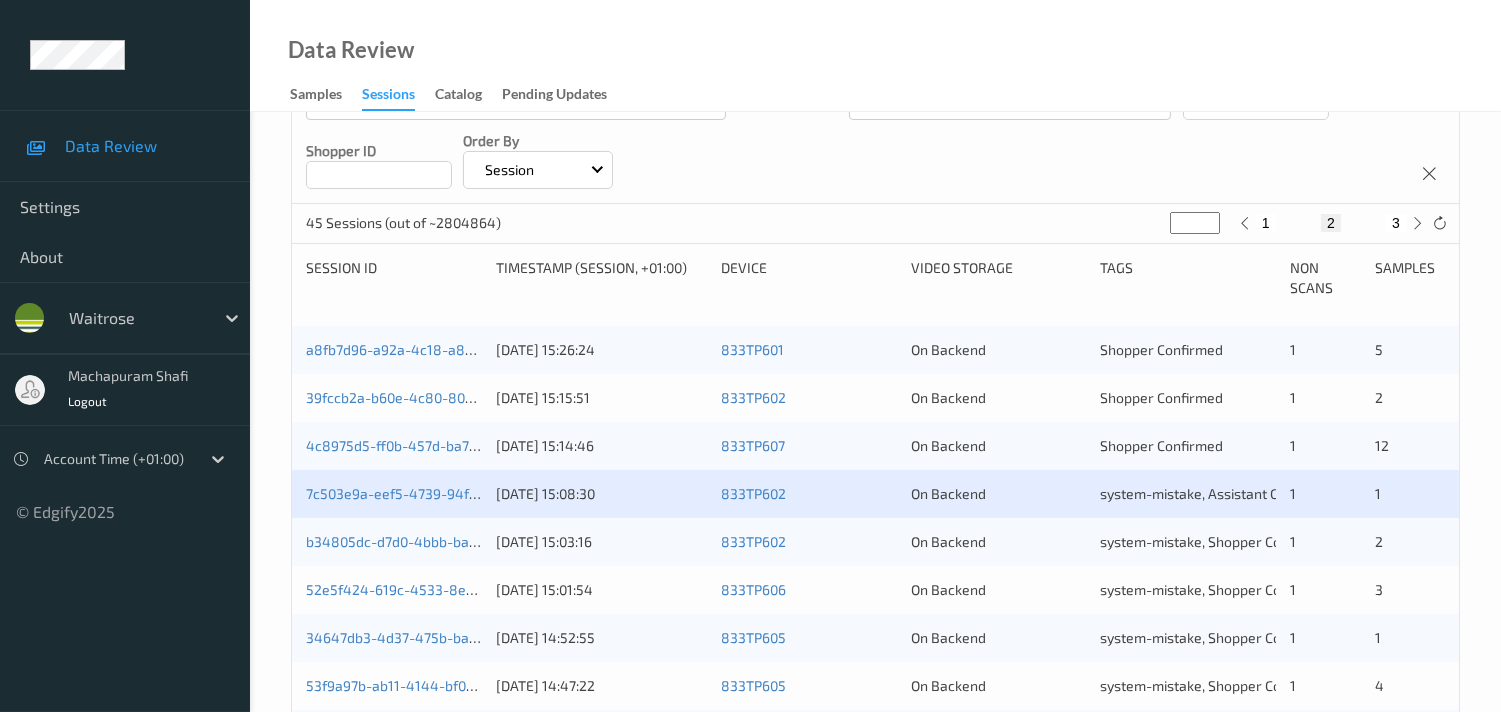 scroll, scrollTop: 444, scrollLeft: 0, axis: vertical 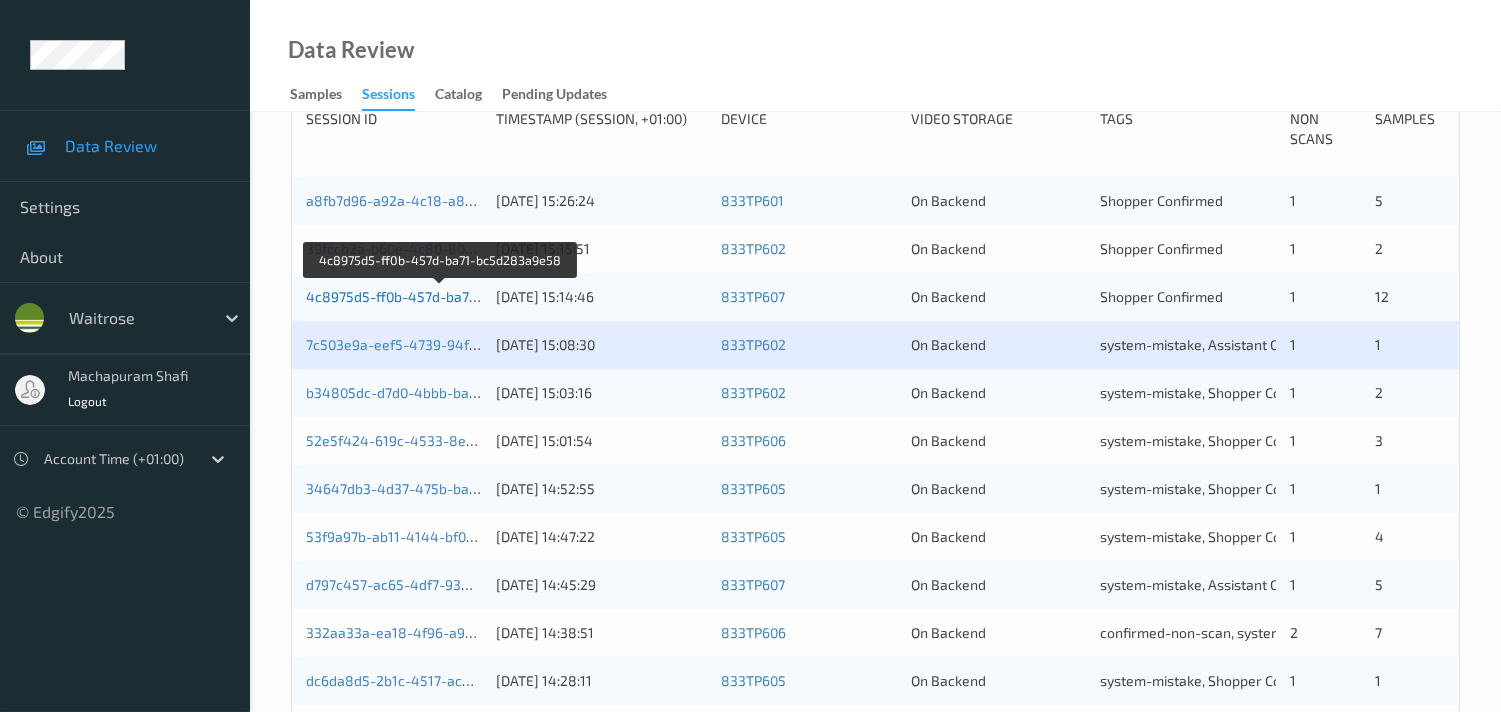 click on "4c8975d5-ff0b-457d-ba71-bc5d283a9e58" at bounding box center (442, 296) 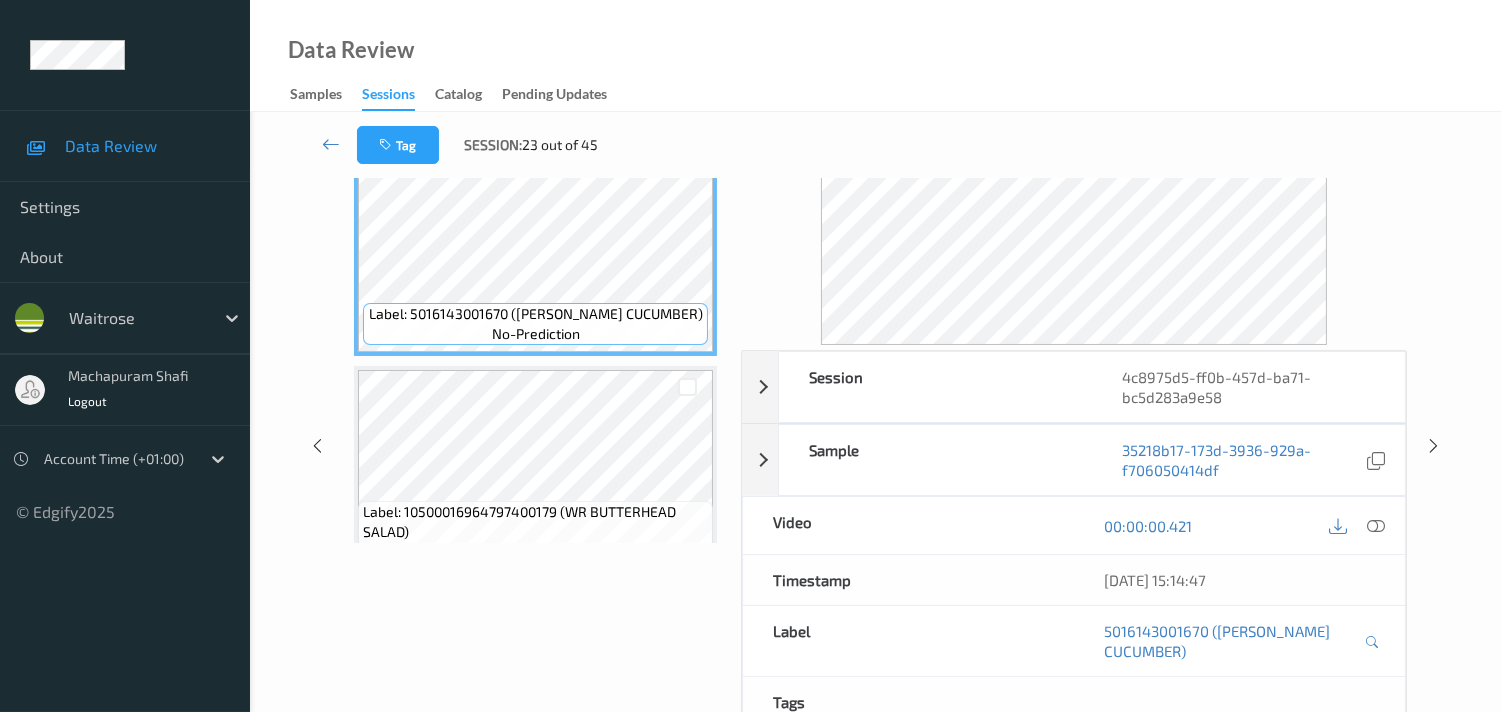 scroll, scrollTop: 57, scrollLeft: 0, axis: vertical 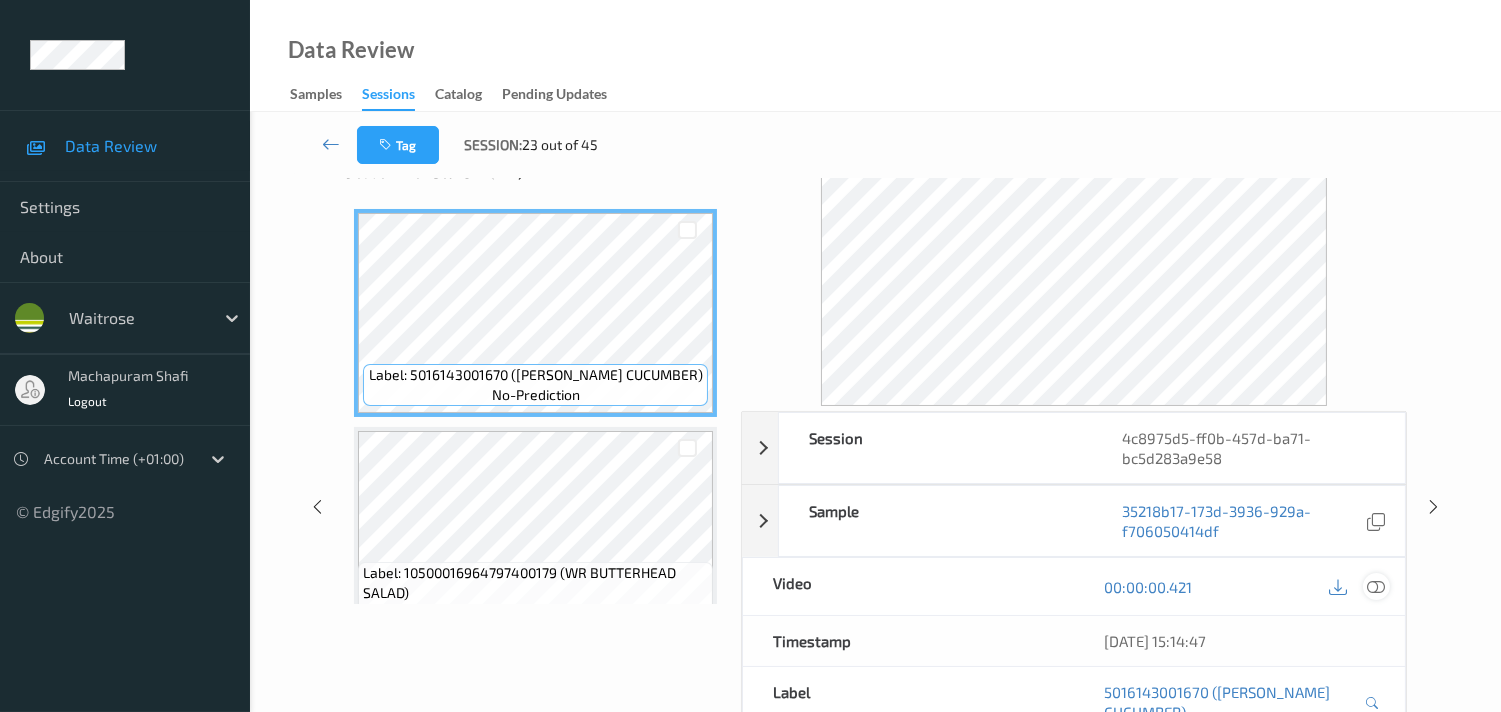 click at bounding box center [1376, 587] 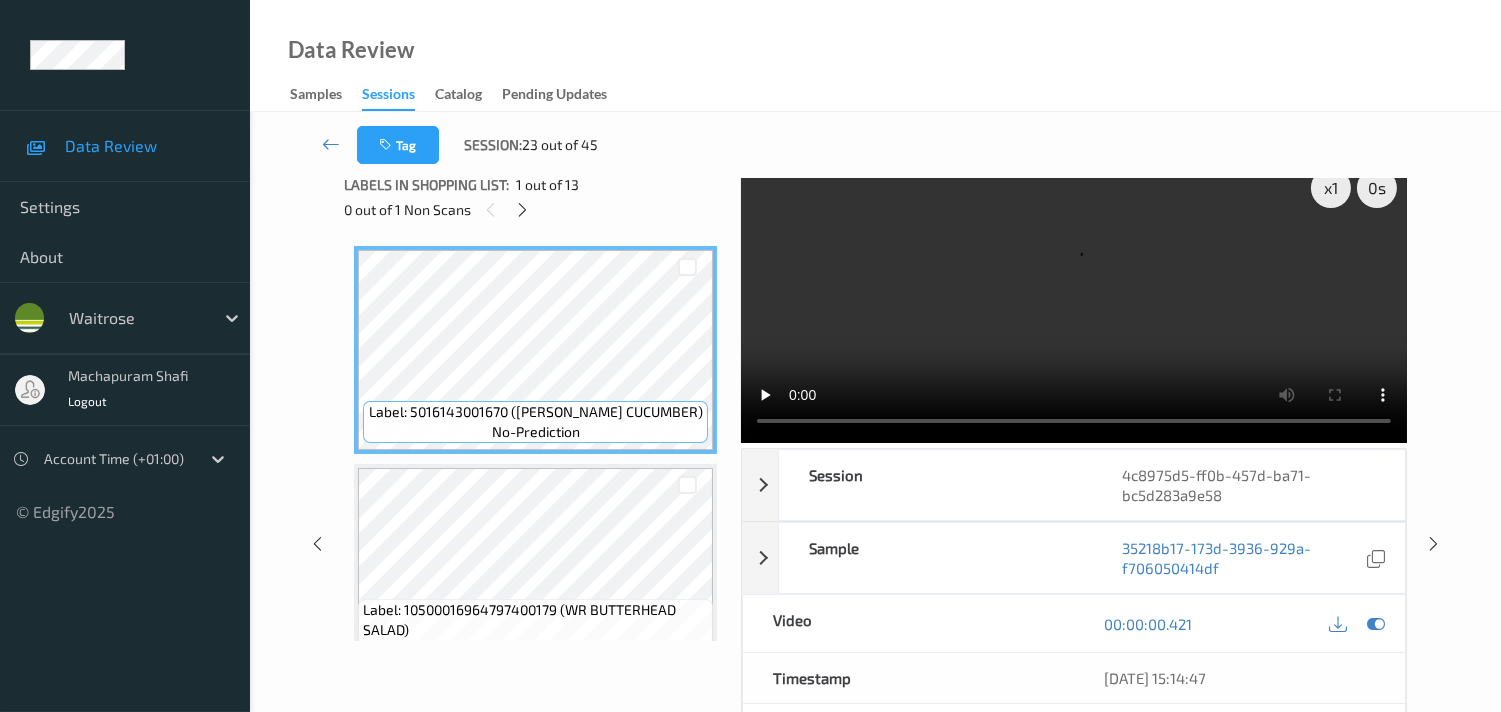 scroll, scrollTop: 0, scrollLeft: 0, axis: both 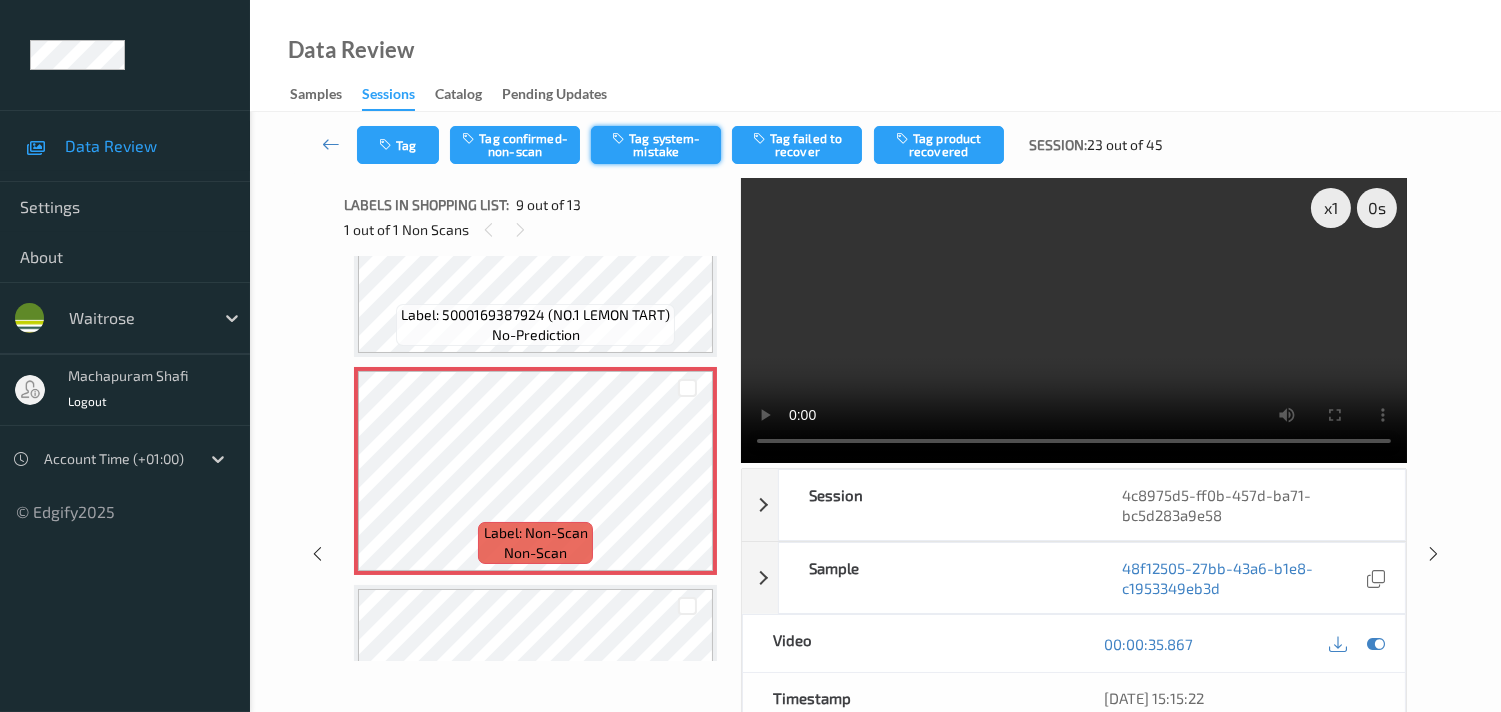 click on "Tag   system-mistake" at bounding box center [656, 145] 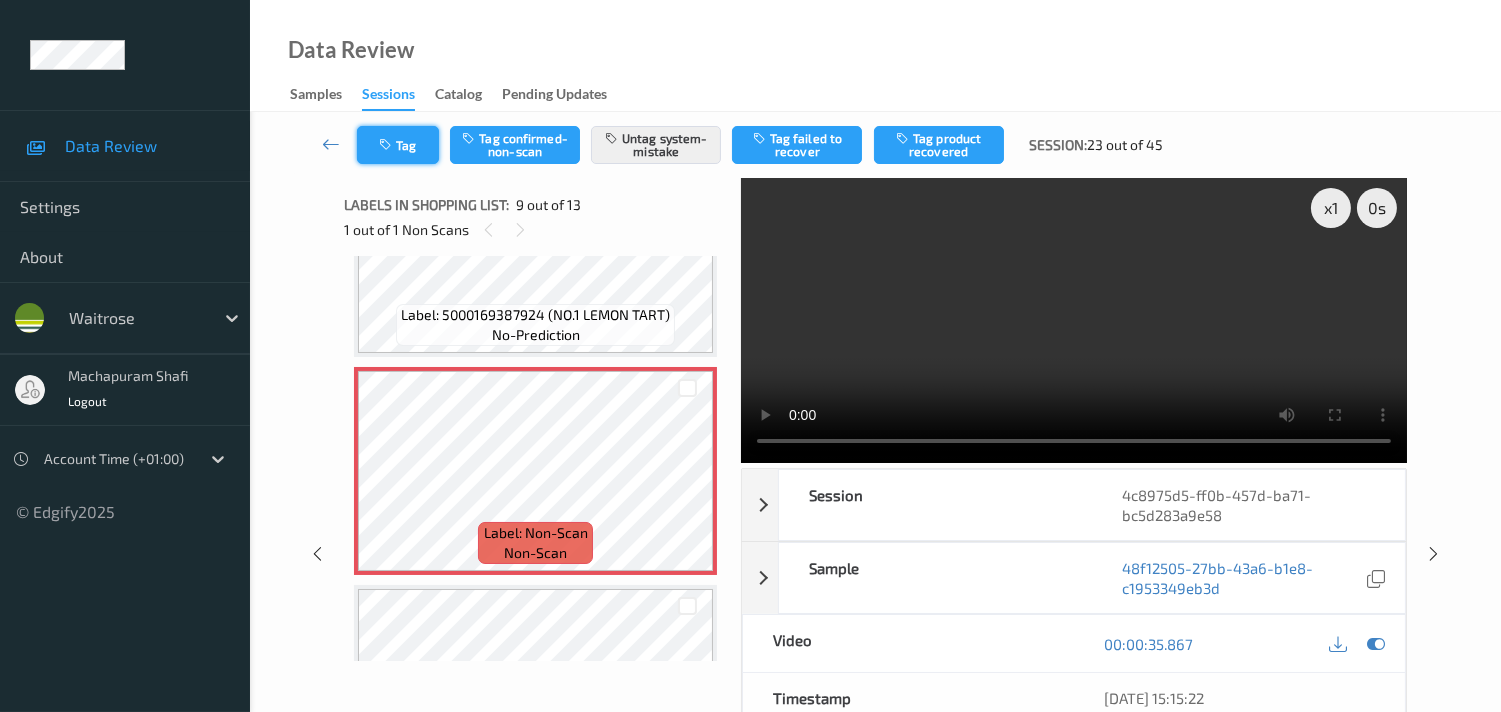 click on "Tag" at bounding box center [398, 145] 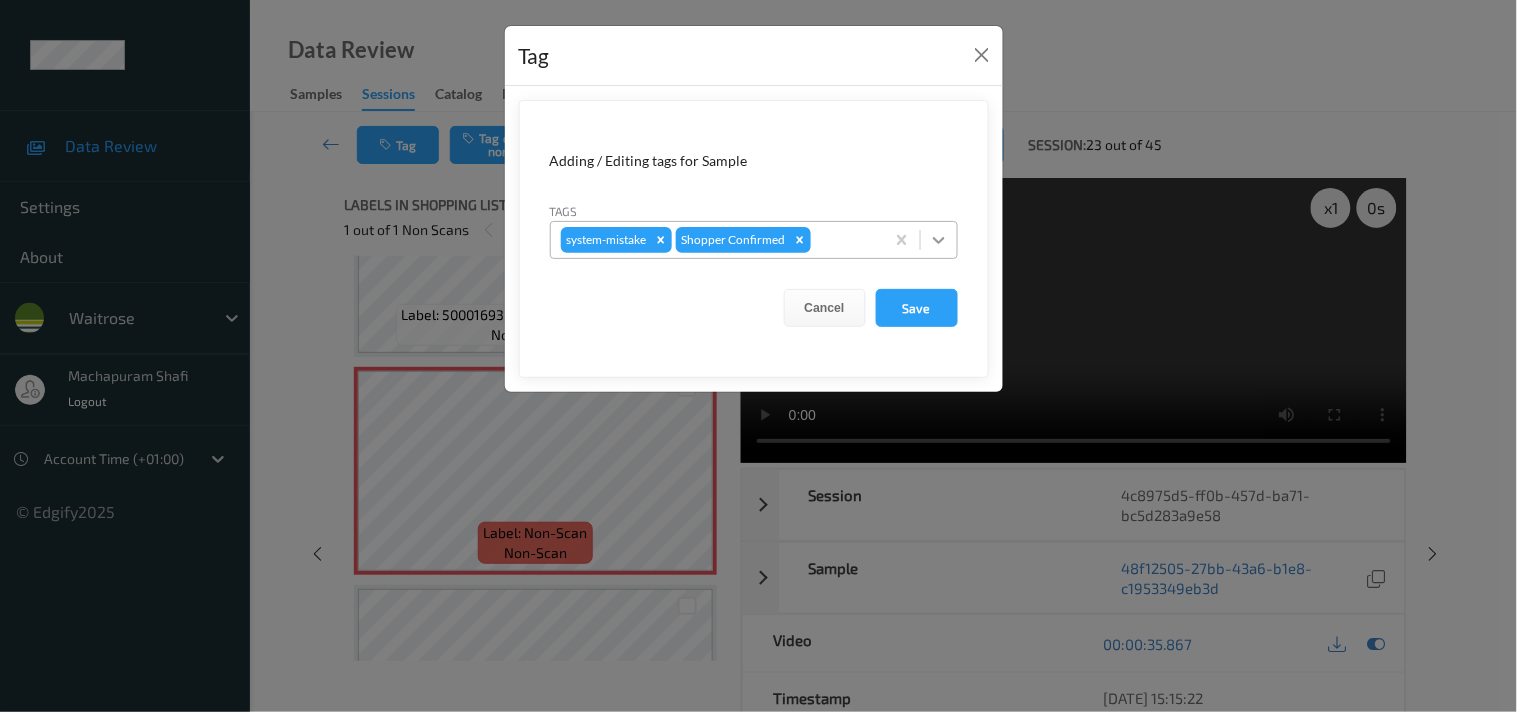 click 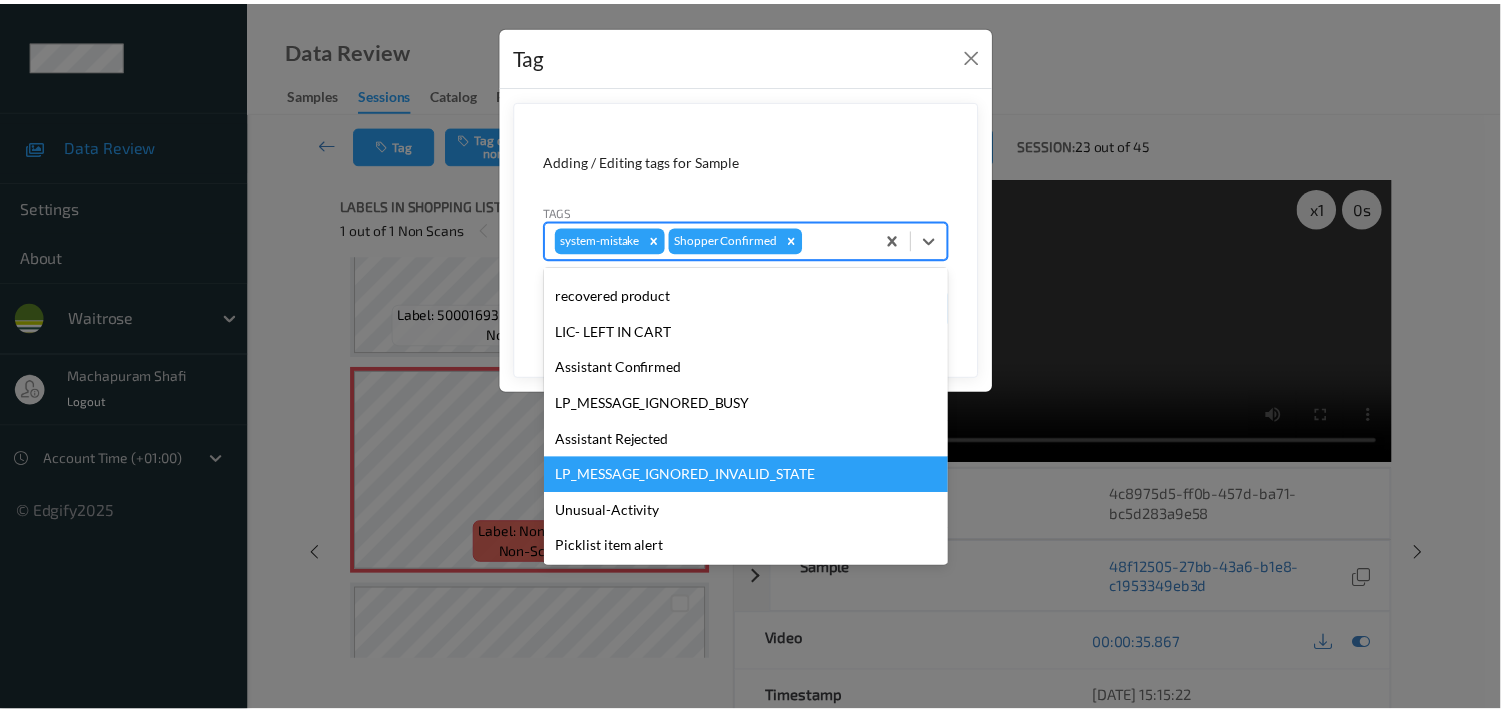 scroll, scrollTop: 320, scrollLeft: 0, axis: vertical 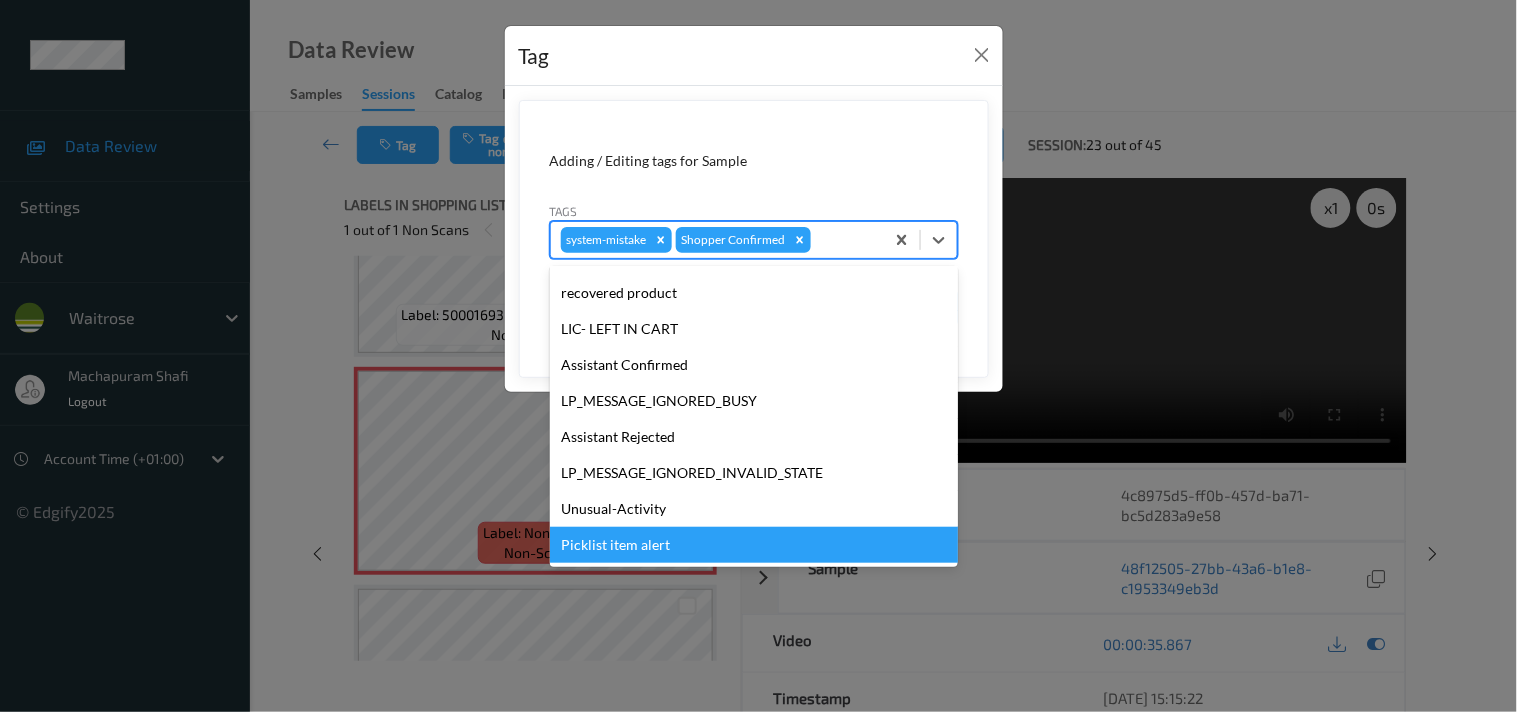 click on "Picklist item alert" at bounding box center [754, 545] 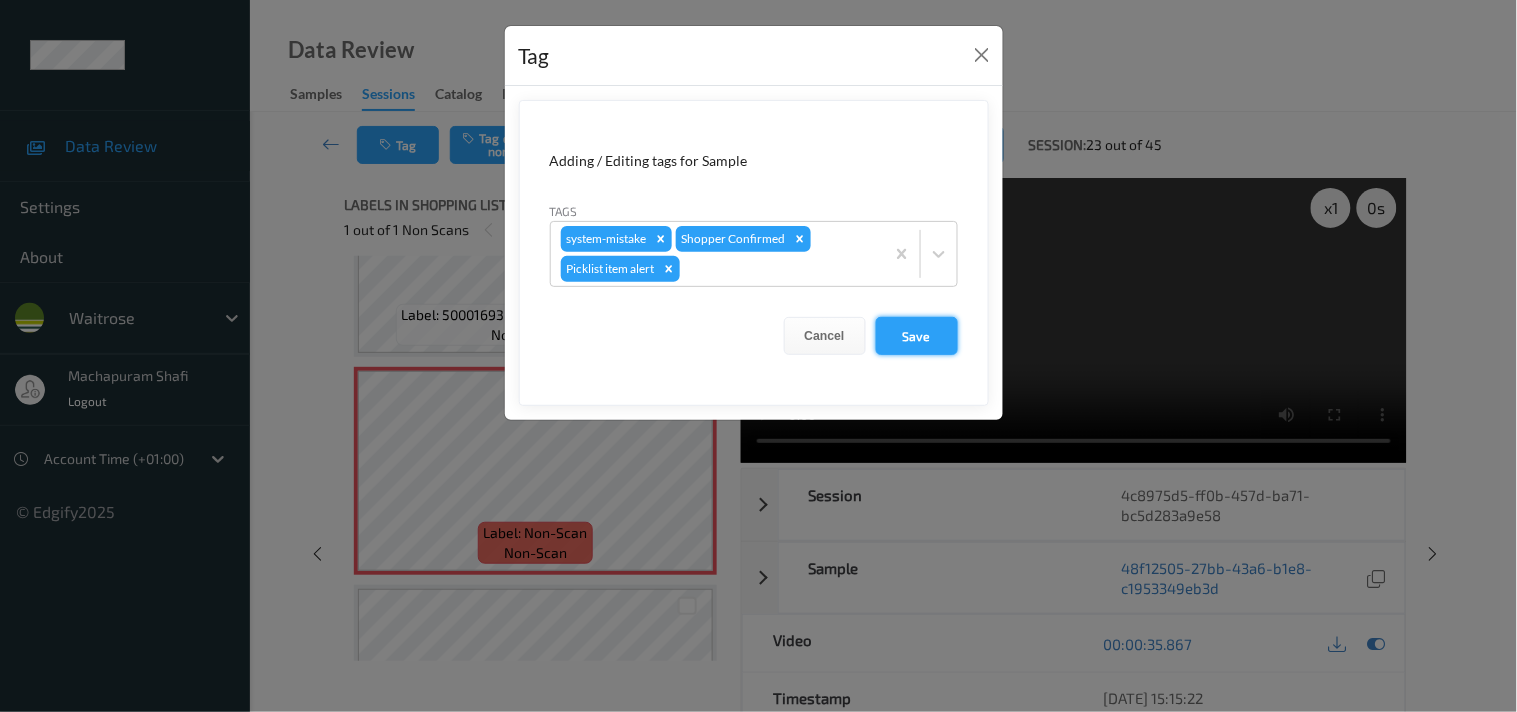 click on "Save" at bounding box center [917, 336] 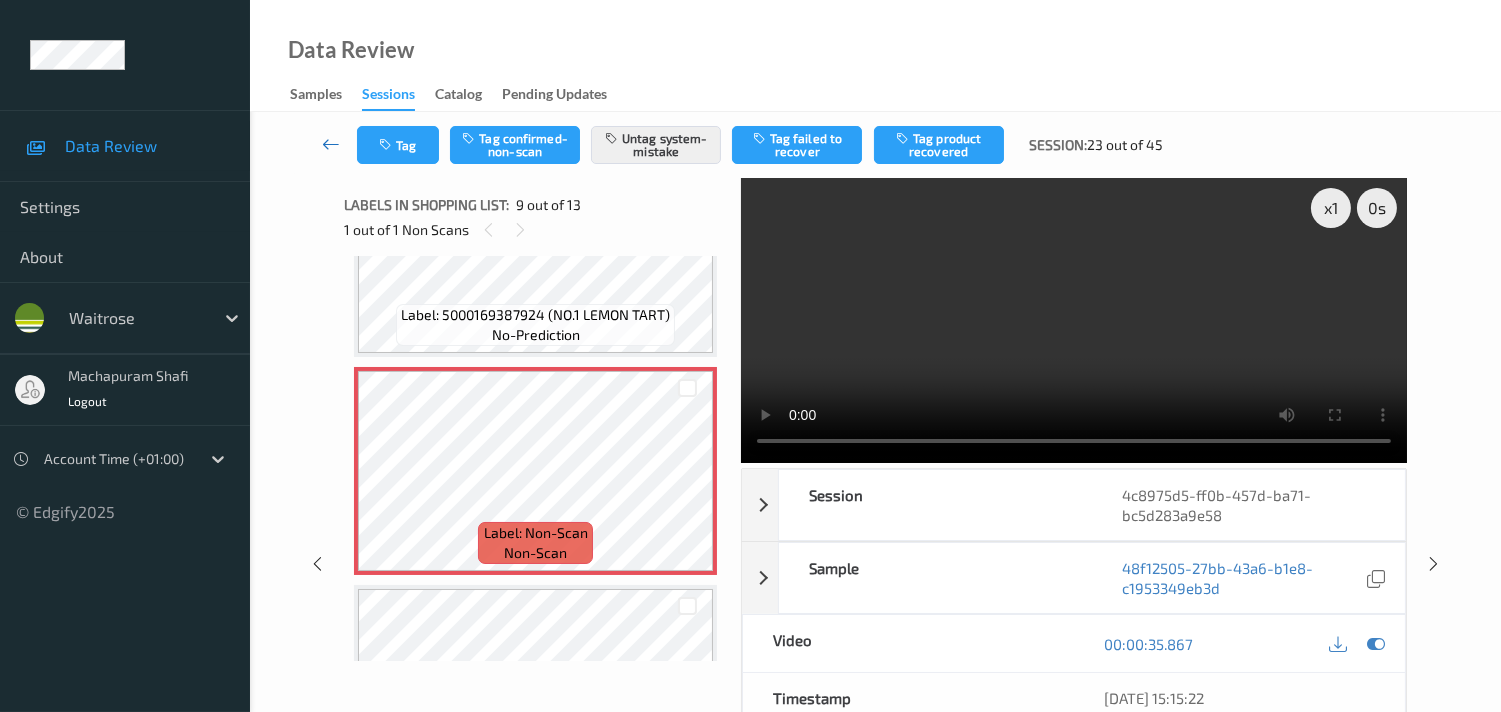 click at bounding box center [331, 144] 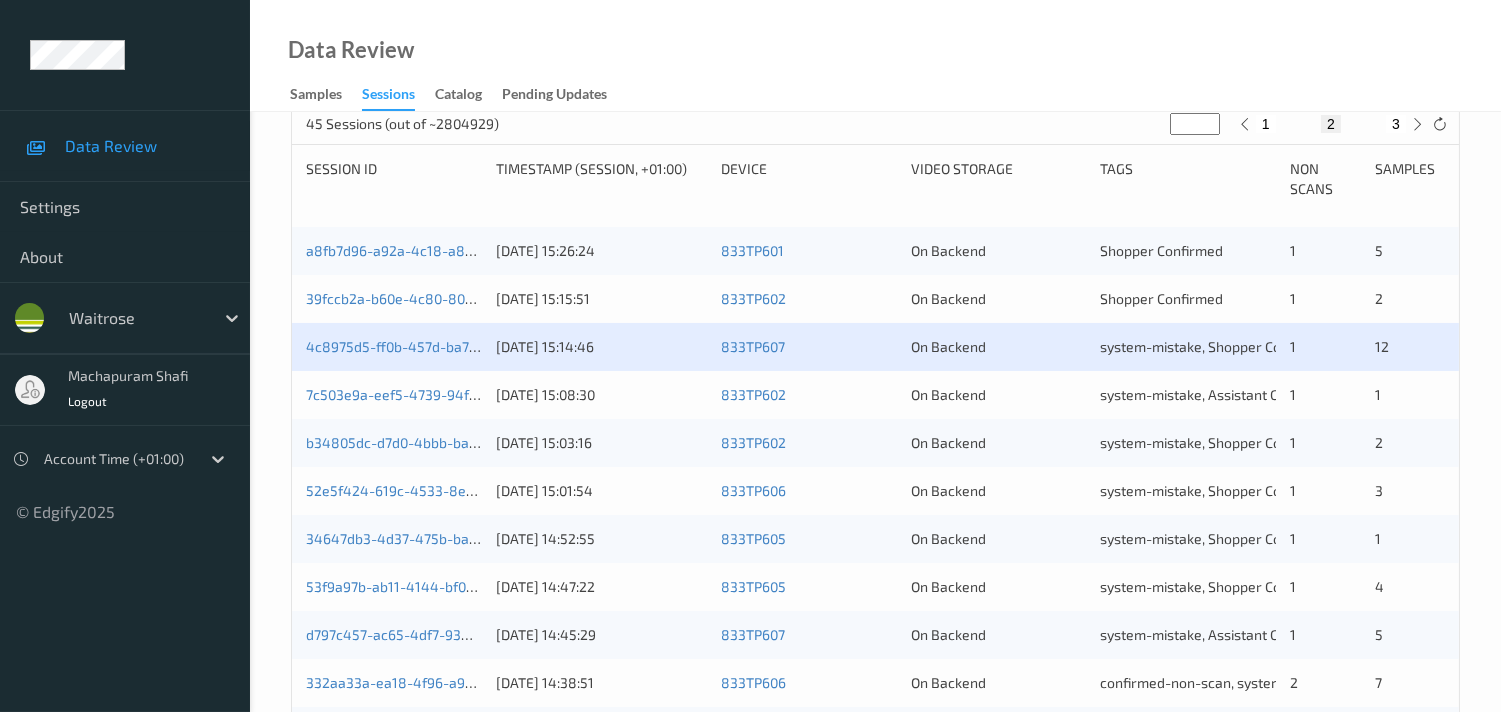 scroll, scrollTop: 555, scrollLeft: 0, axis: vertical 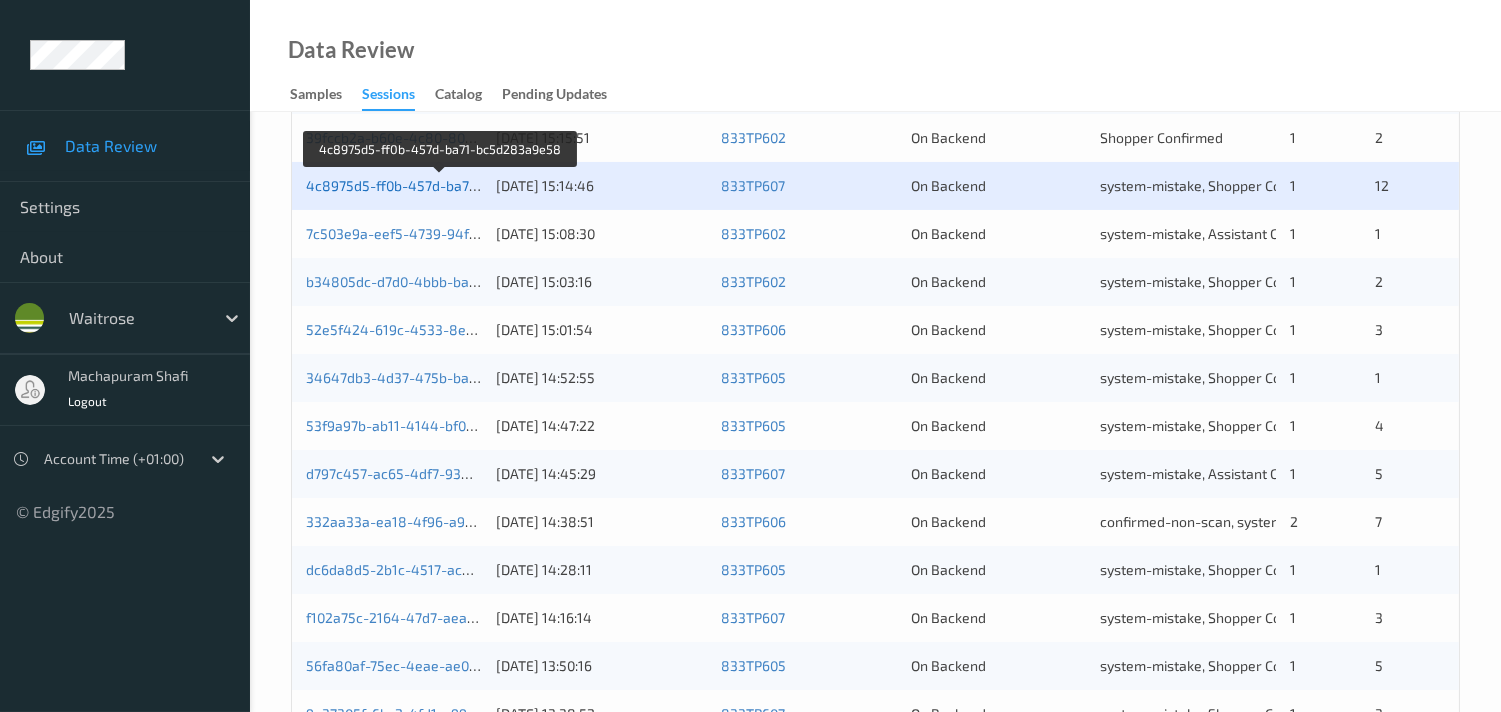 click on "4c8975d5-ff0b-457d-ba71-bc5d283a9e58" at bounding box center [442, 185] 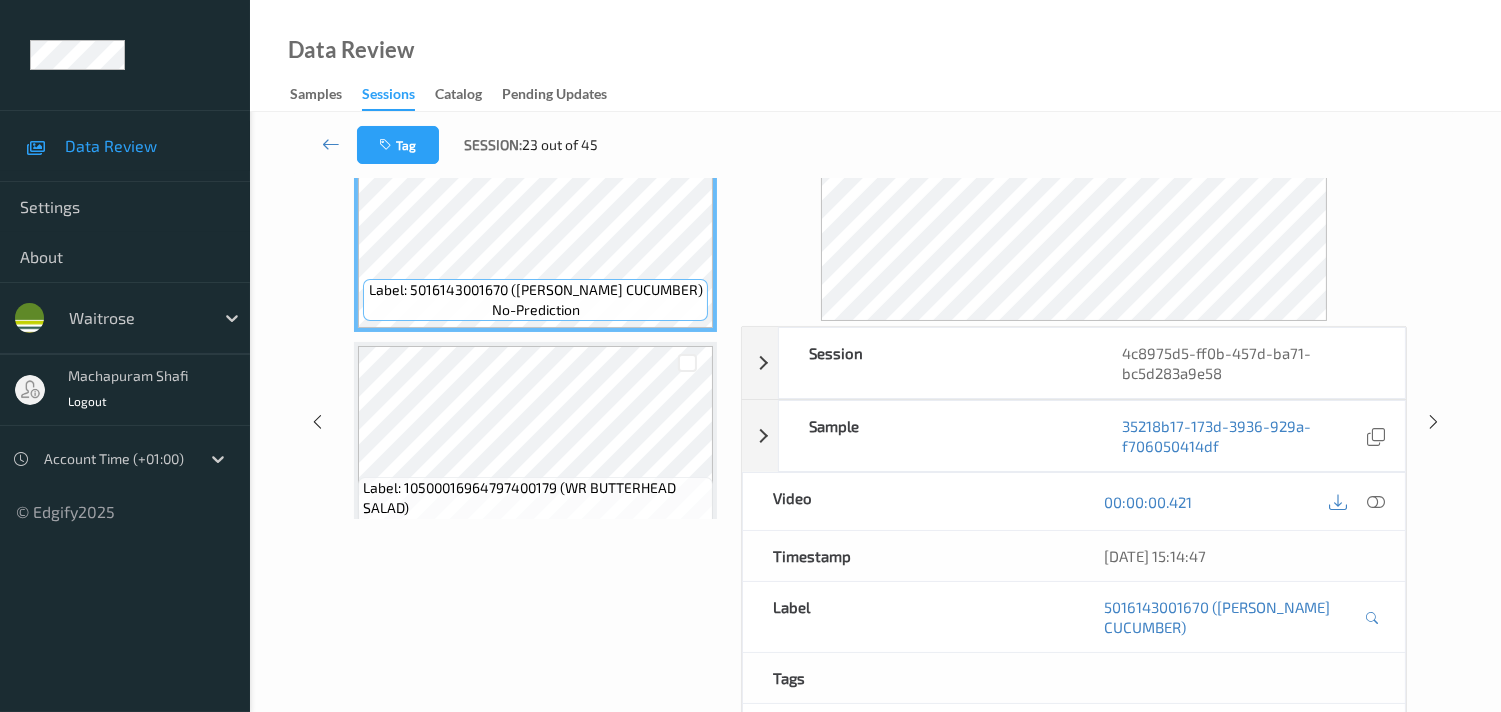 scroll, scrollTop: 0, scrollLeft: 0, axis: both 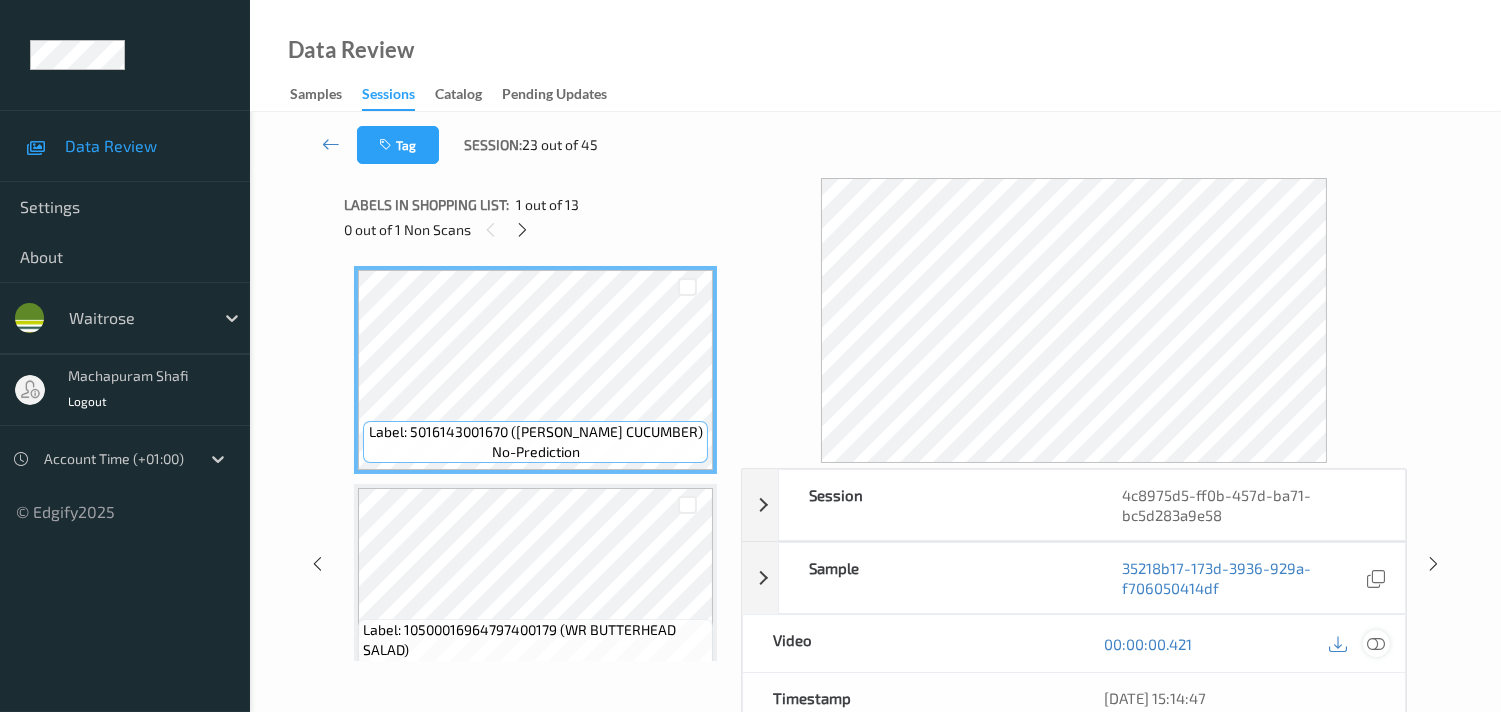 click at bounding box center (1376, 644) 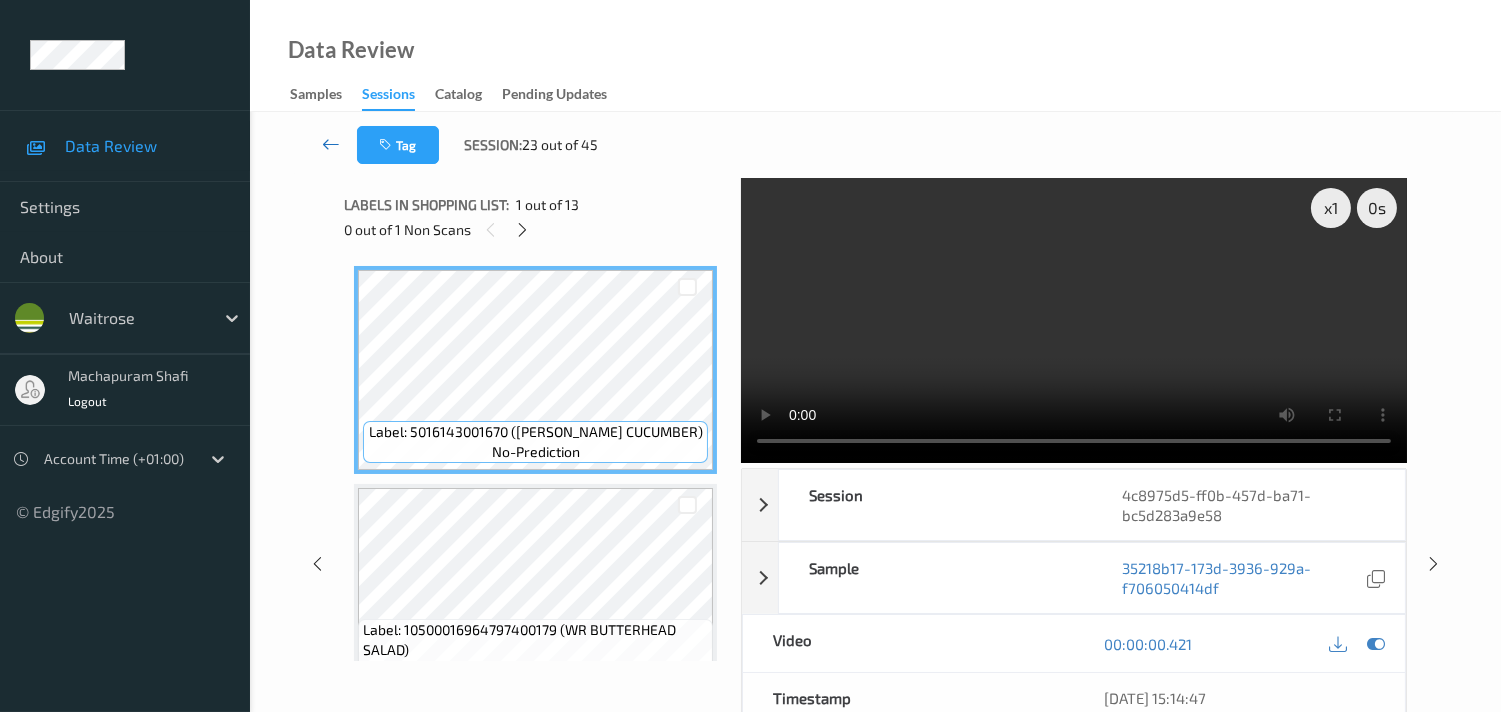 click at bounding box center [331, 144] 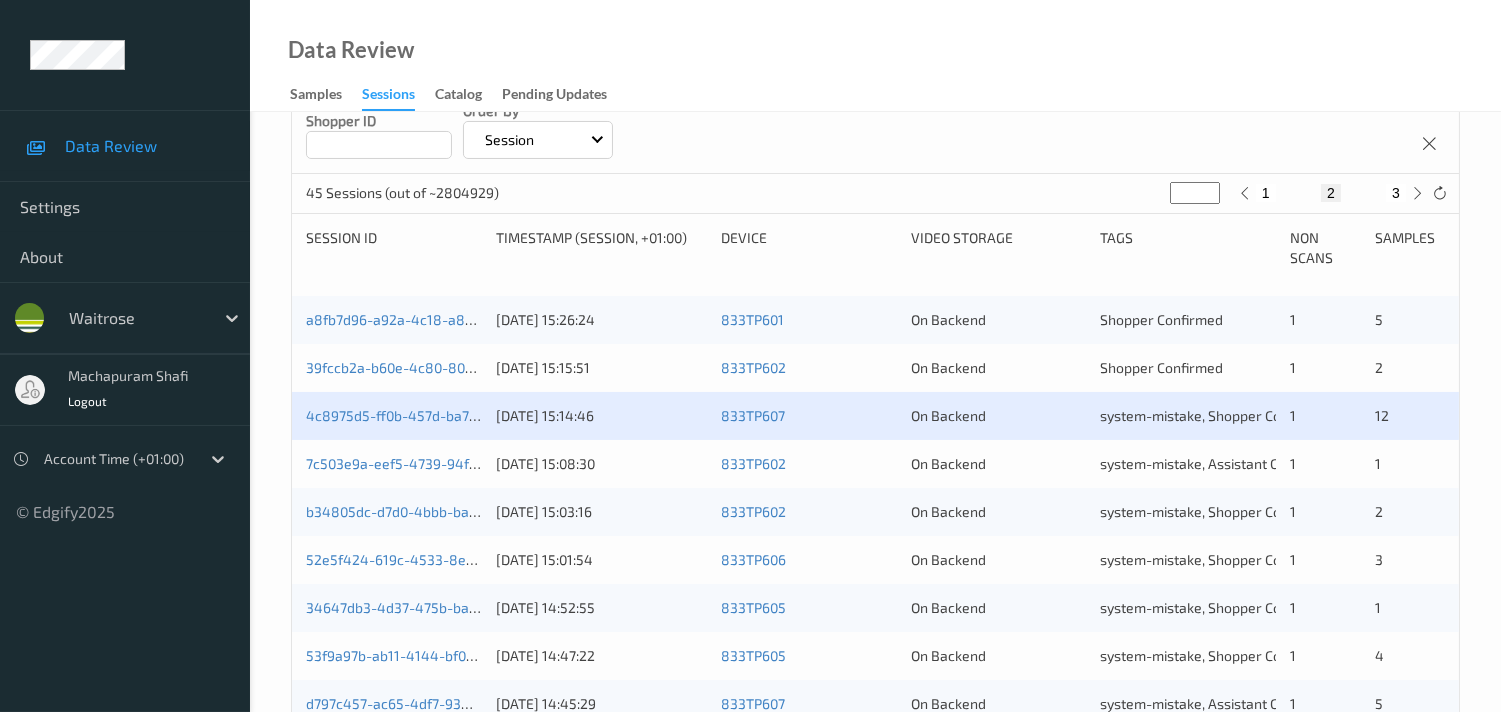 scroll, scrollTop: 333, scrollLeft: 0, axis: vertical 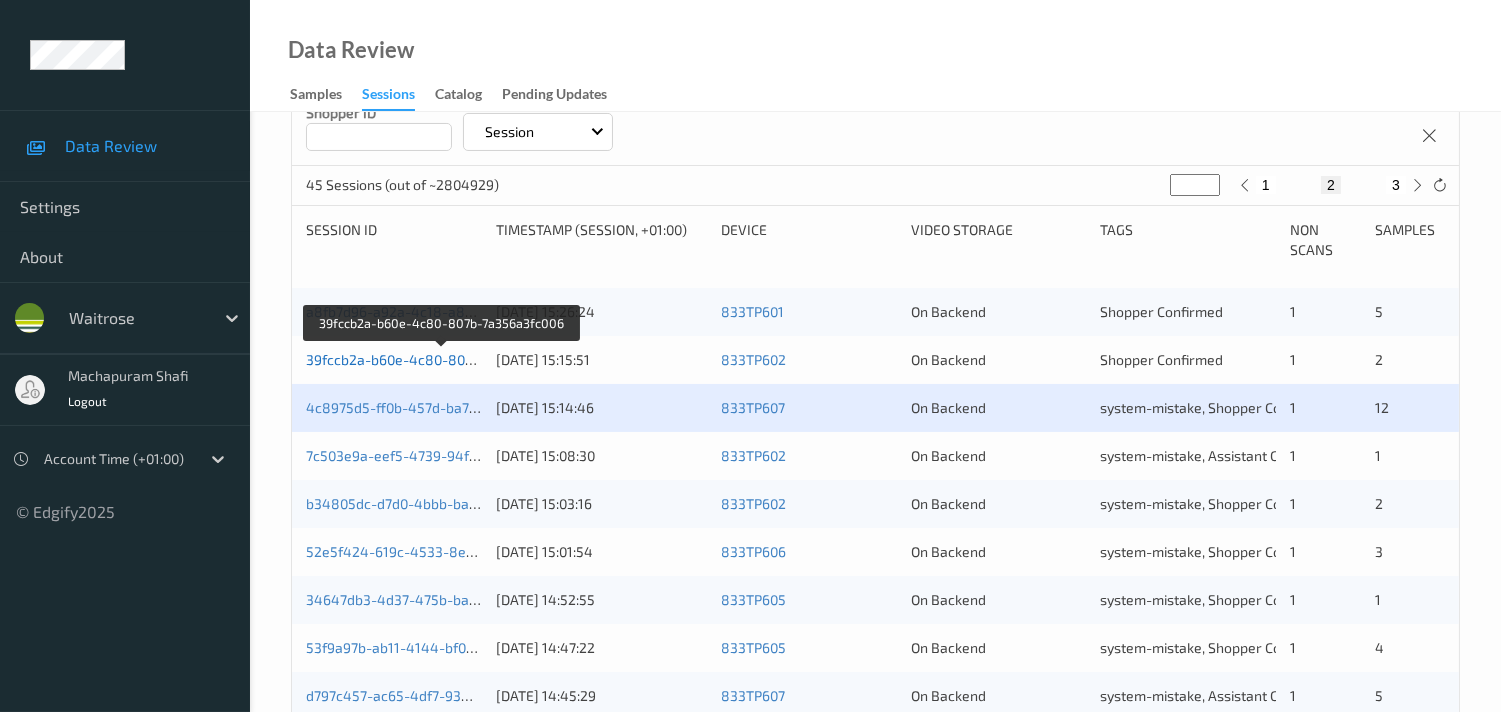 click on "39fccb2a-b60e-4c80-807b-7a356a3fc006" at bounding box center (441, 359) 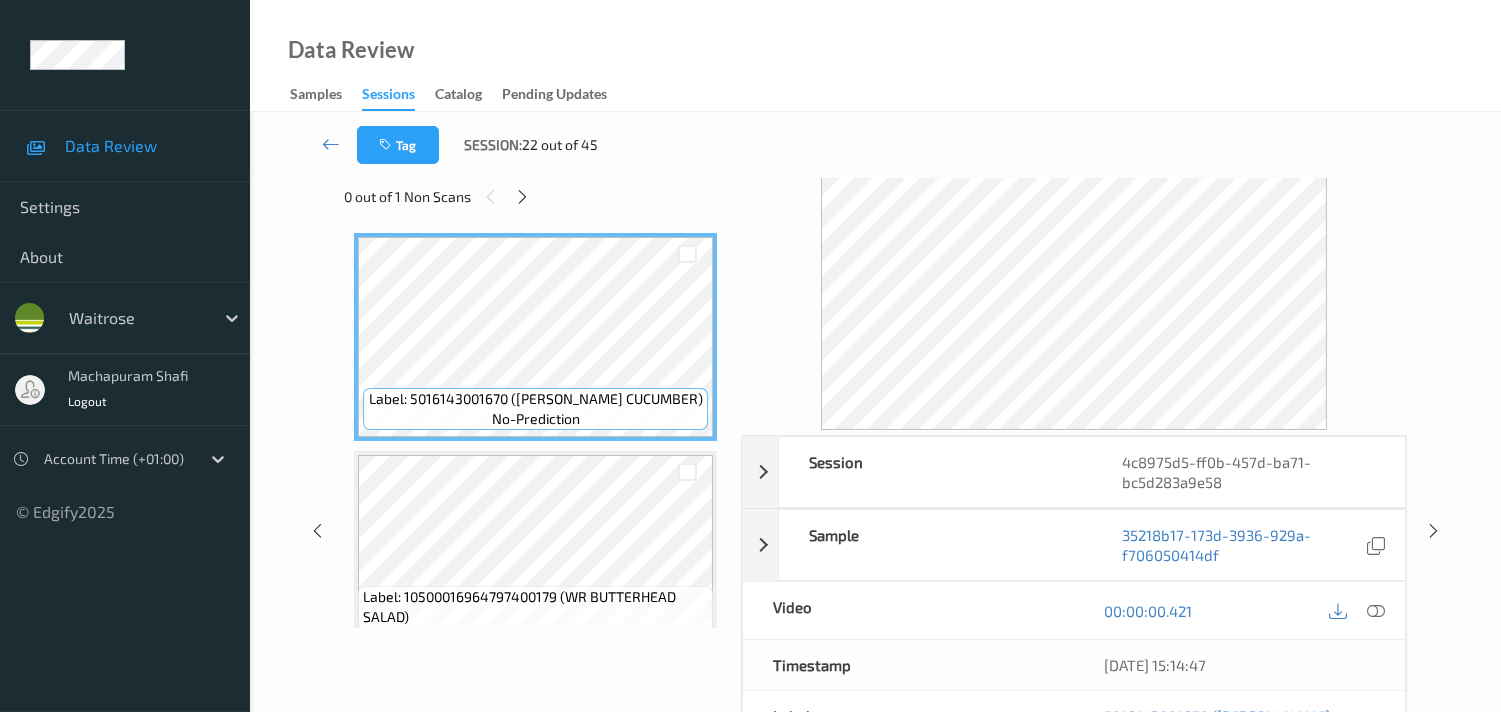 scroll, scrollTop: 0, scrollLeft: 0, axis: both 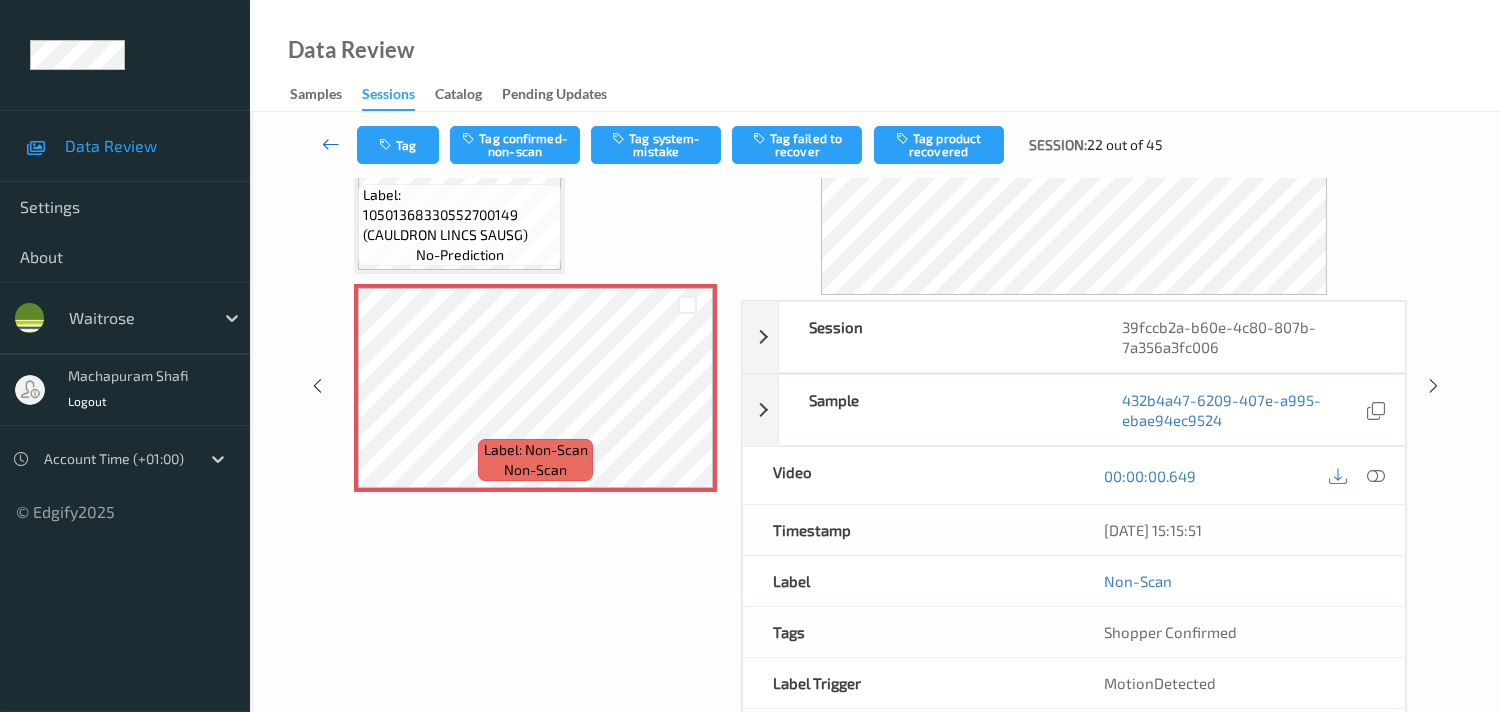 click at bounding box center (331, 144) 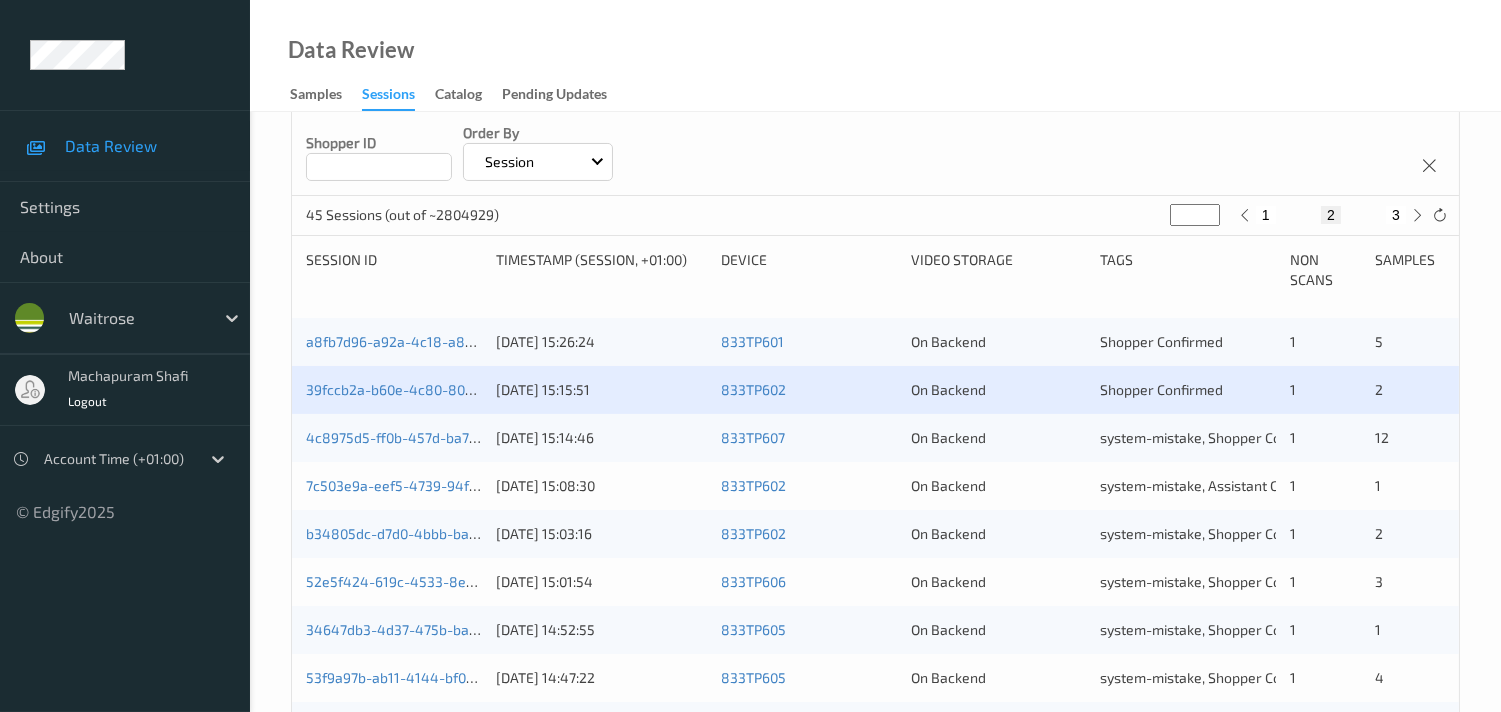 scroll, scrollTop: 333, scrollLeft: 0, axis: vertical 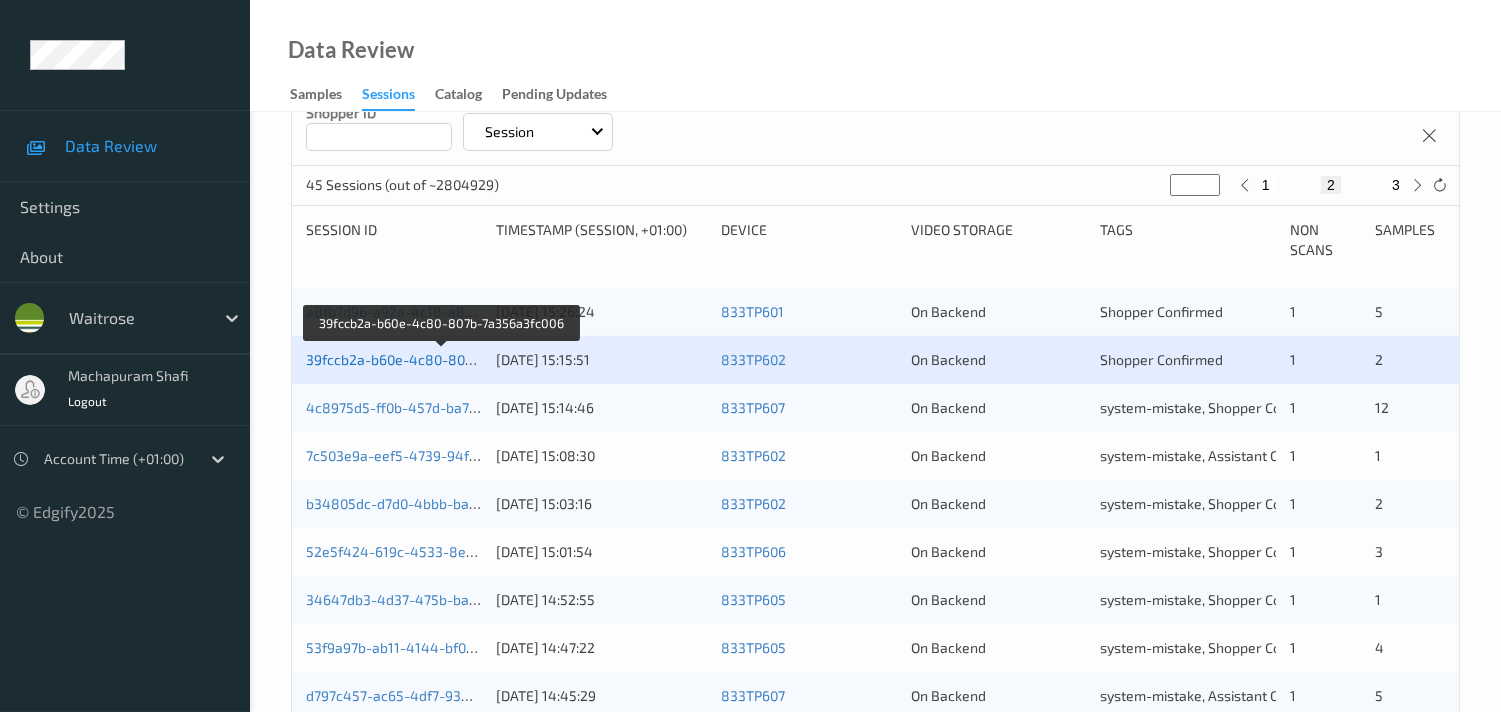 click on "39fccb2a-b60e-4c80-807b-7a356a3fc006" at bounding box center (441, 359) 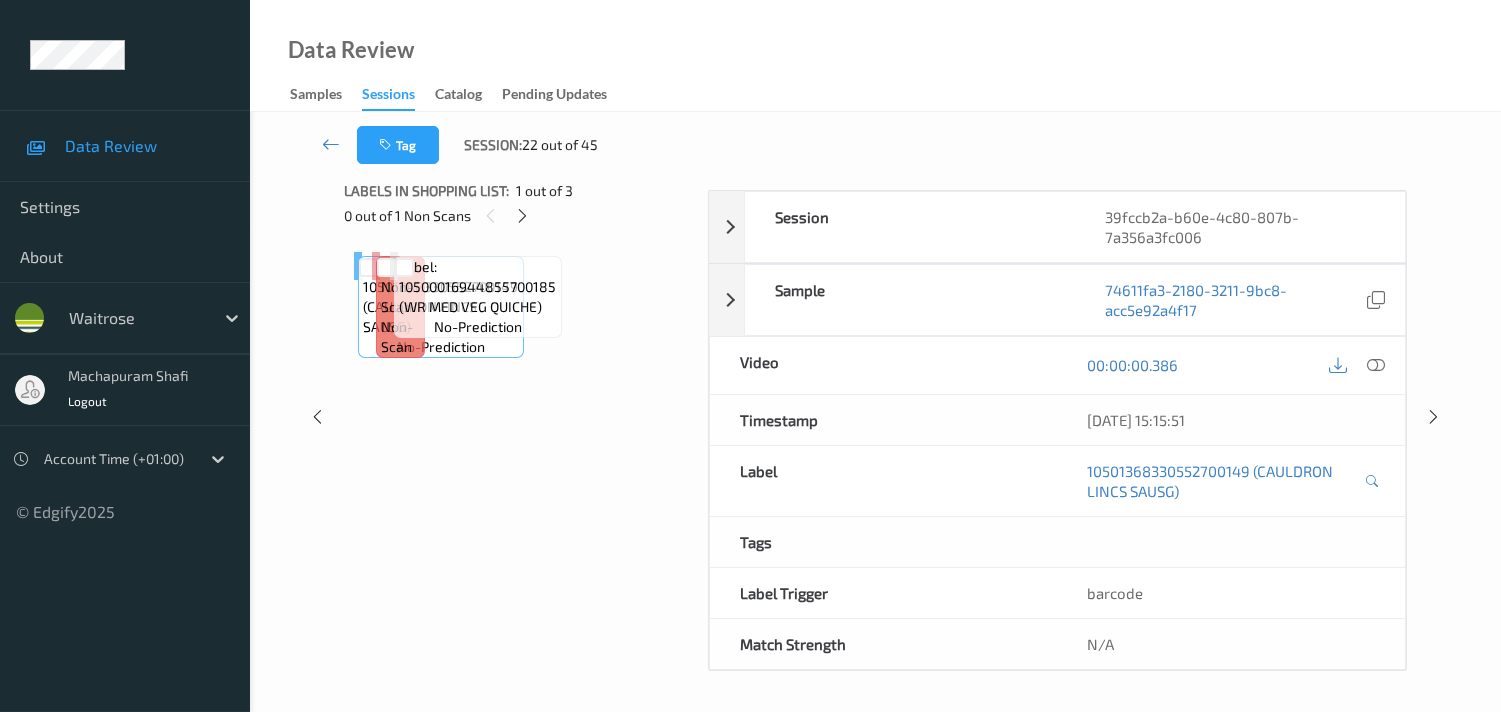 scroll, scrollTop: 280, scrollLeft: 0, axis: vertical 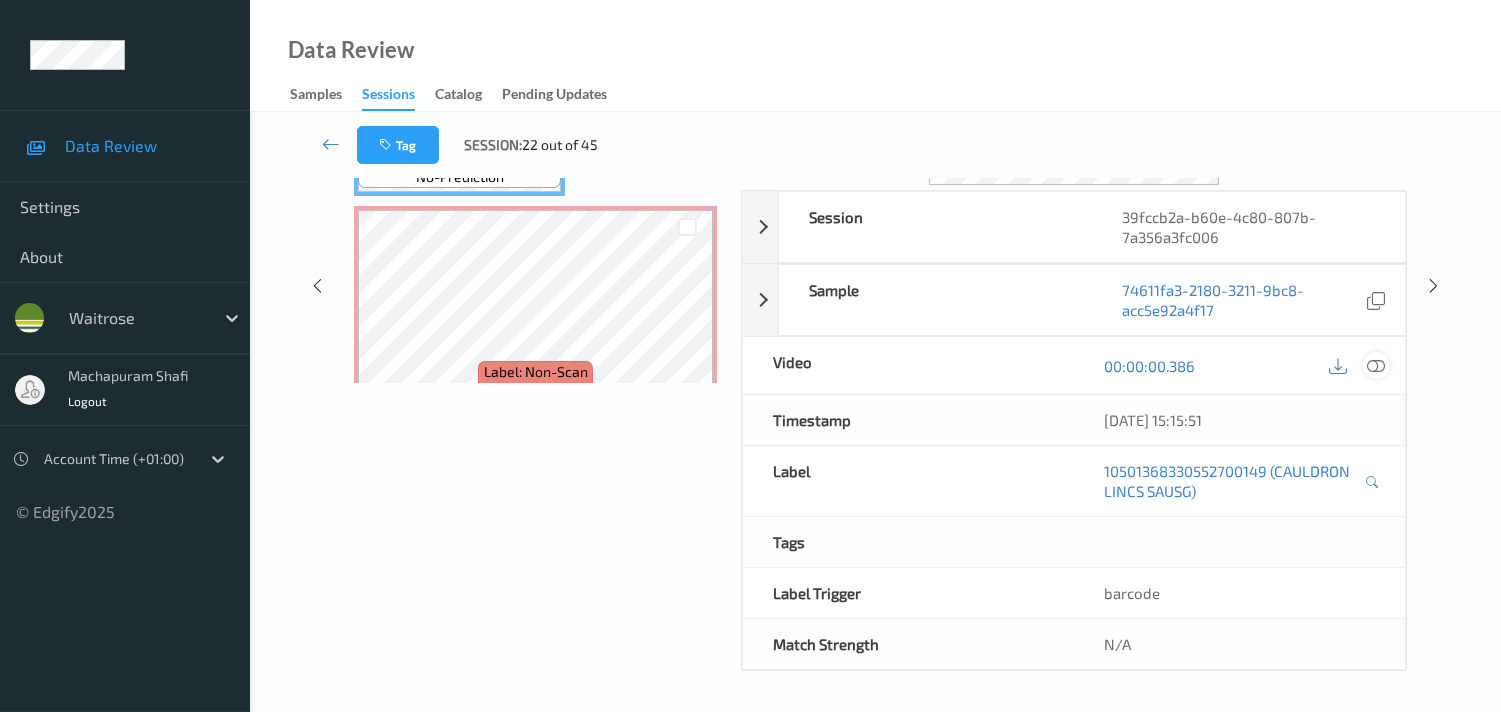 click at bounding box center (1376, 366) 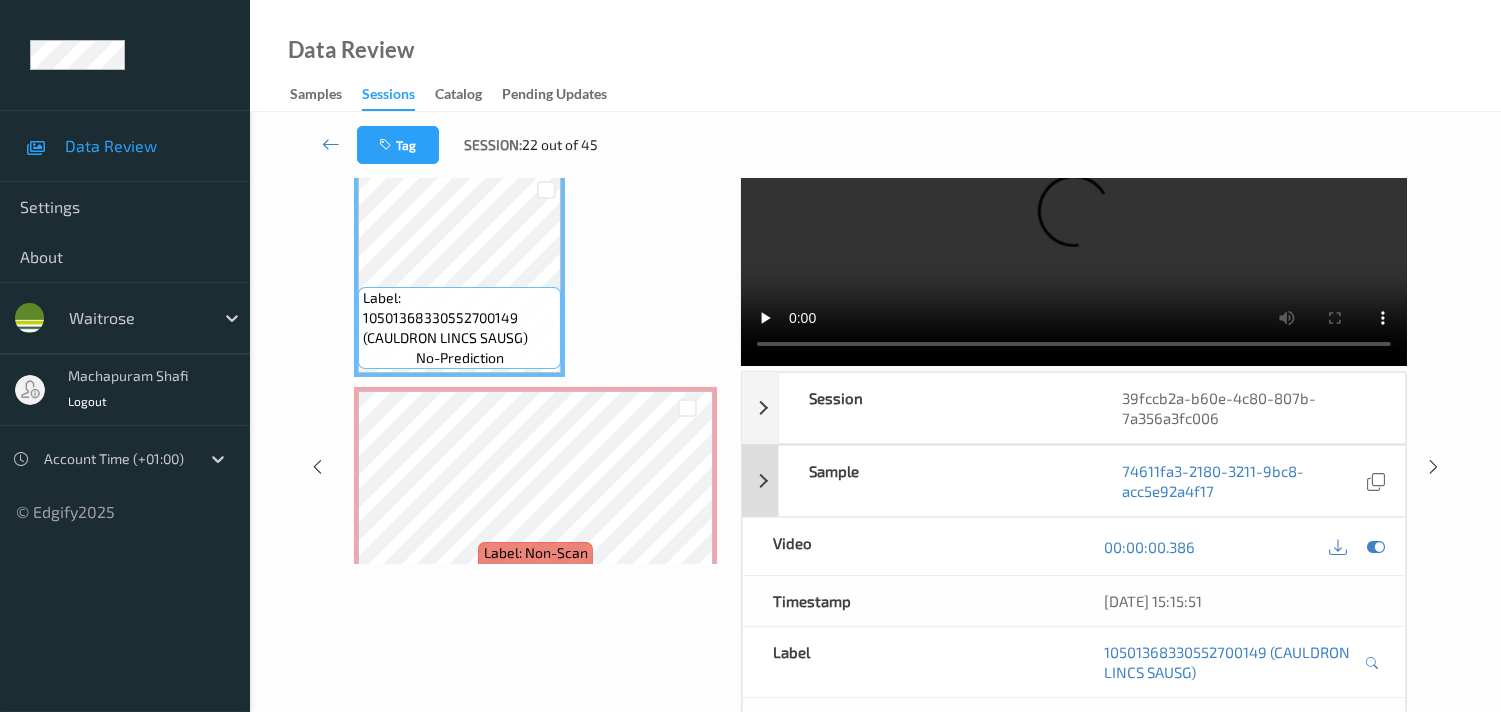 scroll, scrollTop: 0, scrollLeft: 0, axis: both 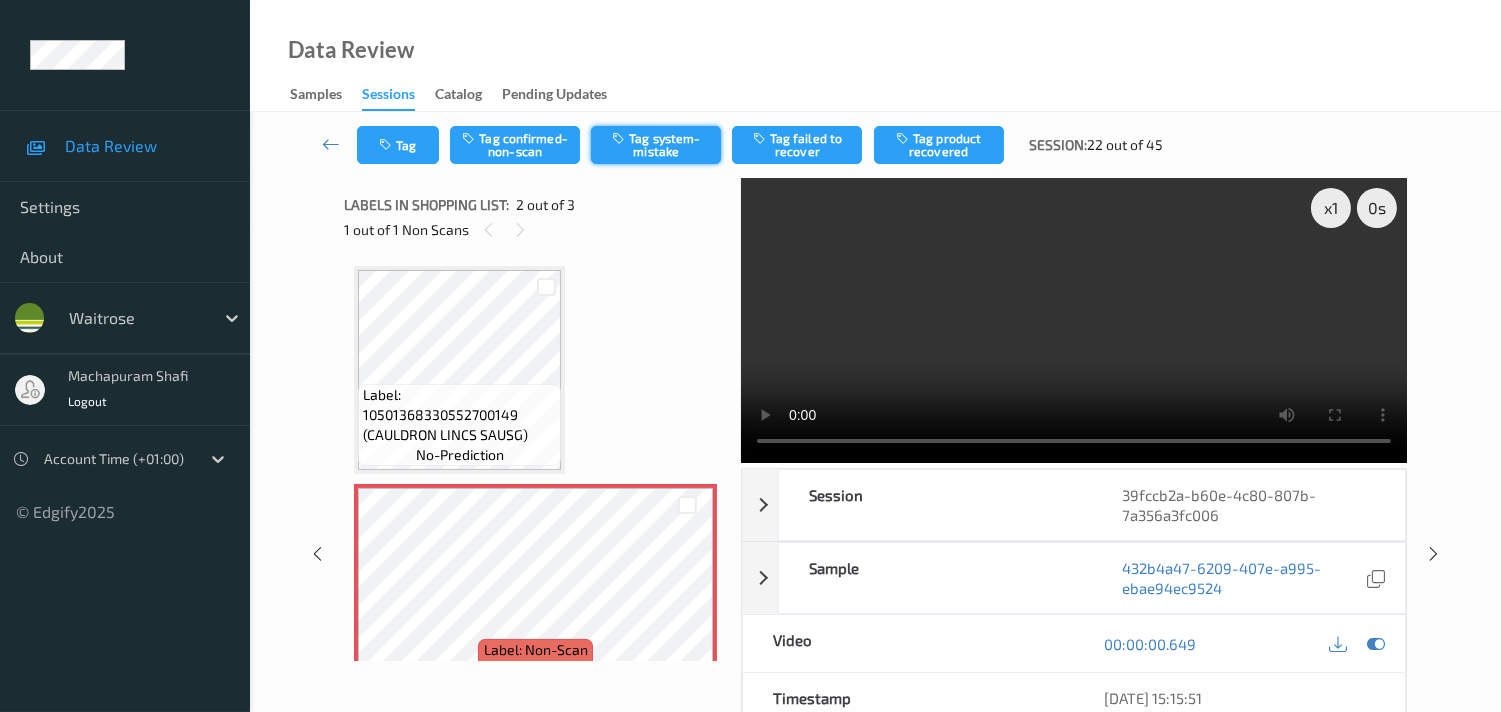 click on "Tag   system-mistake" at bounding box center (656, 145) 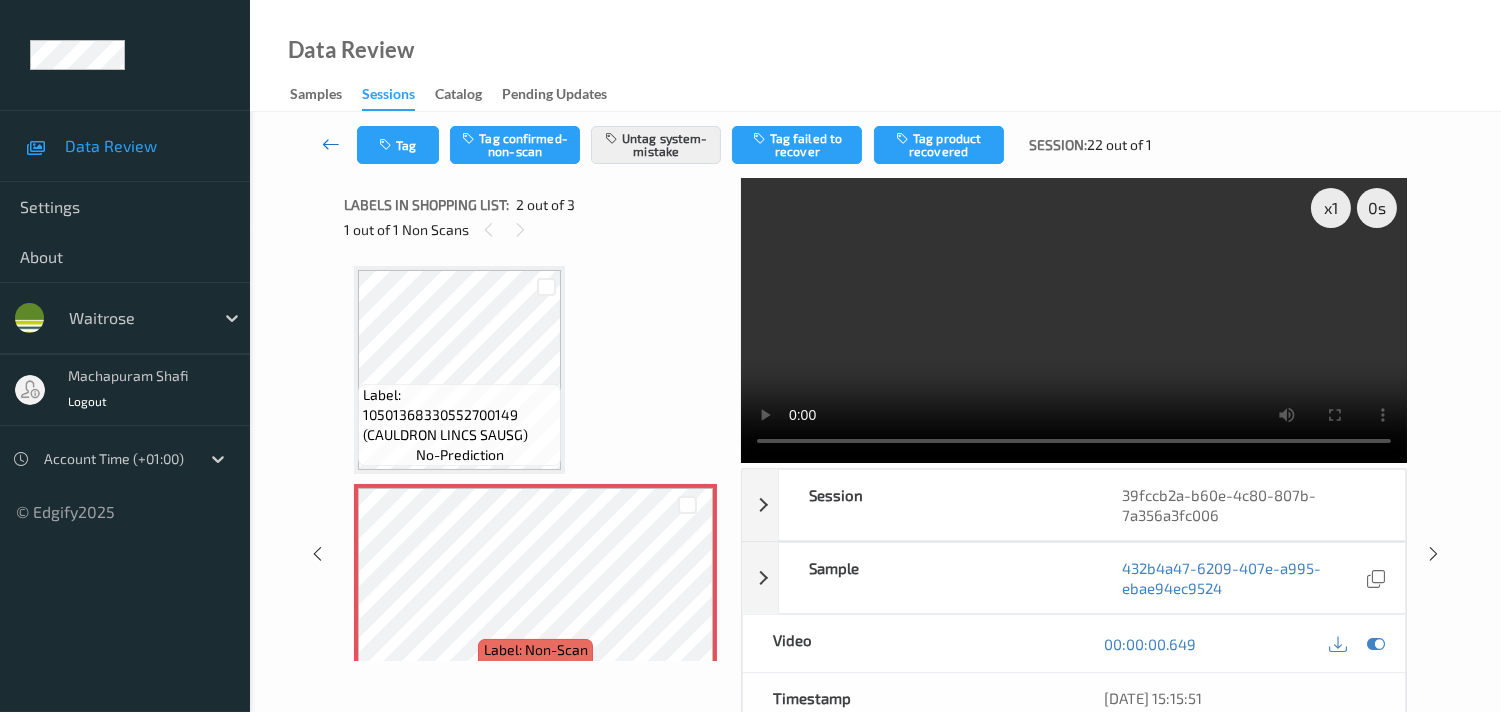 click at bounding box center [331, 144] 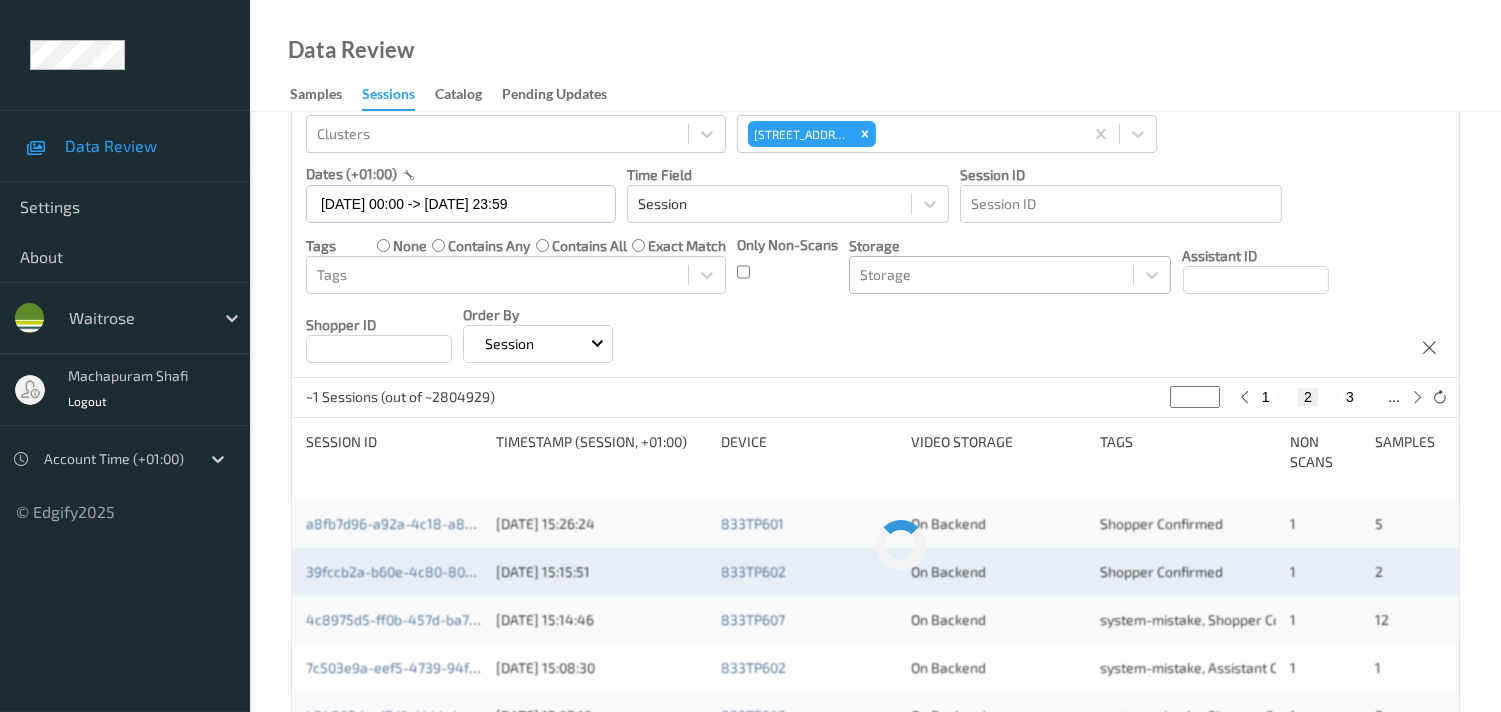 scroll, scrollTop: 222, scrollLeft: 0, axis: vertical 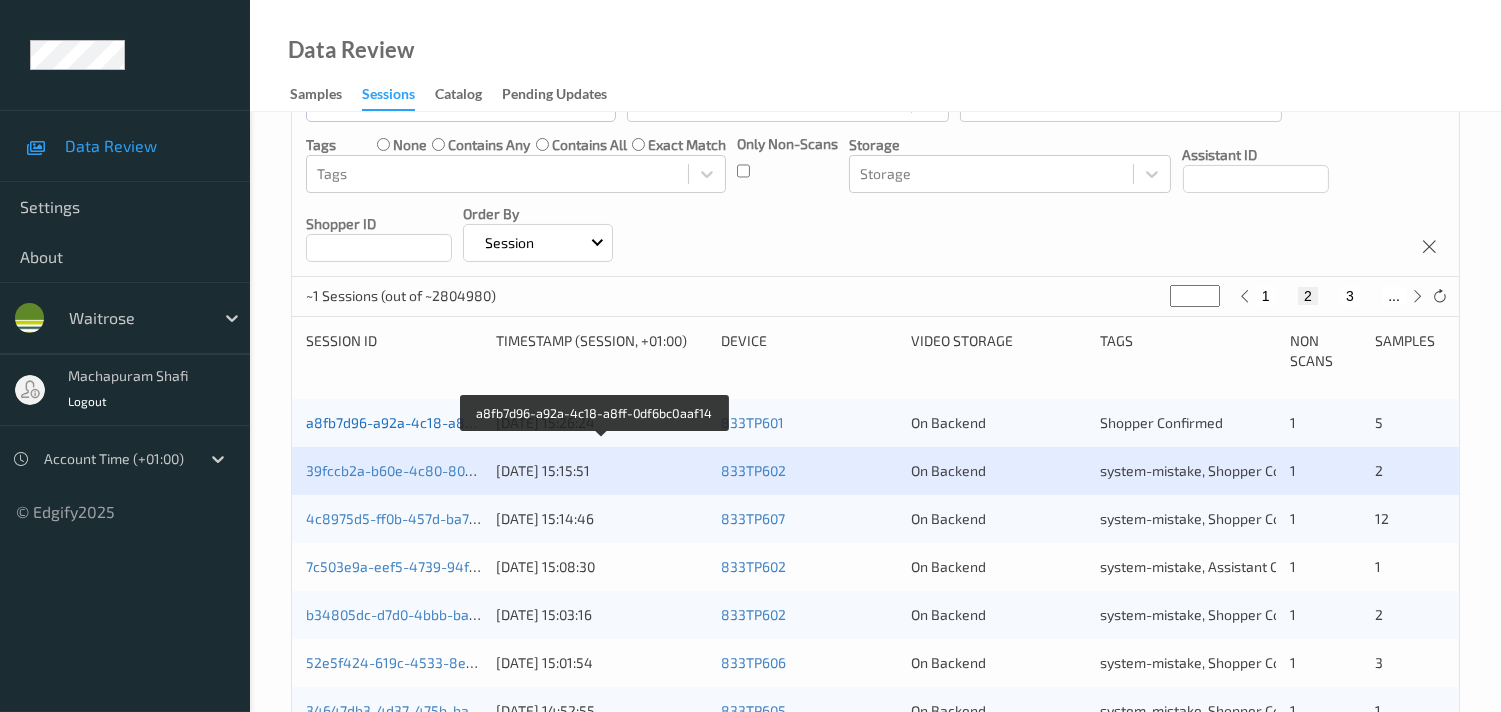 click on "a8fb7d96-a92a-4c18-a8ff-0df6bc0aaf14" at bounding box center (437, 422) 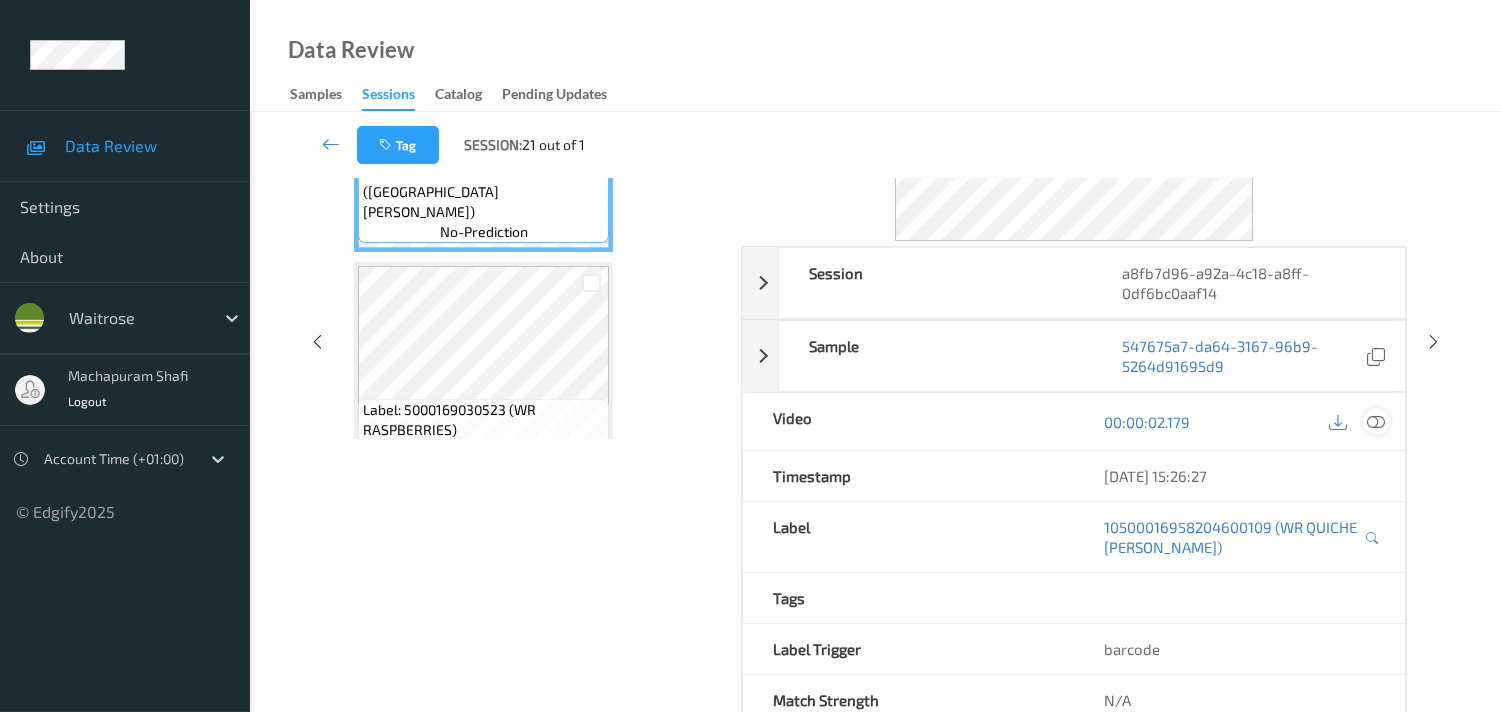 click at bounding box center [1376, 422] 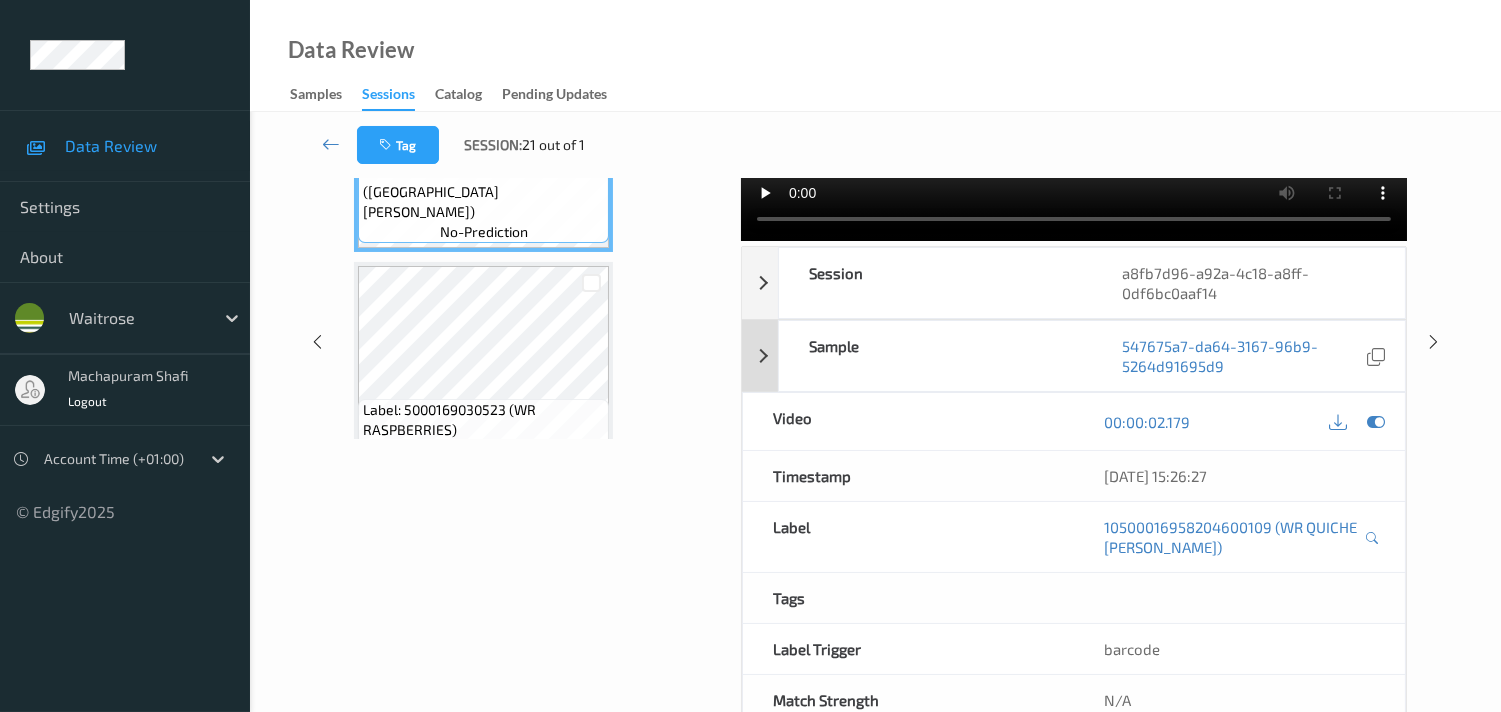 scroll, scrollTop: 0, scrollLeft: 0, axis: both 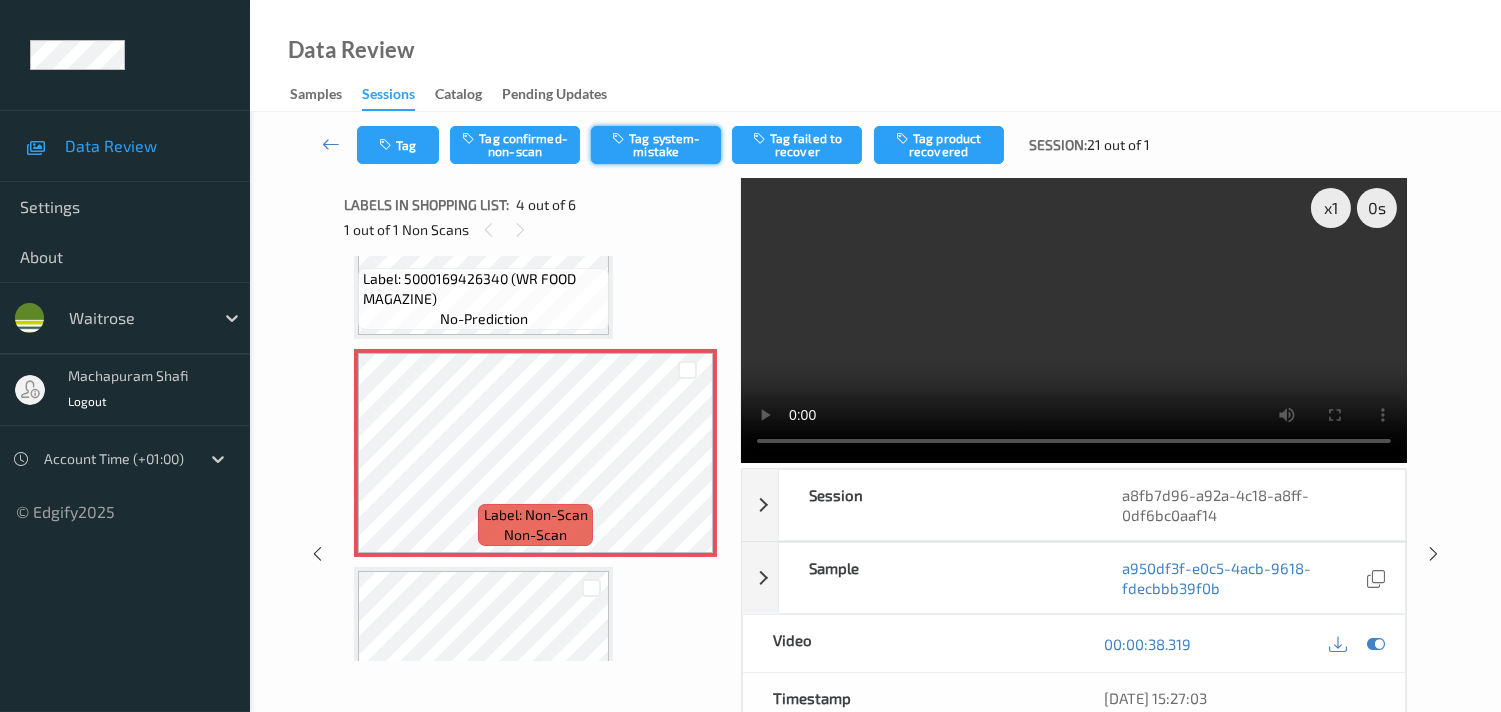 click on "Tag   system-mistake" at bounding box center [656, 145] 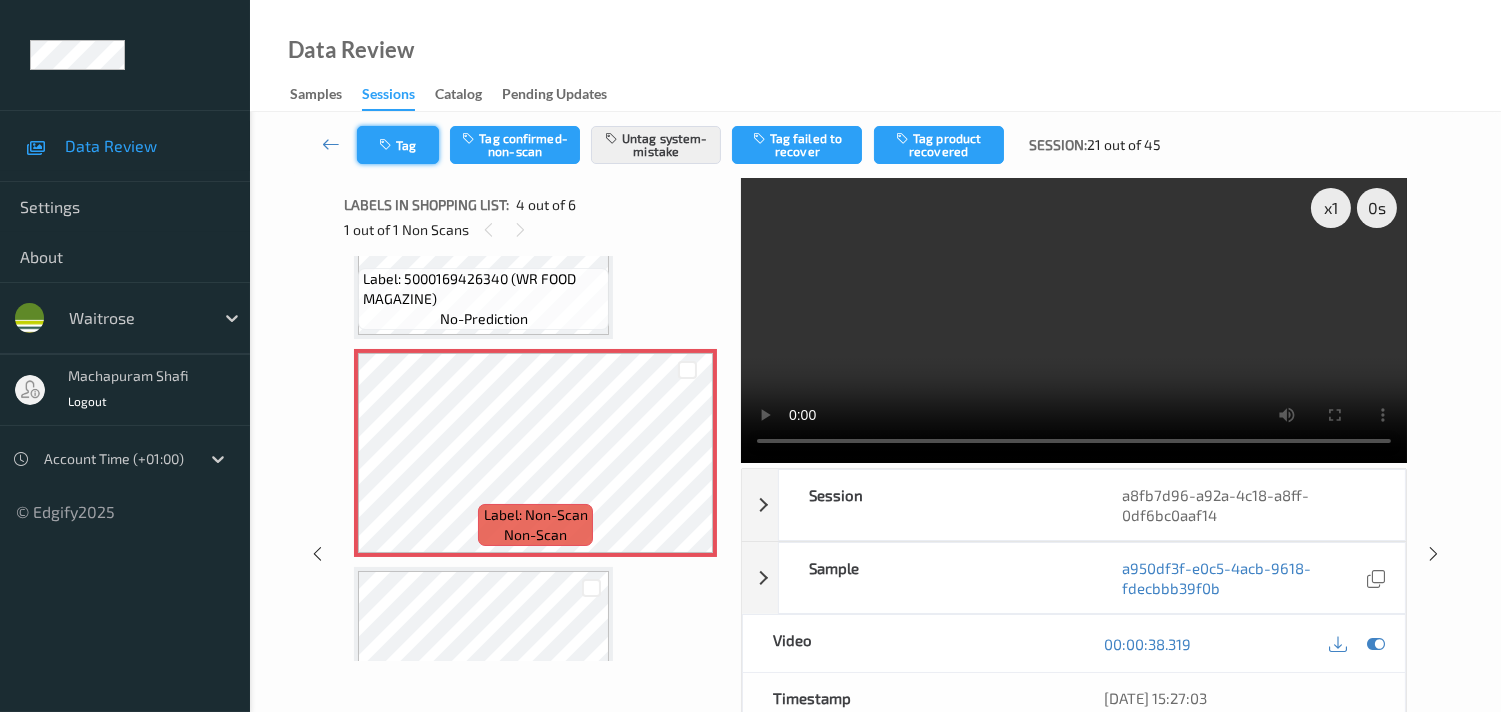 click on "Tag" at bounding box center [398, 145] 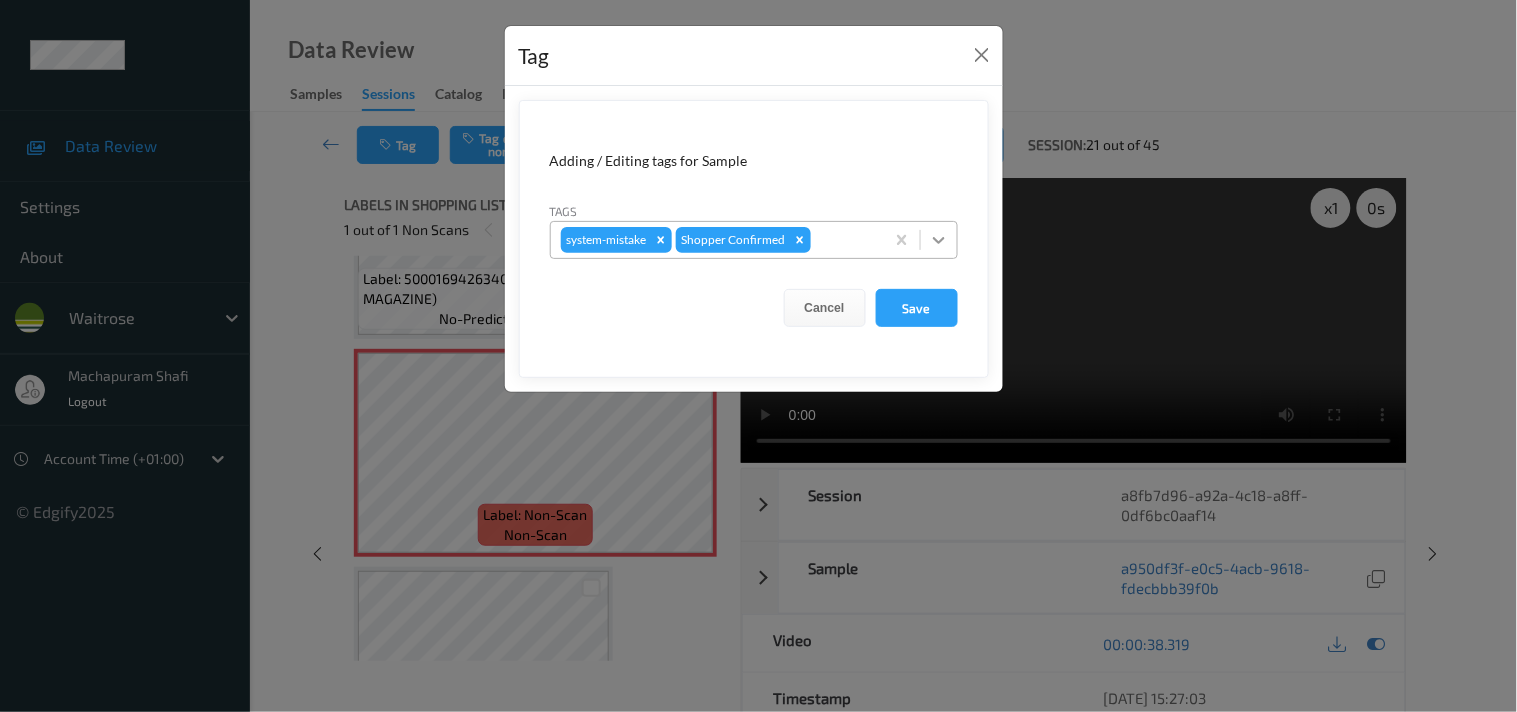 click 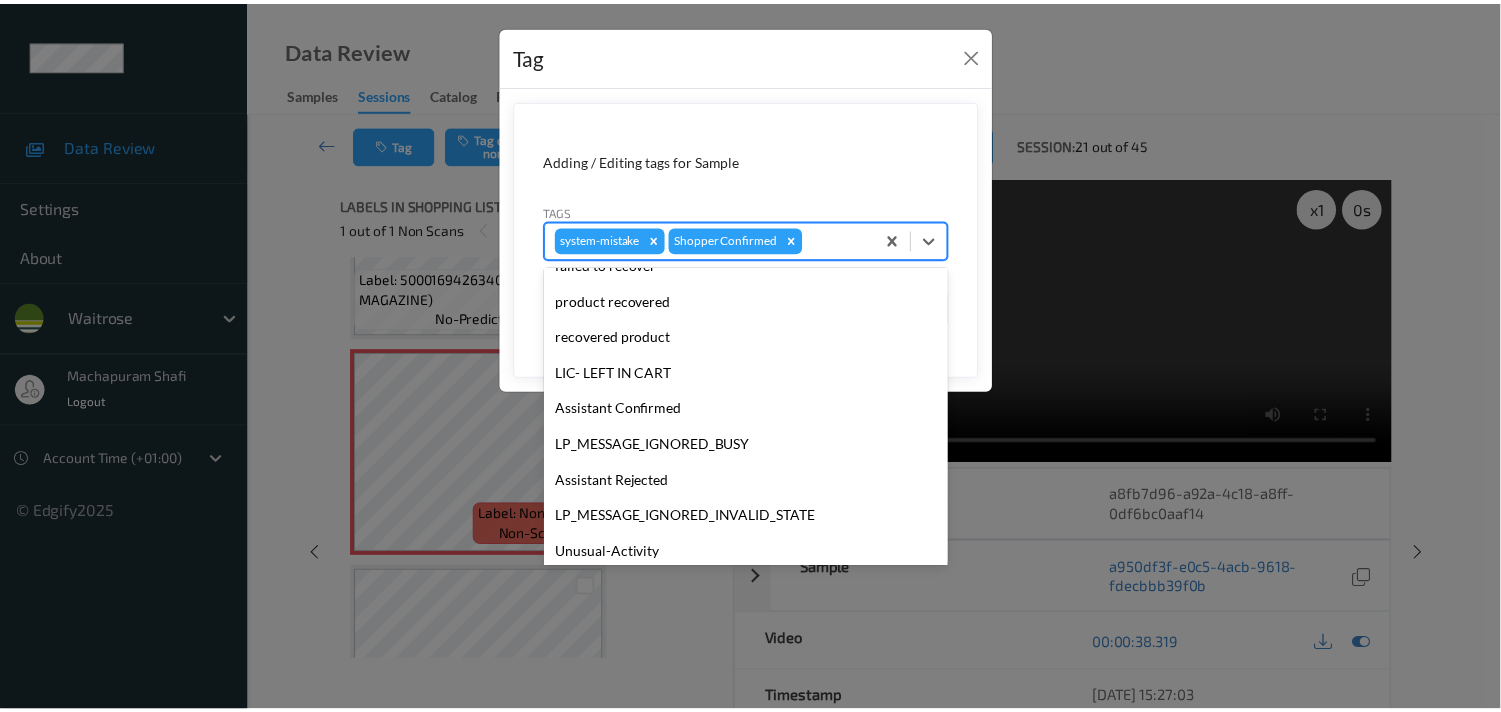 scroll, scrollTop: 318, scrollLeft: 0, axis: vertical 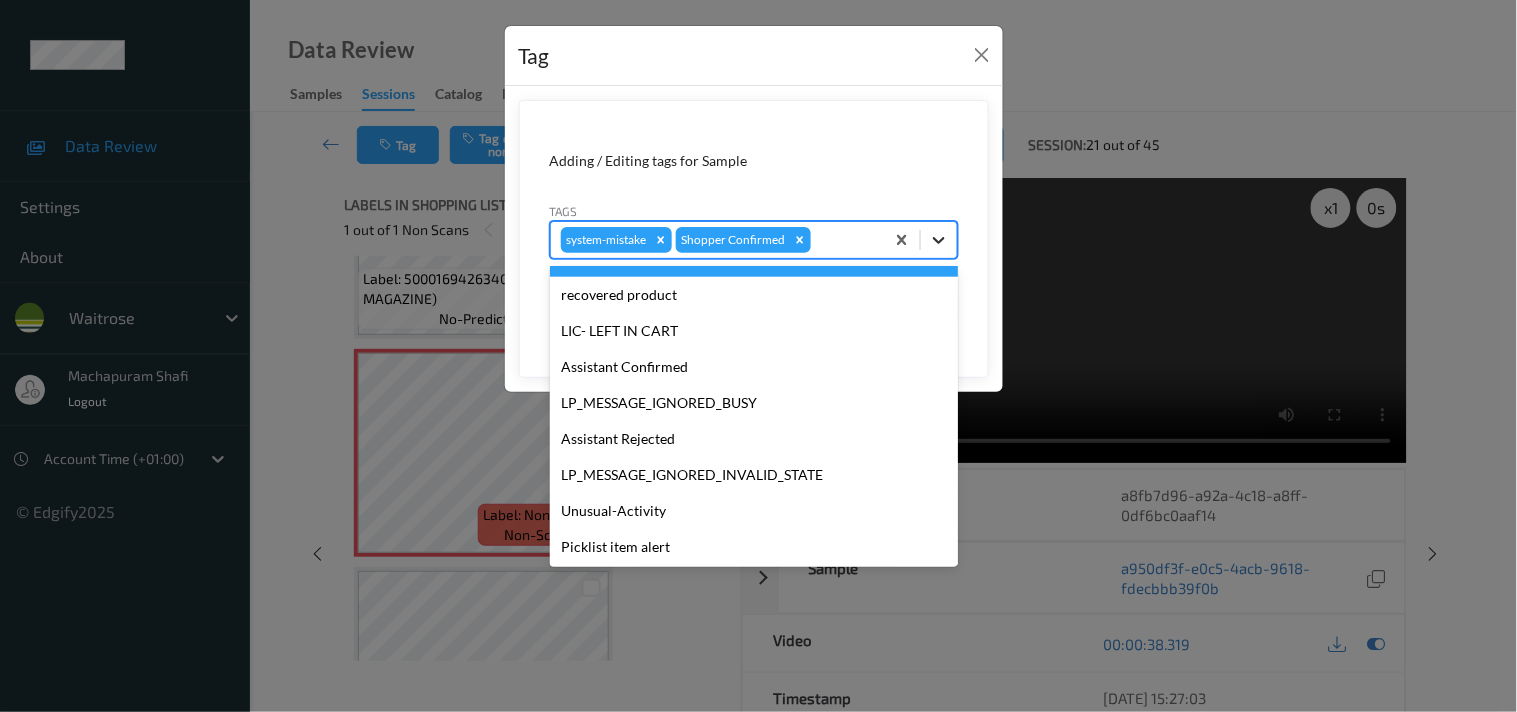 click 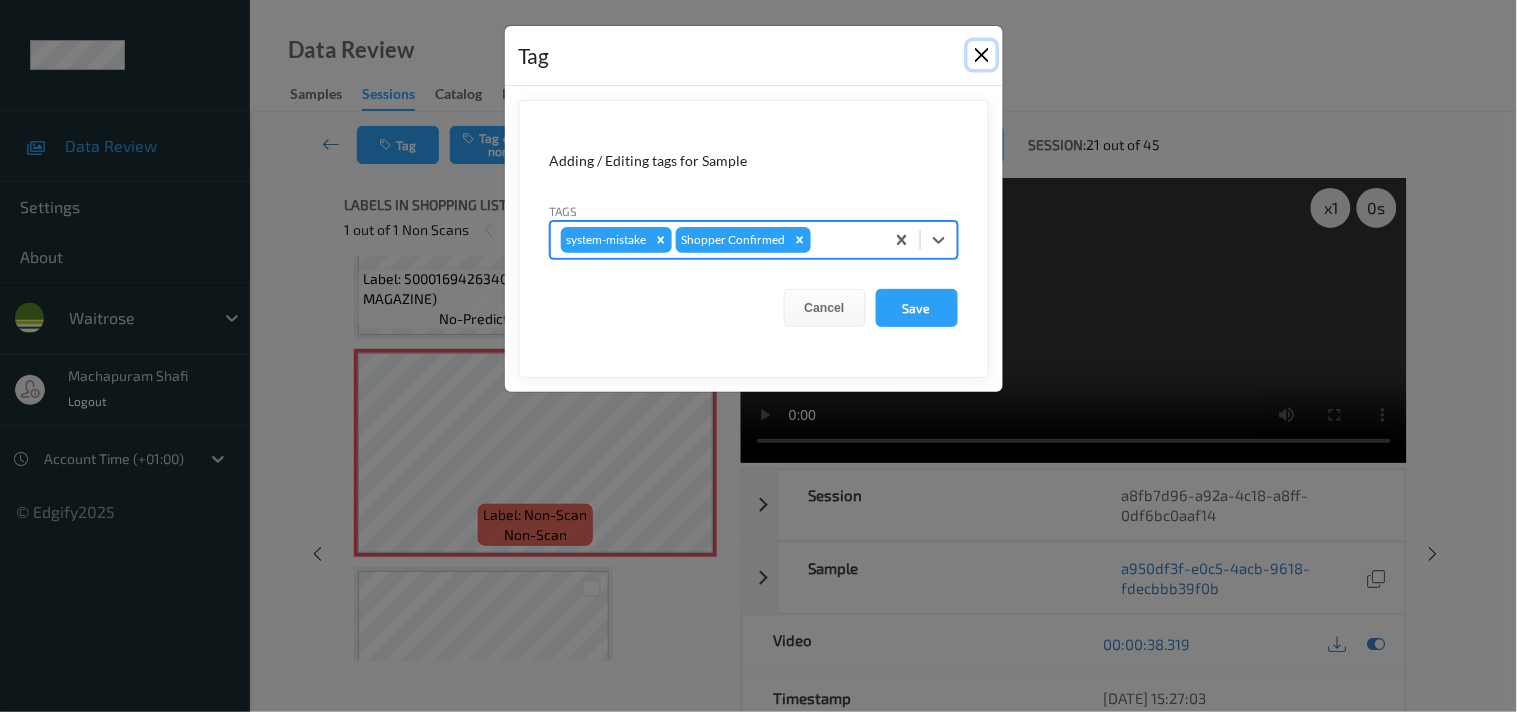 click at bounding box center [982, 55] 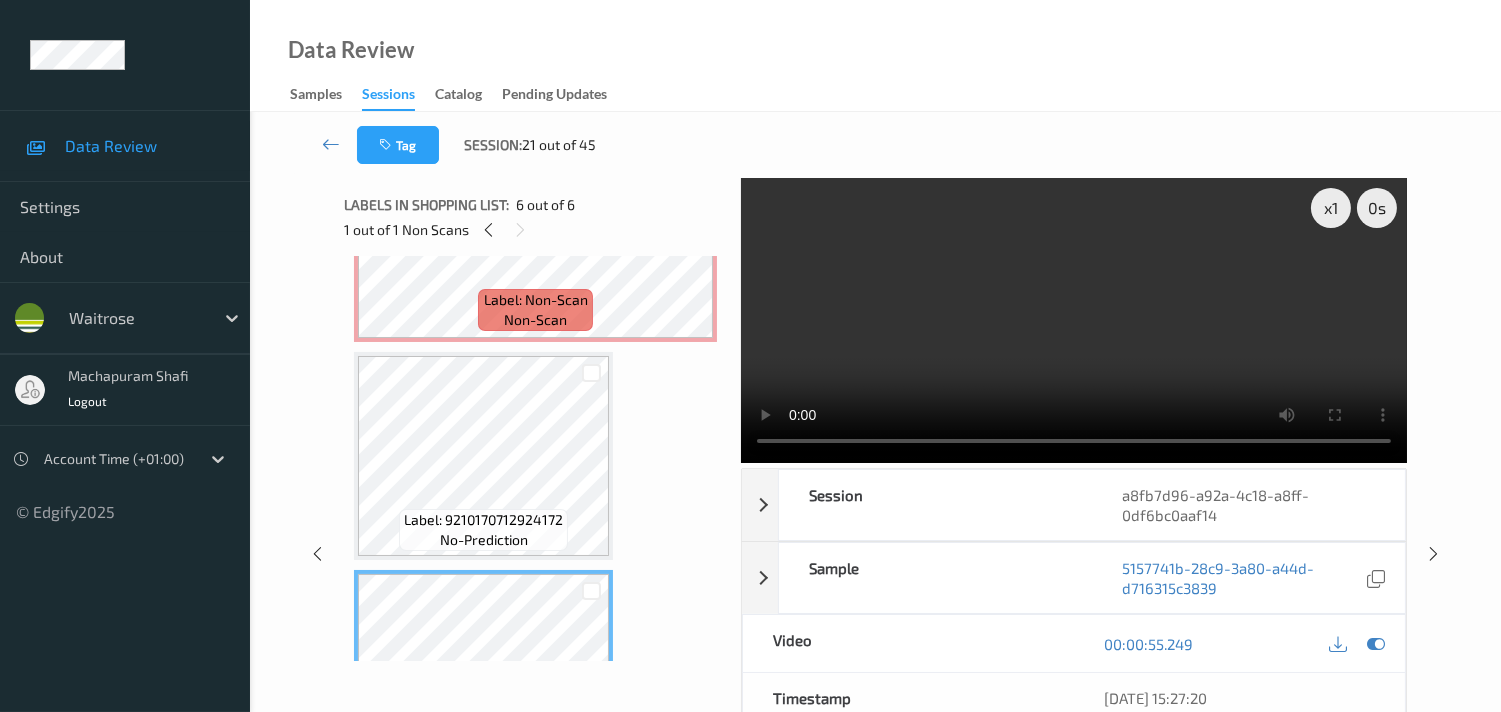 scroll, scrollTop: 793, scrollLeft: 0, axis: vertical 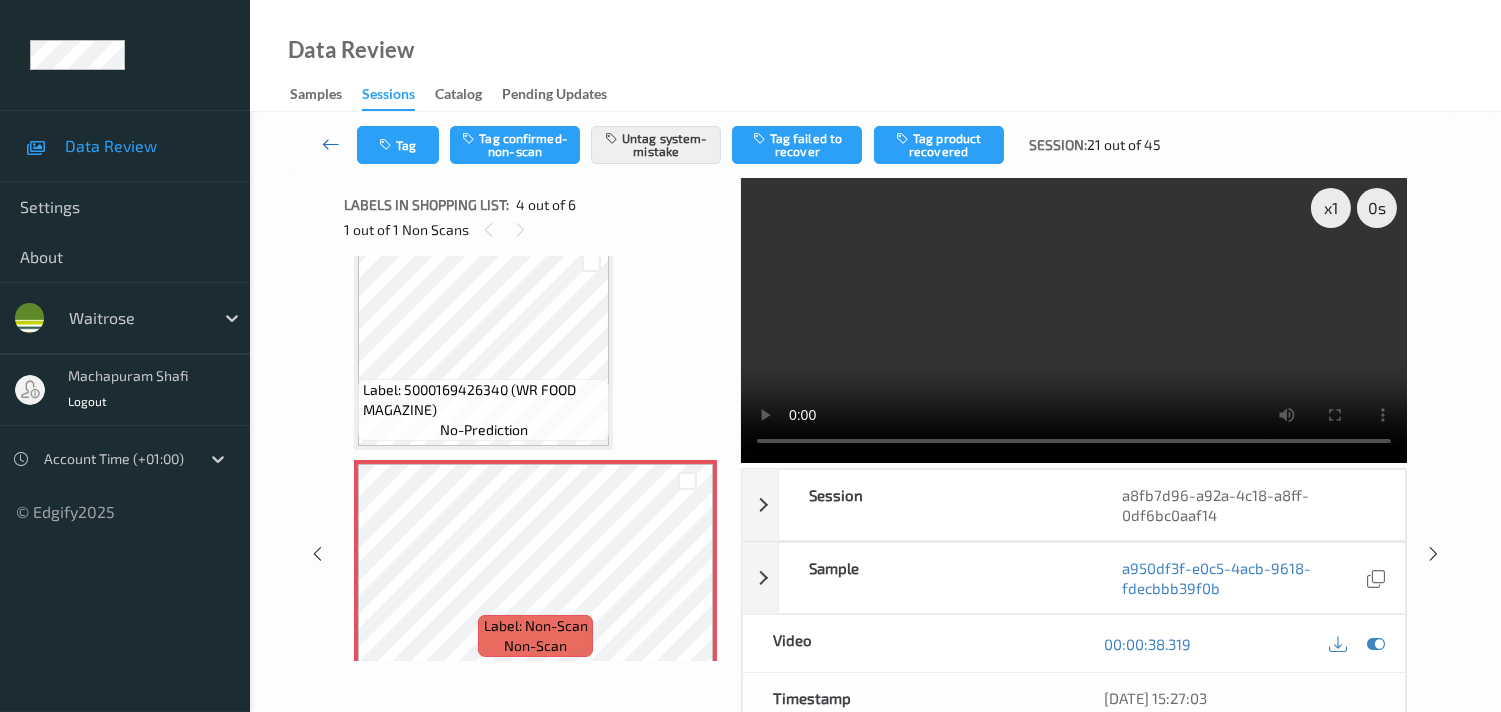click at bounding box center [331, 144] 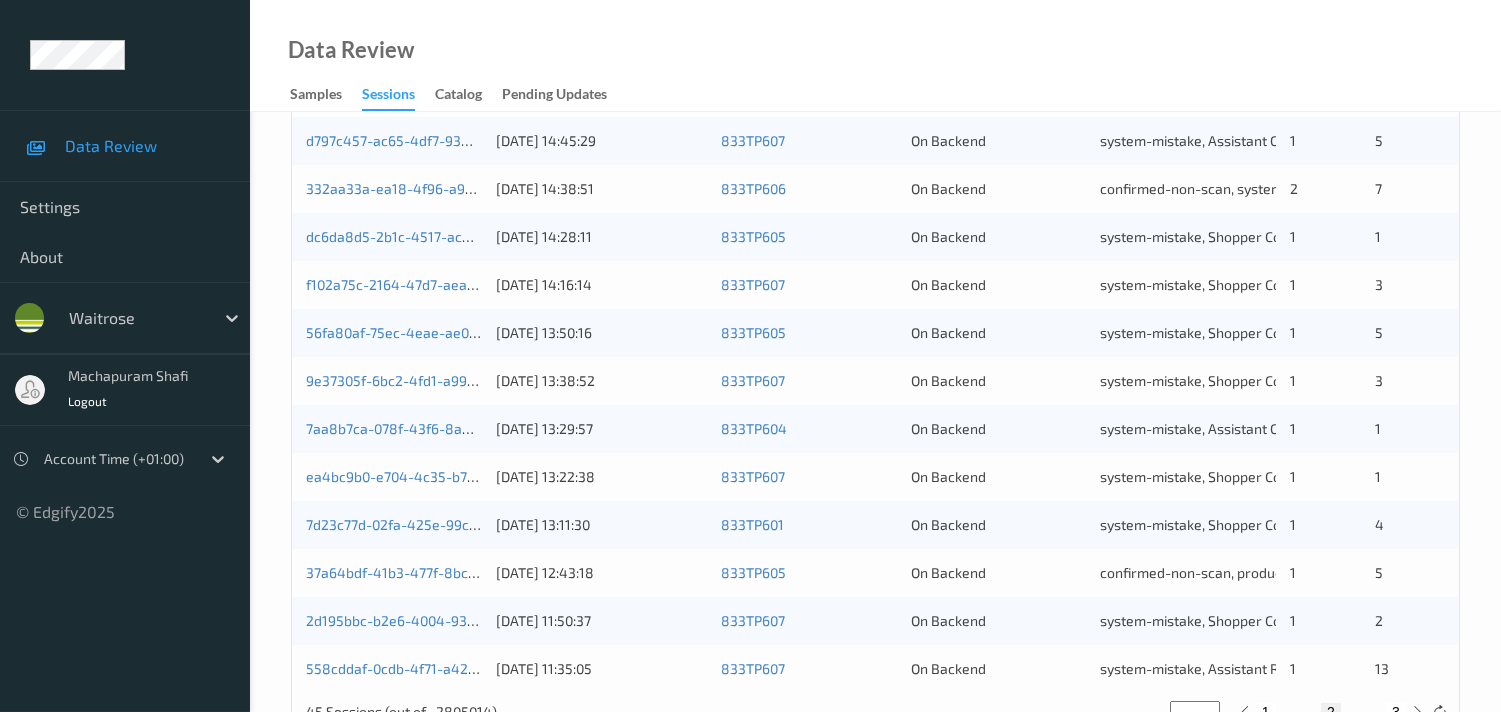 scroll, scrollTop: 951, scrollLeft: 0, axis: vertical 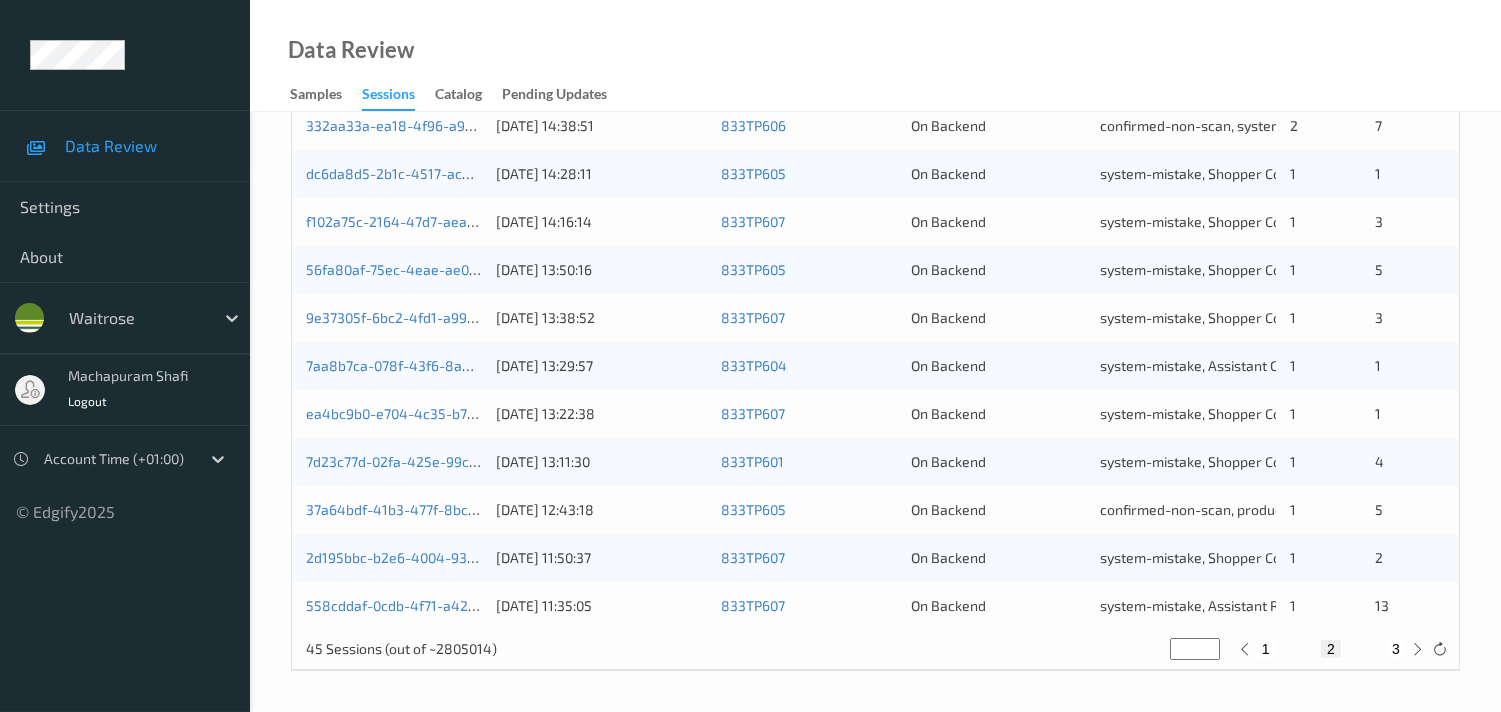 click on "3" at bounding box center [1396, 649] 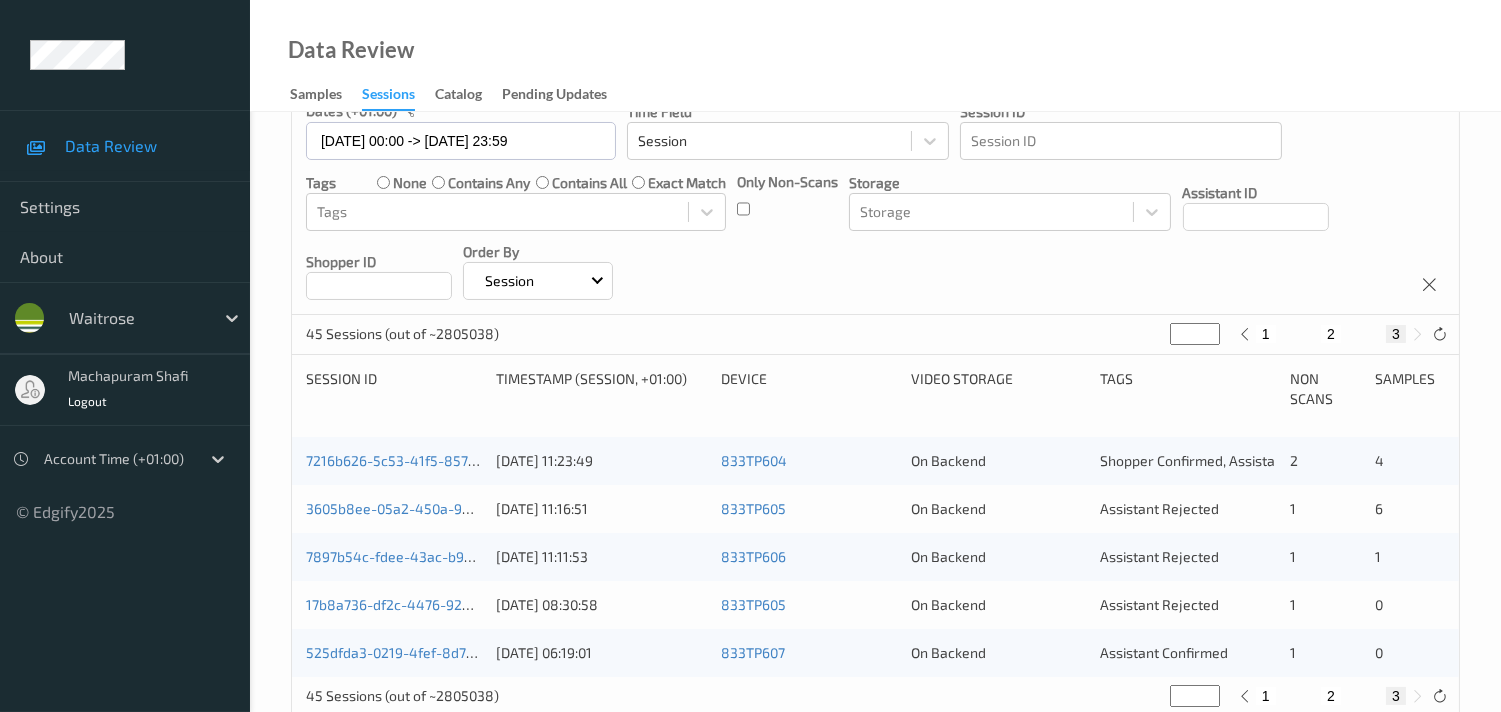 scroll, scrollTop: 231, scrollLeft: 0, axis: vertical 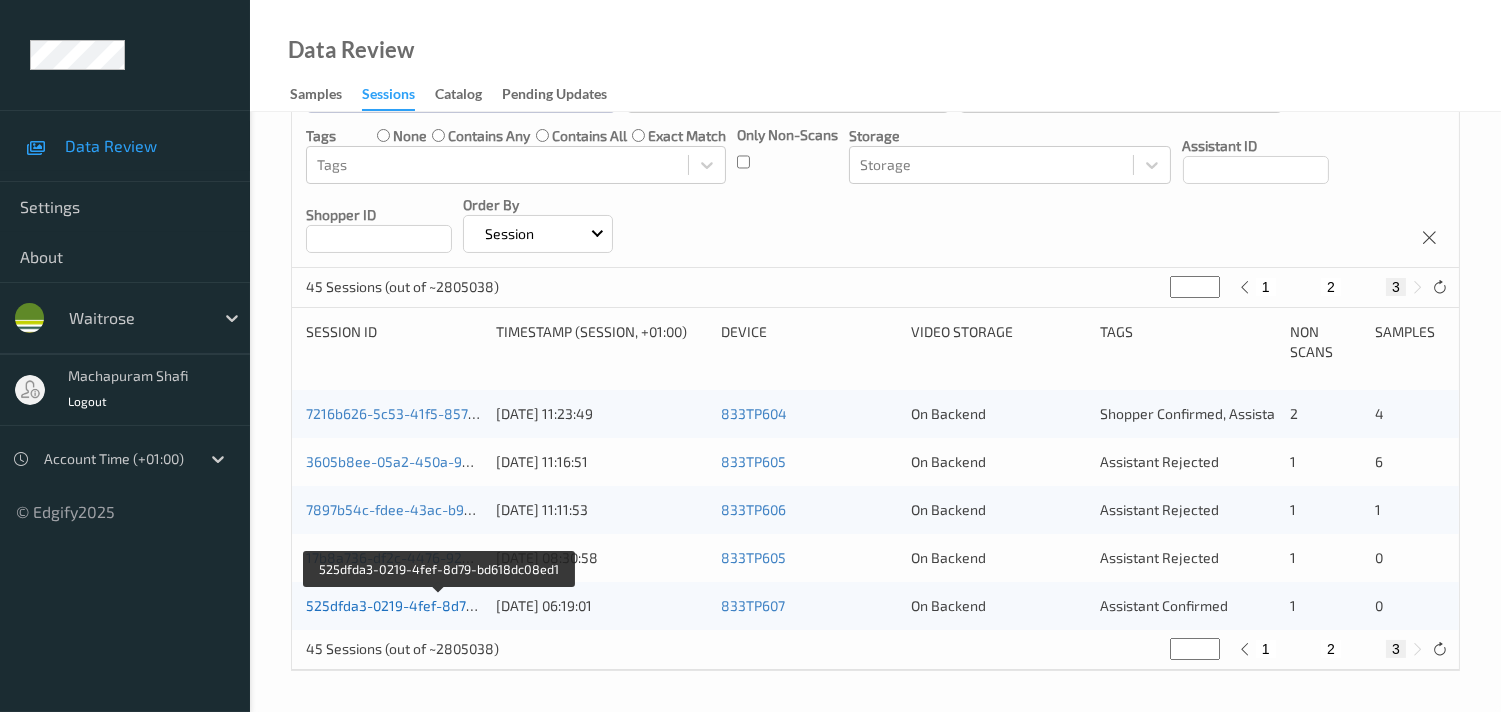 click on "525dfda3-0219-4fef-8d79-bd618dc08ed1" at bounding box center (439, 605) 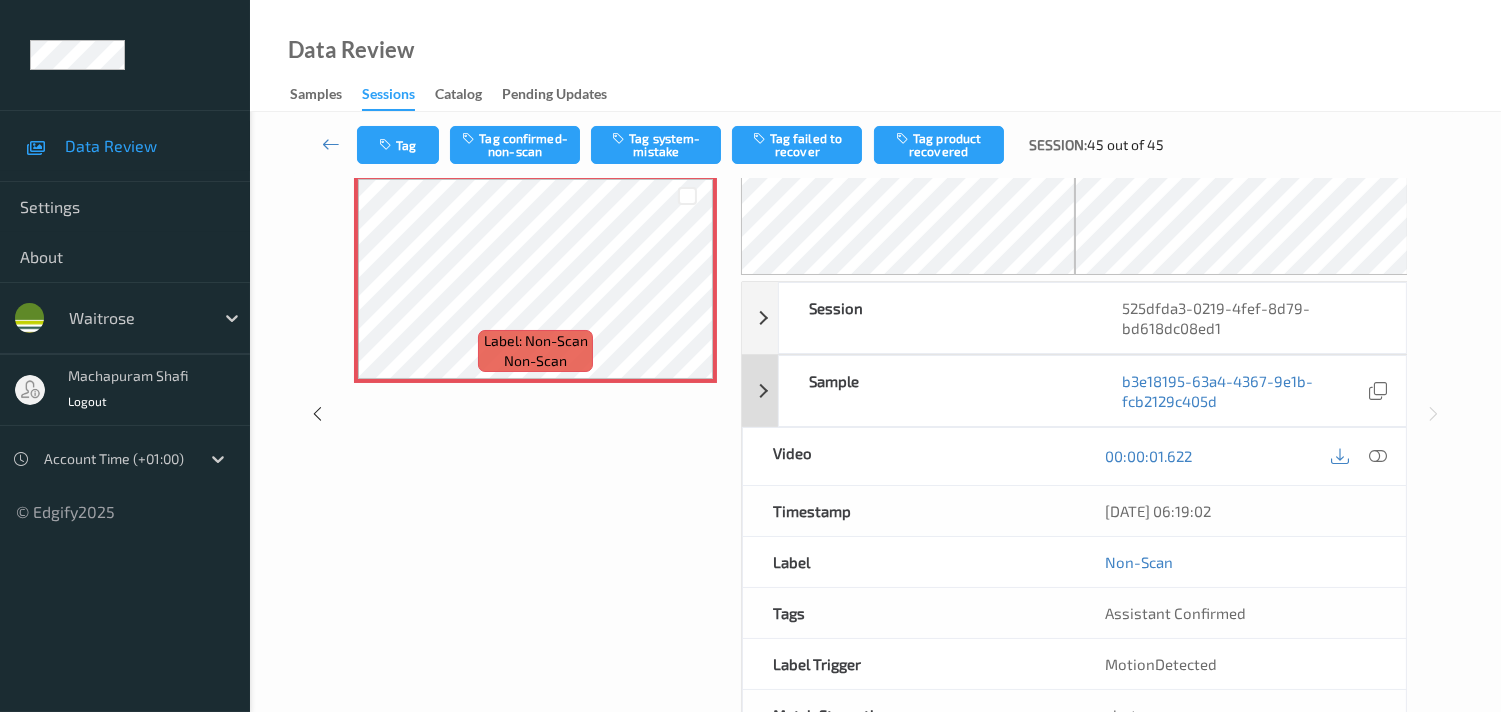 scroll, scrollTop: 52, scrollLeft: 0, axis: vertical 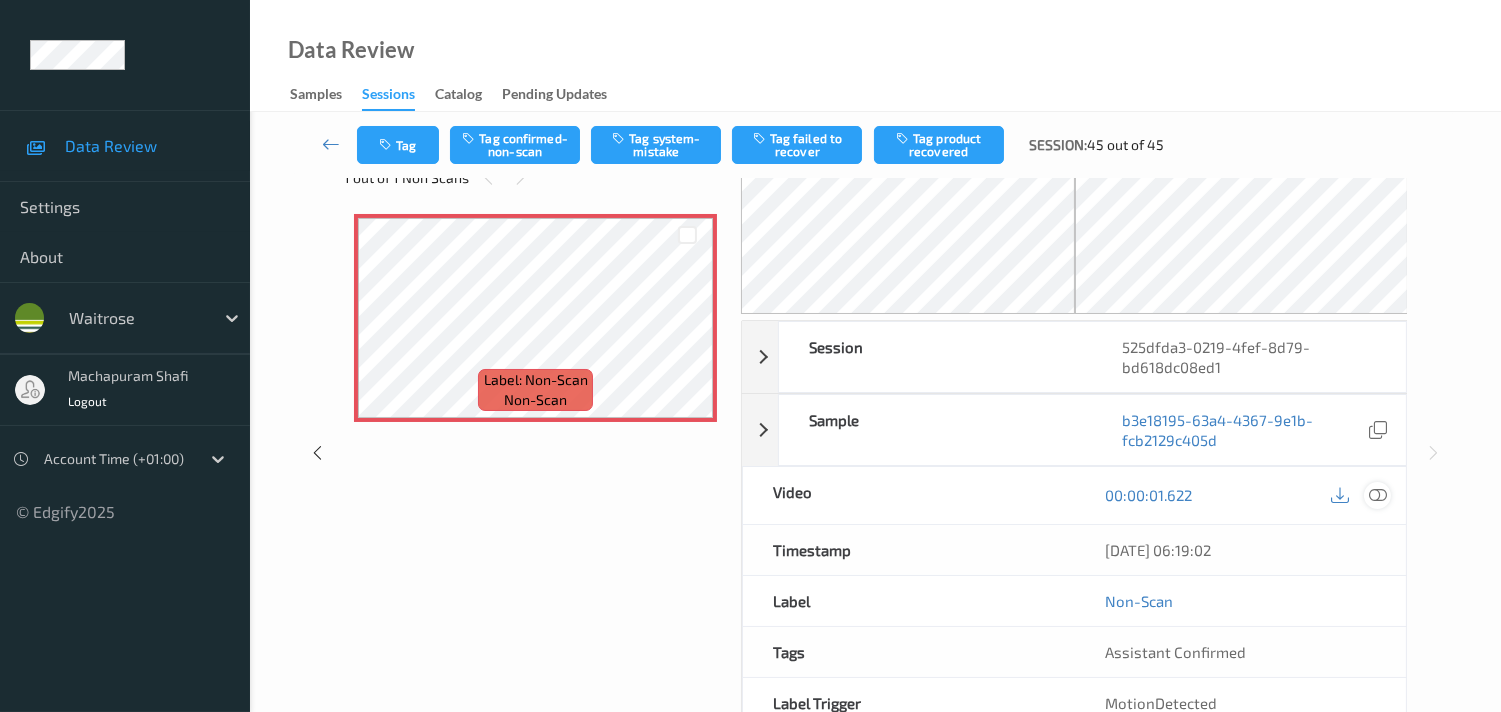 click at bounding box center [1378, 495] 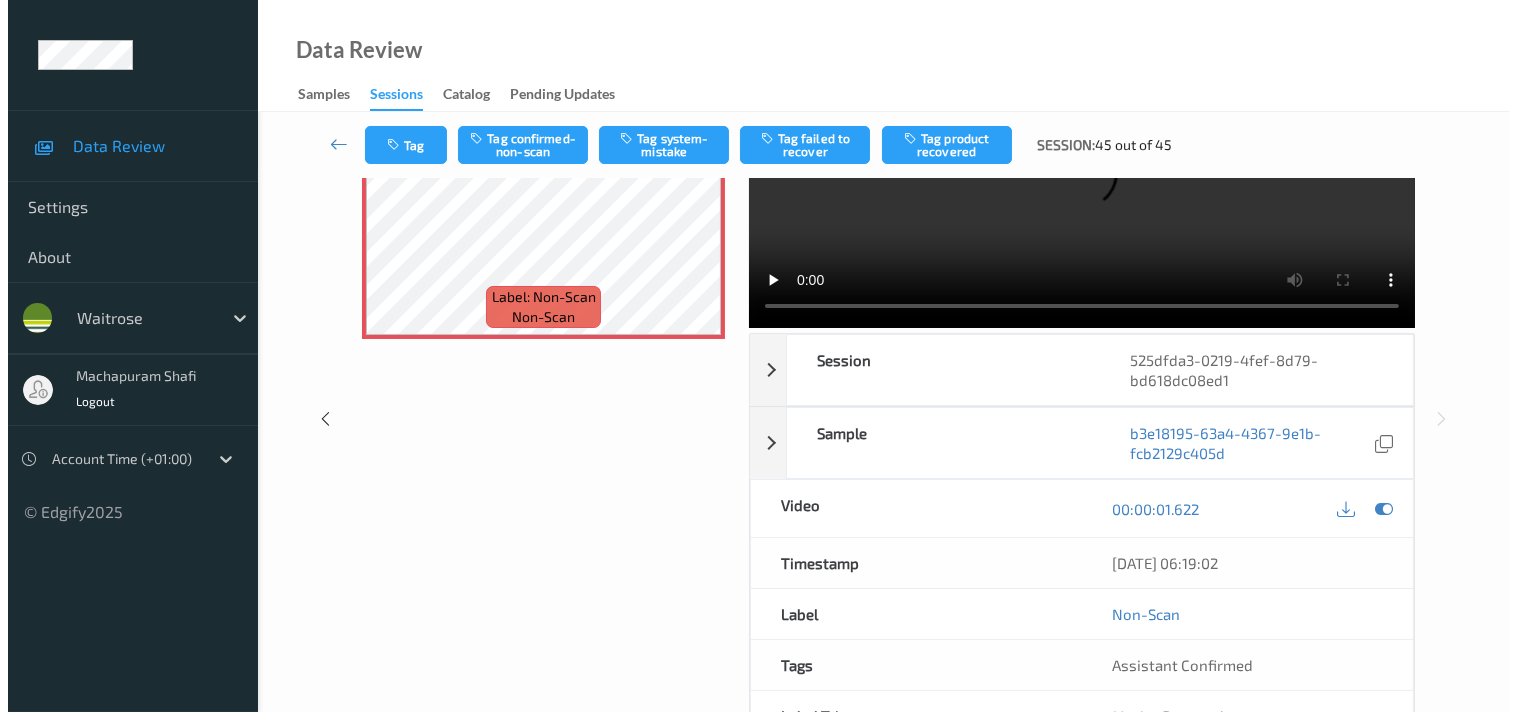 scroll, scrollTop: 0, scrollLeft: 0, axis: both 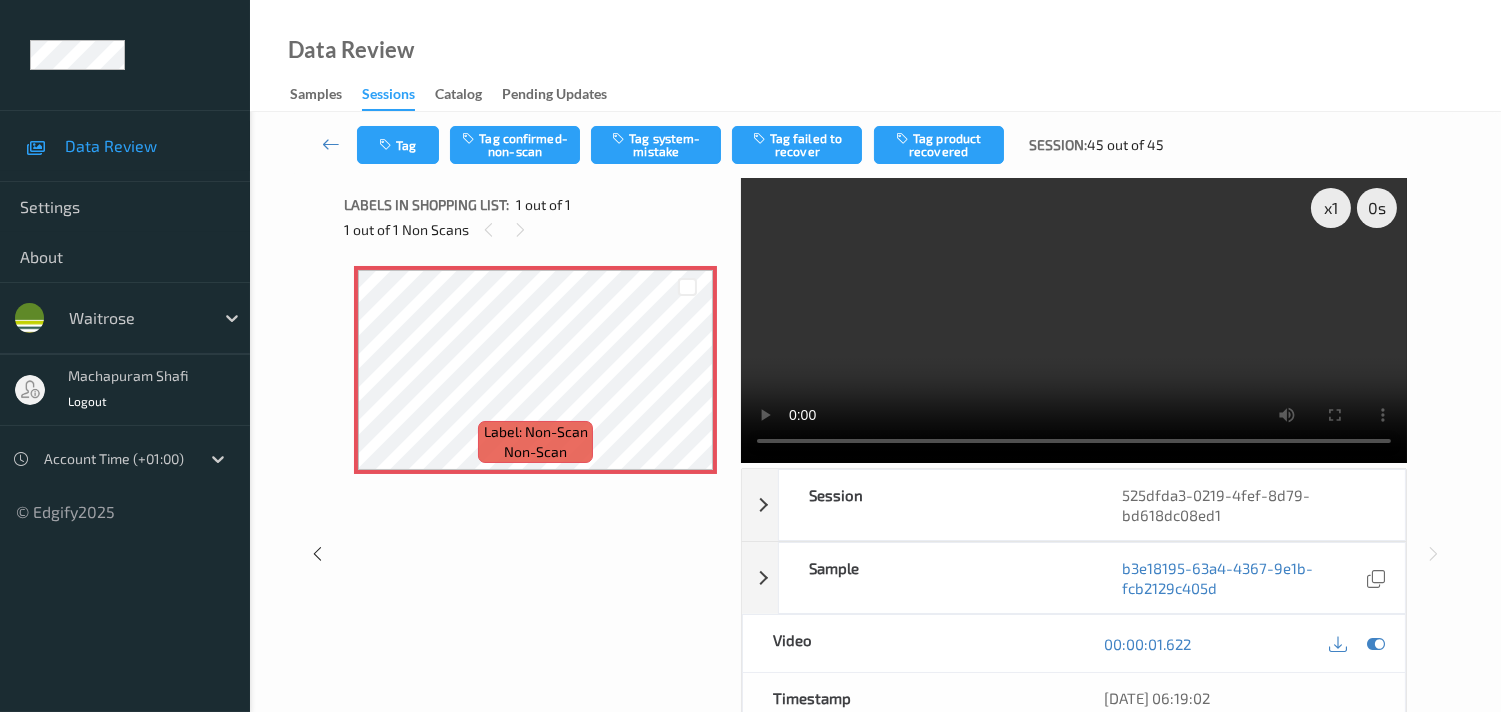 type 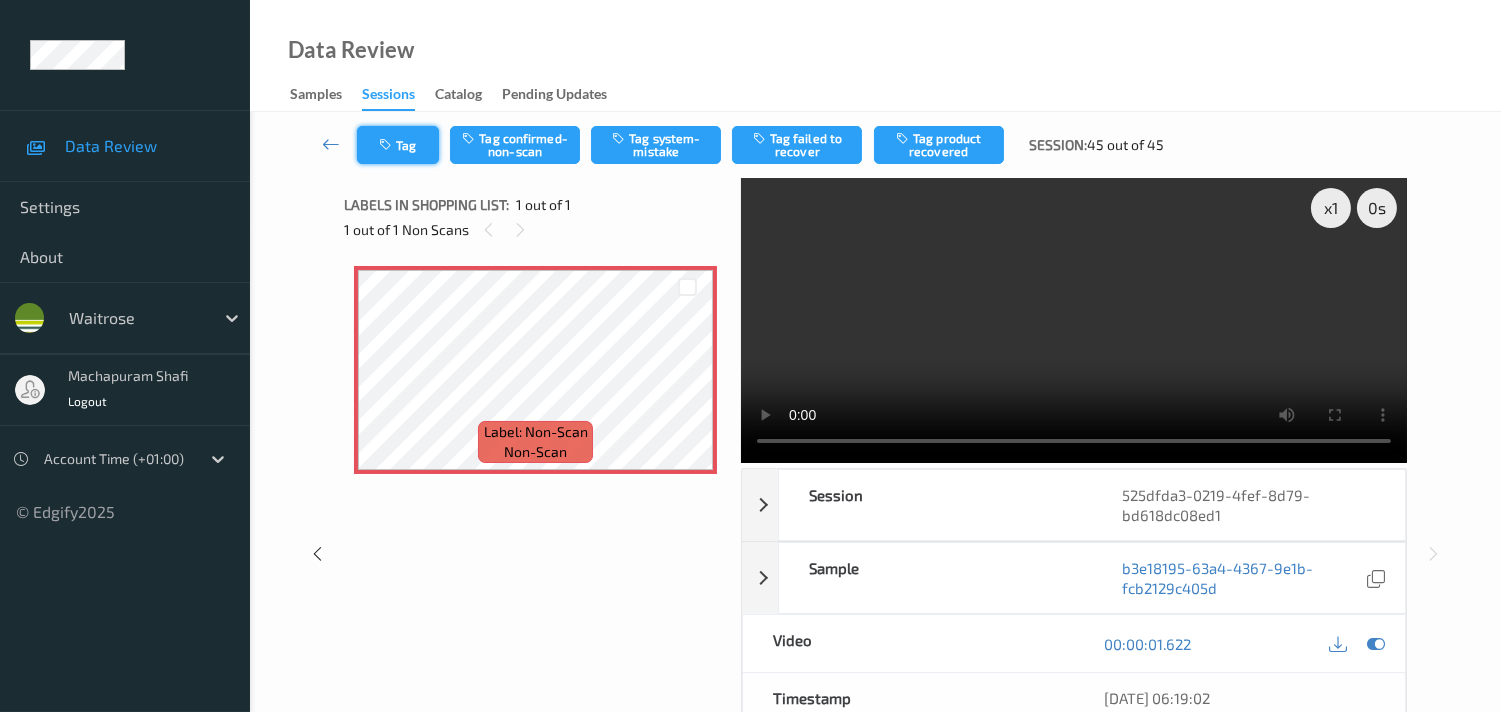 click on "Tag" at bounding box center (398, 145) 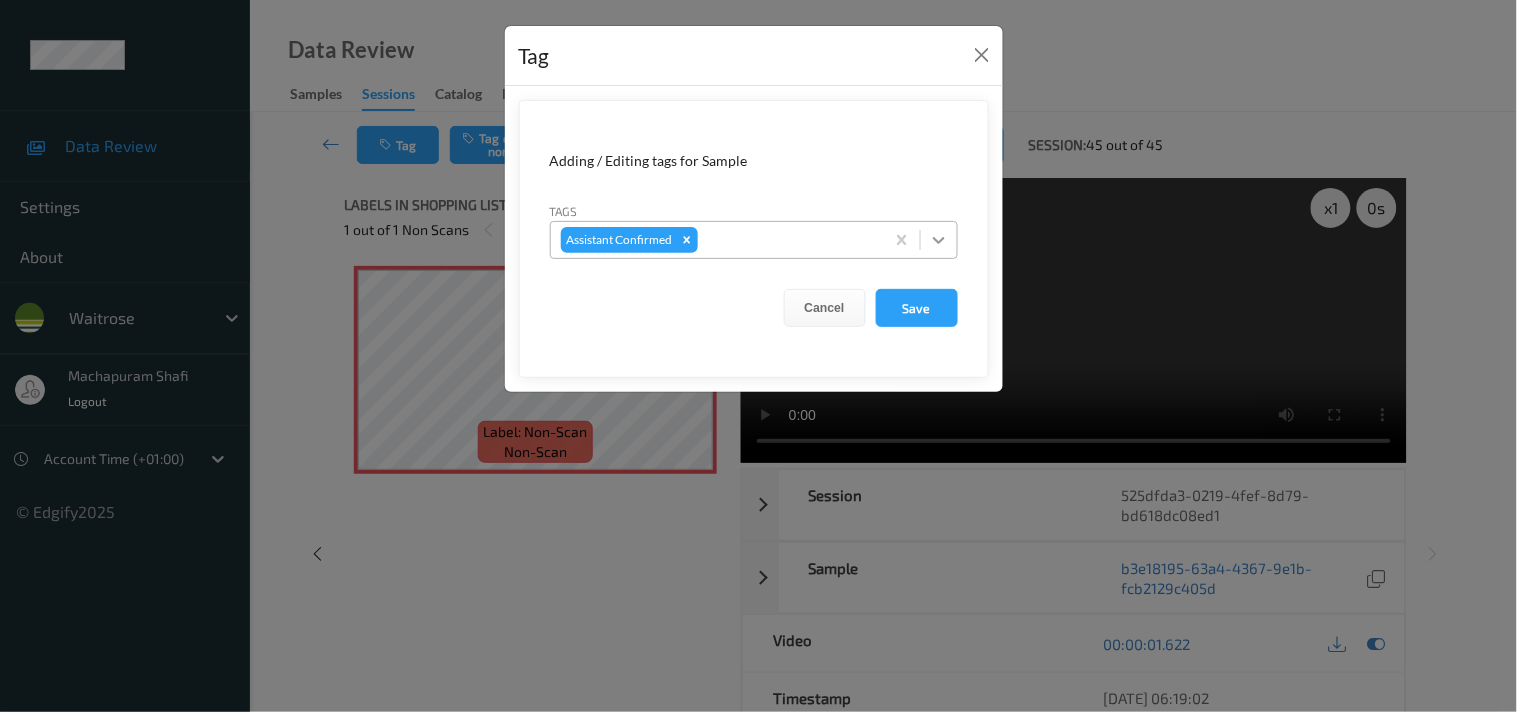 click 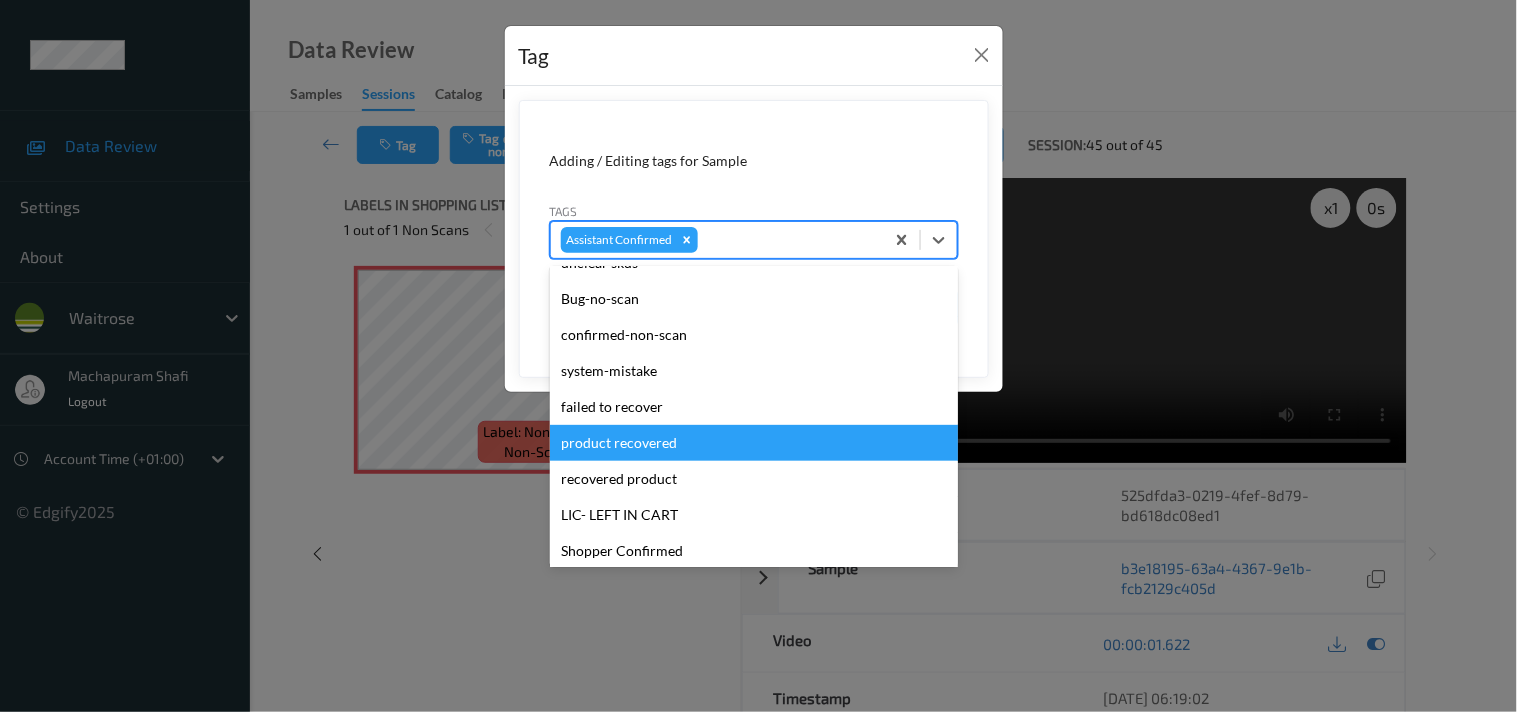 scroll, scrollTop: 222, scrollLeft: 0, axis: vertical 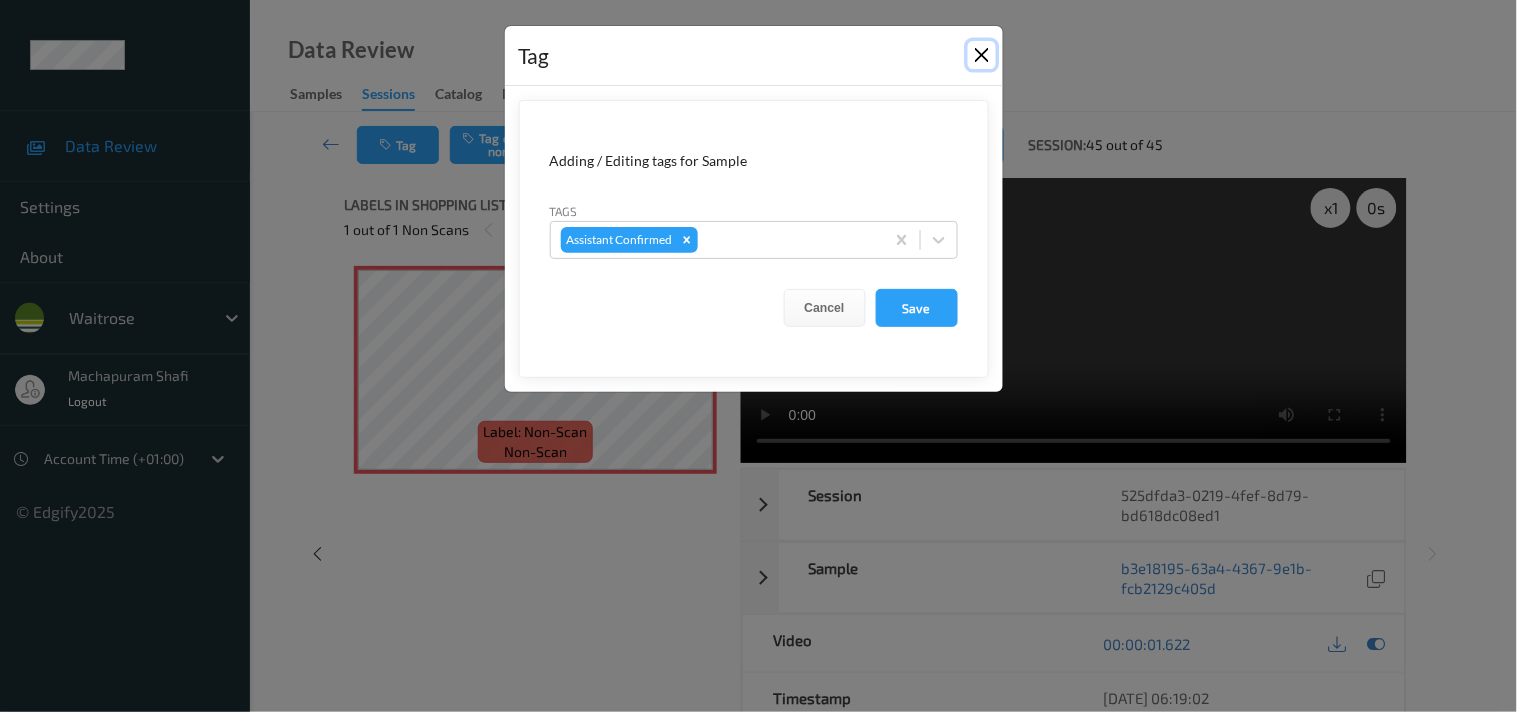 click at bounding box center [982, 55] 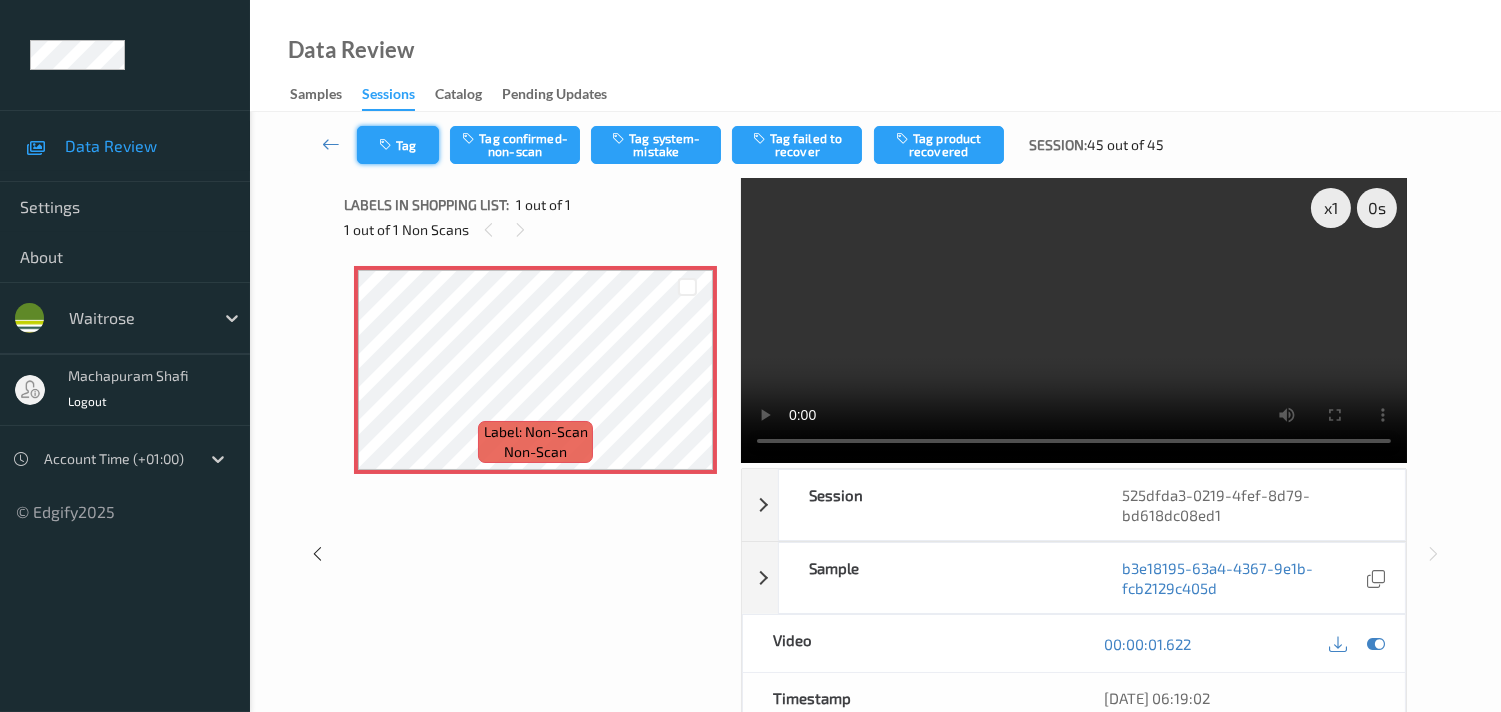 click at bounding box center (387, 145) 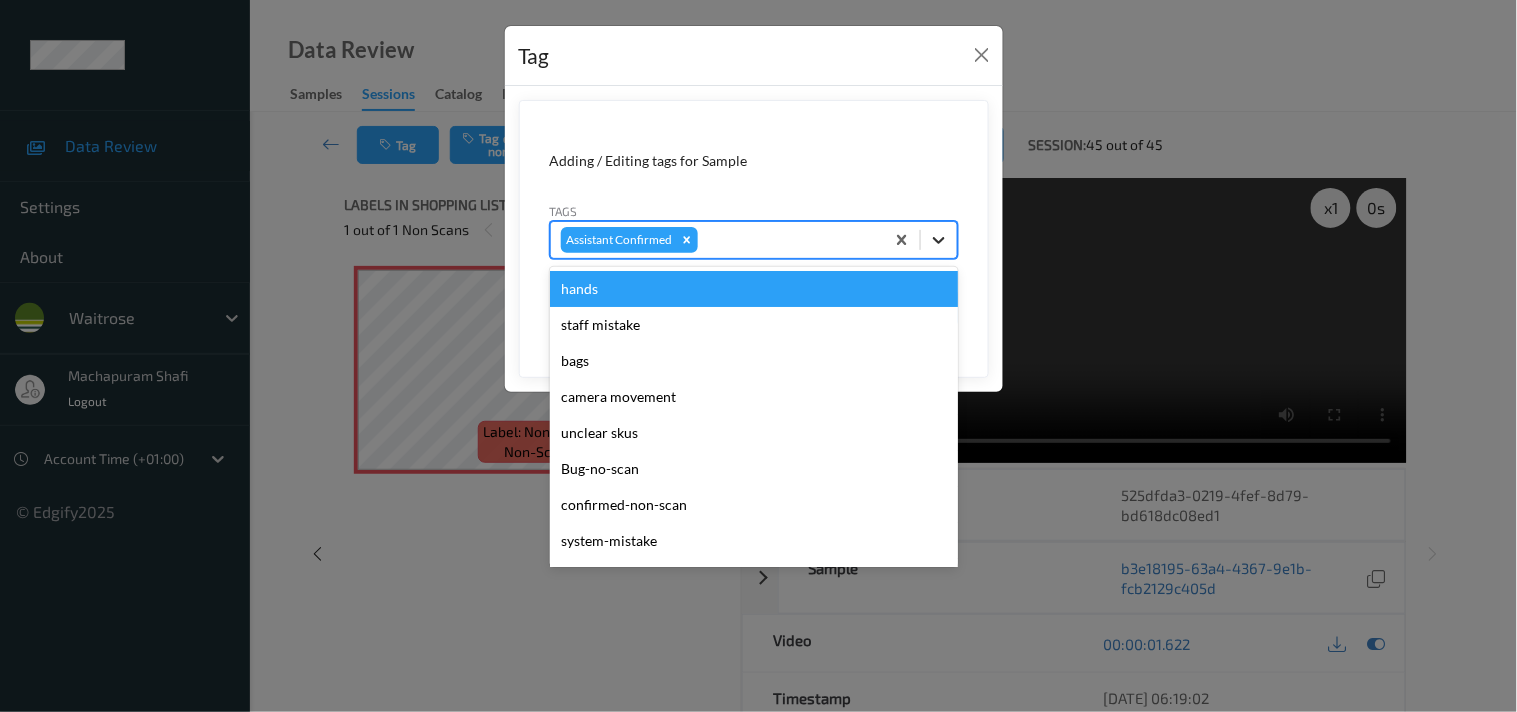 click 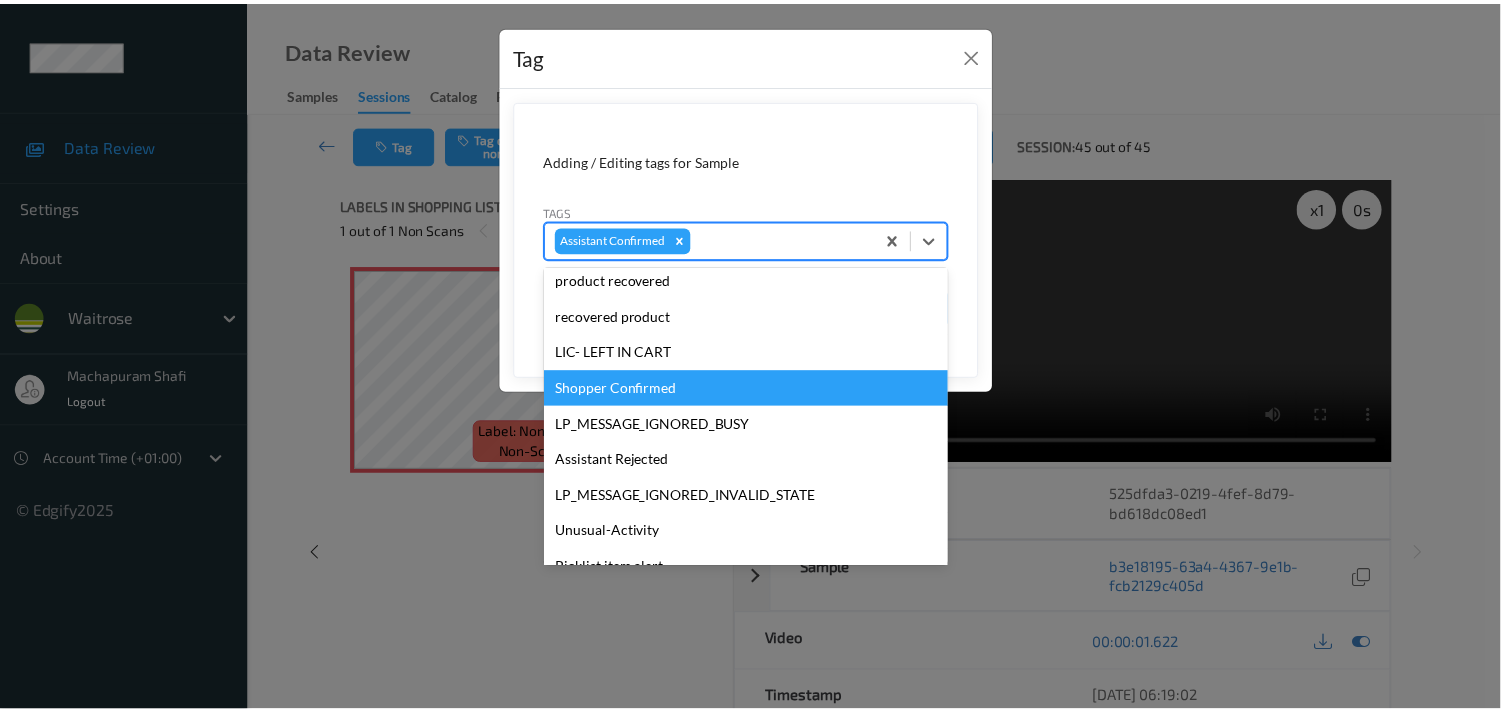scroll, scrollTop: 355, scrollLeft: 0, axis: vertical 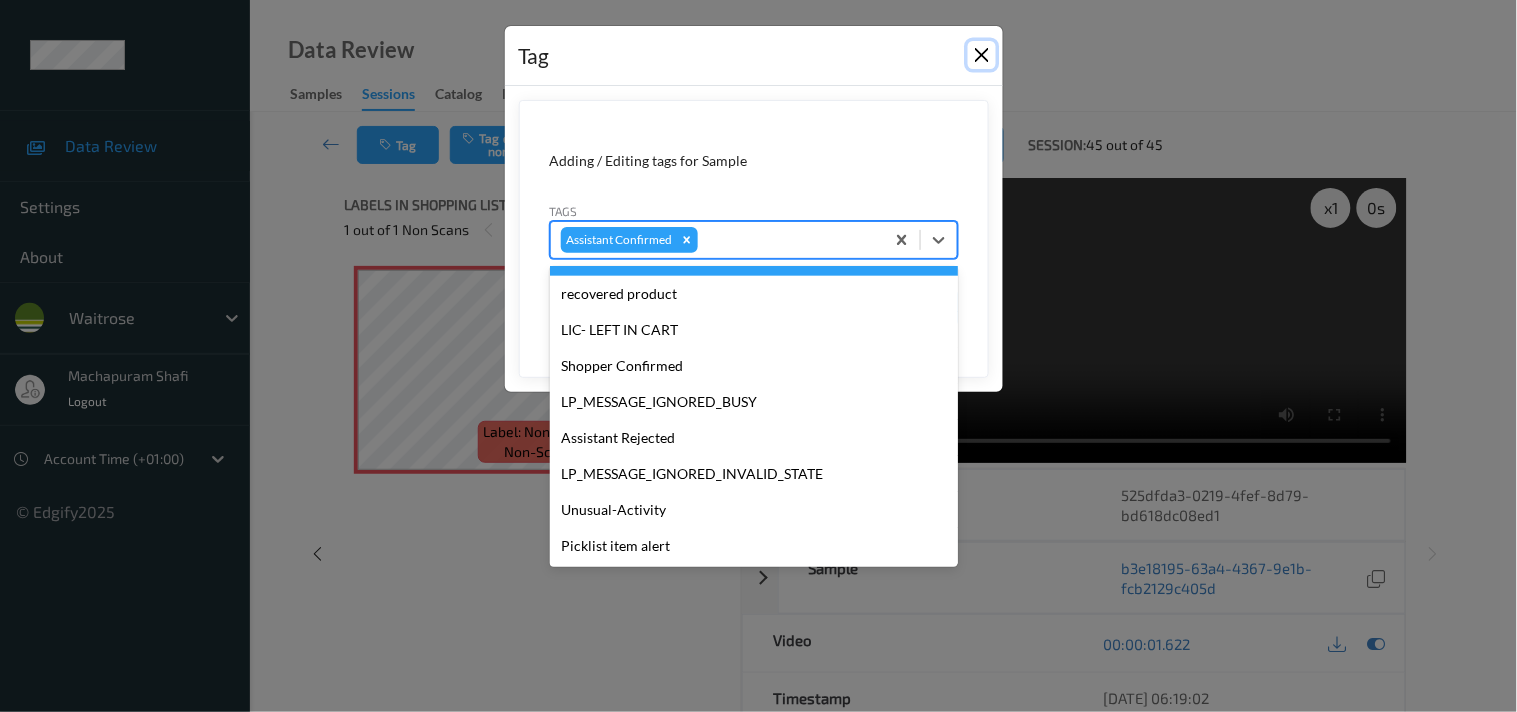 click at bounding box center [982, 55] 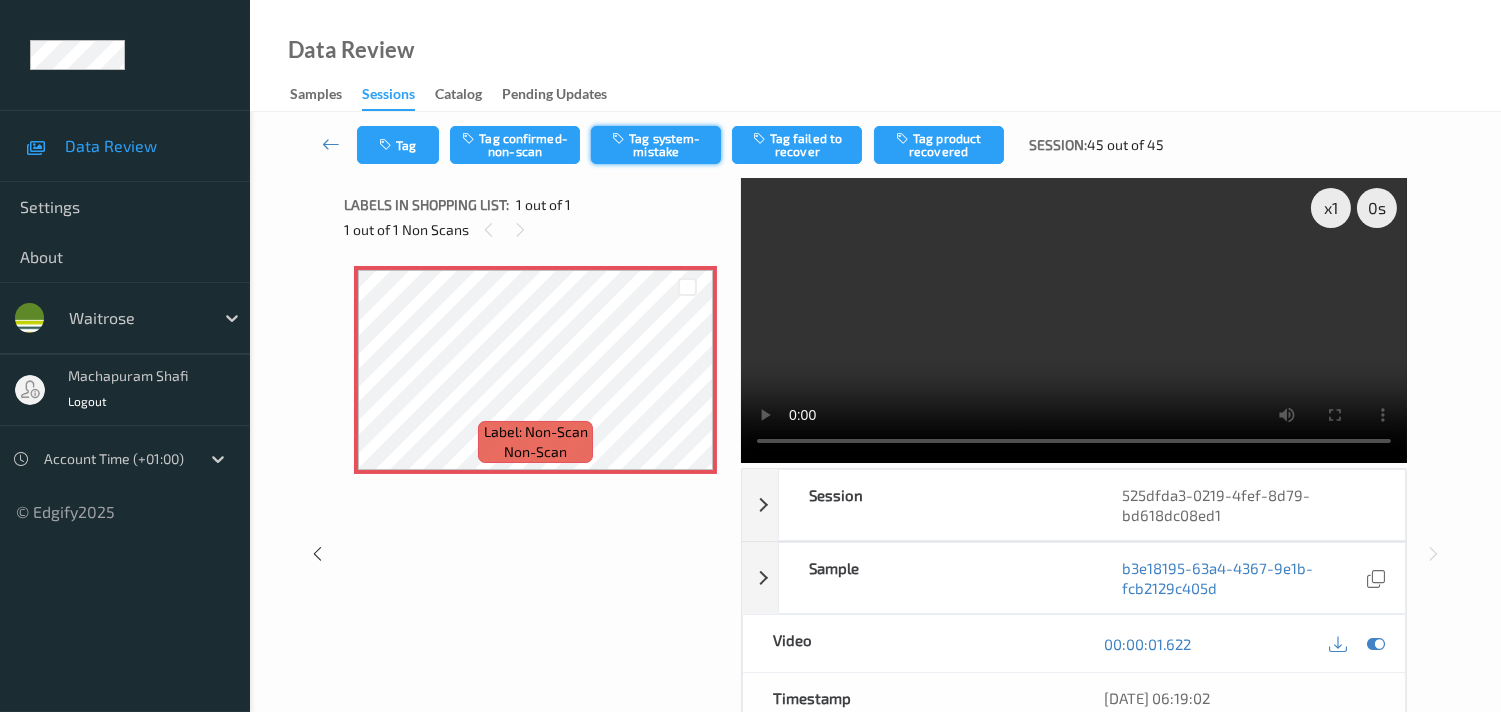 click on "Tag   system-mistake" at bounding box center (656, 145) 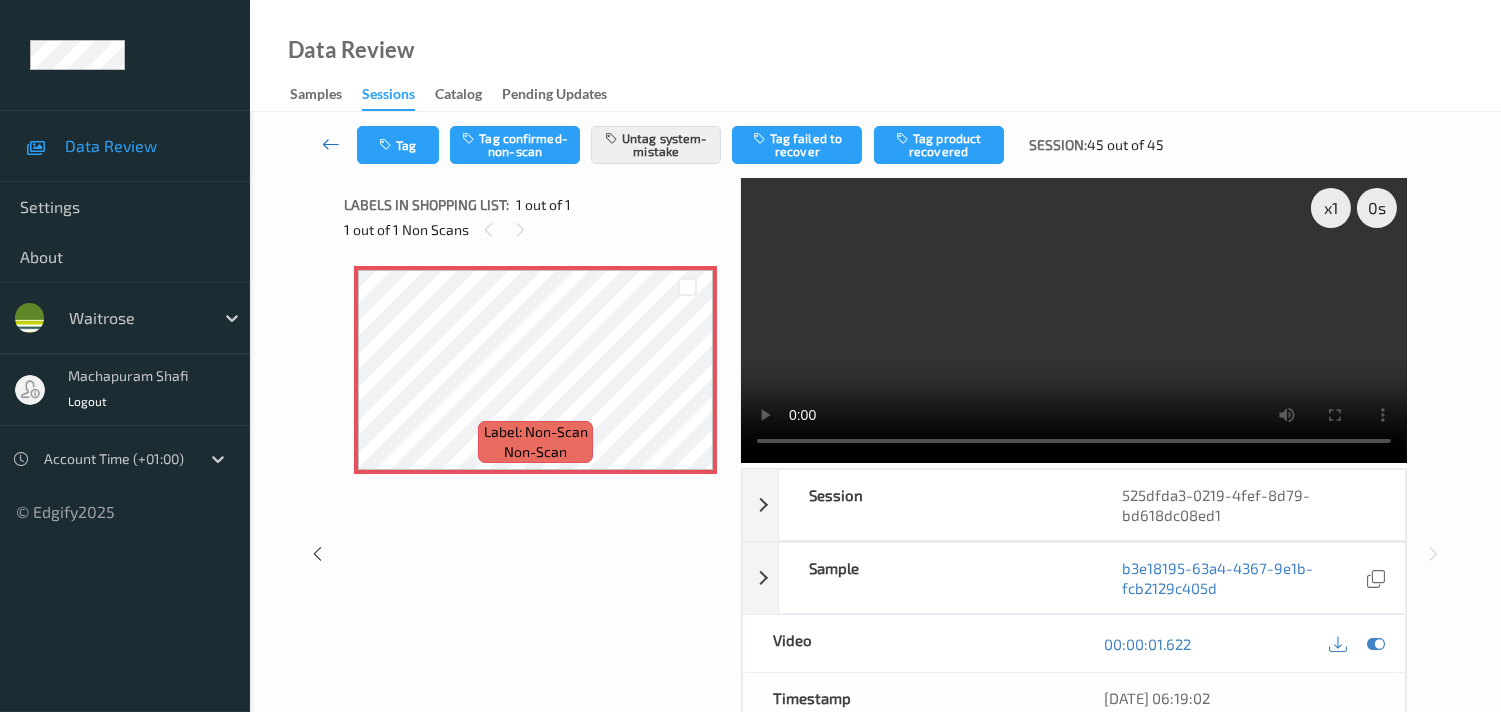 click at bounding box center [331, 144] 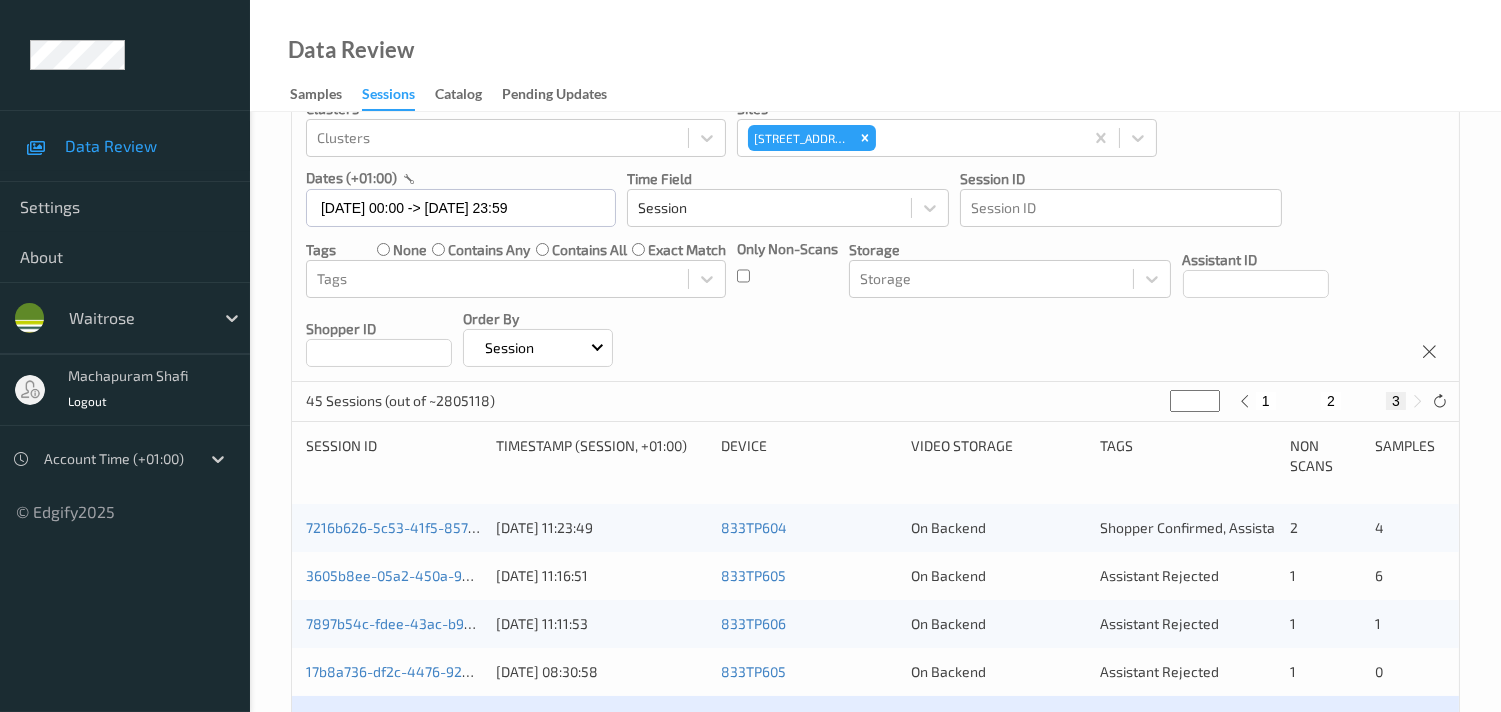 scroll, scrollTop: 231, scrollLeft: 0, axis: vertical 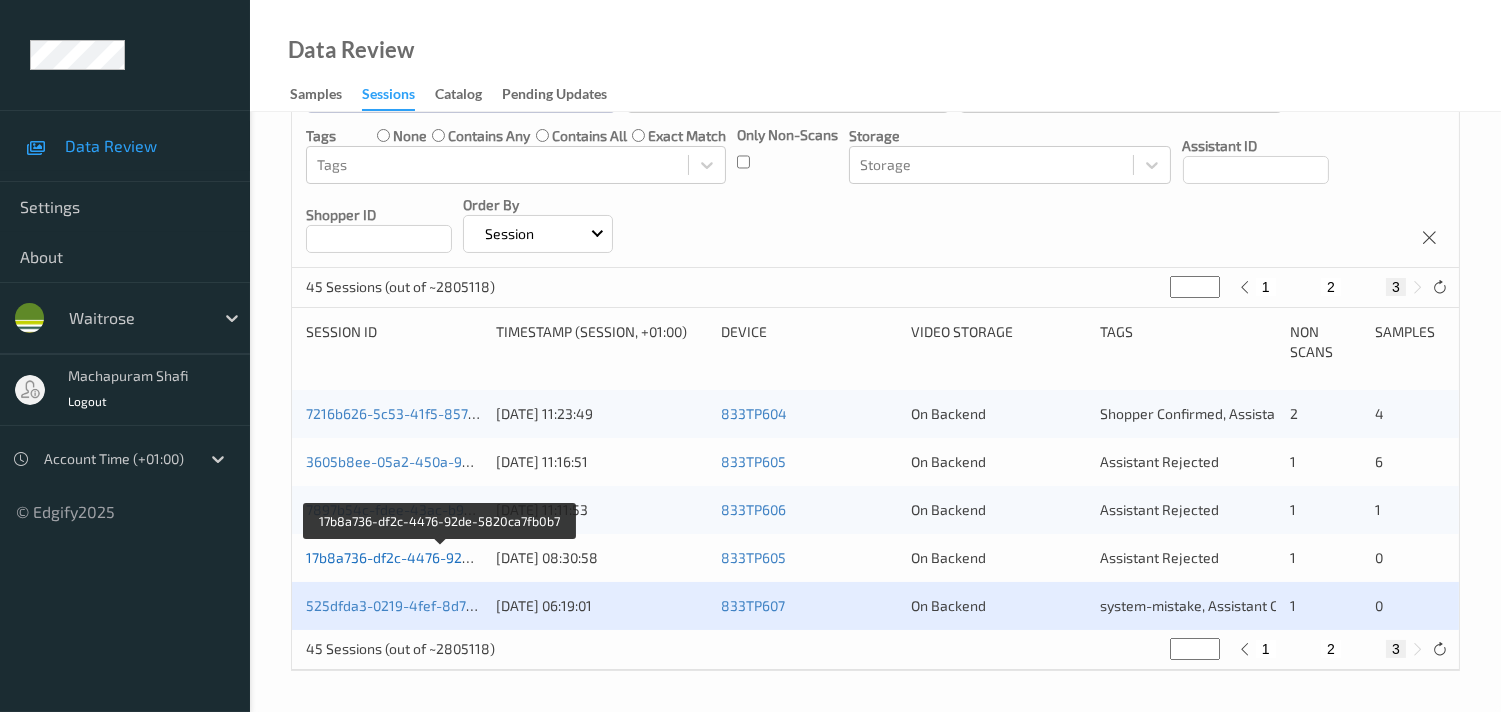 click on "17b8a736-df2c-4476-92de-5820ca7fb0b7" at bounding box center [440, 557] 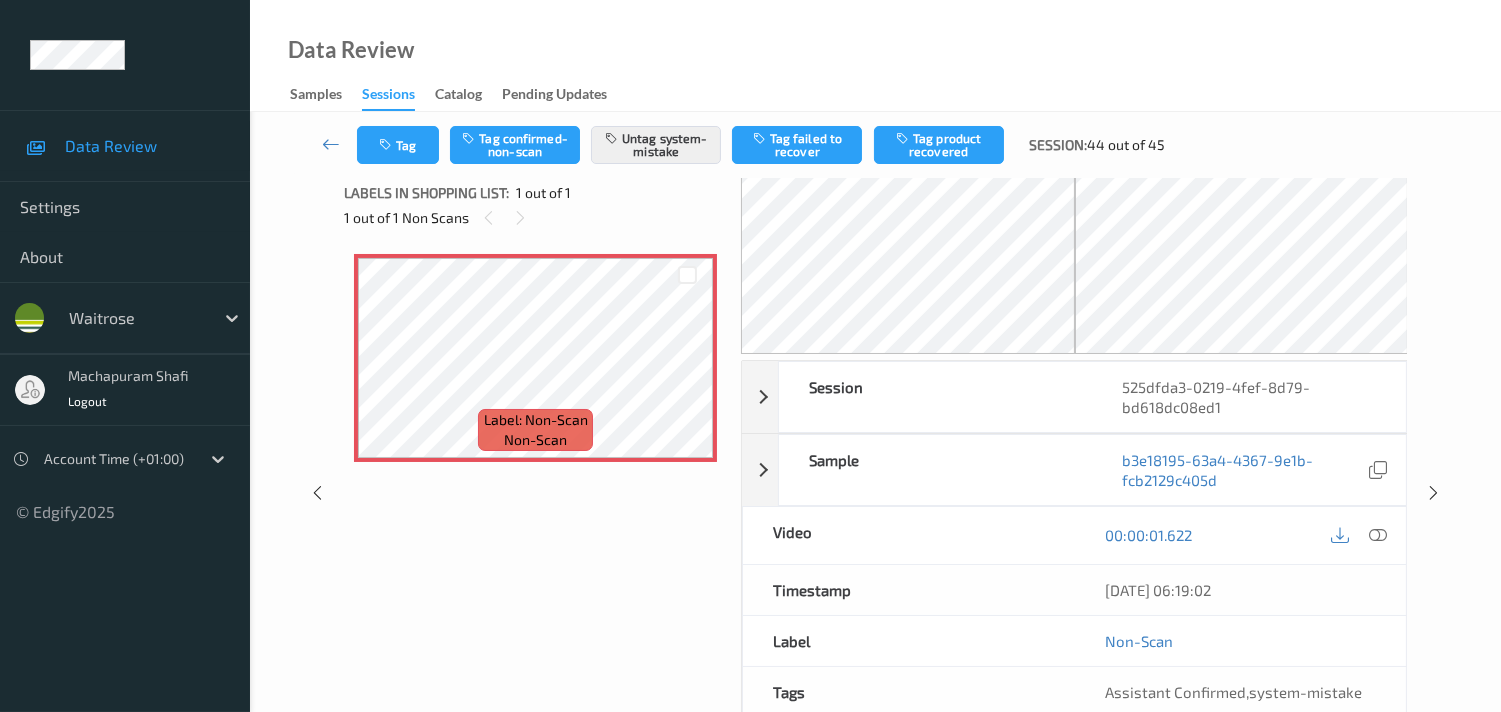 scroll, scrollTop: 0, scrollLeft: 0, axis: both 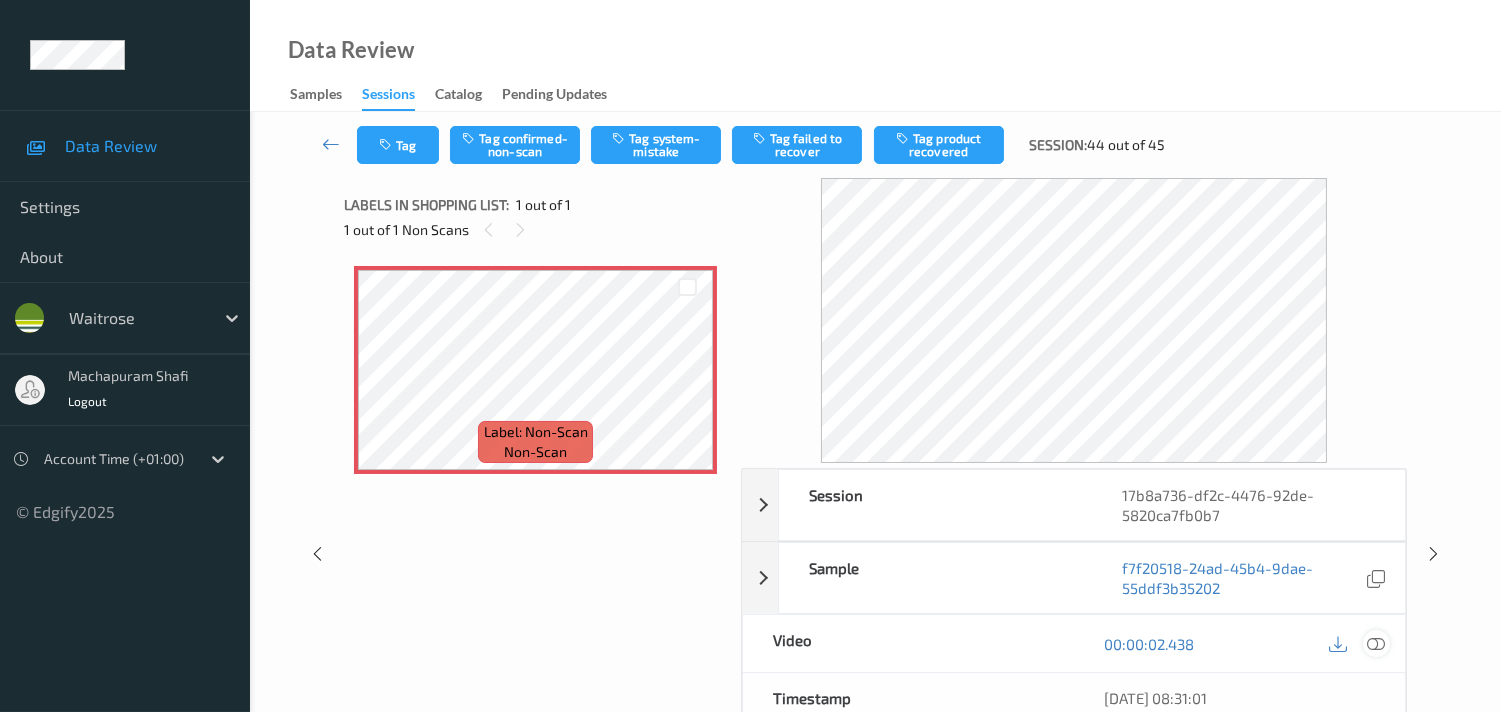 click at bounding box center (1376, 643) 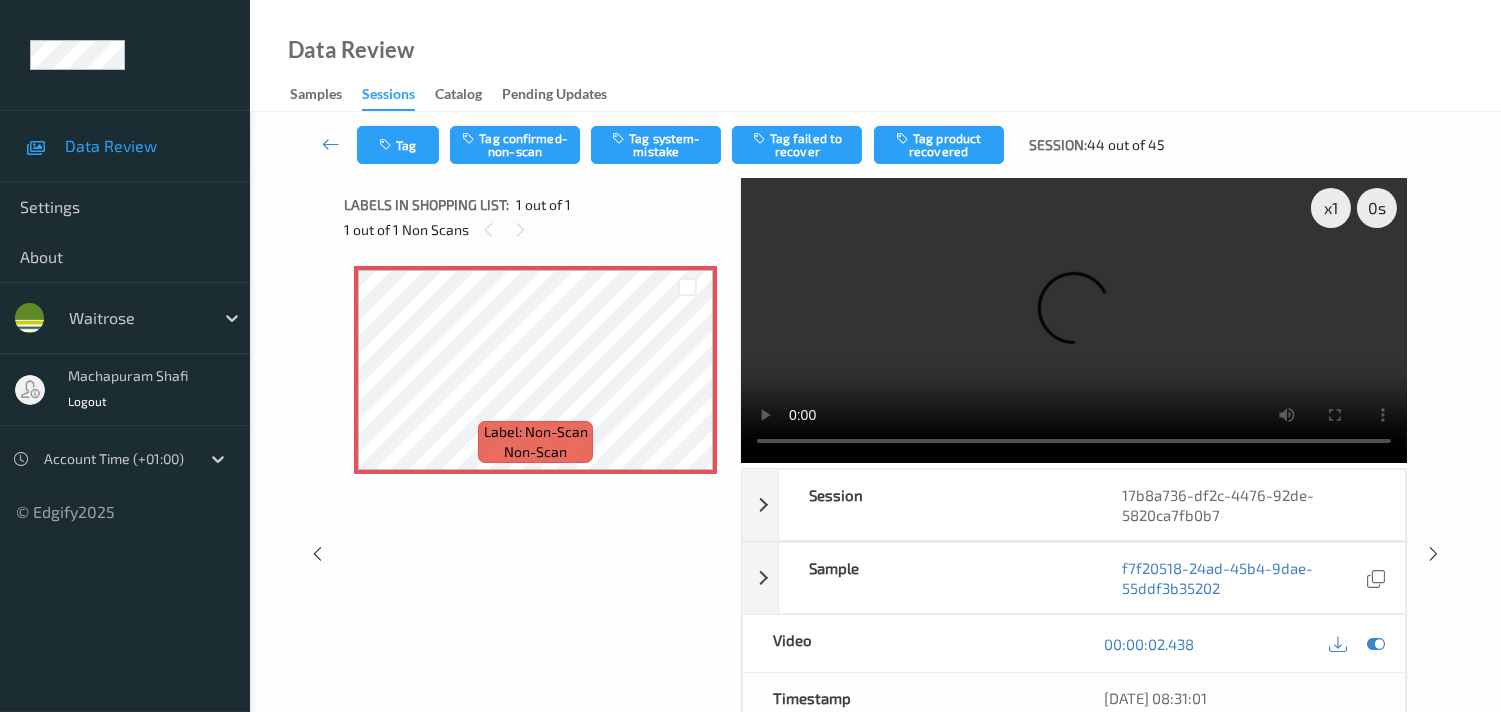 type 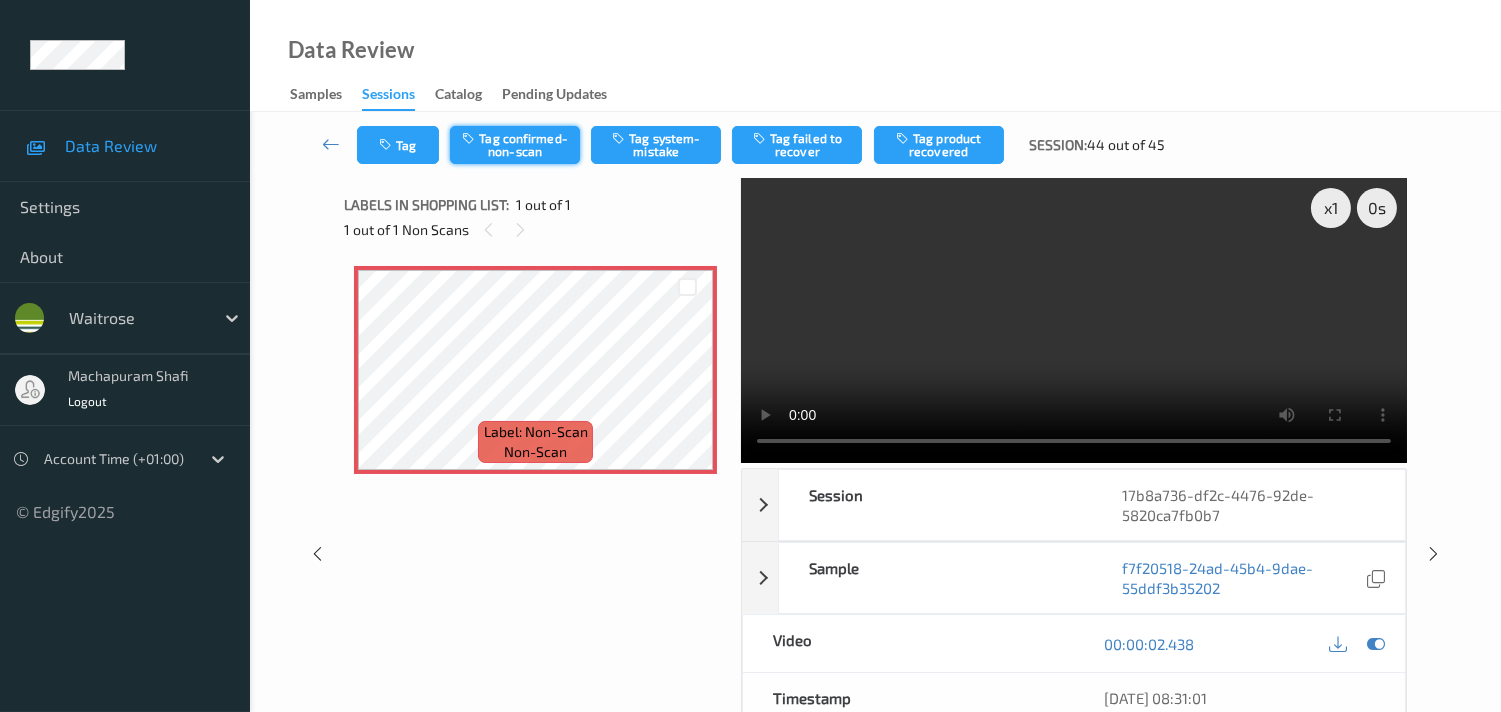 click on "Tag   confirmed-non-scan" at bounding box center (515, 145) 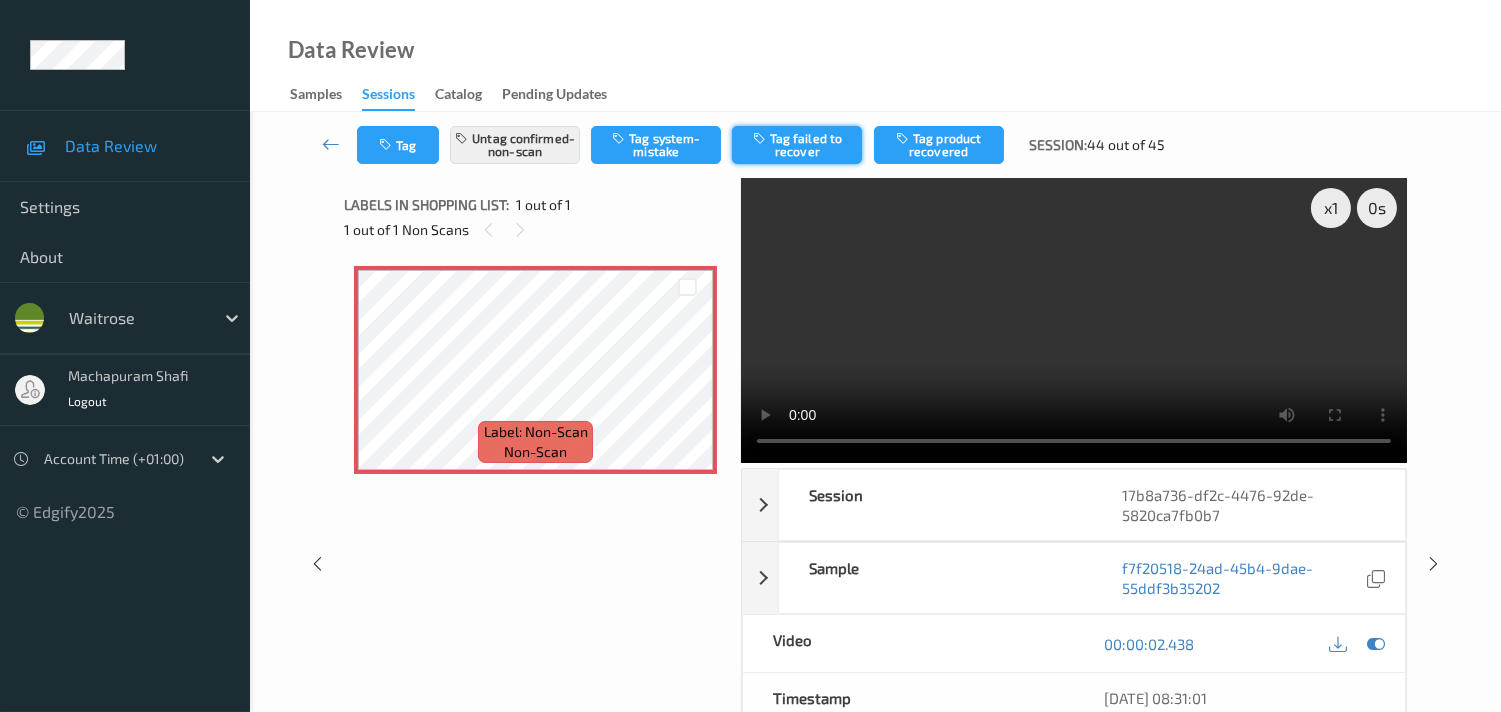 click on "Tag   failed to recover" at bounding box center [797, 145] 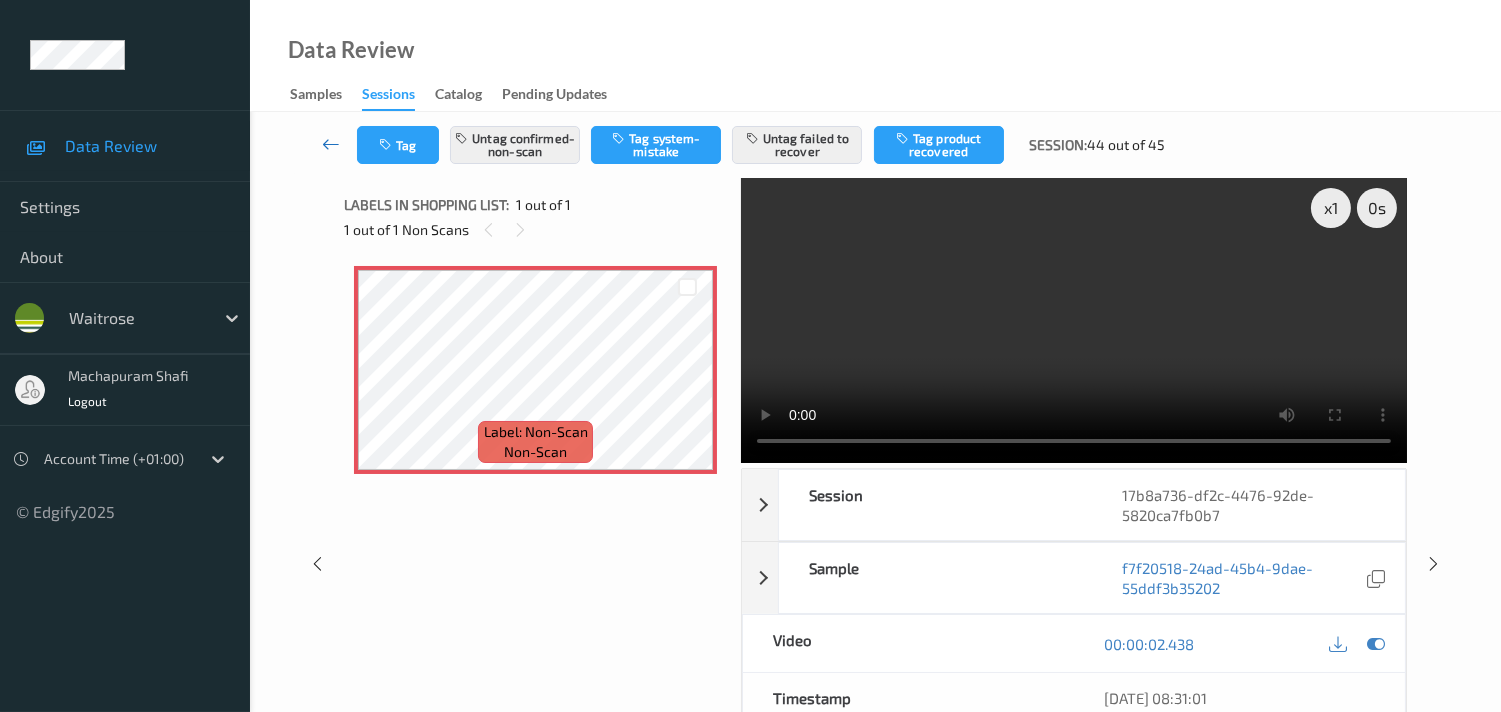 click at bounding box center [331, 144] 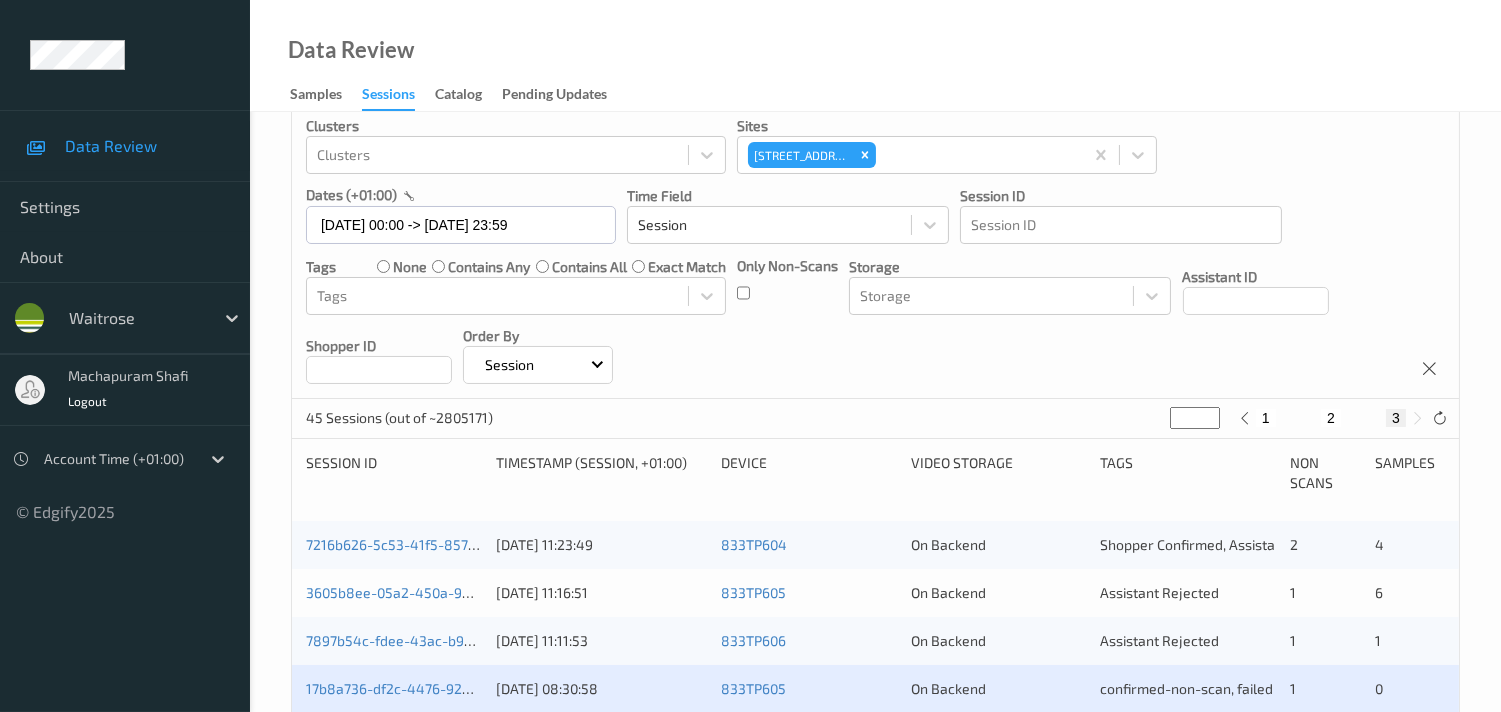 scroll, scrollTop: 231, scrollLeft: 0, axis: vertical 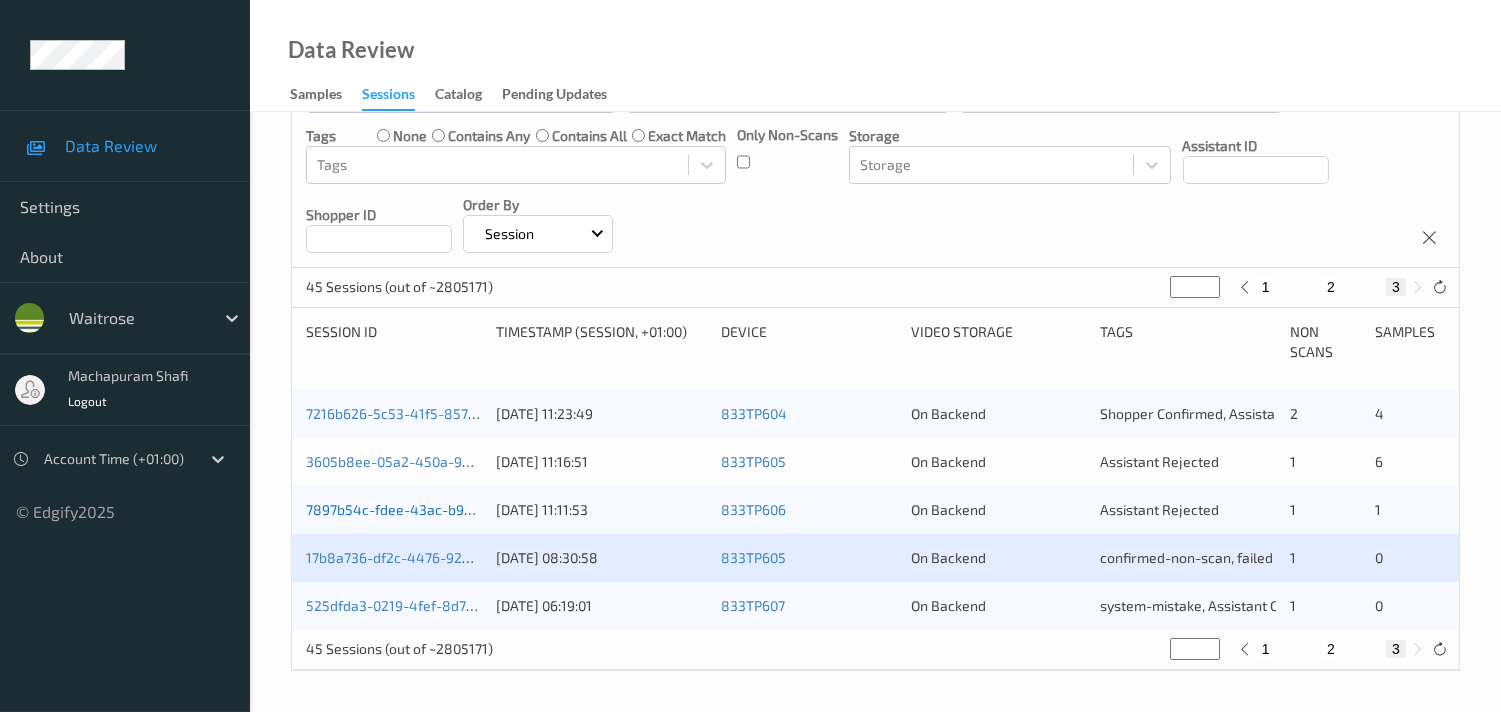 click on "7897b54c-fdee-43ac-b925-f4e8f827bbe0" at bounding box center [442, 509] 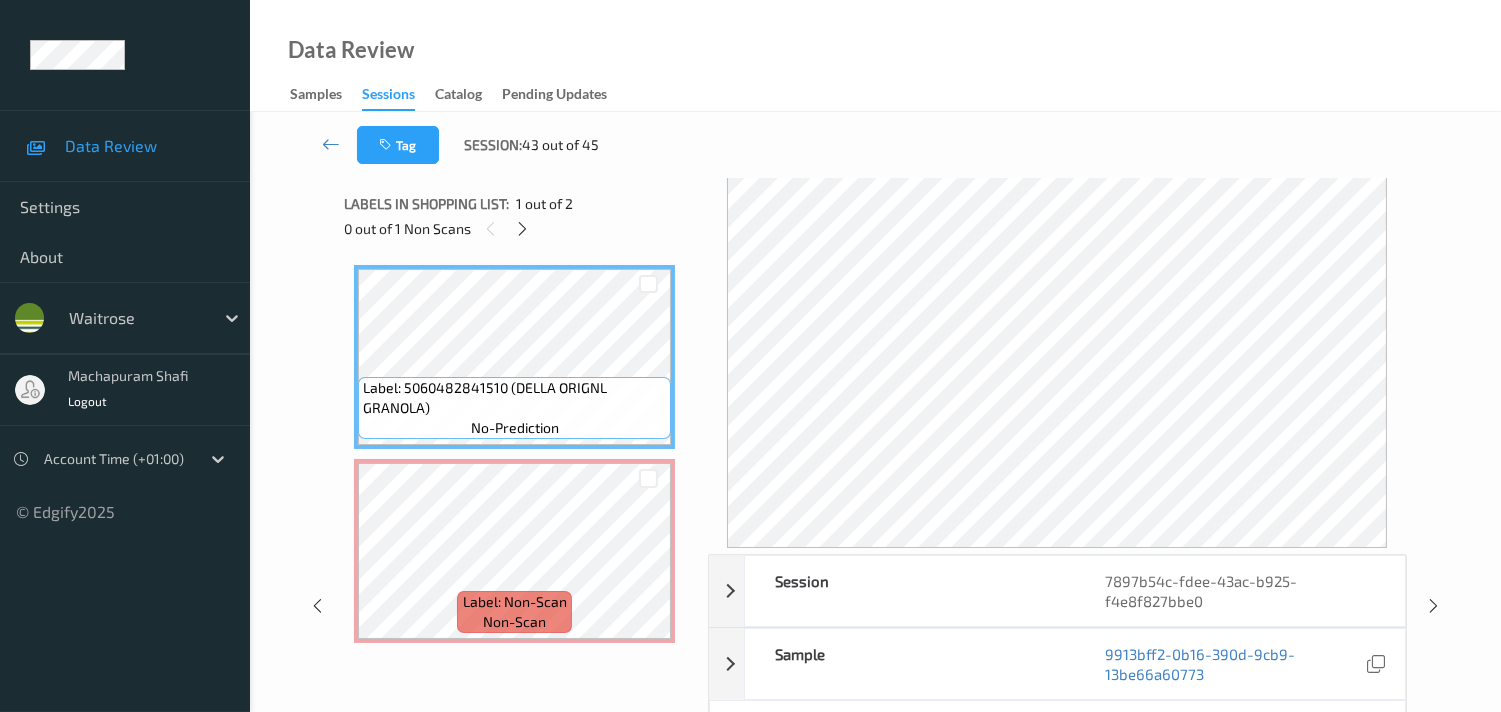 scroll, scrollTop: 0, scrollLeft: 0, axis: both 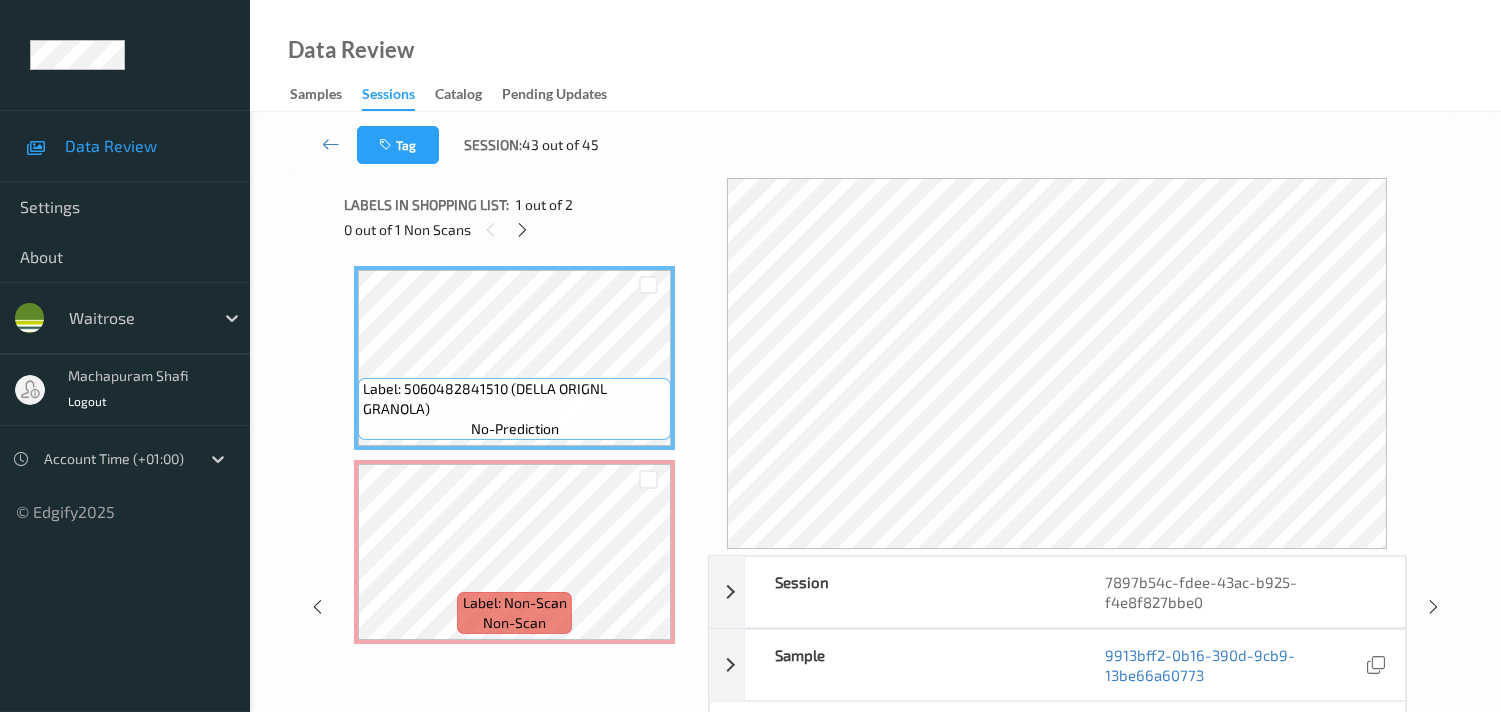 click on "Data Review Samples Sessions Catalog Pending Updates" at bounding box center (875, 56) 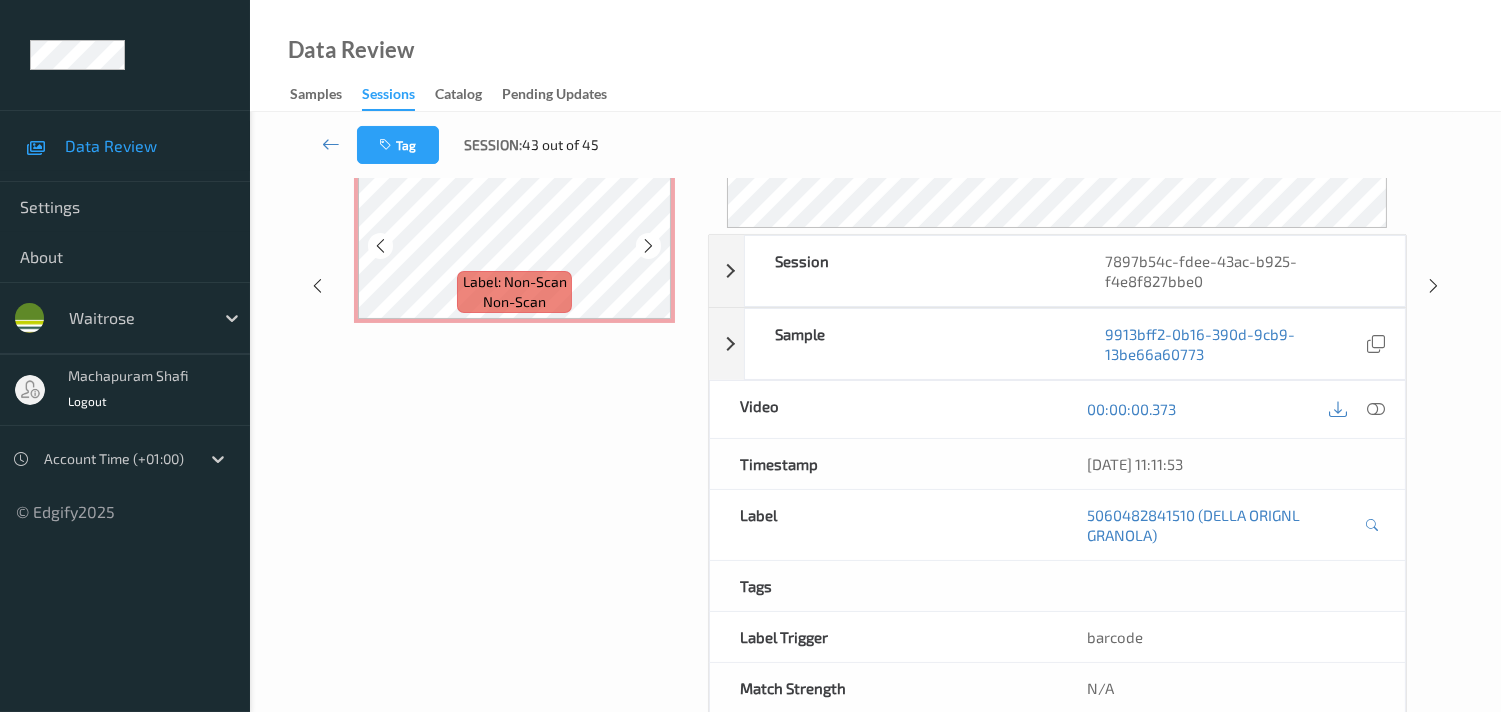 scroll, scrollTop: 333, scrollLeft: 0, axis: vertical 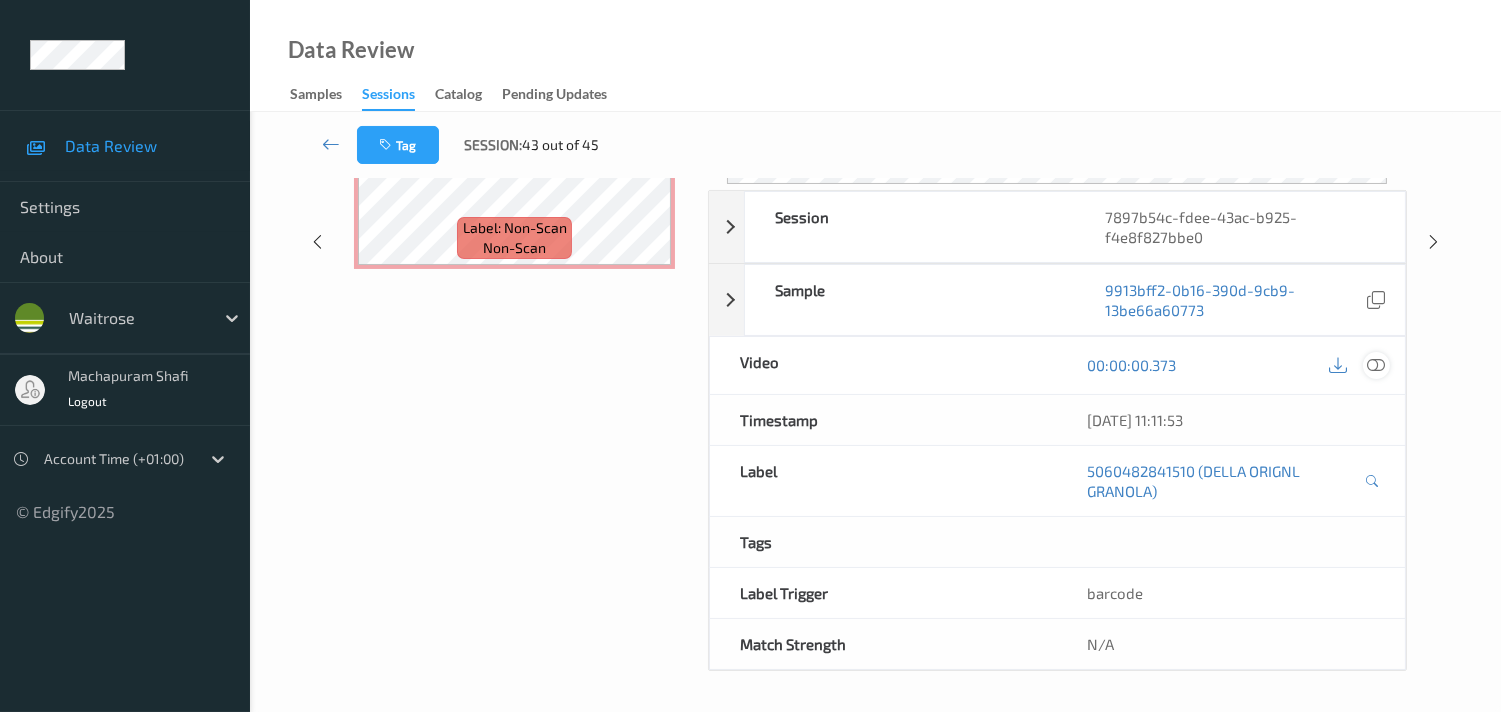 click at bounding box center [1376, 365] 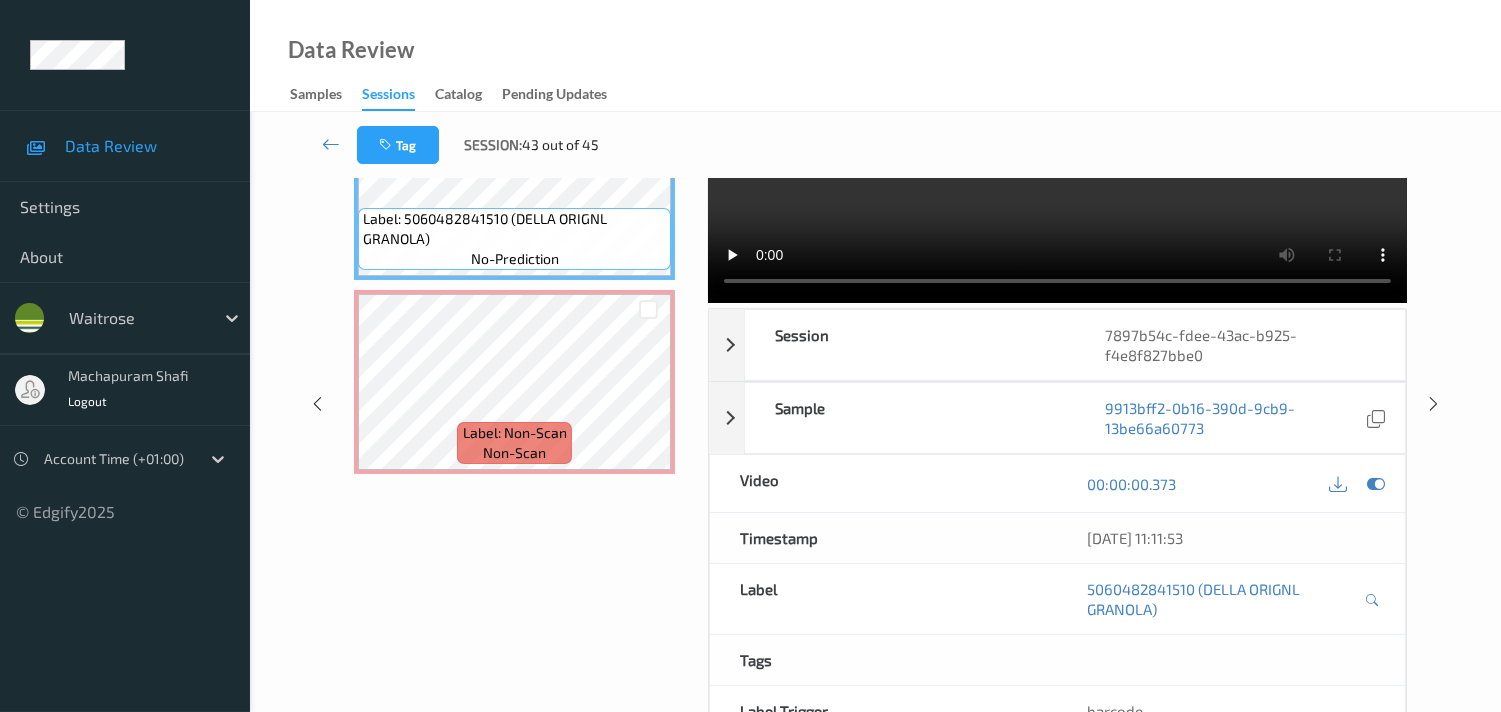 scroll, scrollTop: 0, scrollLeft: 0, axis: both 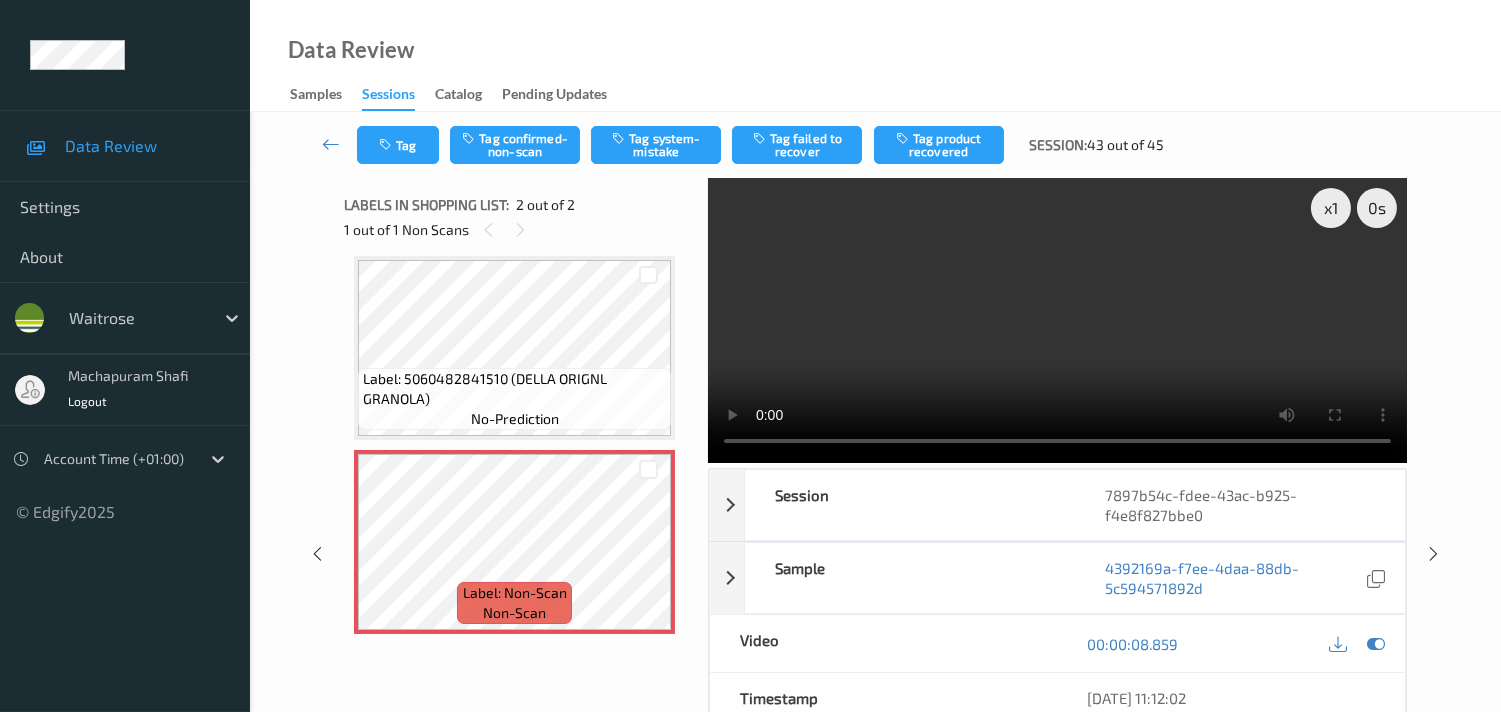 type 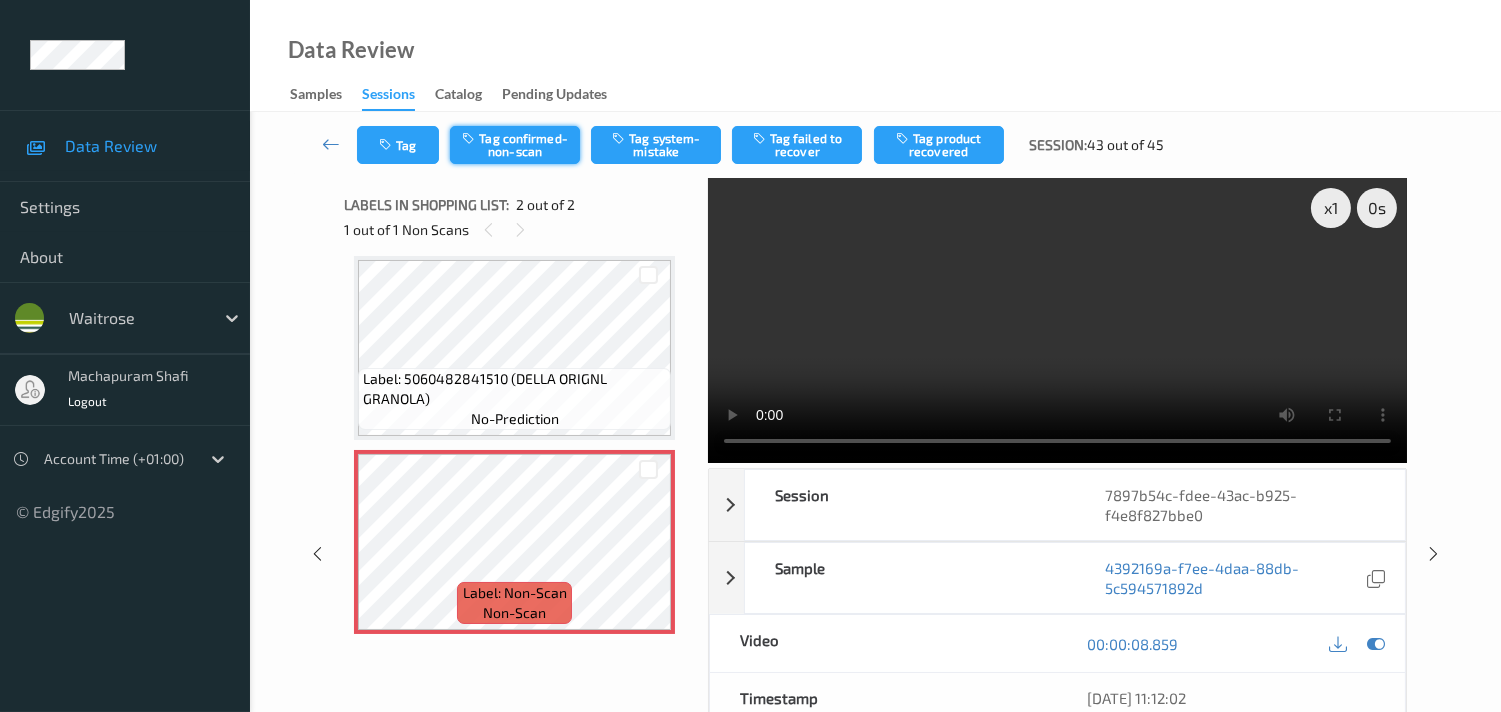 click on "Tag   confirmed-non-scan" at bounding box center [515, 145] 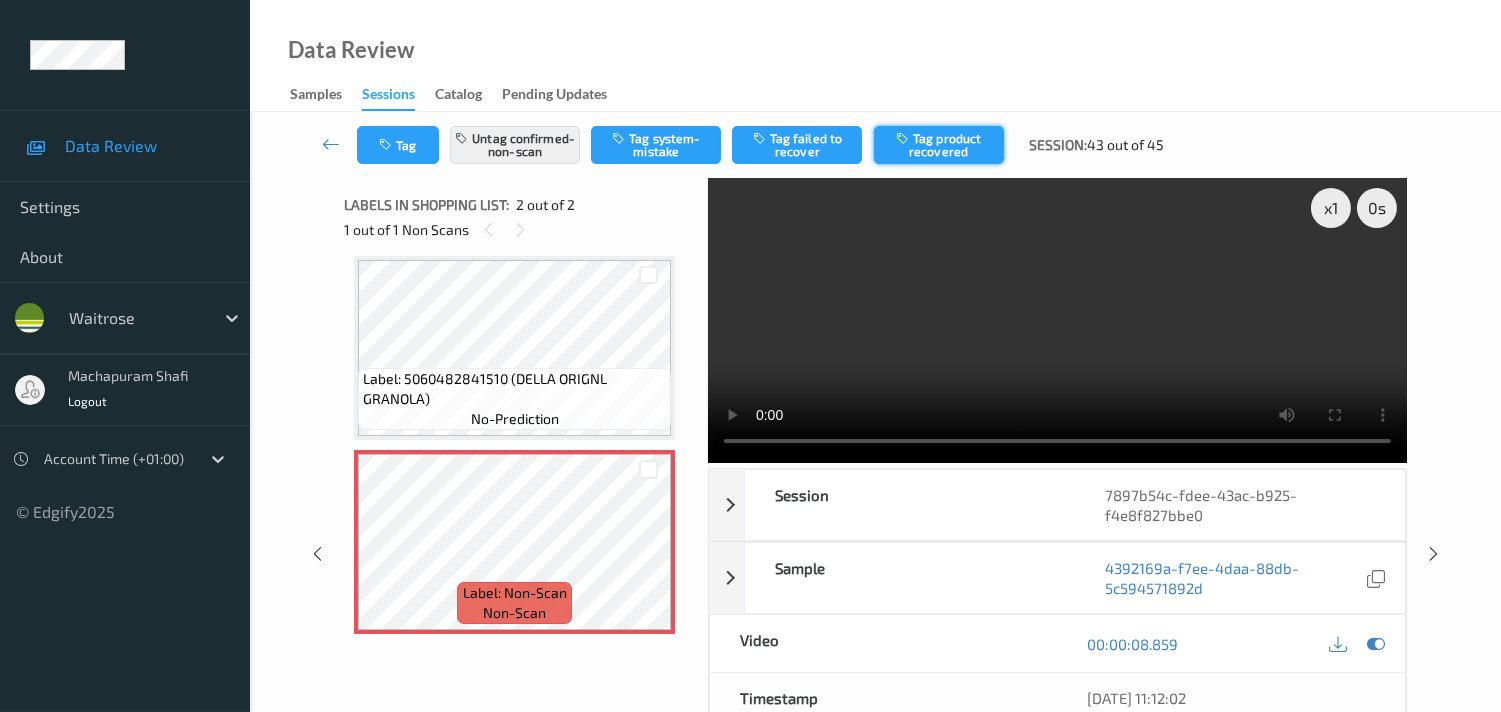 click on "Tag   product recovered" at bounding box center [939, 145] 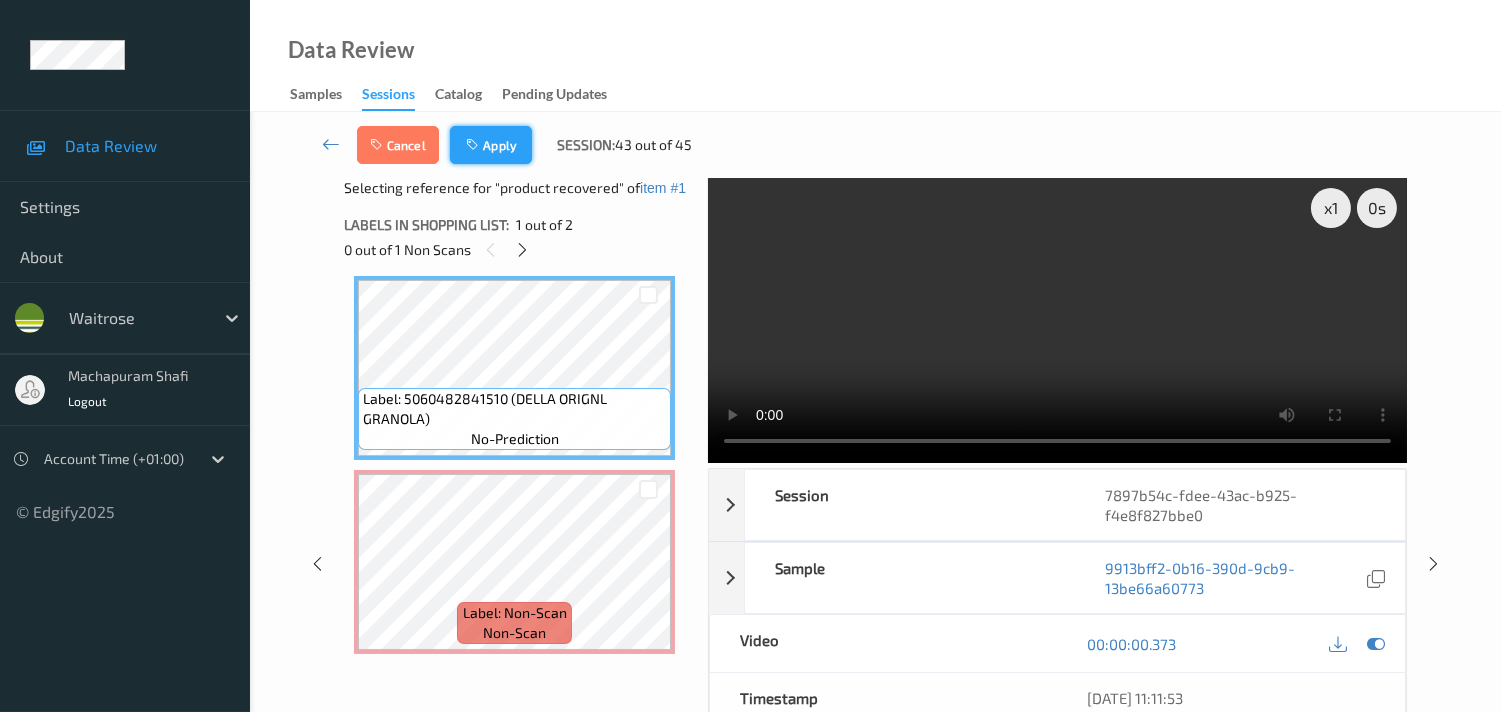 click on "Apply" at bounding box center (491, 145) 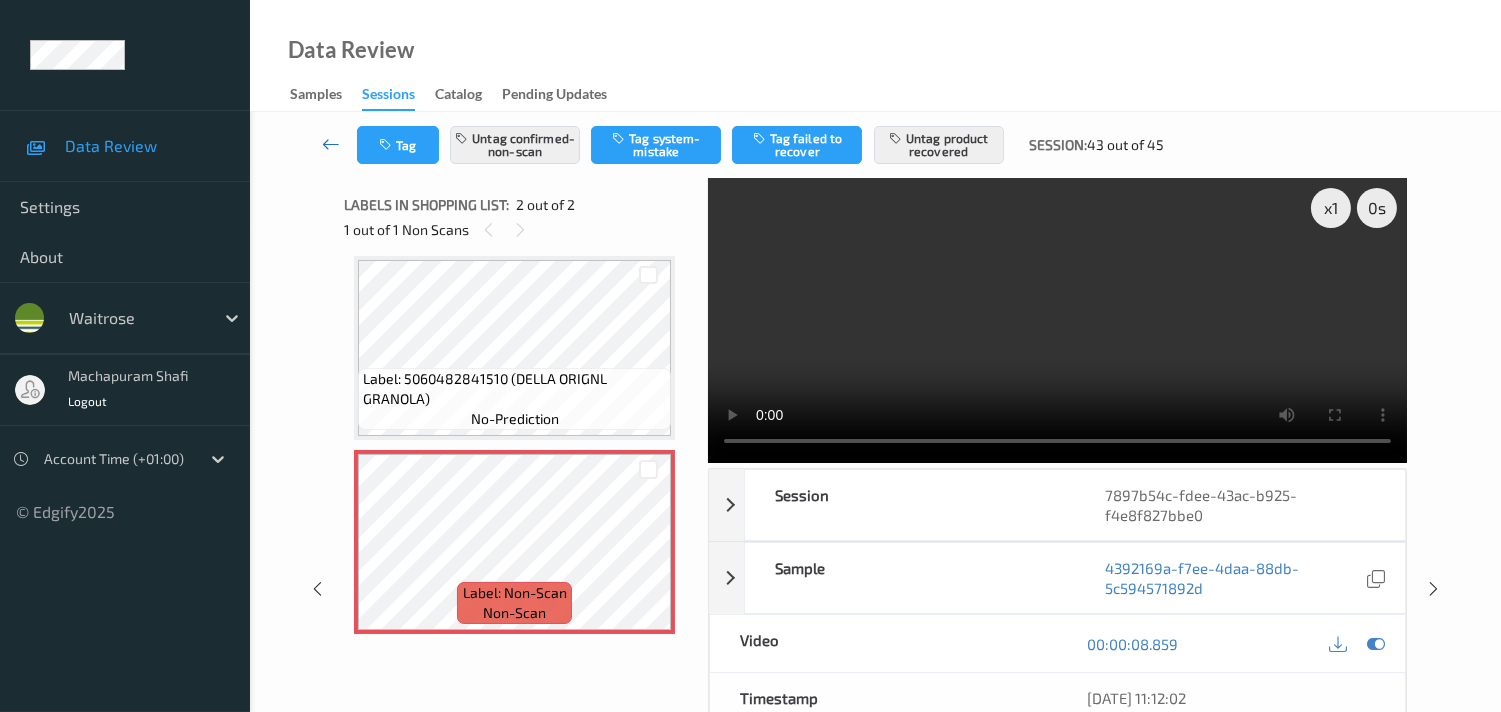 click at bounding box center (331, 144) 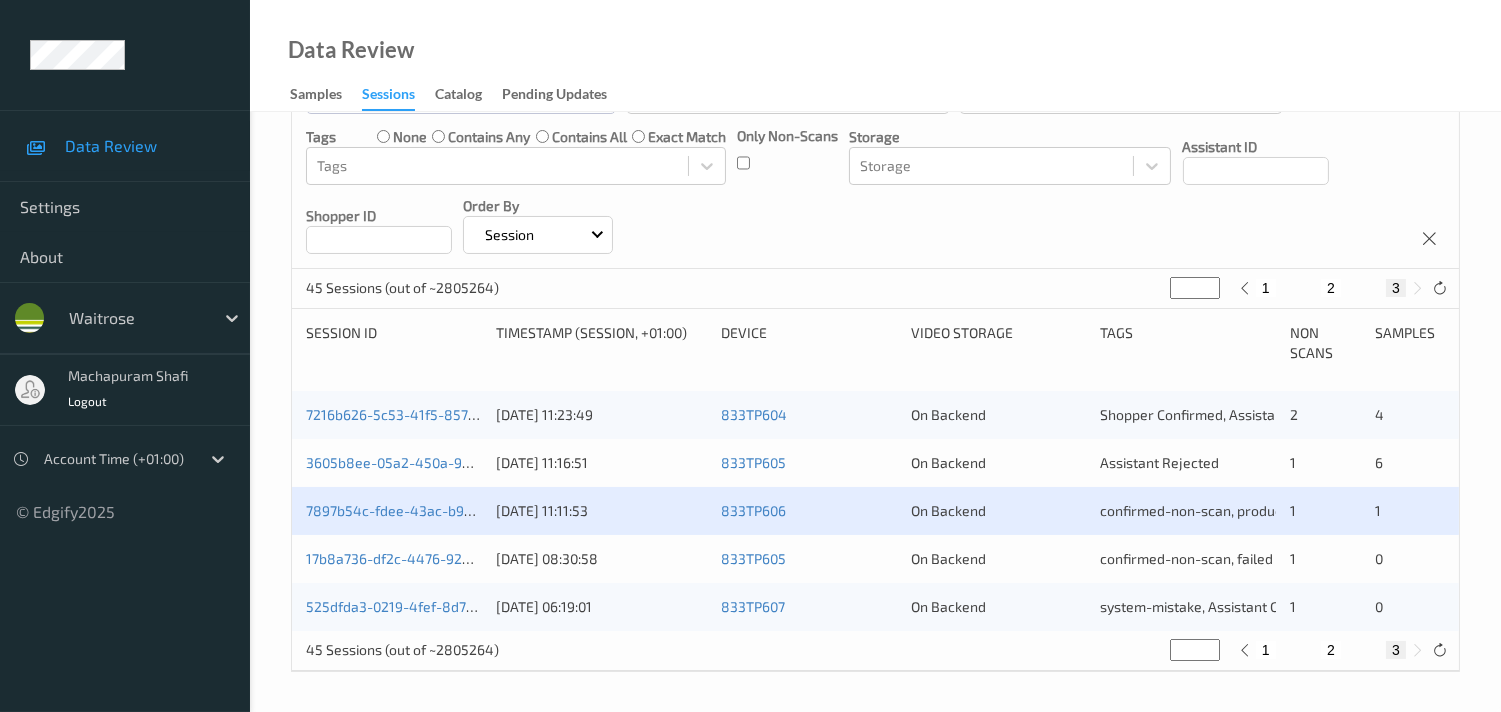 scroll, scrollTop: 231, scrollLeft: 0, axis: vertical 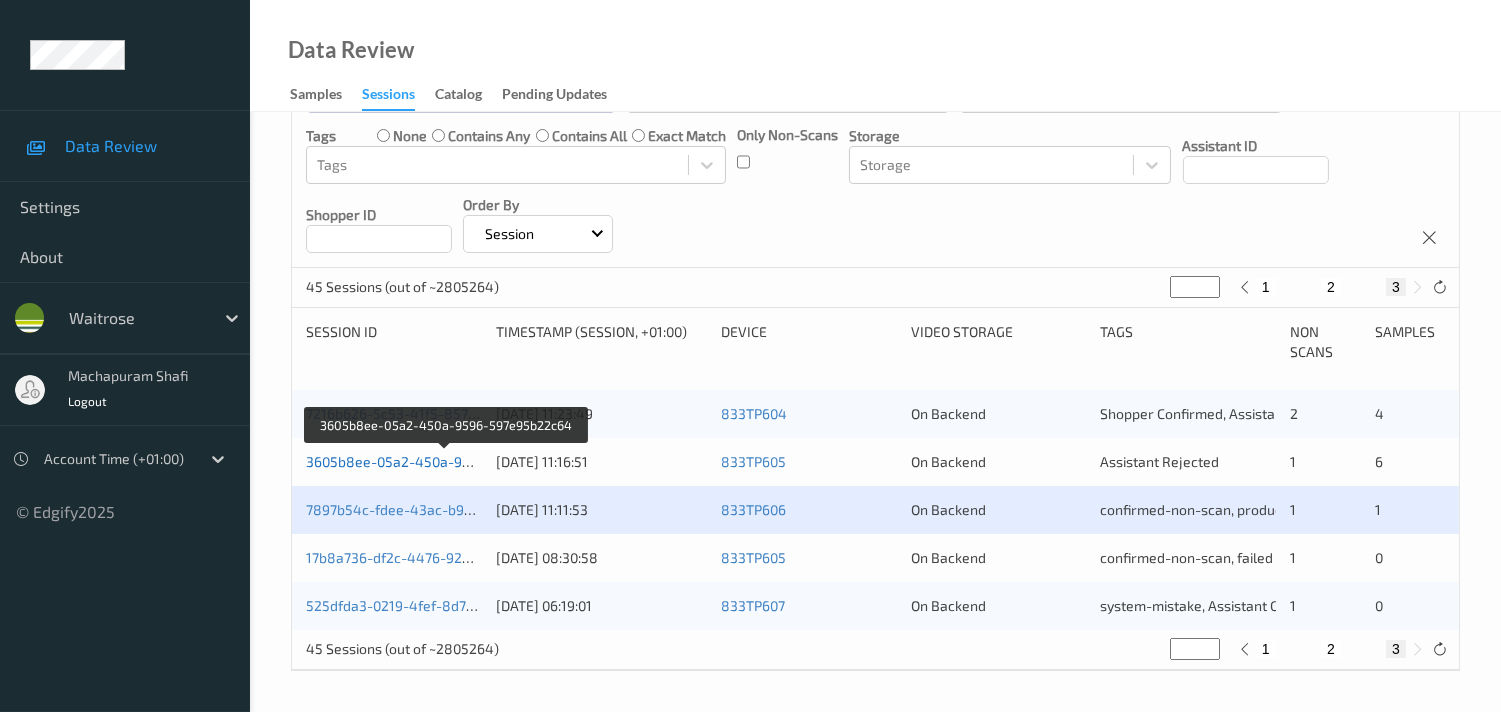 click on "3605b8ee-05a2-450a-9596-597e95b22c64" at bounding box center [446, 461] 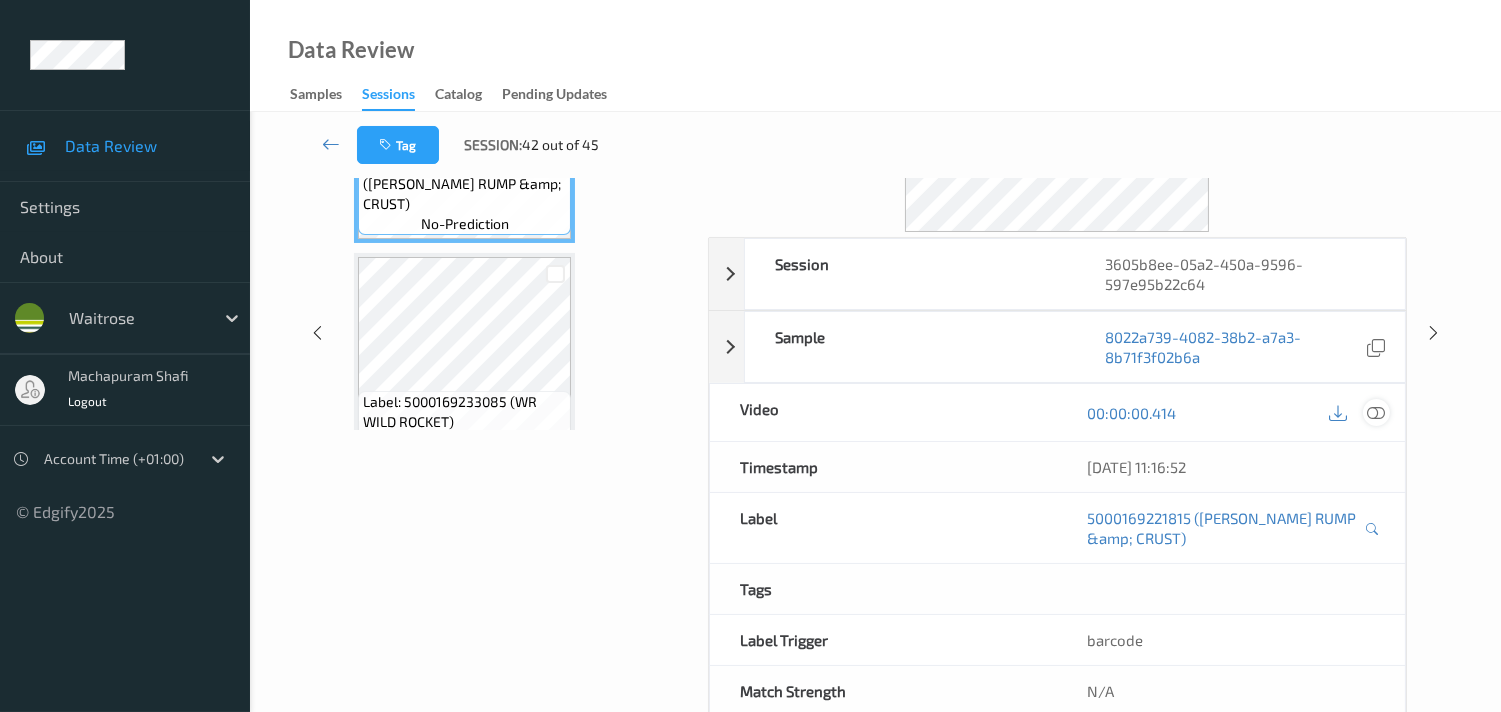 click at bounding box center [1376, 413] 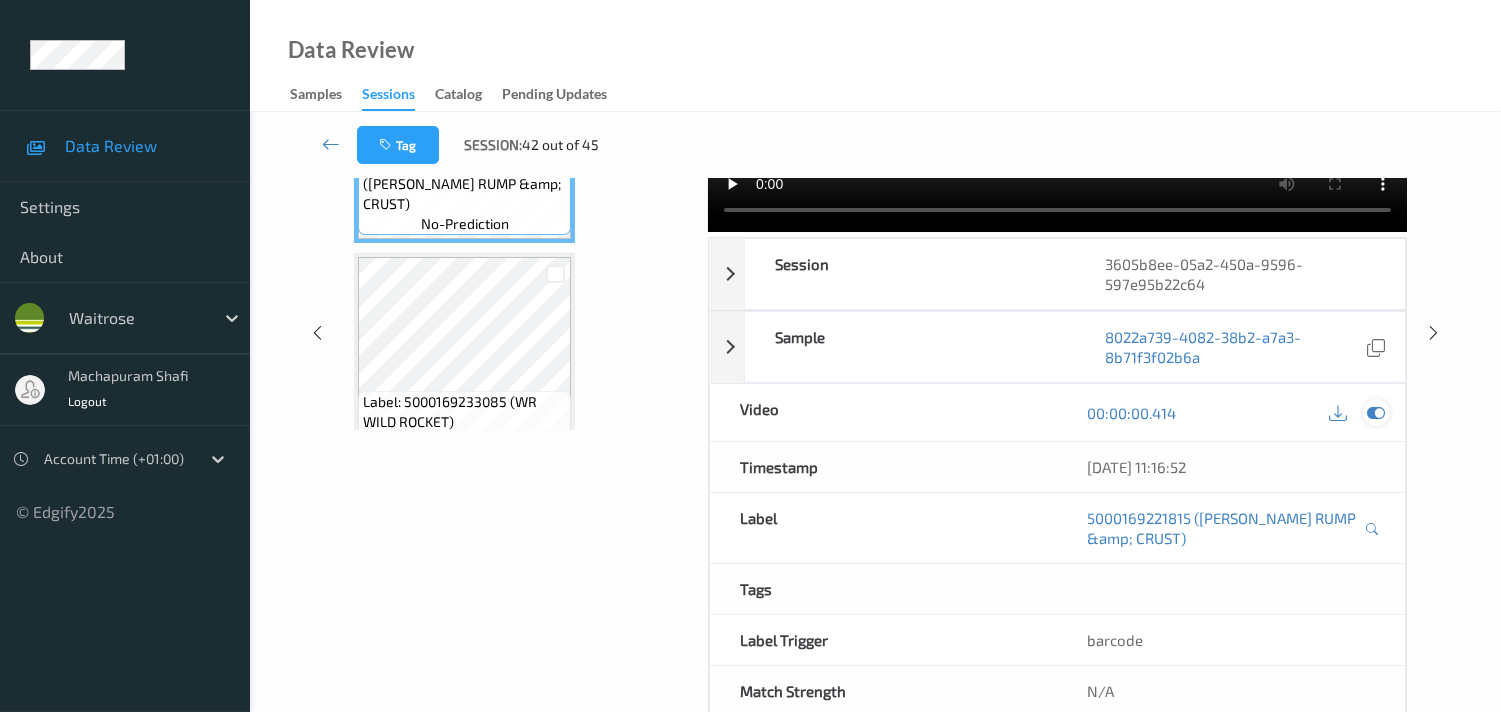 scroll, scrollTop: 0, scrollLeft: 0, axis: both 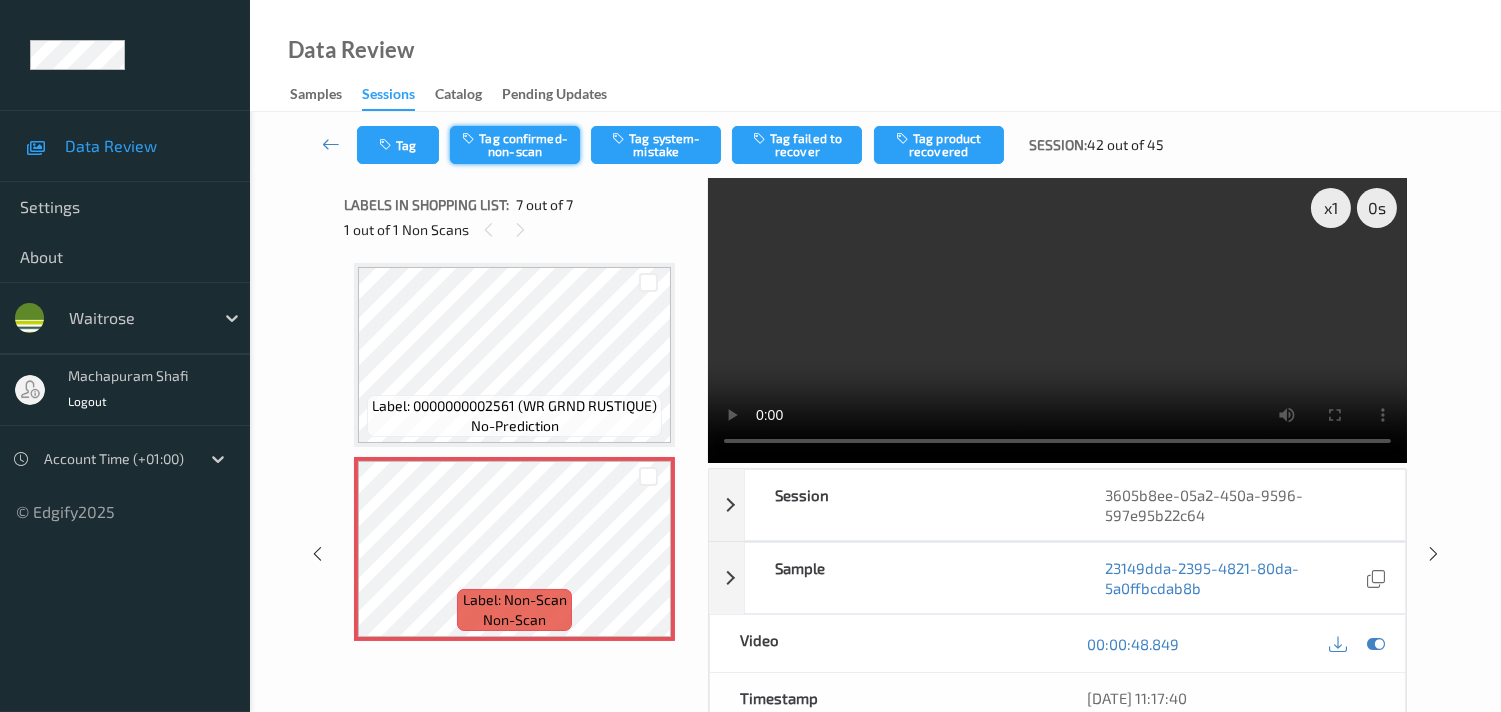 click on "Tag   confirmed-non-scan" at bounding box center [515, 145] 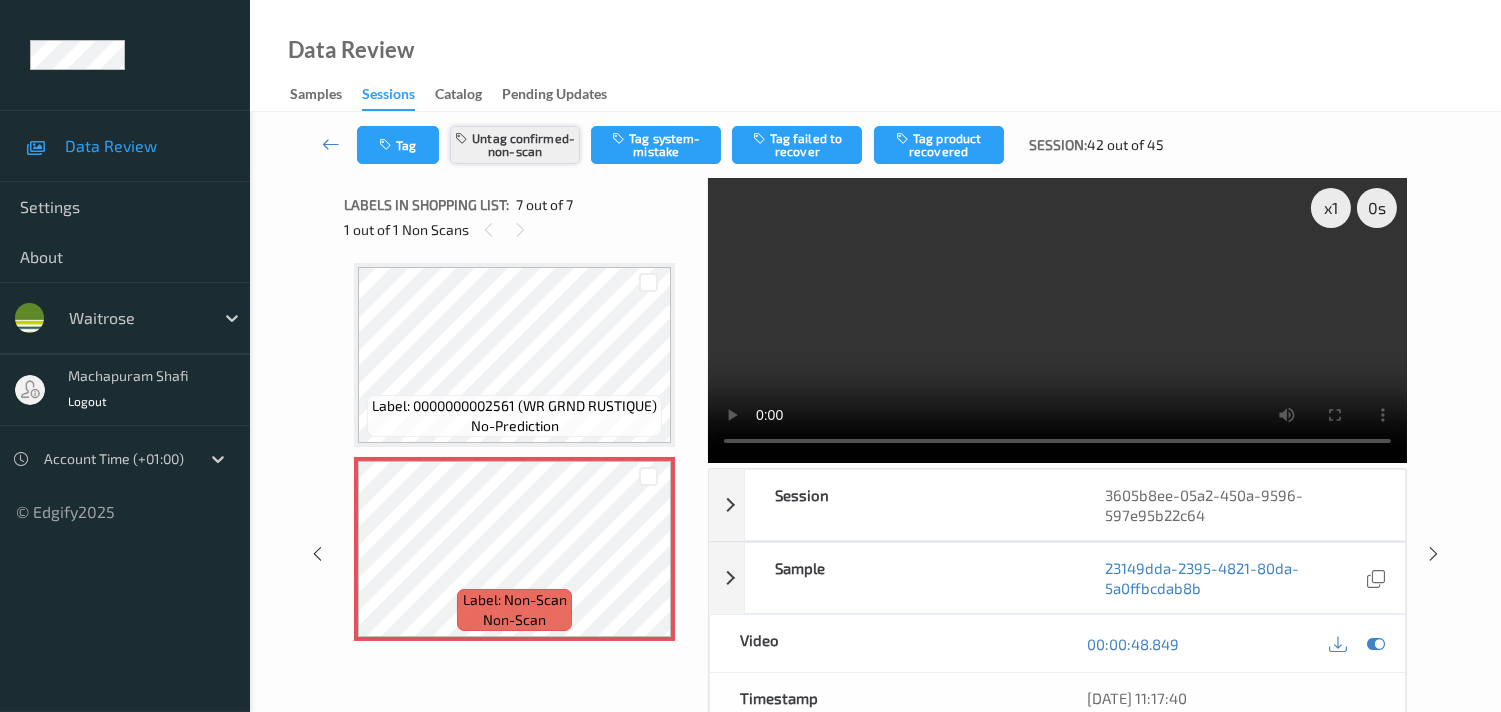 click on "Untag   confirmed-non-scan" at bounding box center [515, 145] 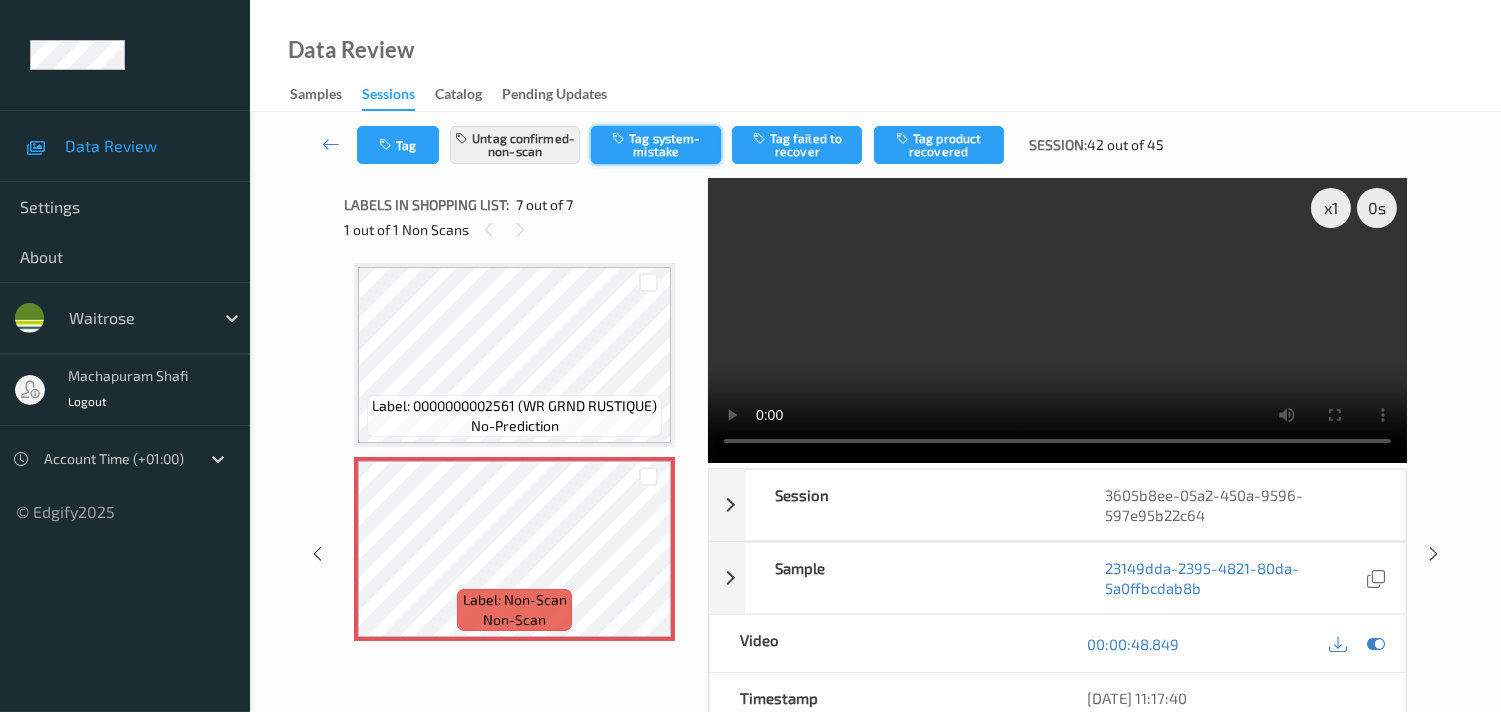 click on "Tag   system-mistake" at bounding box center (656, 145) 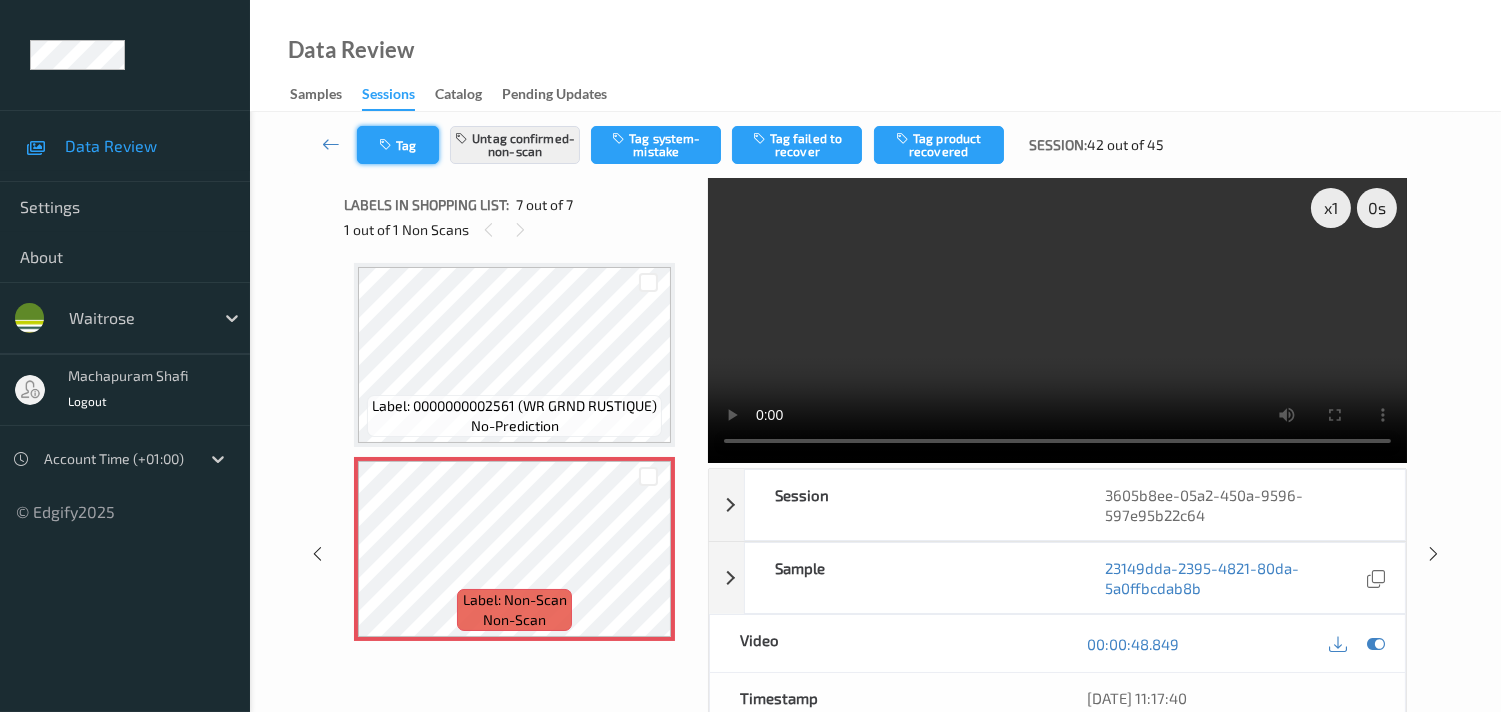click at bounding box center (387, 145) 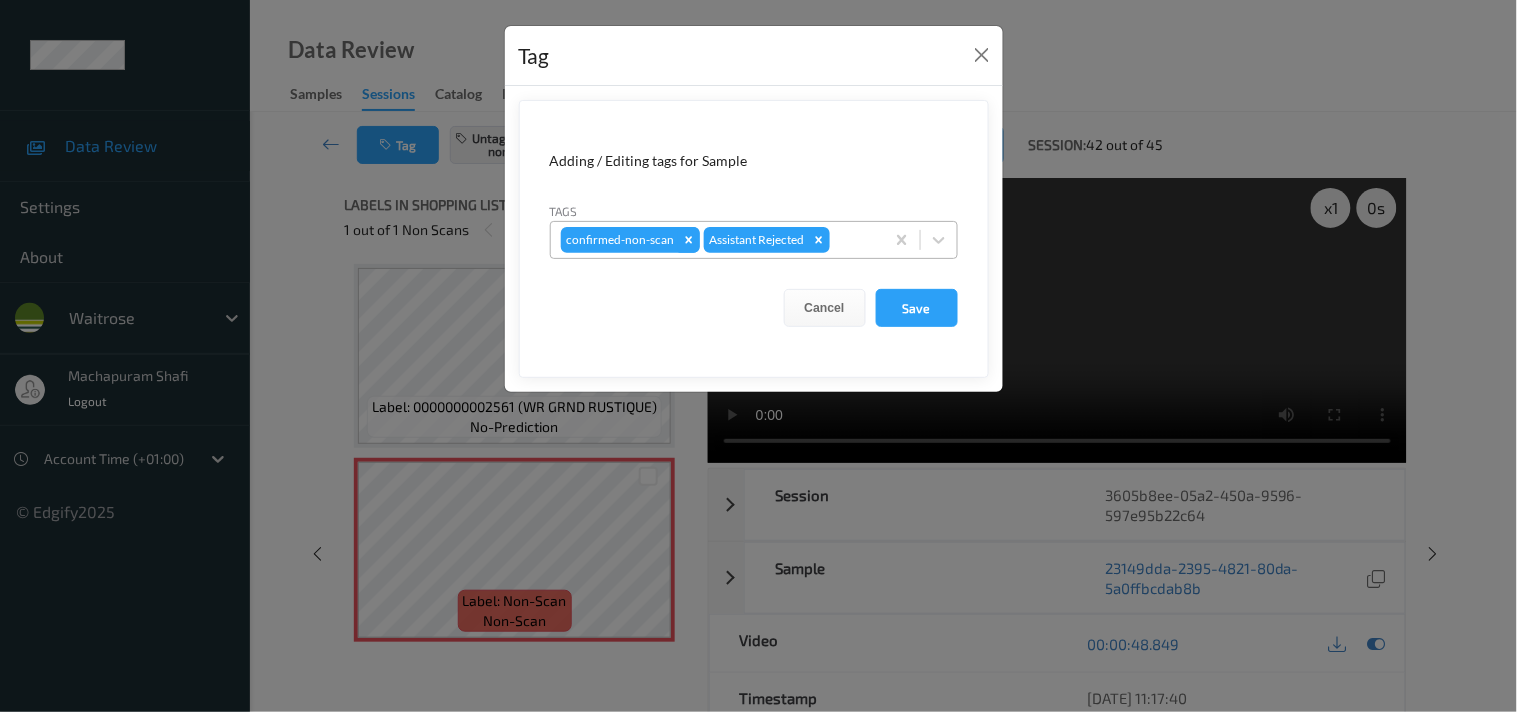 click 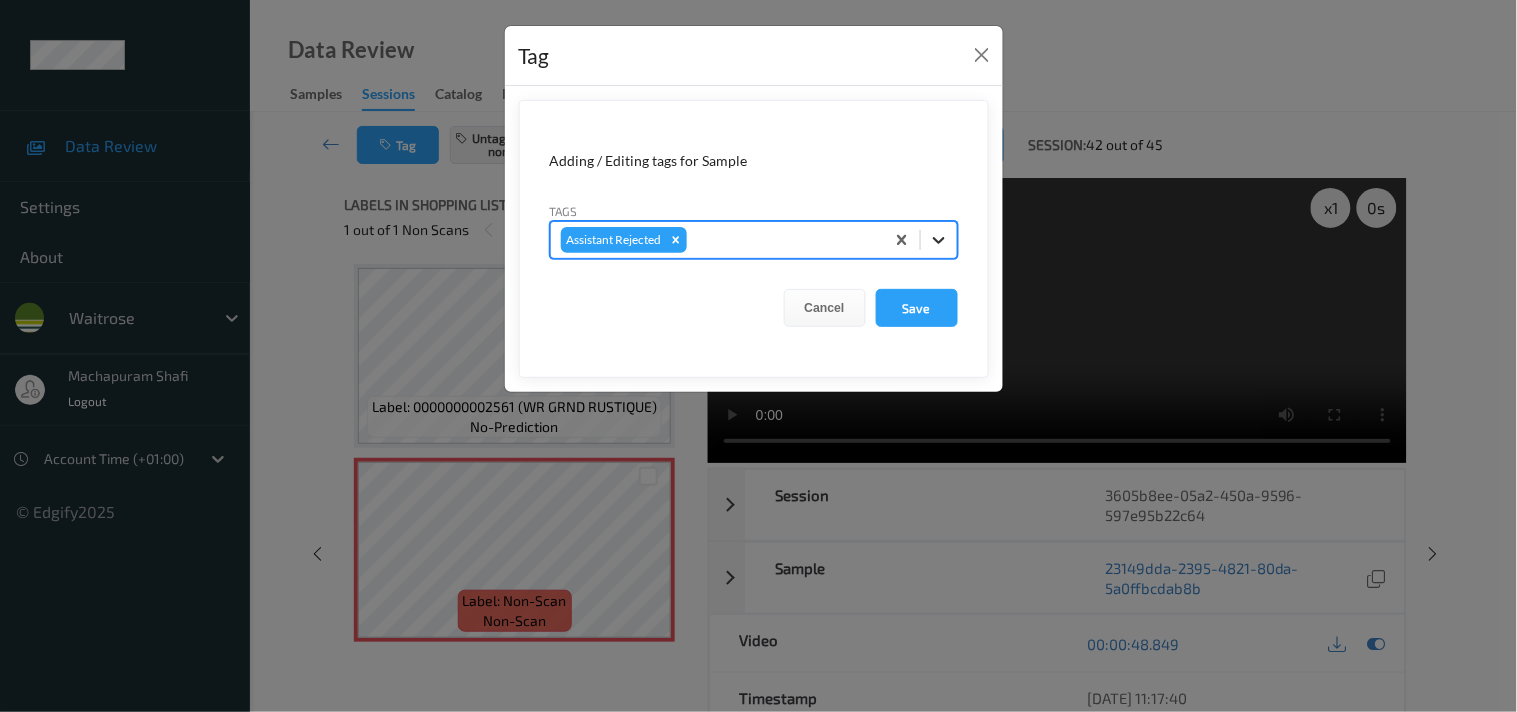 click 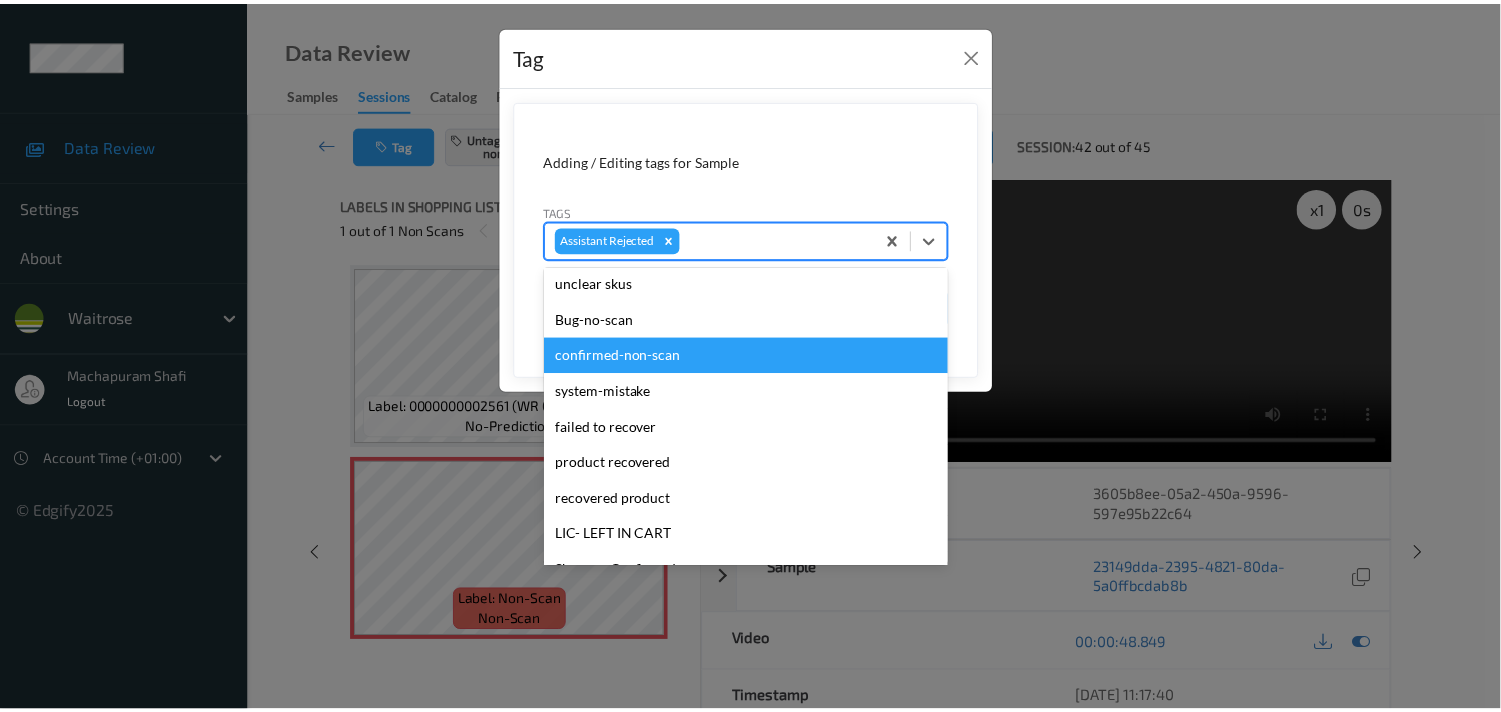 scroll, scrollTop: 355, scrollLeft: 0, axis: vertical 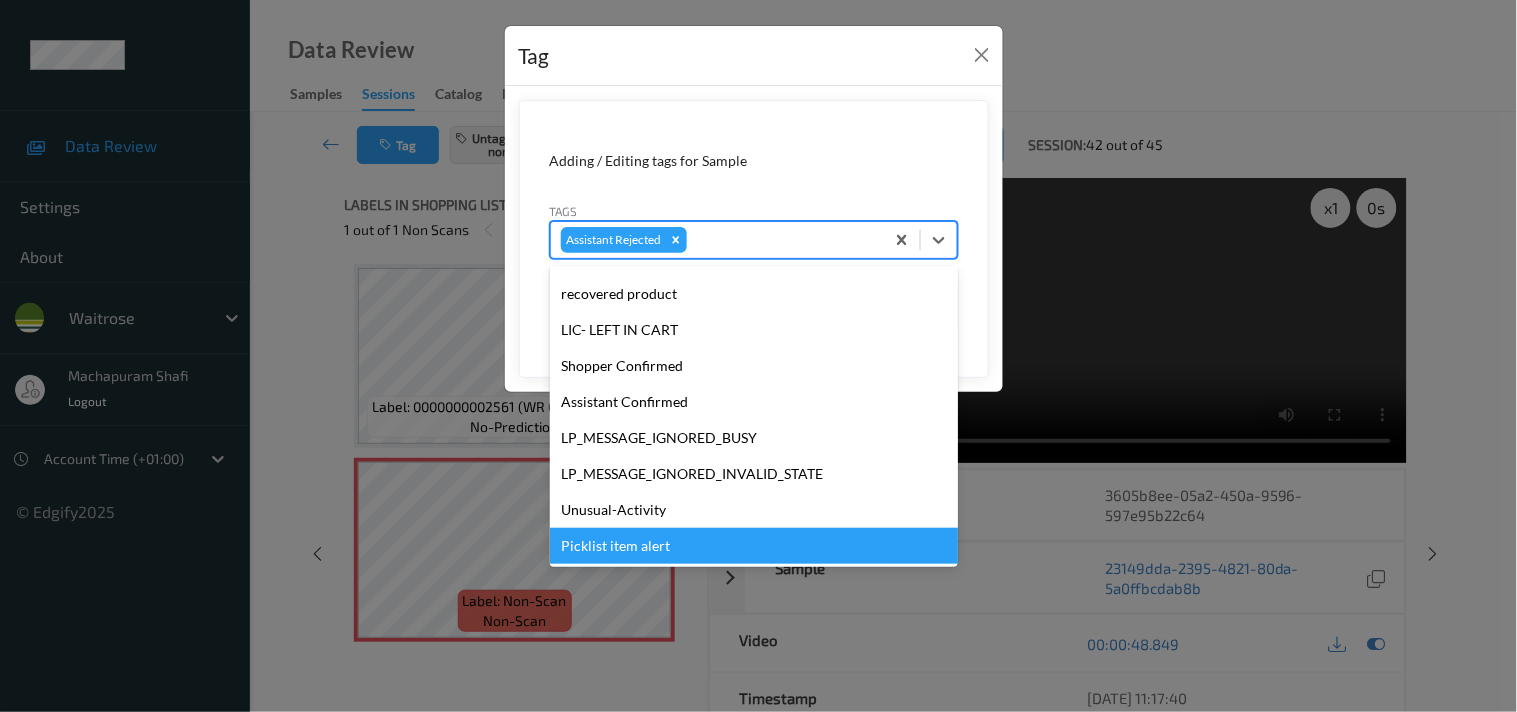 drag, startPoint x: 642, startPoint y: 544, endPoint x: 643, endPoint y: 532, distance: 12.0415945 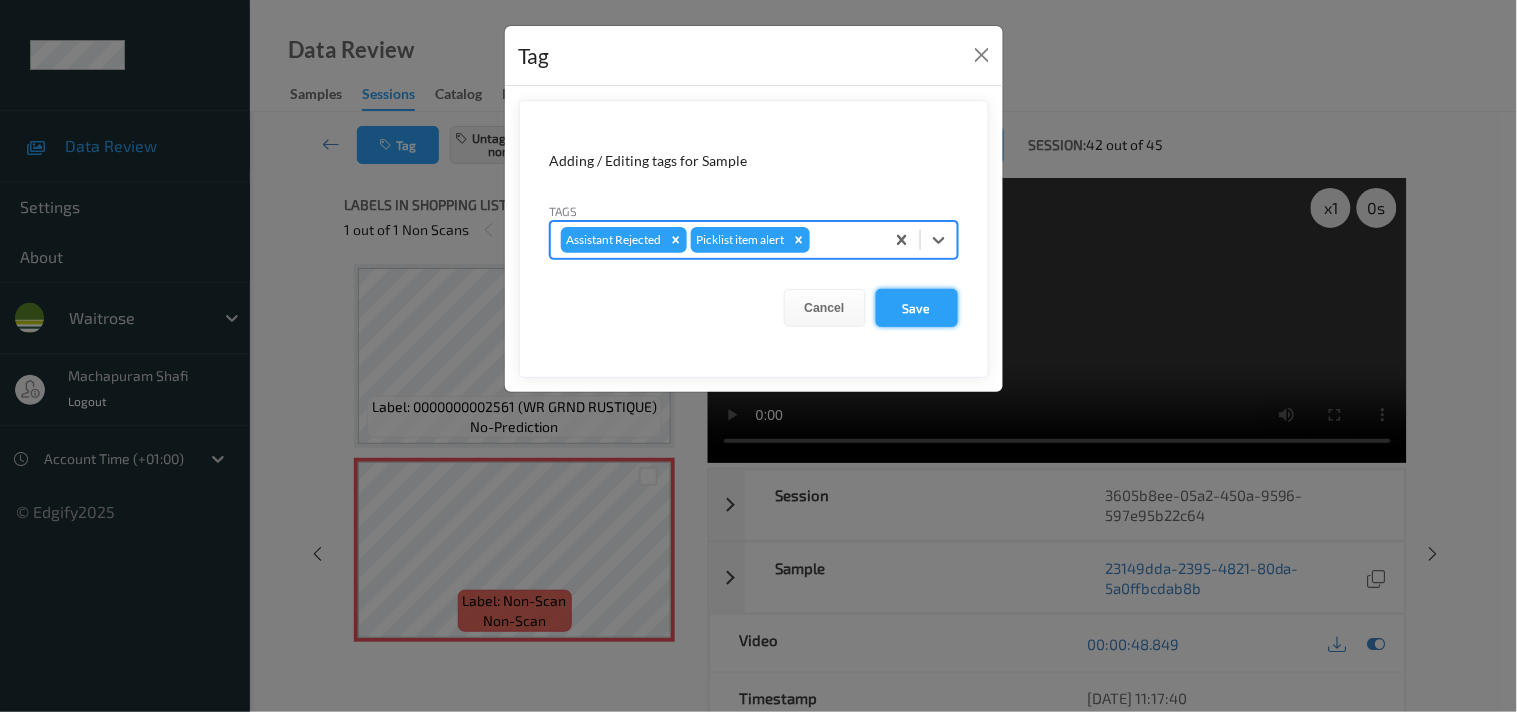 click on "Save" at bounding box center (917, 308) 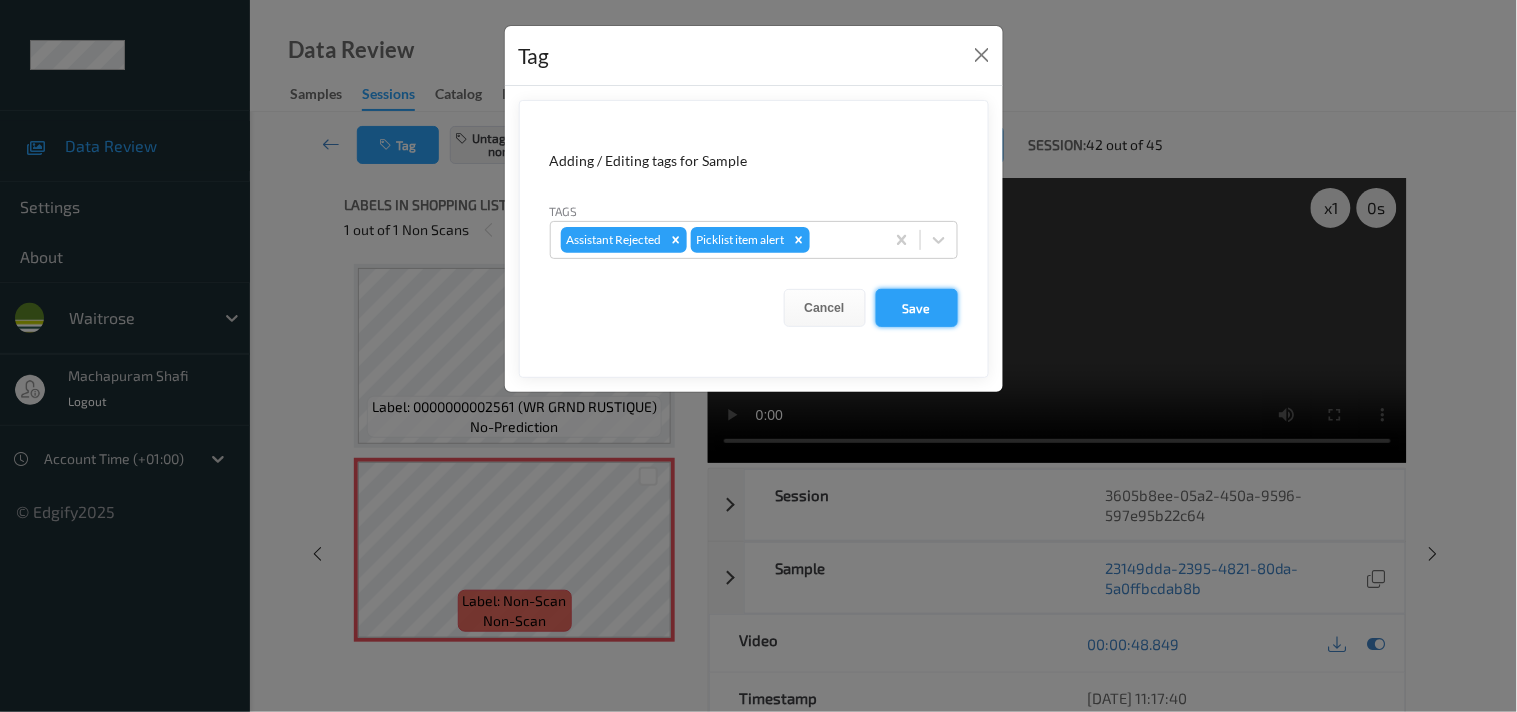 click on "Save" at bounding box center (917, 308) 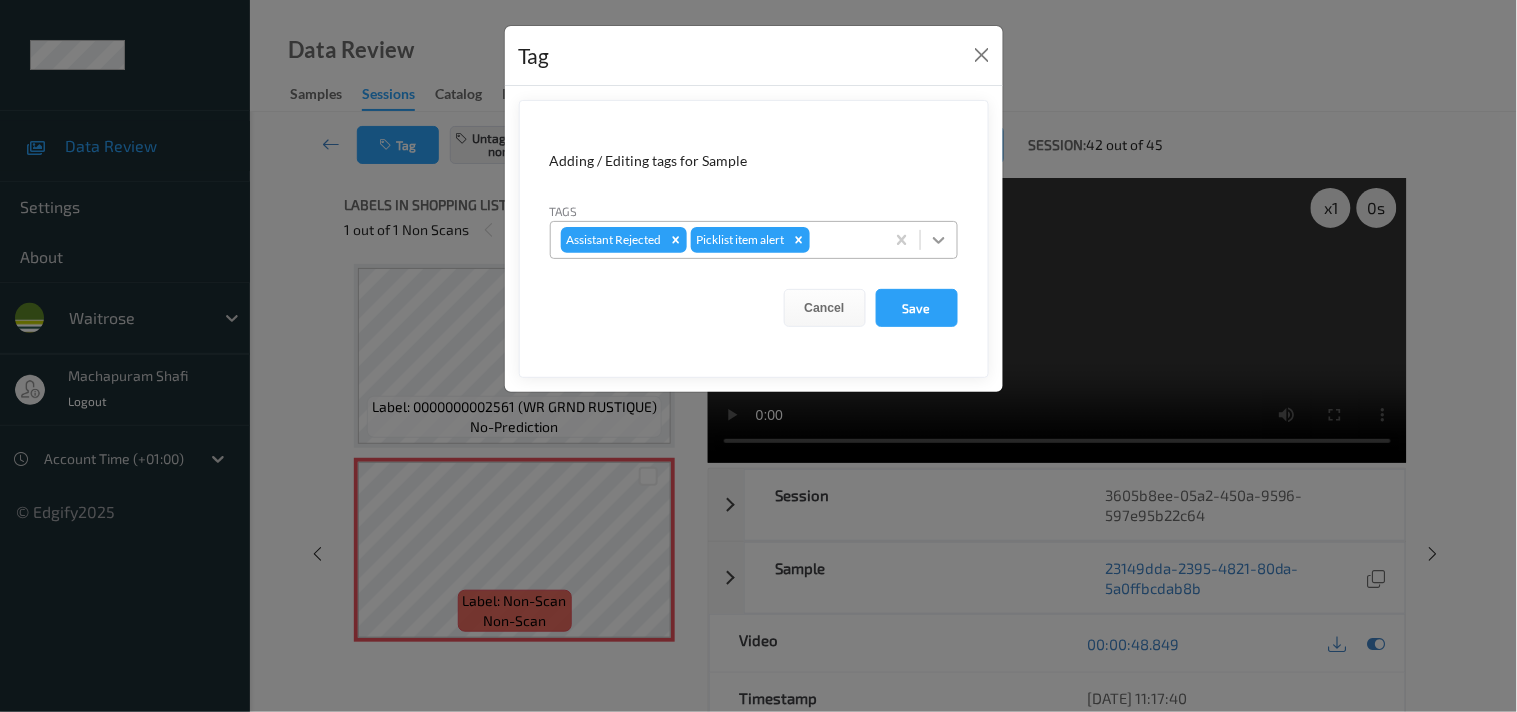 click 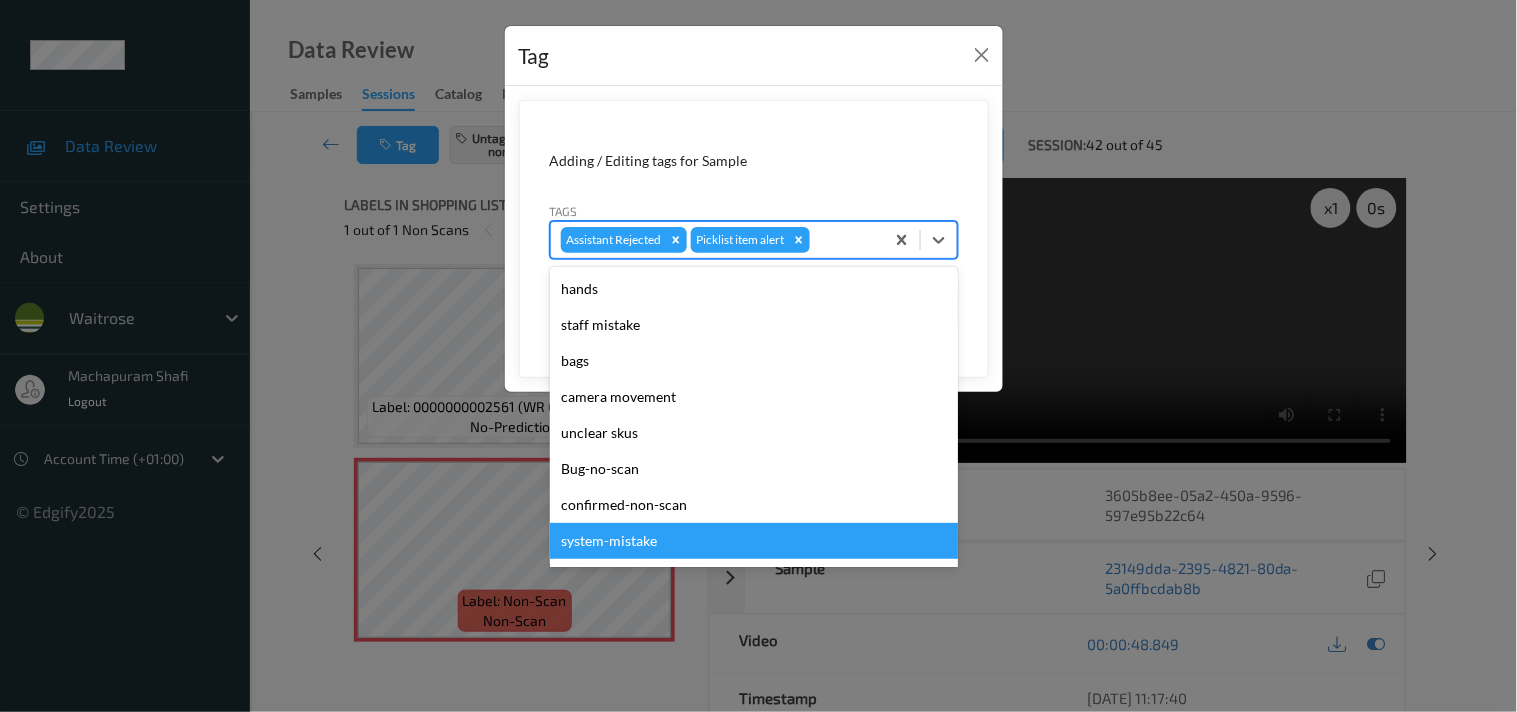 click on "system-mistake" at bounding box center [754, 541] 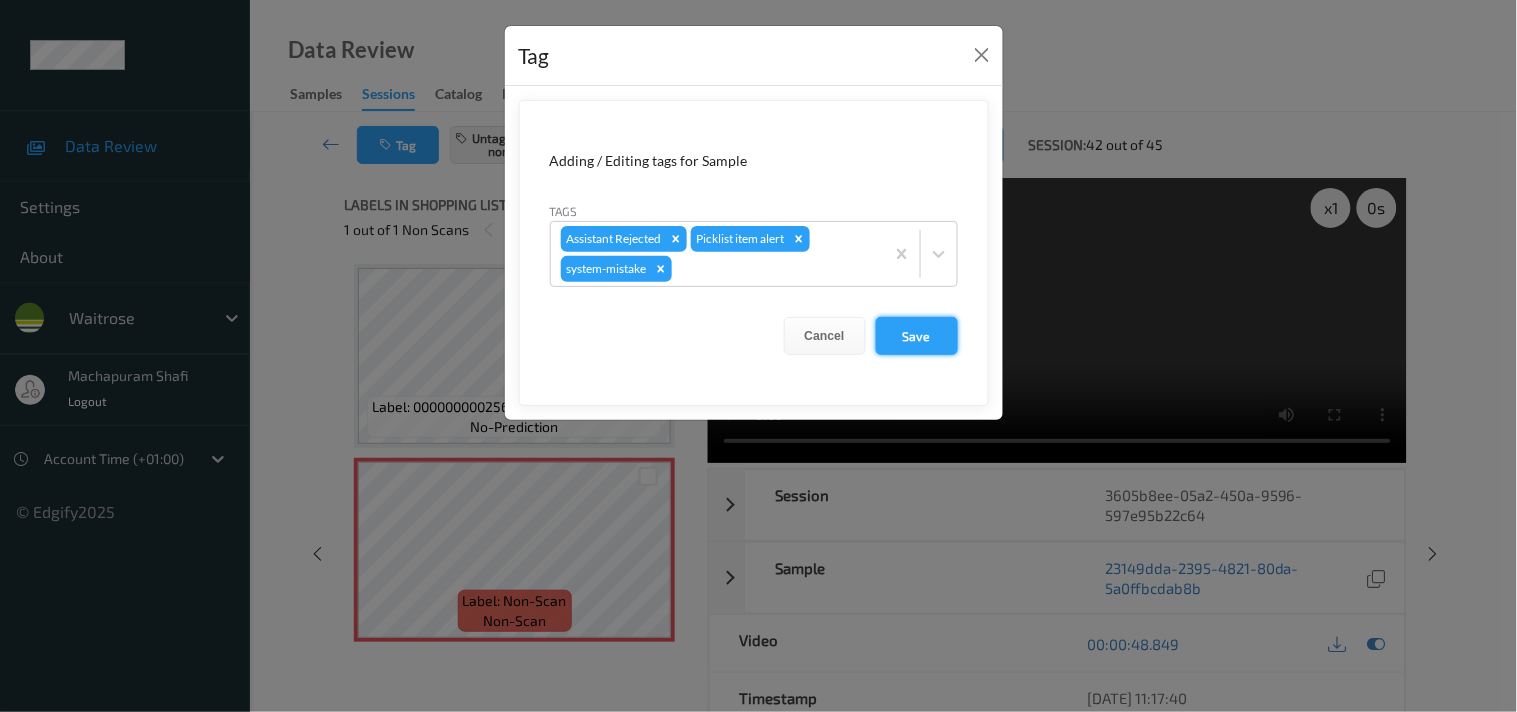 click on "Save" at bounding box center [917, 336] 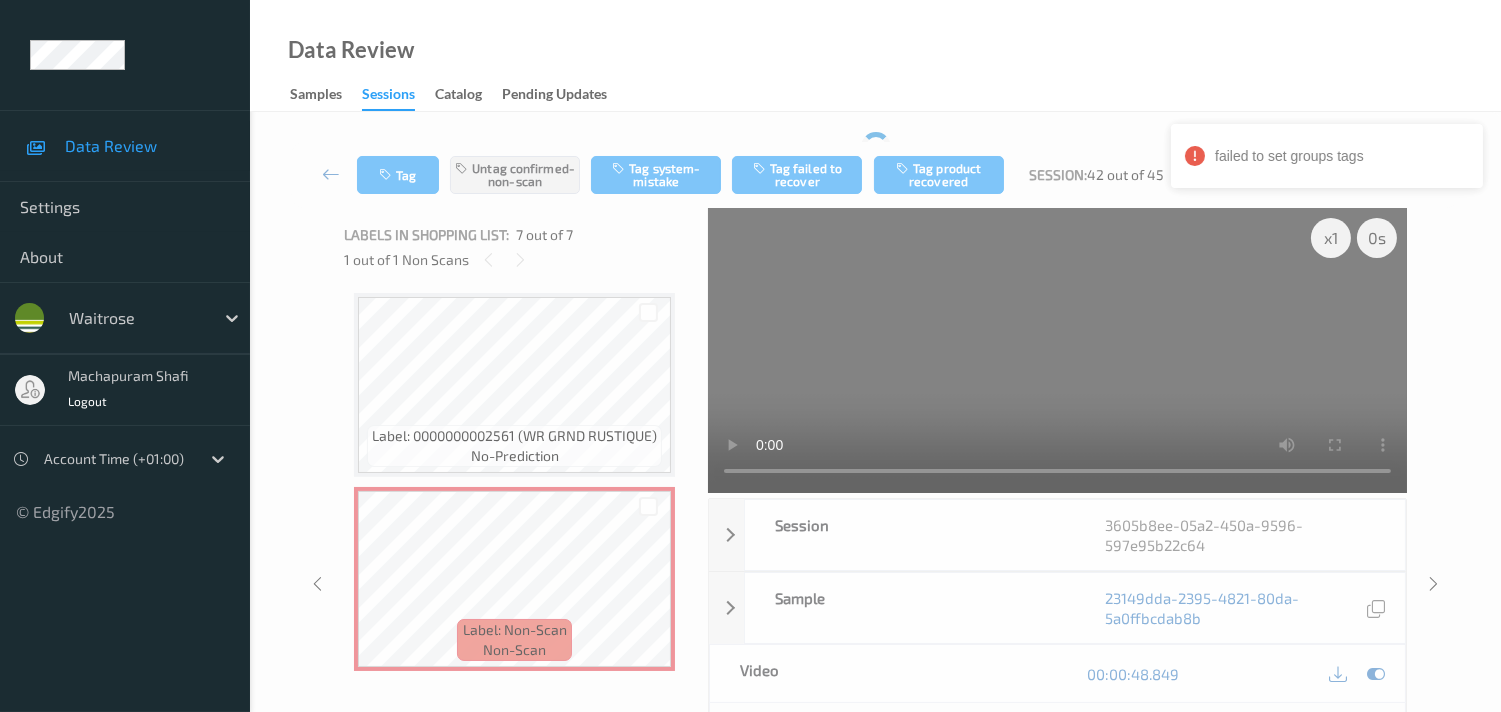click on "Data Review Samples Sessions Catalog Pending Updates" at bounding box center [875, 56] 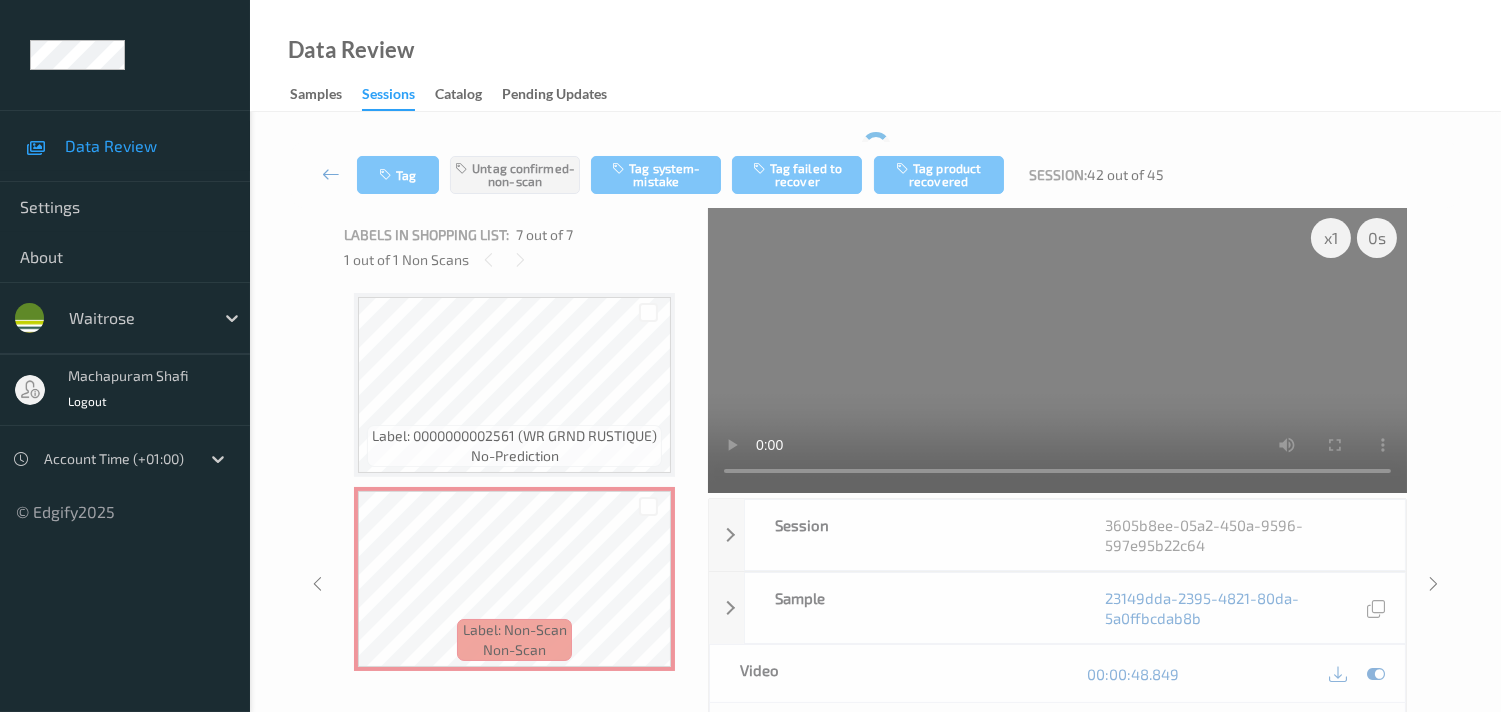 click at bounding box center [331, 174] 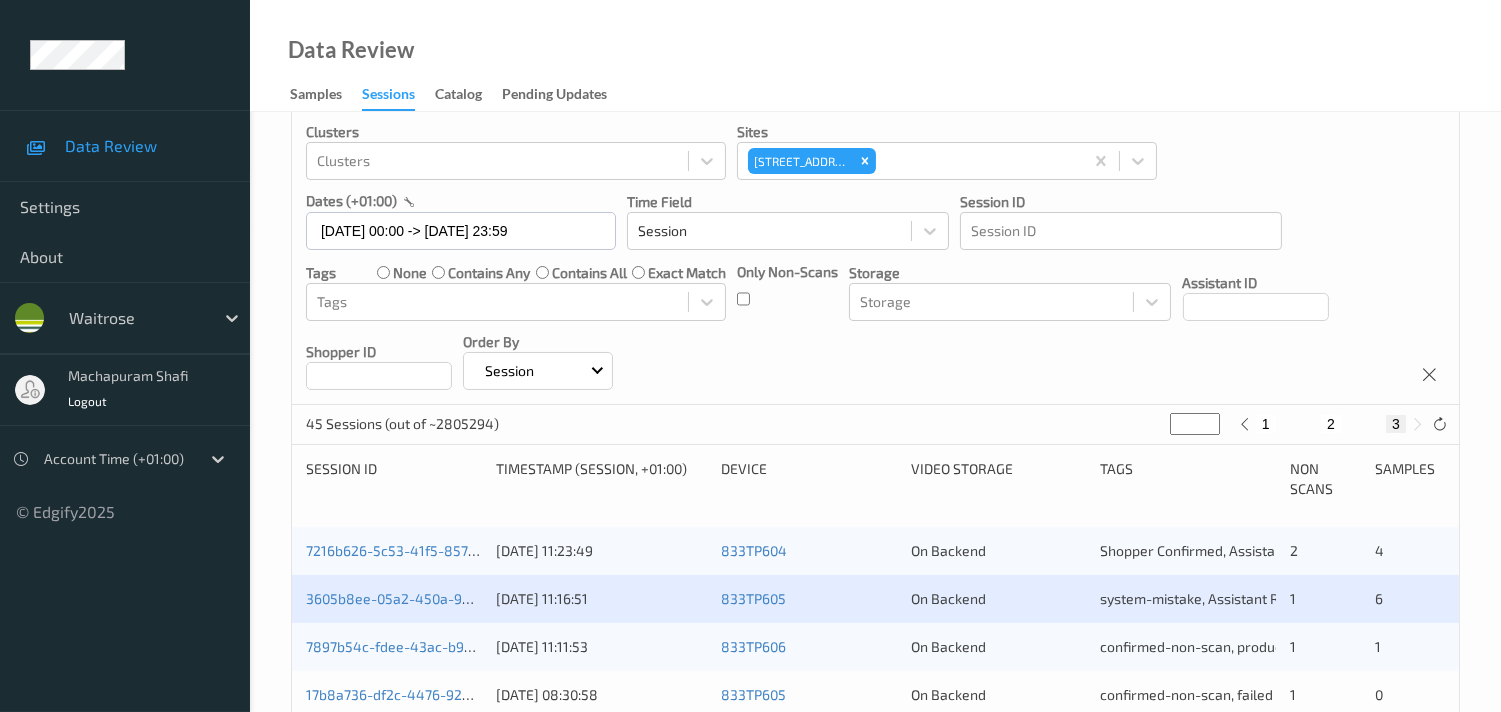 scroll, scrollTop: 231, scrollLeft: 0, axis: vertical 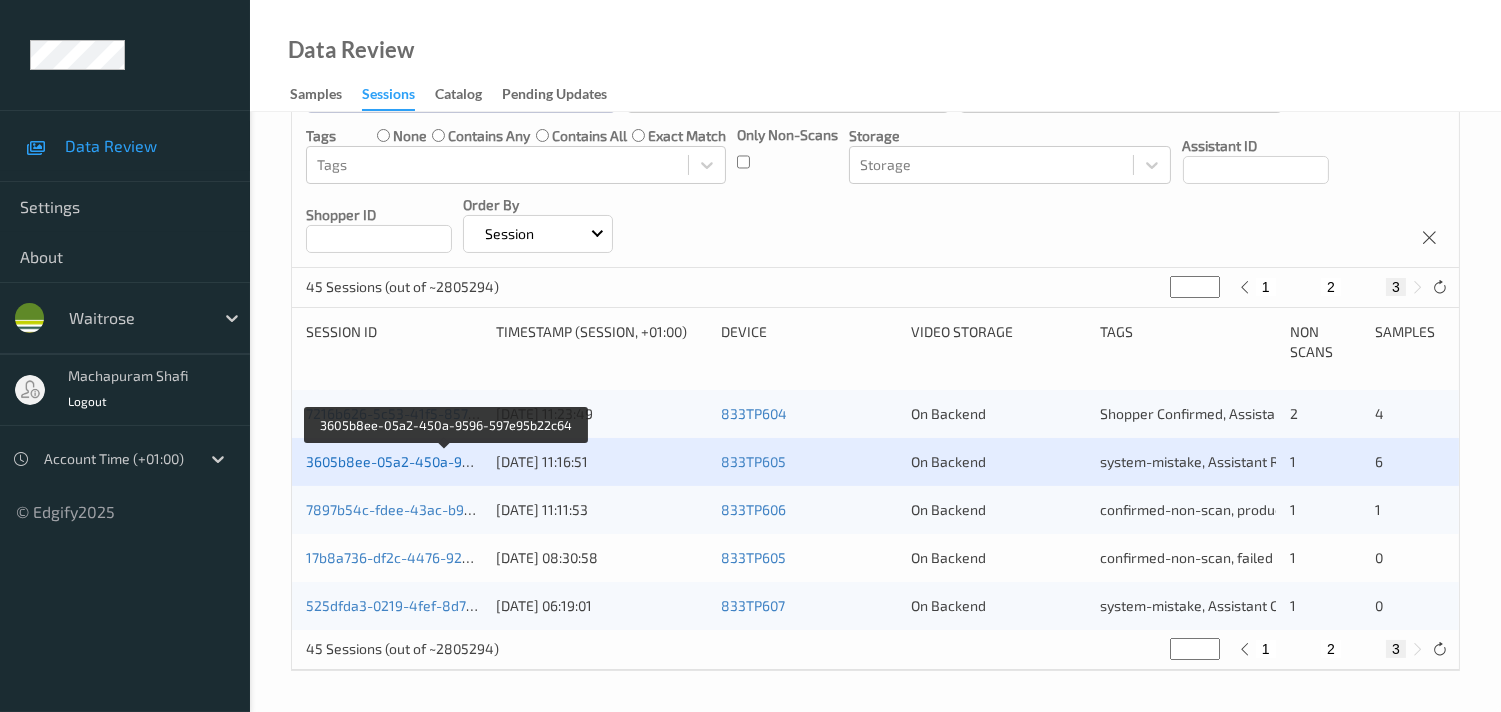 click on "3605b8ee-05a2-450a-9596-597e95b22c64" at bounding box center [446, 461] 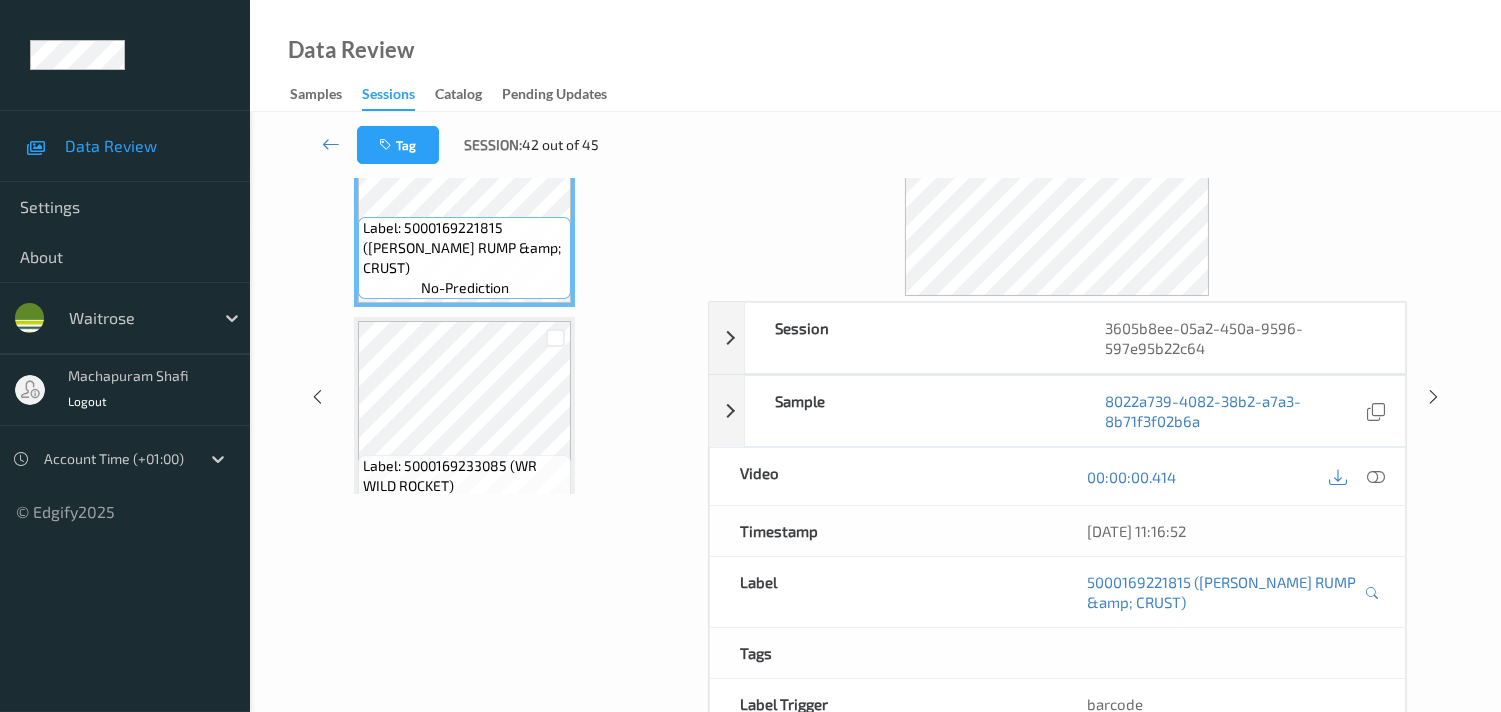 scroll, scrollTop: 0, scrollLeft: 0, axis: both 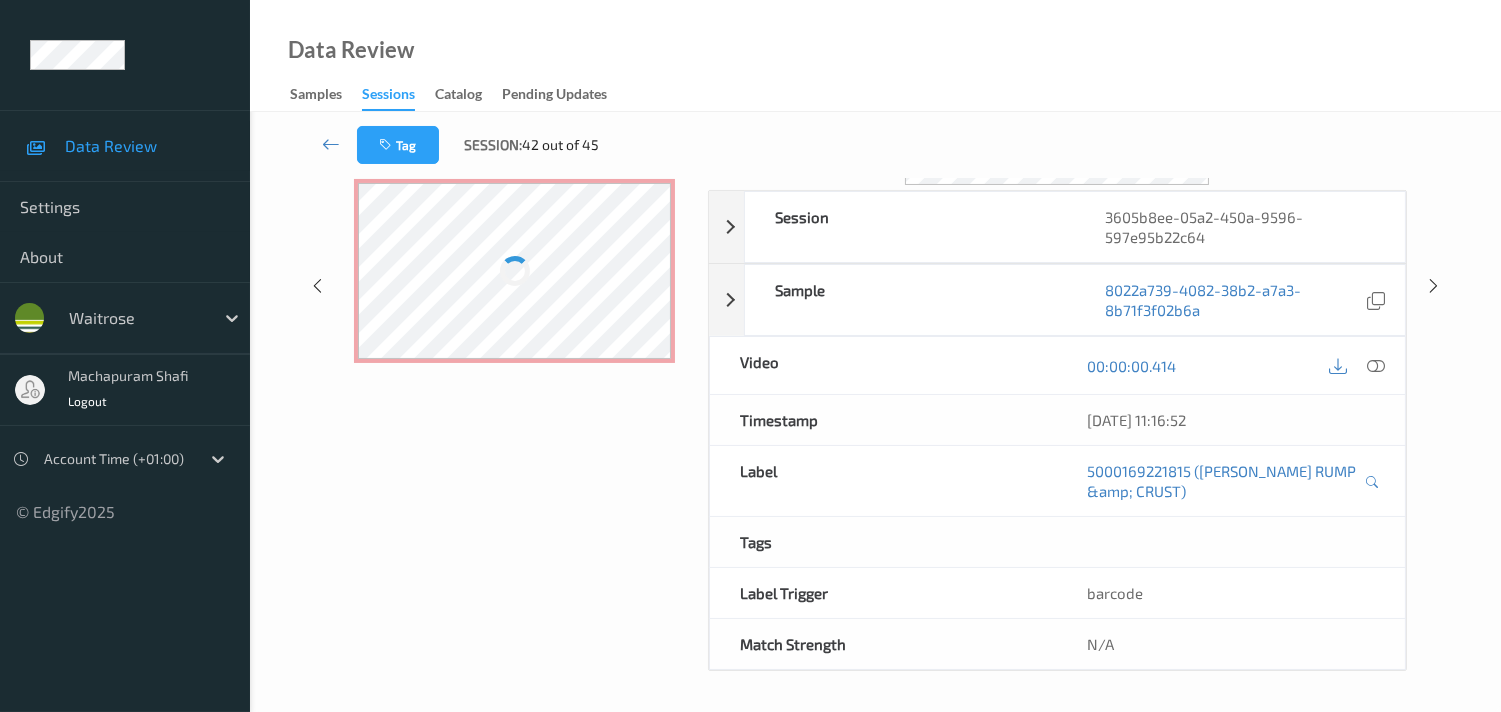 click at bounding box center [514, 271] 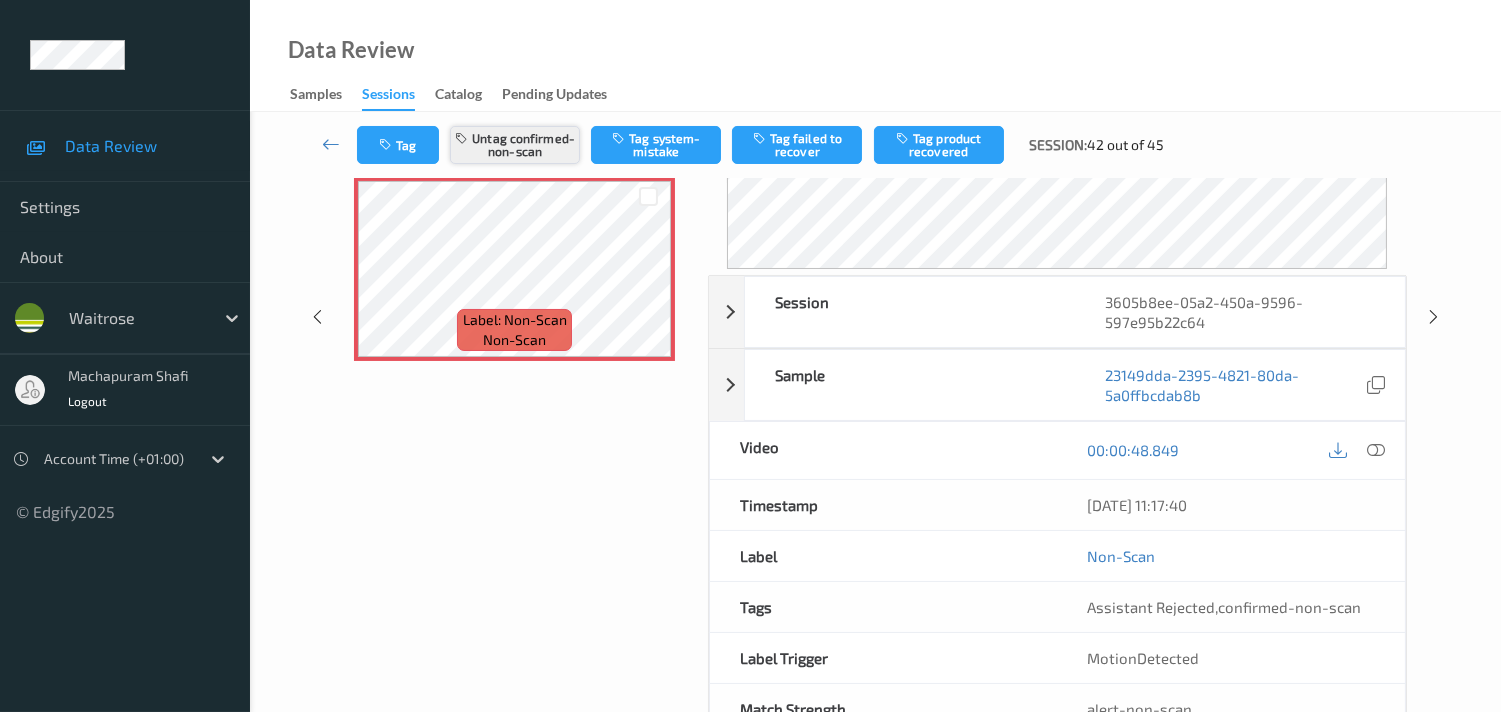 click on "Untag   confirmed-non-scan" at bounding box center (515, 145) 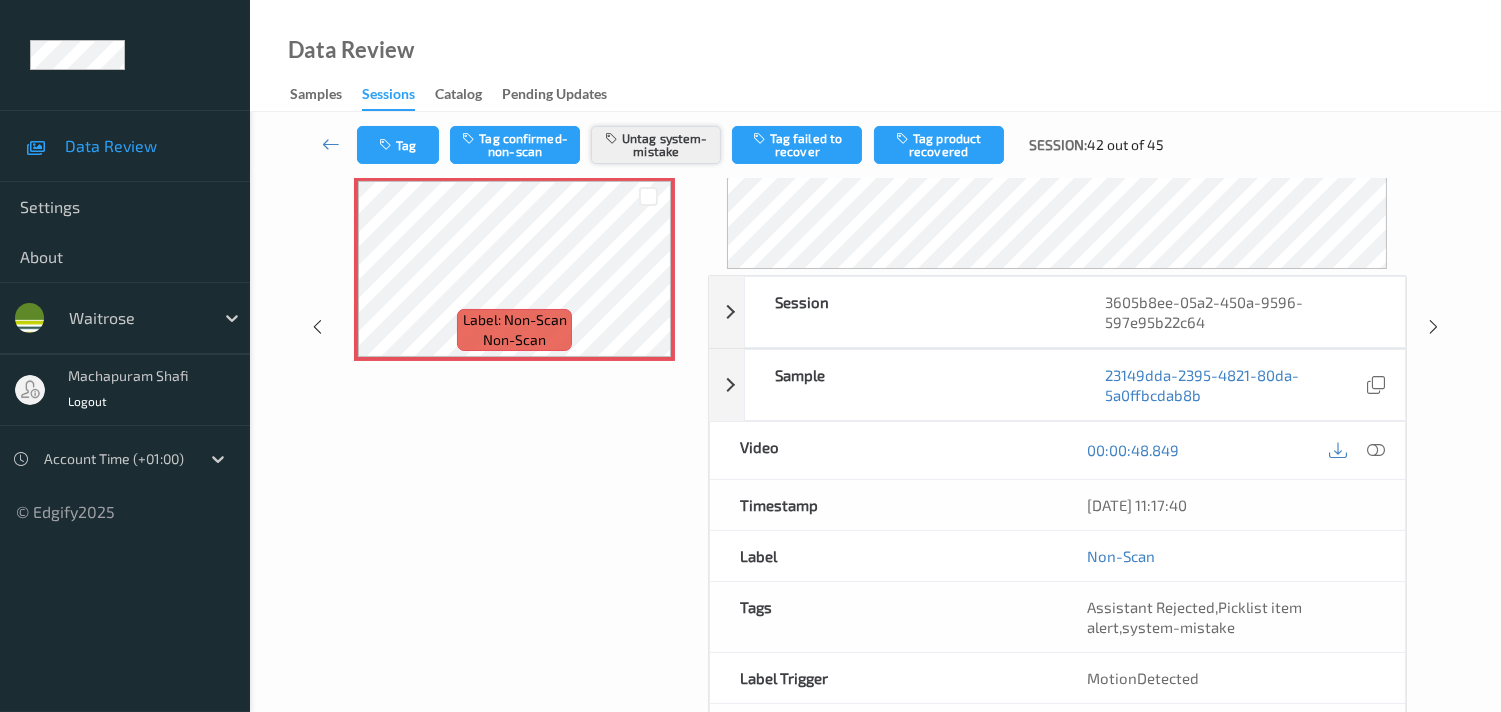 click on "Untag   system-mistake" at bounding box center (656, 145) 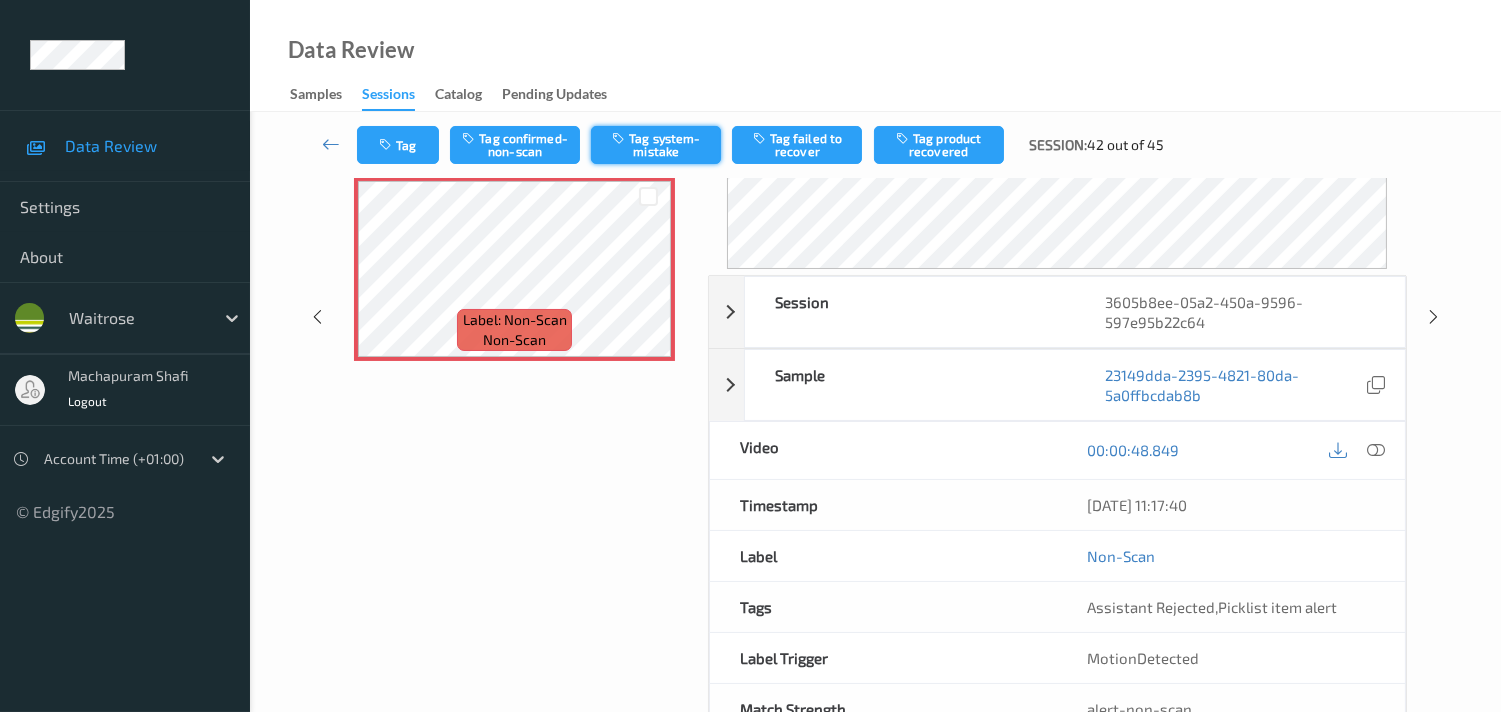 click on "Tag   system-mistake" at bounding box center [656, 145] 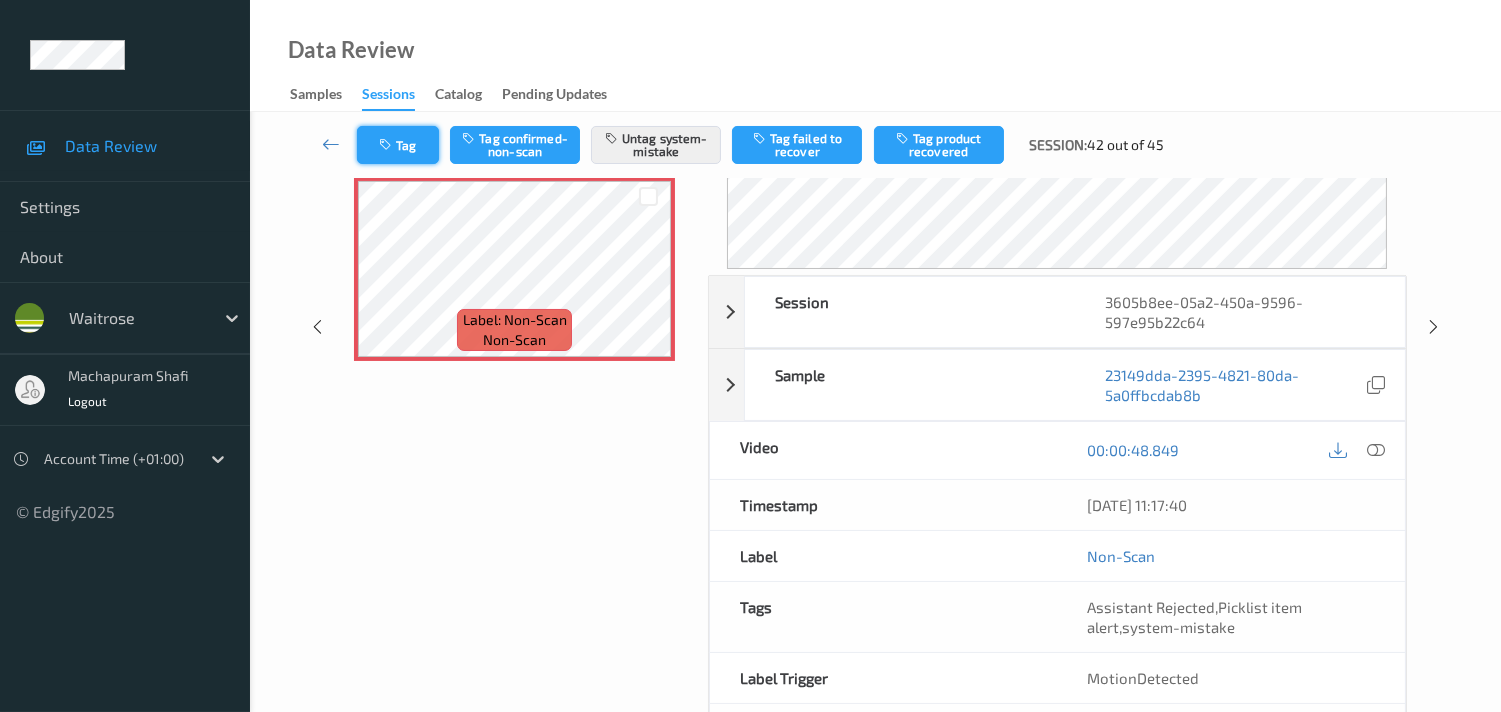 click on "Tag" at bounding box center (398, 145) 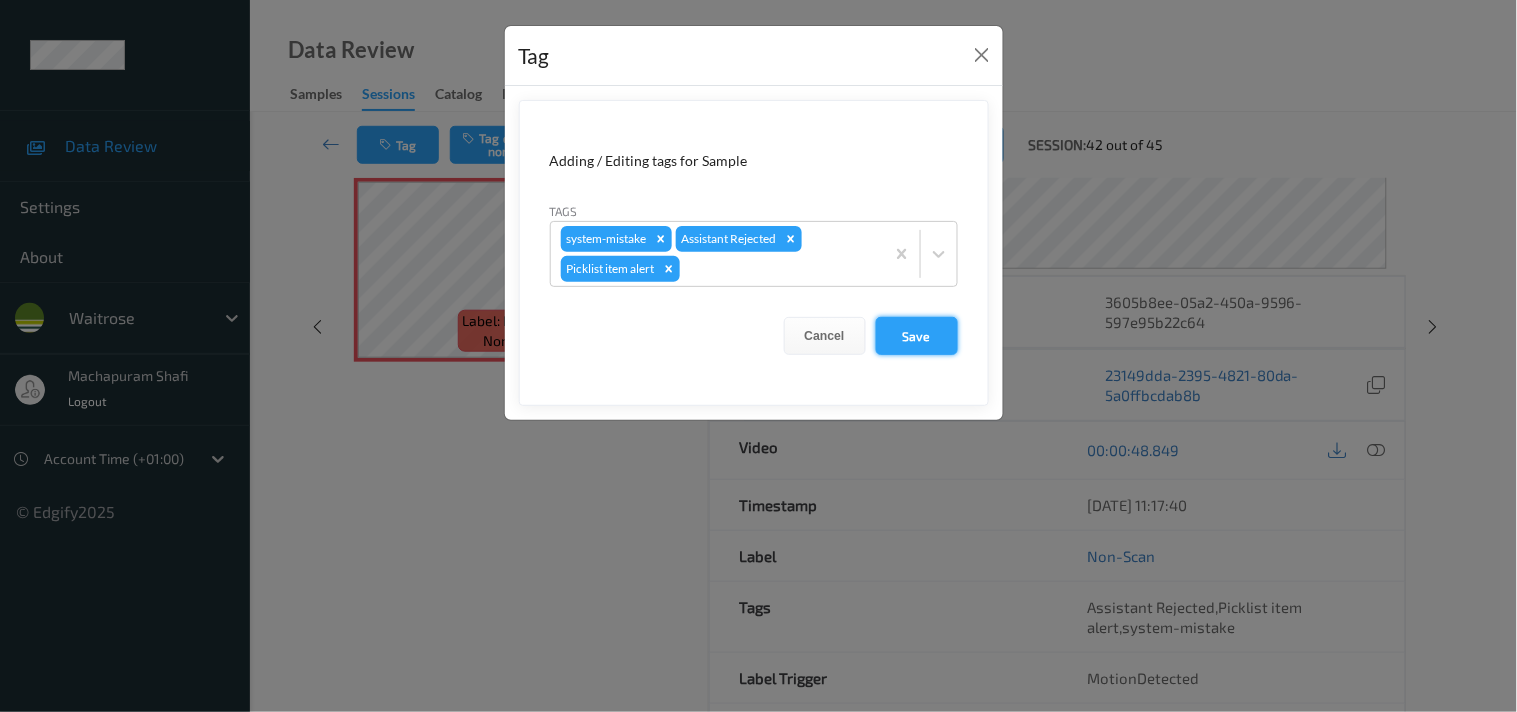 click on "Save" at bounding box center [917, 336] 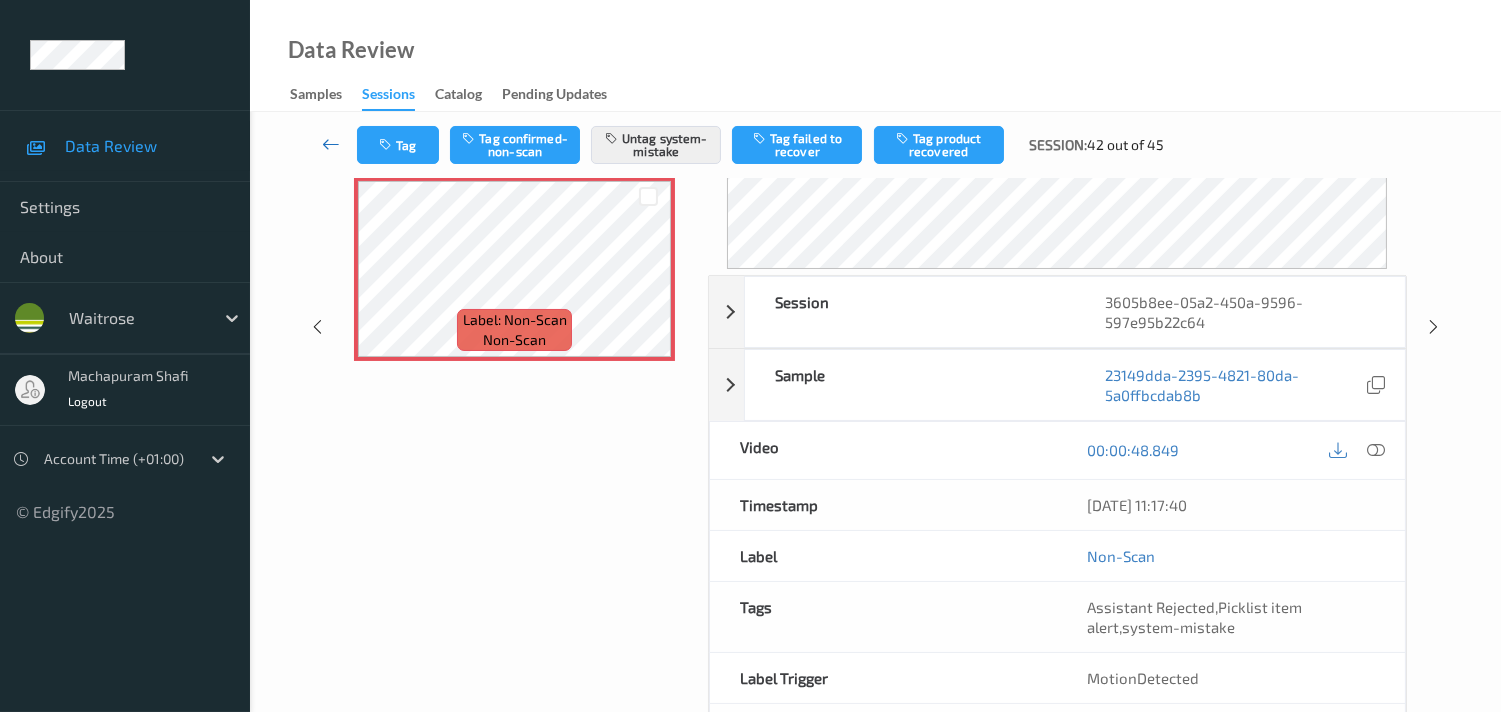 click at bounding box center (331, 144) 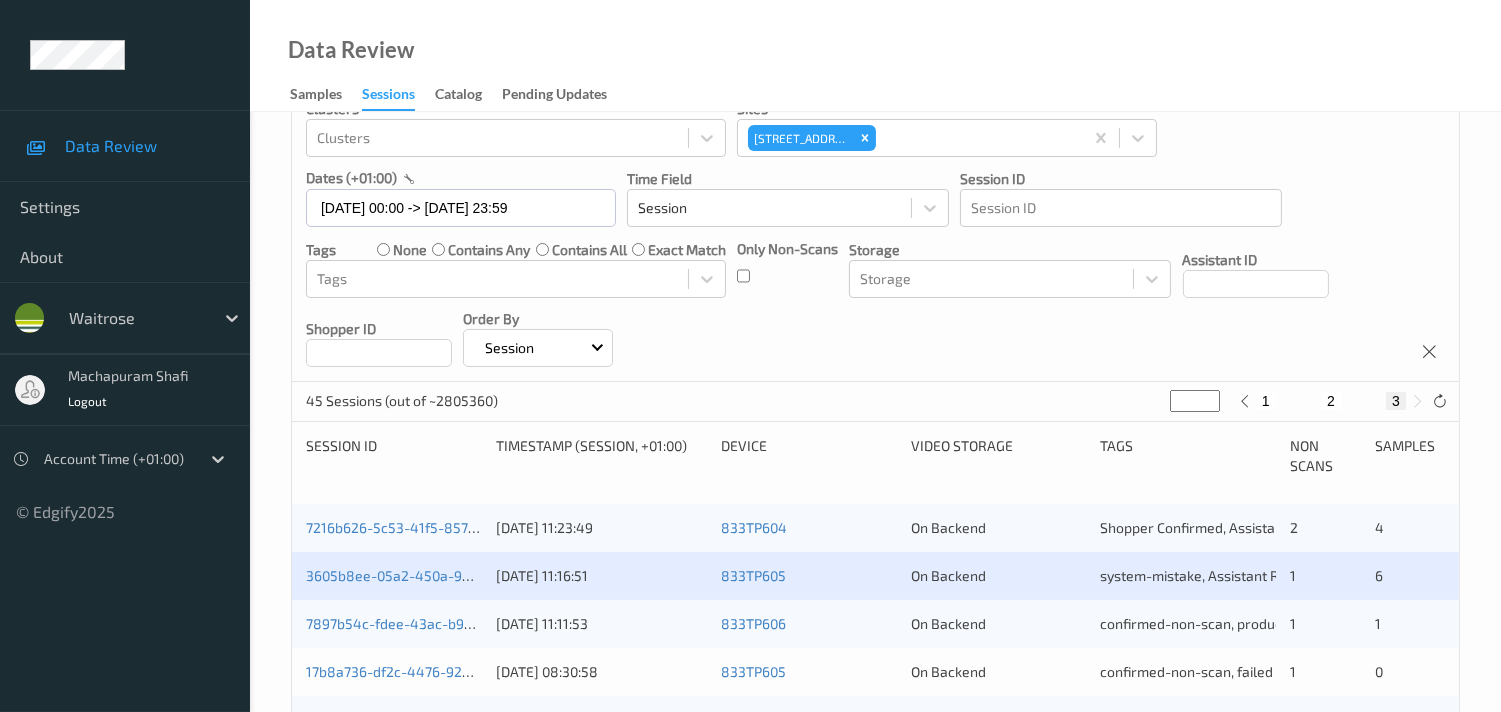 scroll, scrollTop: 231, scrollLeft: 0, axis: vertical 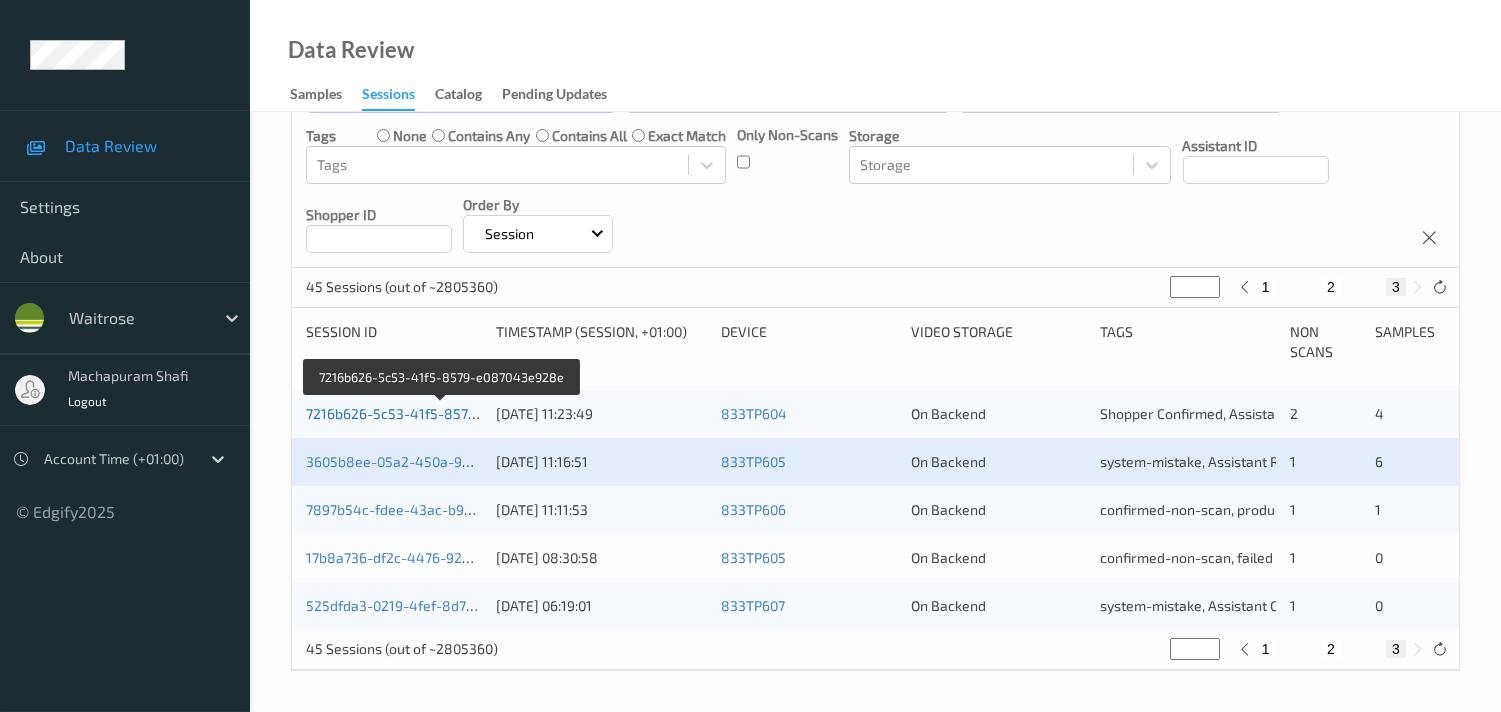 click on "7216b626-5c53-41f5-8579-e087043e928e" at bounding box center (443, 413) 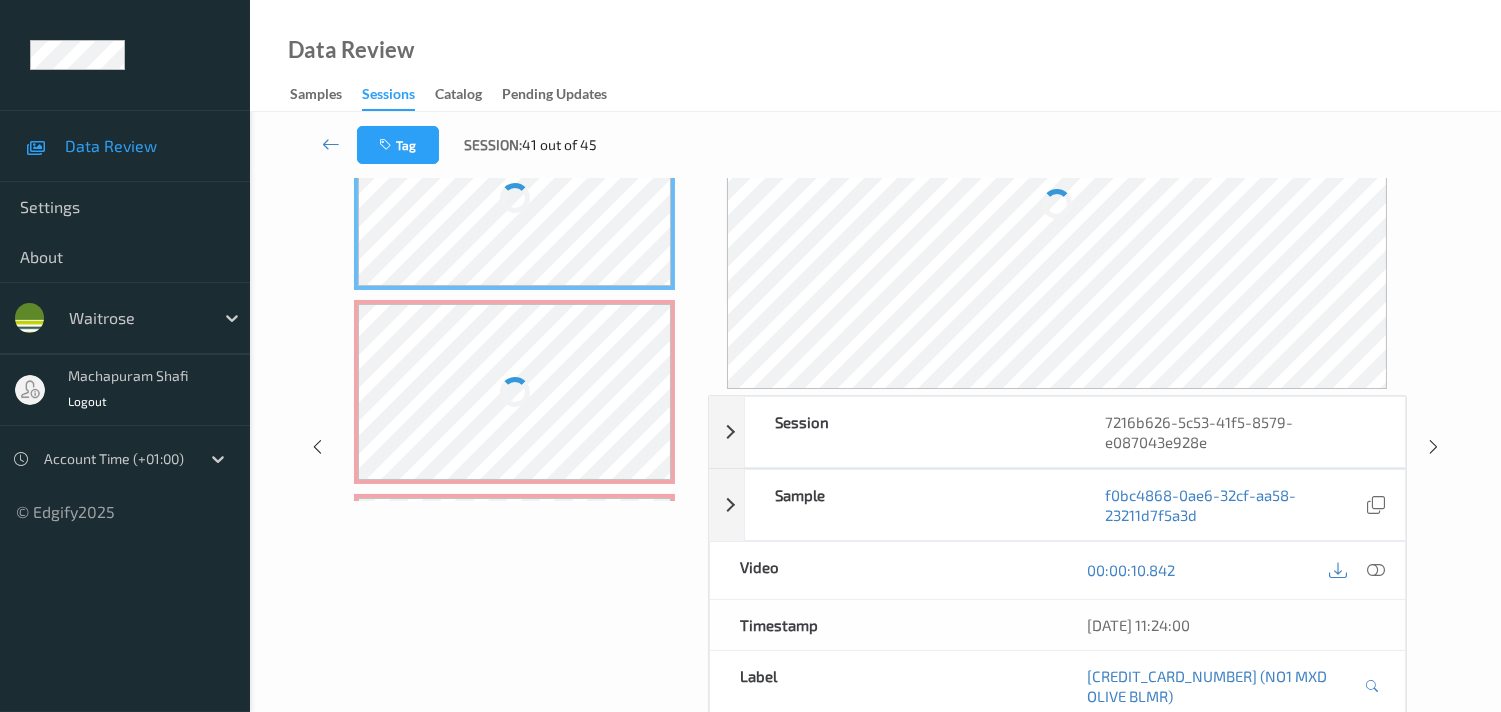 scroll, scrollTop: 120, scrollLeft: 0, axis: vertical 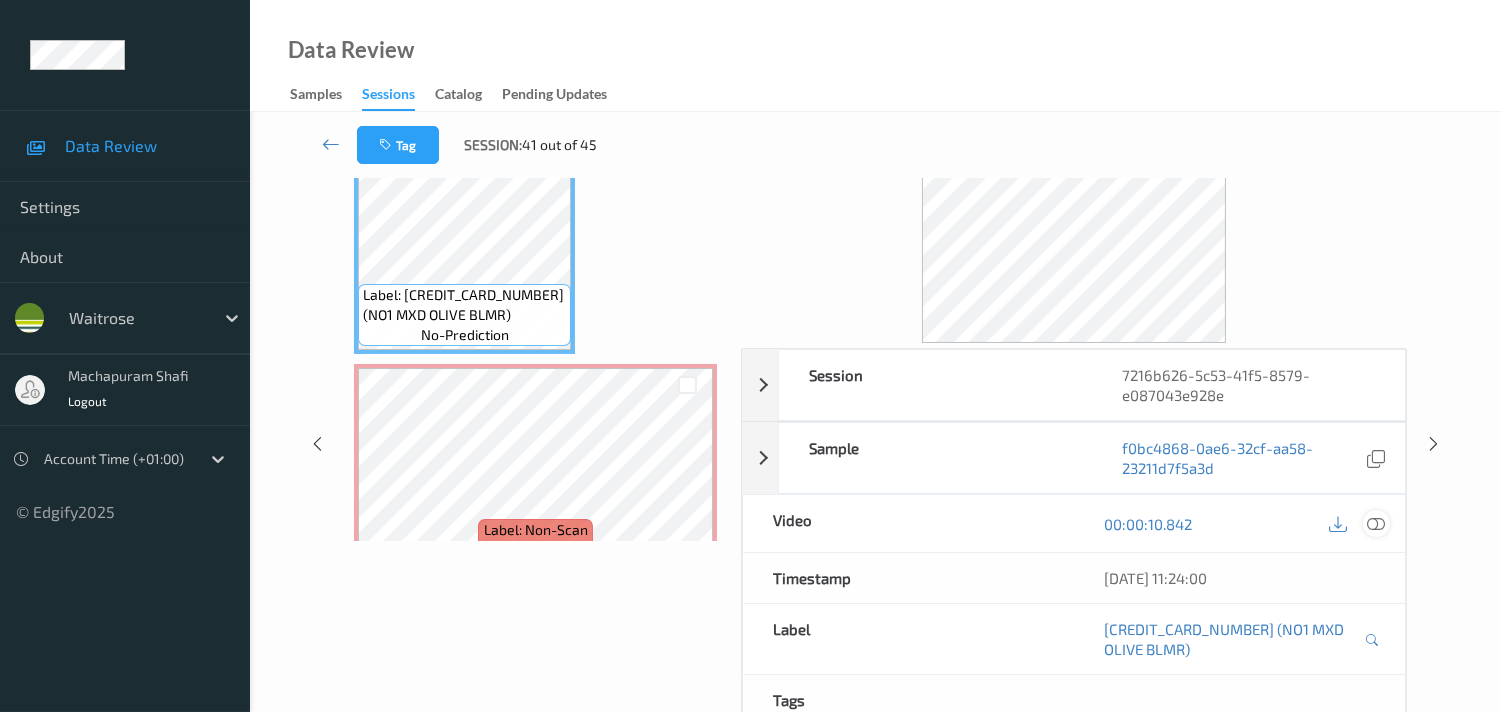click at bounding box center (1376, 524) 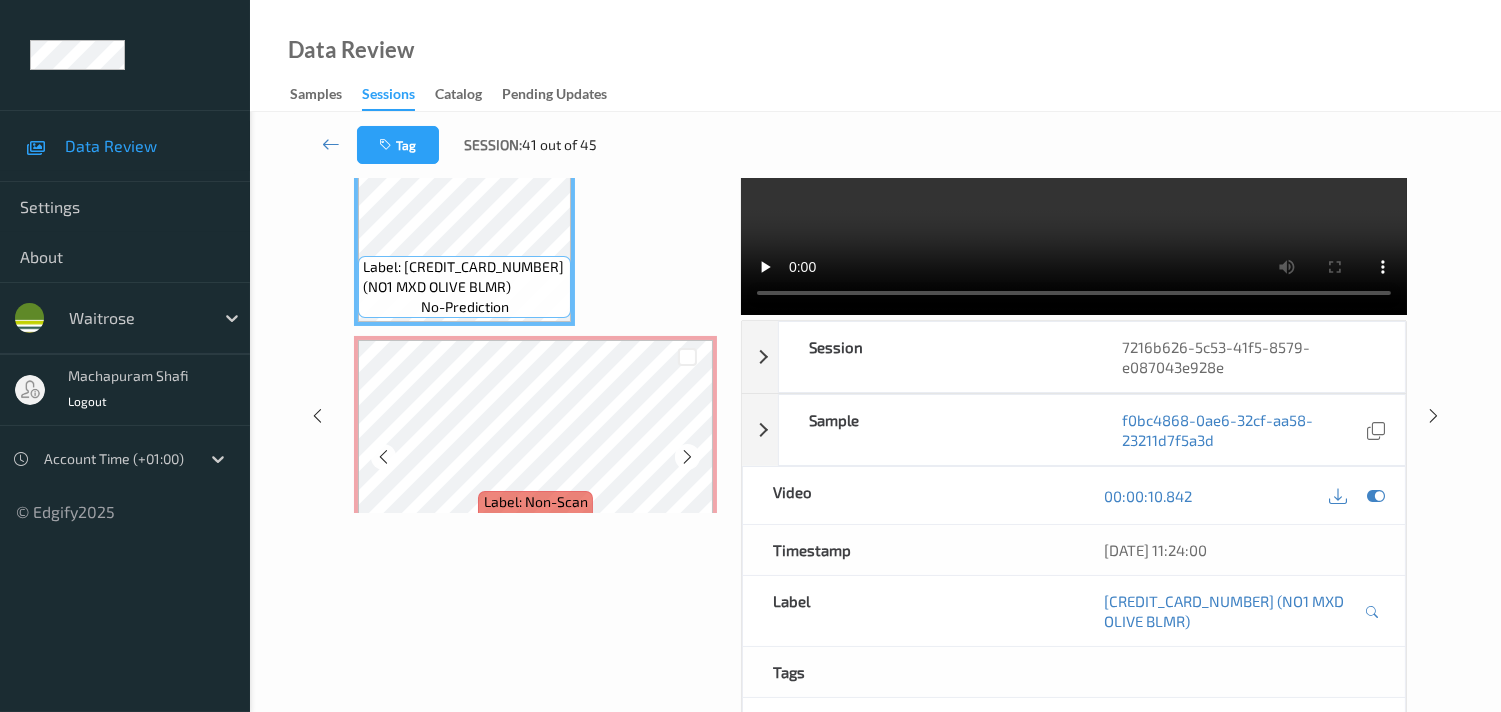 scroll, scrollTop: 8, scrollLeft: 0, axis: vertical 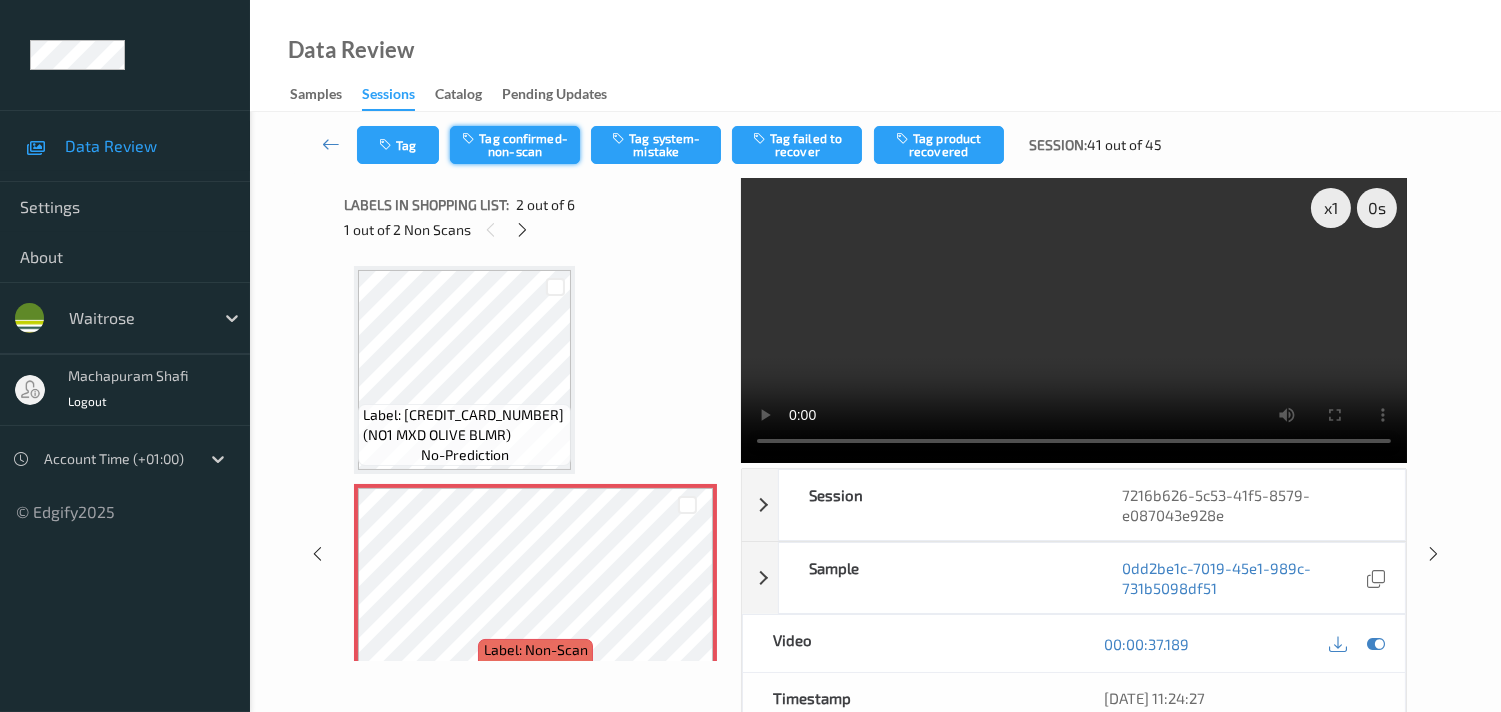 click on "Tag   confirmed-non-scan" at bounding box center [515, 145] 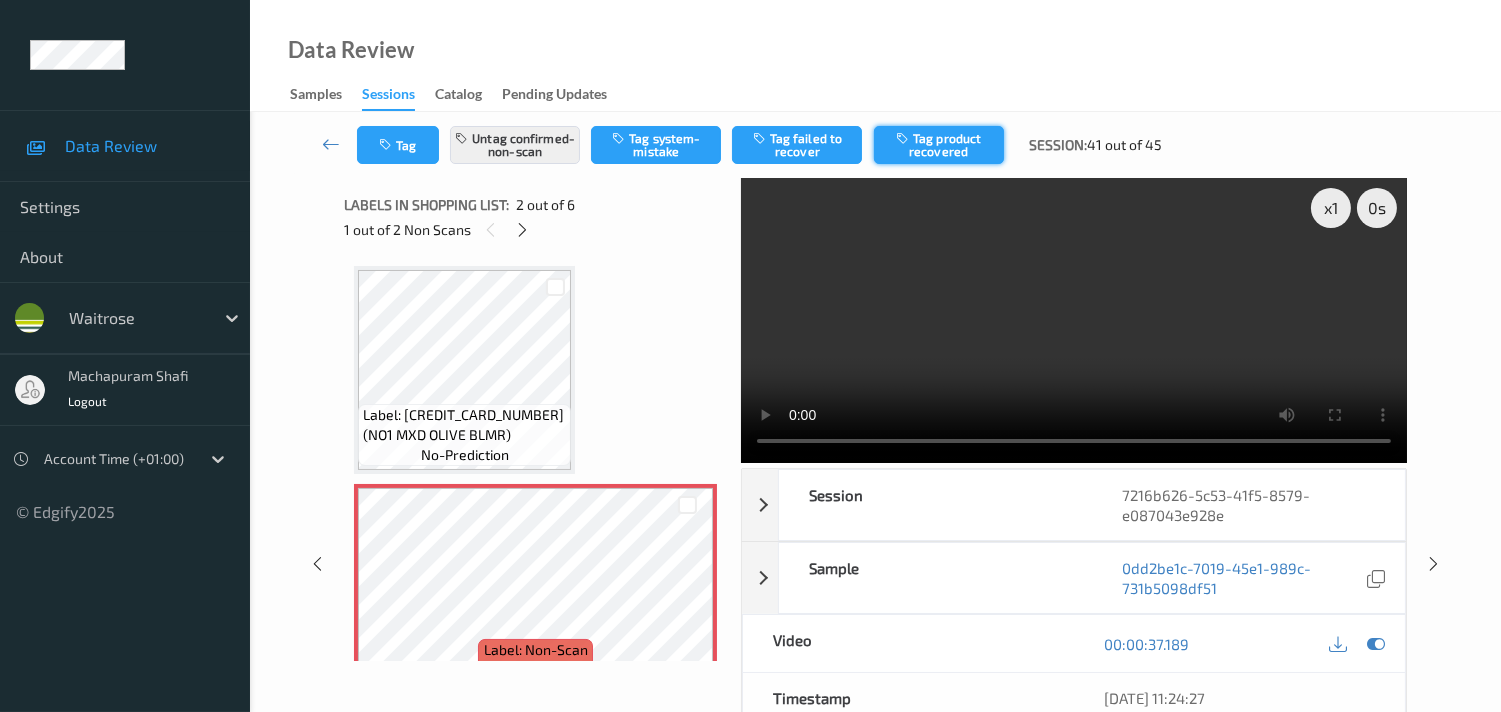 click on "Tag   product recovered" at bounding box center (939, 145) 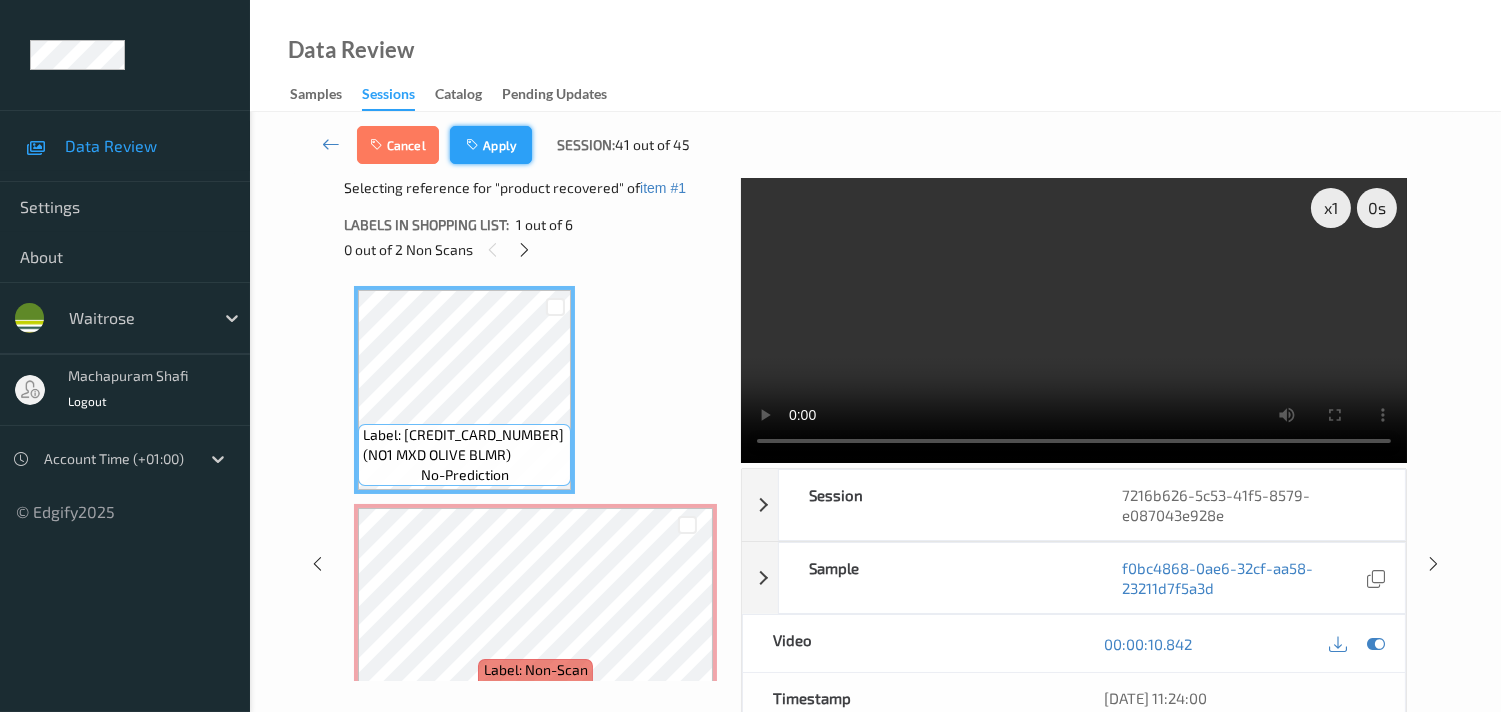click on "Apply" at bounding box center [491, 145] 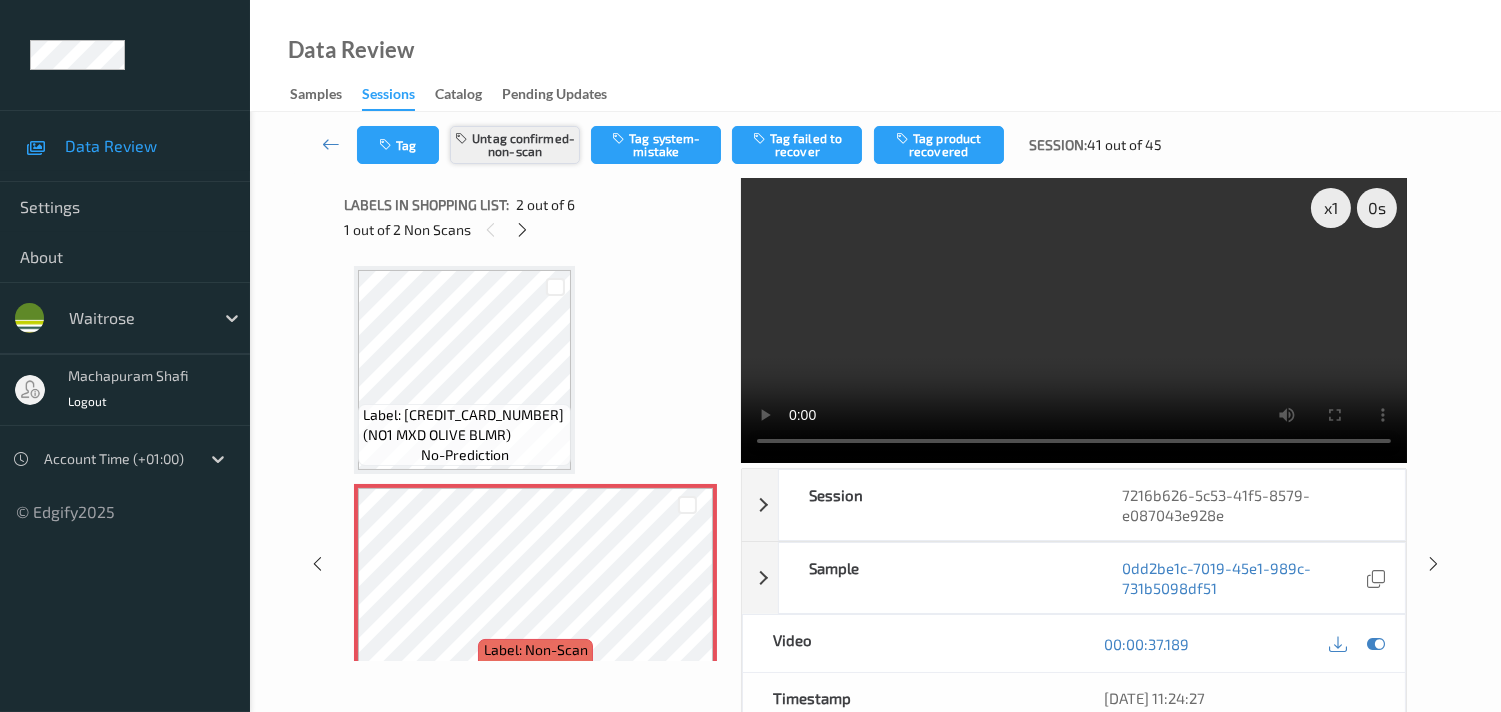 scroll, scrollTop: 10, scrollLeft: 0, axis: vertical 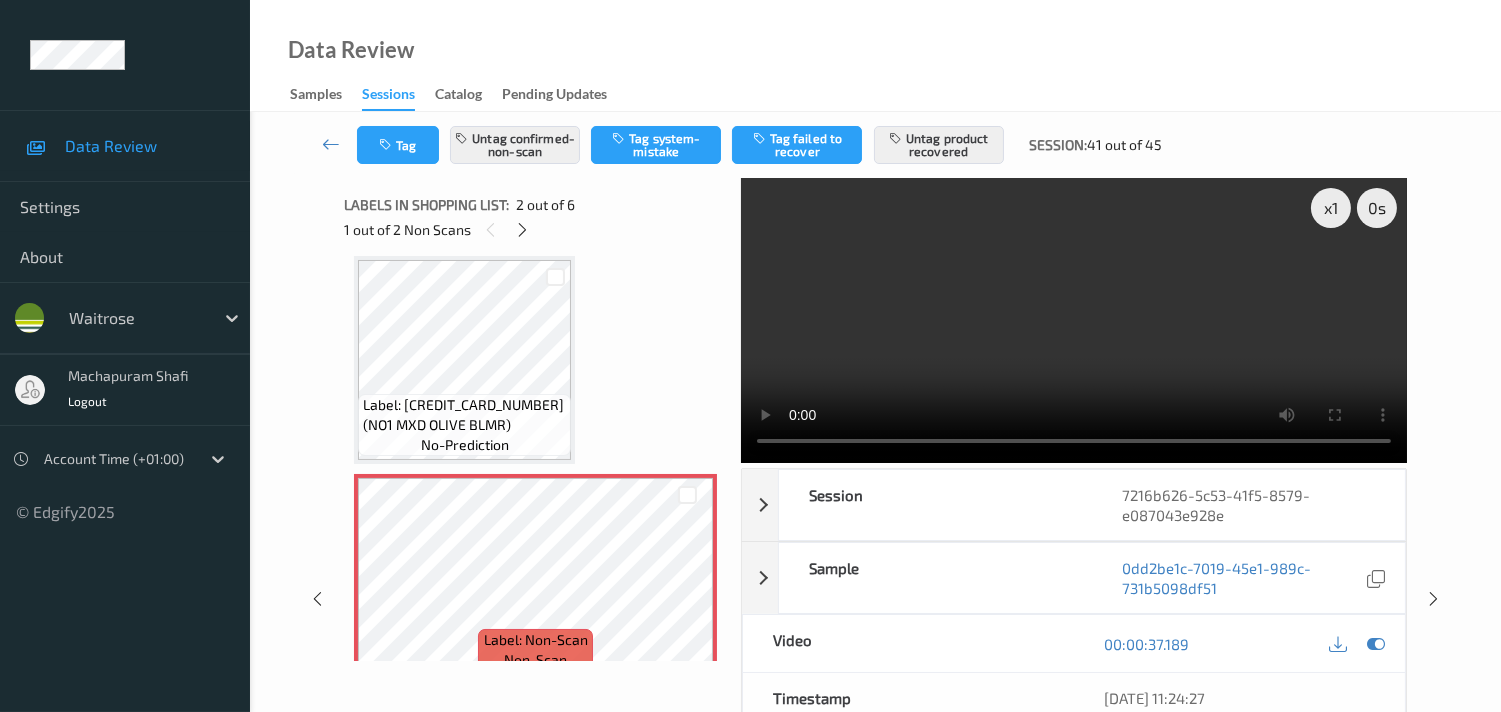 click at bounding box center [331, 144] 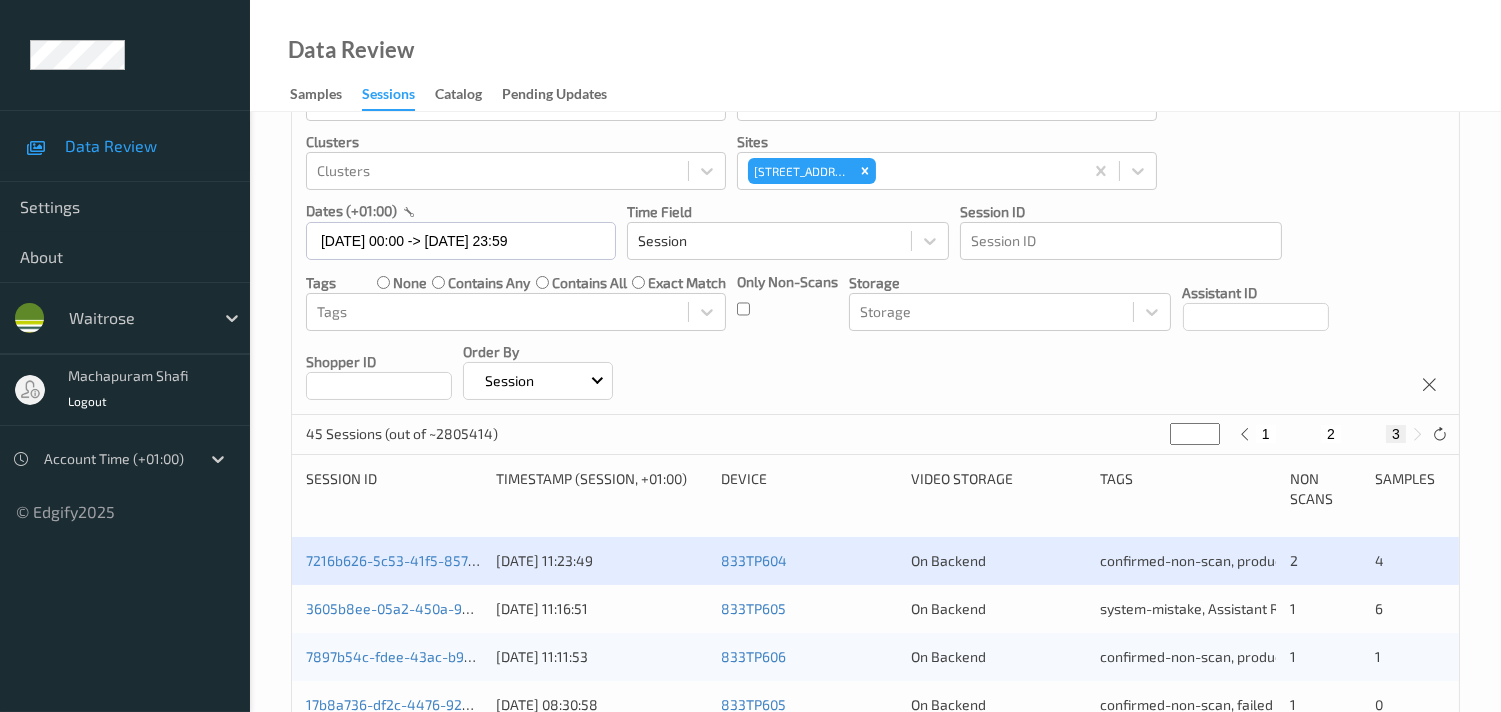scroll, scrollTop: 222, scrollLeft: 0, axis: vertical 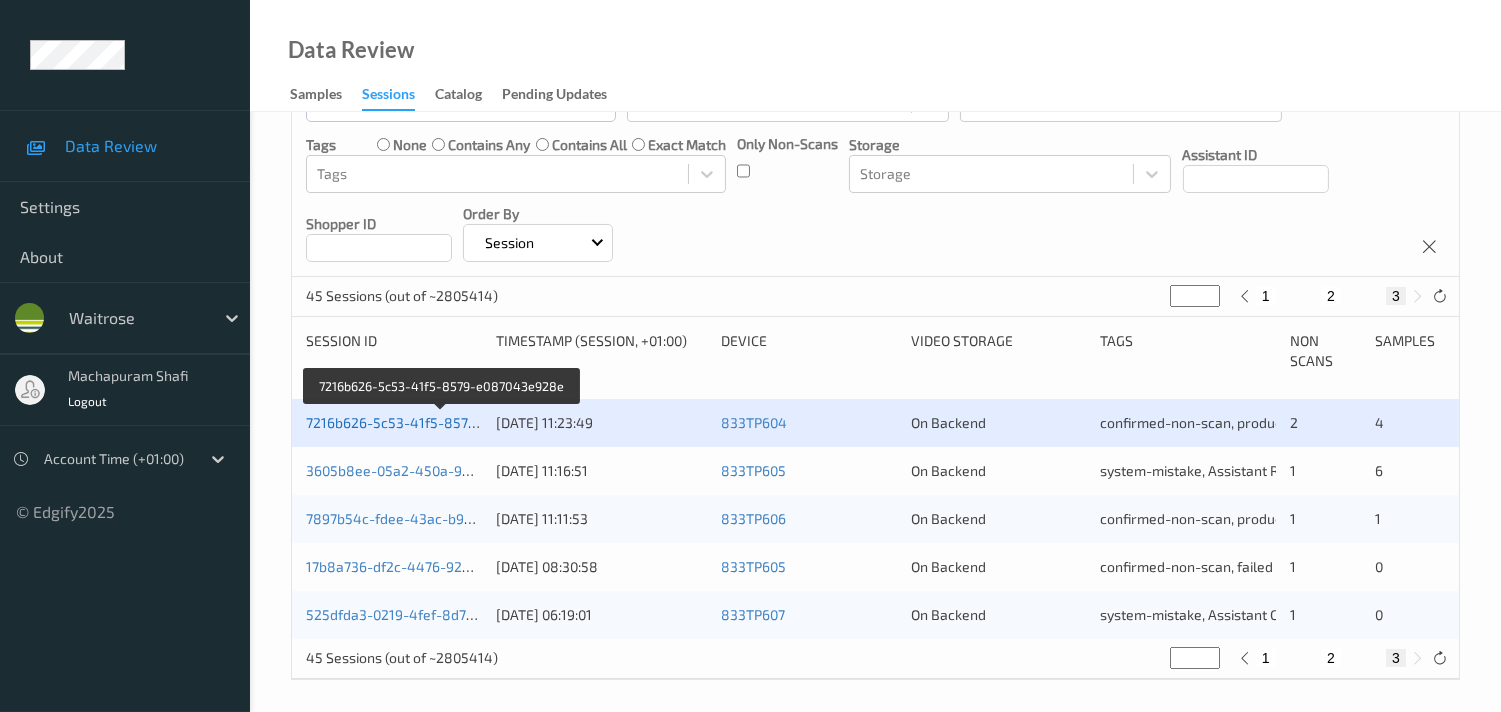 click on "7216b626-5c53-41f5-8579-e087043e928e" at bounding box center (443, 422) 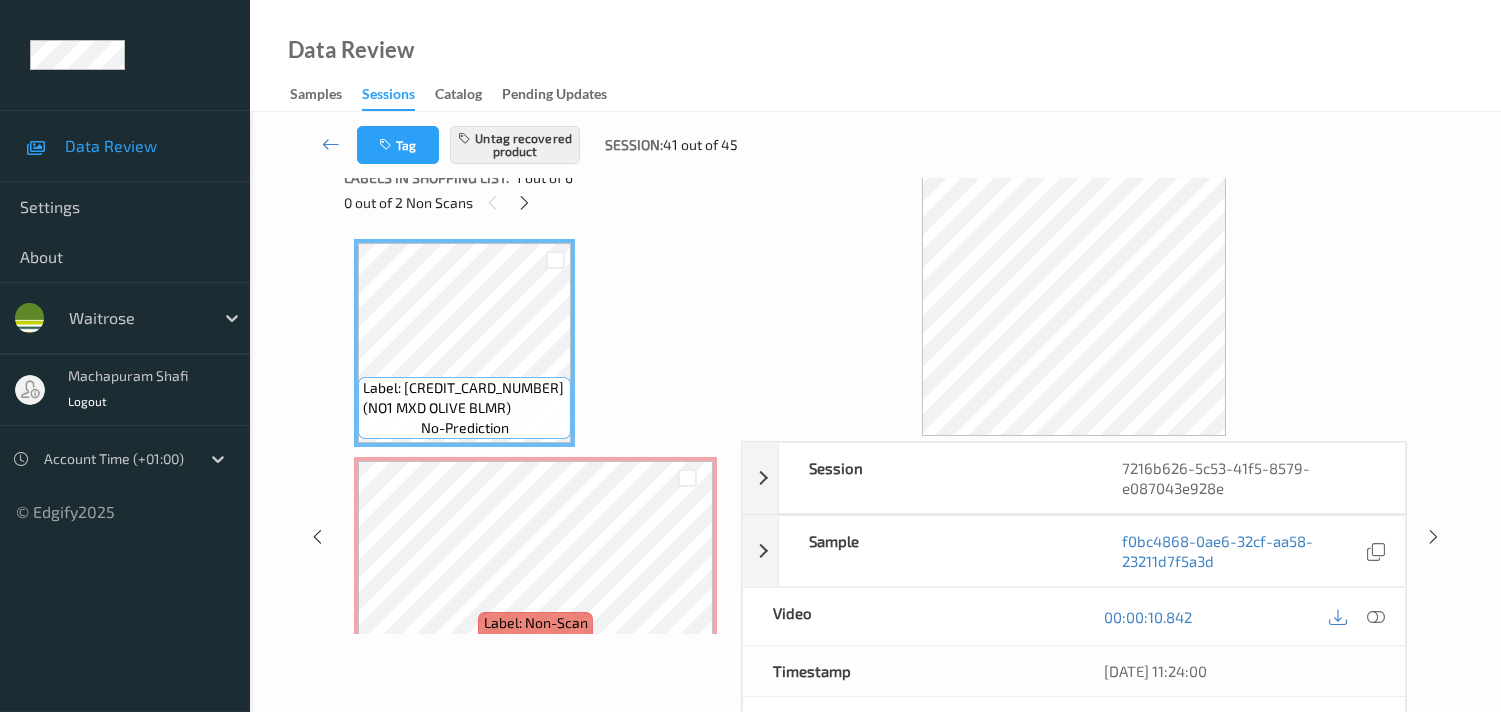 scroll, scrollTop: 0, scrollLeft: 0, axis: both 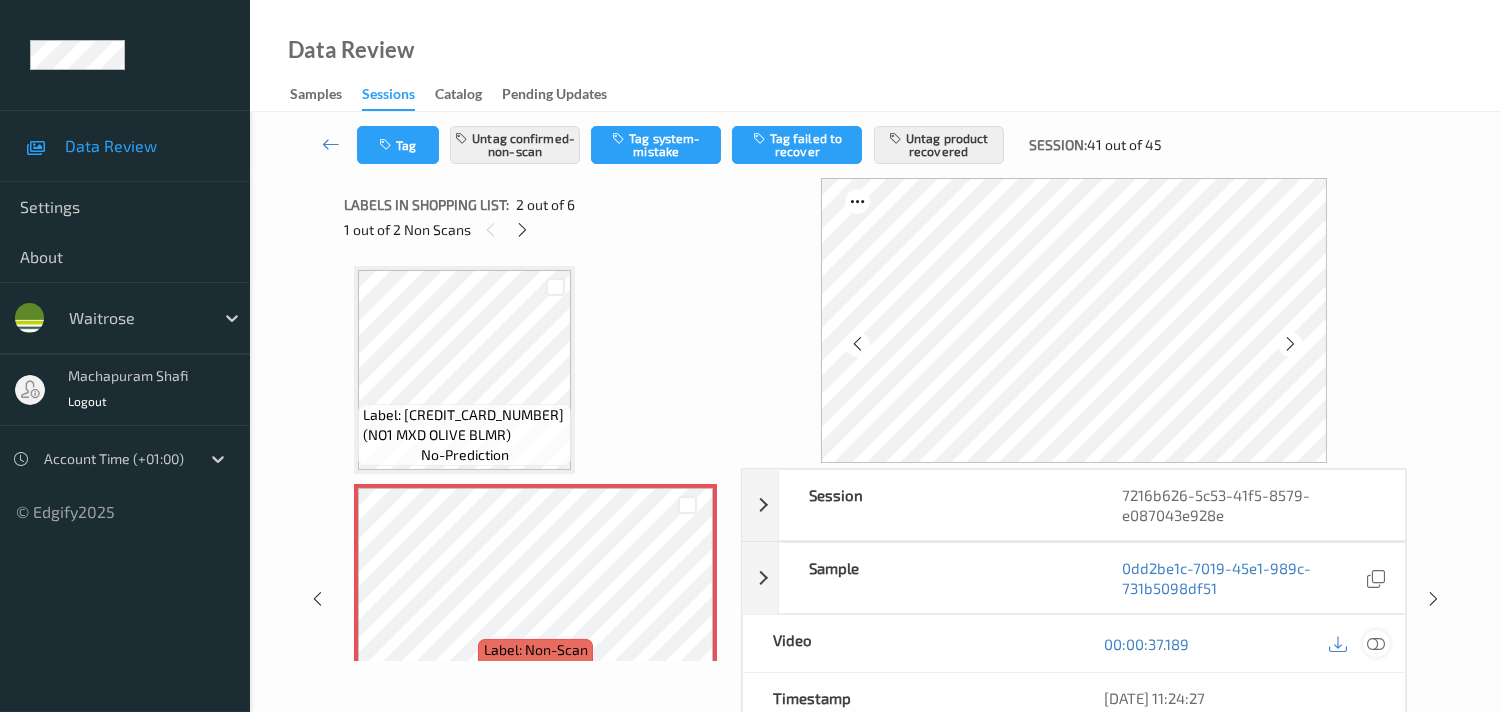 click at bounding box center (1376, 644) 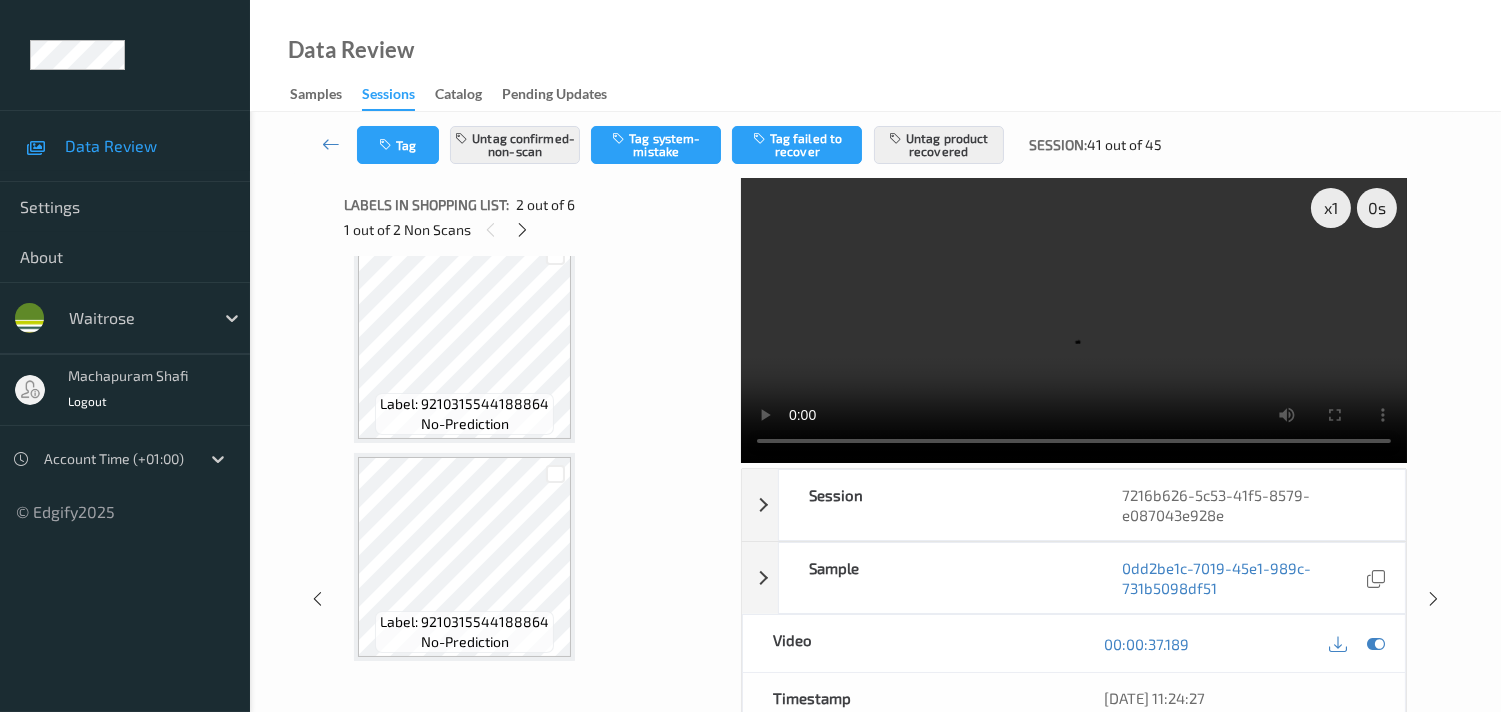 scroll, scrollTop: 904, scrollLeft: 0, axis: vertical 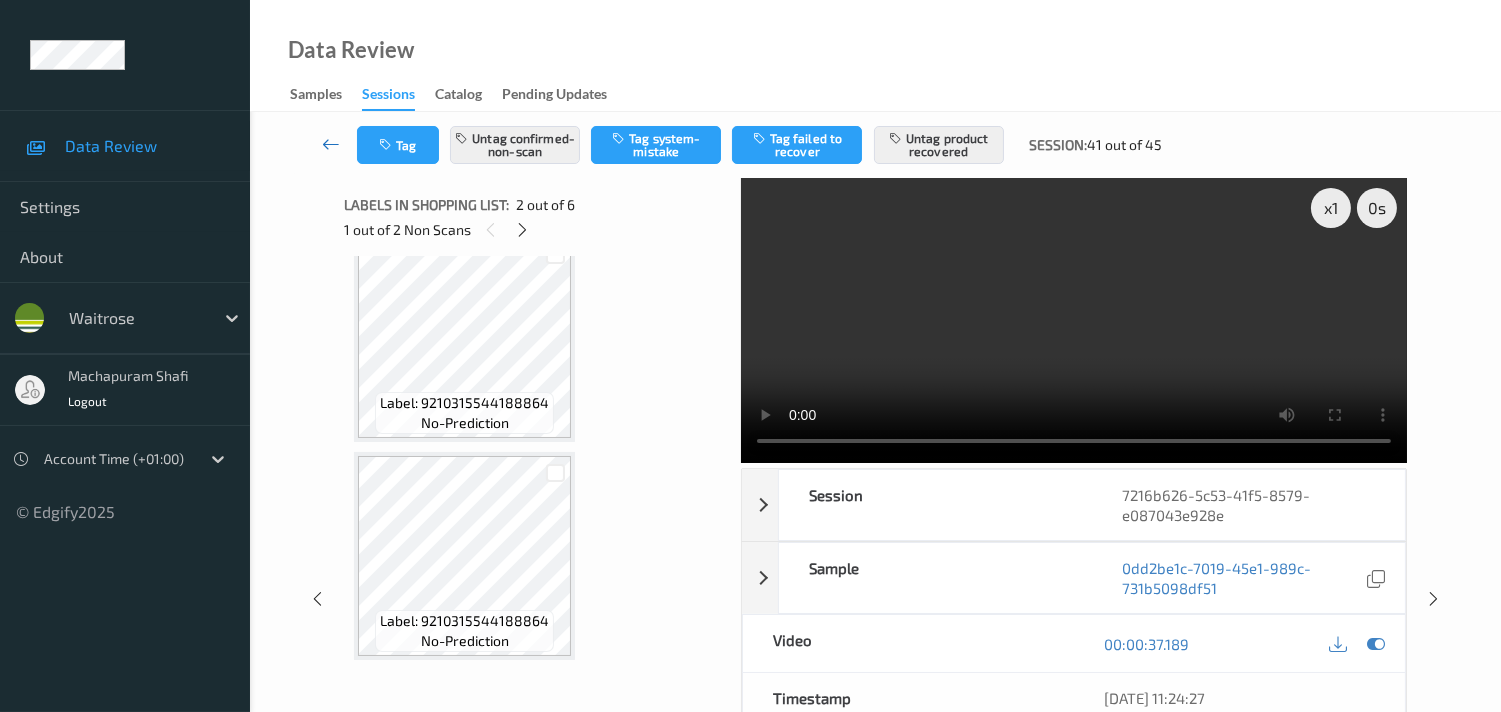 click at bounding box center [331, 144] 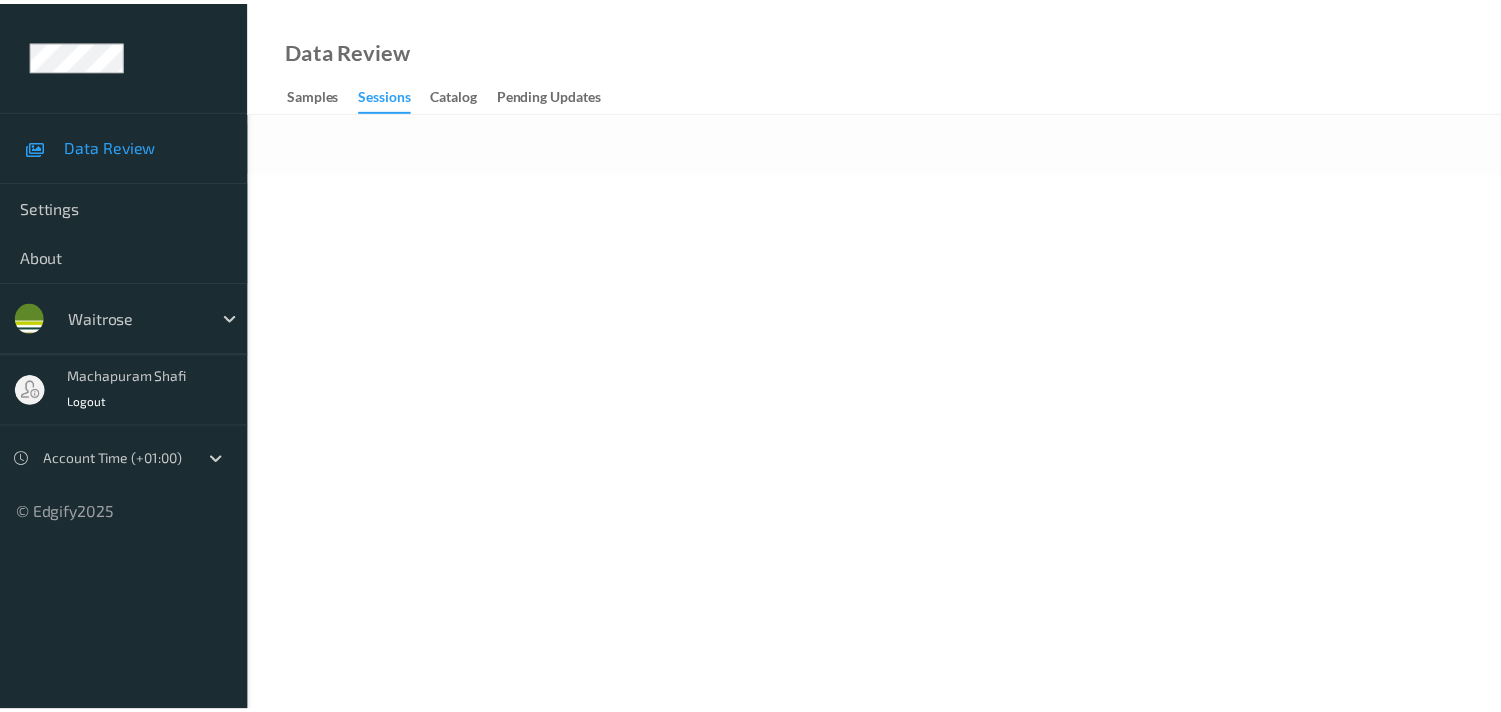 scroll, scrollTop: 0, scrollLeft: 0, axis: both 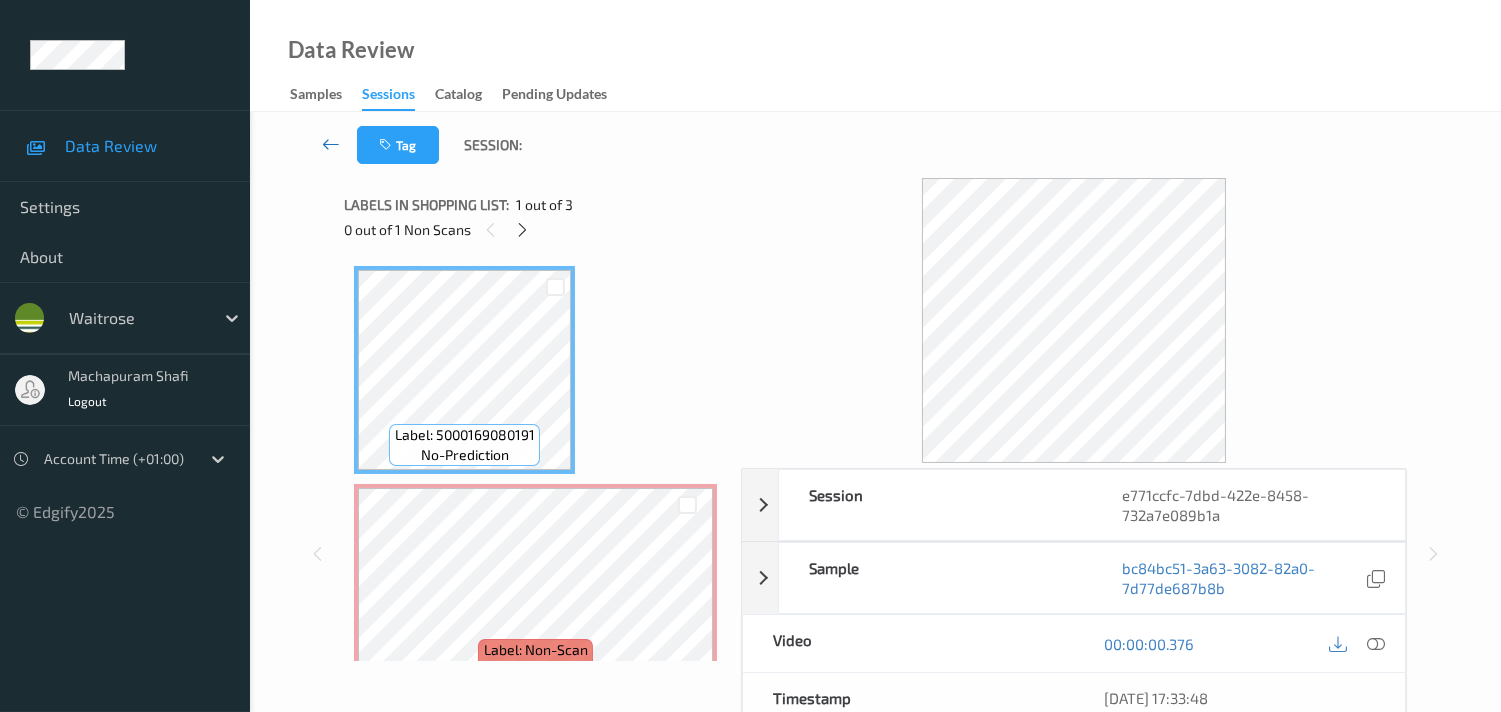 click at bounding box center [331, 144] 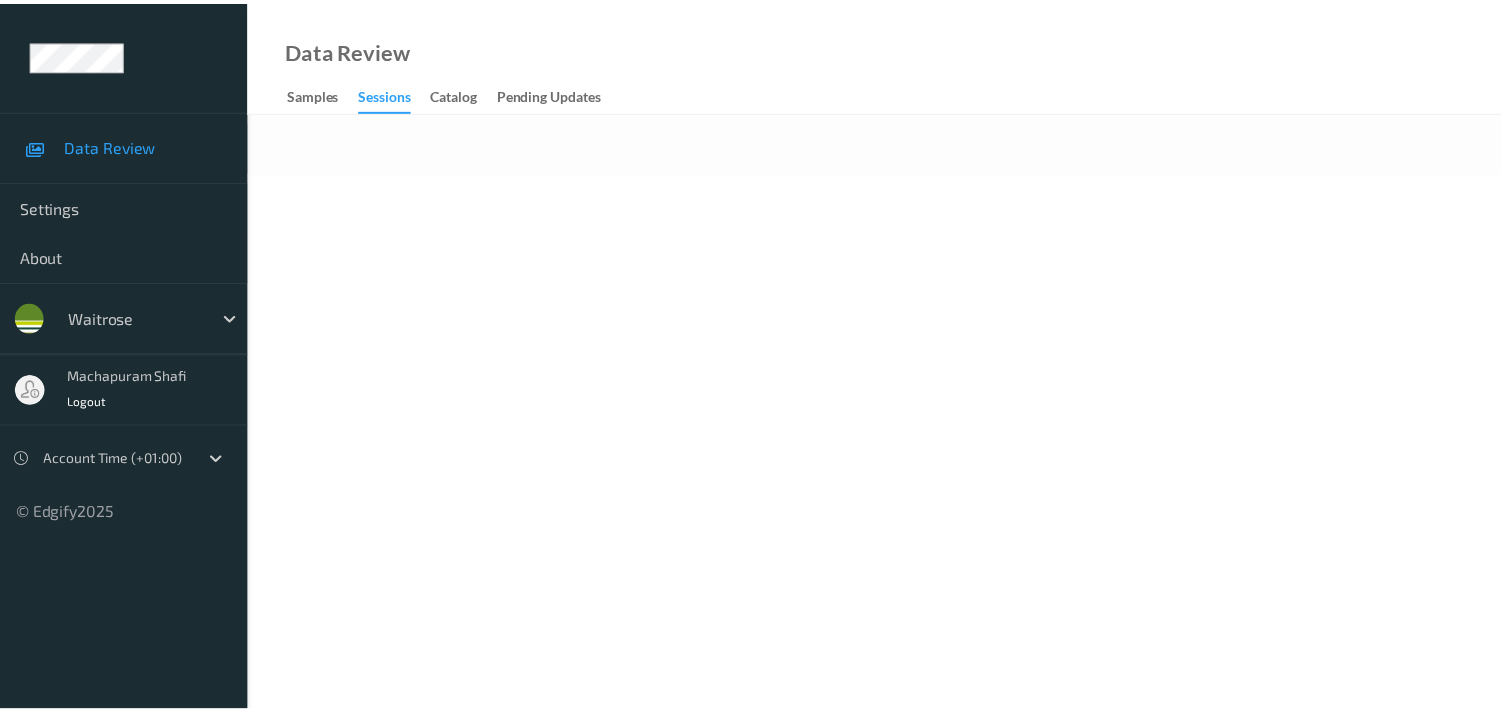 scroll, scrollTop: 0, scrollLeft: 0, axis: both 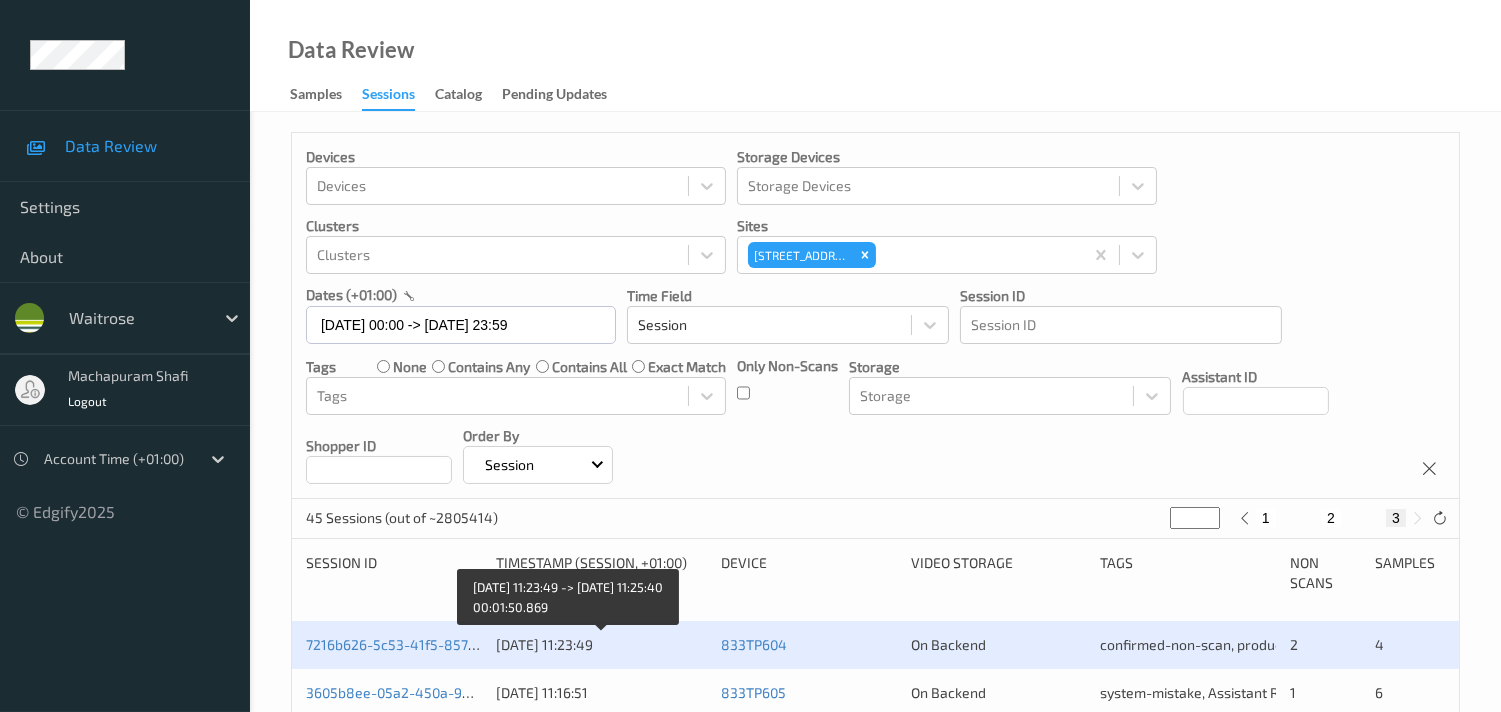 click on "30/06/2025 11:23:49" at bounding box center [601, 645] 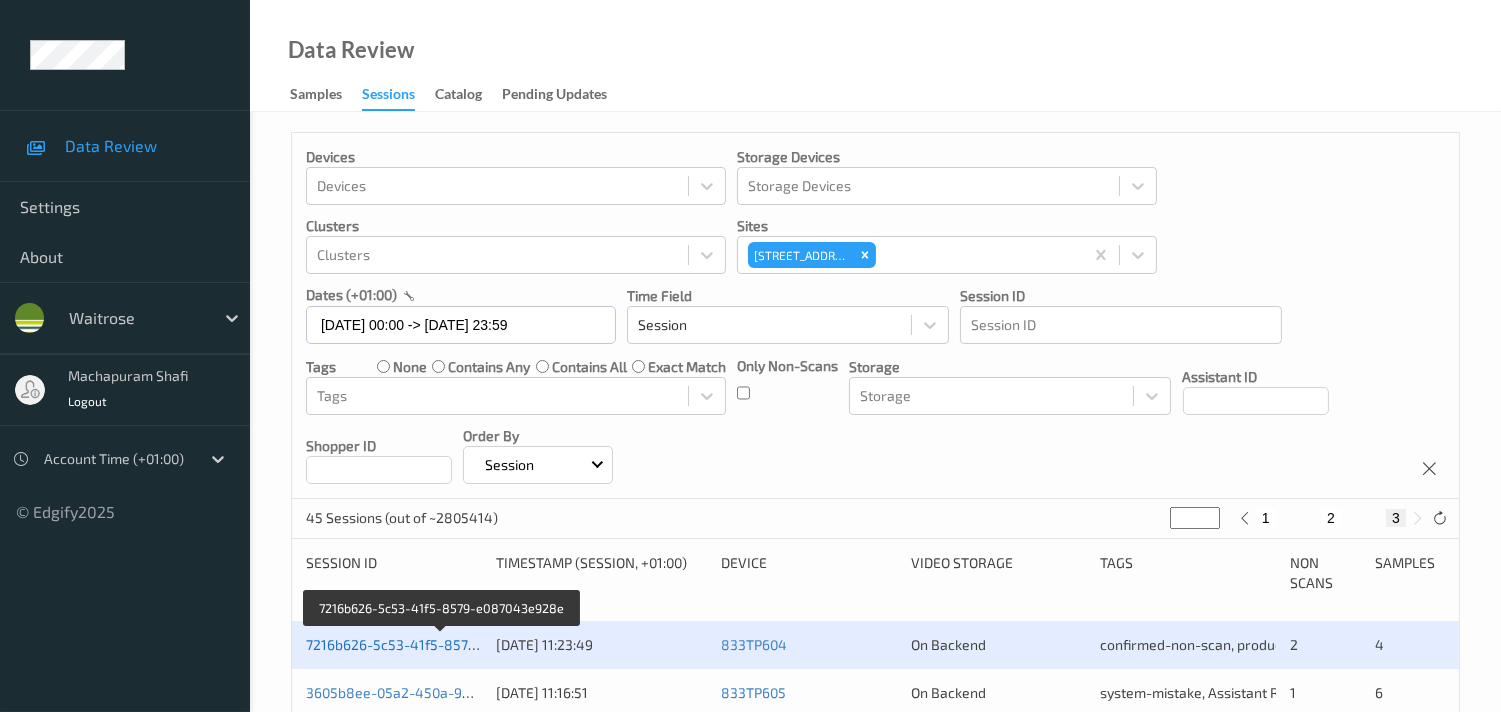 click on "7216b626-5c53-41f5-8579-e087043e928e" at bounding box center (443, 644) 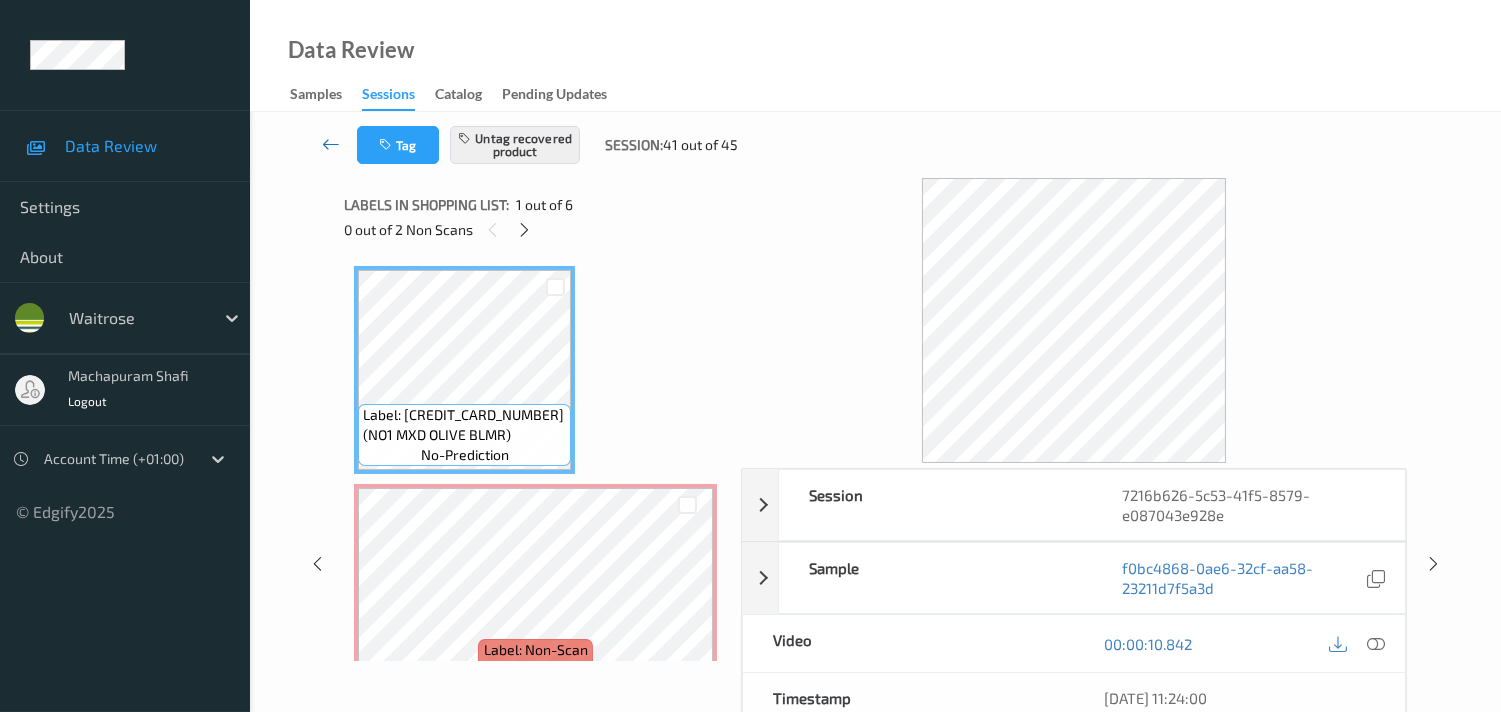 click at bounding box center (331, 144) 